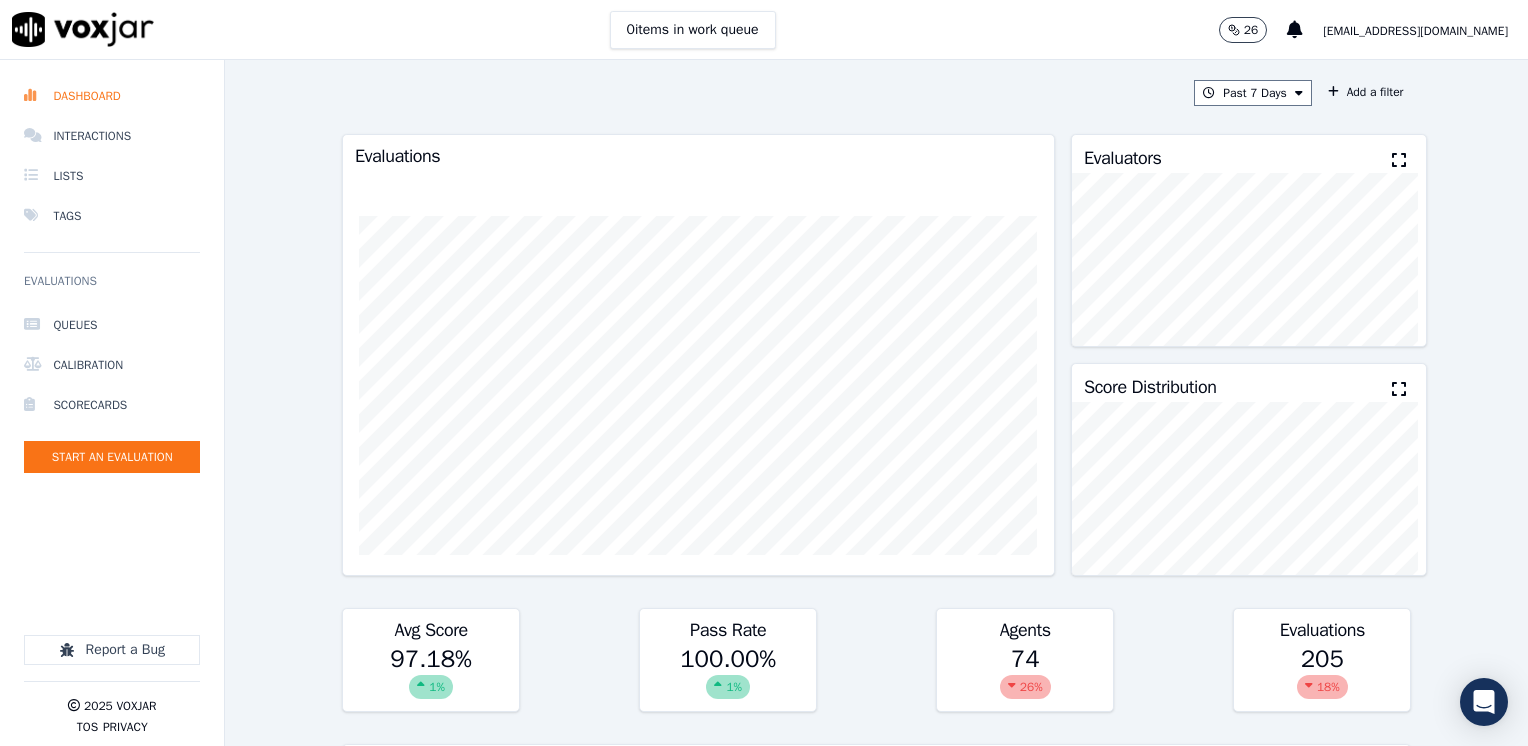 scroll, scrollTop: 0, scrollLeft: 0, axis: both 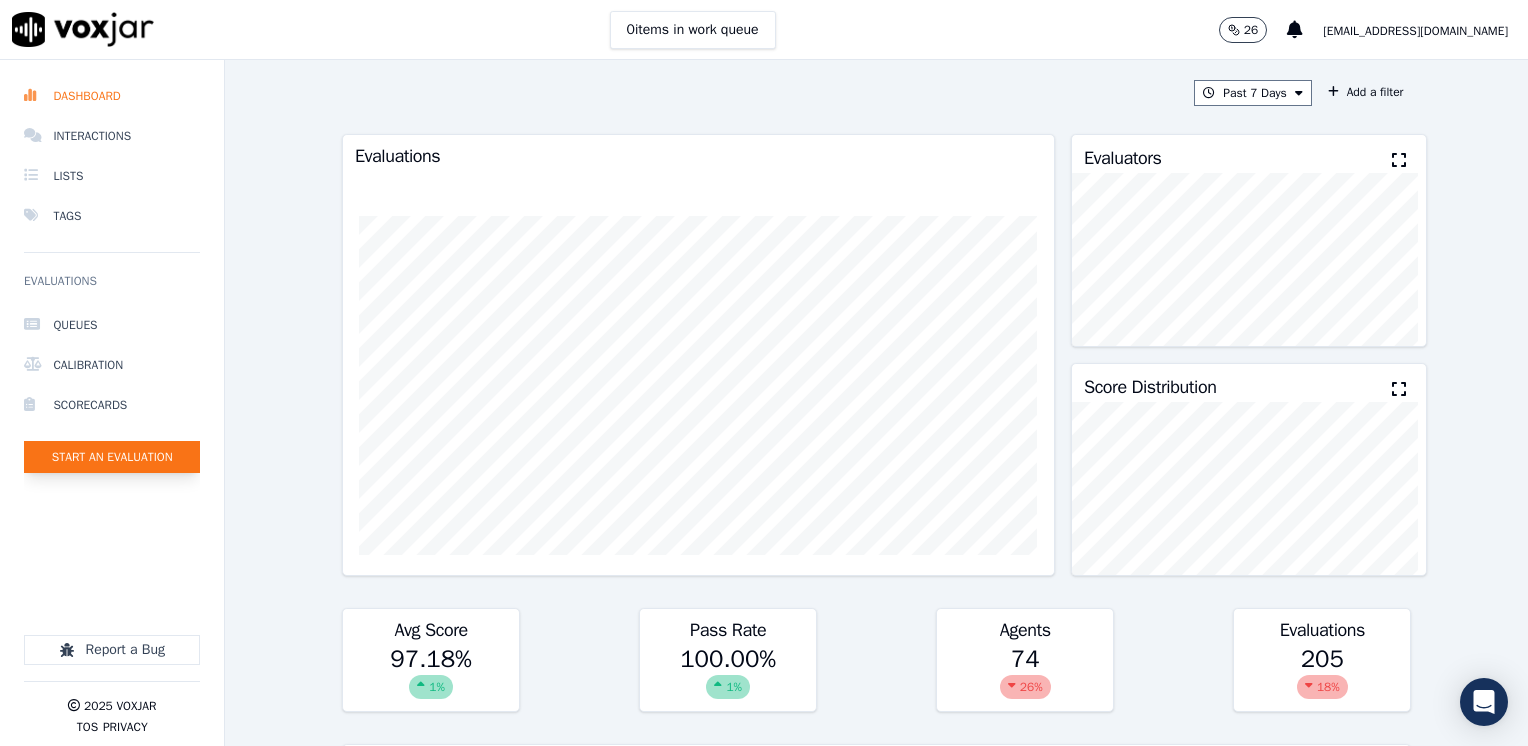 click on "Start an Evaluation" 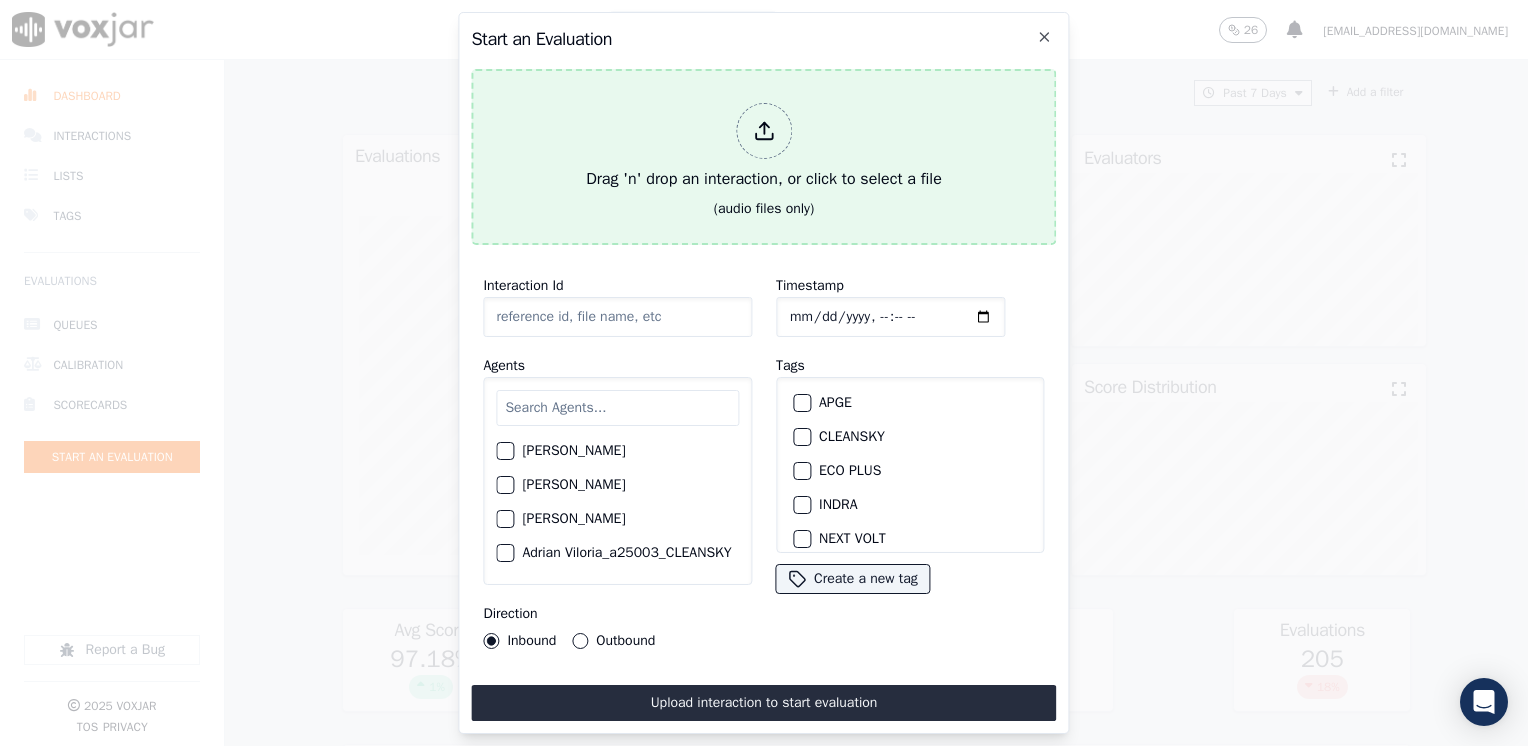 click at bounding box center (764, 131) 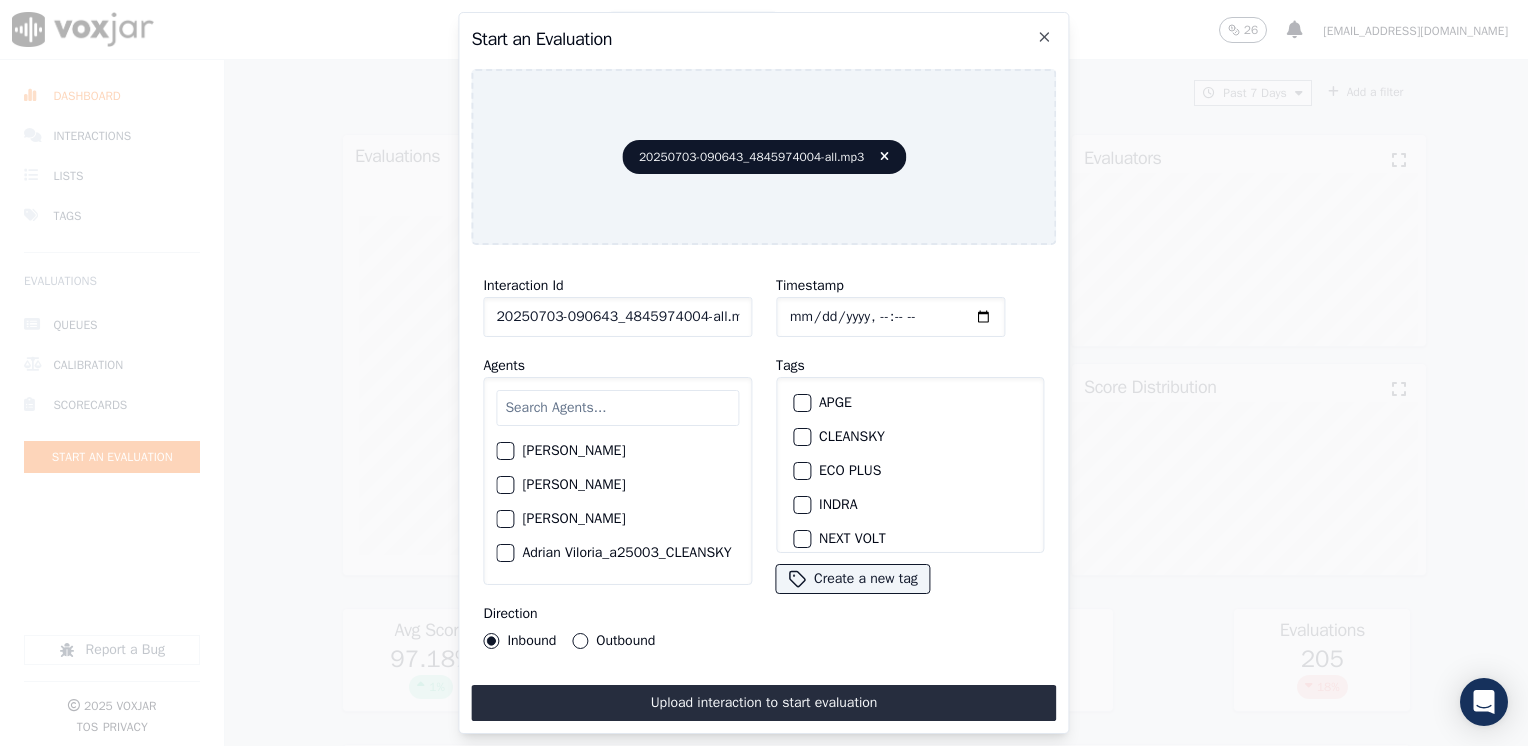 click at bounding box center [617, 408] 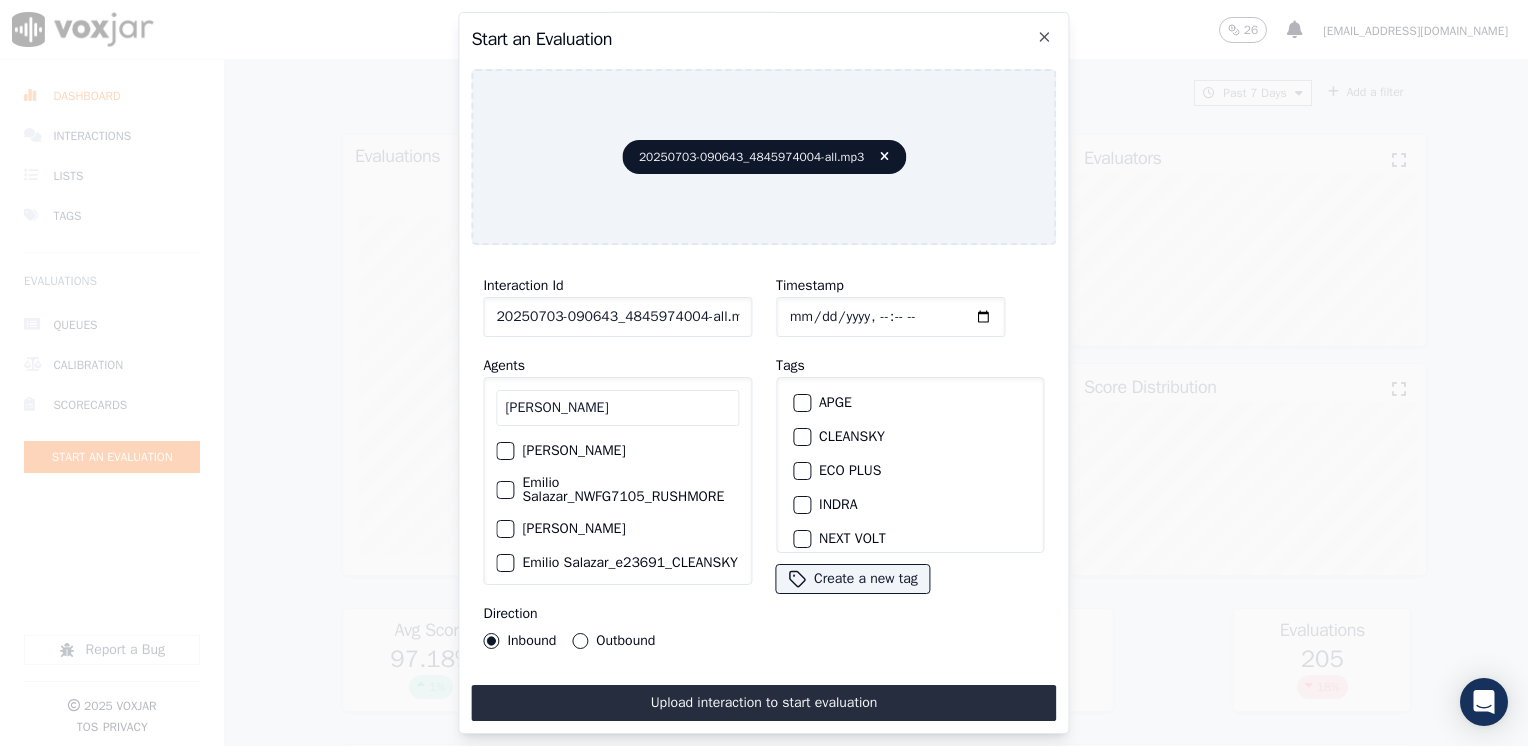 scroll, scrollTop: 99, scrollLeft: 0, axis: vertical 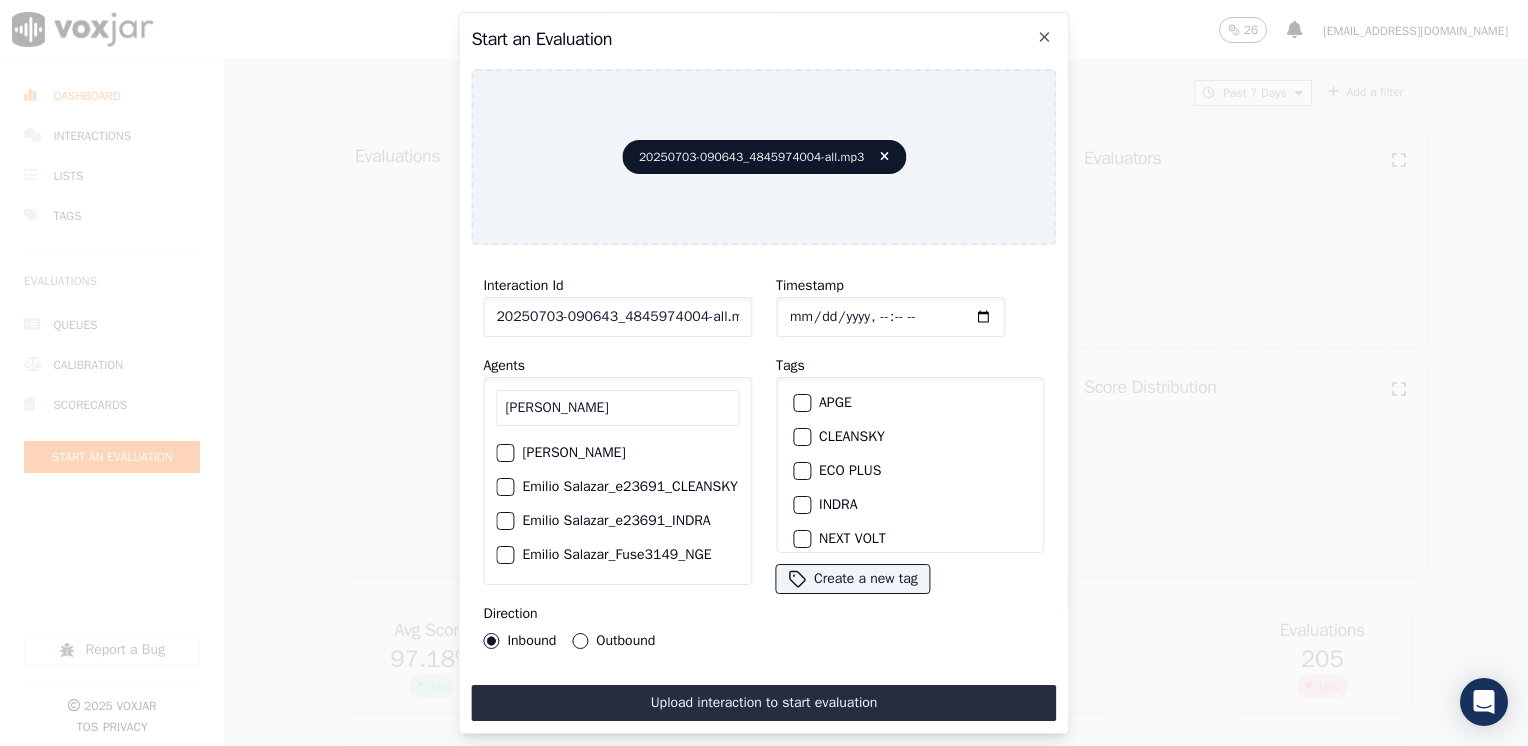 type on "[PERSON_NAME]" 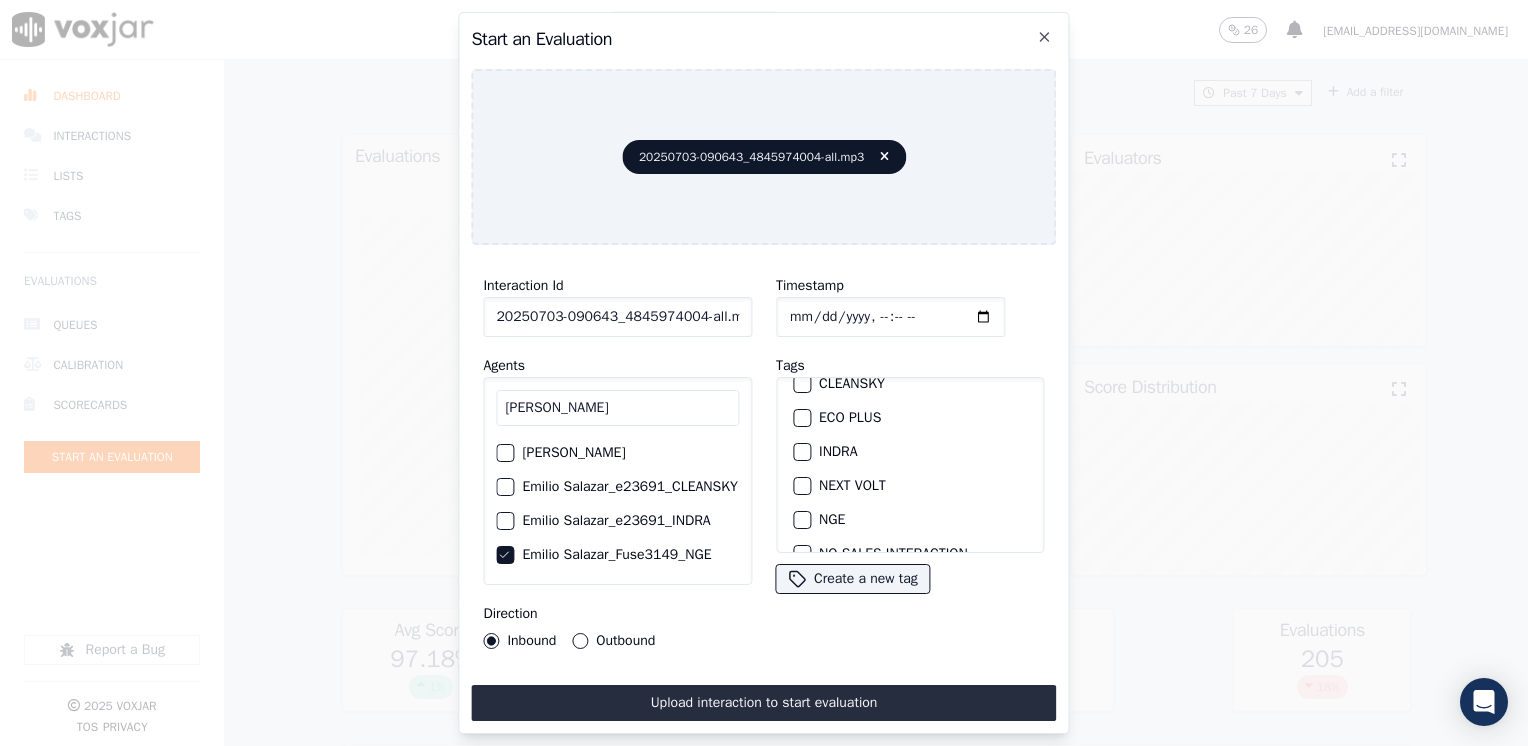 scroll, scrollTop: 100, scrollLeft: 0, axis: vertical 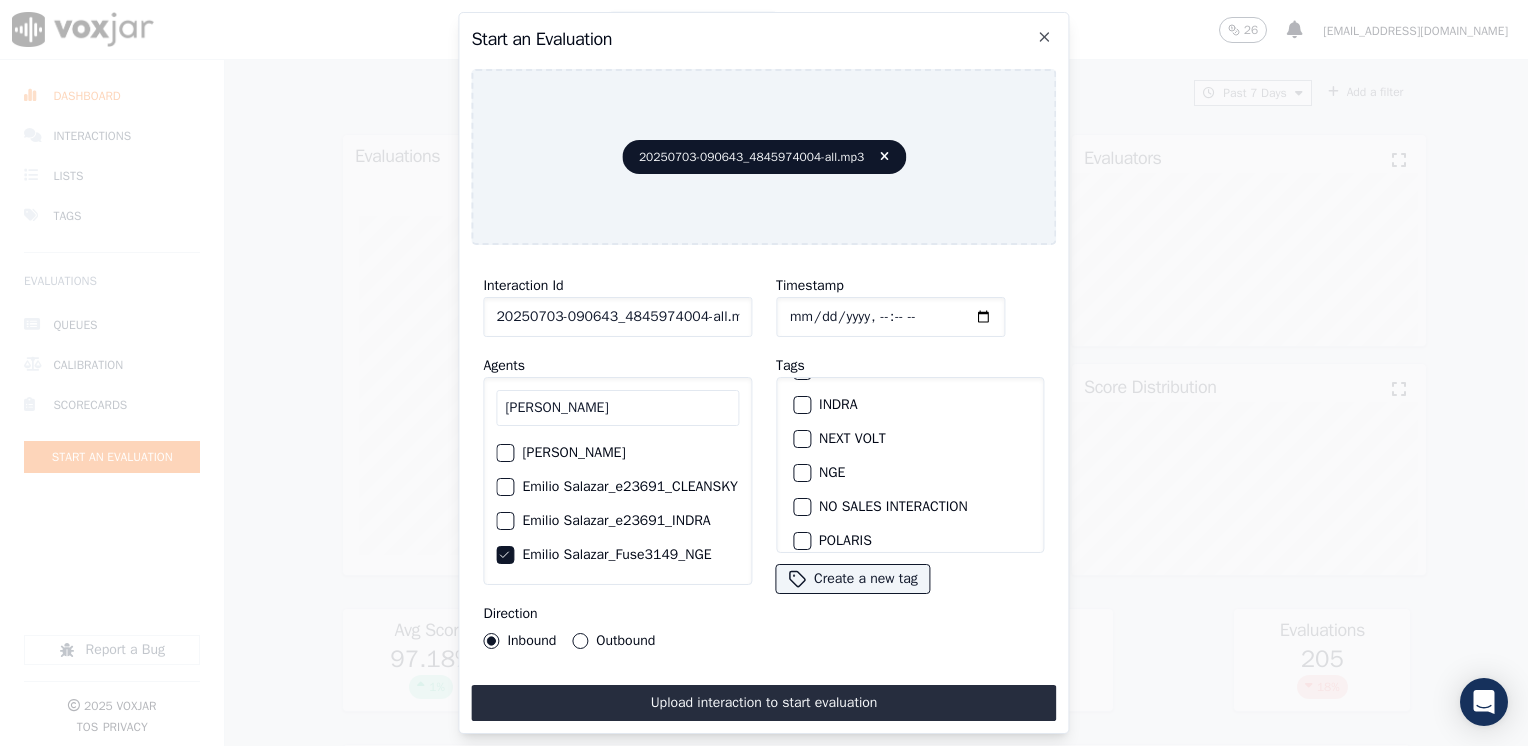 click on "NGE" 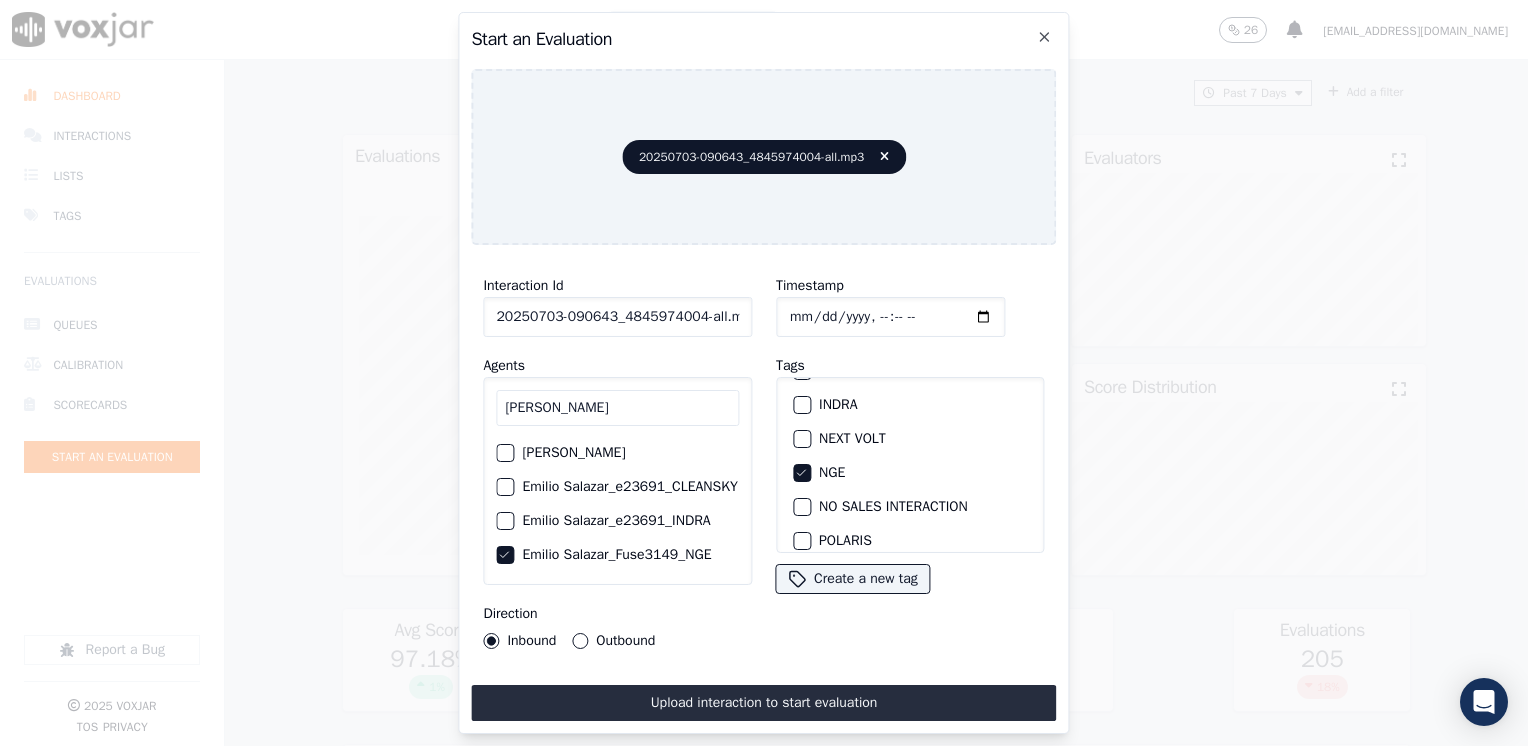 click on "Outbound" at bounding box center [580, 641] 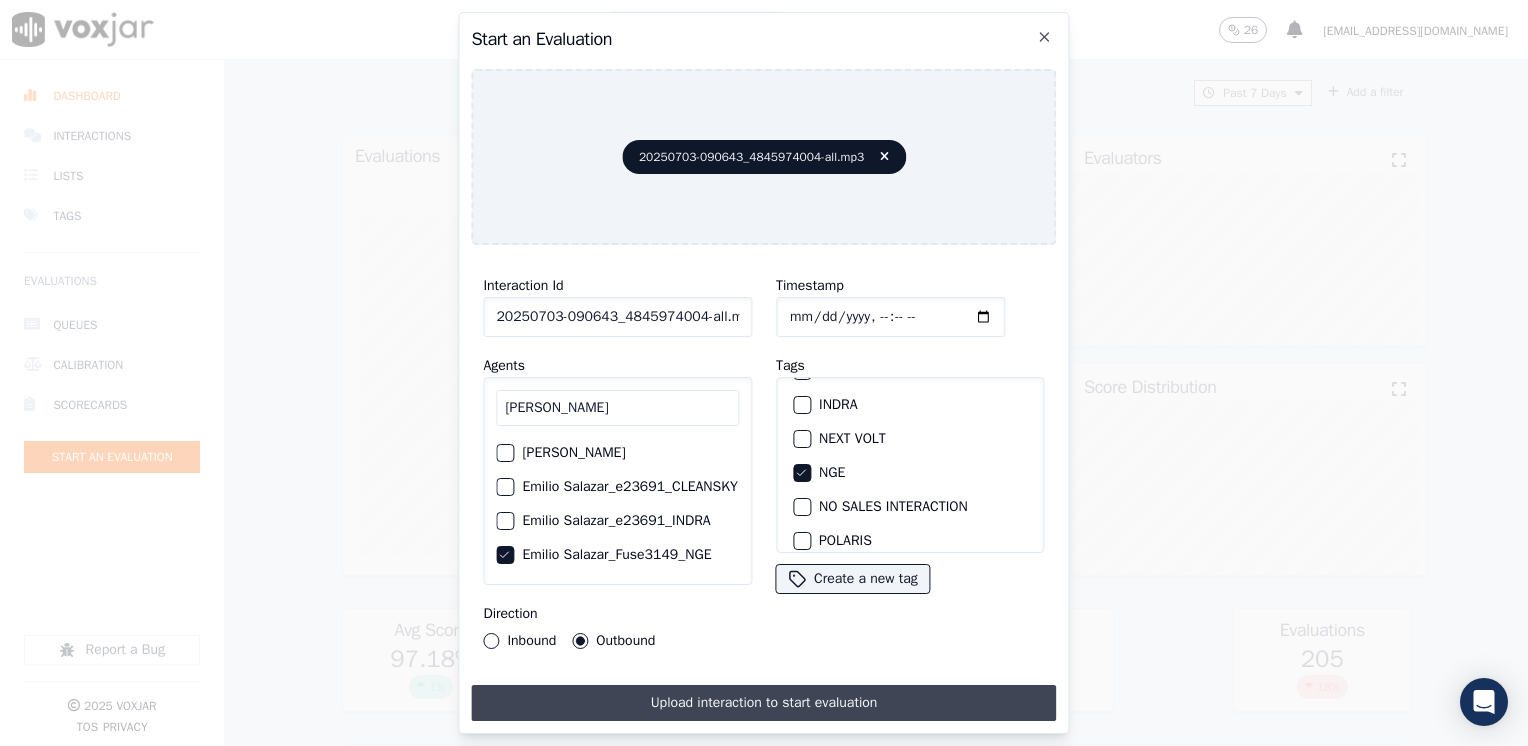click on "Upload interaction to start evaluation" at bounding box center [763, 703] 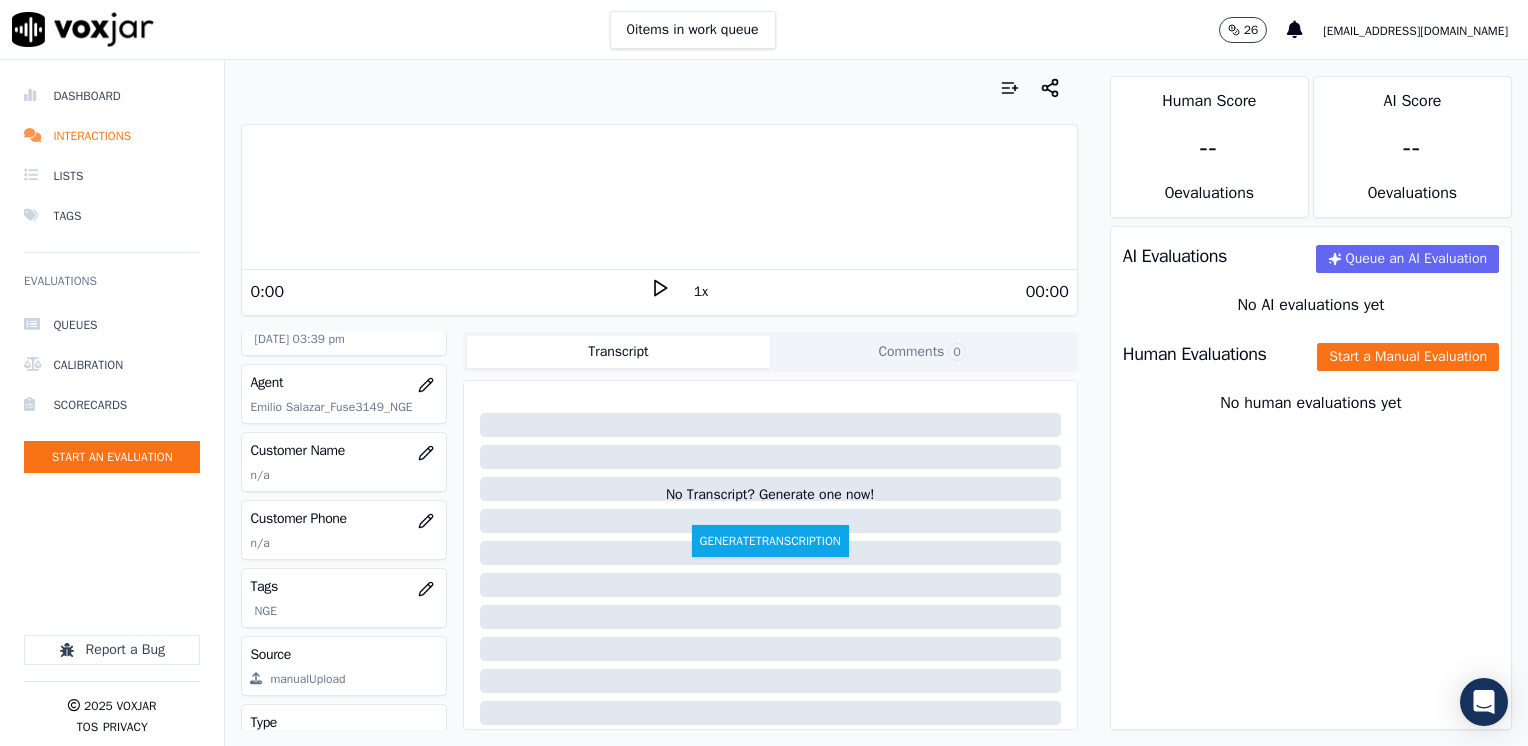 scroll, scrollTop: 200, scrollLeft: 0, axis: vertical 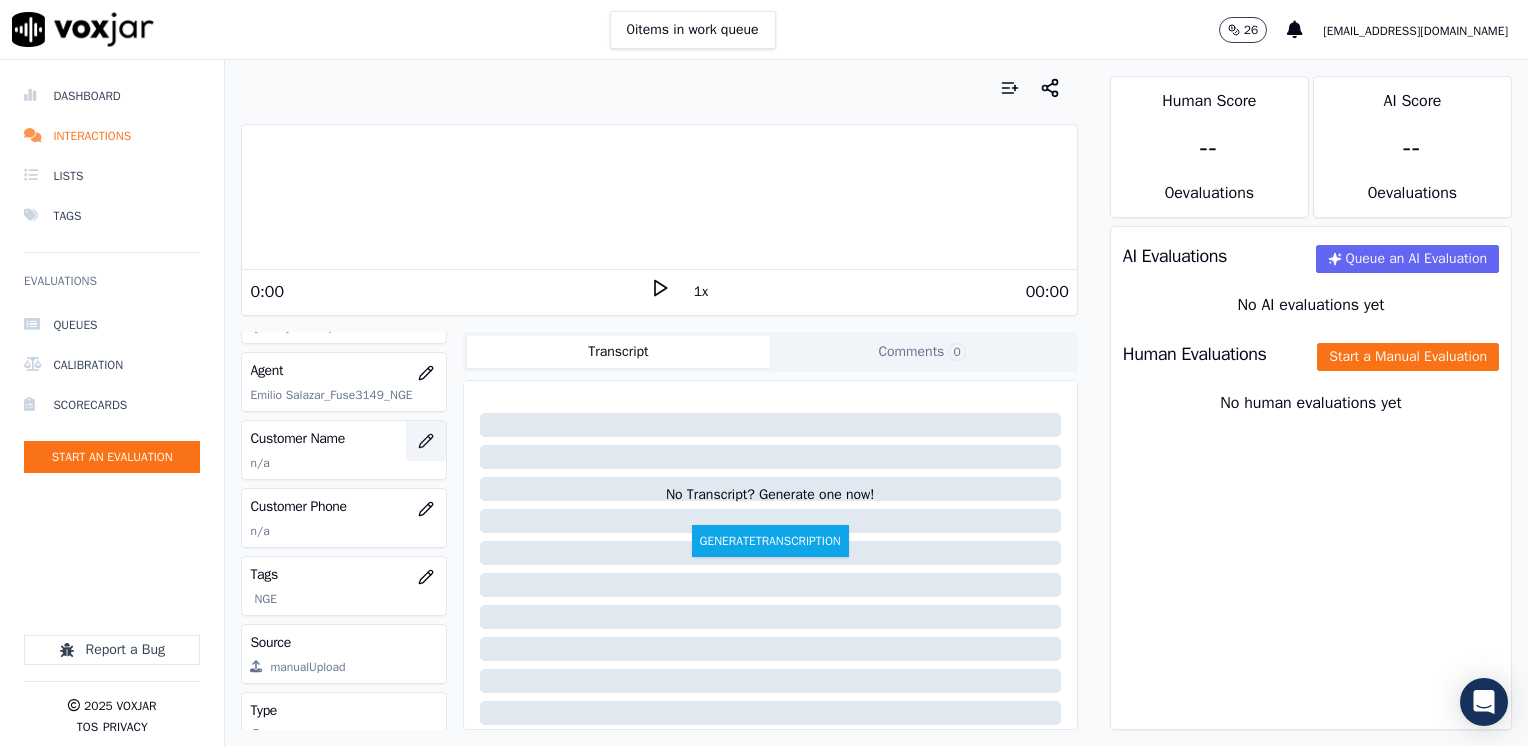 click 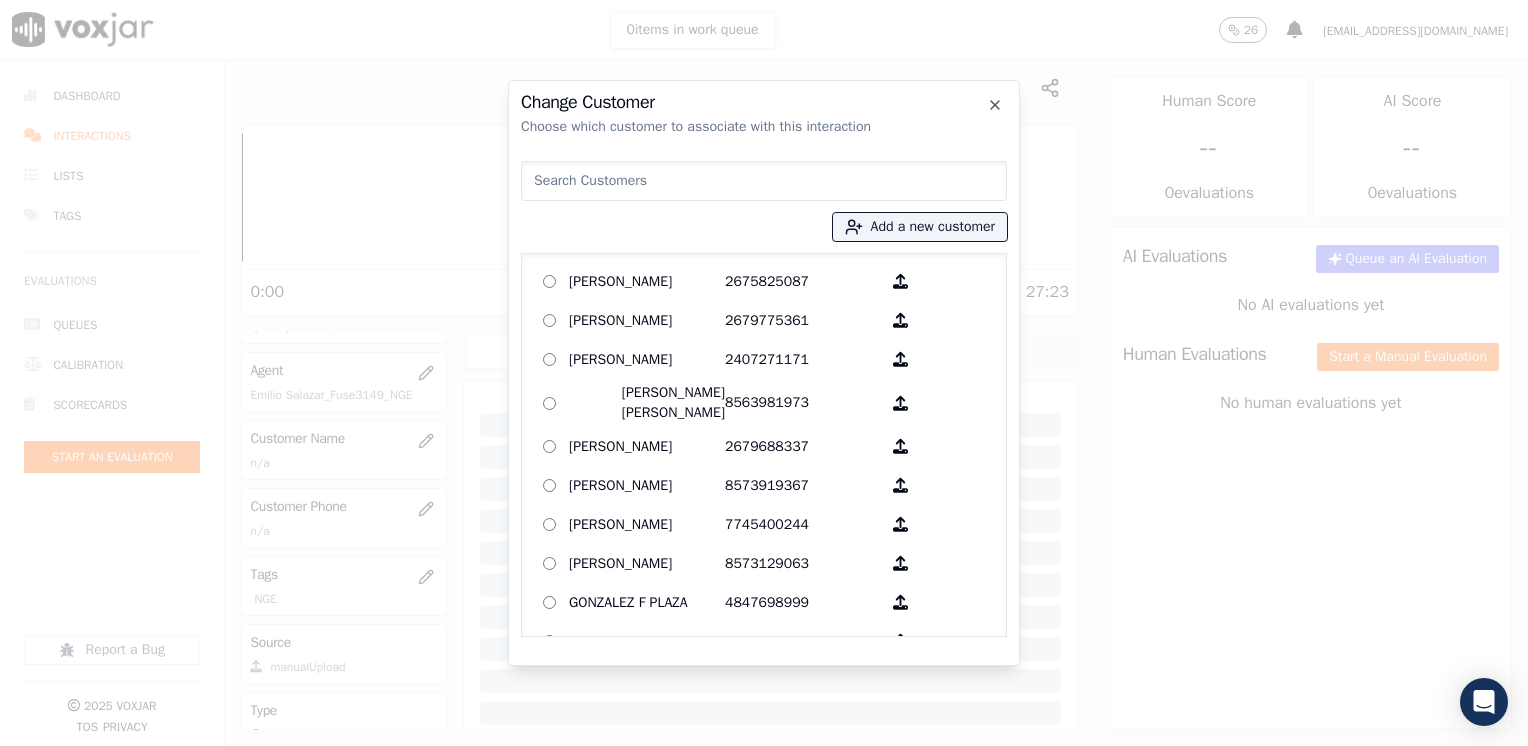 click at bounding box center [764, 181] 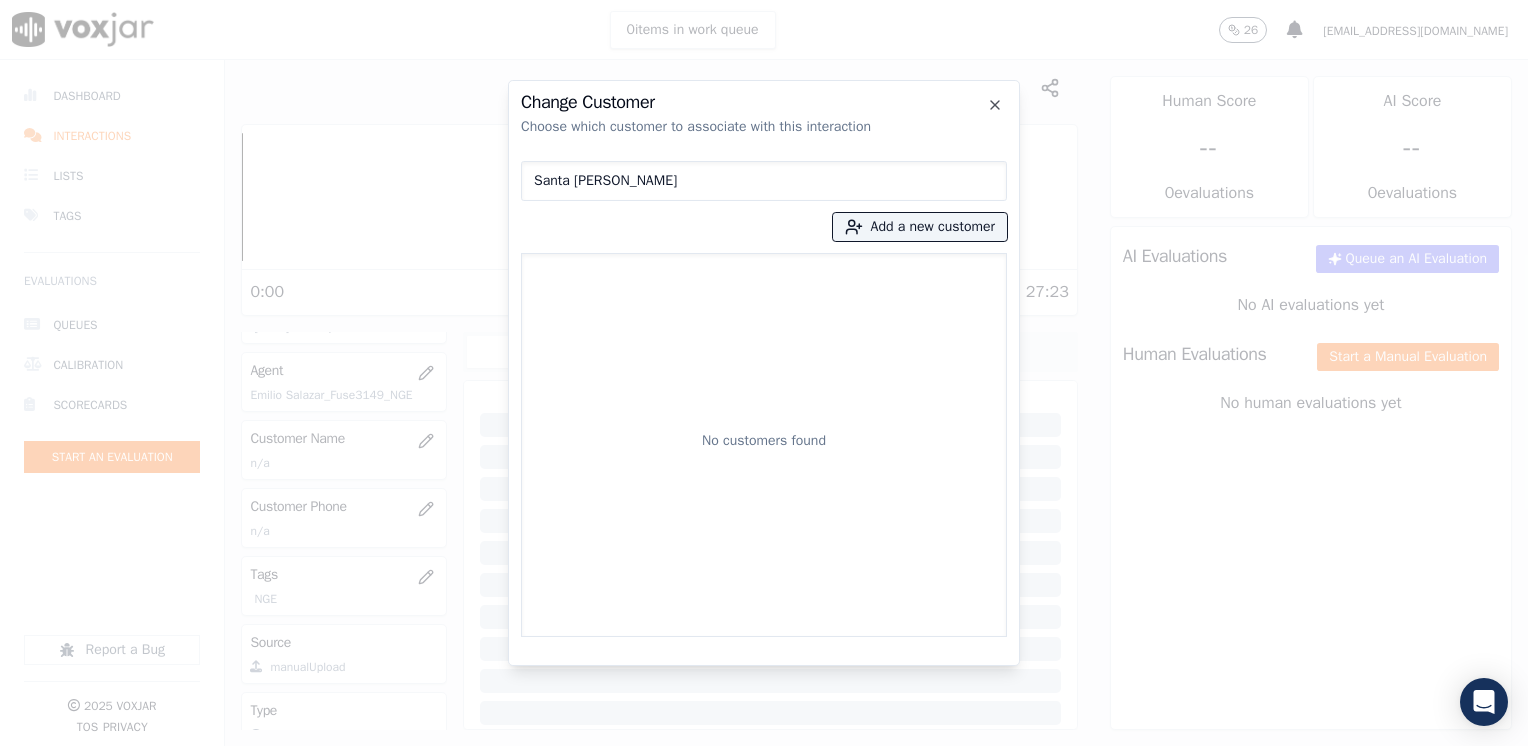 type on "Santa [PERSON_NAME]" 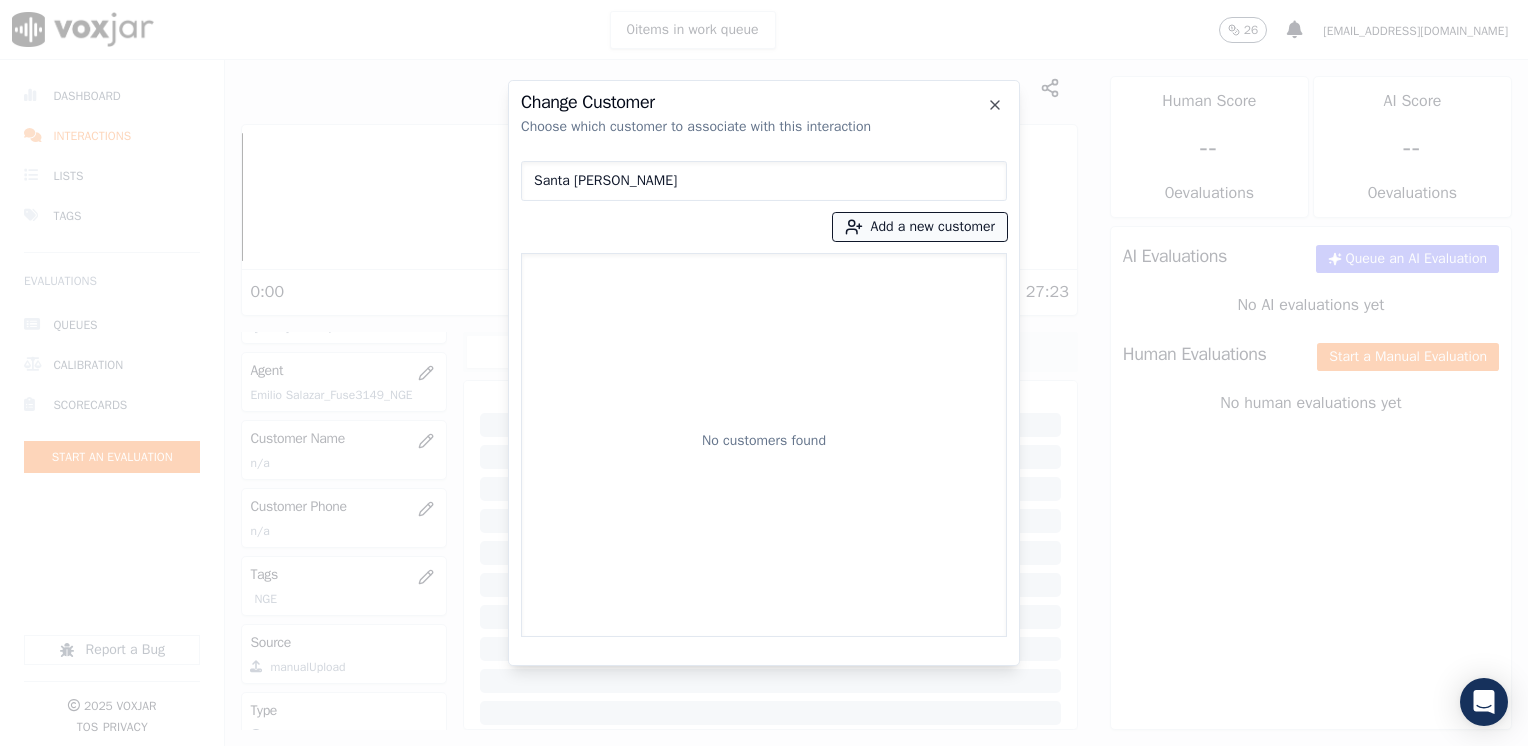 click on "Add a new customer" at bounding box center [920, 227] 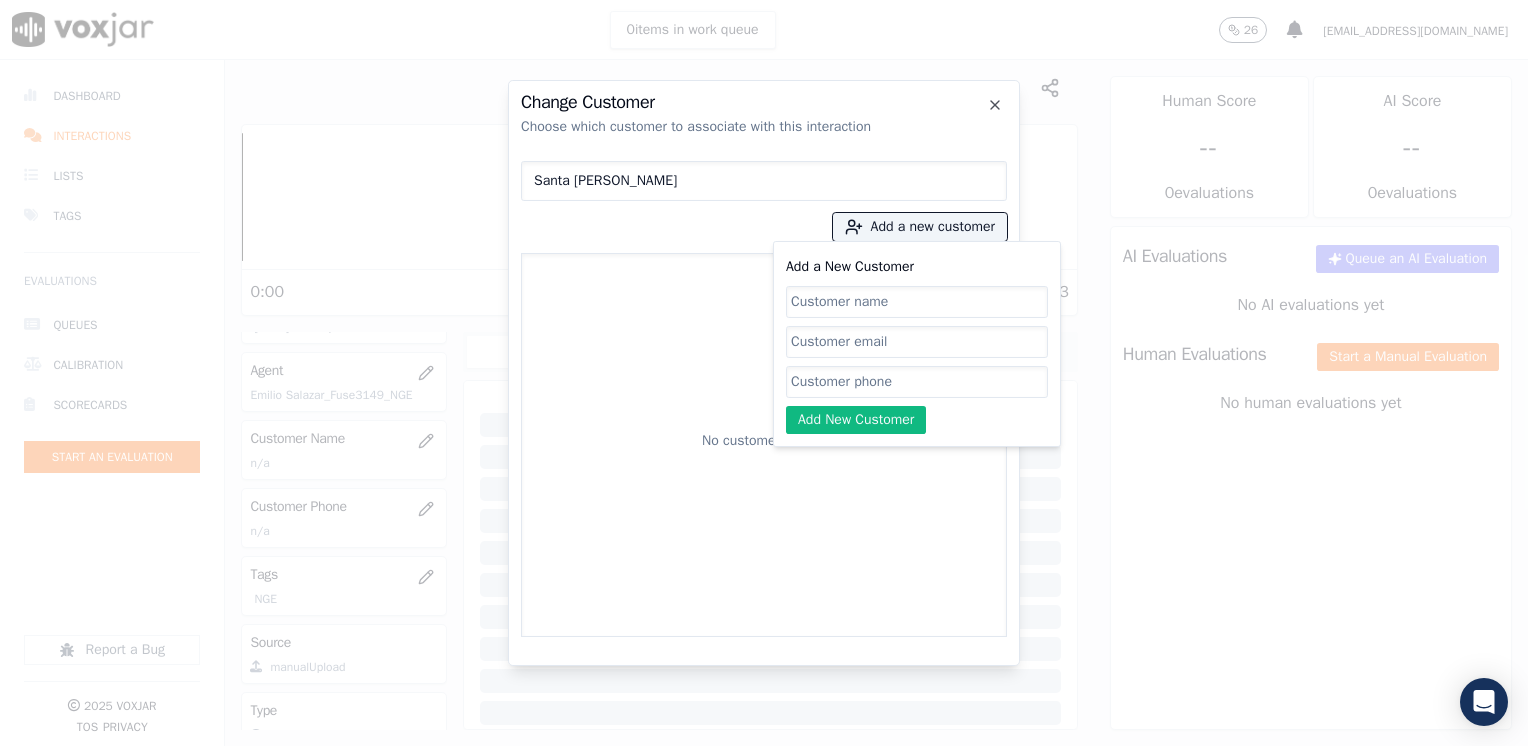 click on "Add a New Customer" 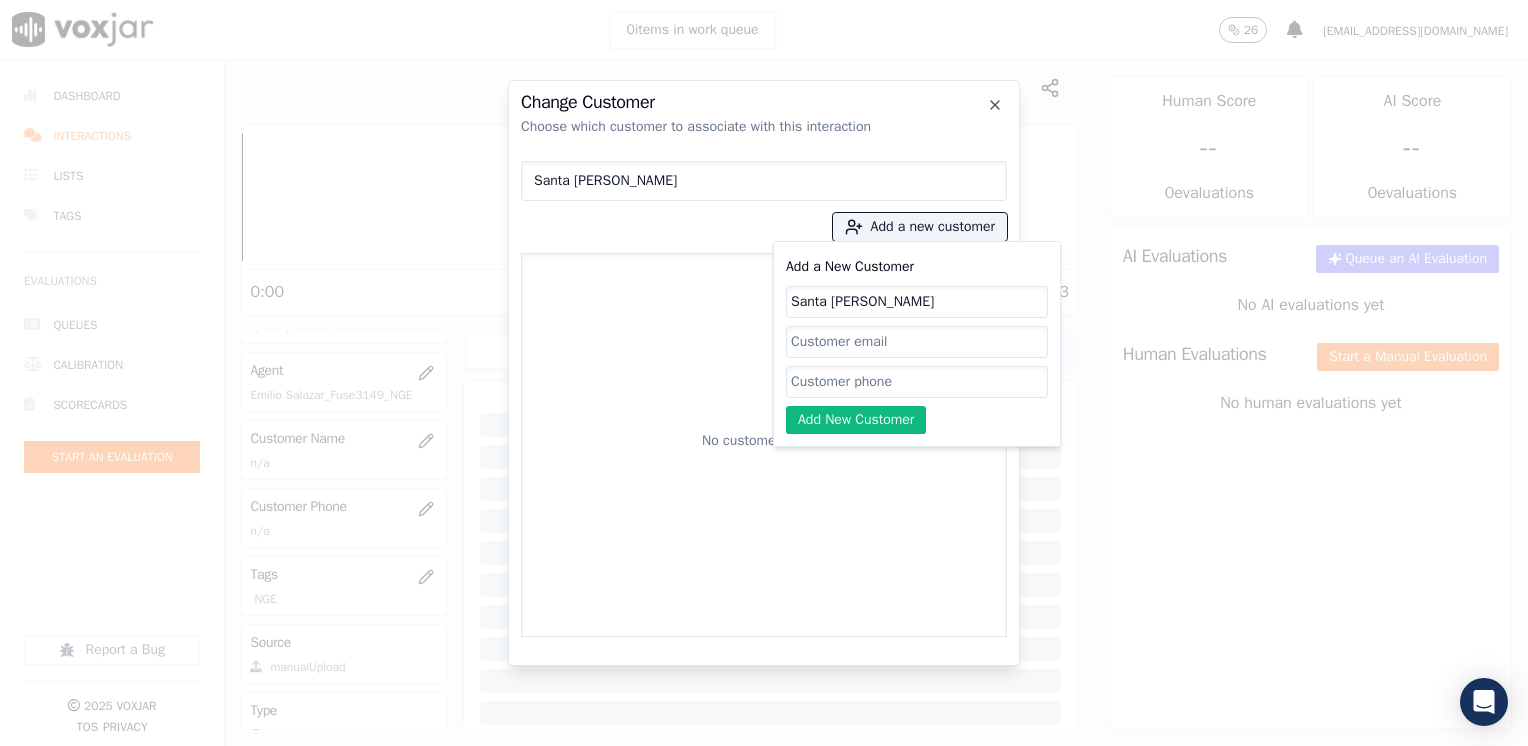 type on "Santa [PERSON_NAME]" 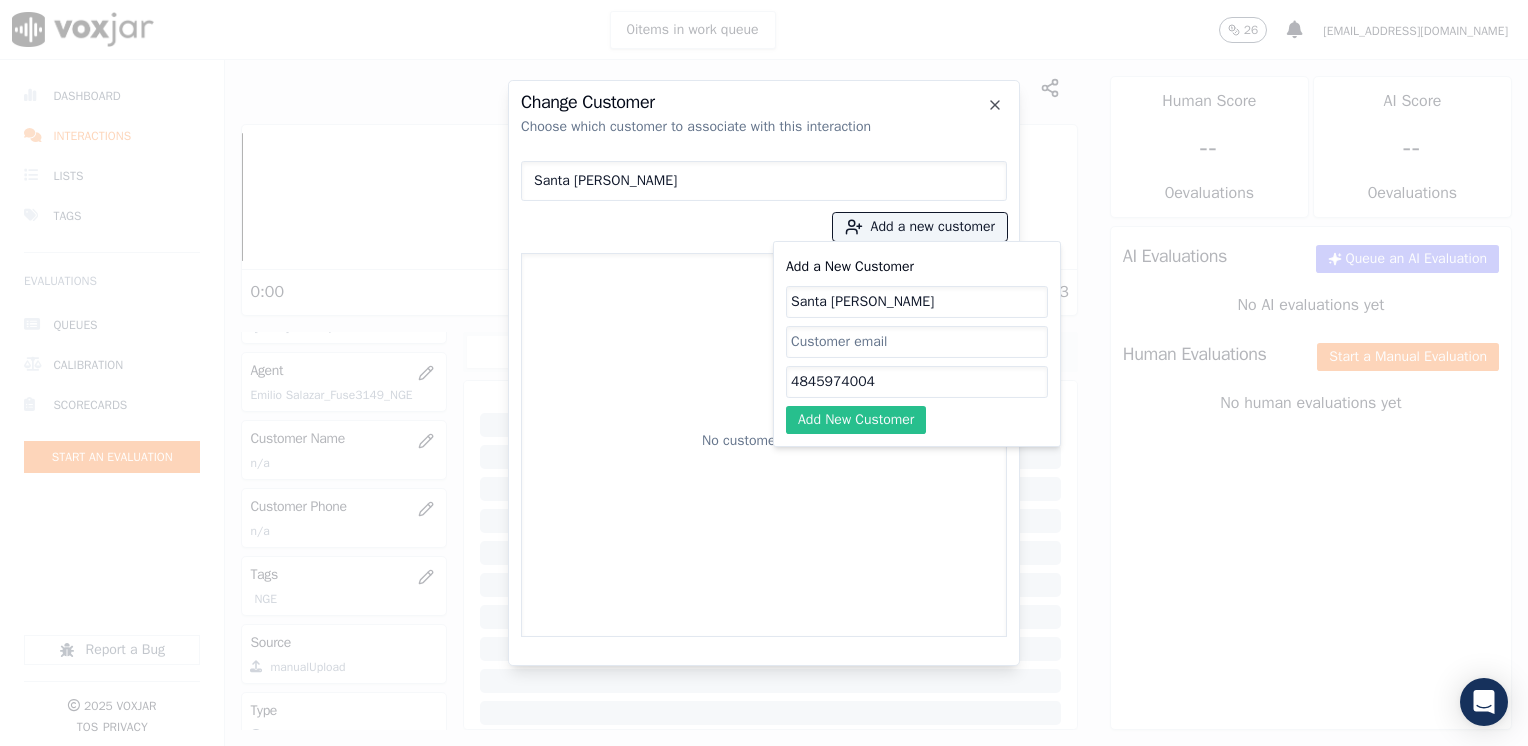 type on "4845974004" 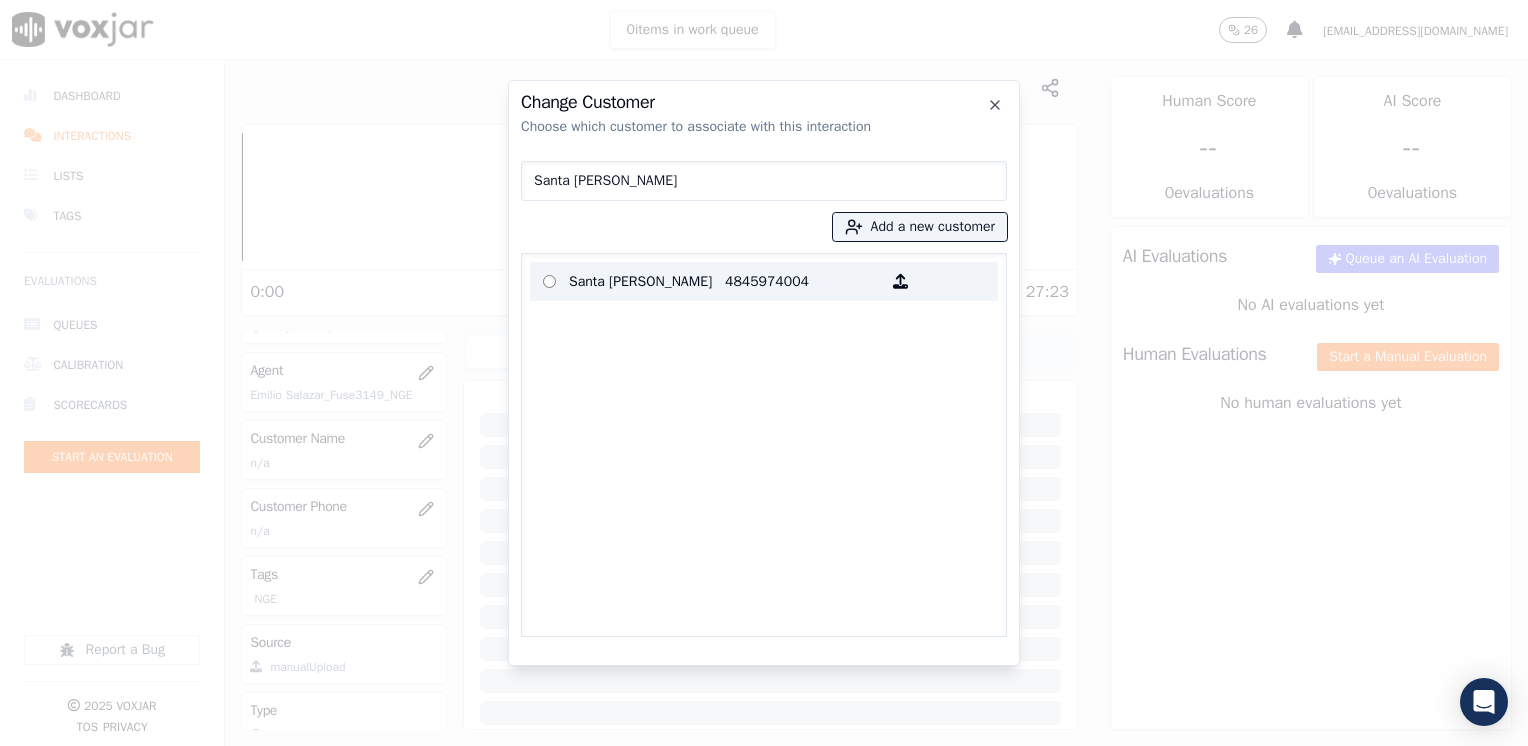 click on "Santa [PERSON_NAME]   4845974004" at bounding box center (764, 281) 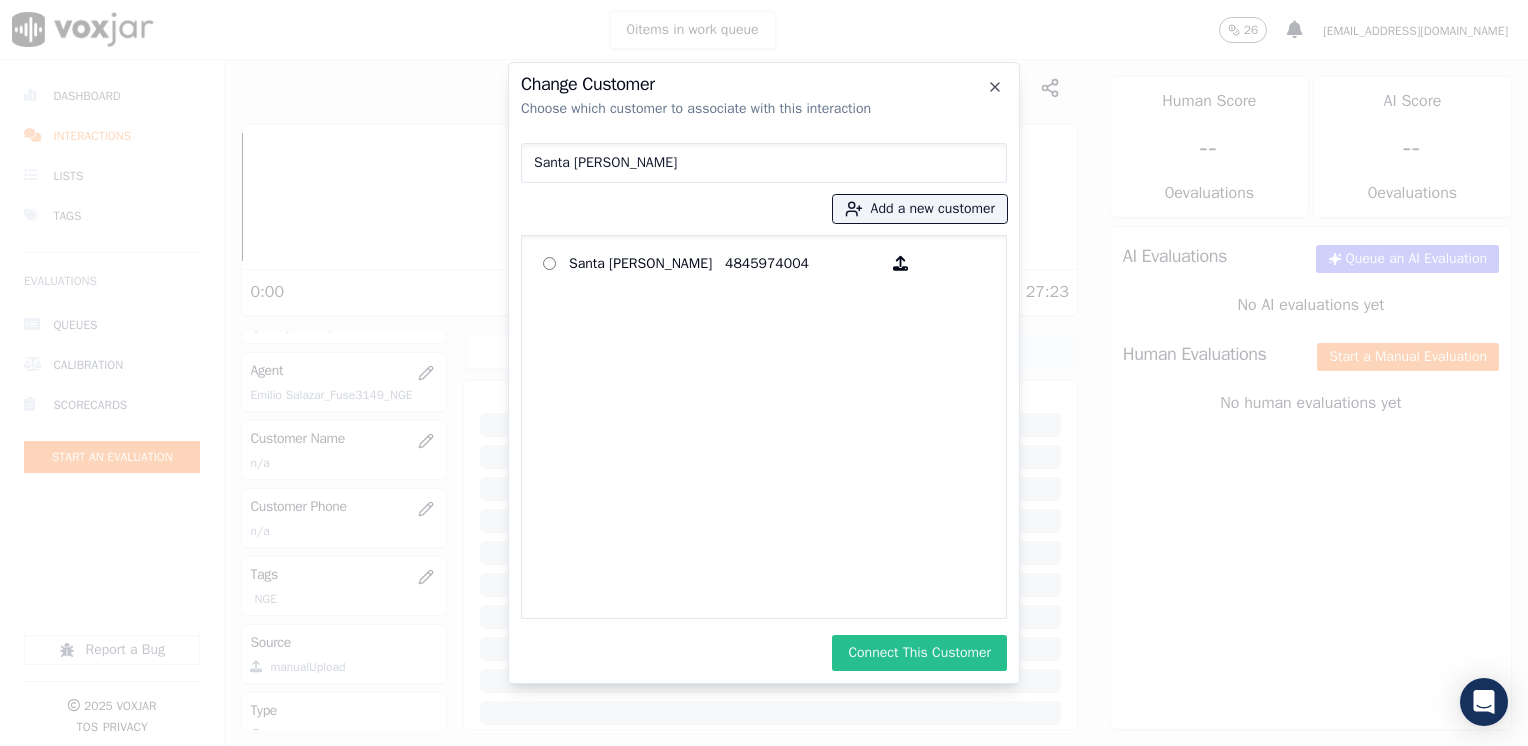 click on "Connect This Customer" at bounding box center [919, 653] 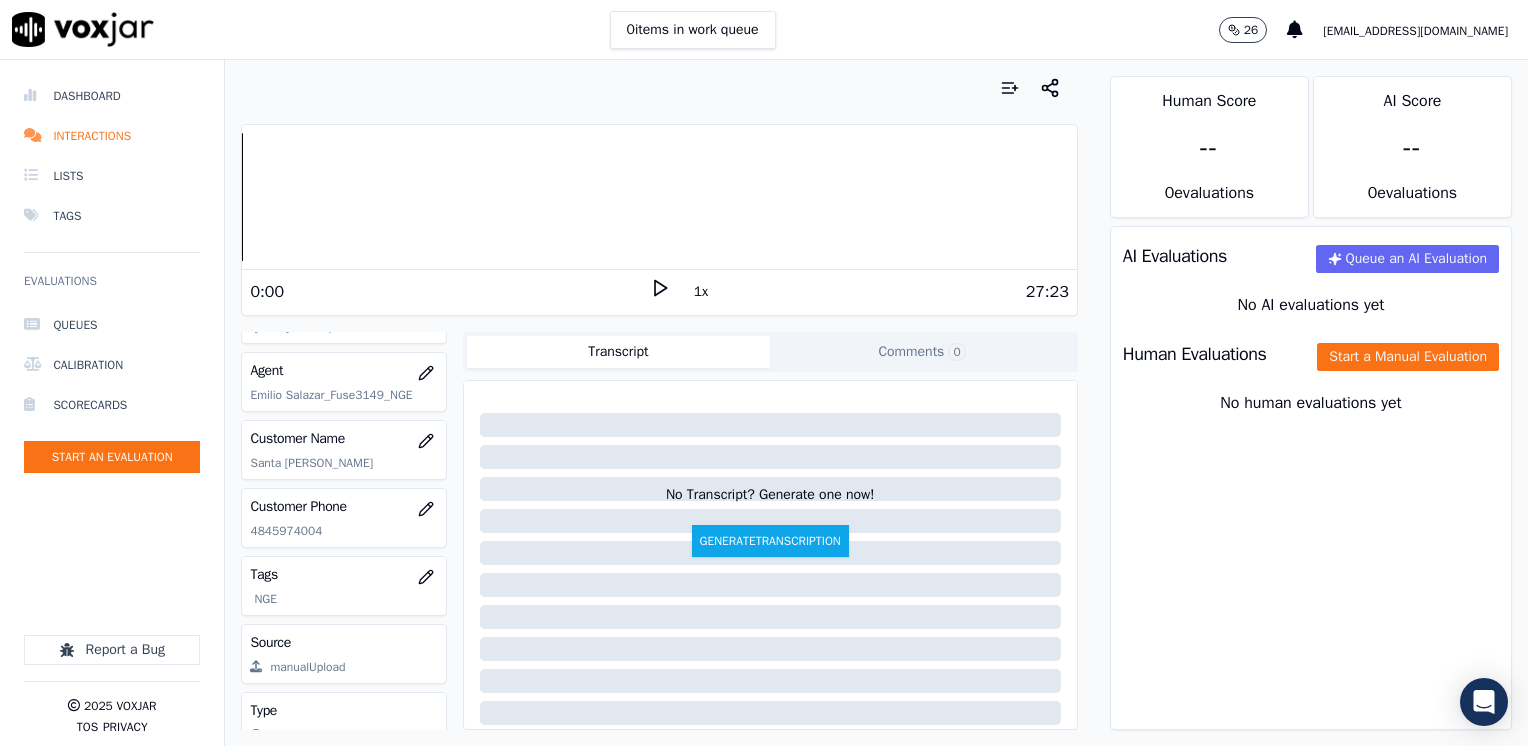 click on "0:00" at bounding box center [449, 292] 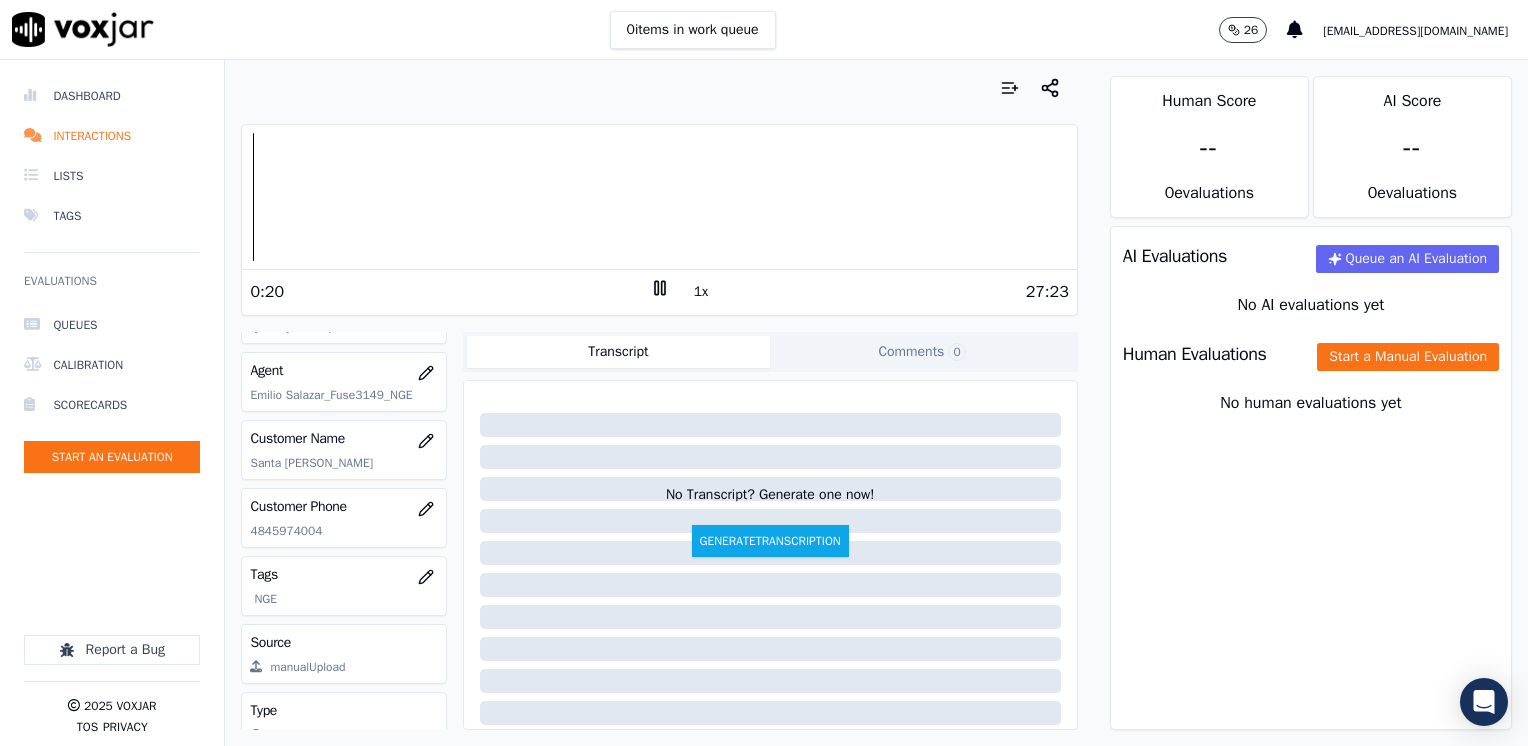click 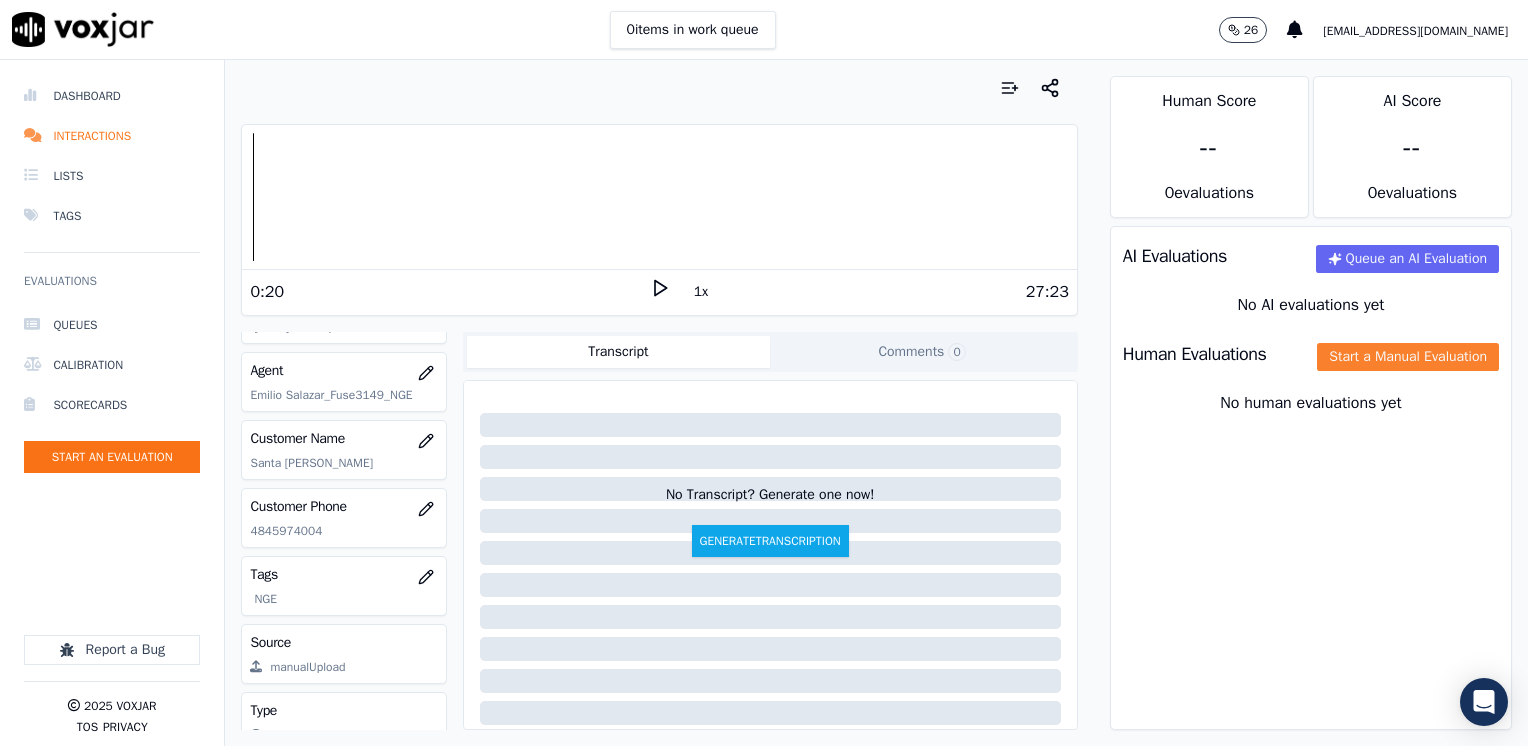 click on "Start a Manual Evaluation" 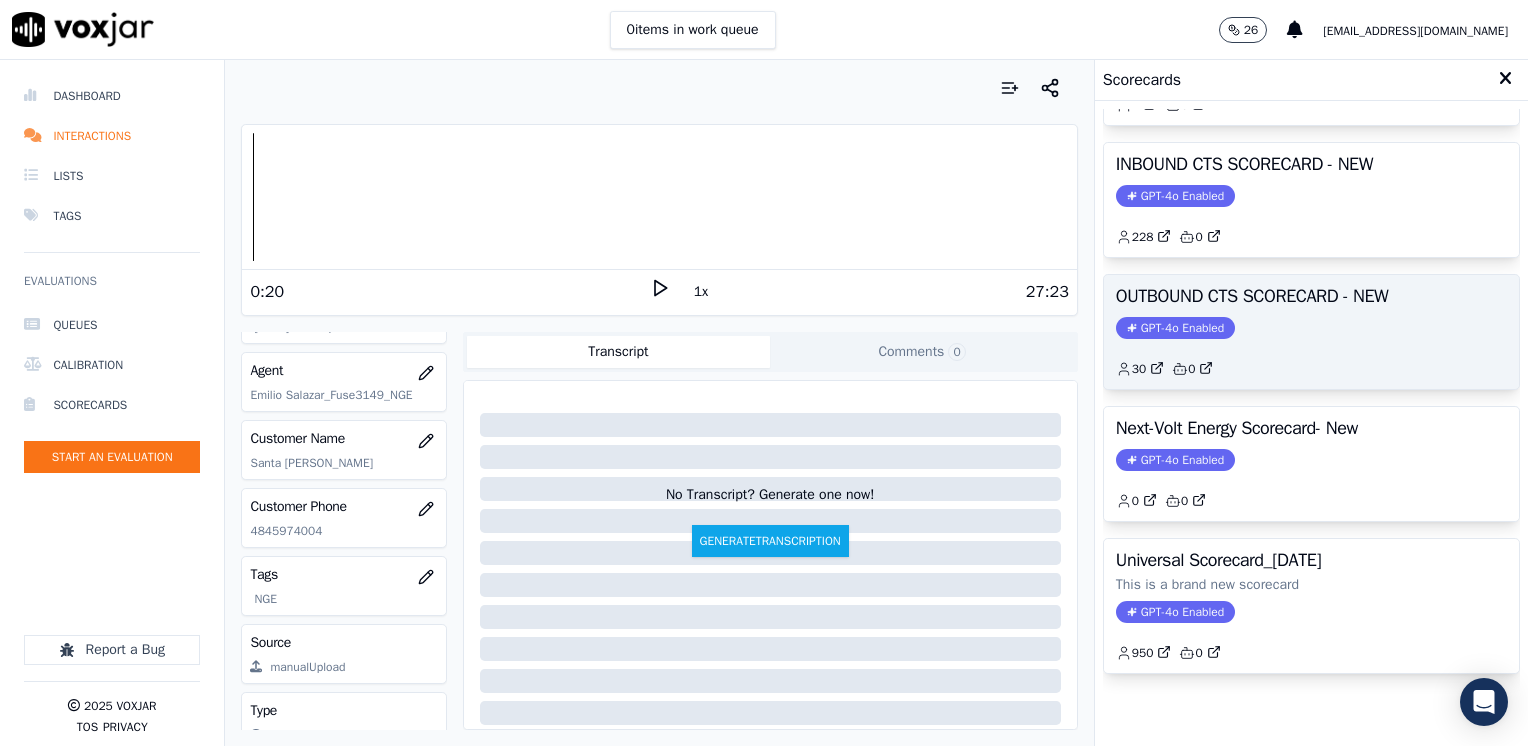 scroll, scrollTop: 127, scrollLeft: 0, axis: vertical 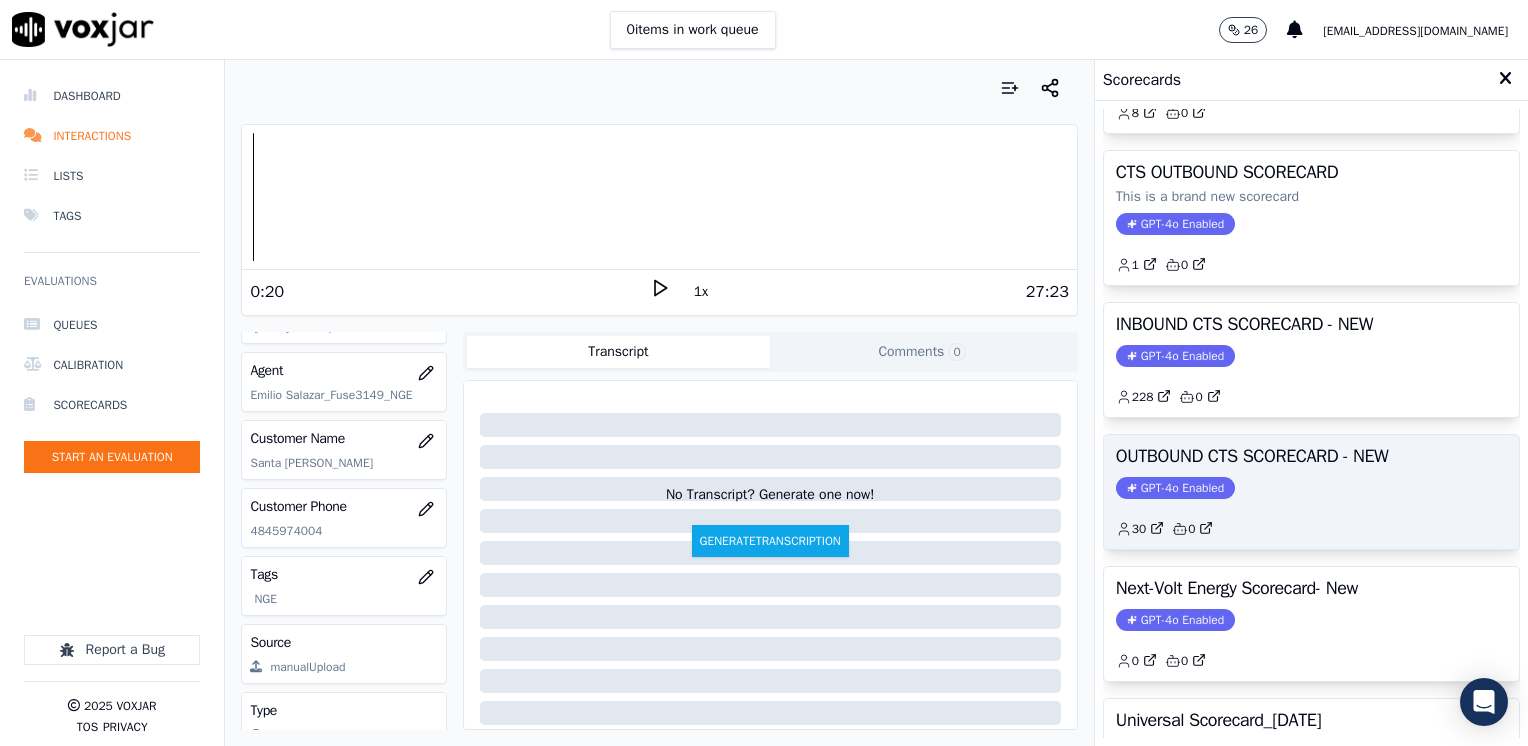 click on "GPT-4o Enabled" at bounding box center [1175, 488] 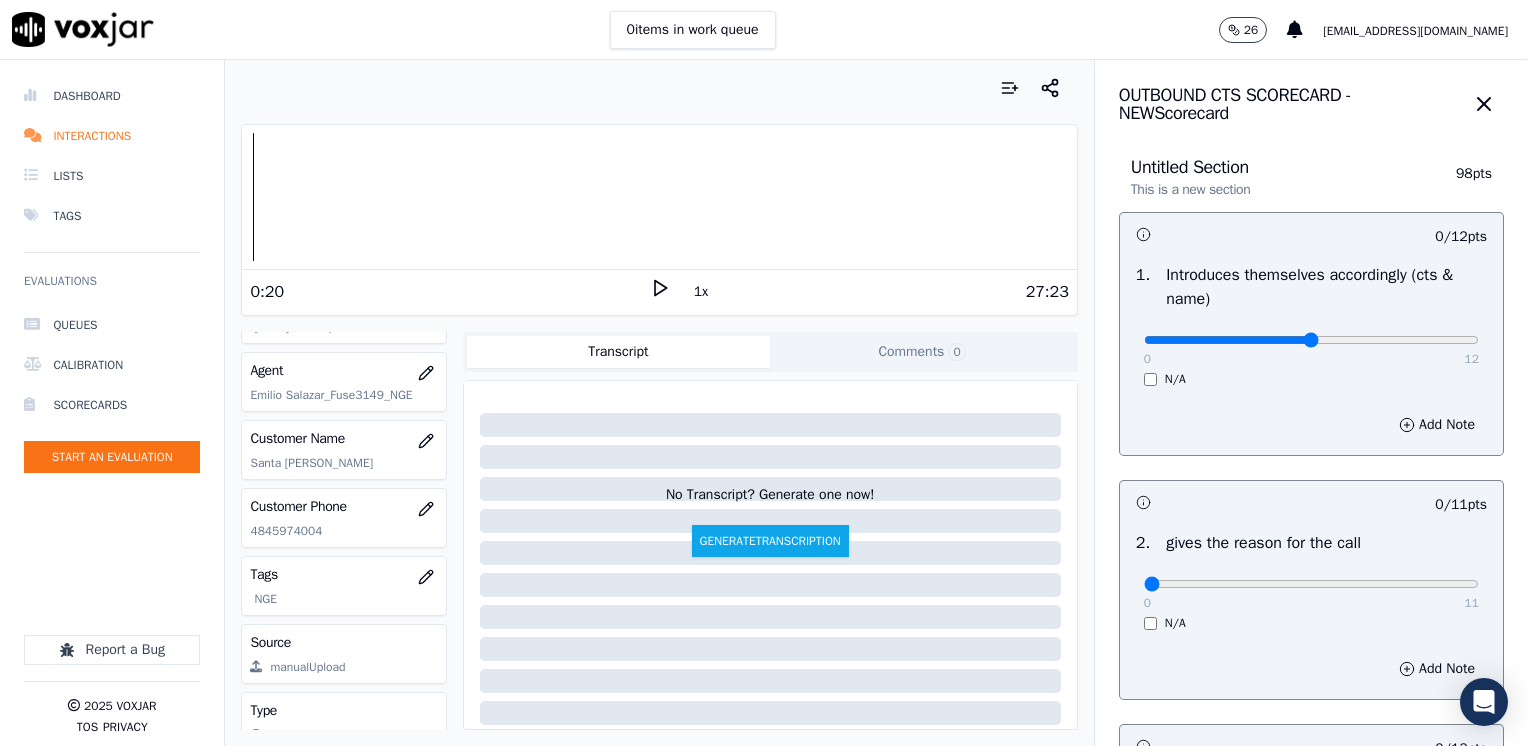 type on "6" 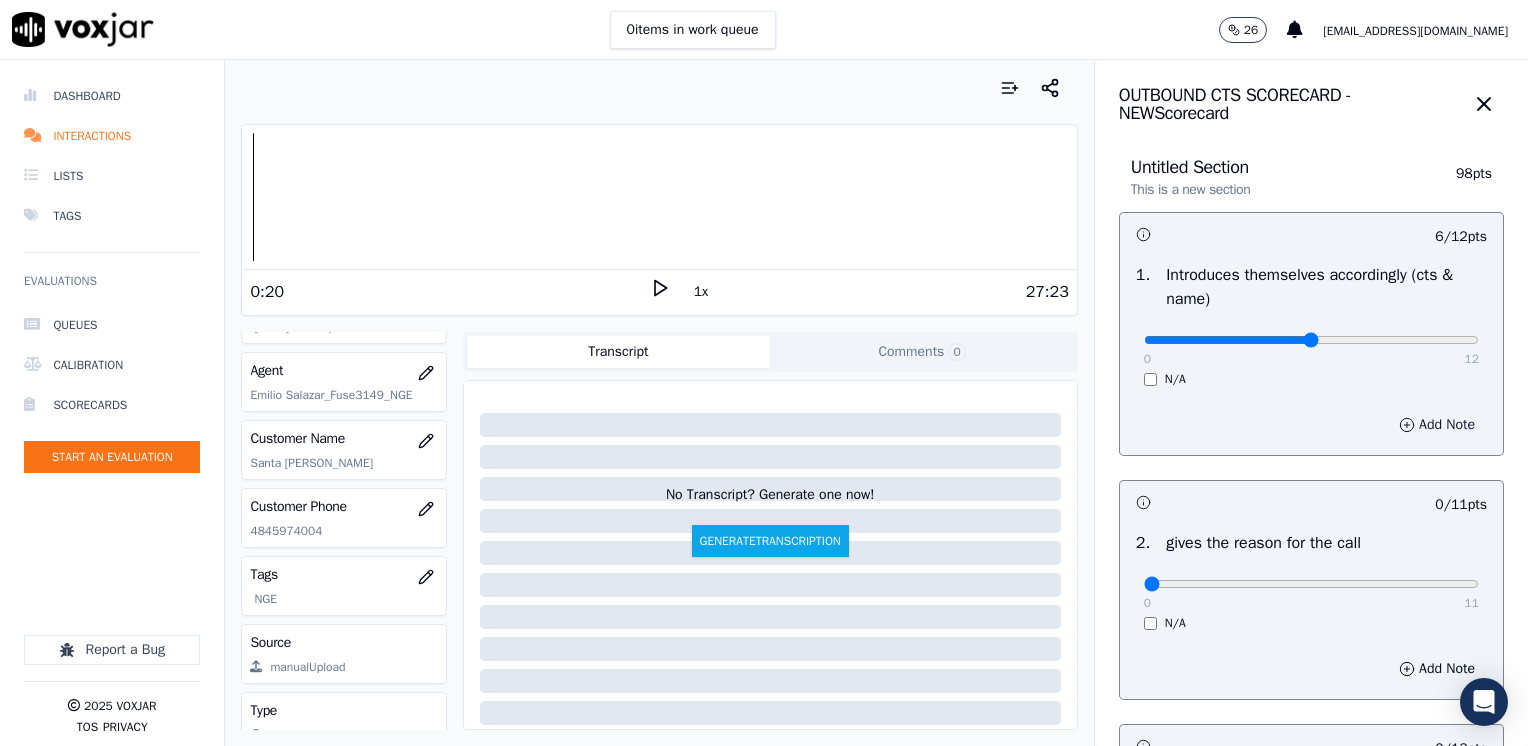 click on "Add Note" at bounding box center [1437, 425] 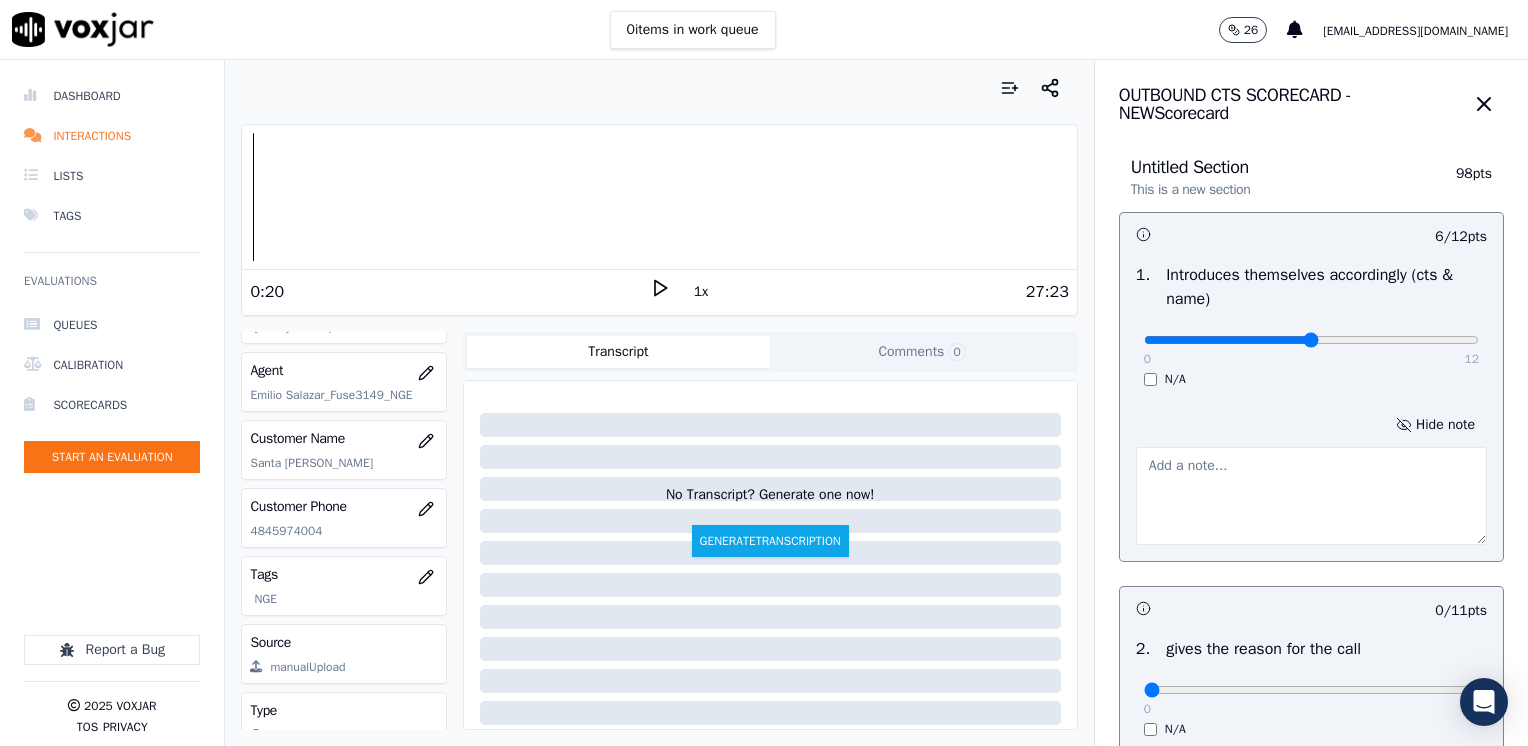 click at bounding box center [1311, 496] 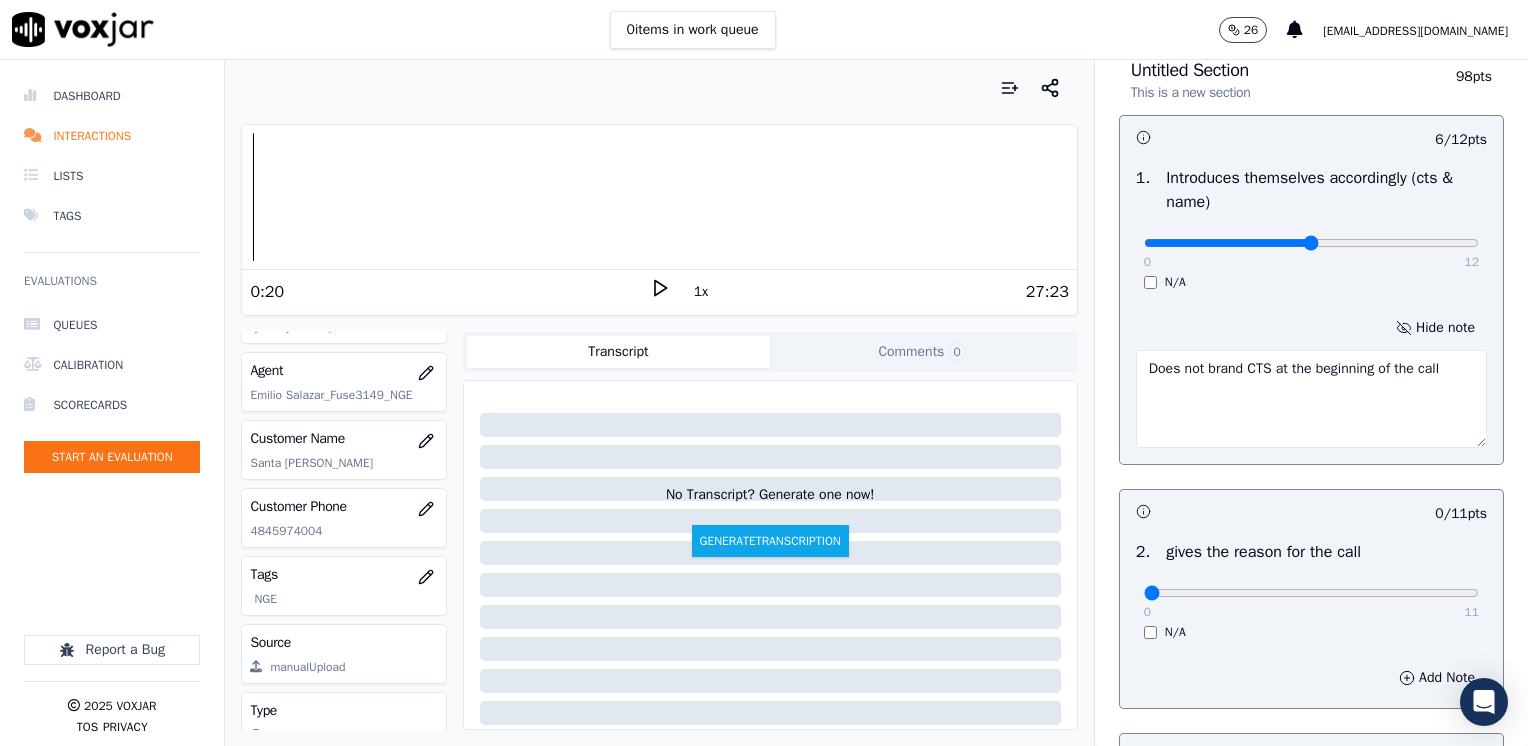scroll, scrollTop: 200, scrollLeft: 0, axis: vertical 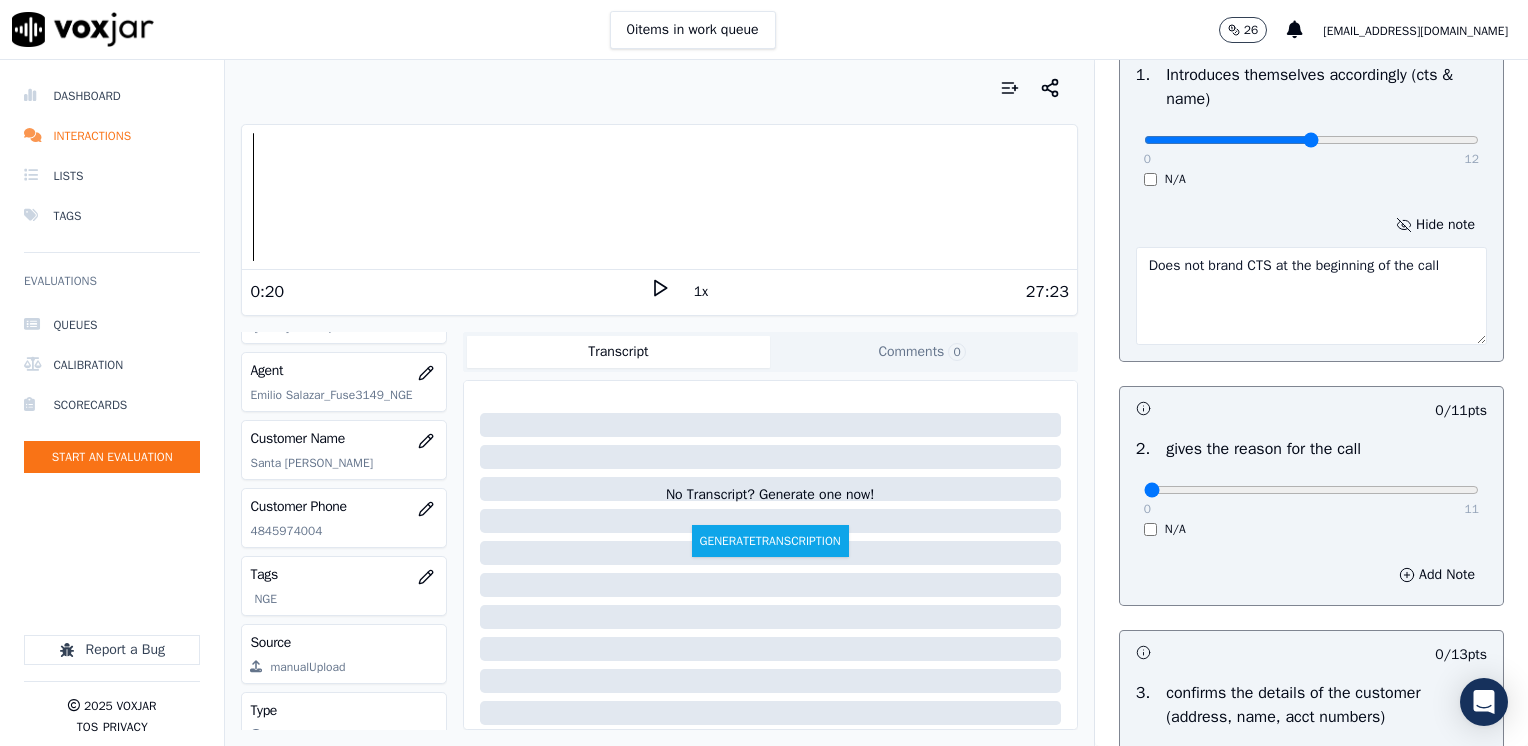 type on "Does not brand CTS at the beginning of the call" 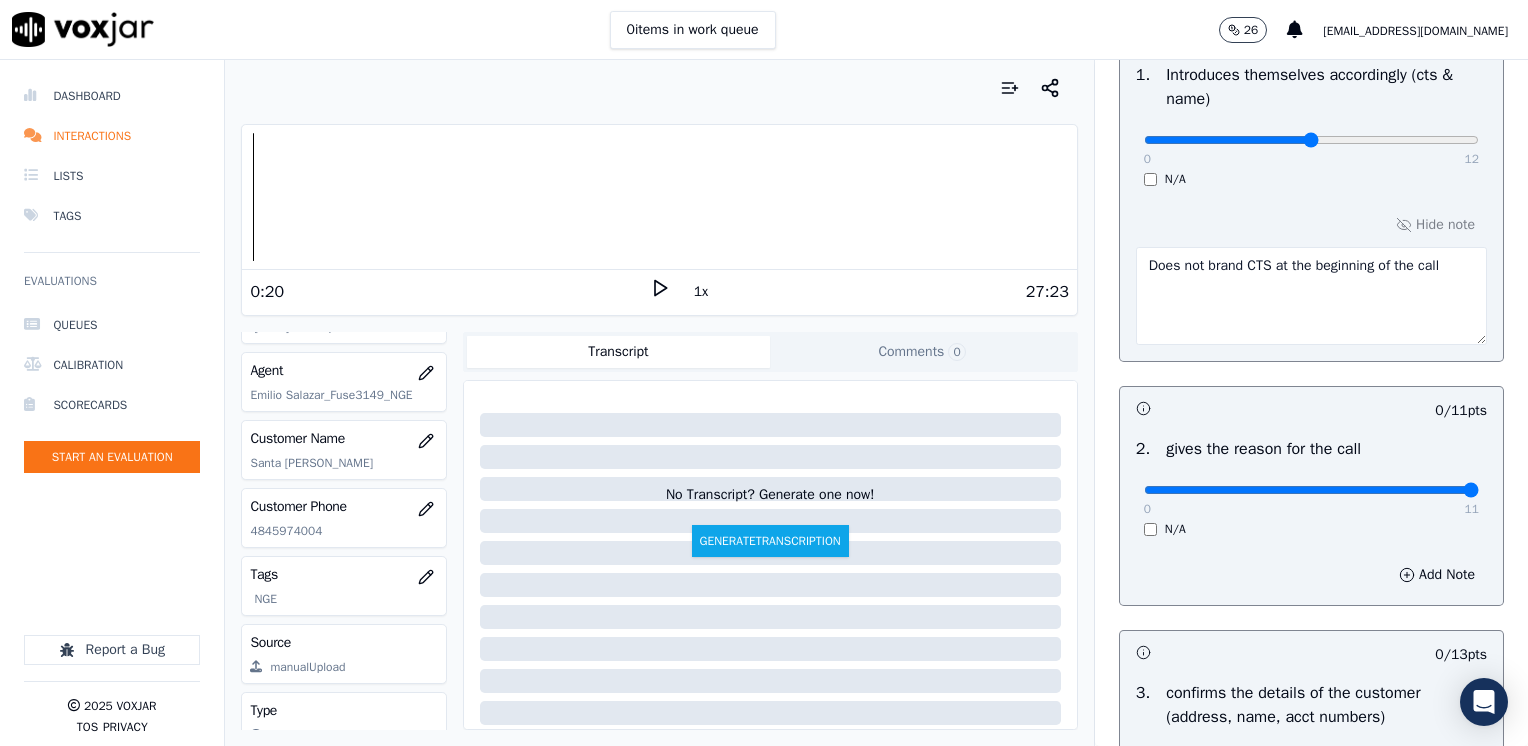 drag, startPoint x: 1132, startPoint y: 486, endPoint x: 1531, endPoint y: 494, distance: 399.0802 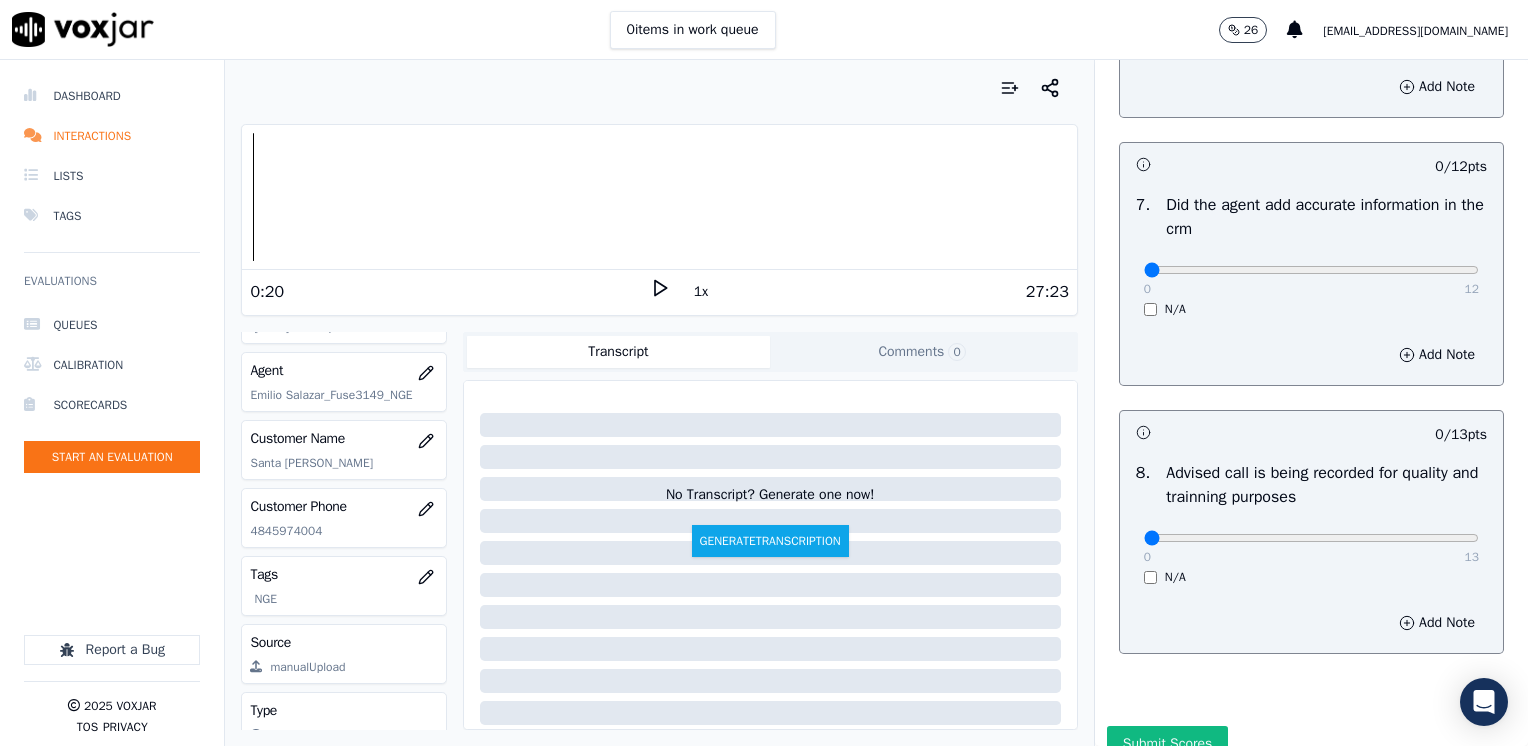 scroll, scrollTop: 1853, scrollLeft: 0, axis: vertical 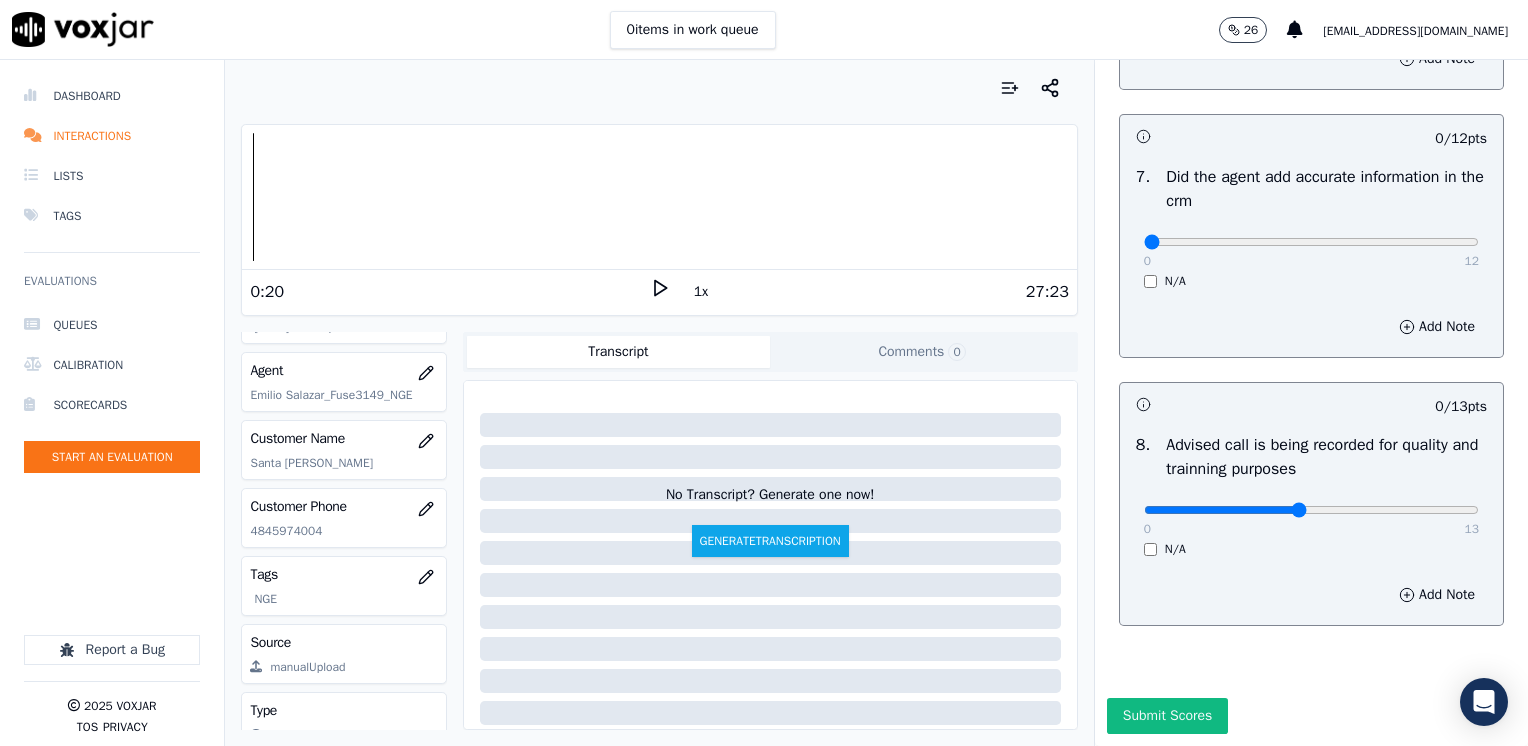 type on "6" 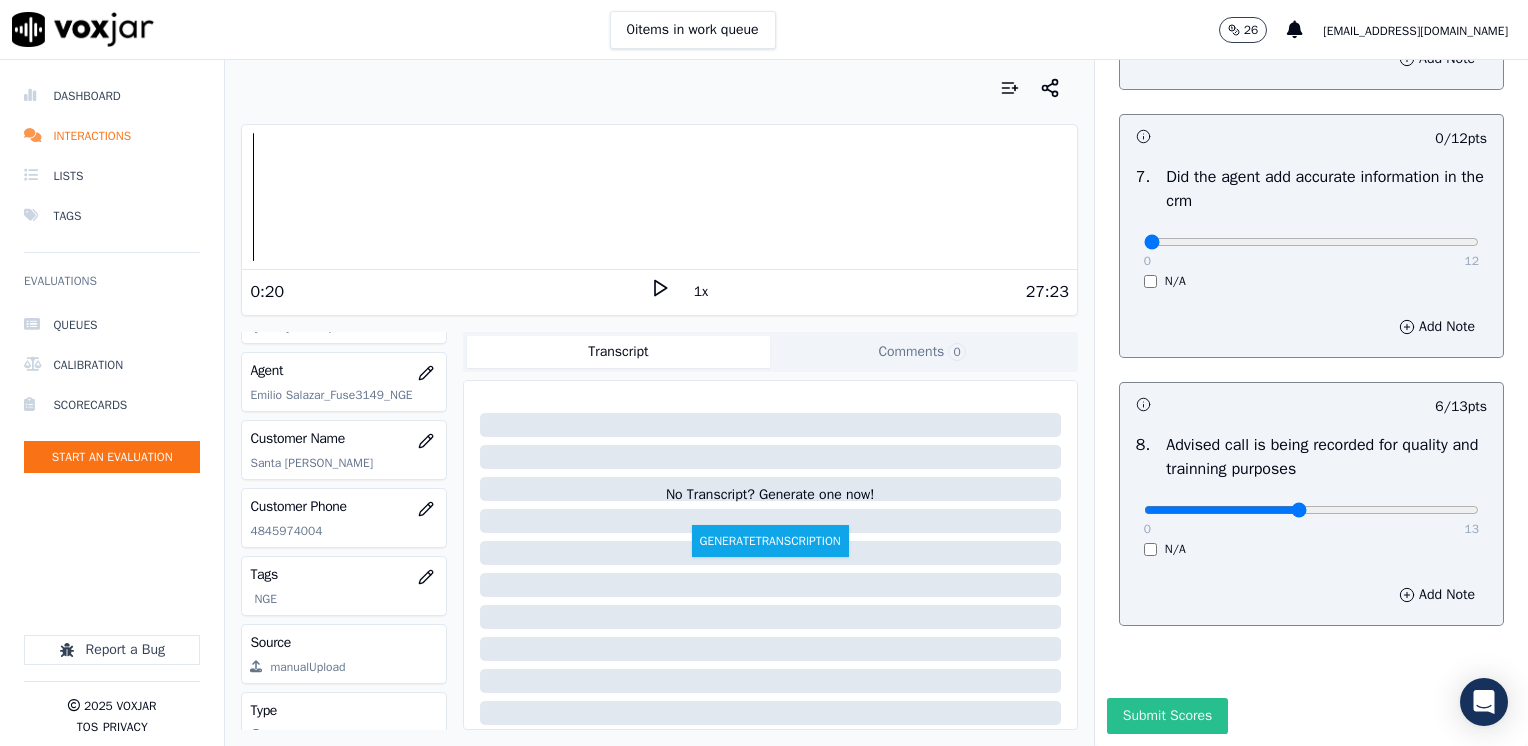 click on "Submit Scores" at bounding box center (1167, 716) 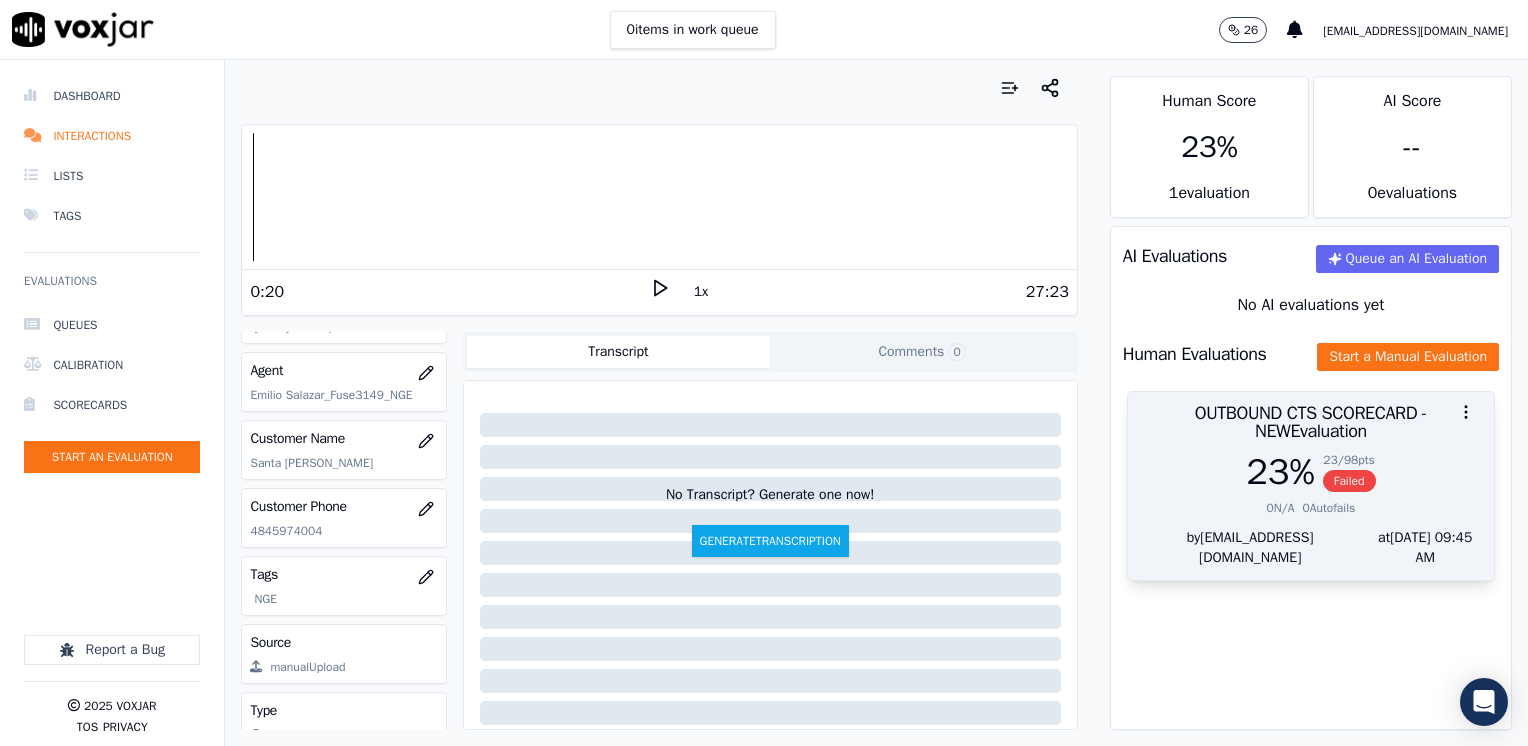click at bounding box center [1311, 412] 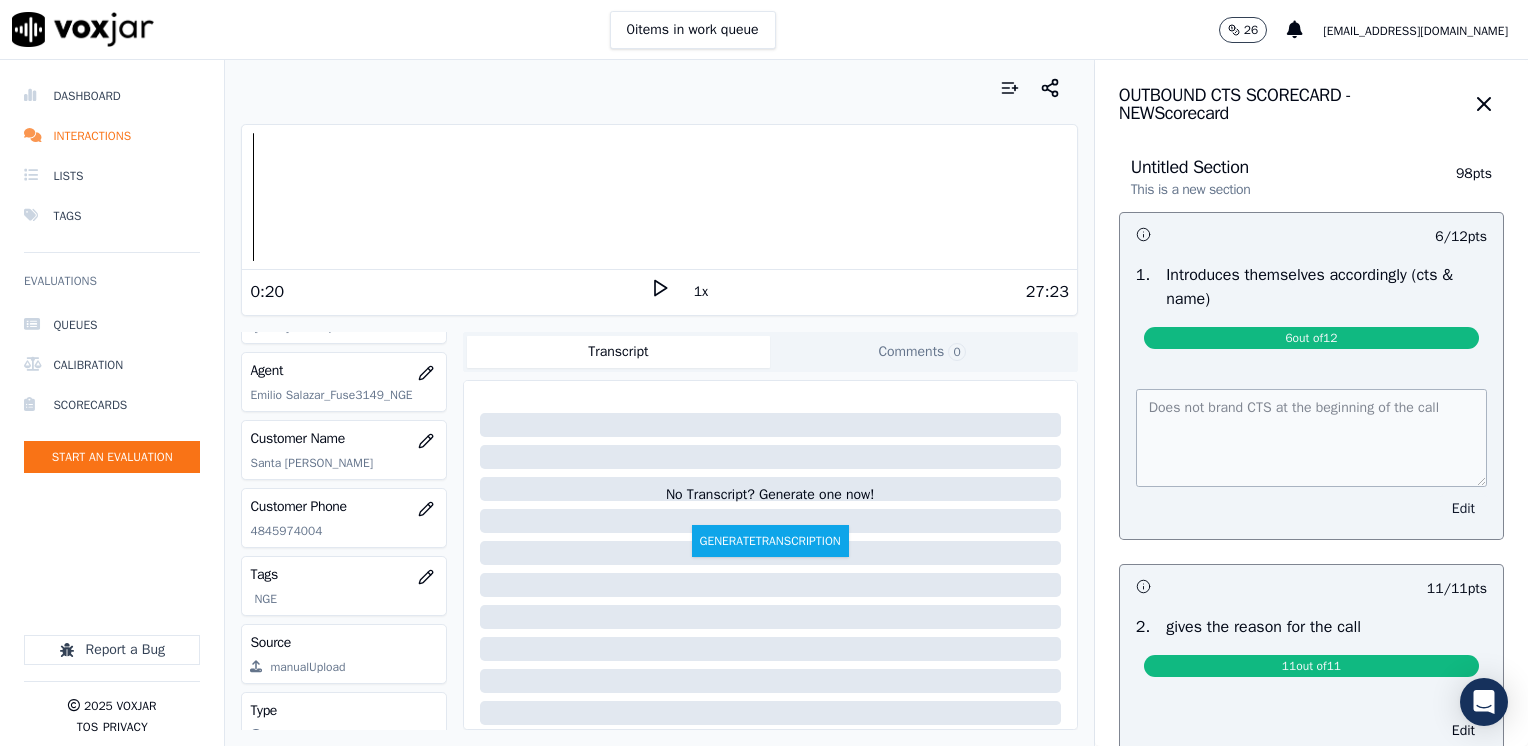 click on "Edit" at bounding box center (1463, 509) 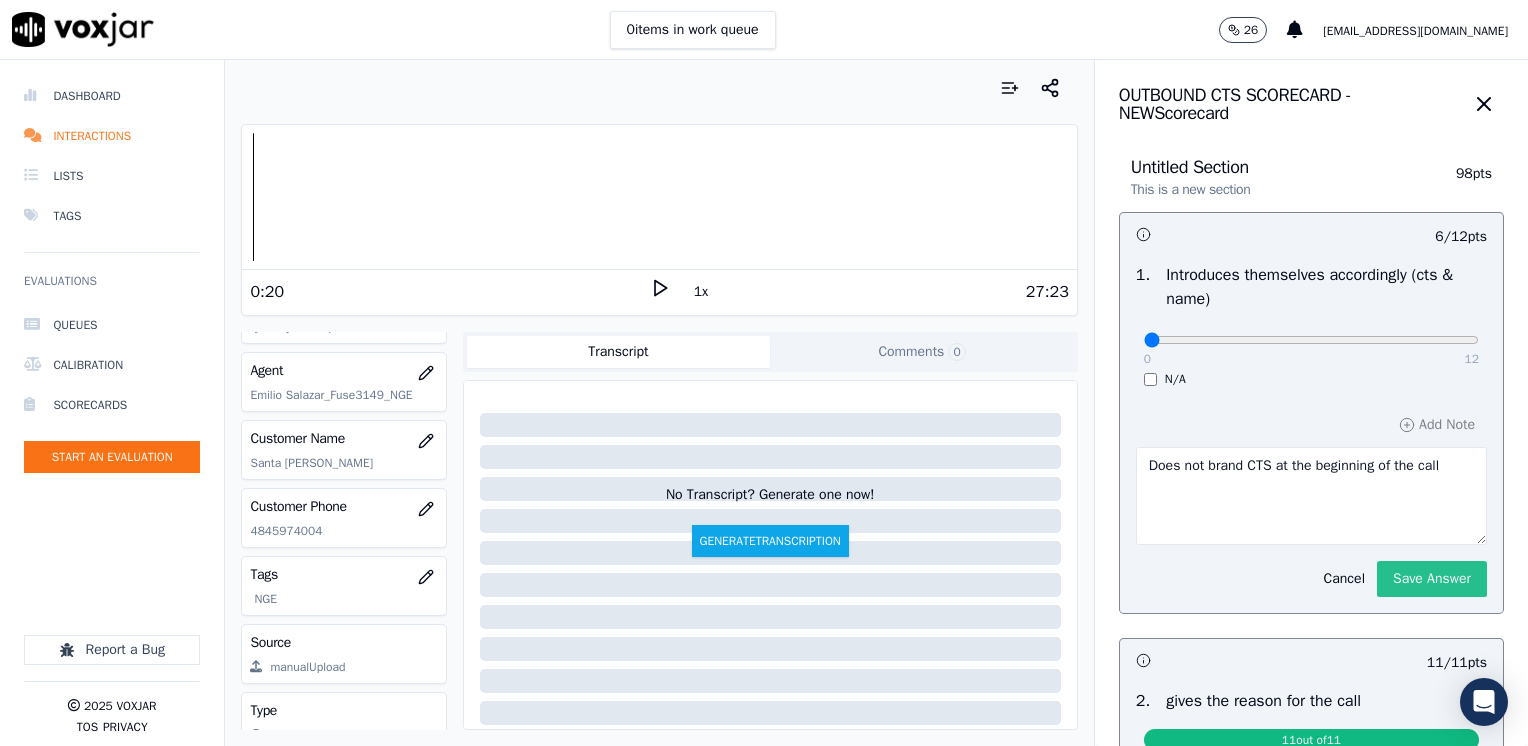 click on "Save Answer" 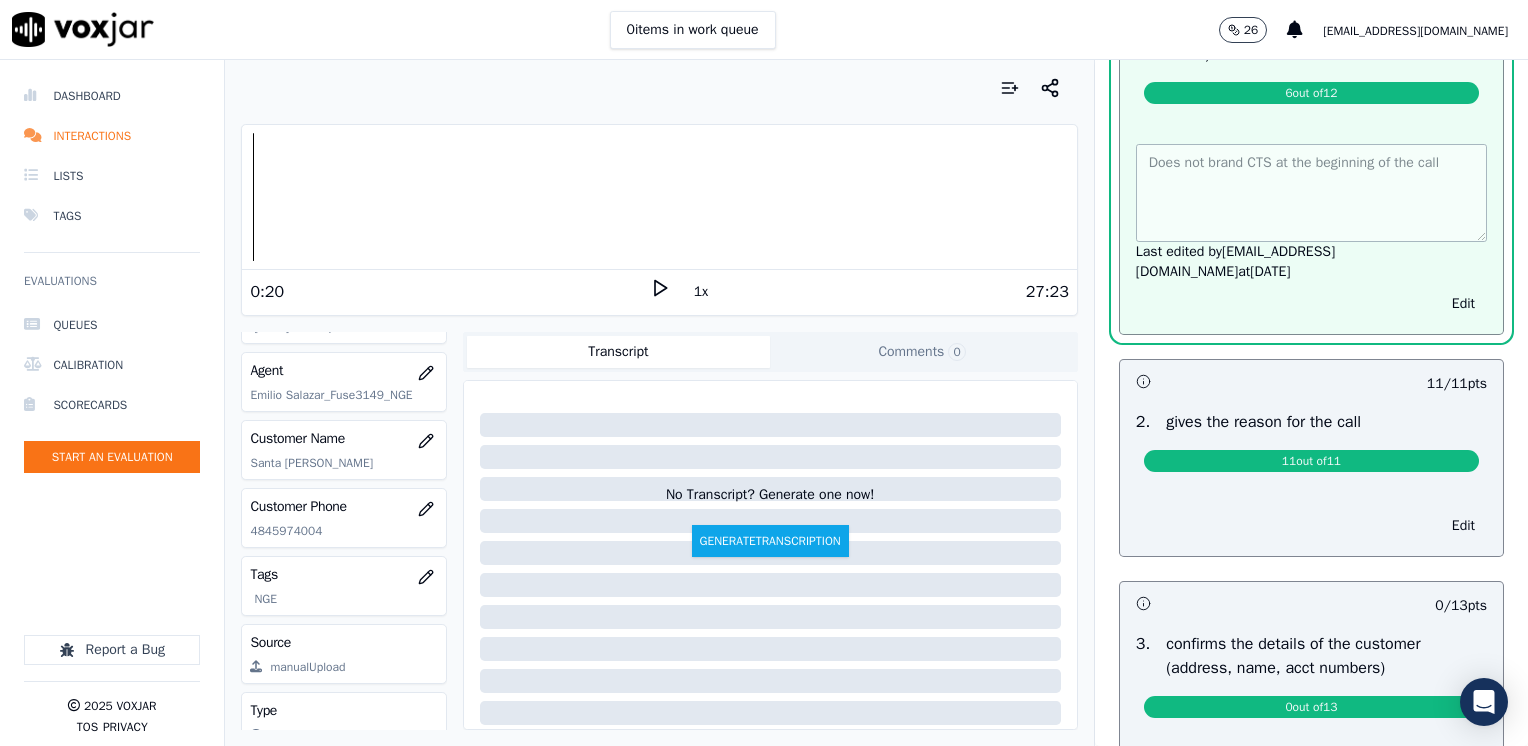 scroll, scrollTop: 300, scrollLeft: 0, axis: vertical 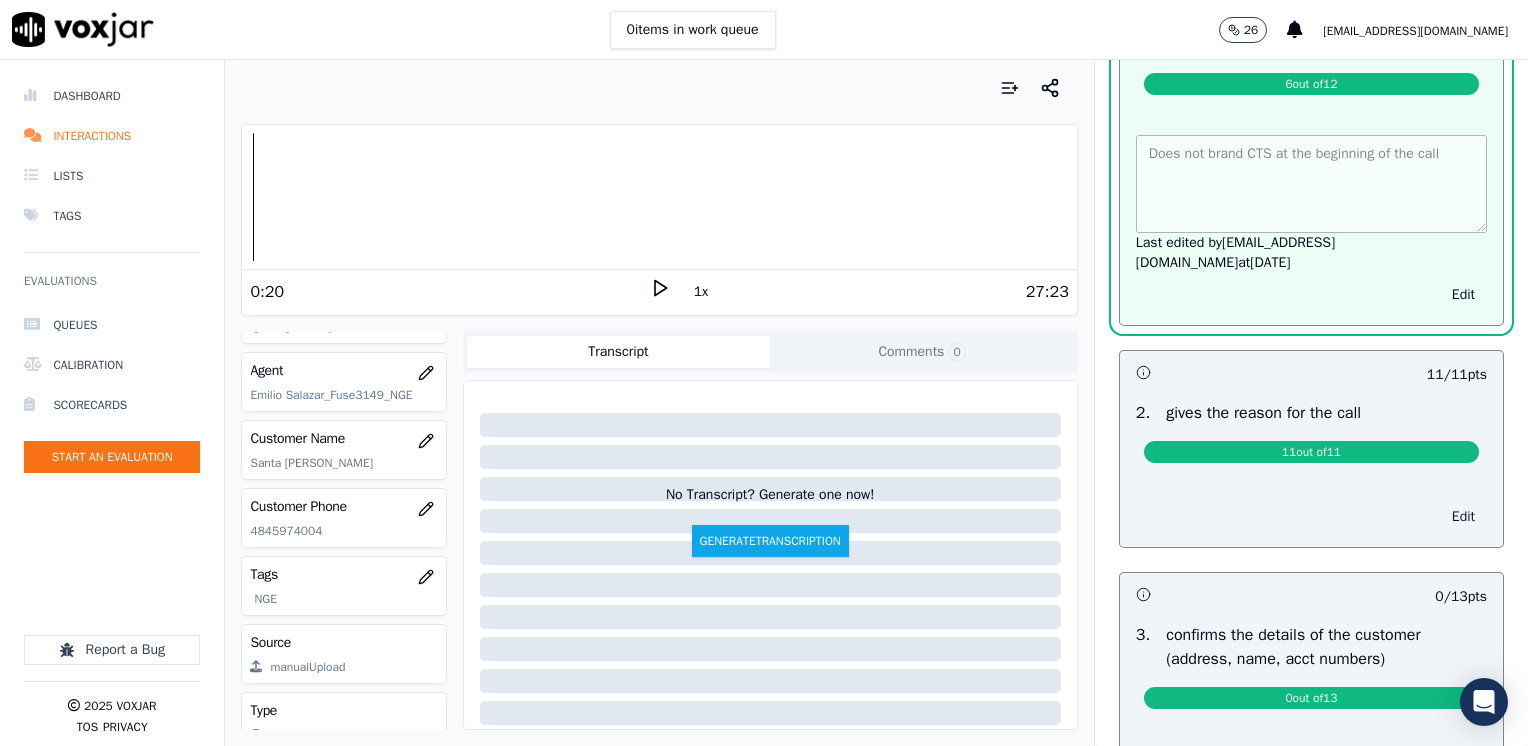 click on "Edit" at bounding box center (1463, 517) 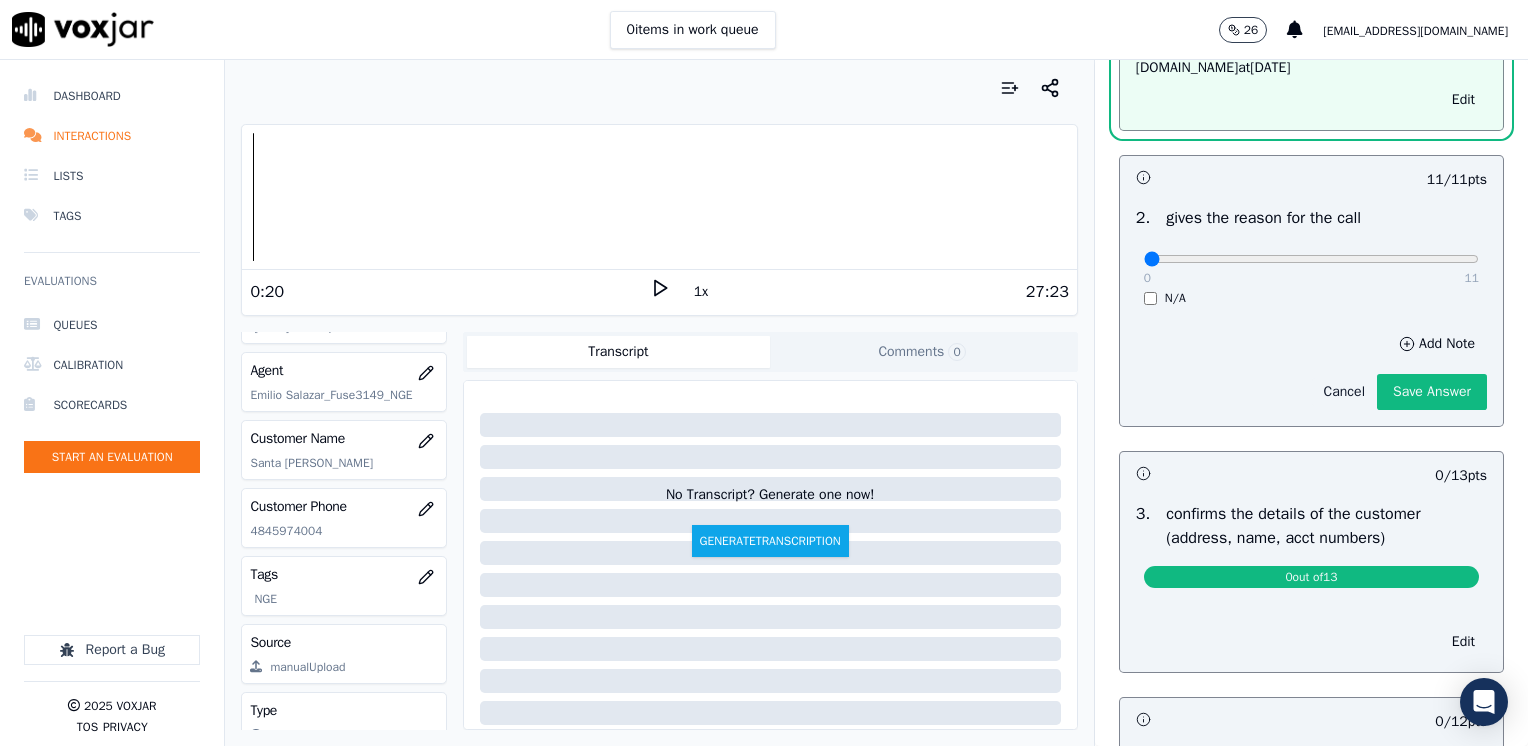 scroll, scrollTop: 500, scrollLeft: 0, axis: vertical 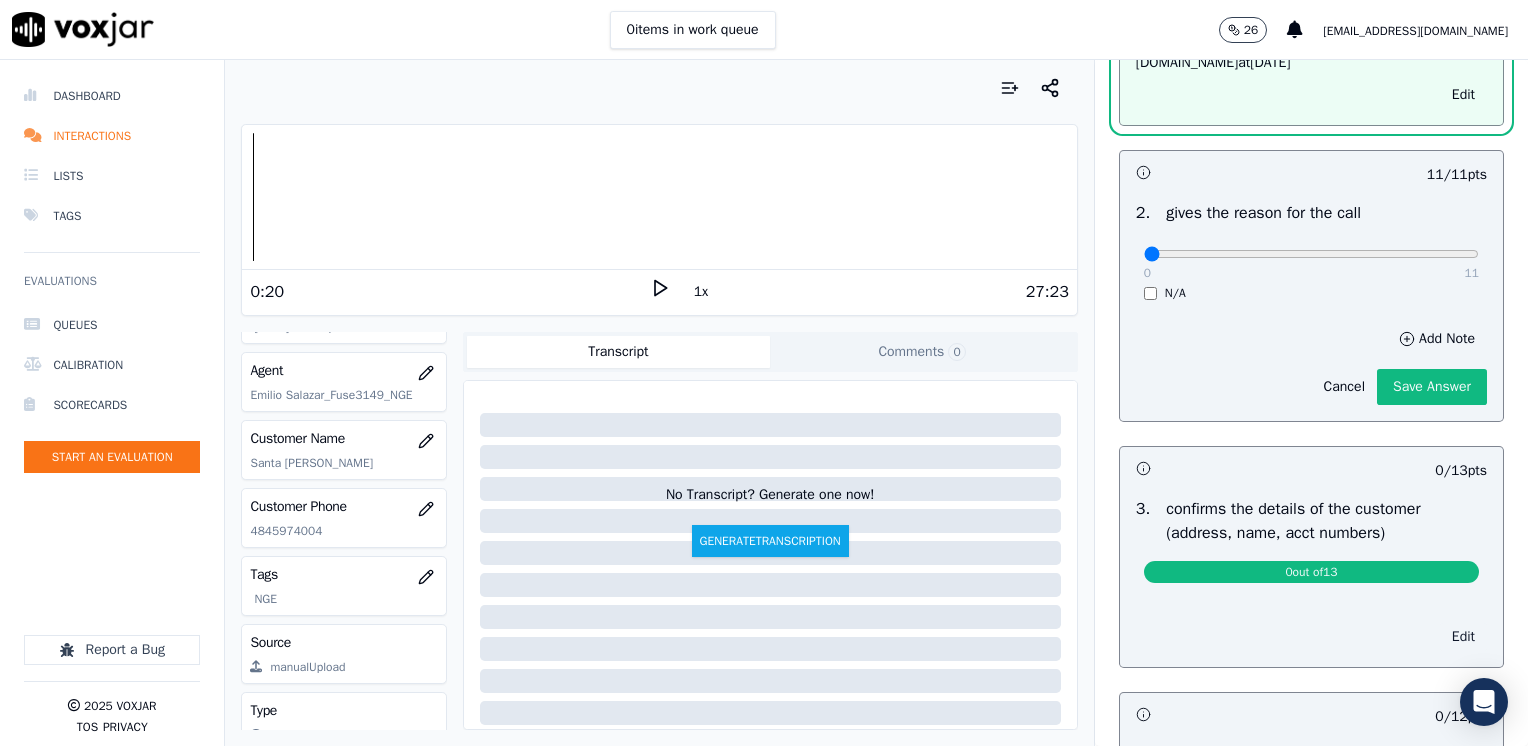 click on "Edit" at bounding box center (1463, 637) 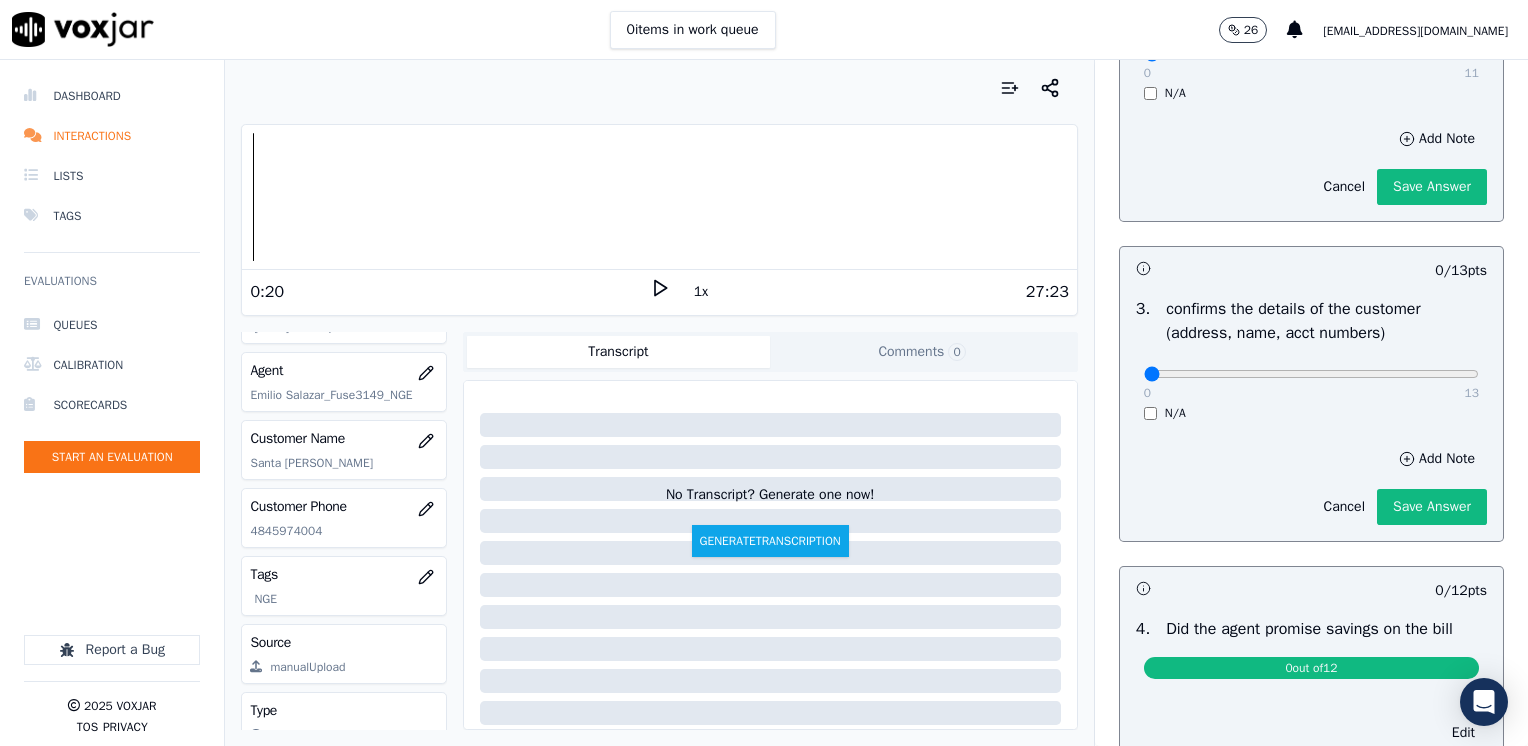 scroll, scrollTop: 854, scrollLeft: 0, axis: vertical 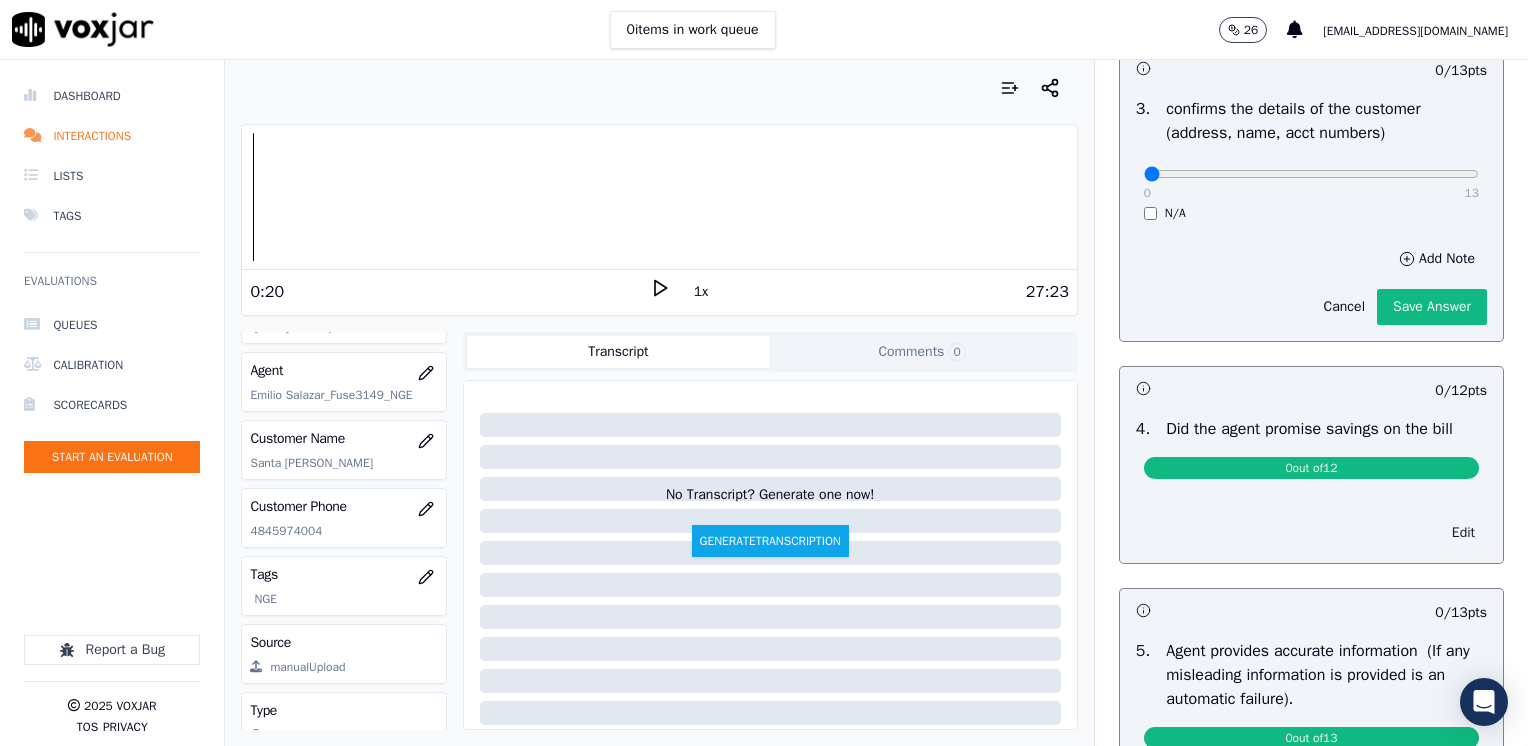 click on "Edit" at bounding box center (1463, 533) 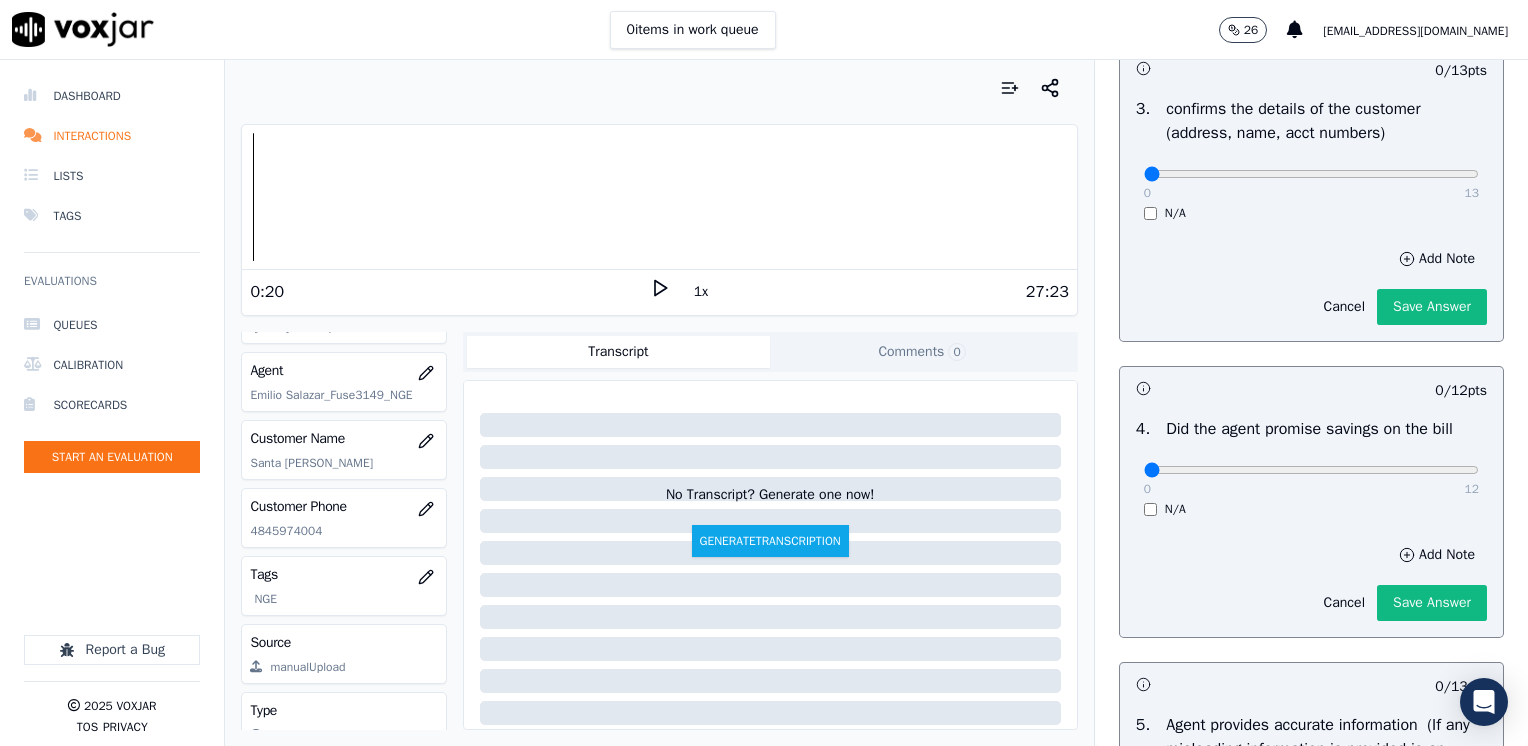 scroll, scrollTop: 1154, scrollLeft: 0, axis: vertical 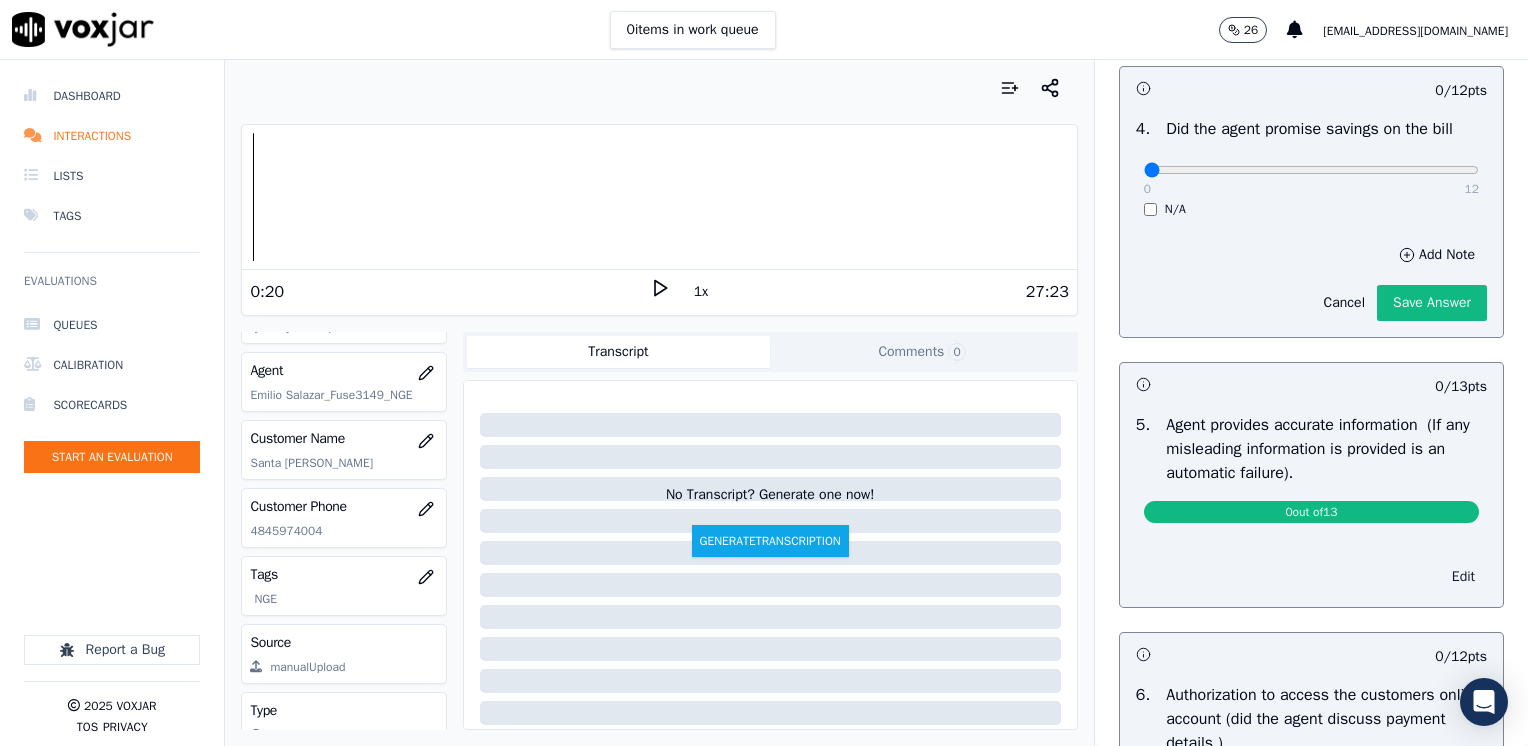 click on "Edit" at bounding box center (1463, 577) 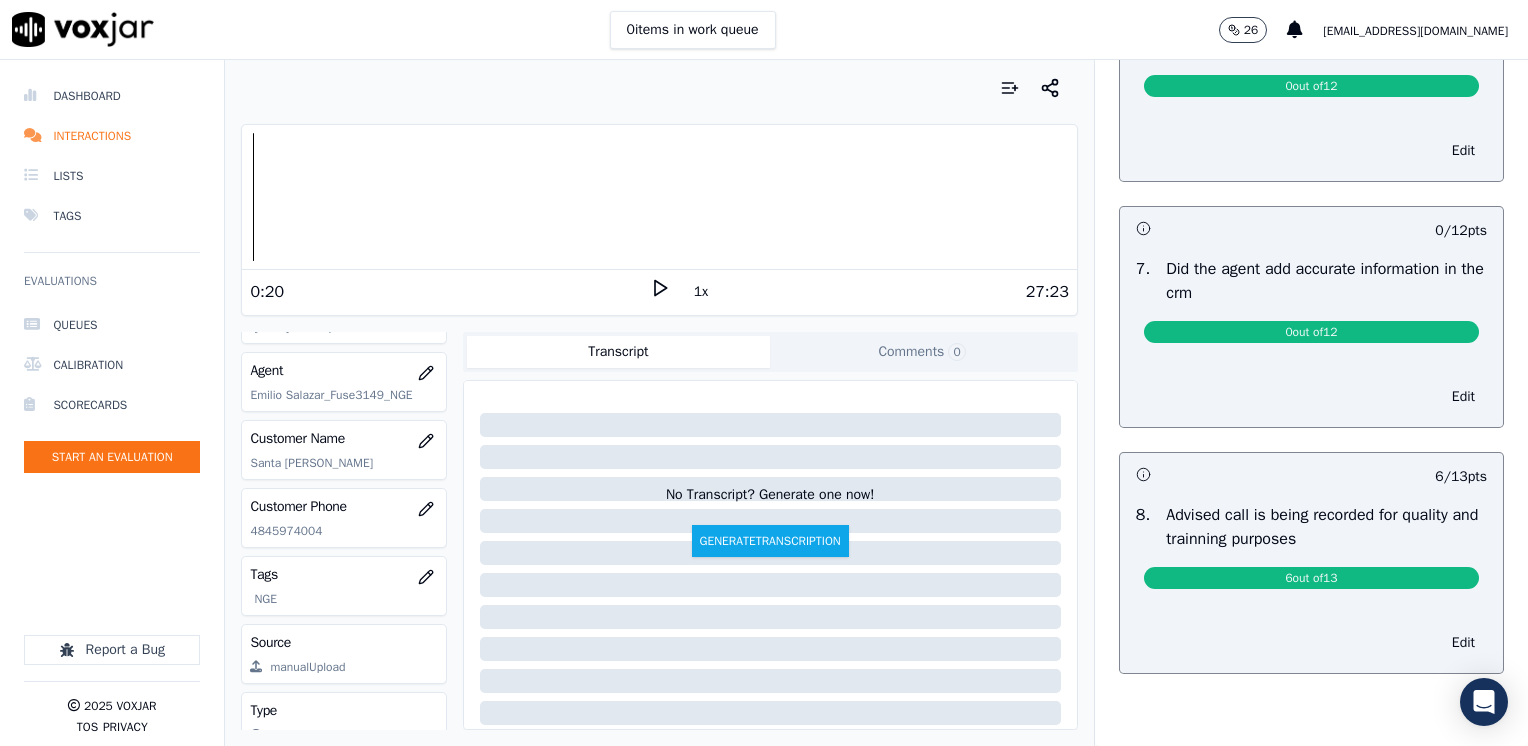 scroll, scrollTop: 1964, scrollLeft: 0, axis: vertical 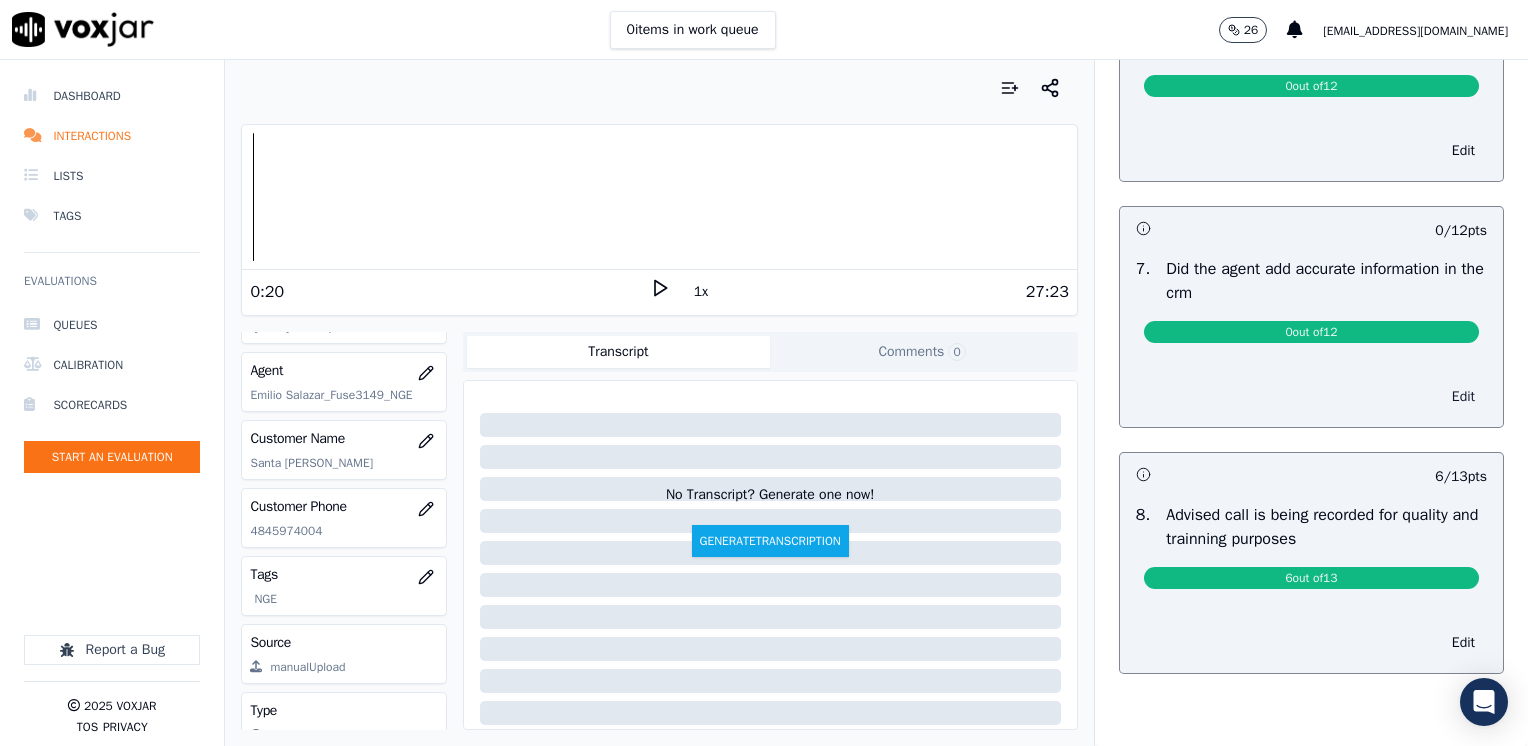 click on "Edit" at bounding box center [1463, 397] 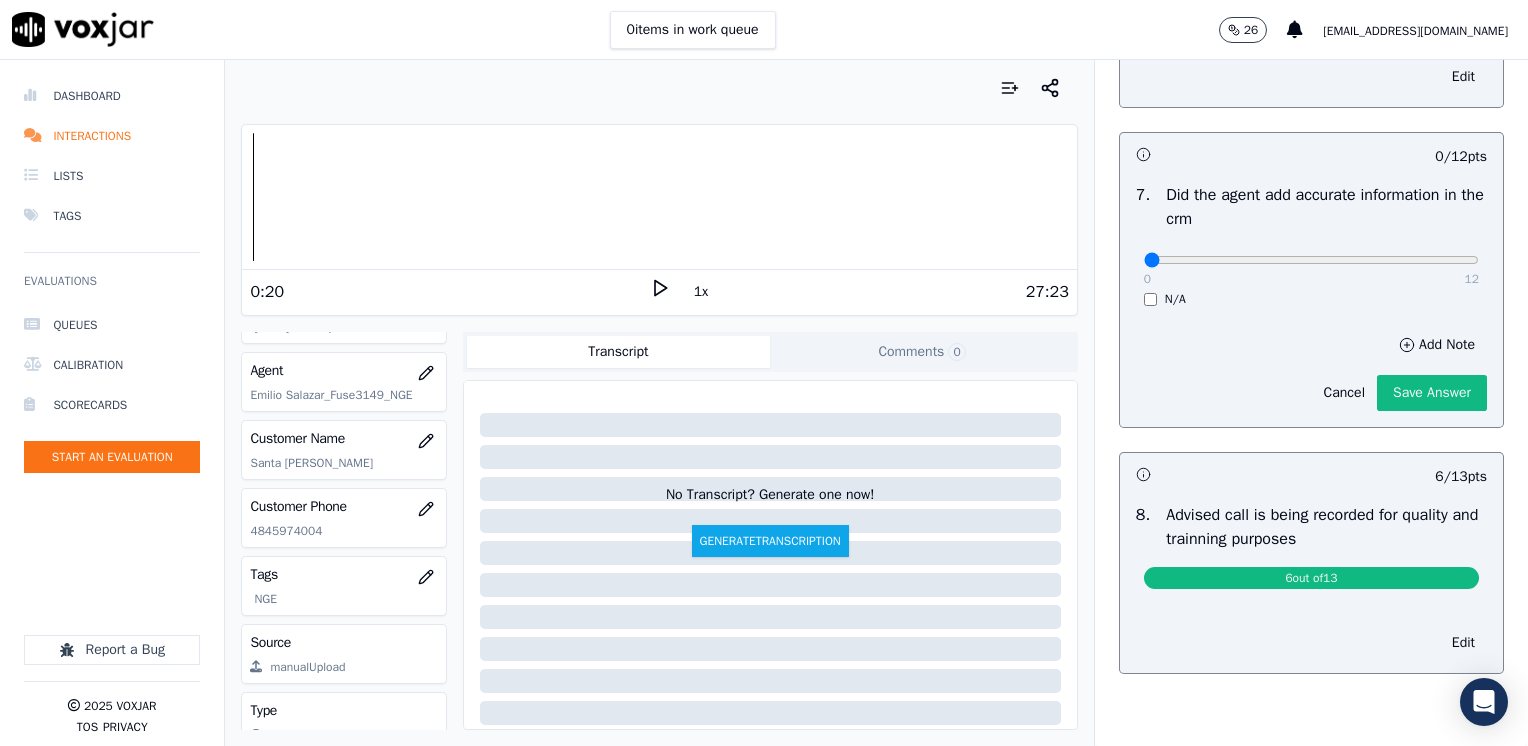 scroll, scrollTop: 2038, scrollLeft: 0, axis: vertical 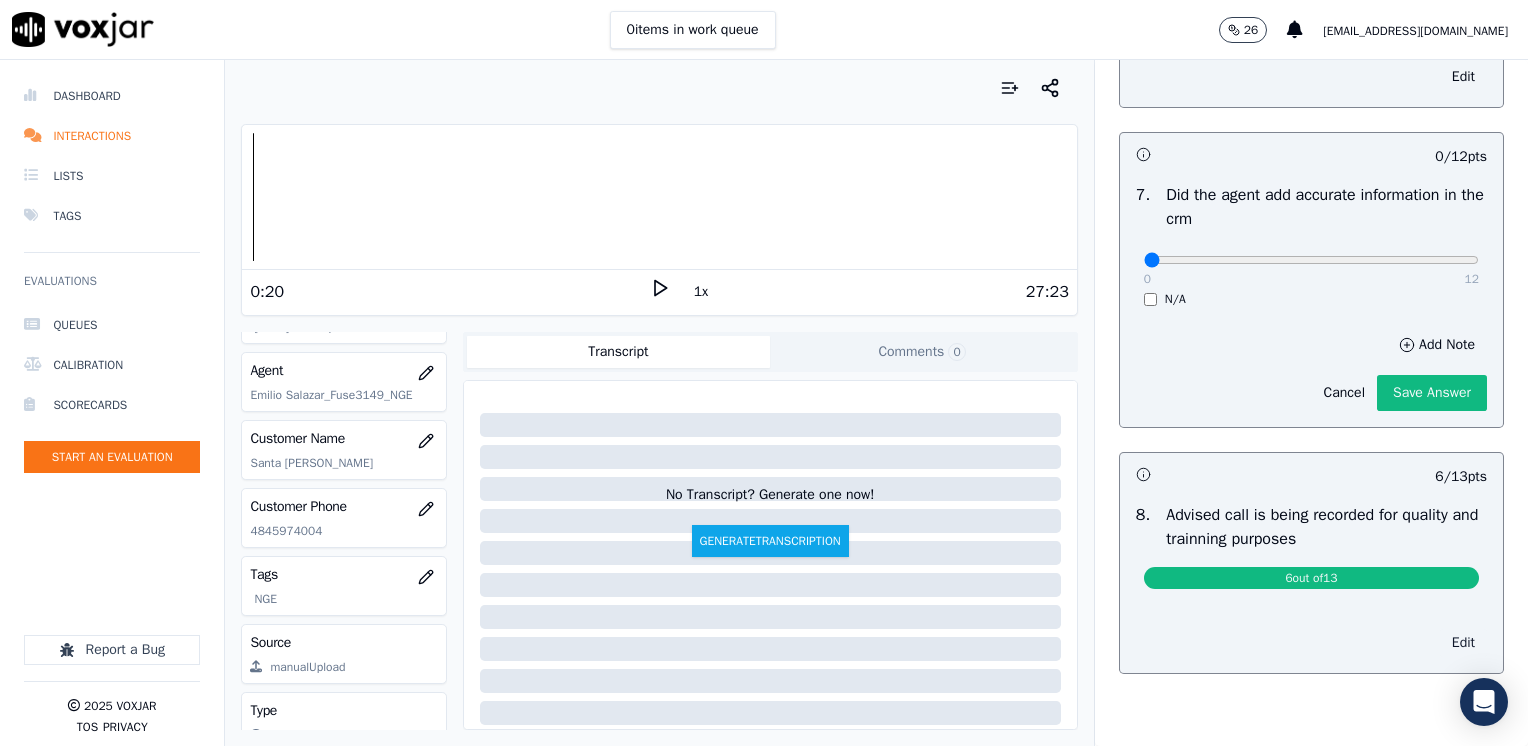 click on "Edit" at bounding box center [1463, 643] 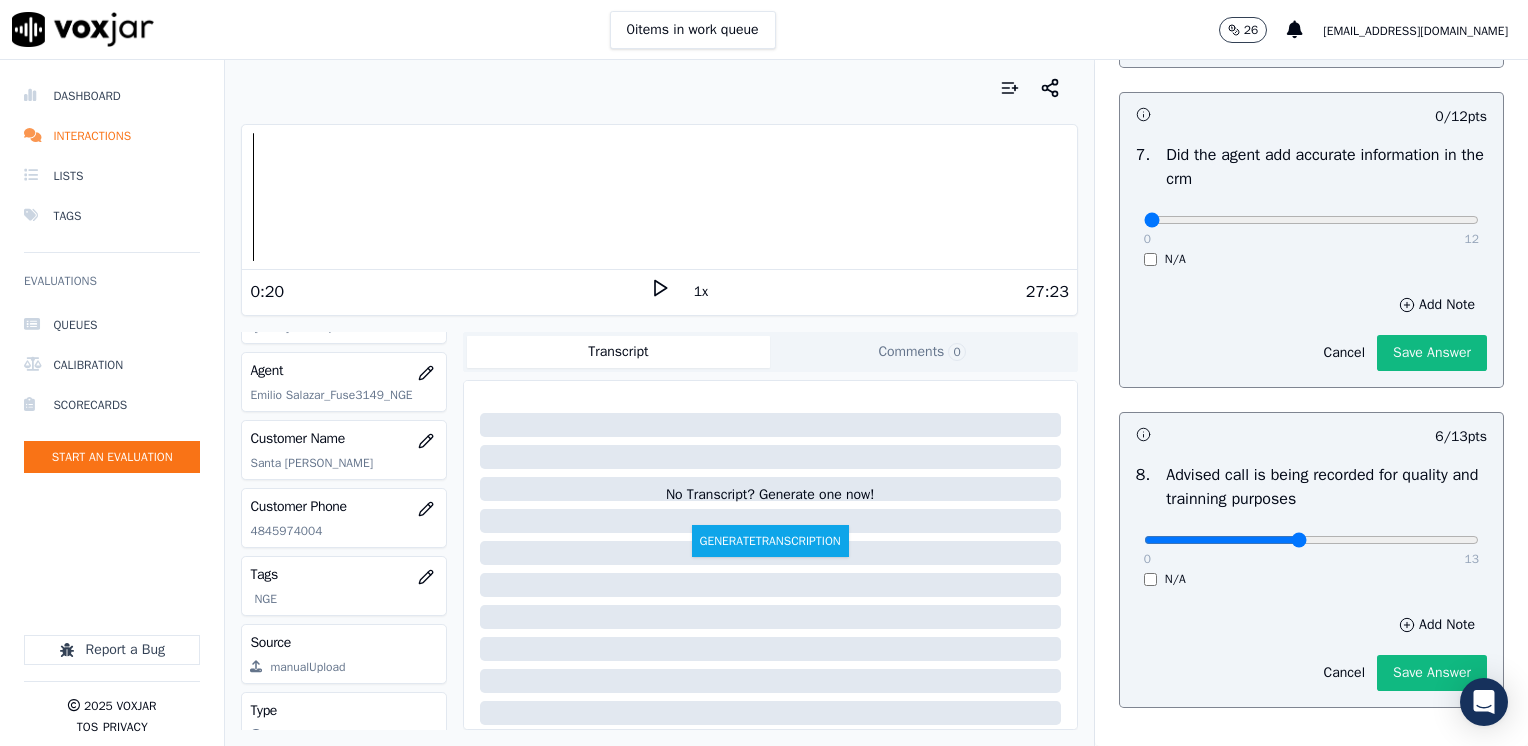 type on "6" 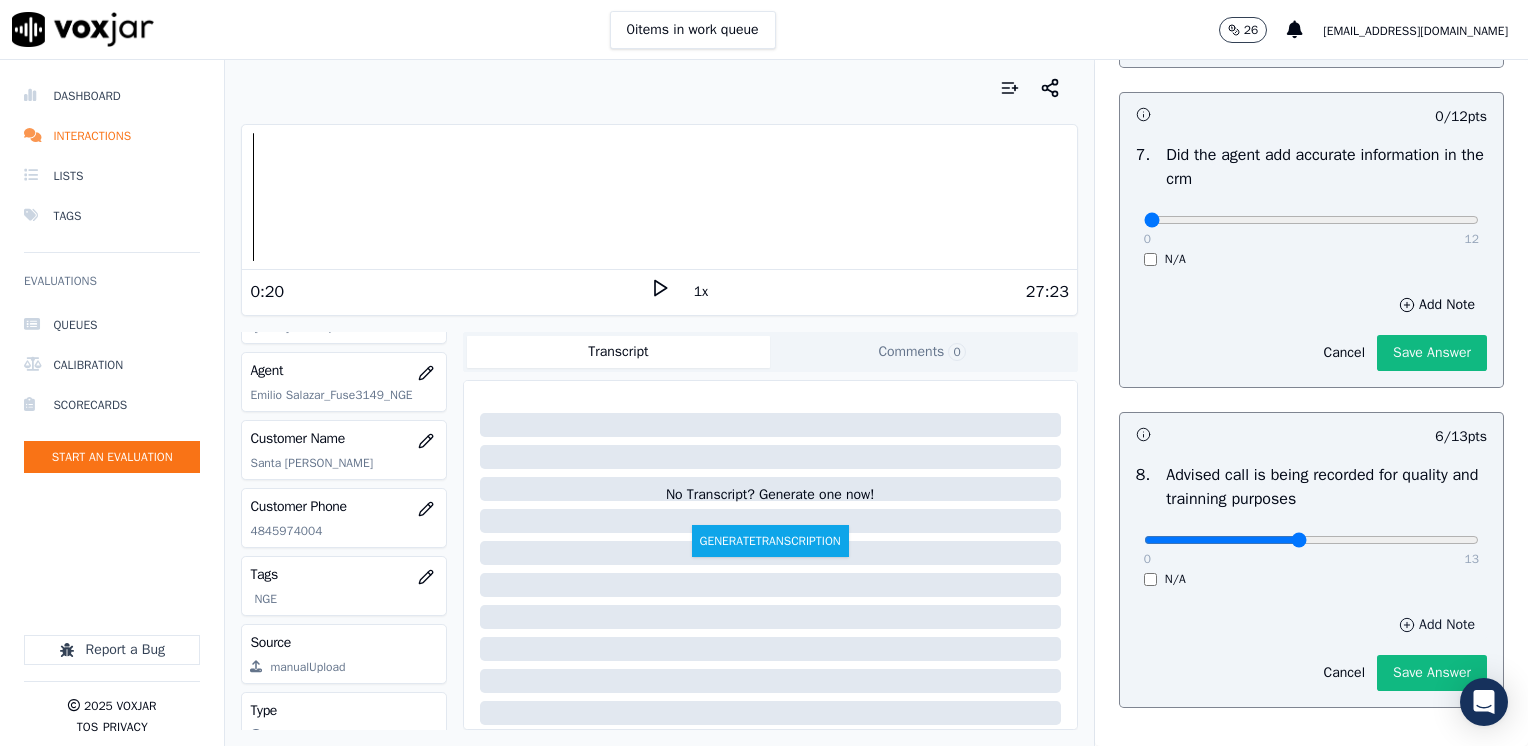 click on "Add Note" at bounding box center (1437, 625) 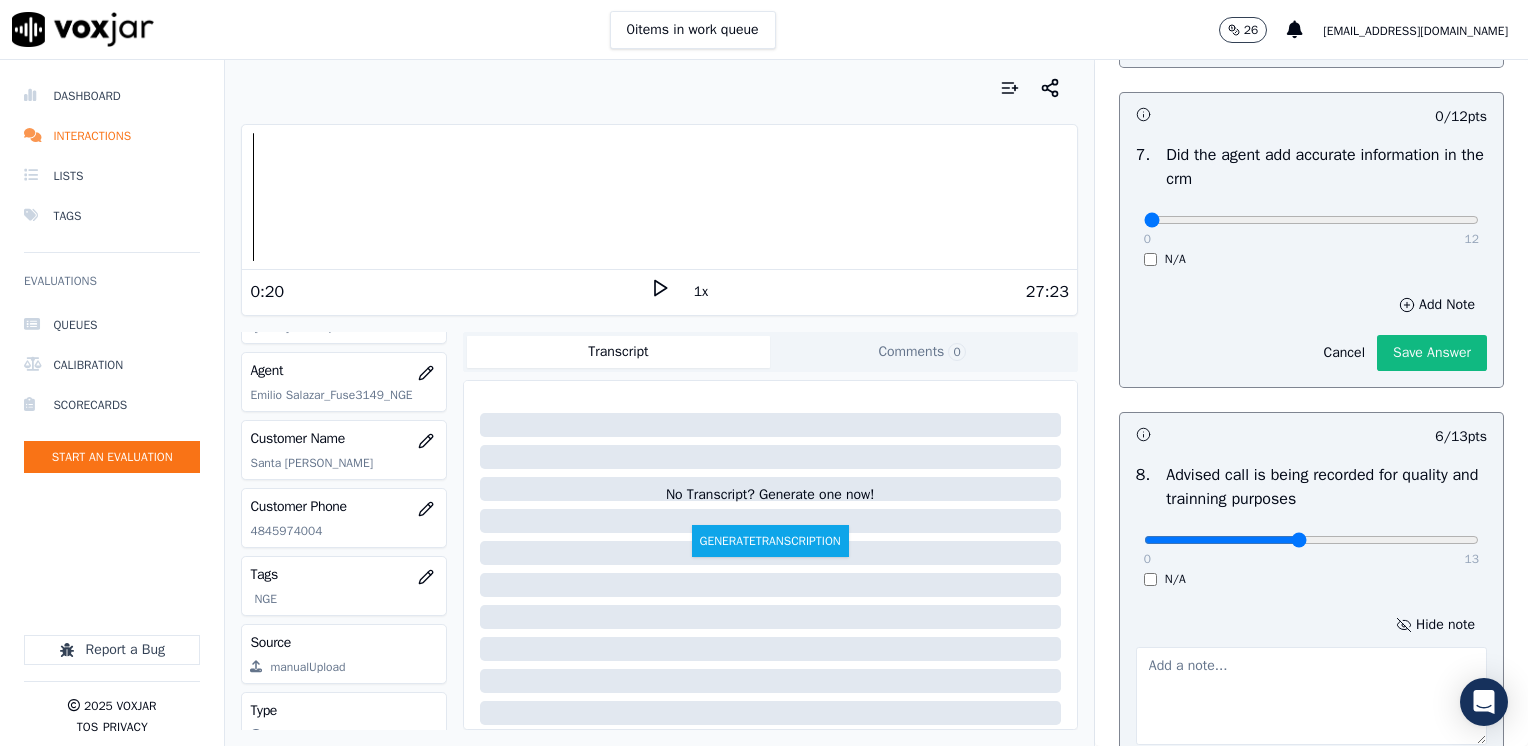 click at bounding box center [1311, 696] 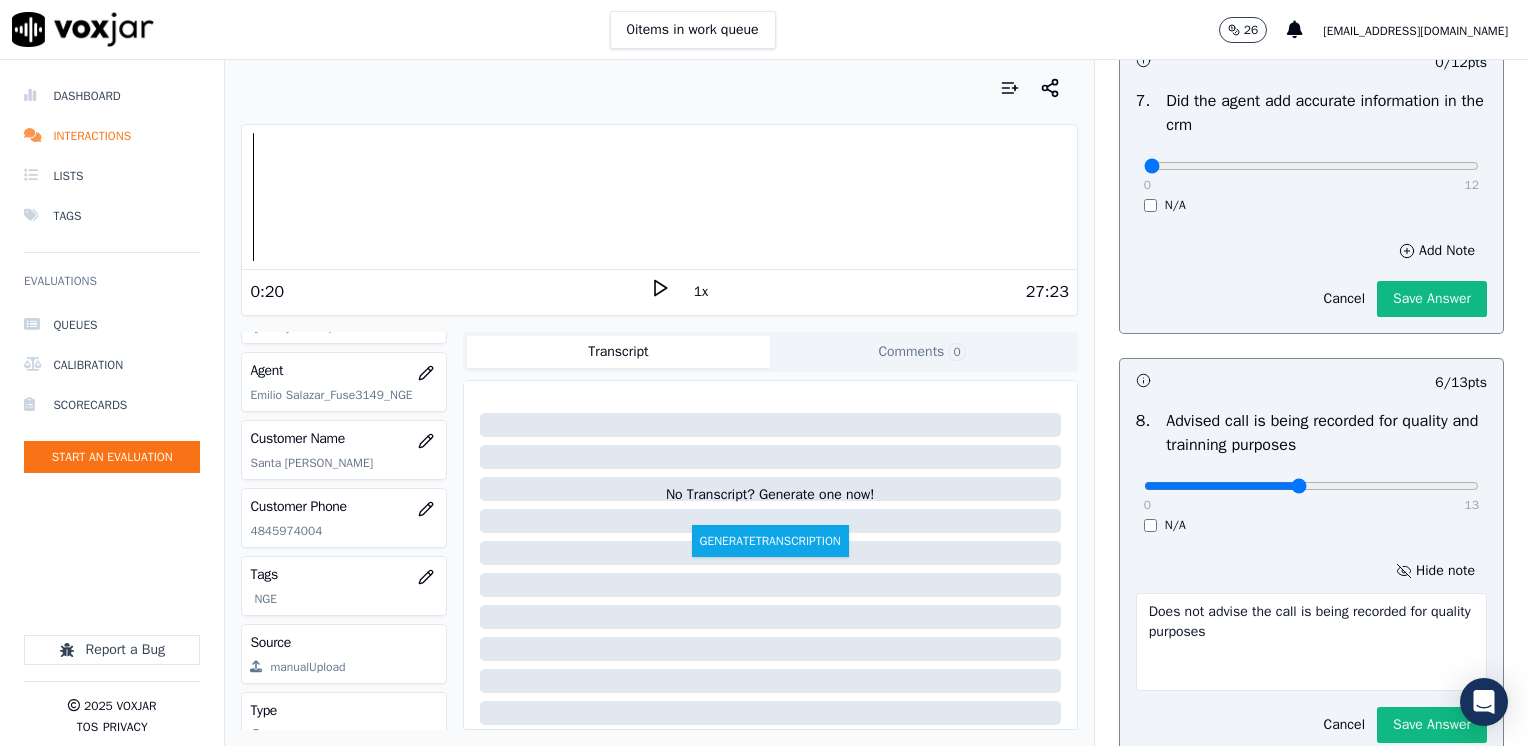 scroll, scrollTop: 2218, scrollLeft: 0, axis: vertical 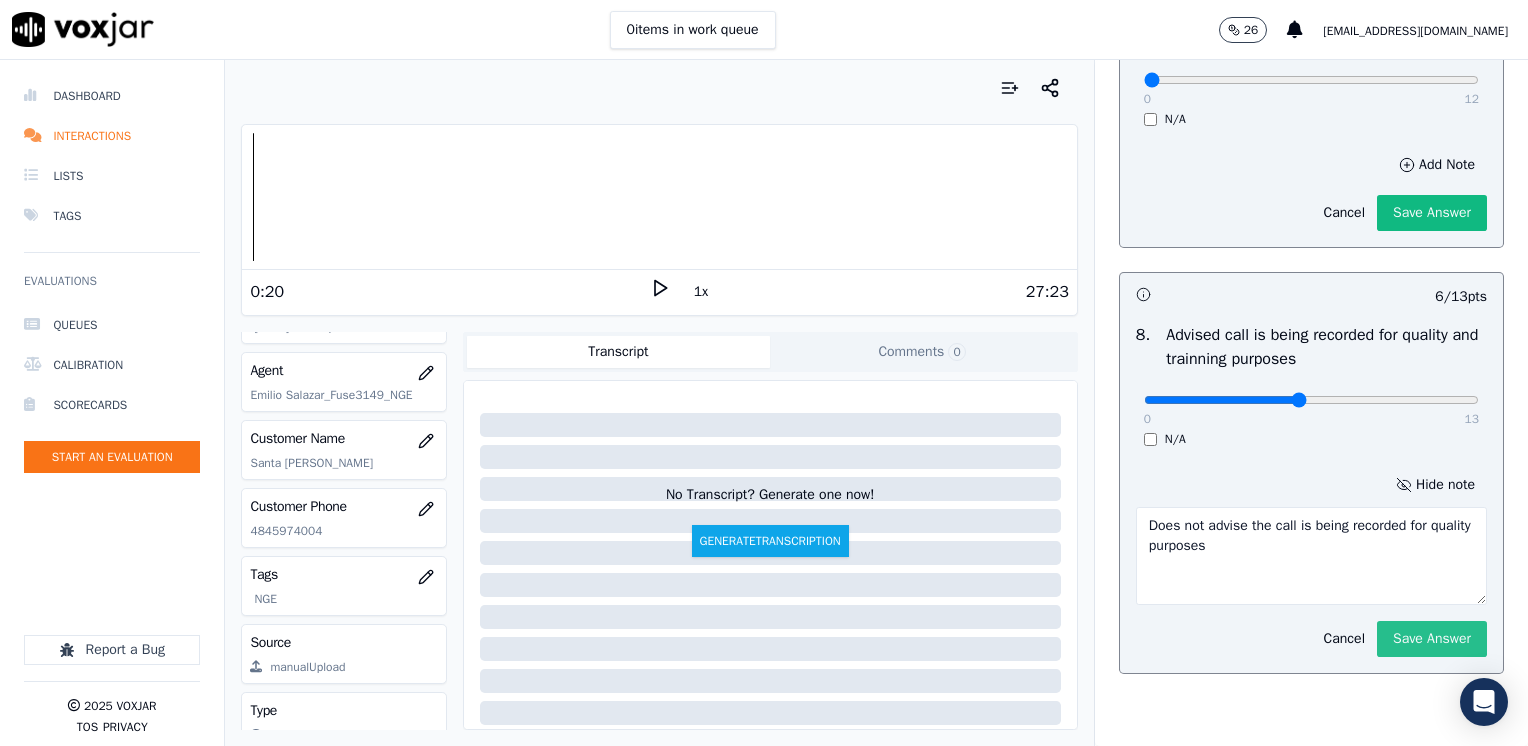 type on "Does not advise the call is being recorded for quality purposes" 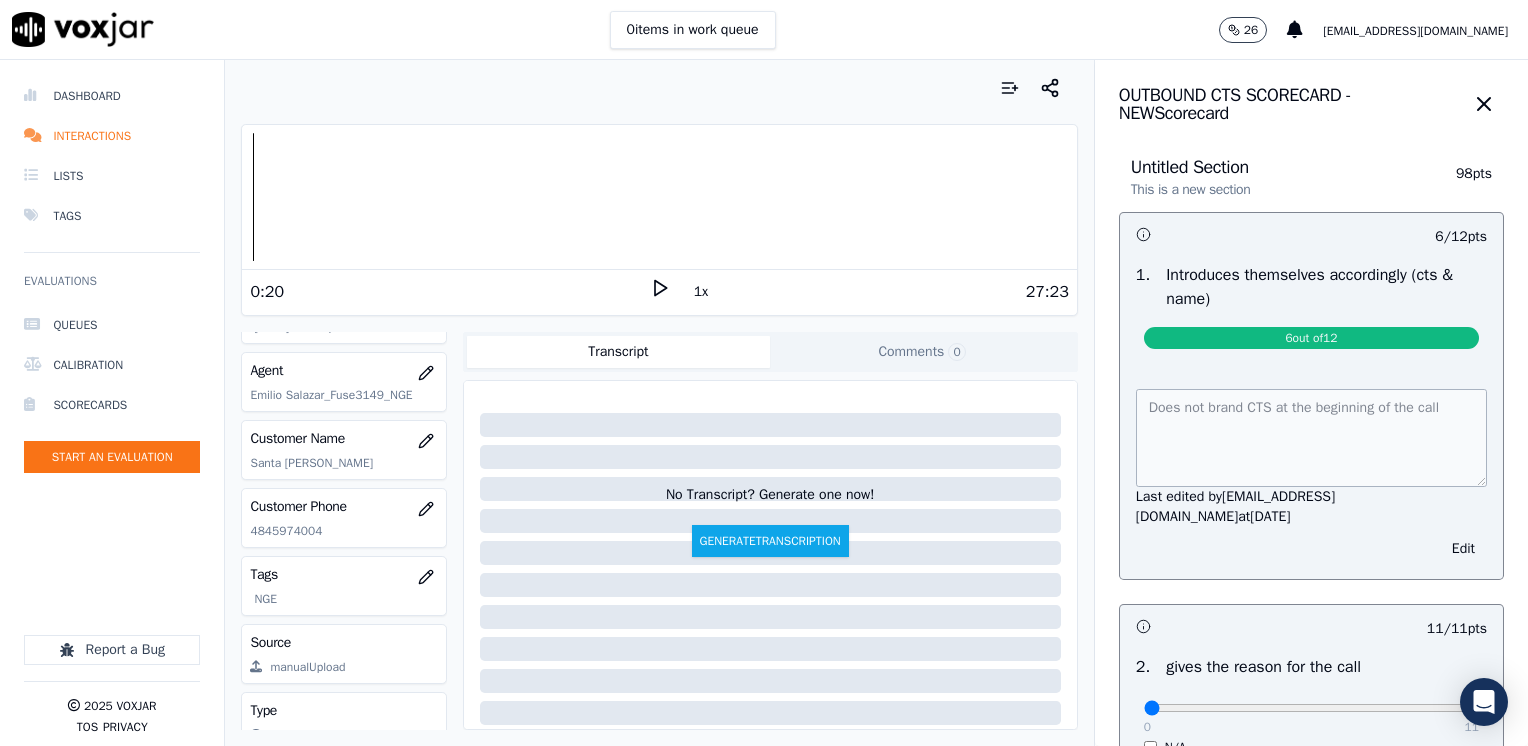 scroll, scrollTop: 200, scrollLeft: 0, axis: vertical 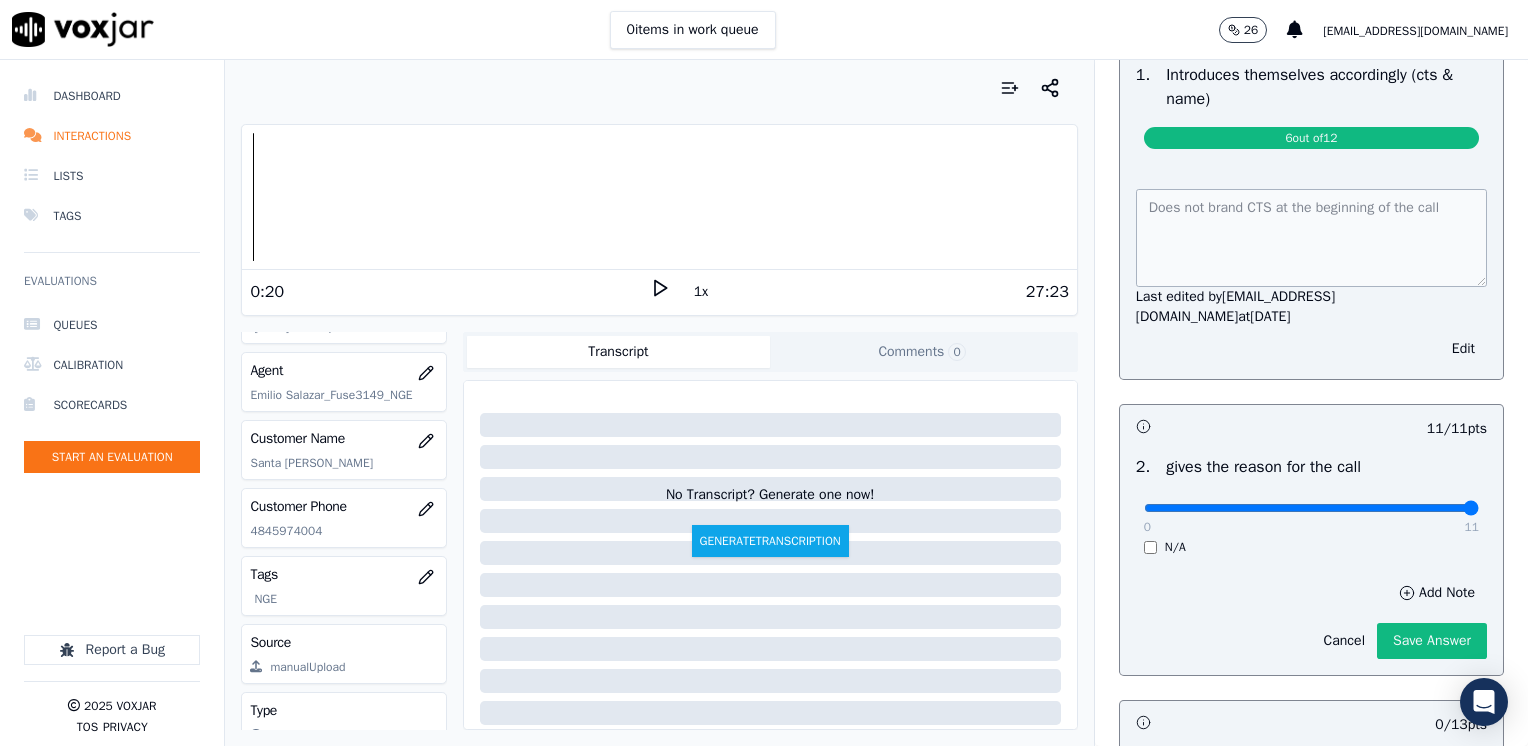 drag, startPoint x: 1134, startPoint y: 505, endPoint x: 1512, endPoint y: 504, distance: 378.0013 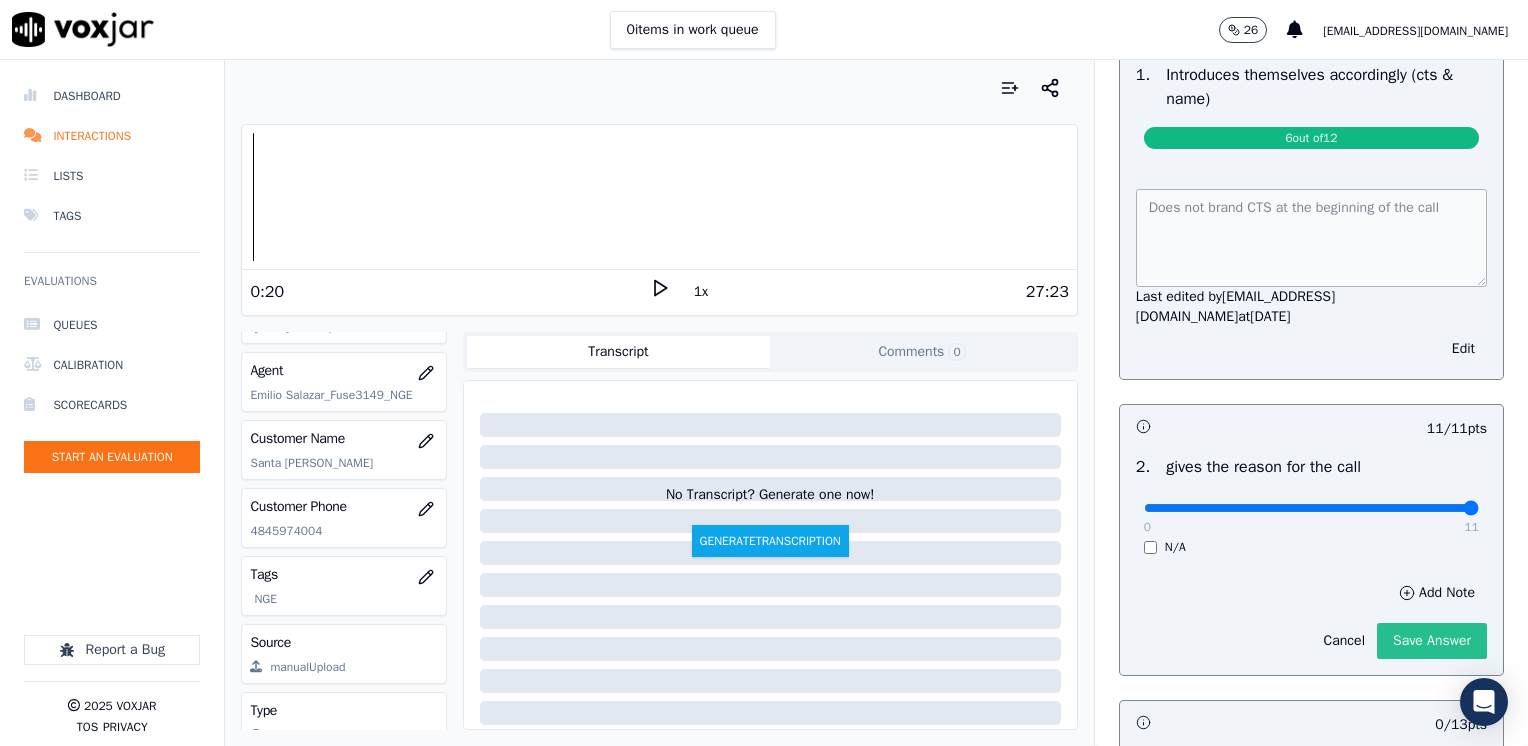 click on "Save Answer" 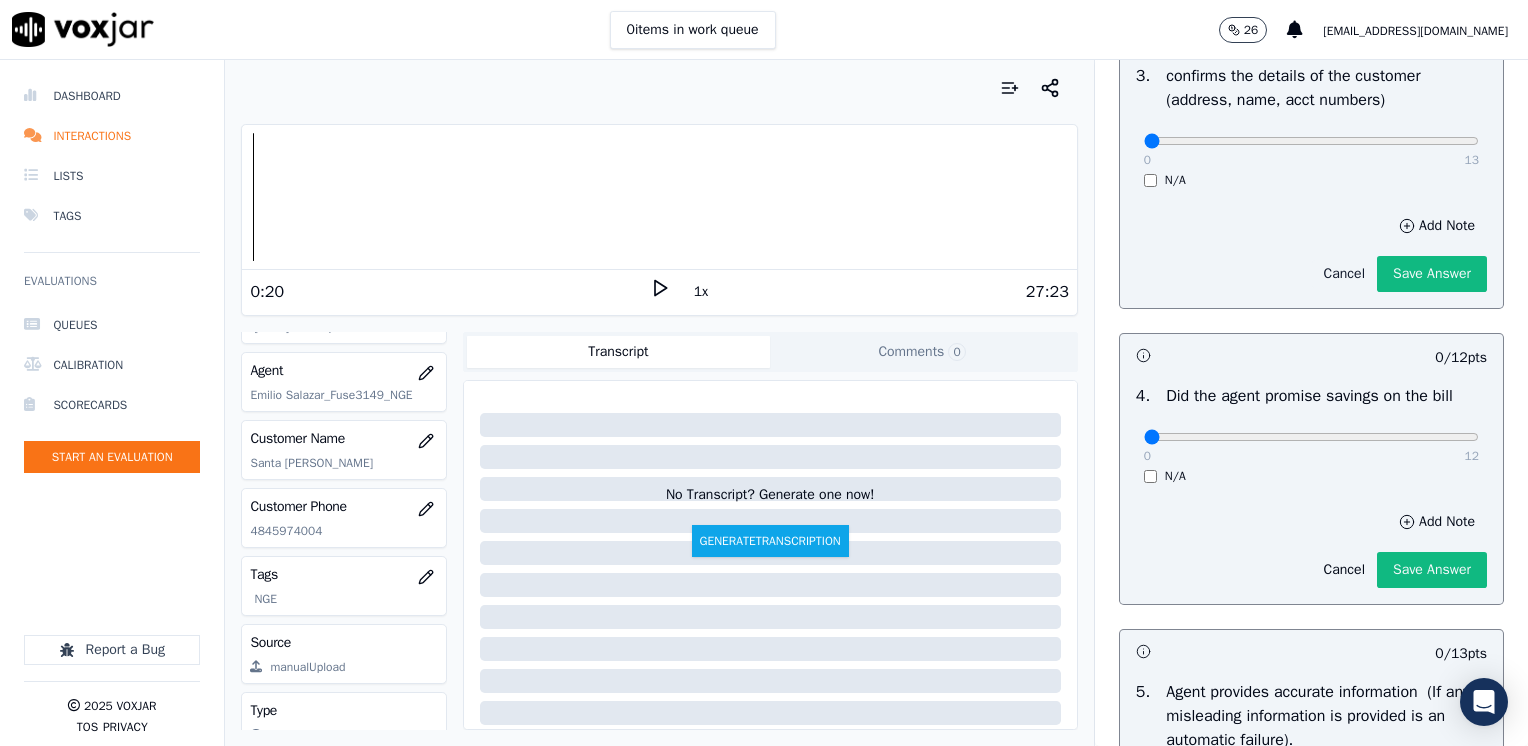 scroll, scrollTop: 854, scrollLeft: 0, axis: vertical 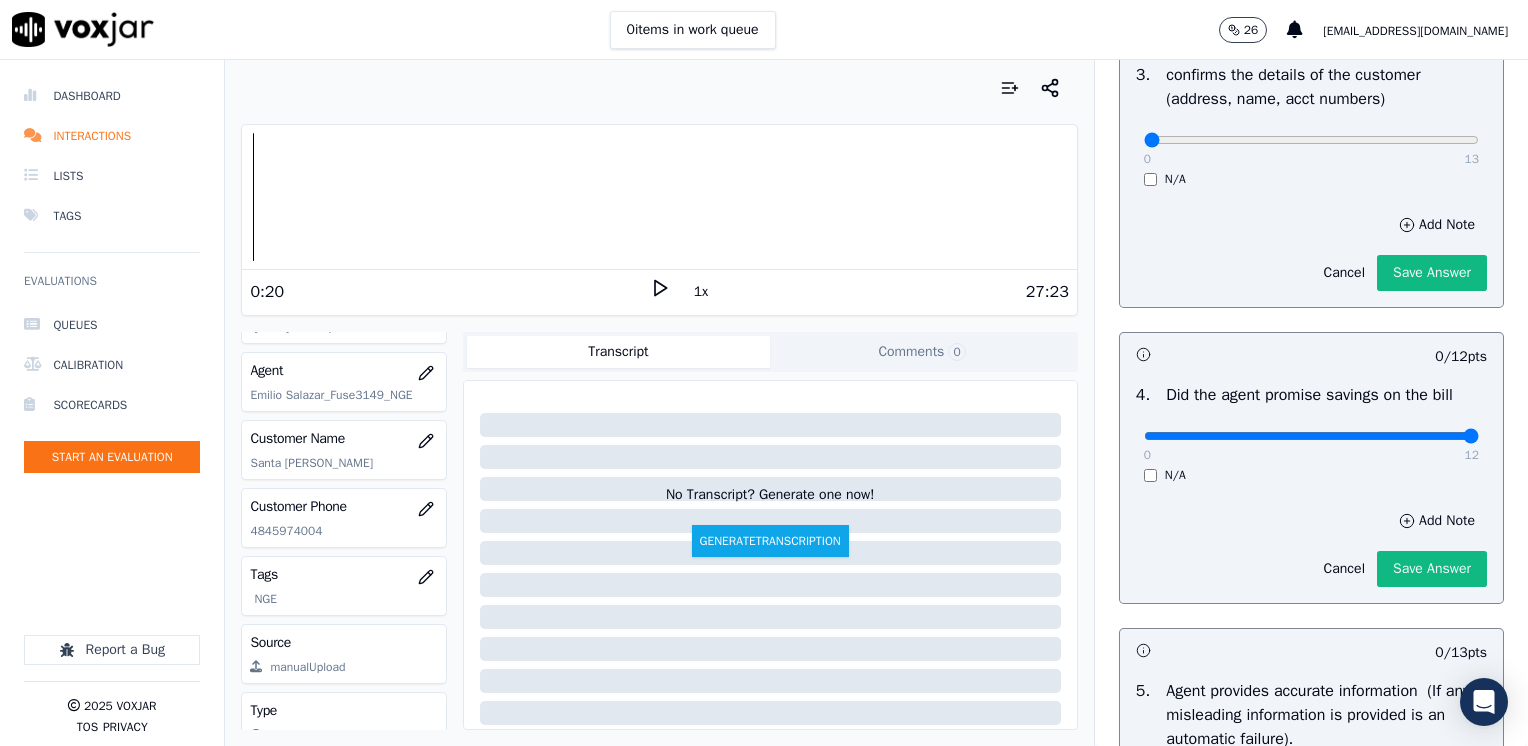 drag, startPoint x: 1133, startPoint y: 435, endPoint x: 1531, endPoint y: 479, distance: 400.42477 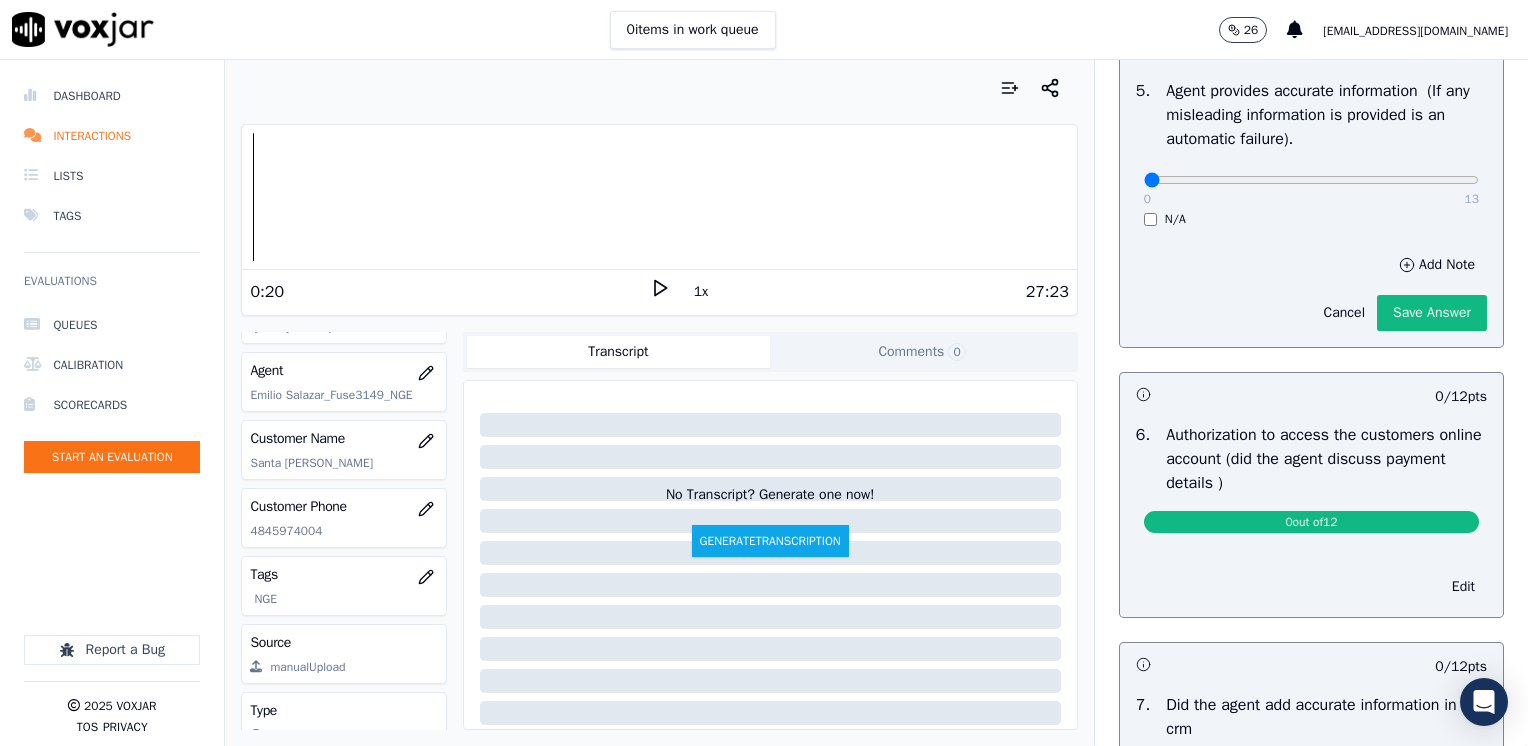 scroll, scrollTop: 854, scrollLeft: 0, axis: vertical 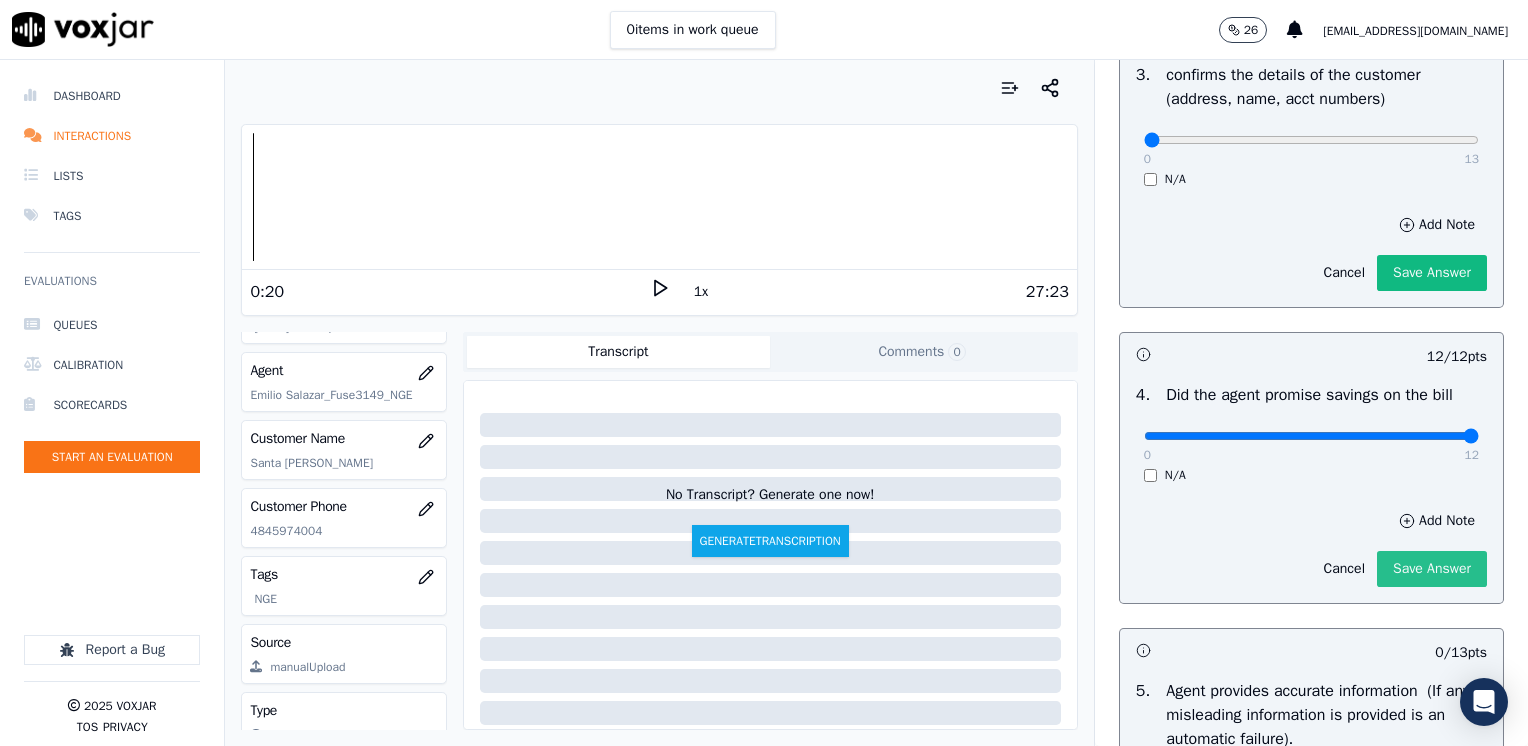click on "Save Answer" 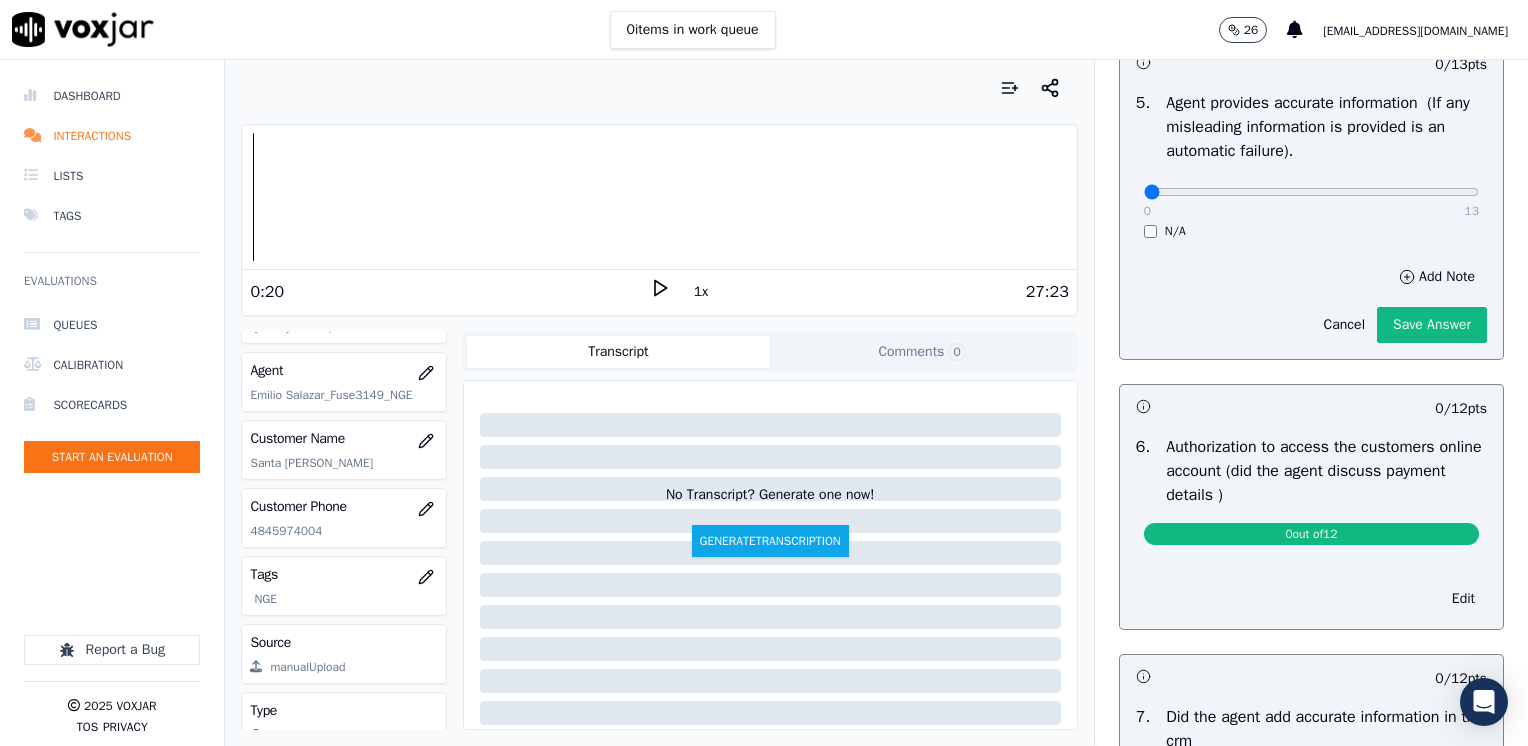scroll, scrollTop: 1408, scrollLeft: 0, axis: vertical 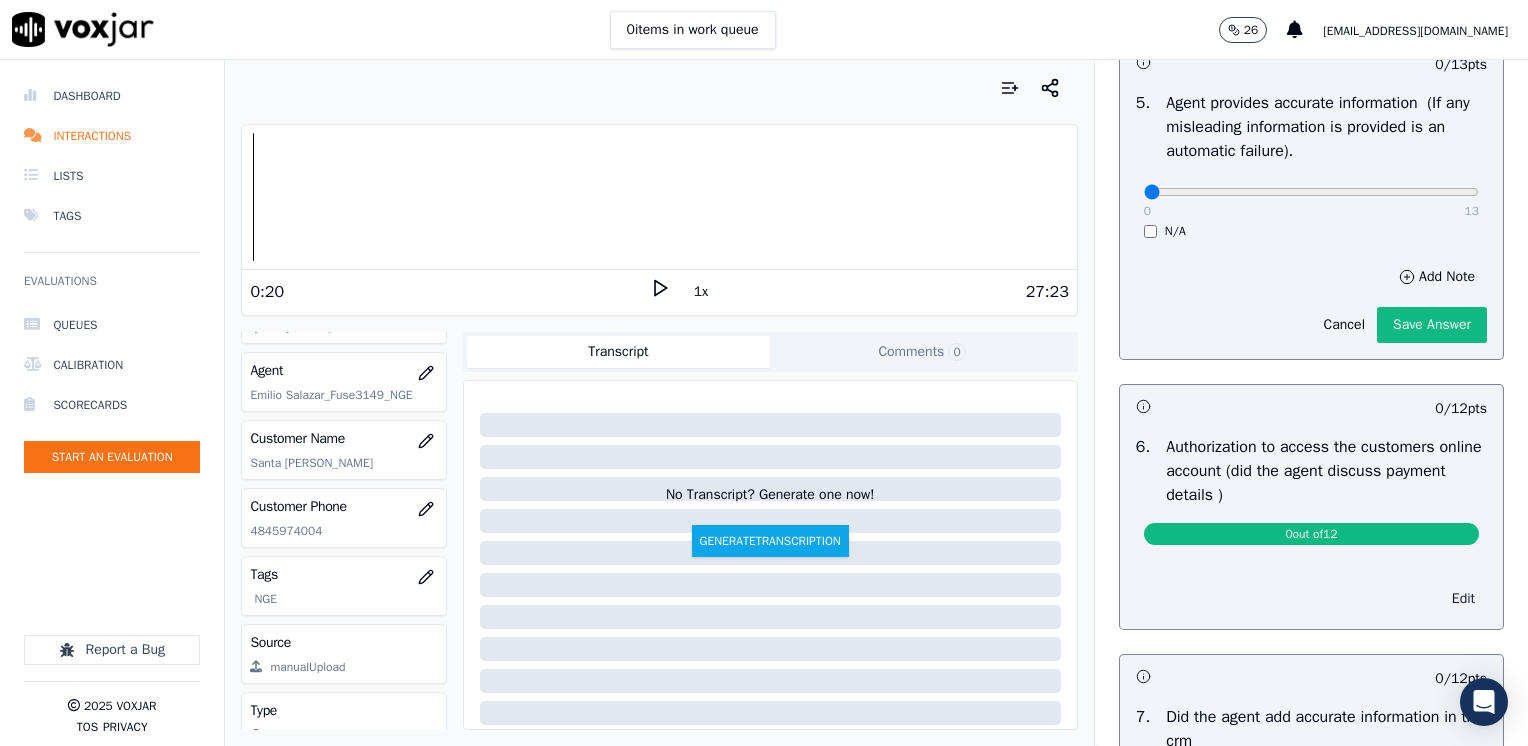 click on "Edit" at bounding box center [1463, 599] 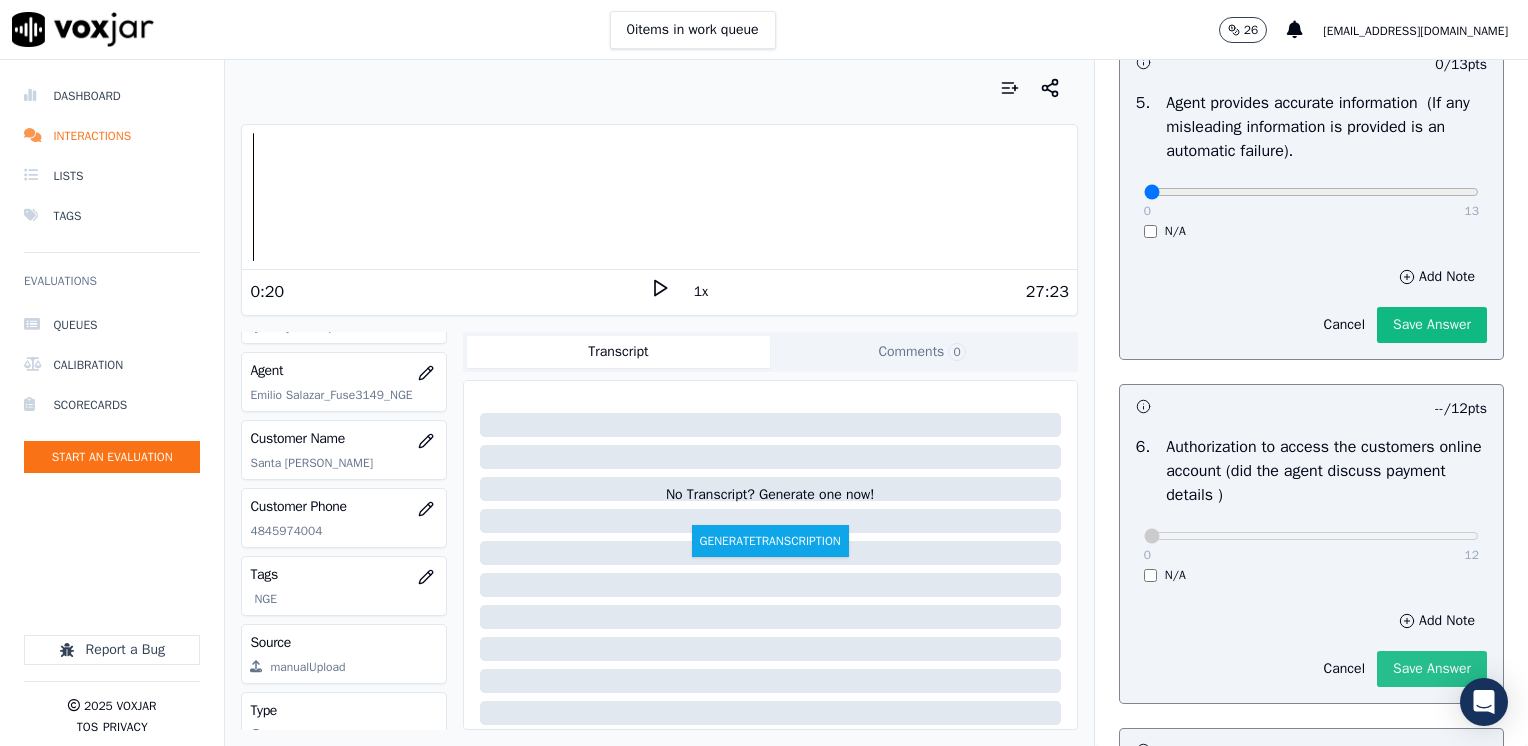 click on "Save Answer" 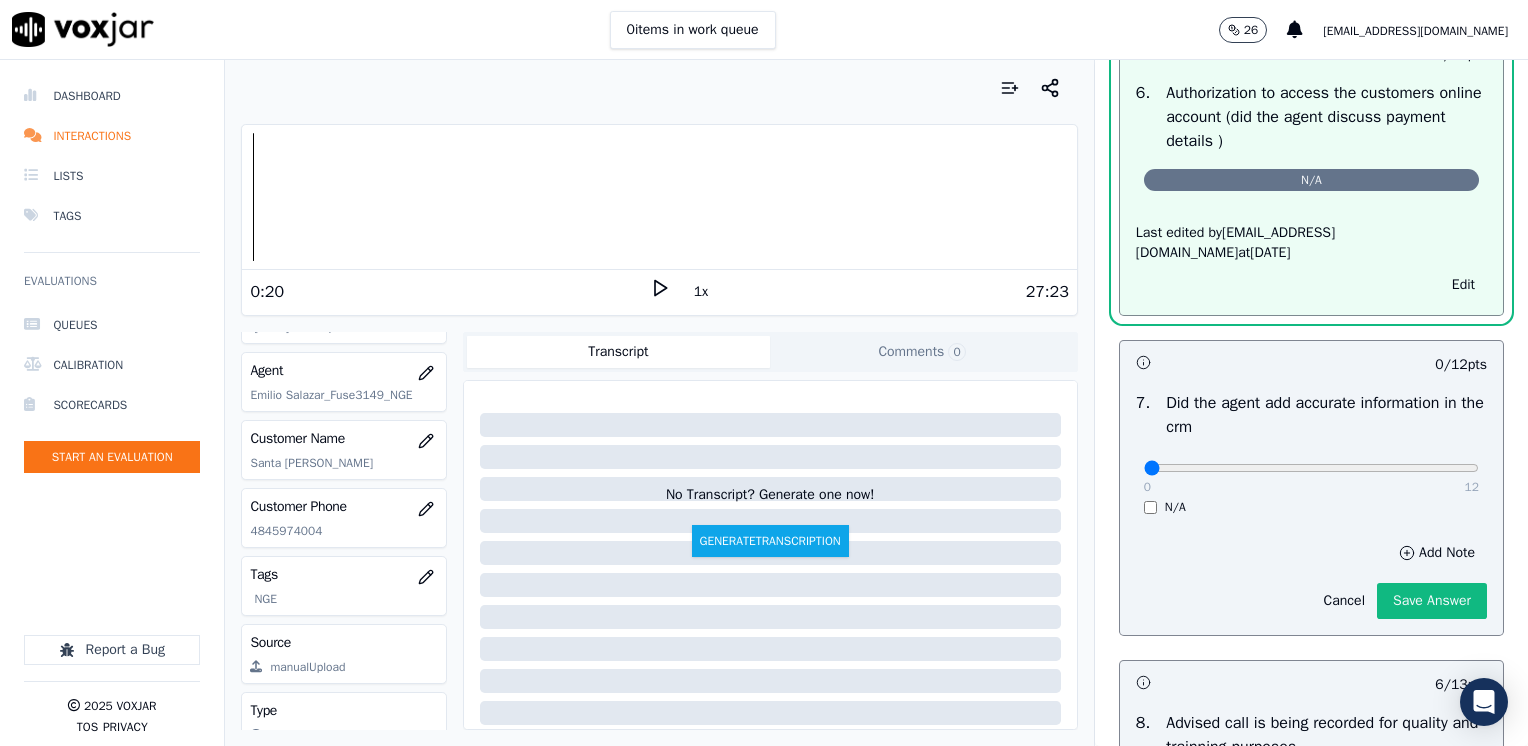 scroll, scrollTop: 1763, scrollLeft: 0, axis: vertical 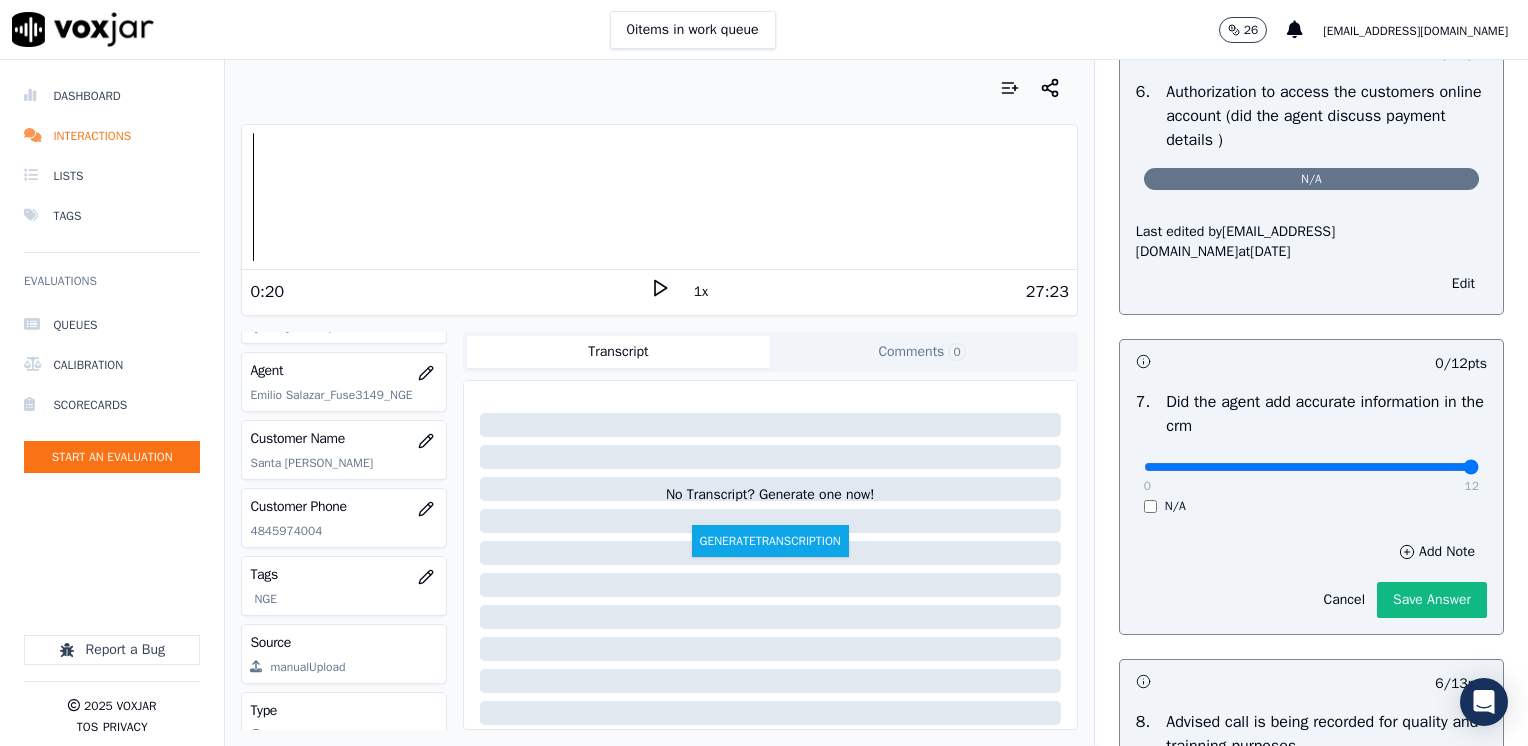 drag, startPoint x: 1149, startPoint y: 458, endPoint x: 1474, endPoint y: 462, distance: 325.02463 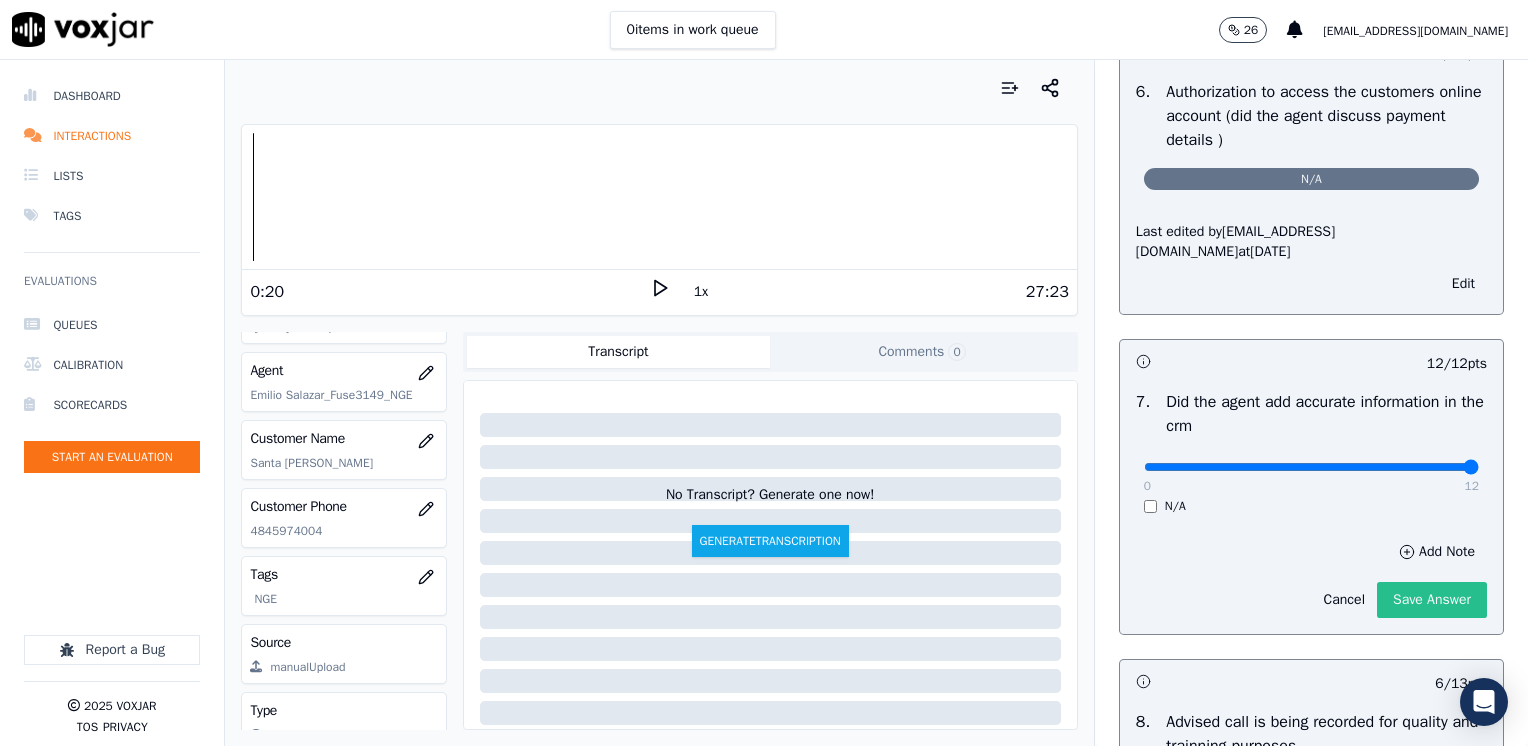 click on "Save Answer" 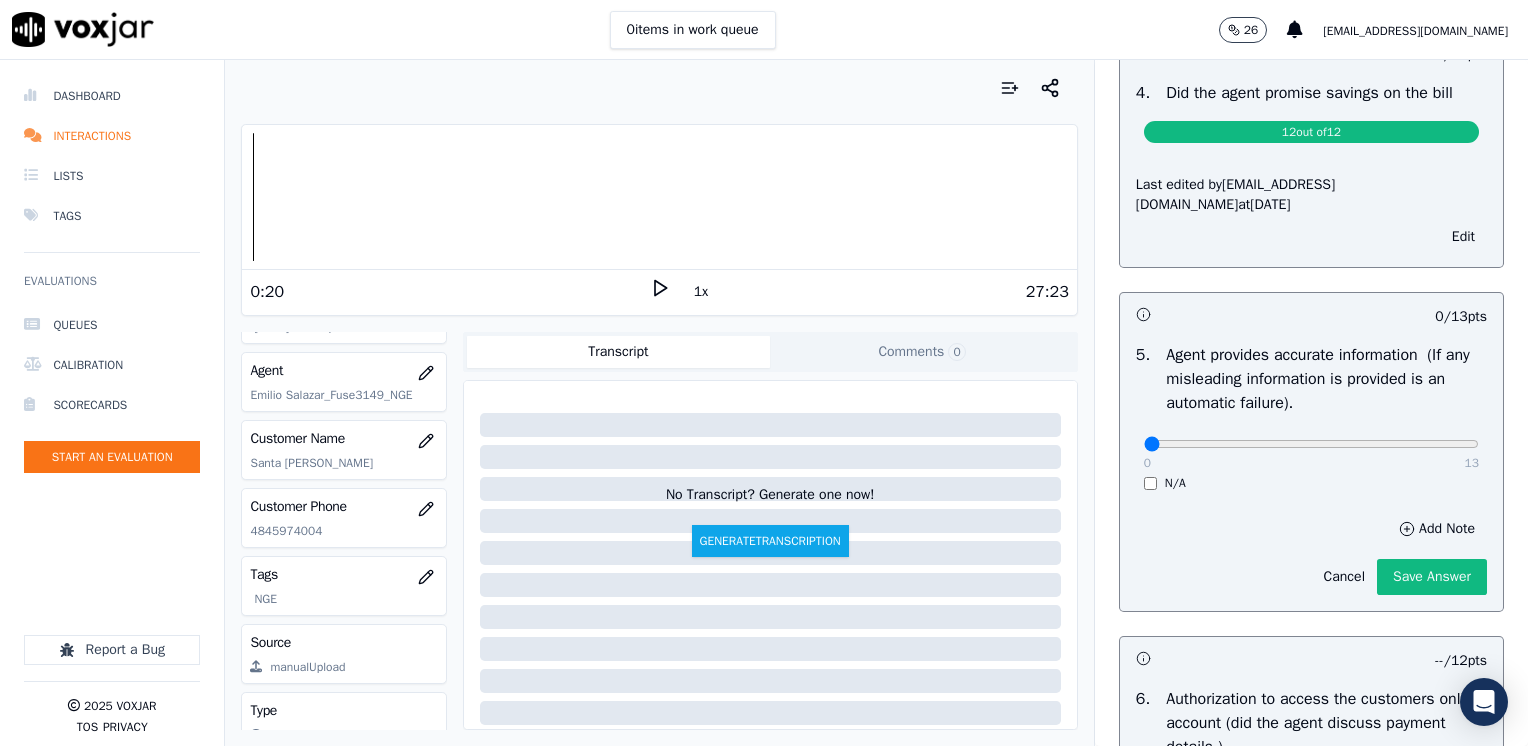 scroll, scrollTop: 1166, scrollLeft: 0, axis: vertical 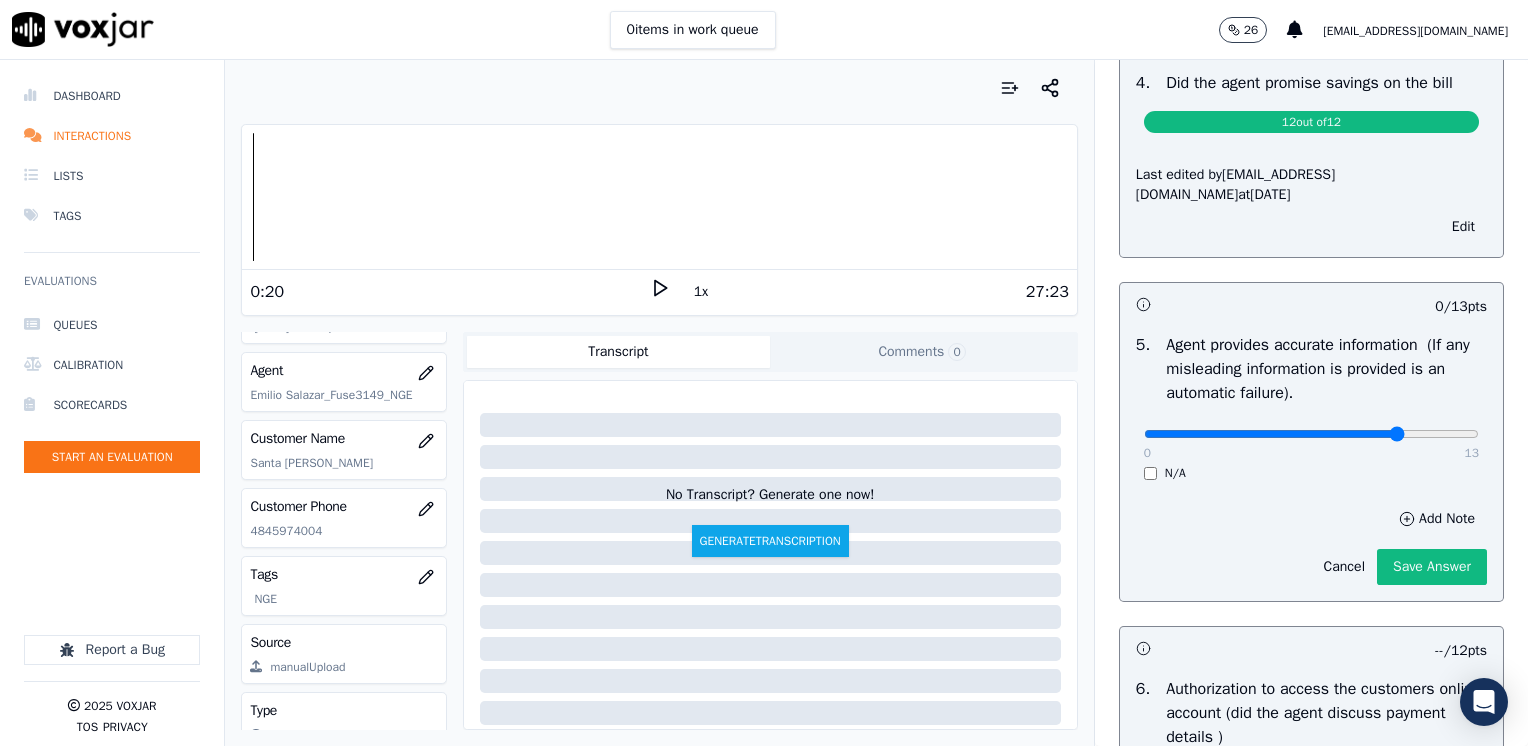 type on "10" 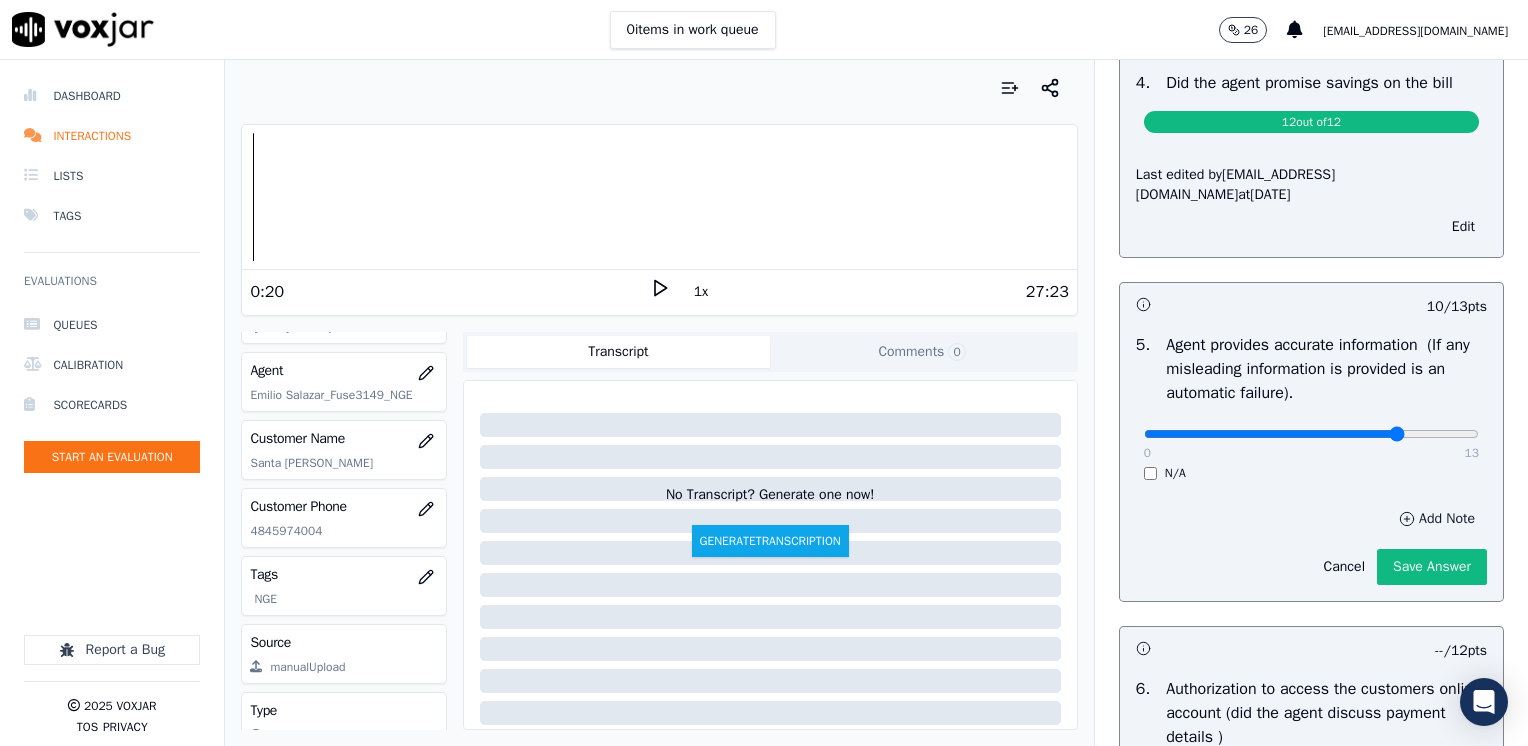 click on "Add Note" at bounding box center (1437, 519) 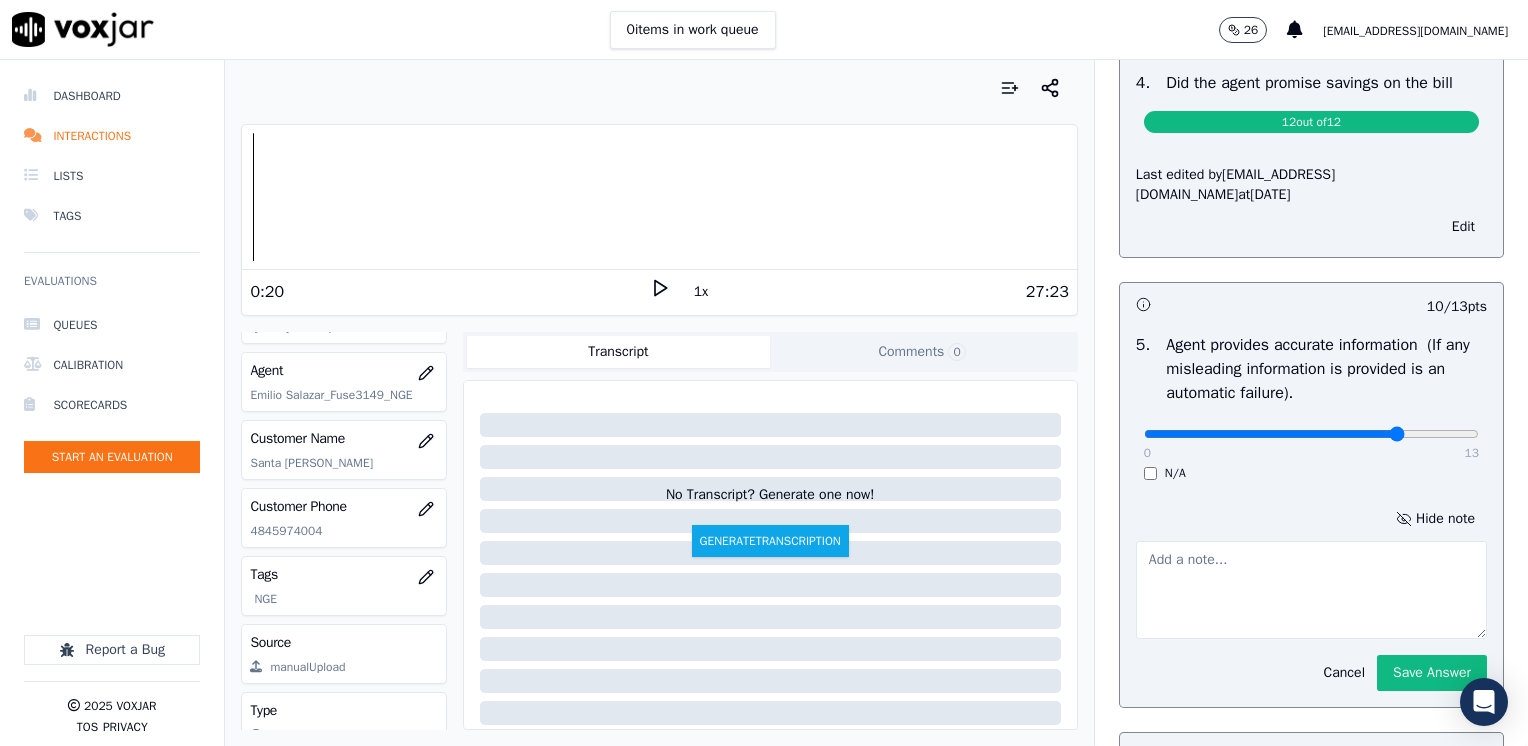click at bounding box center [1311, 590] 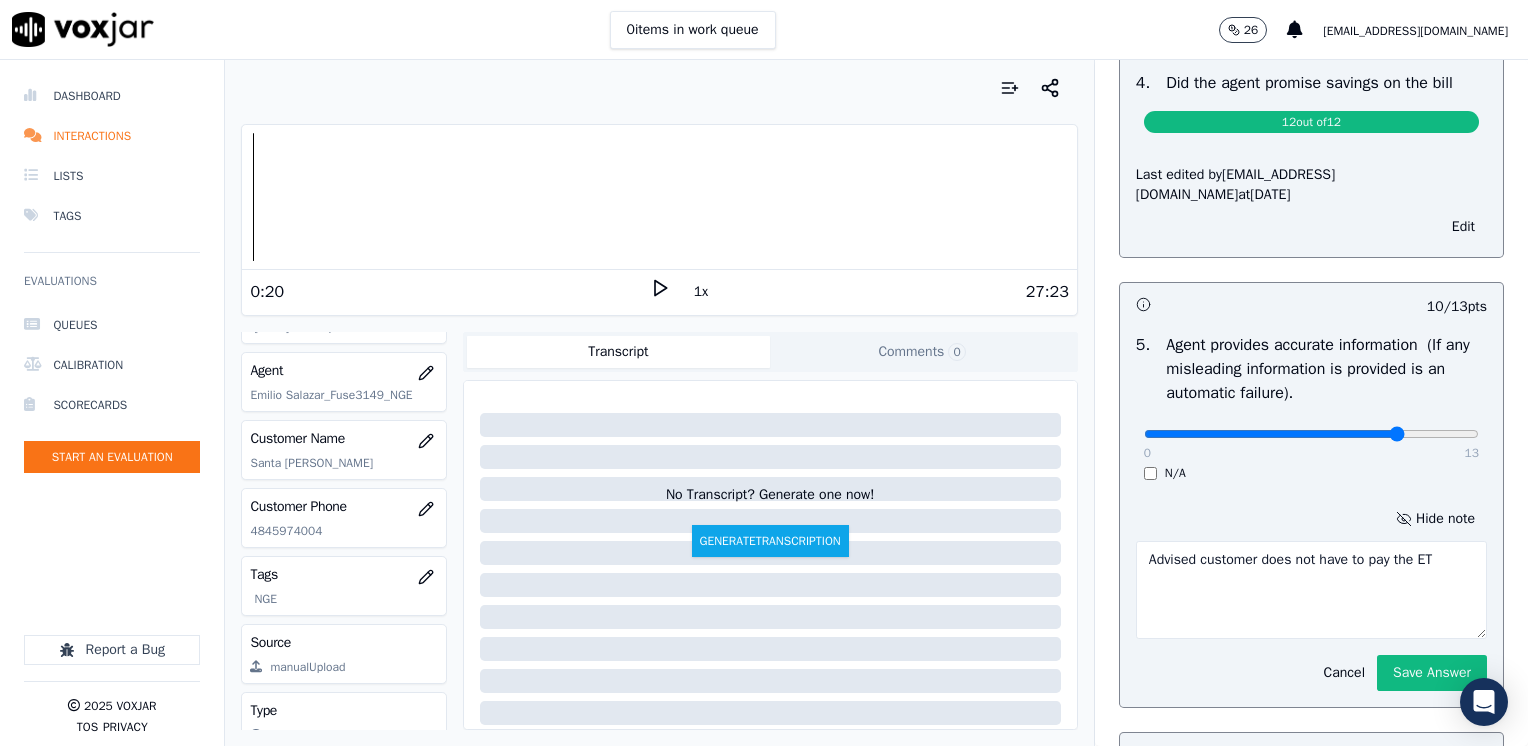 type on "Advised customer does not have to pay the ETF" 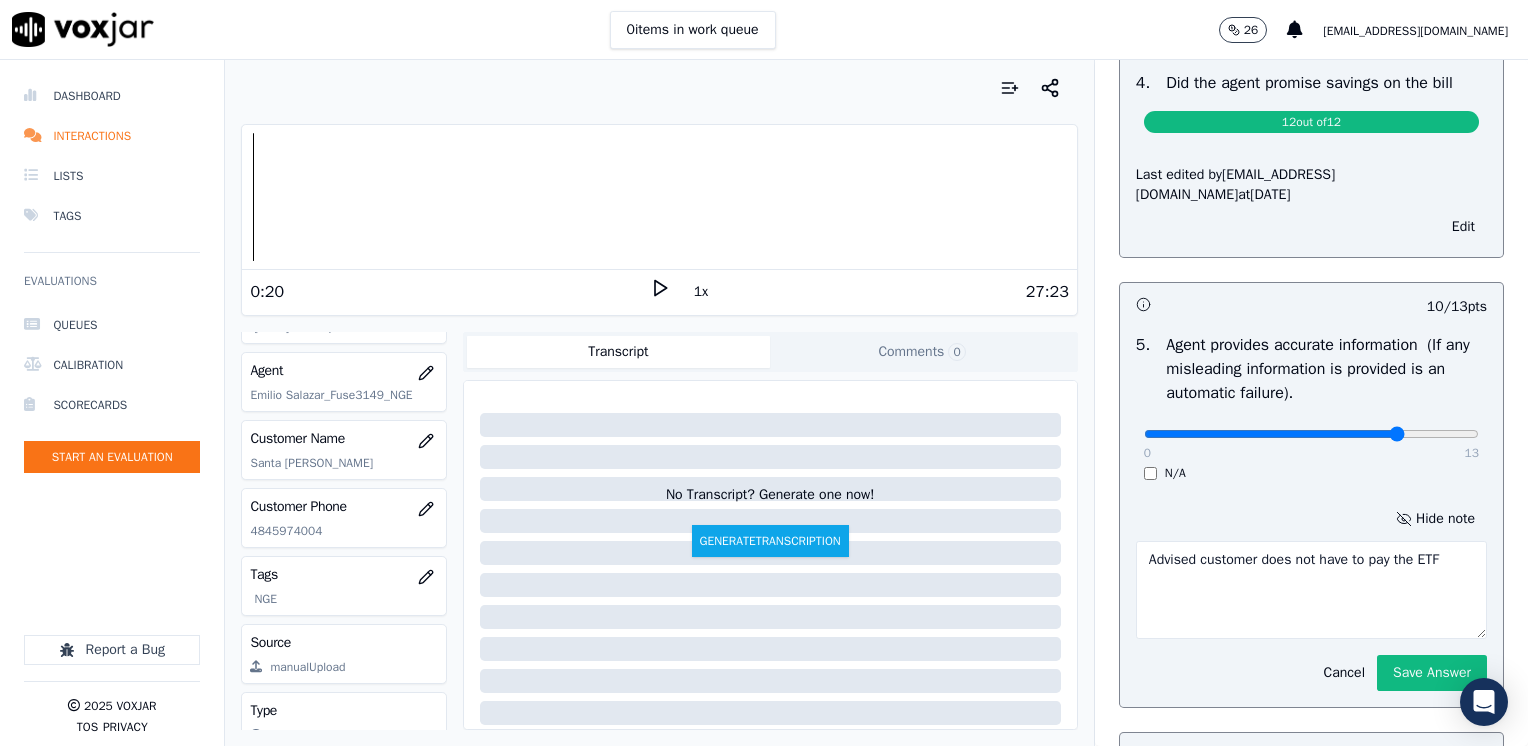 drag, startPoint x: 1432, startPoint y: 554, endPoint x: 1016, endPoint y: 546, distance: 416.0769 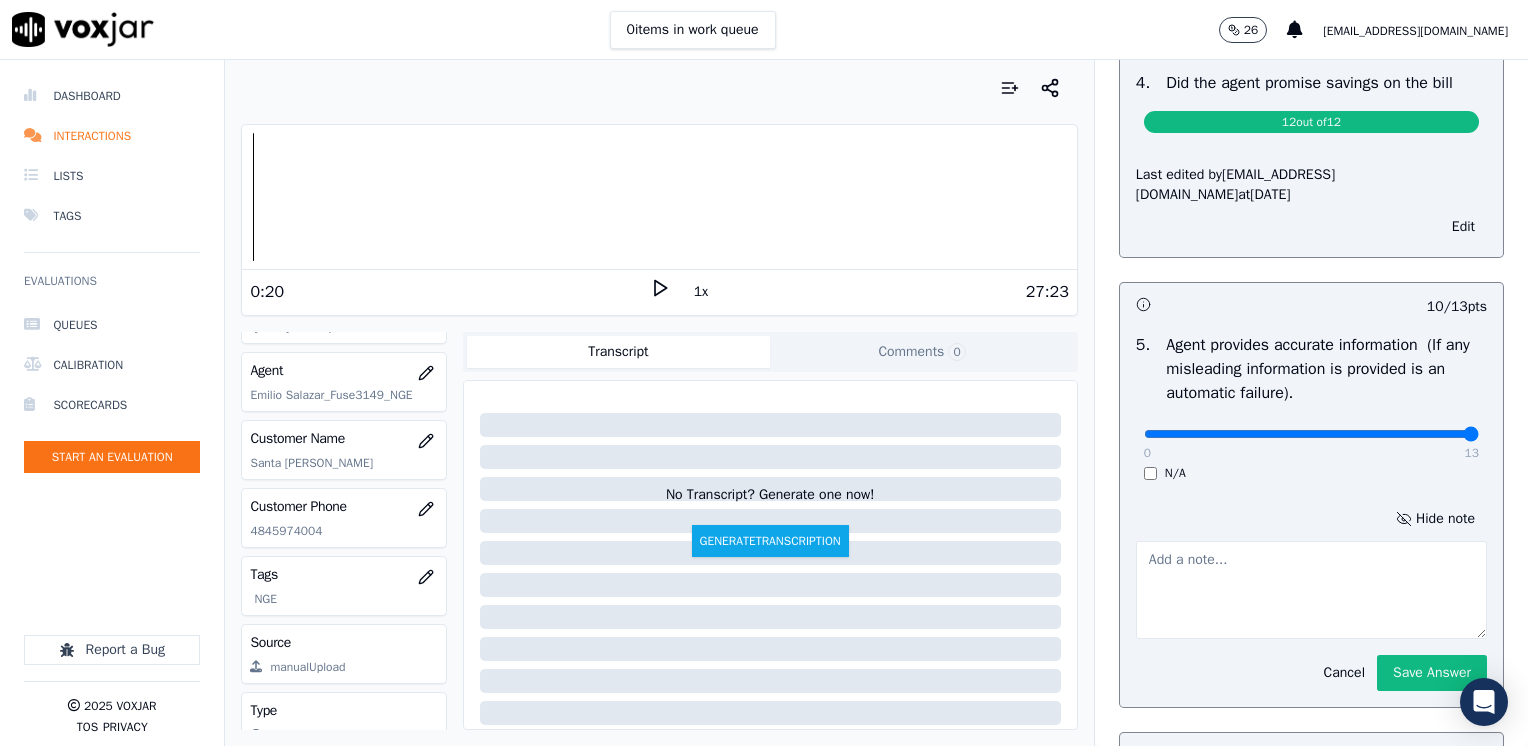 drag, startPoint x: 1348, startPoint y: 426, endPoint x: 1509, endPoint y: 433, distance: 161.1521 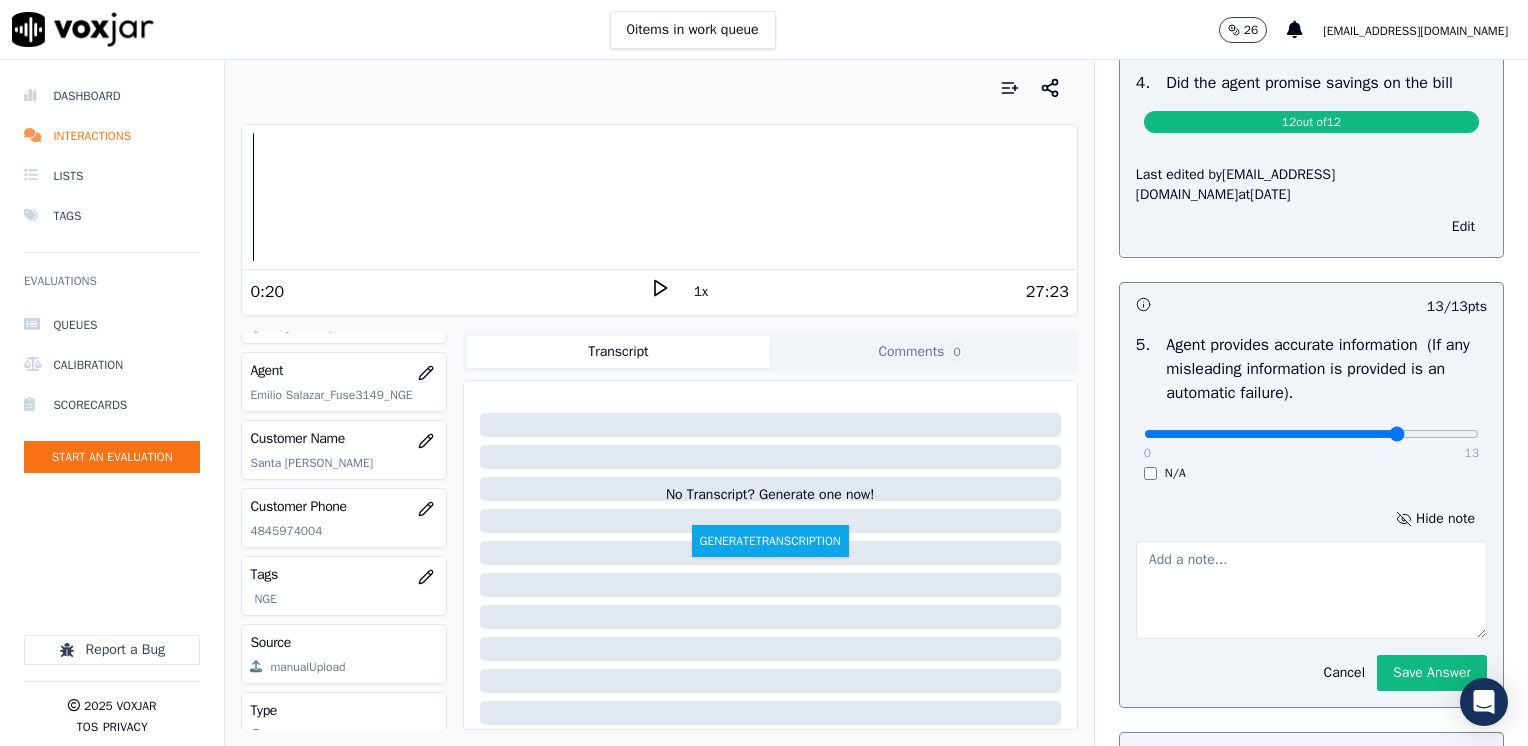 click at bounding box center [1311, -172] 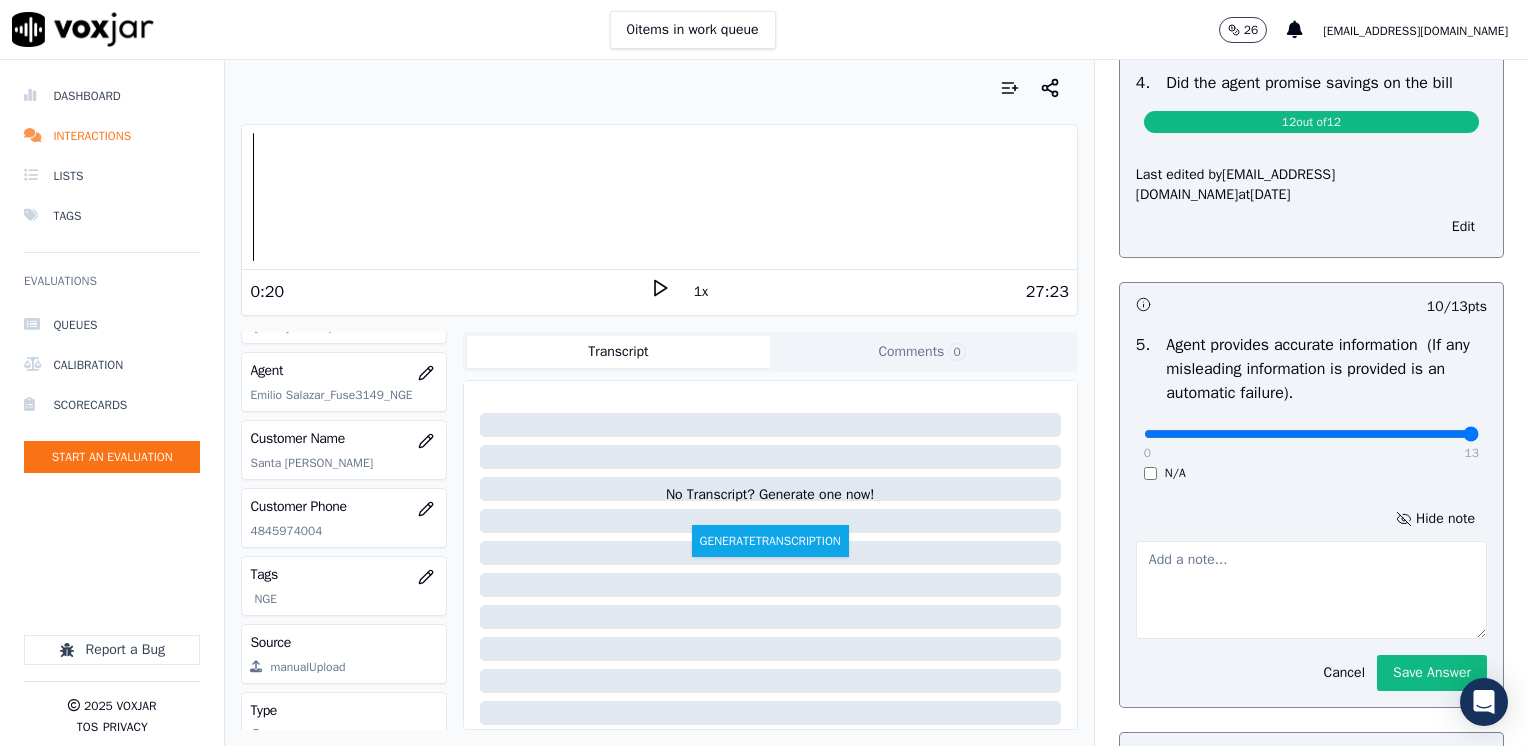 drag, startPoint x: 1352, startPoint y: 422, endPoint x: 1484, endPoint y: 416, distance: 132.13629 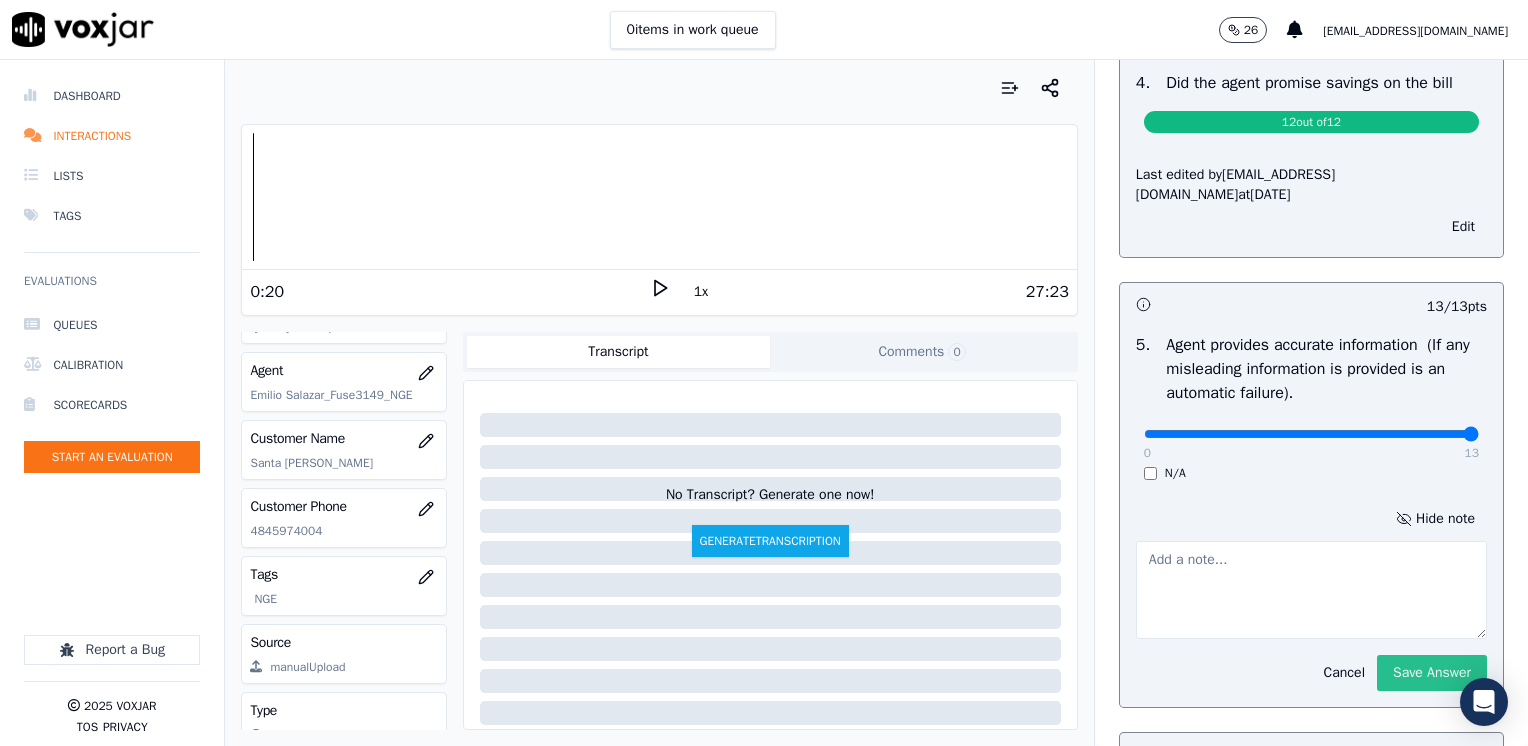click on "Save Answer" 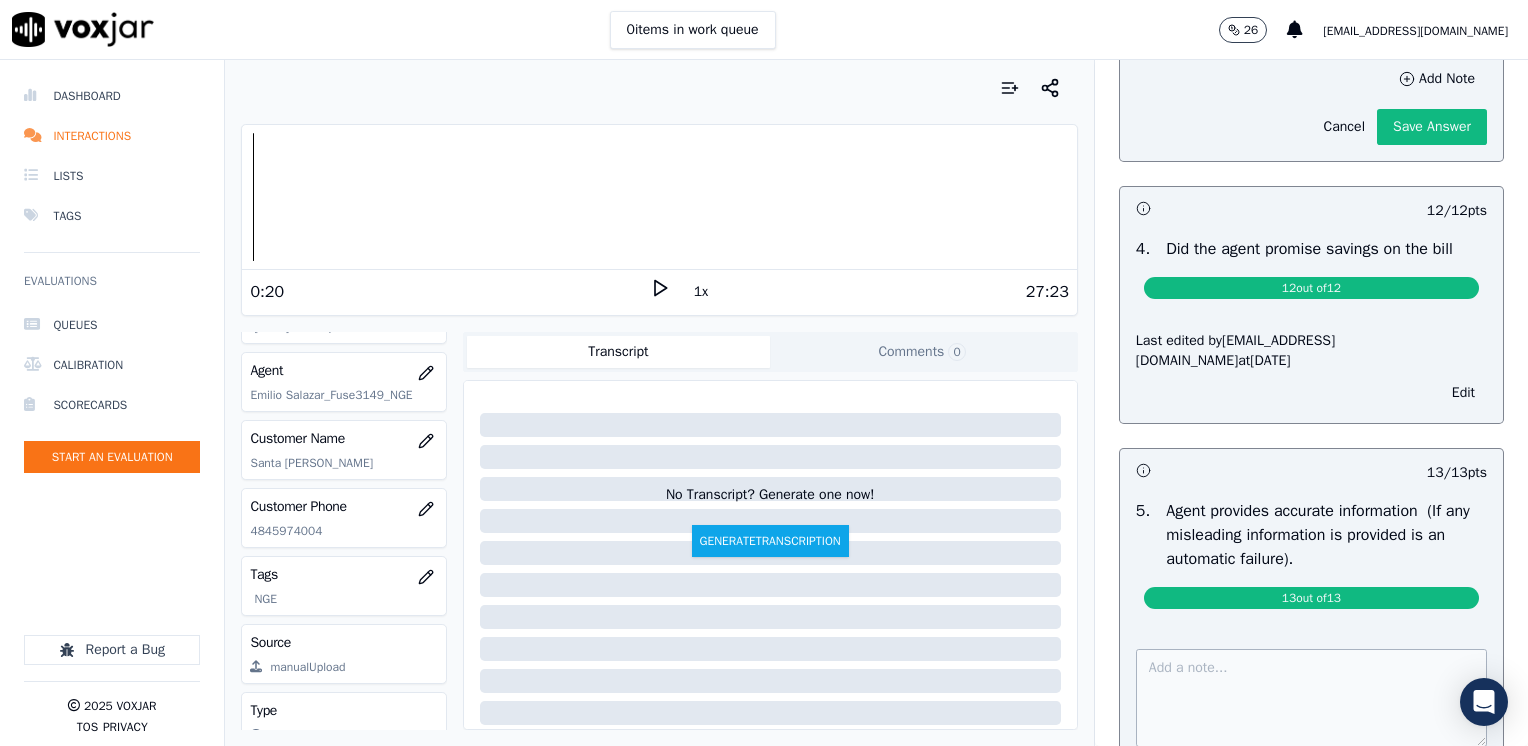 scroll, scrollTop: 1300, scrollLeft: 0, axis: vertical 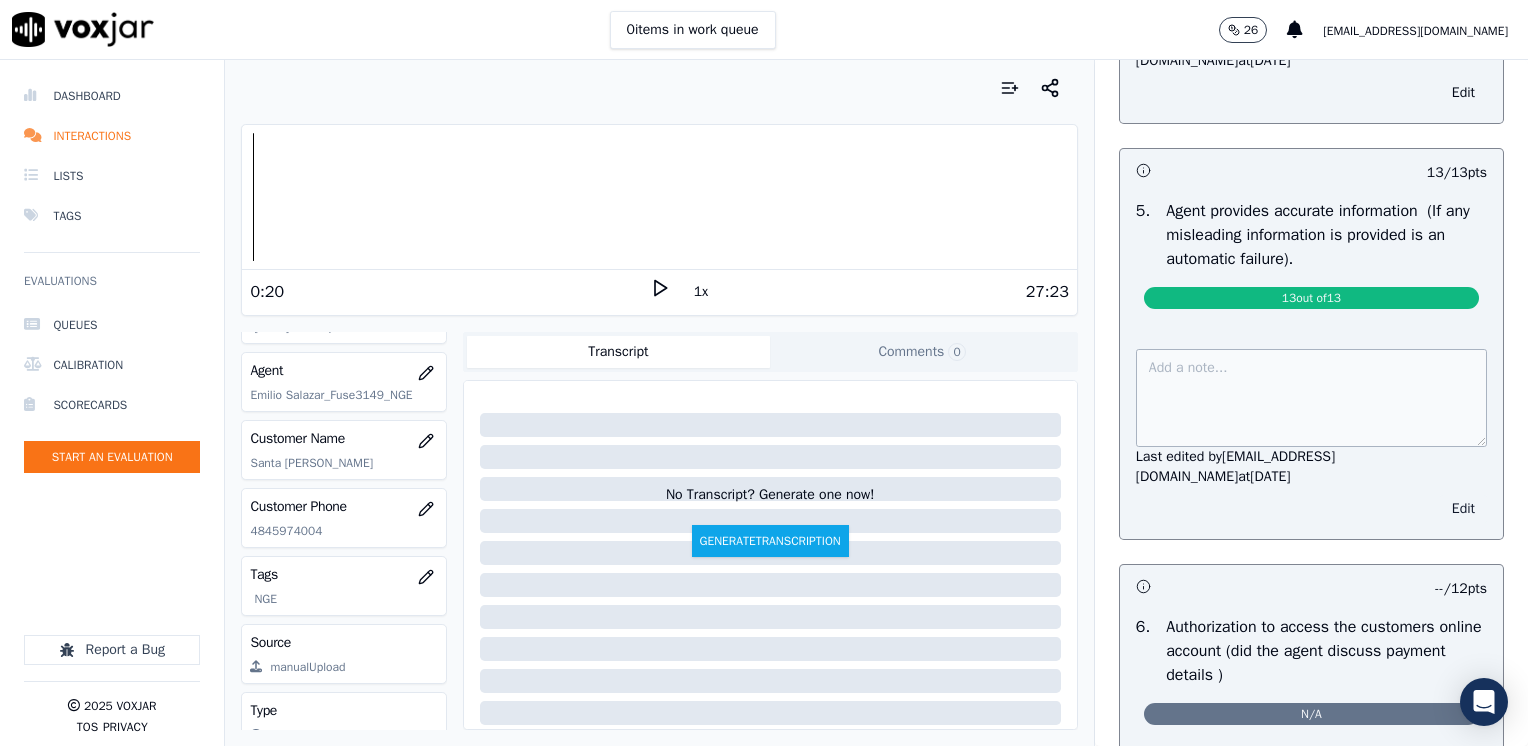 click on "Edit" at bounding box center (1463, 509) 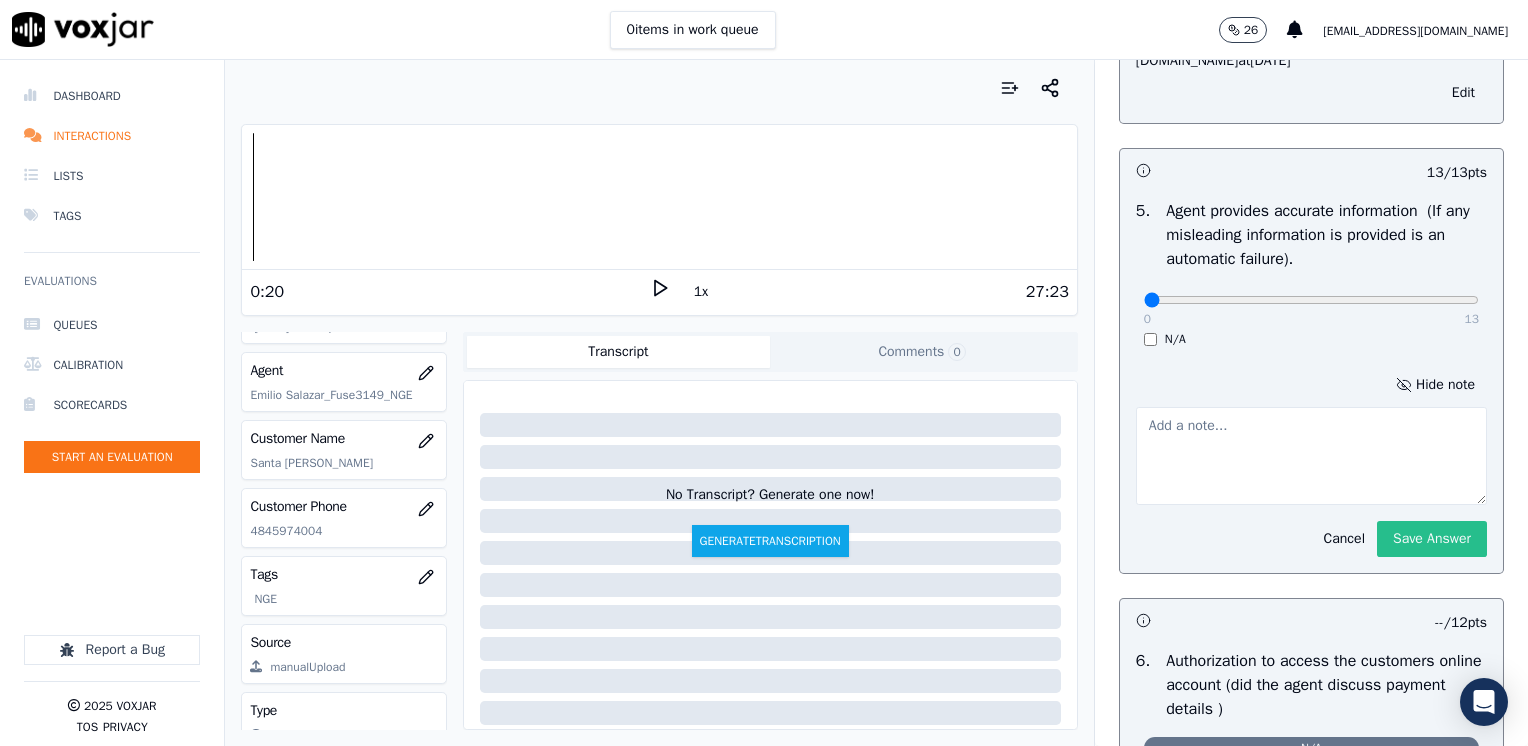 click on "Save Answer" 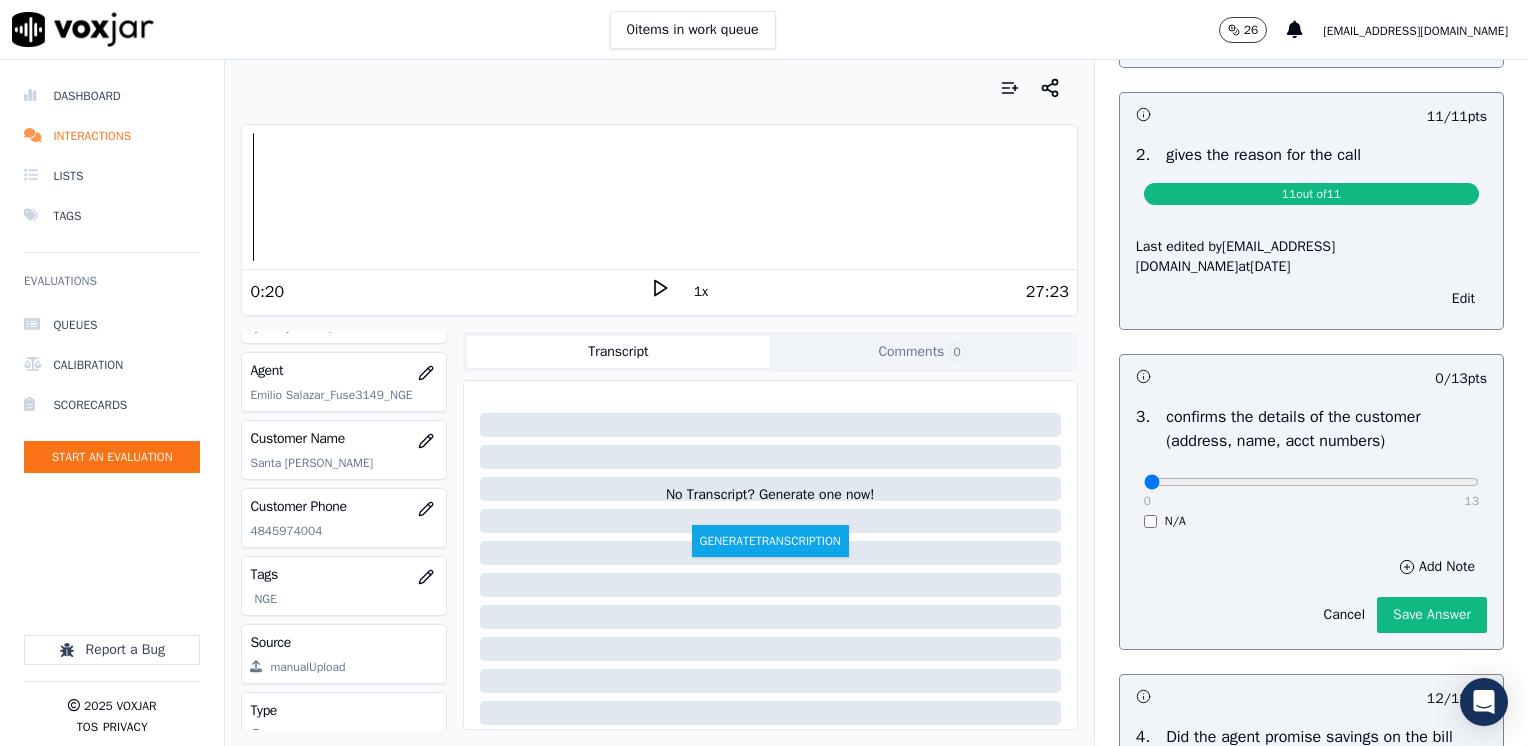 scroll, scrollTop: 500, scrollLeft: 0, axis: vertical 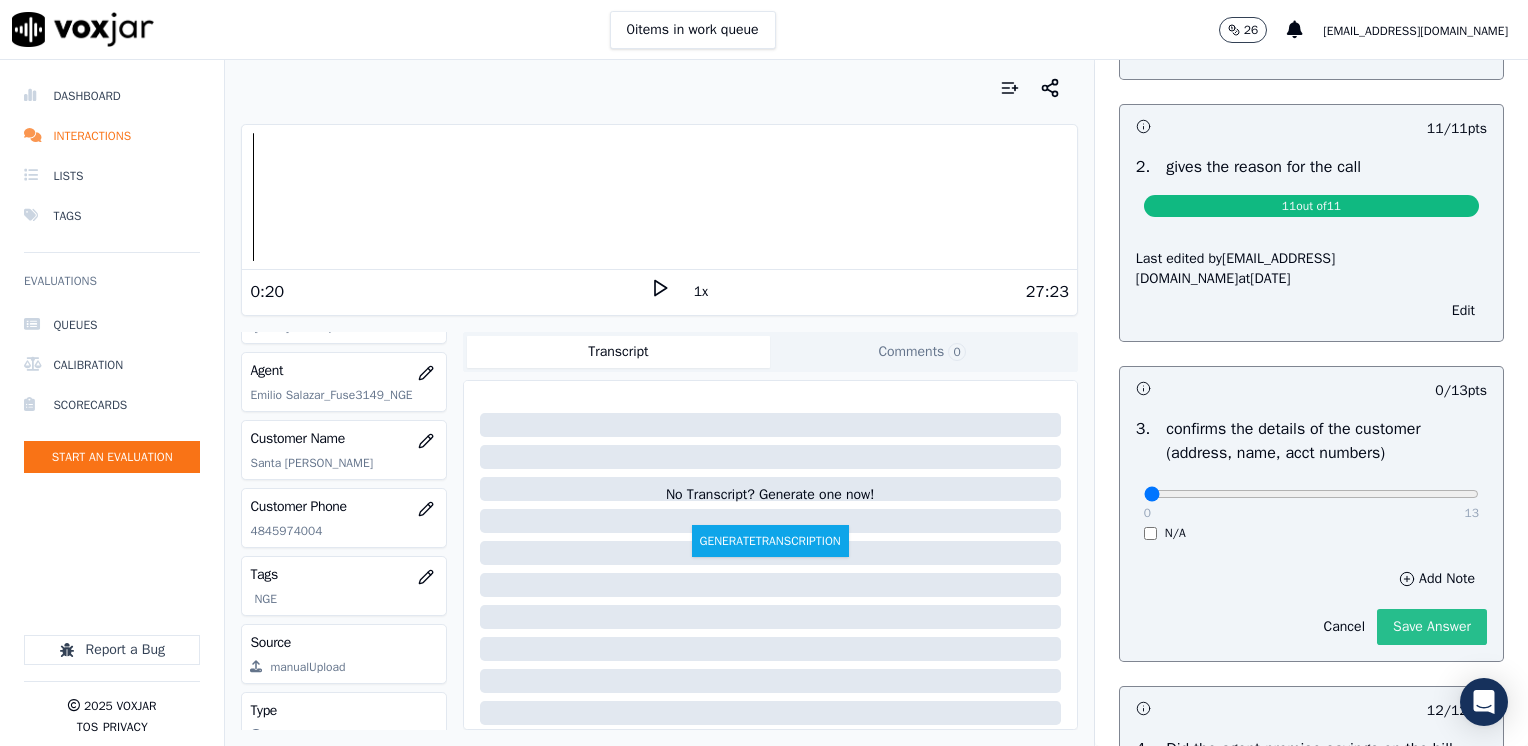 click on "Save Answer" 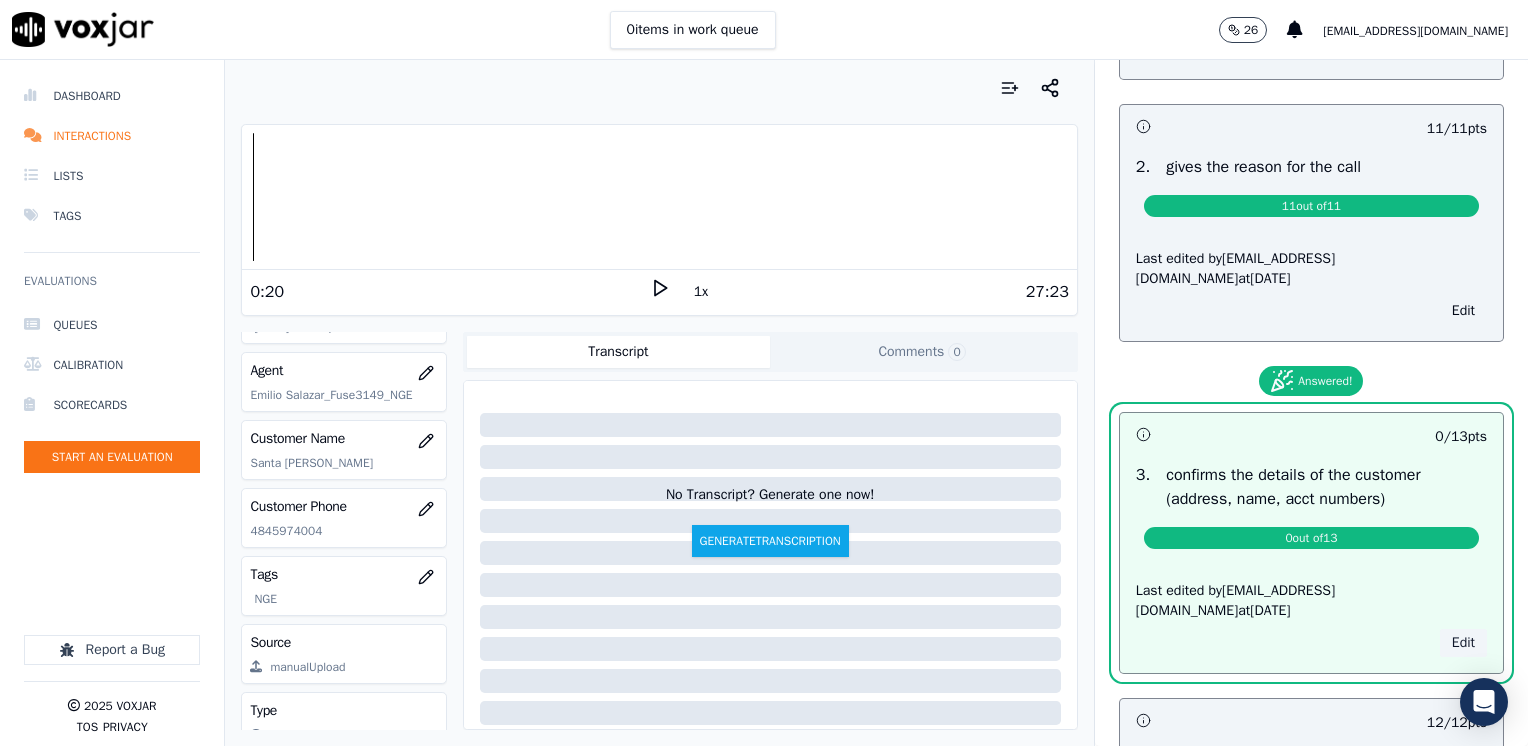click on "Edit" at bounding box center [1463, 643] 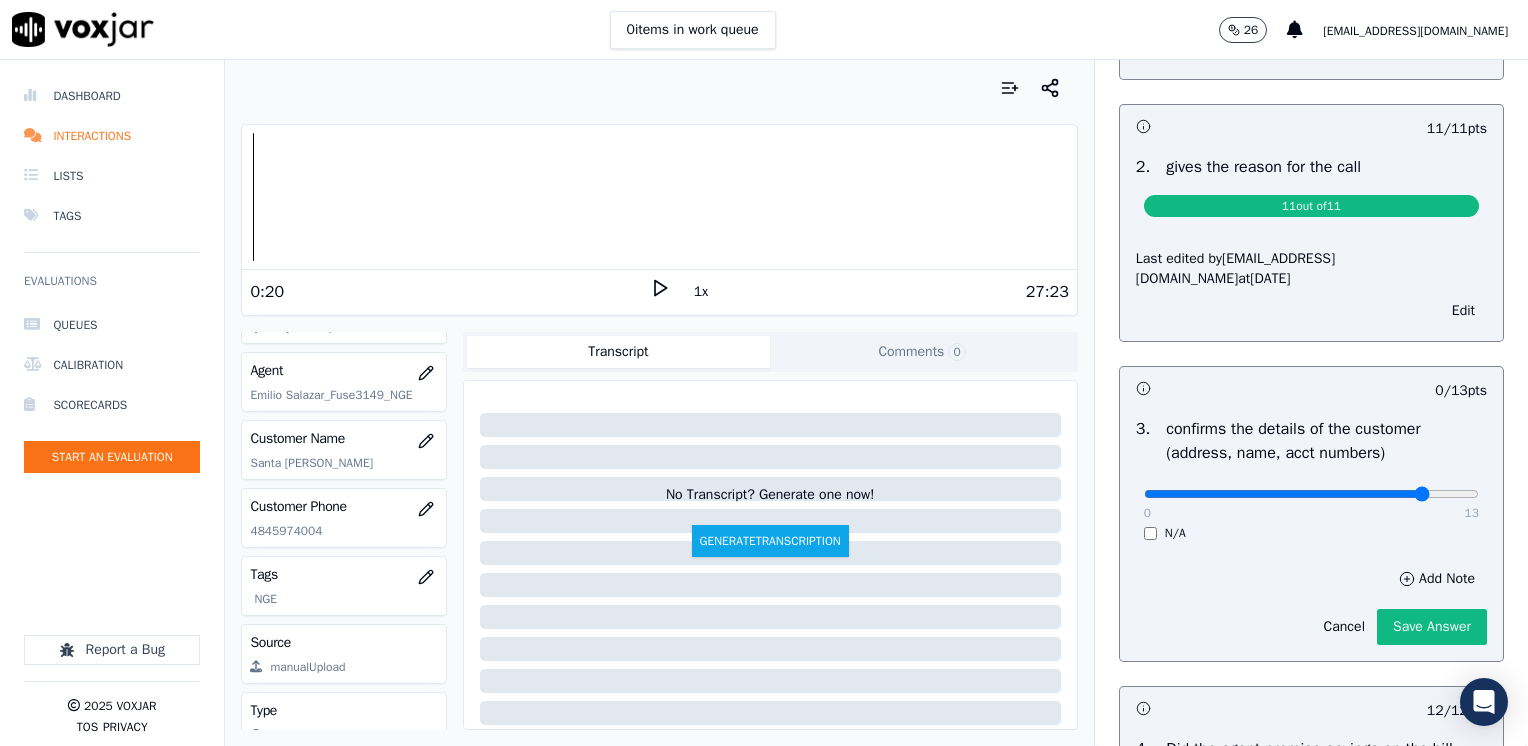 drag, startPoint x: 1139, startPoint y: 534, endPoint x: 1377, endPoint y: 514, distance: 238.83885 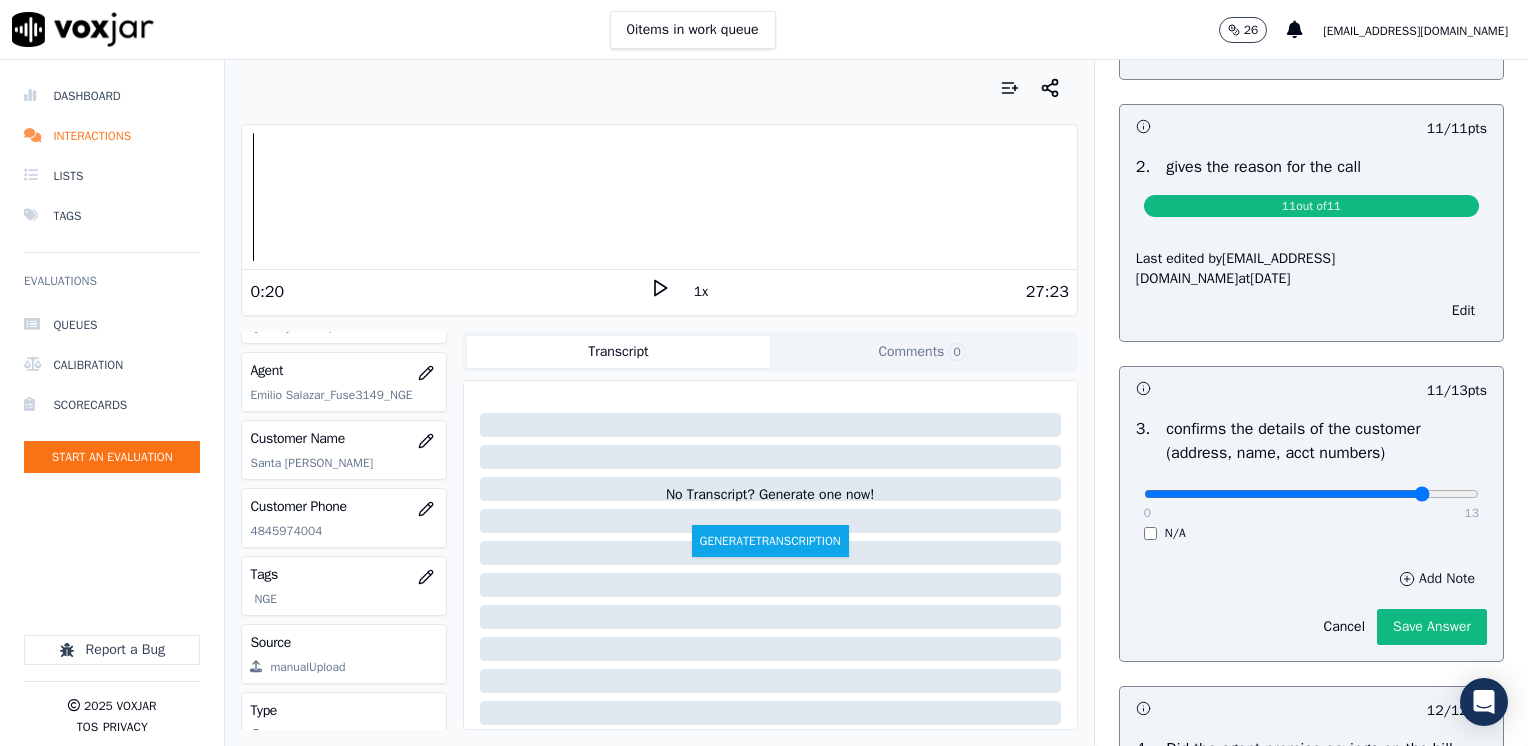click on "Add Note" at bounding box center (1437, 579) 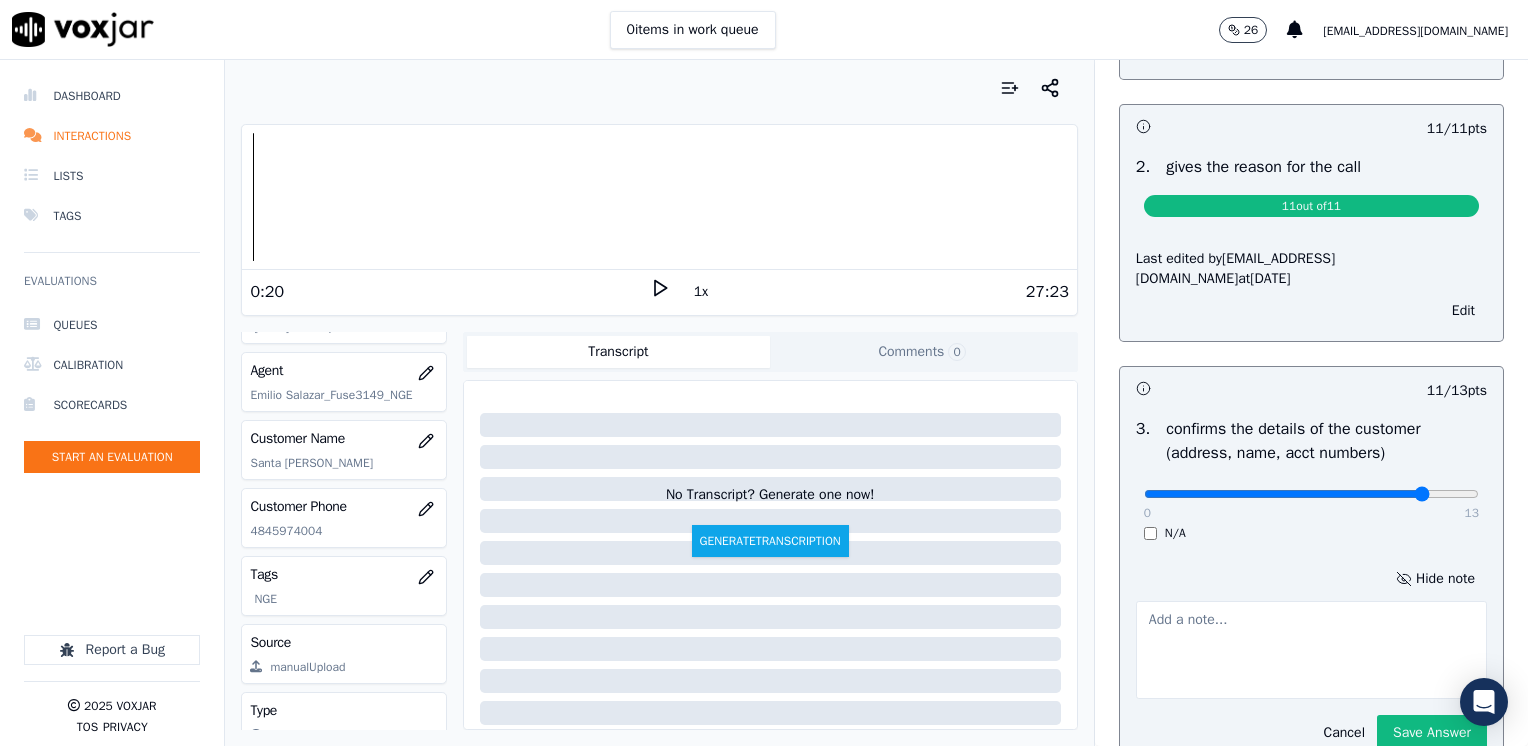 click at bounding box center [1311, 650] 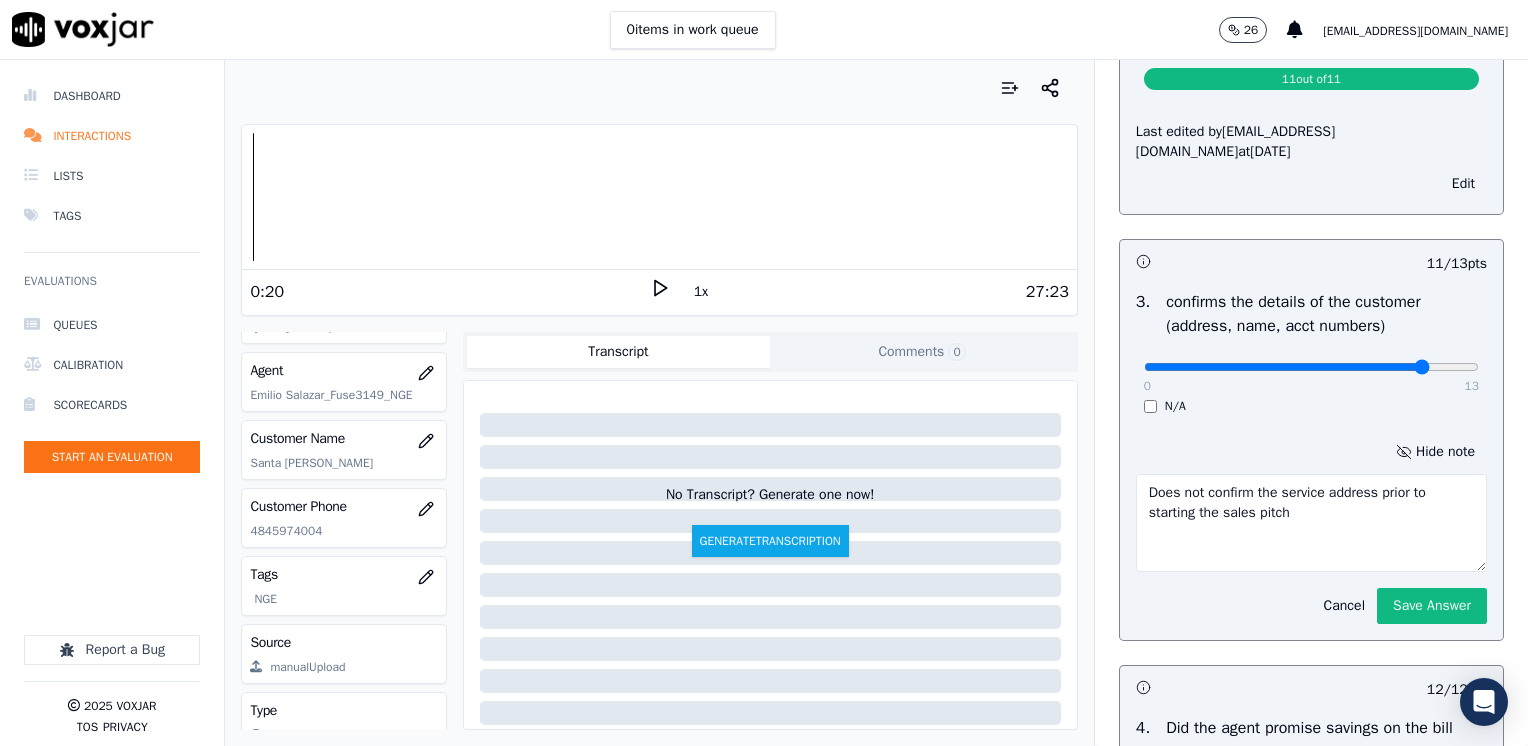 scroll, scrollTop: 800, scrollLeft: 0, axis: vertical 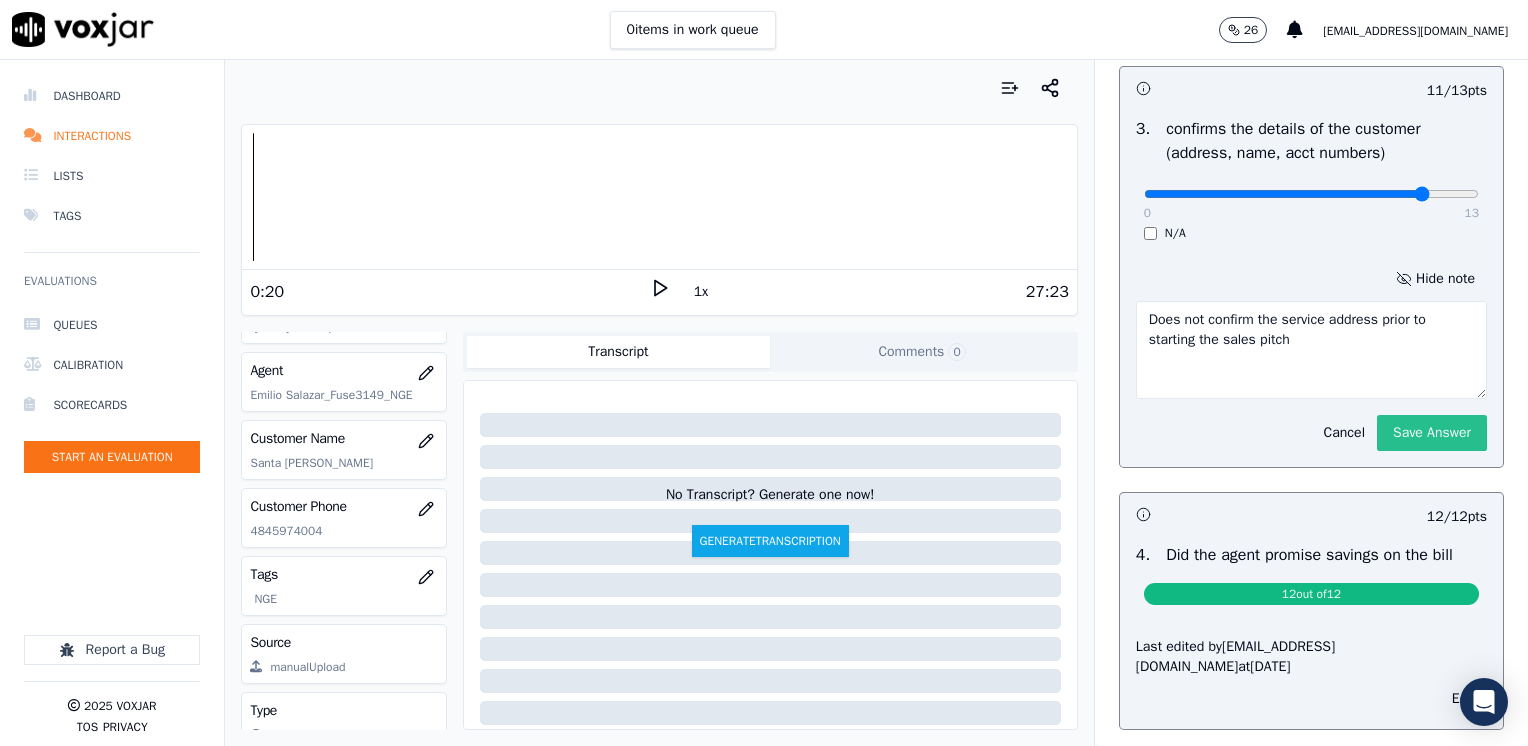 type on "Does not confirm the service address prior to starting the sales pitch" 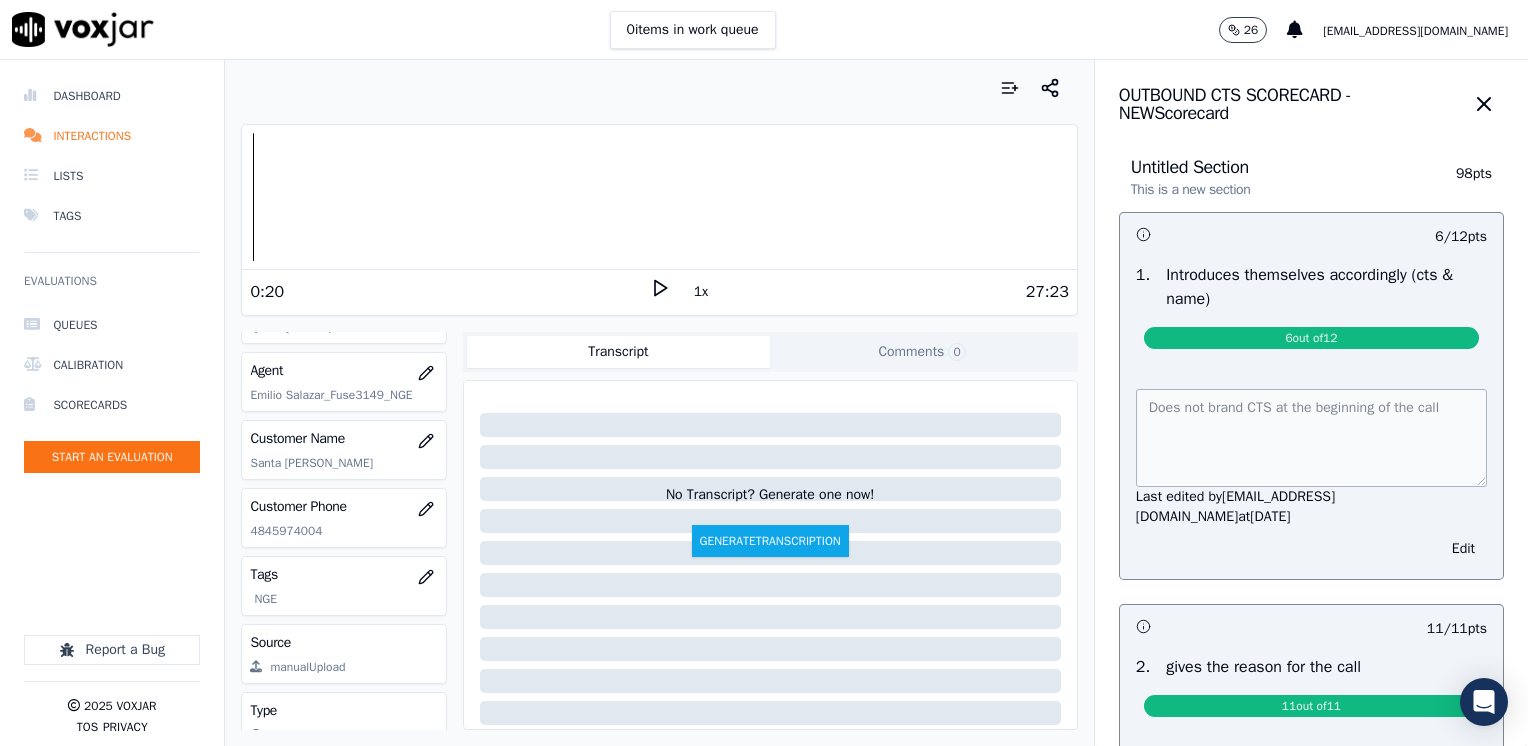 scroll, scrollTop: 0, scrollLeft: 0, axis: both 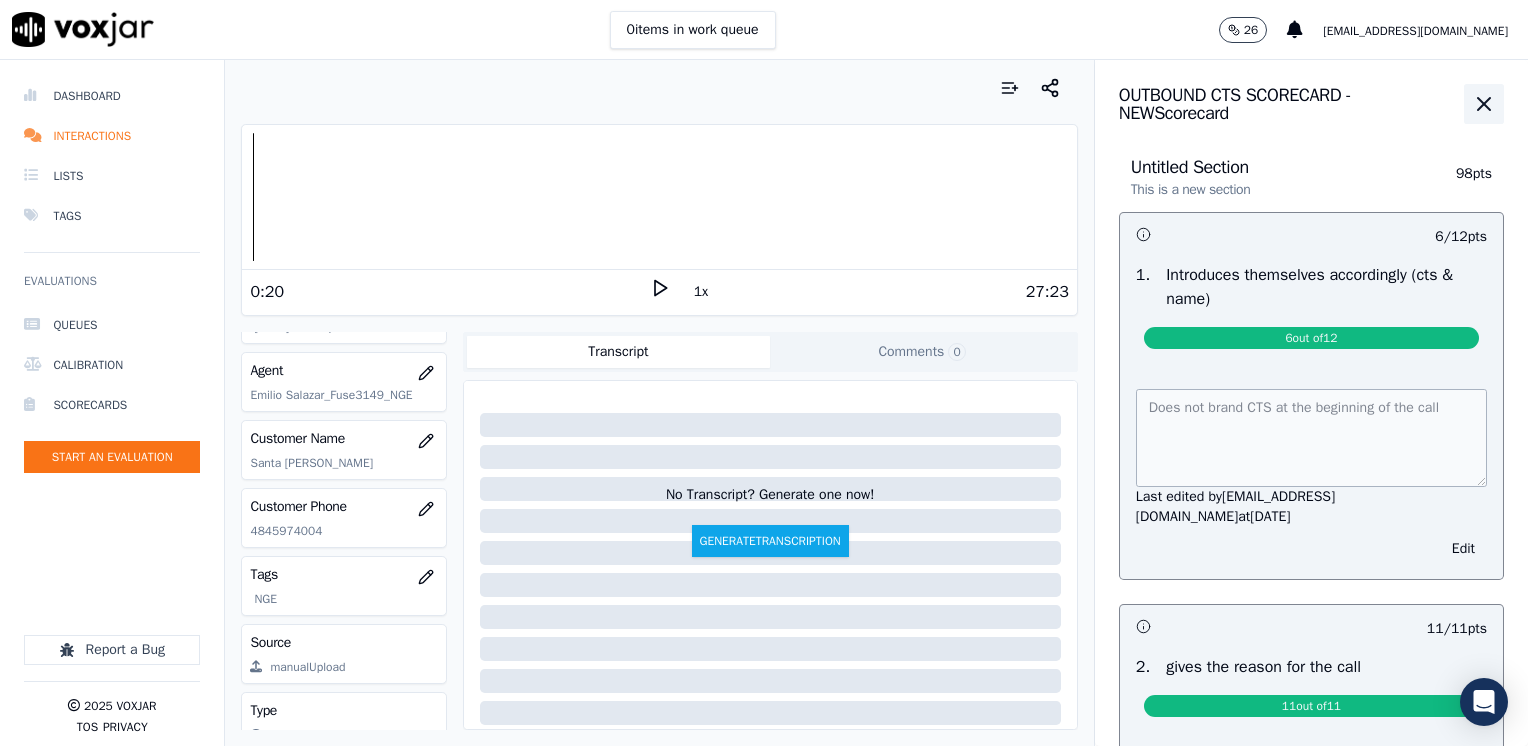 click 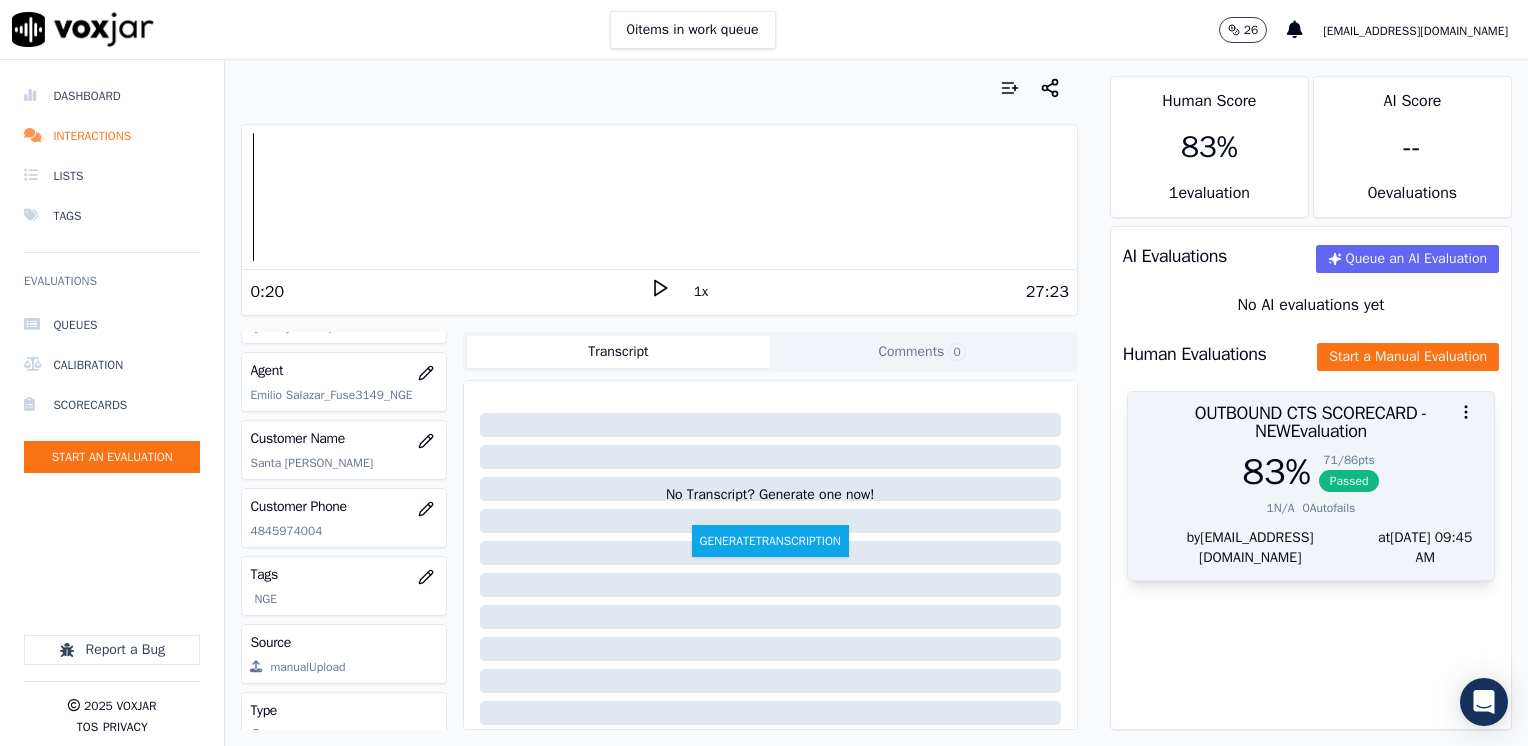 click on "OUTBOUND CTS SCORECARD - NEW   Evaluation" at bounding box center (1311, 422) 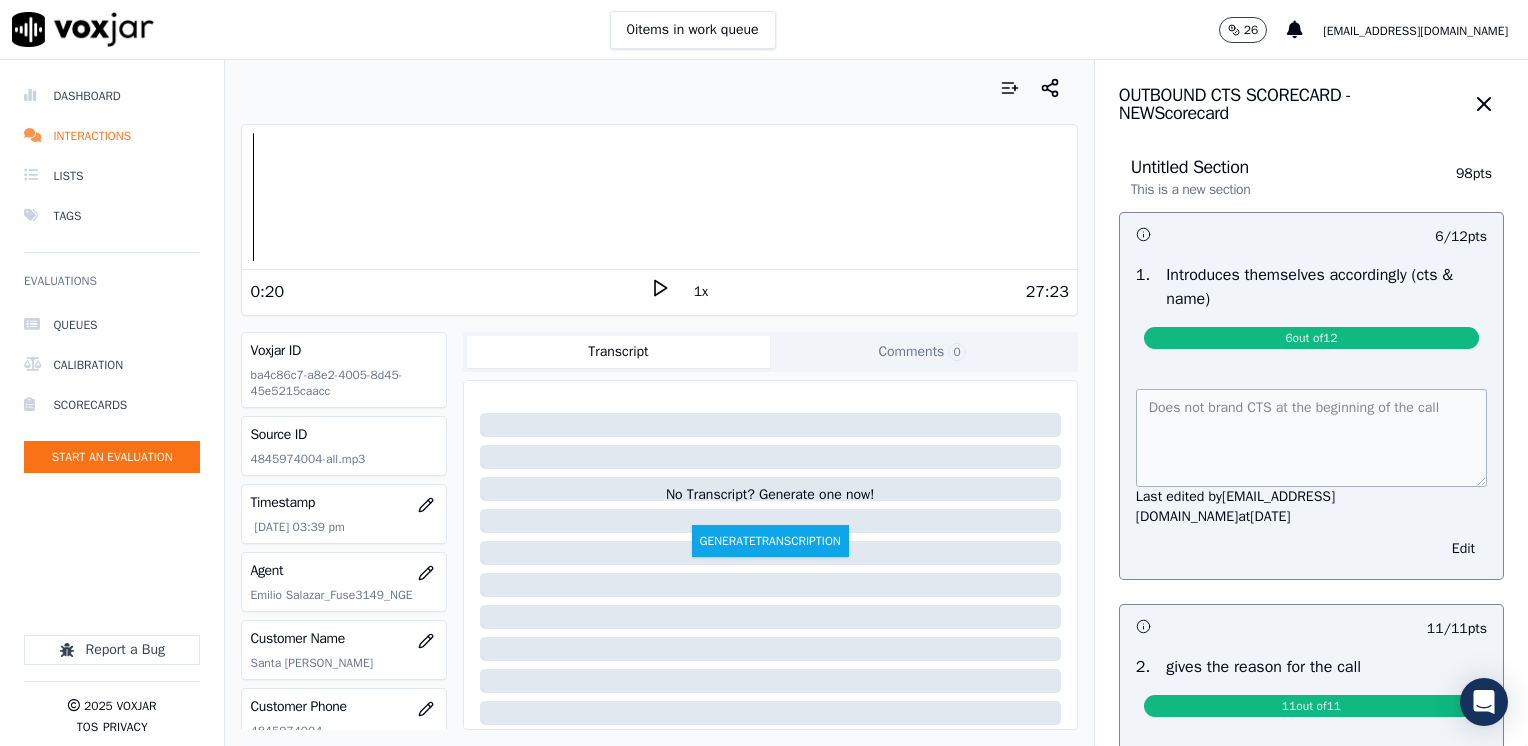 scroll, scrollTop: 0, scrollLeft: 0, axis: both 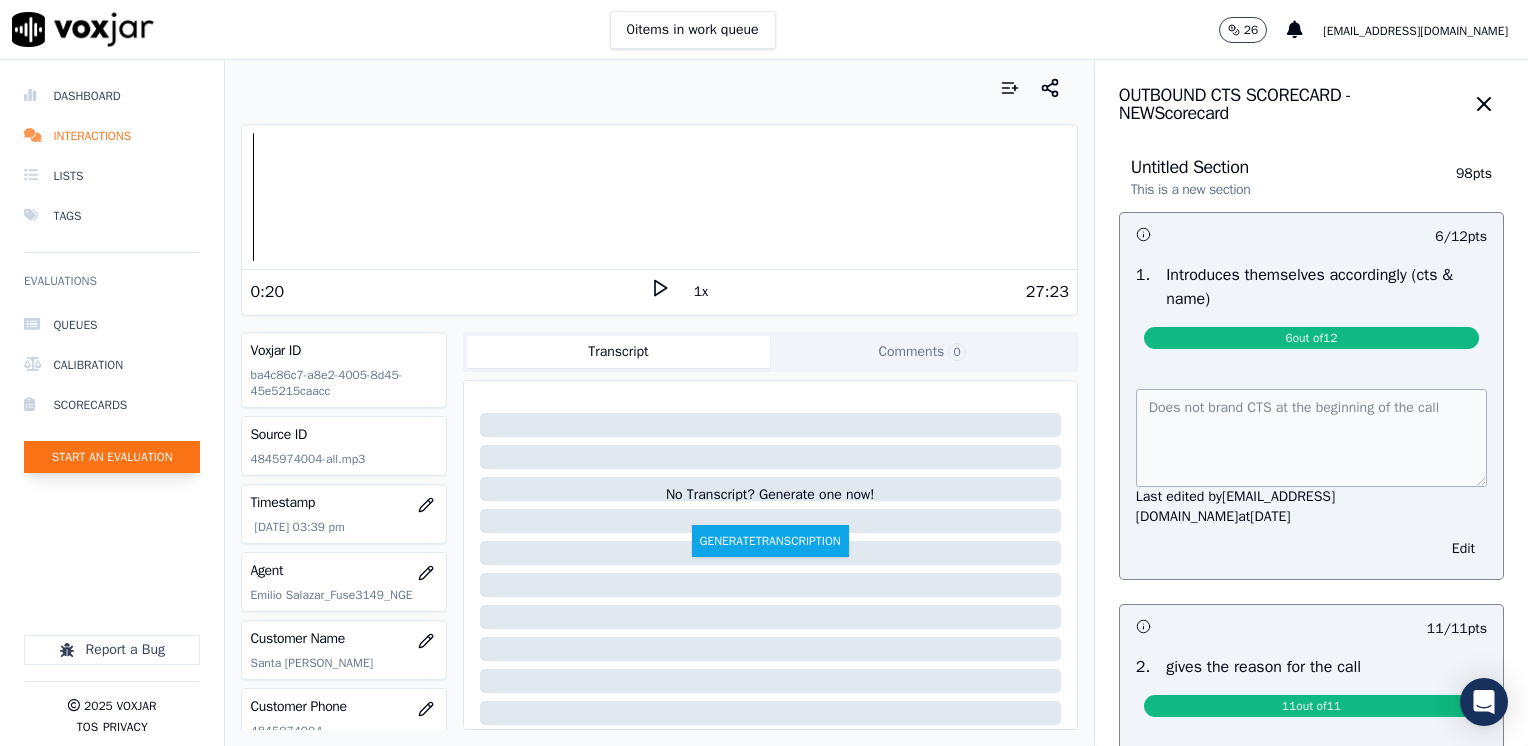 click on "Start an Evaluation" 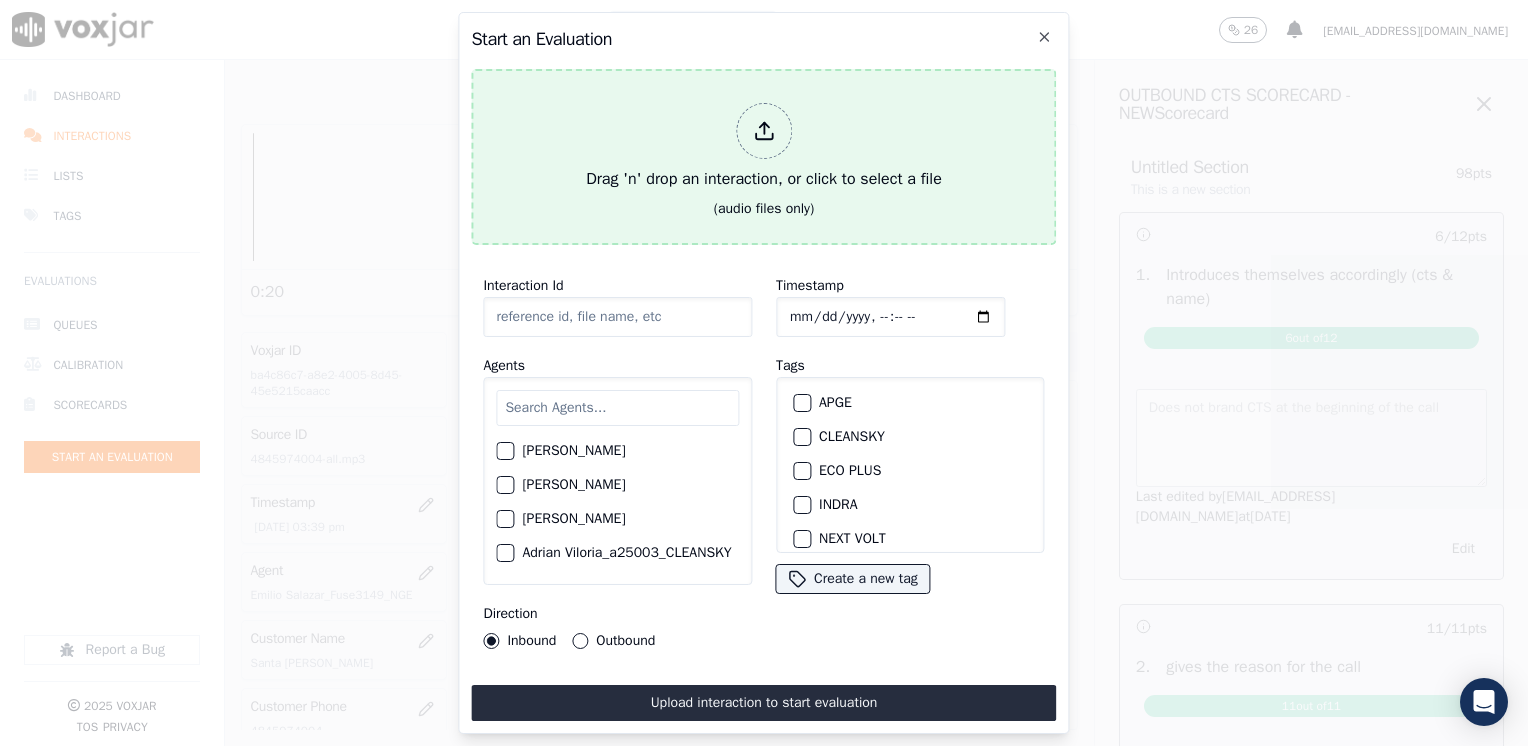 click 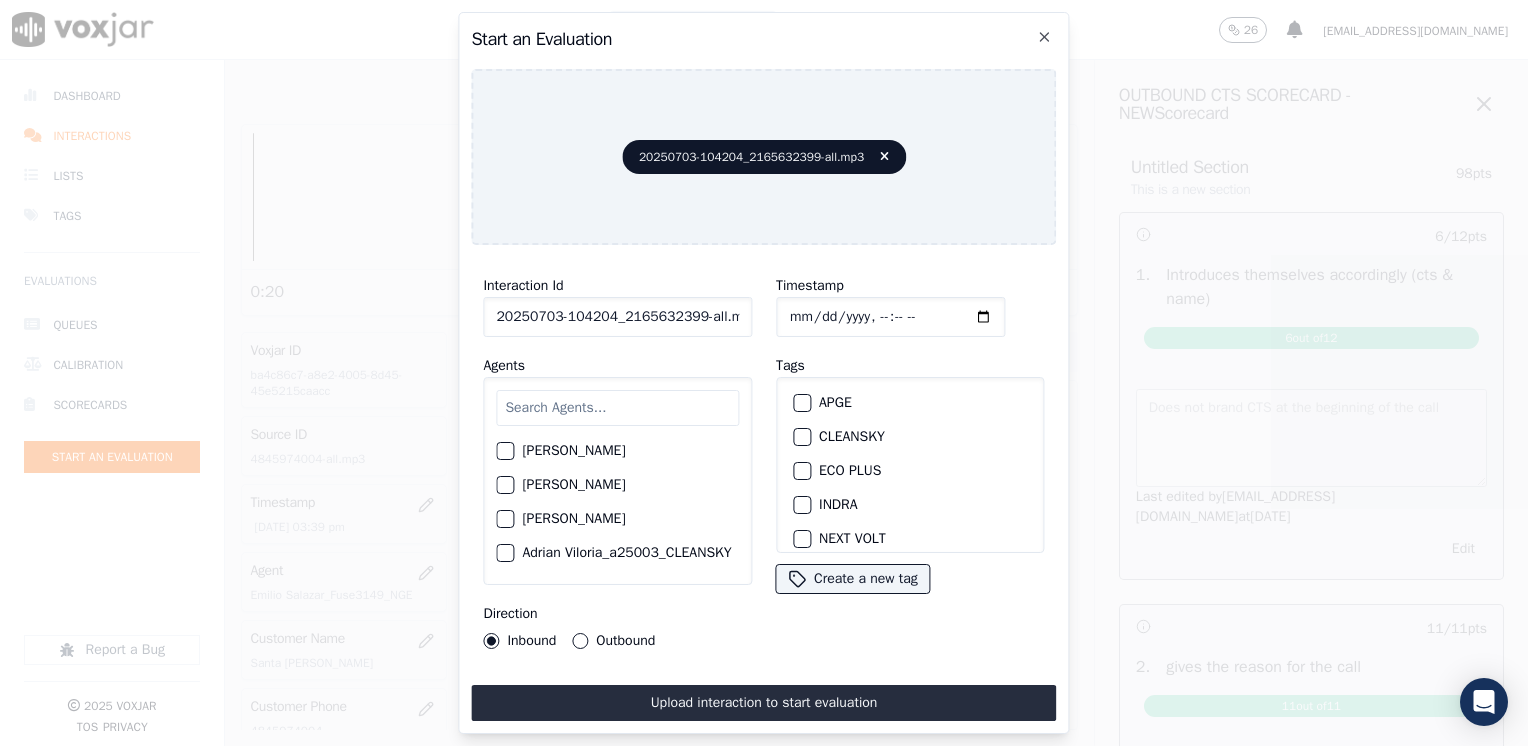 click at bounding box center (617, 408) 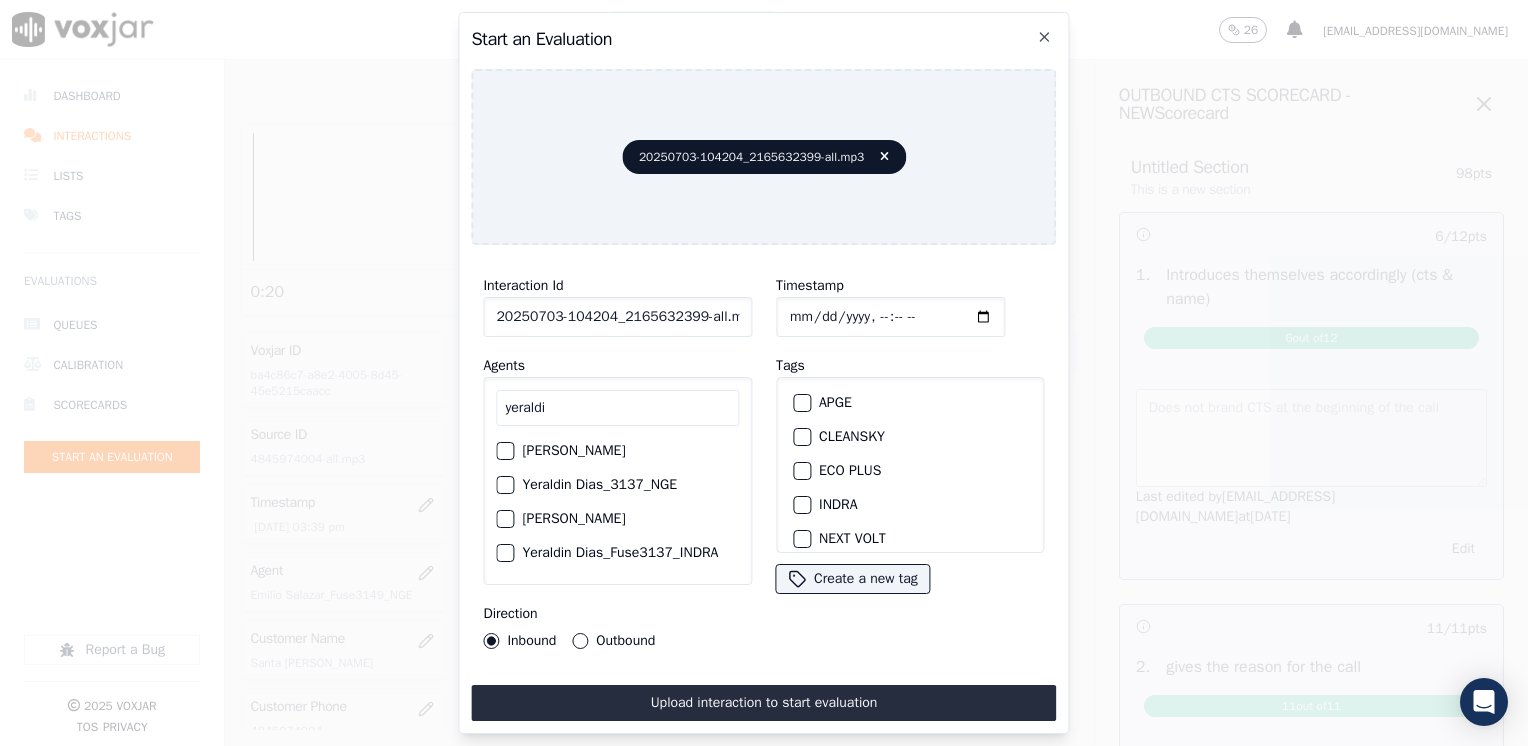 type on "yeraldi" 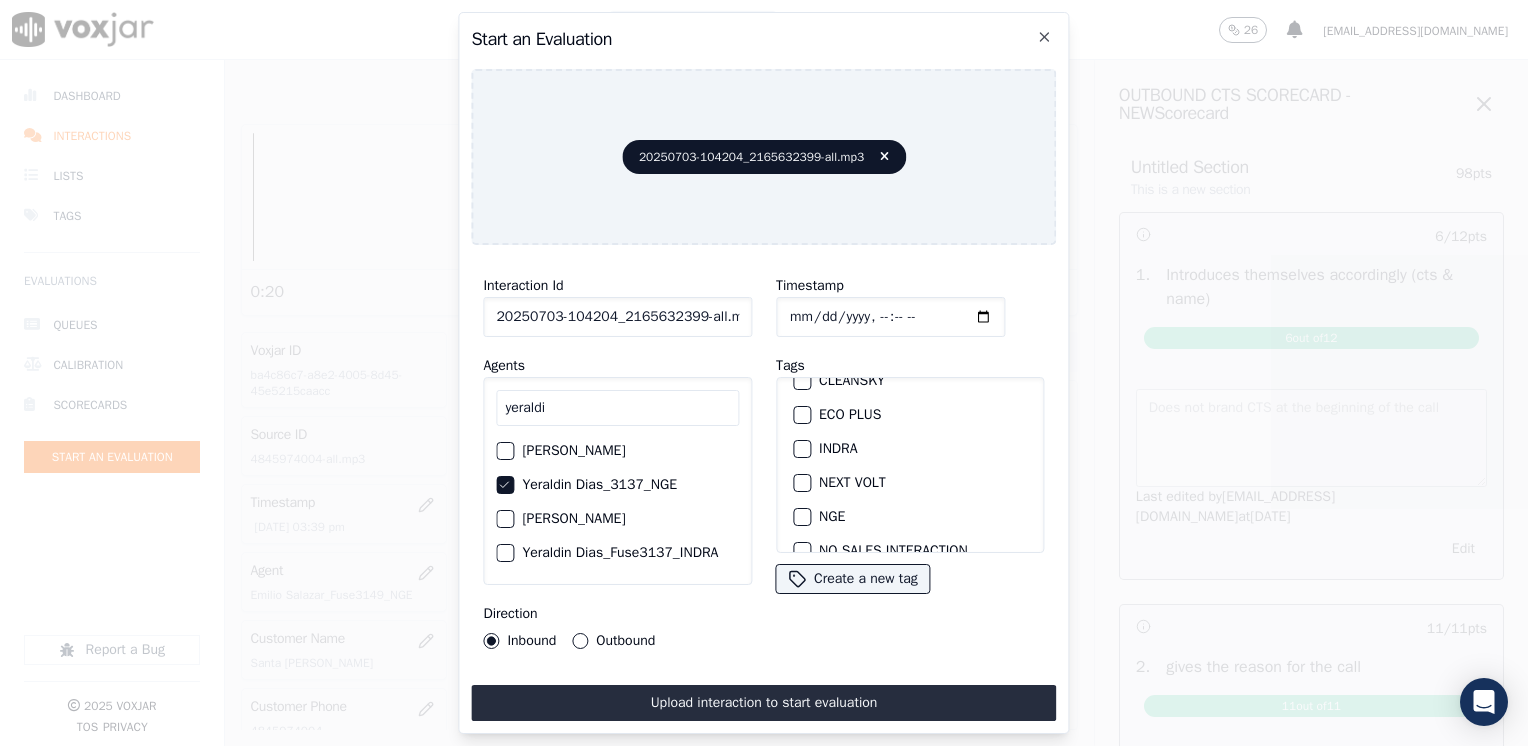 scroll, scrollTop: 100, scrollLeft: 0, axis: vertical 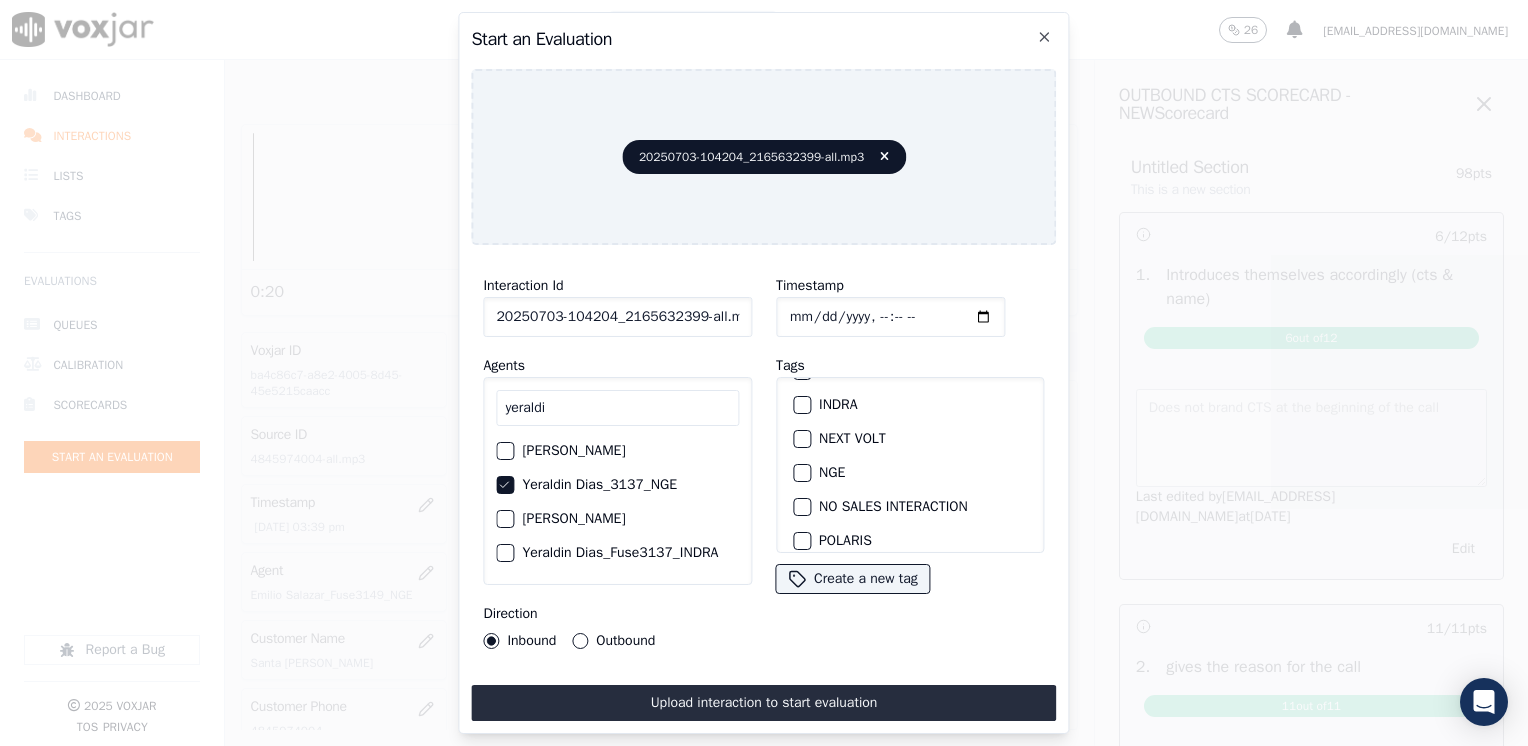 click at bounding box center [801, 473] 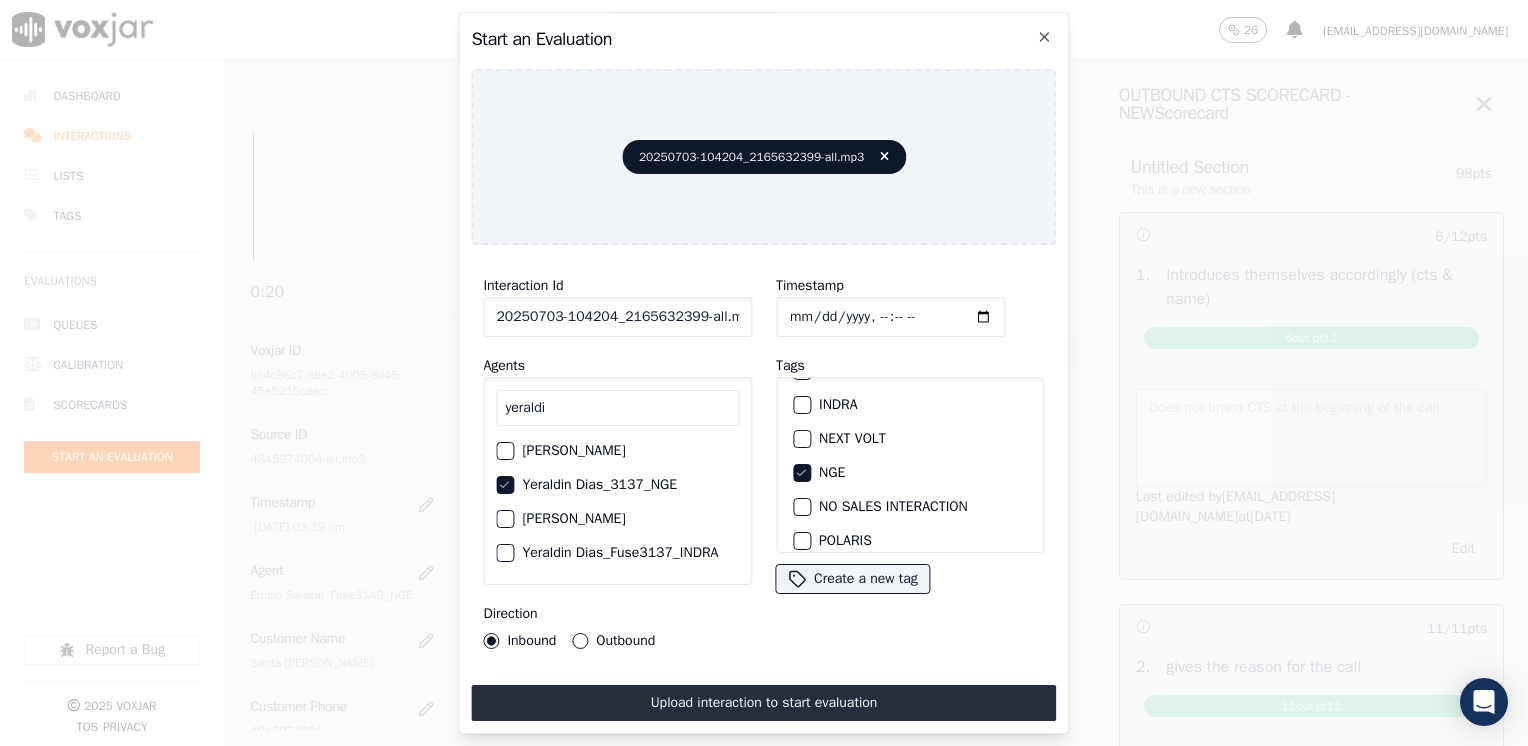 click on "Outbound" 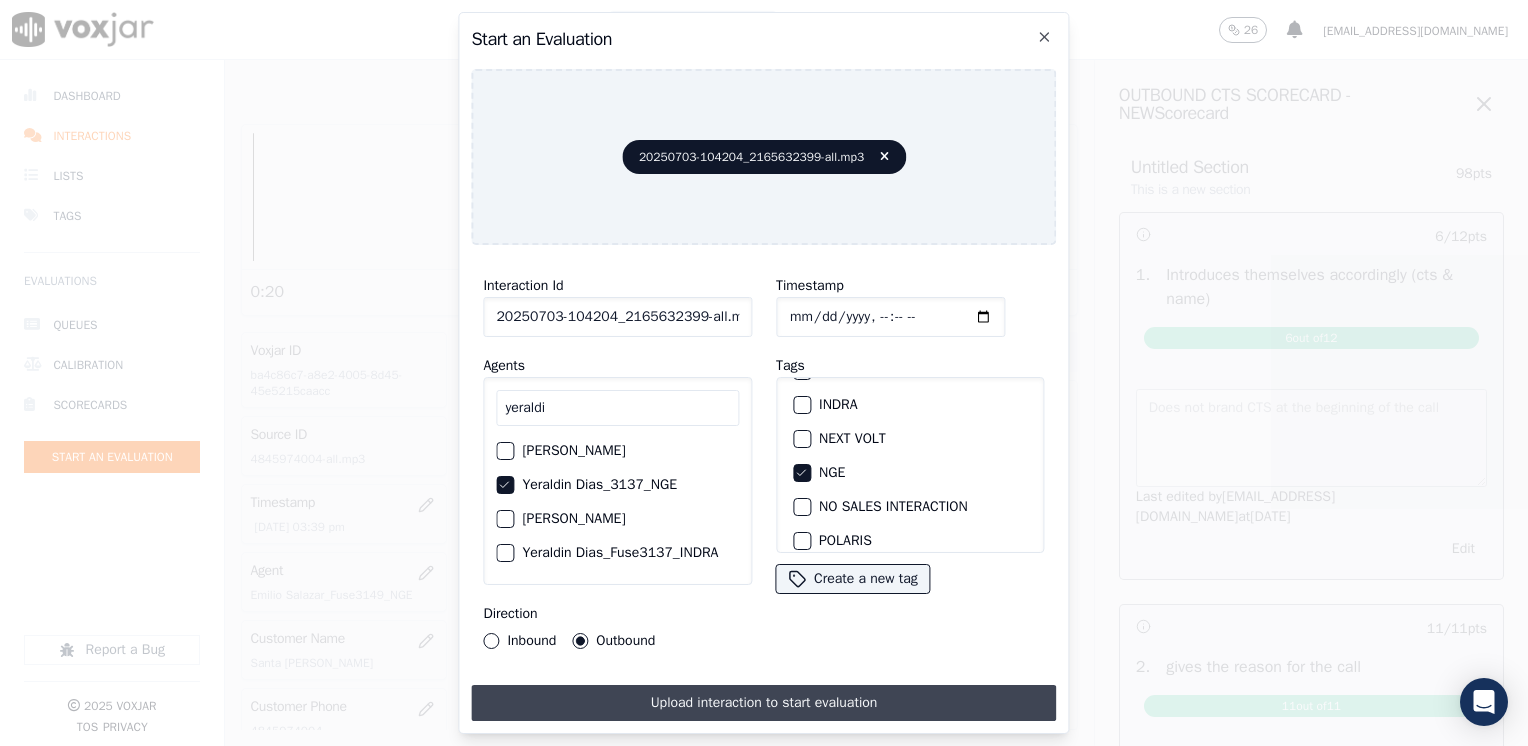 click on "Upload interaction to start evaluation" at bounding box center [763, 703] 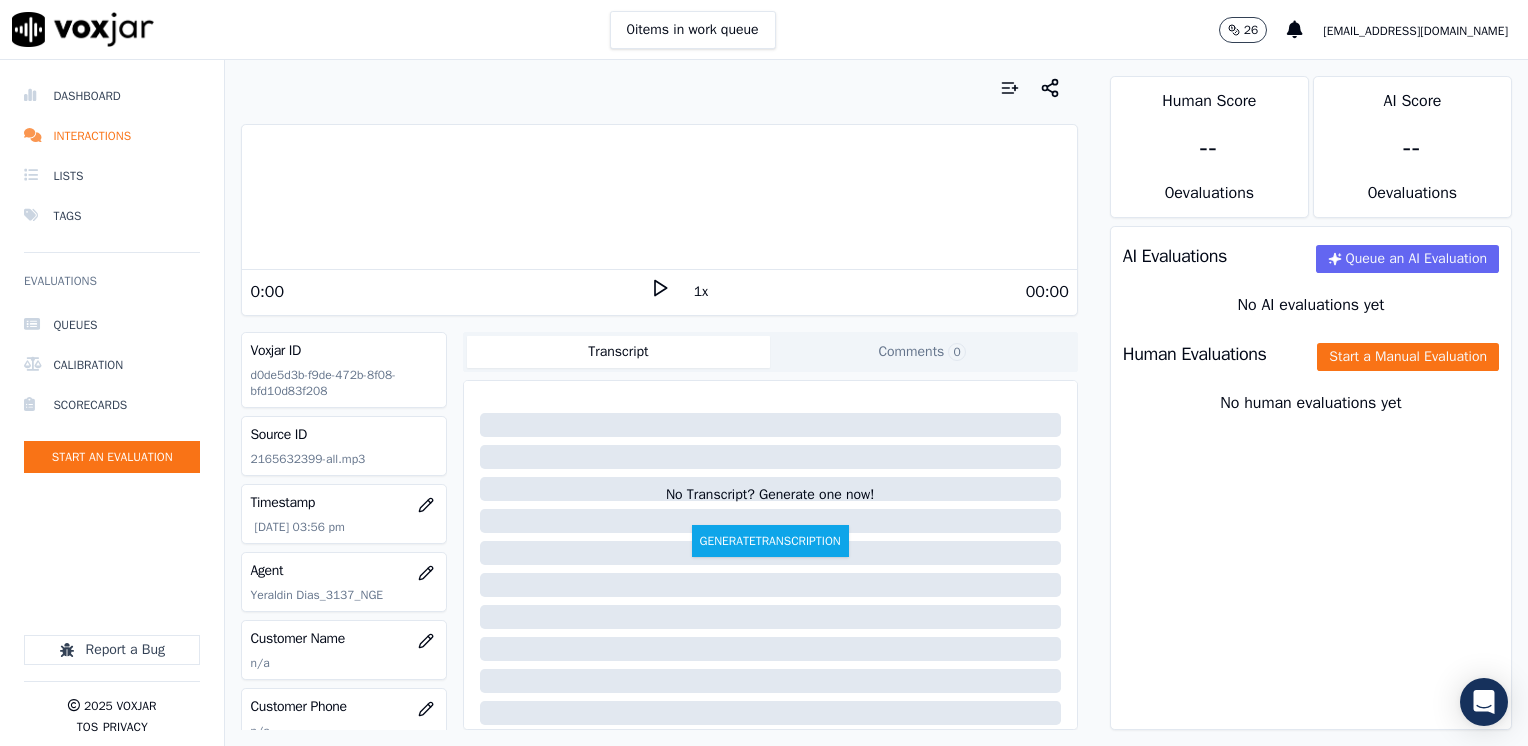 click 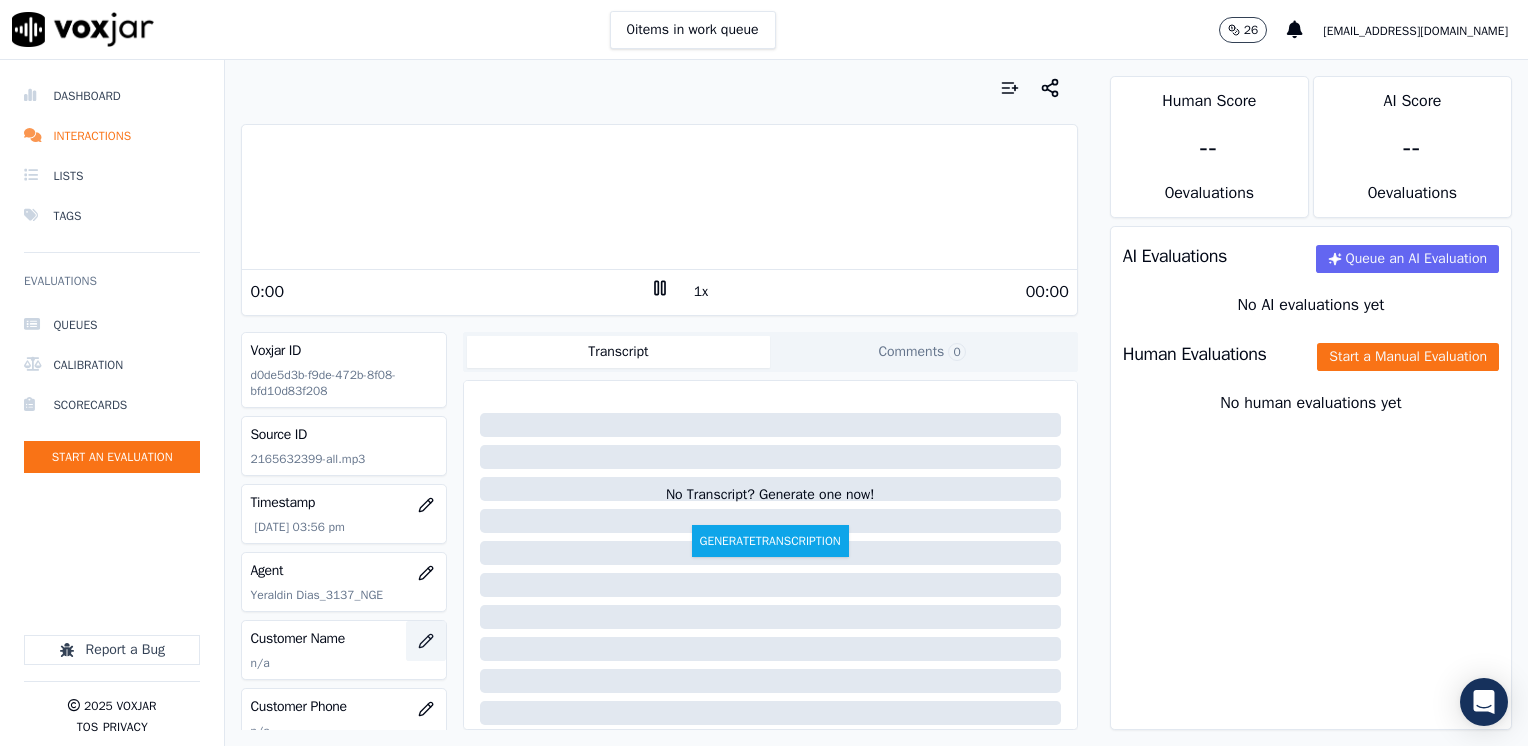 click 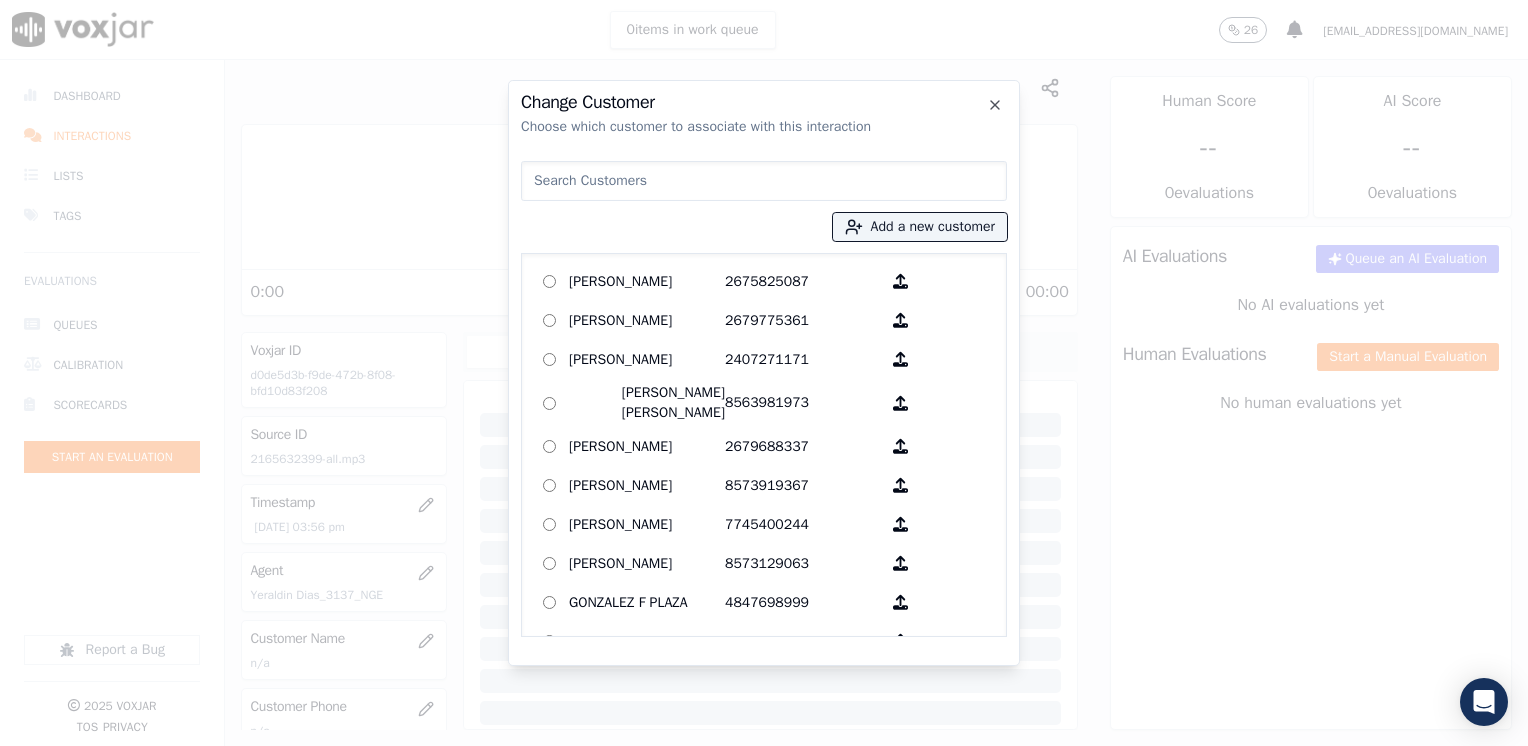 click at bounding box center [764, 181] 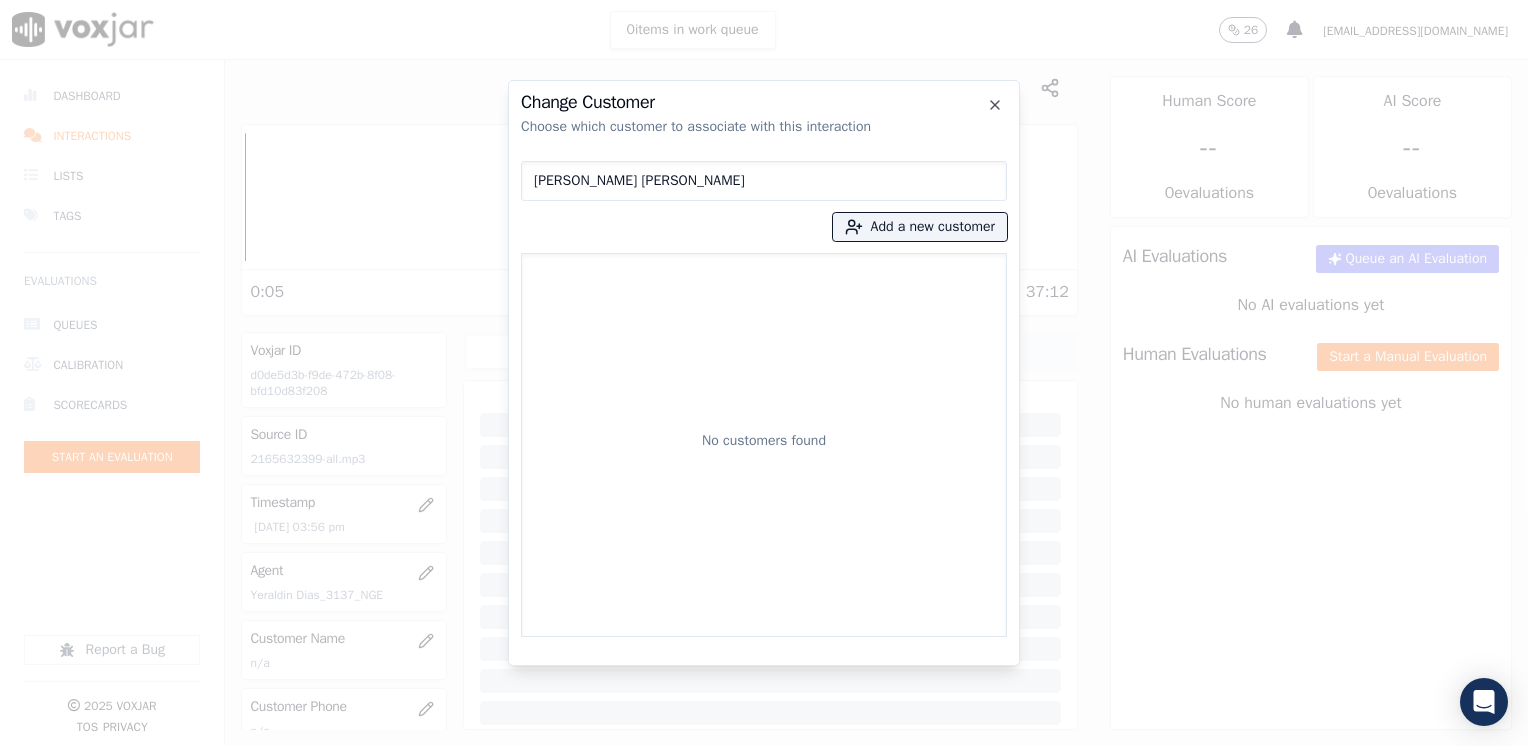 type on "[PERSON_NAME] [PERSON_NAME]" 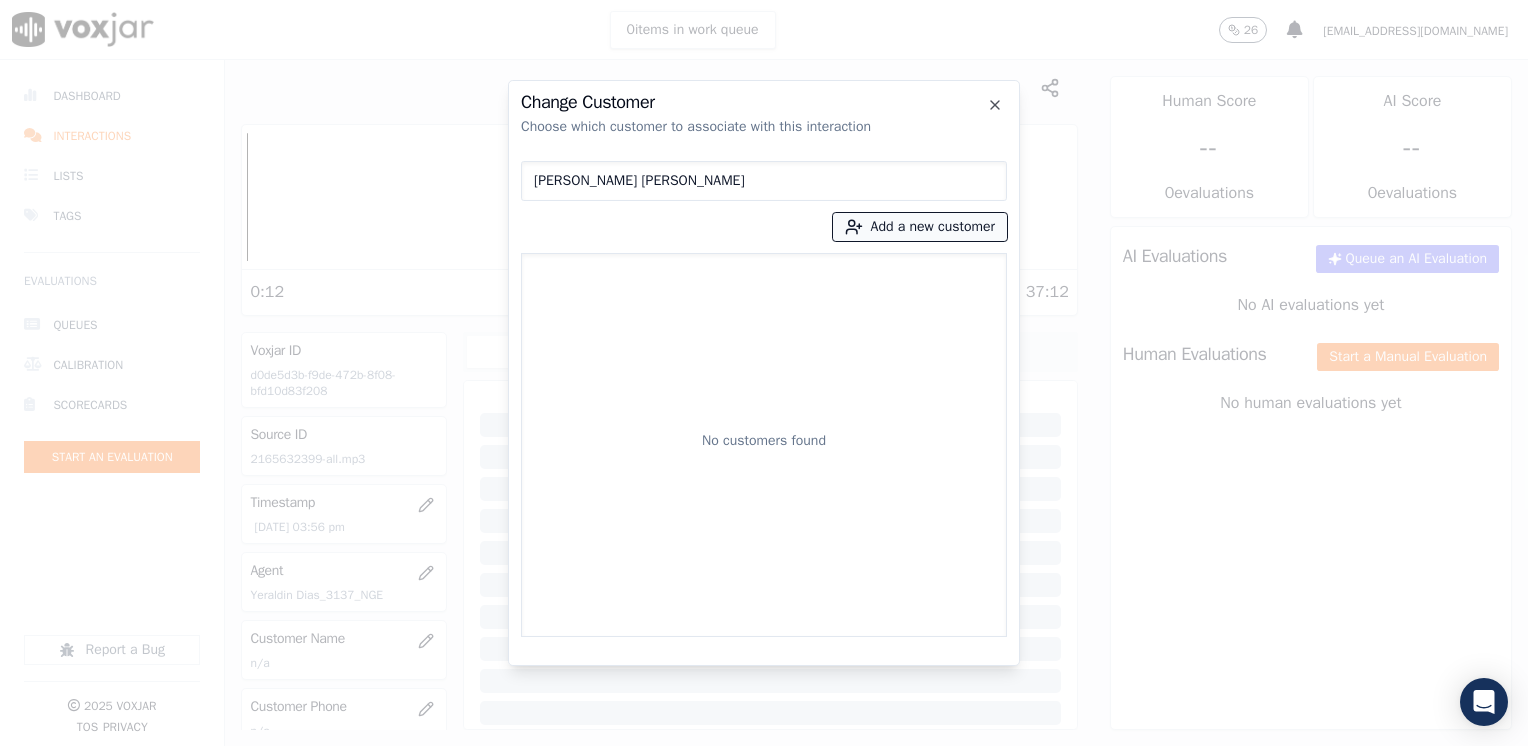 click on "Add a new customer" at bounding box center [920, 227] 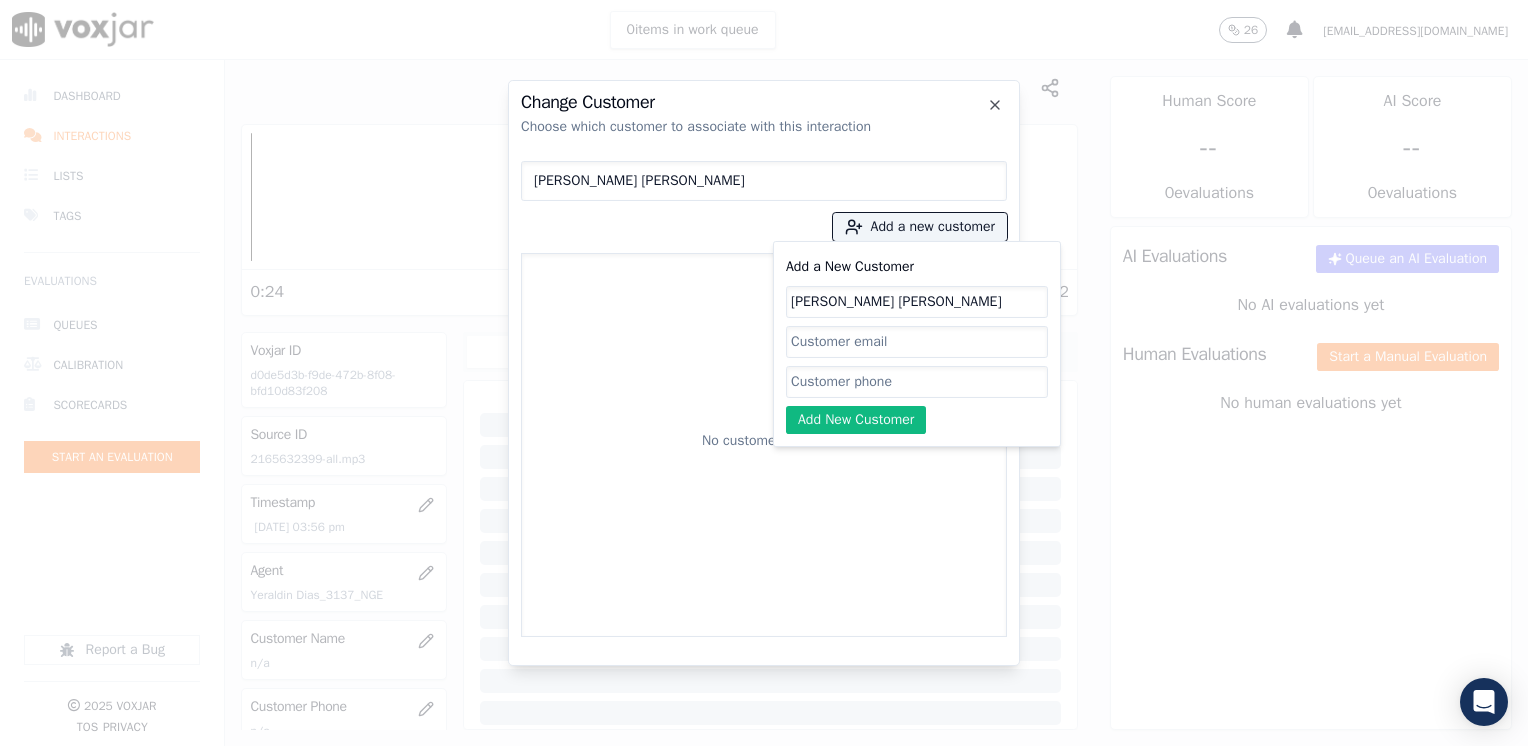 type on "[PERSON_NAME] [PERSON_NAME]" 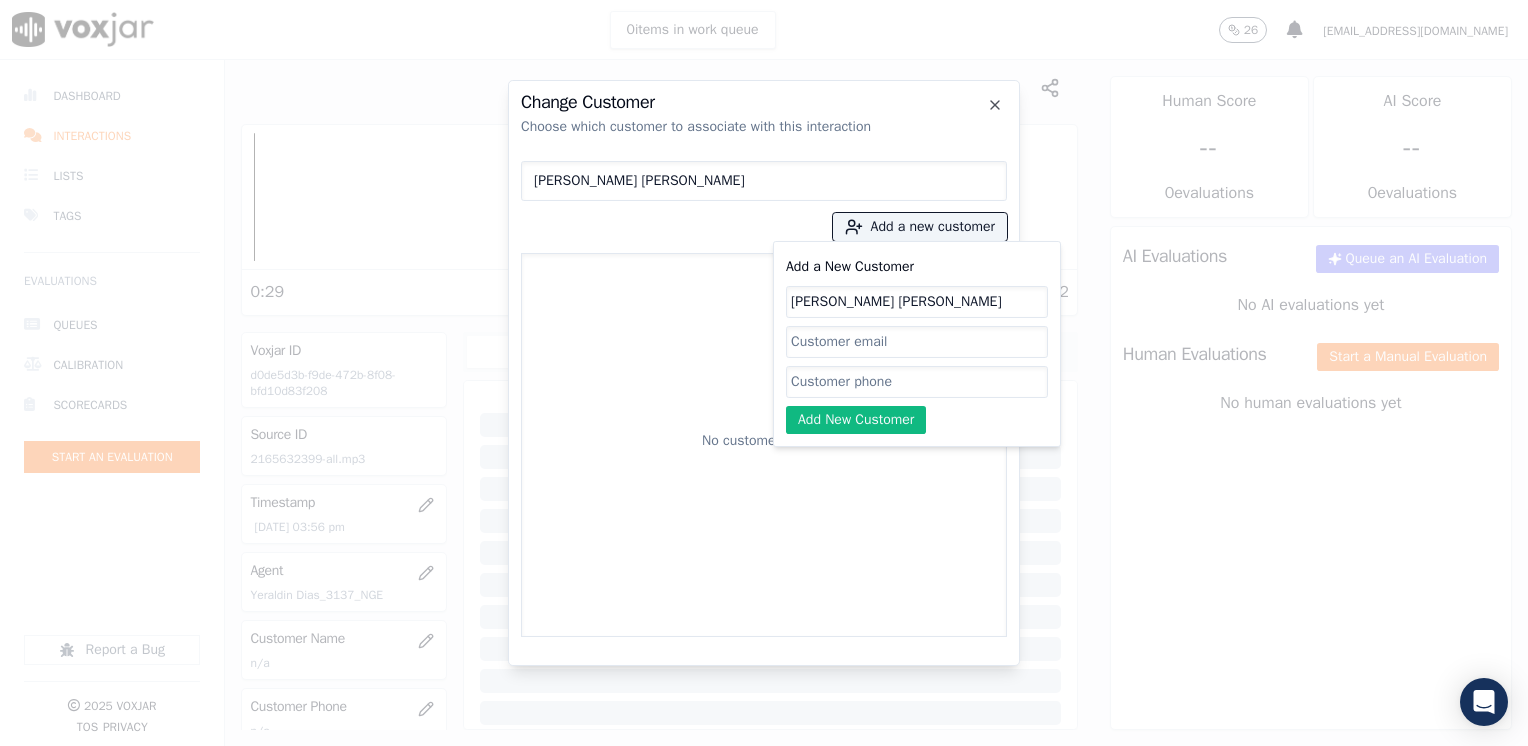 click on "Add a New Customer" 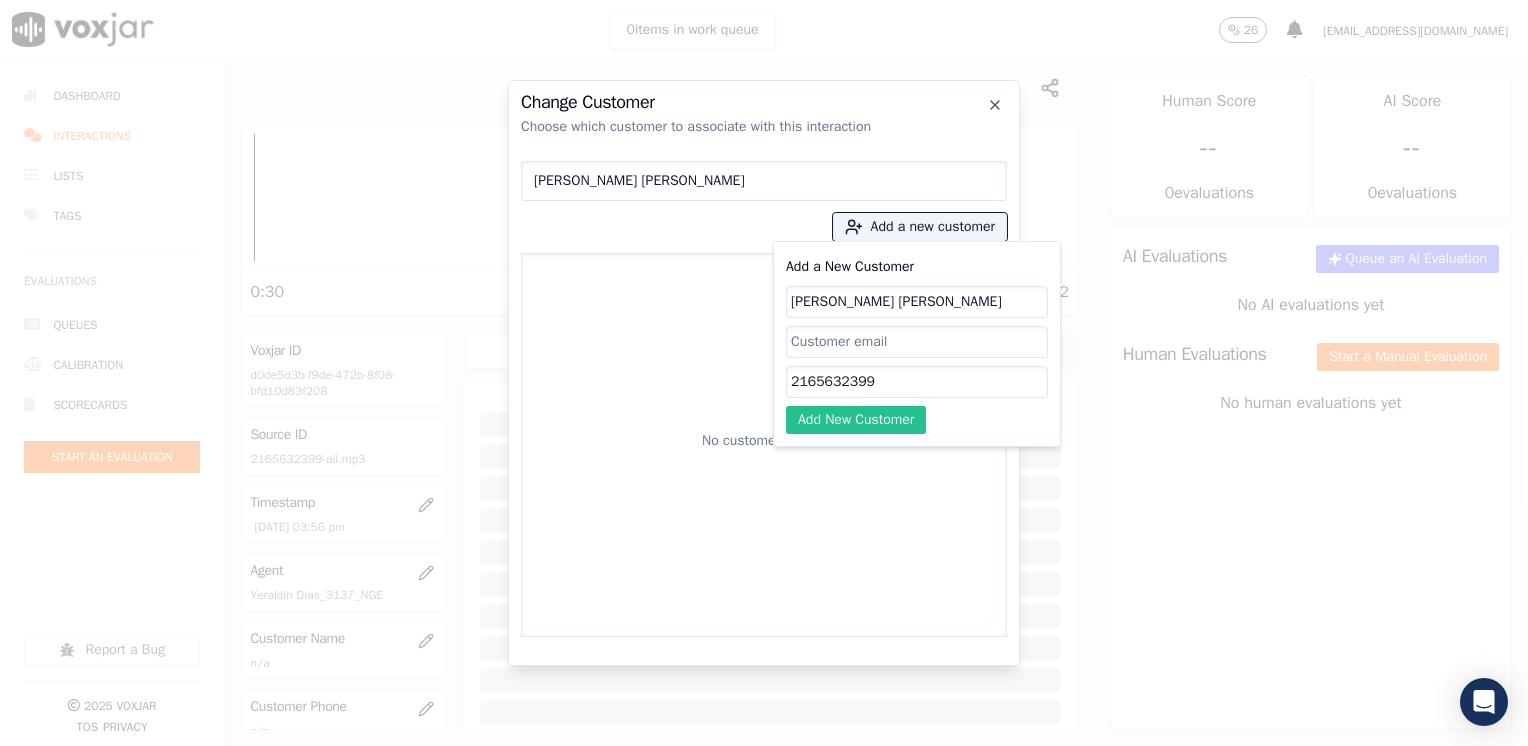 type on "2165632399" 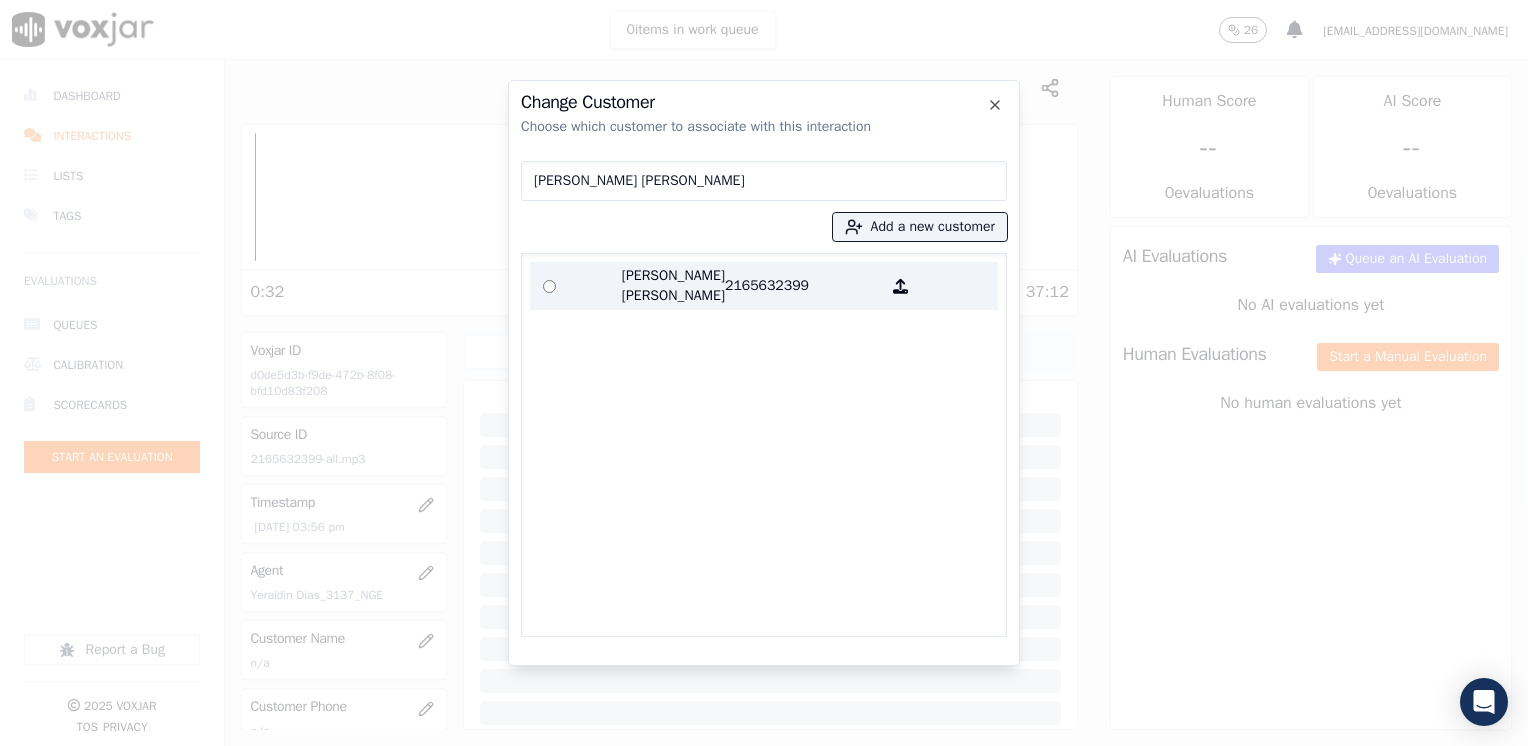 click on "2165632399" at bounding box center (803, 286) 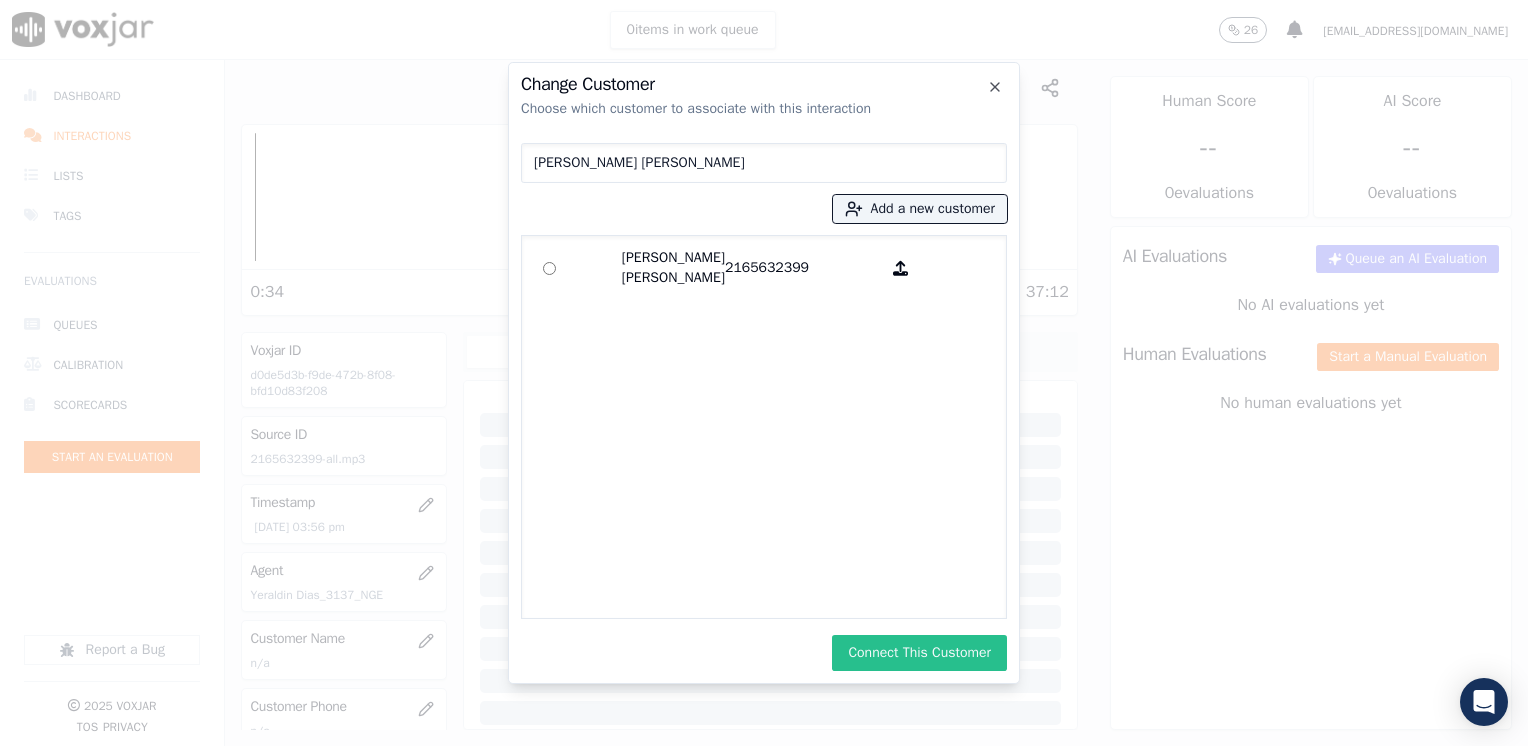 click on "Connect This Customer" at bounding box center [919, 653] 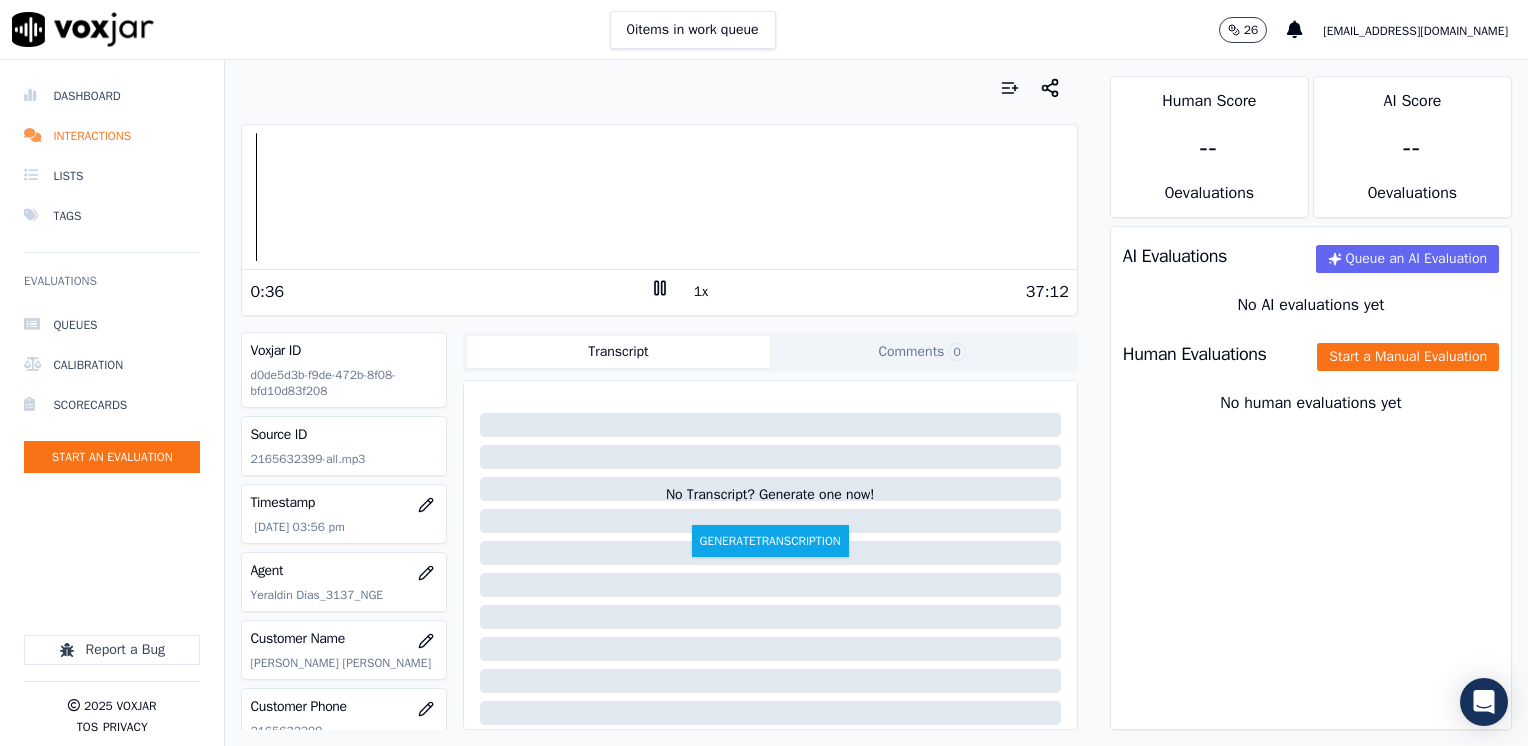 click 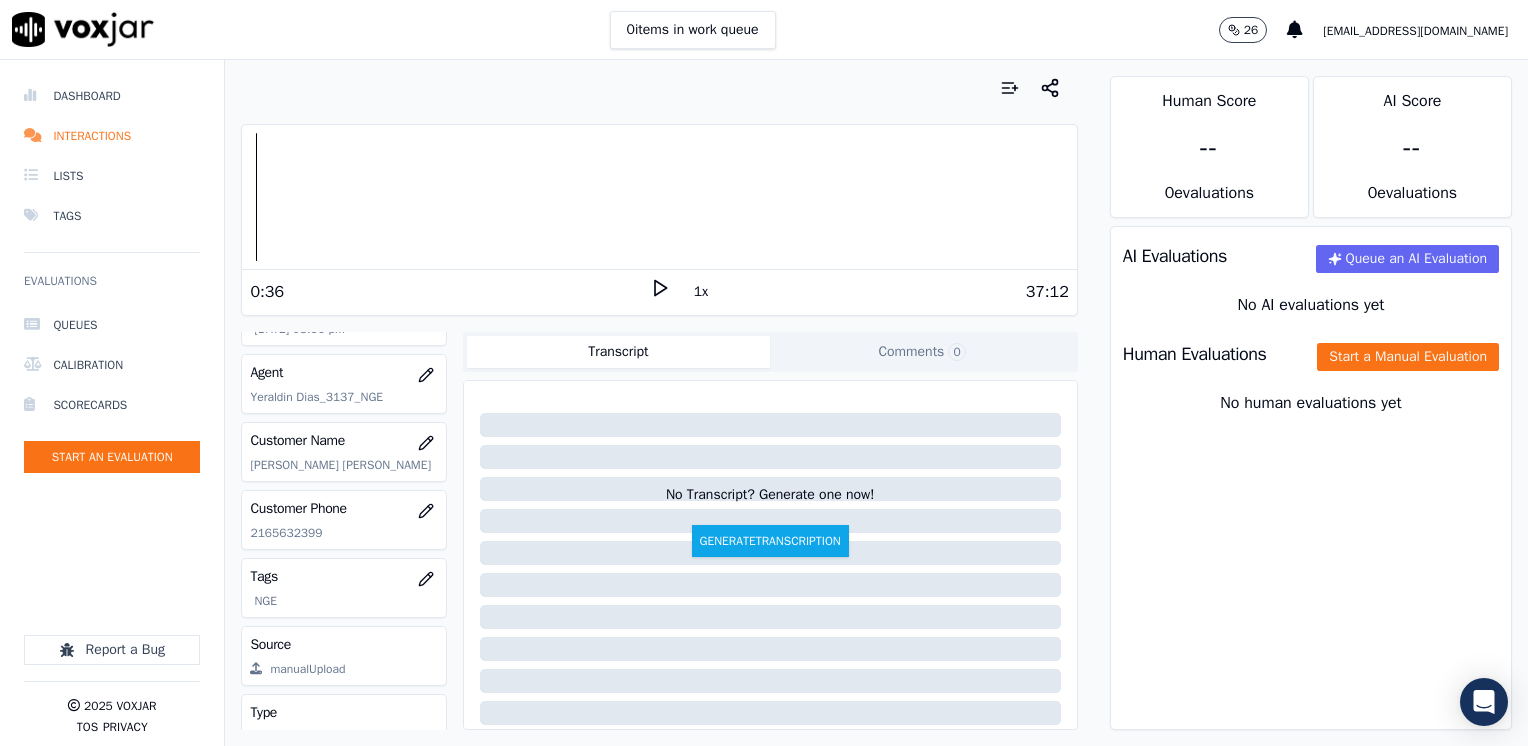 scroll, scrollTop: 163, scrollLeft: 0, axis: vertical 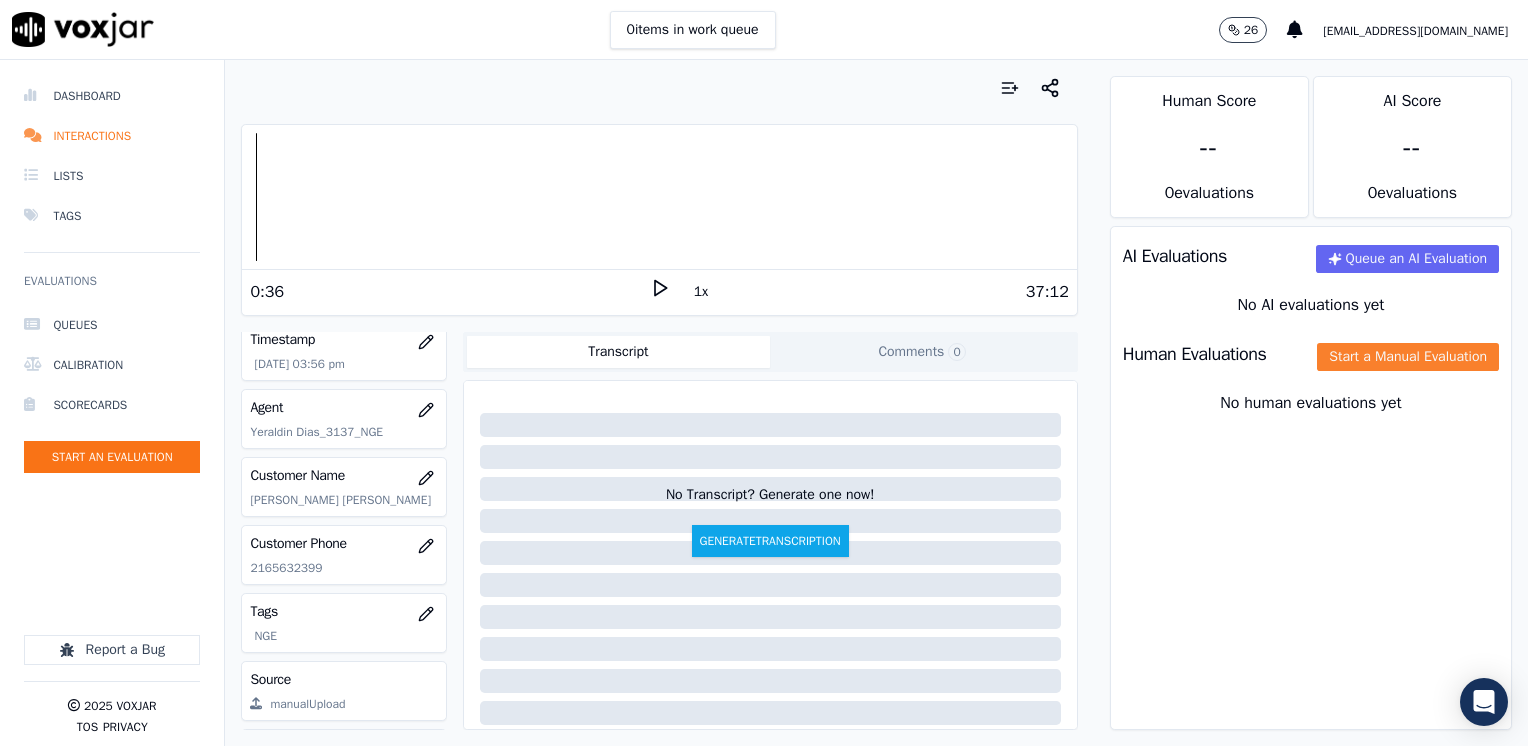 click on "Start a Manual Evaluation" 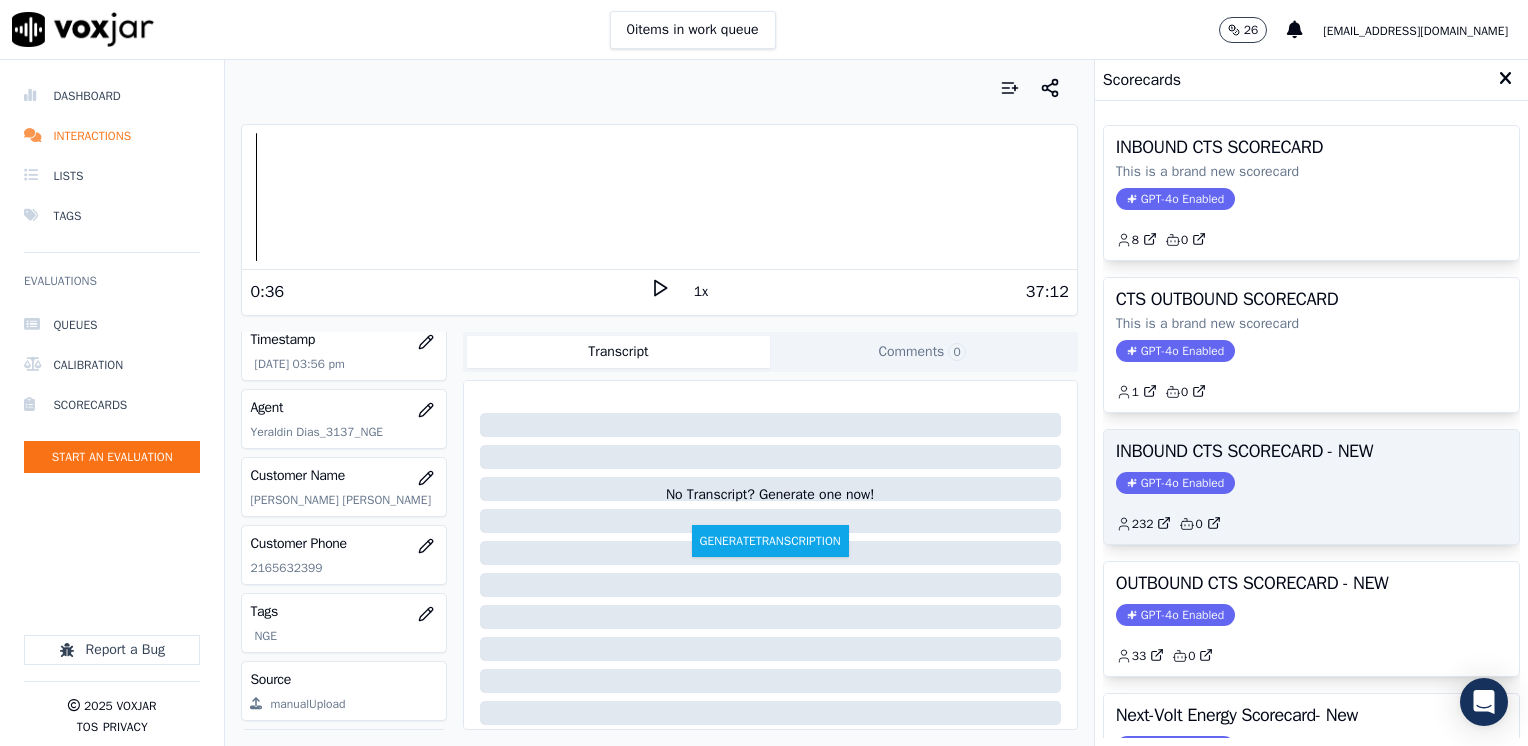 scroll, scrollTop: 100, scrollLeft: 0, axis: vertical 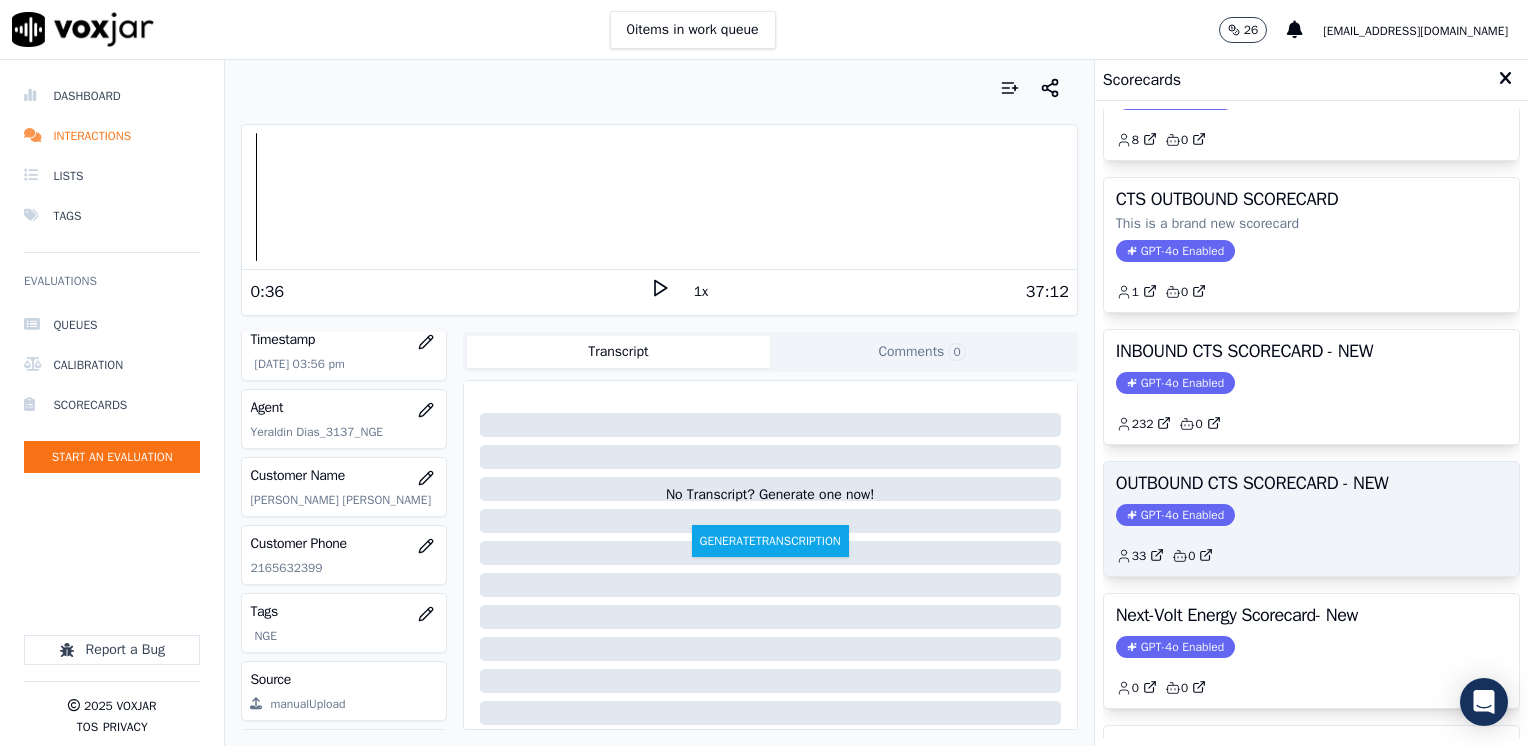 click on "GPT-4o Enabled" at bounding box center [1175, 515] 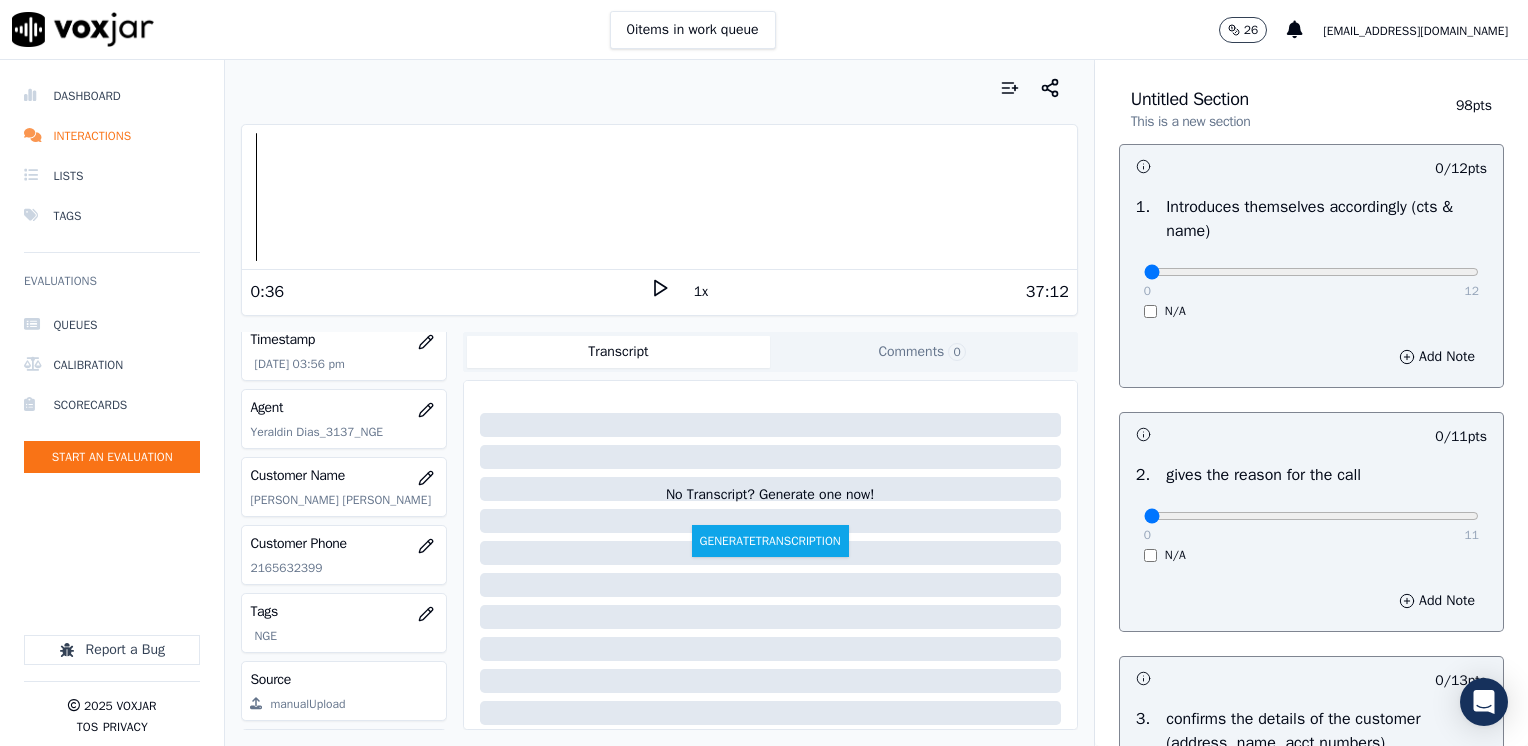 scroll, scrollTop: 0, scrollLeft: 0, axis: both 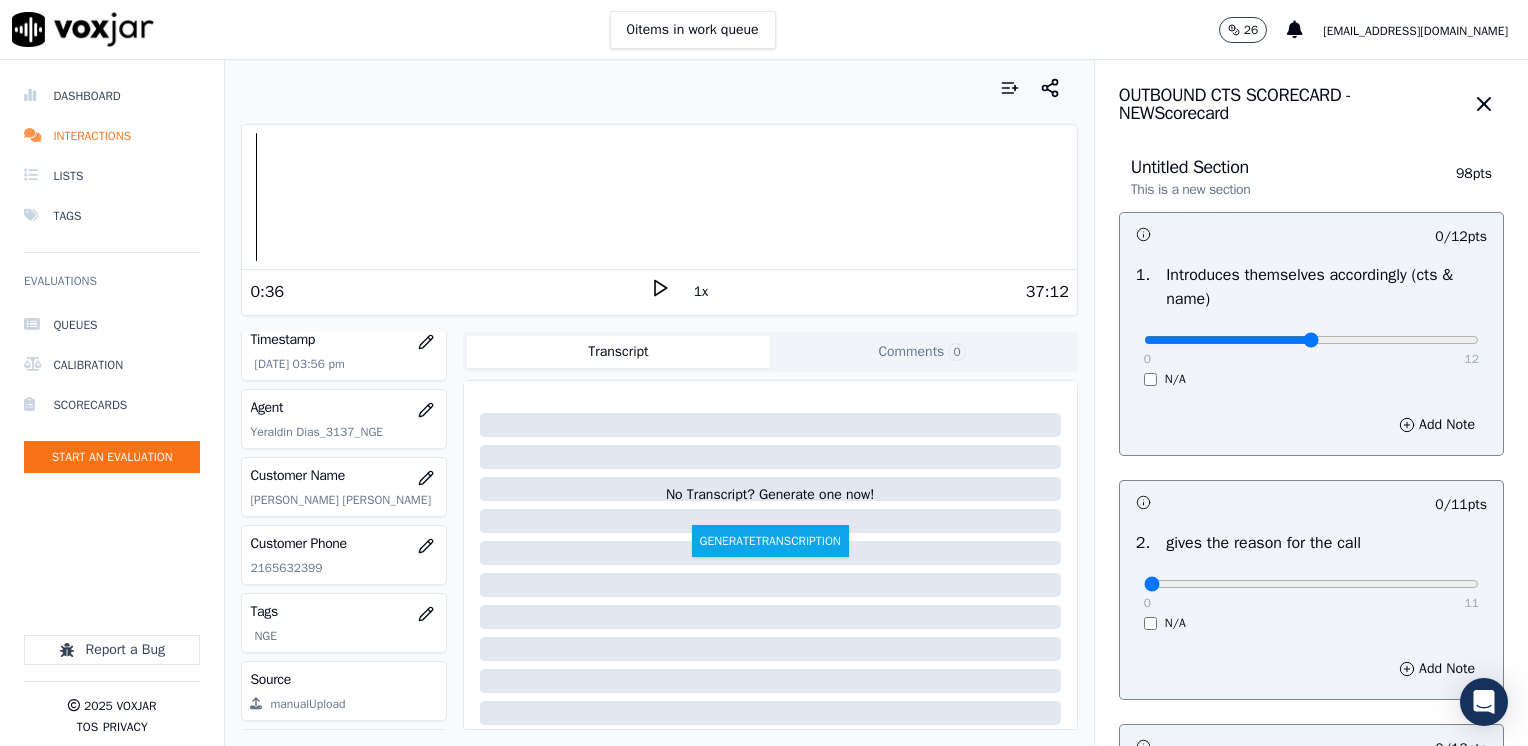 drag, startPoint x: 1135, startPoint y: 341, endPoint x: 1276, endPoint y: 346, distance: 141.08862 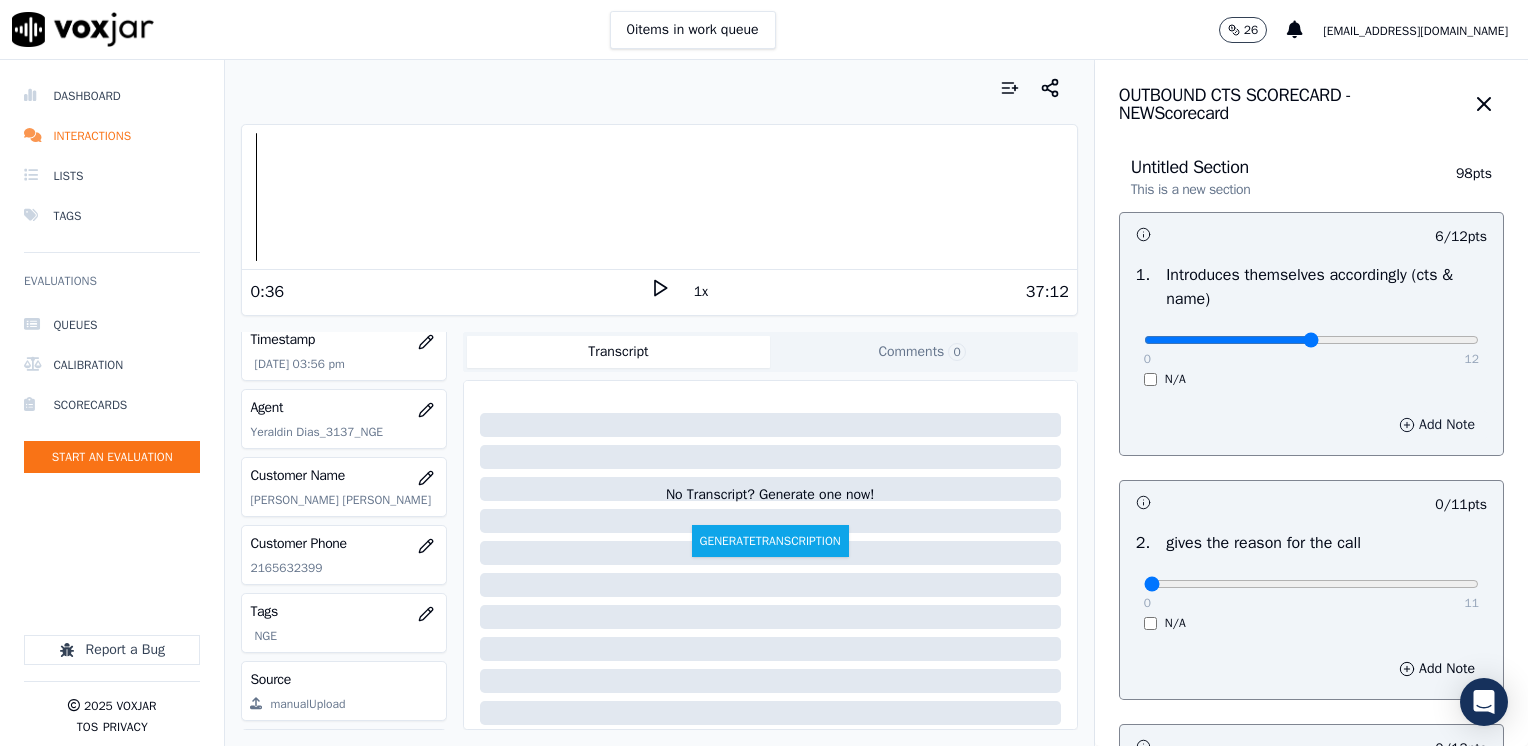 click on "Add Note" at bounding box center [1437, 425] 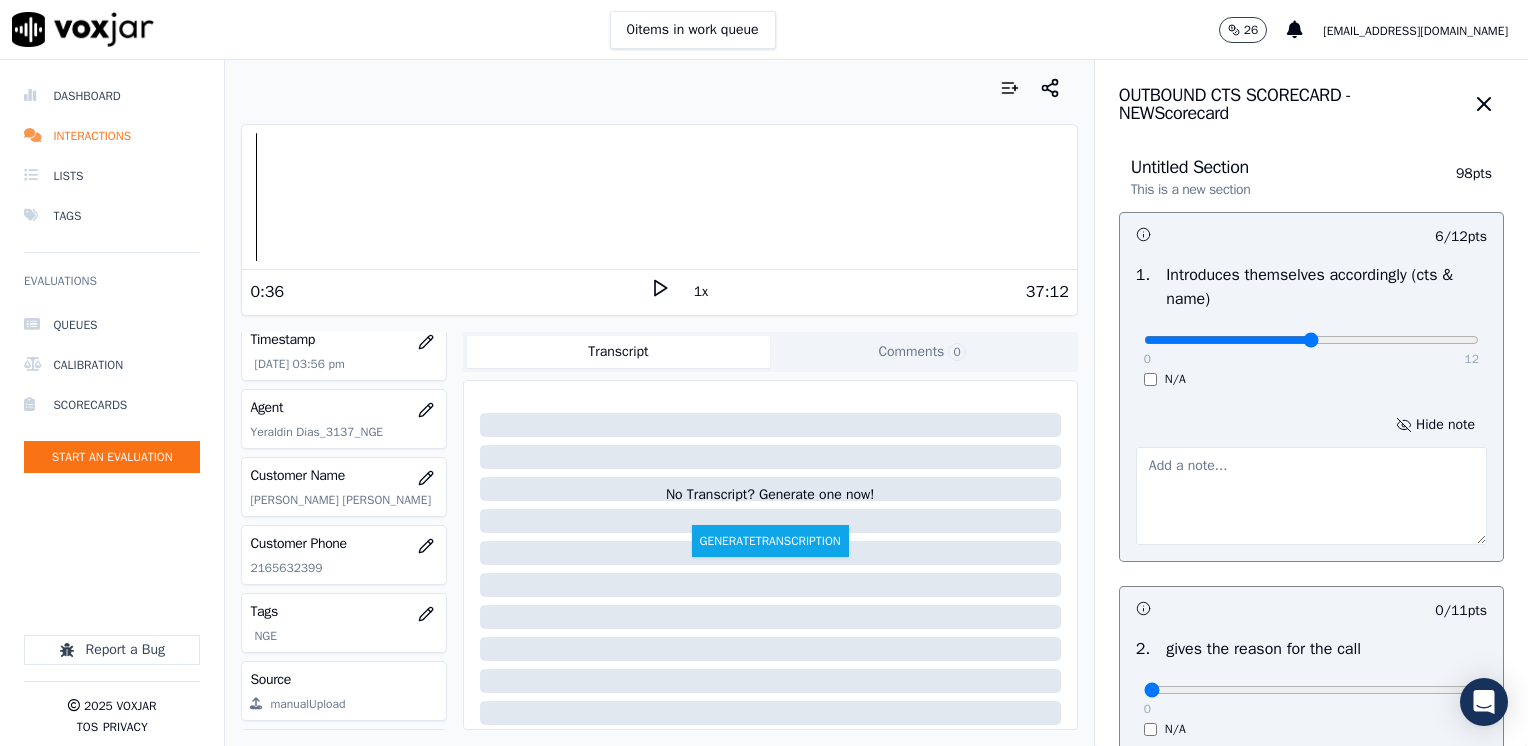 click at bounding box center (1311, 496) 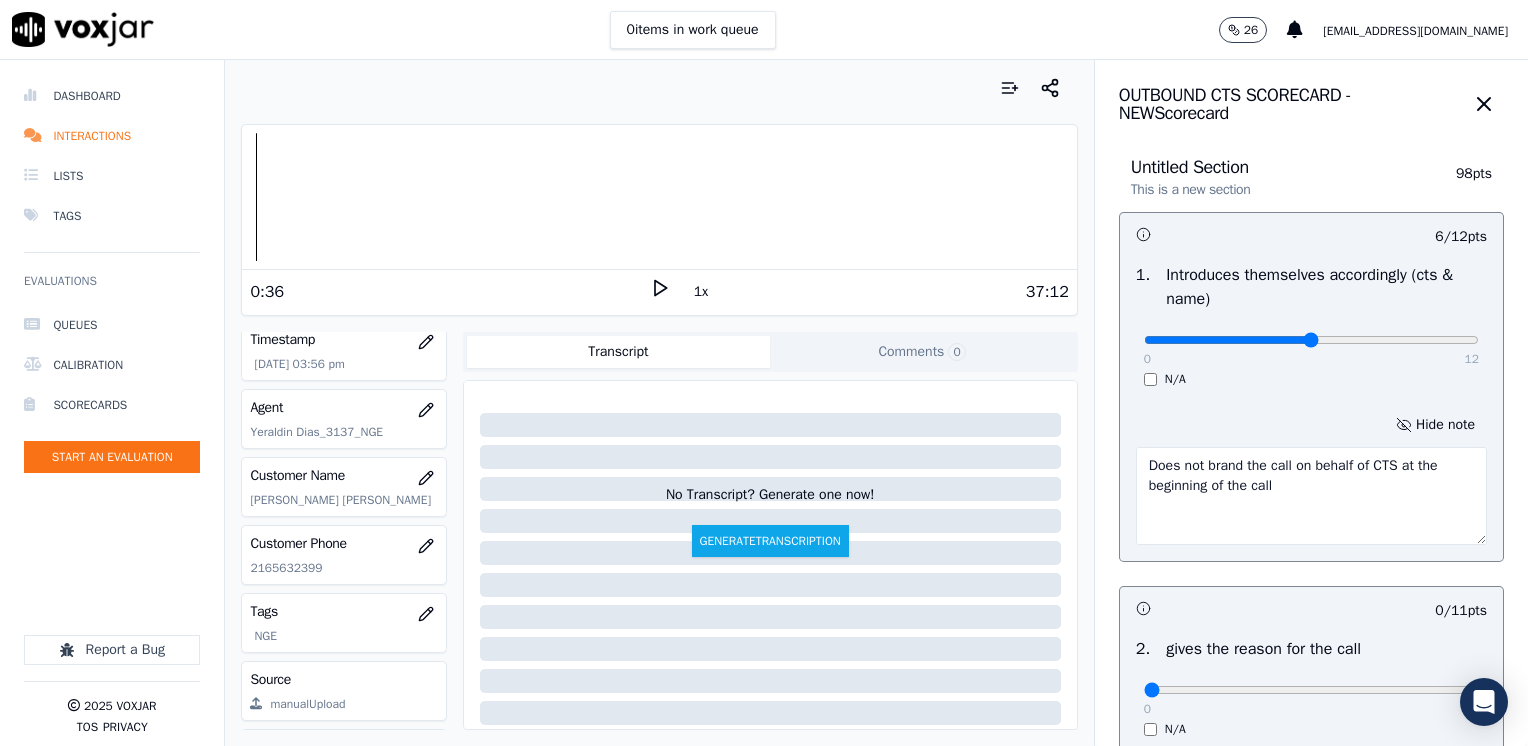 scroll, scrollTop: 300, scrollLeft: 0, axis: vertical 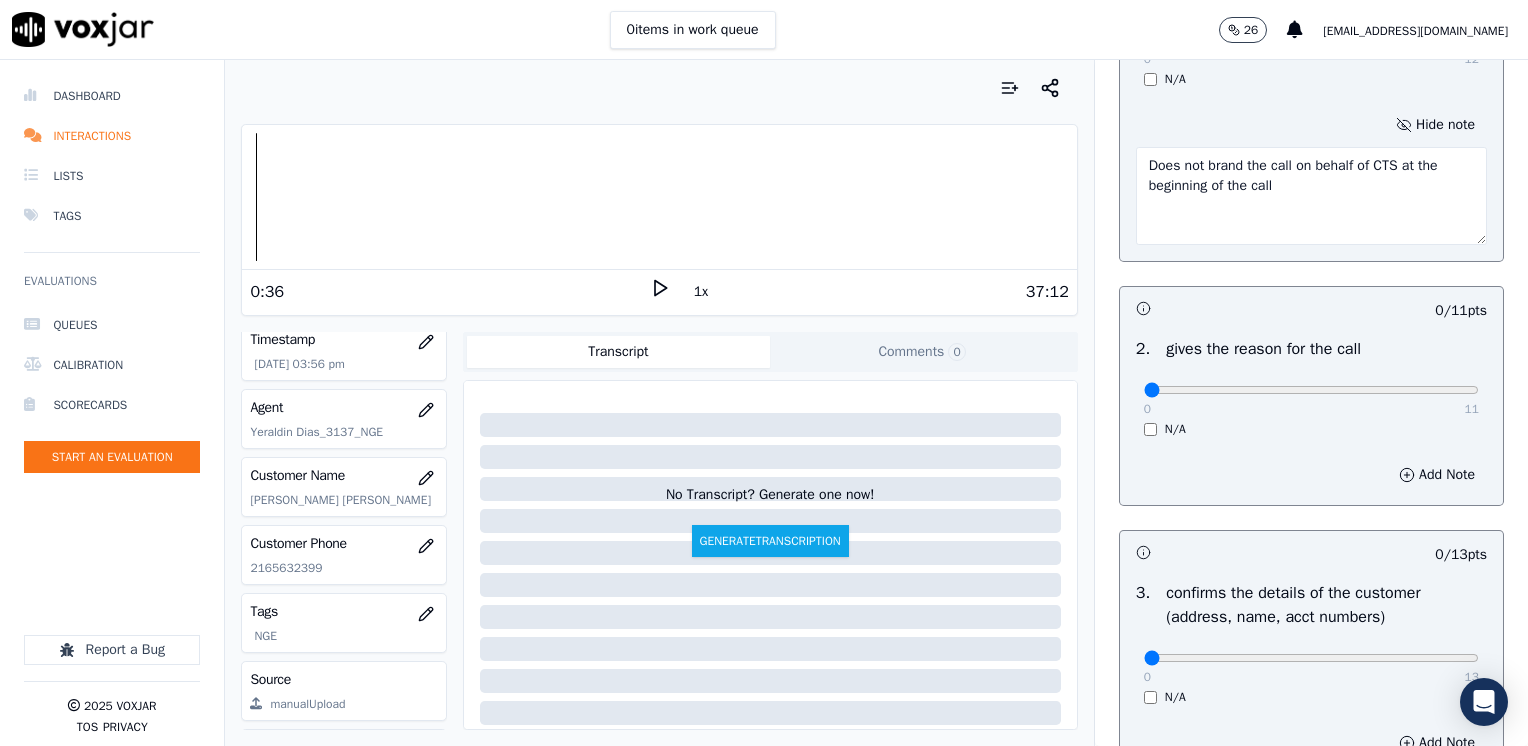 type on "Does not brand the call on behalf of CTS at the beginning of the call" 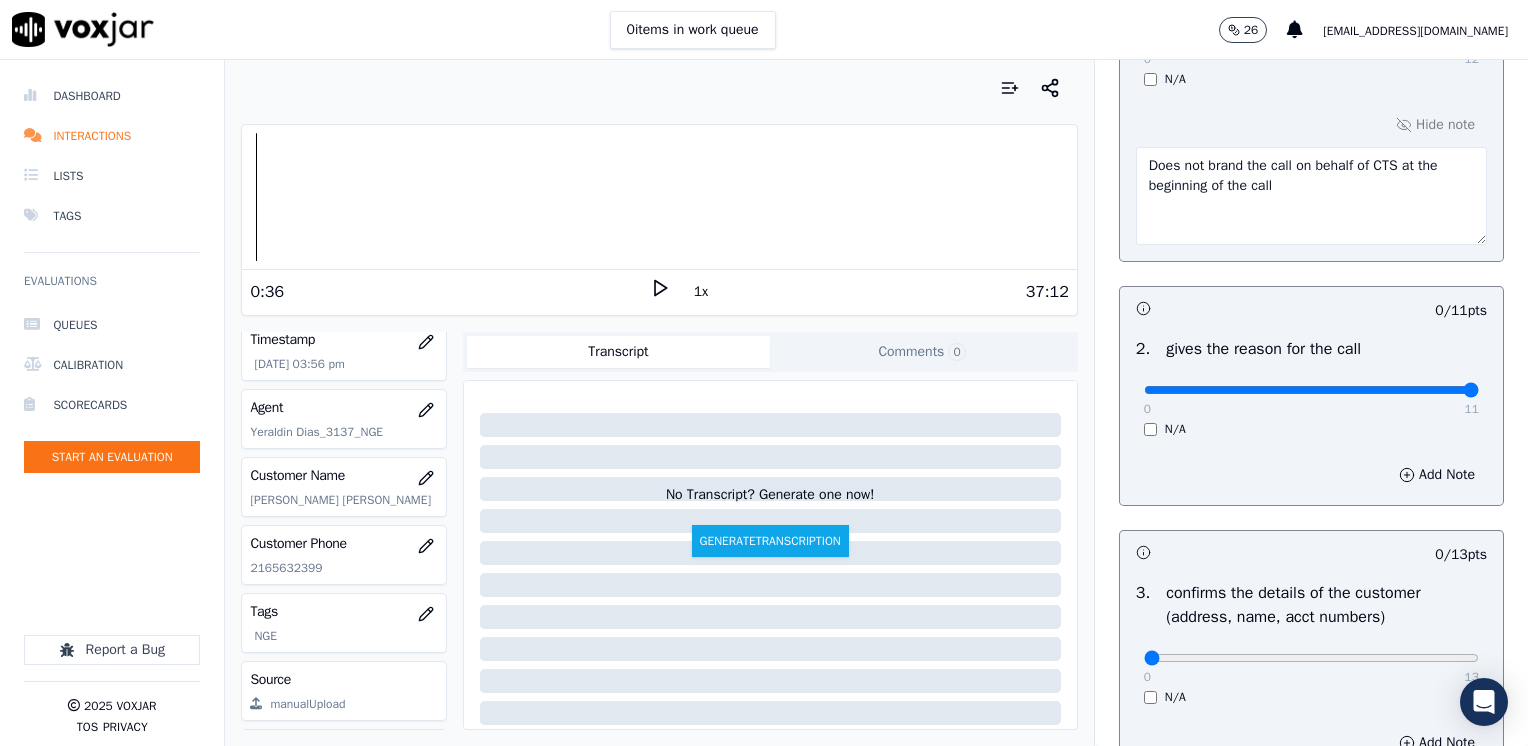 drag, startPoint x: 1132, startPoint y: 388, endPoint x: 1479, endPoint y: 386, distance: 347.00577 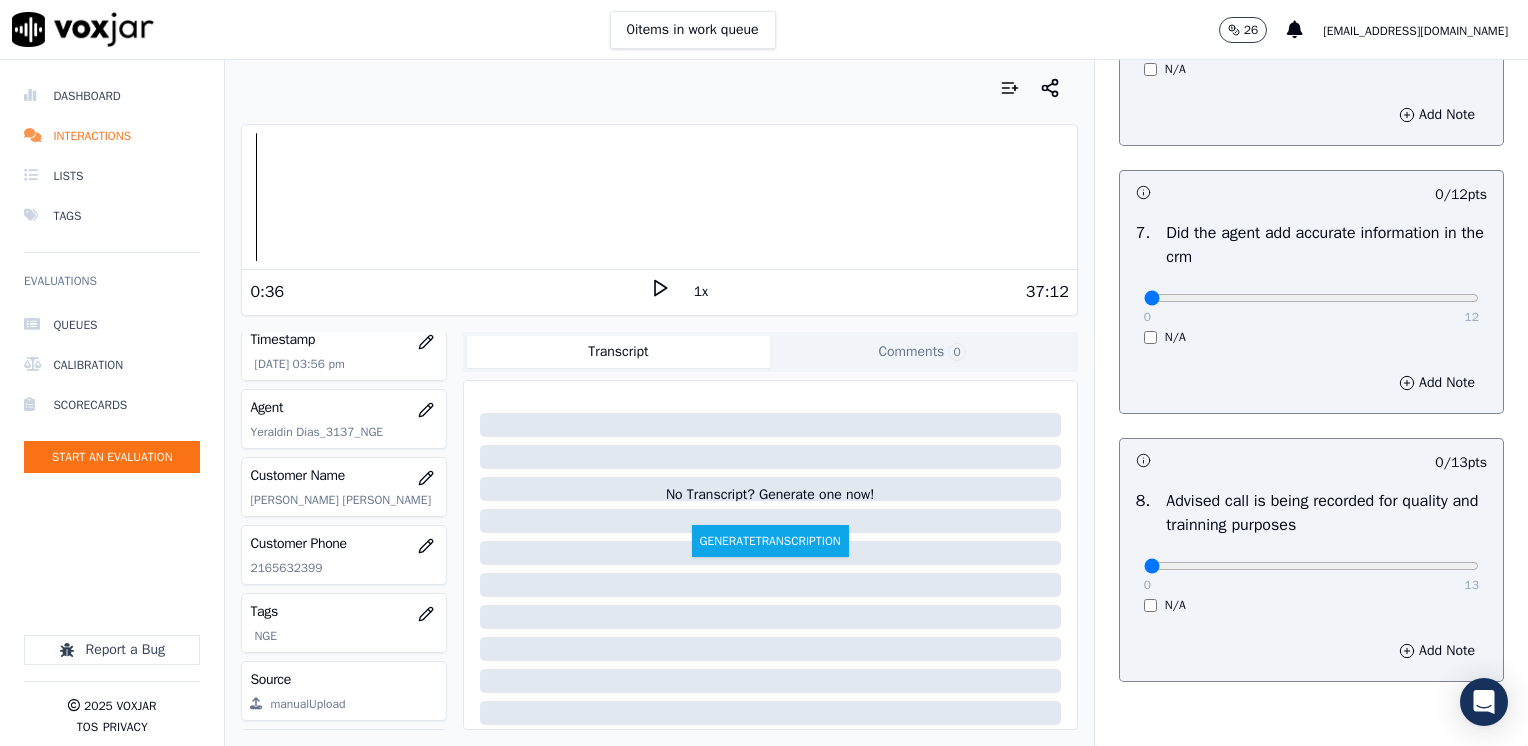 scroll, scrollTop: 1853, scrollLeft: 0, axis: vertical 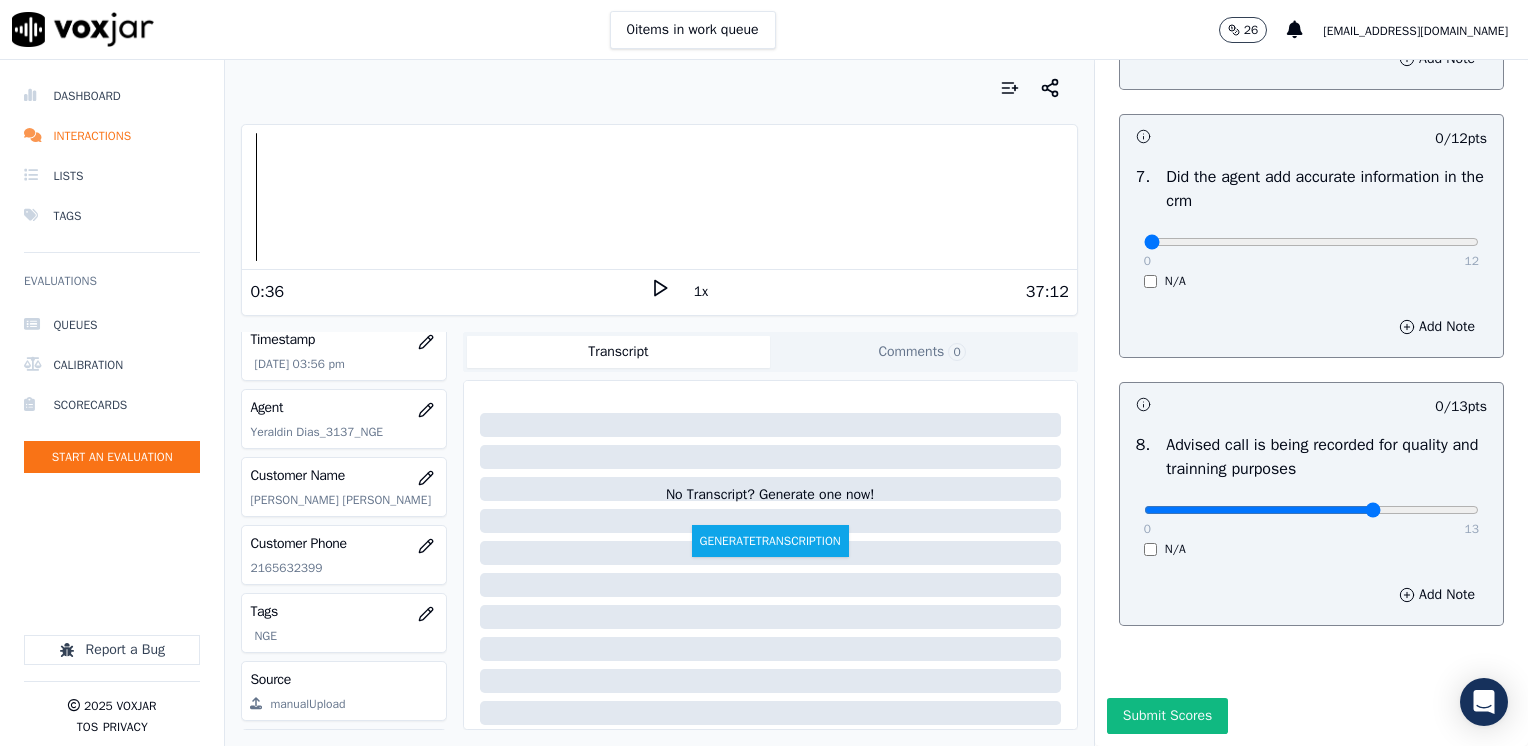 type on "9" 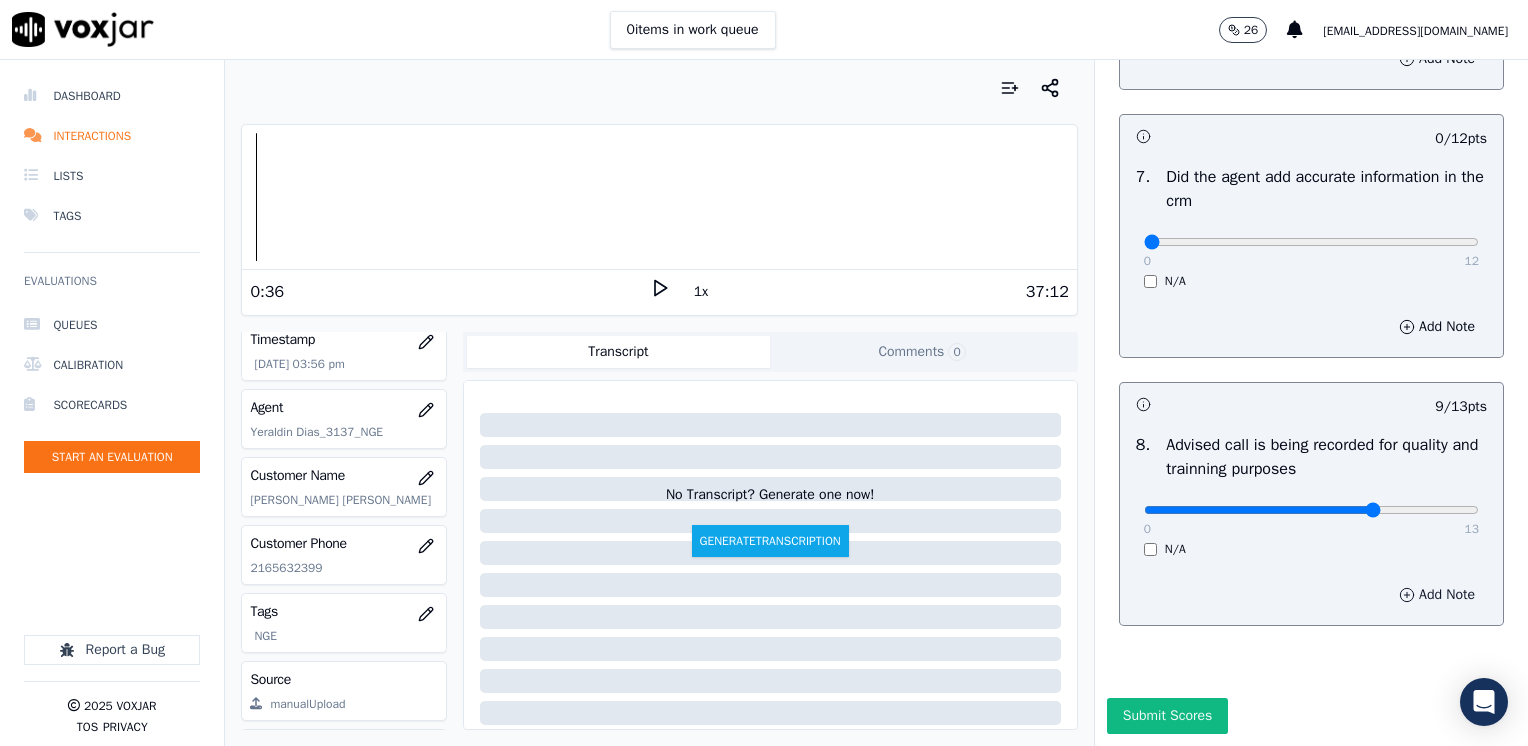 click on "Add Note" at bounding box center [1437, 595] 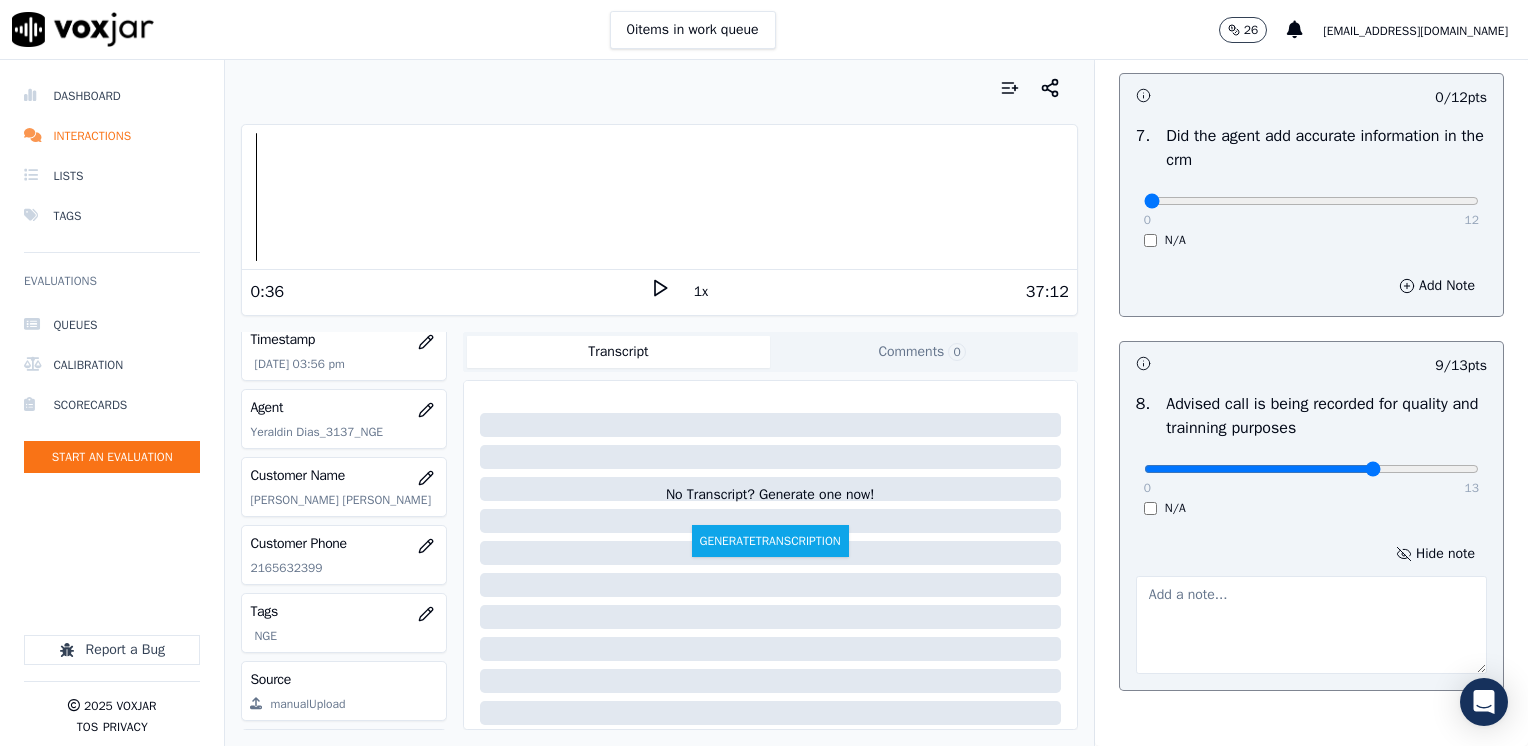 click at bounding box center (1311, 625) 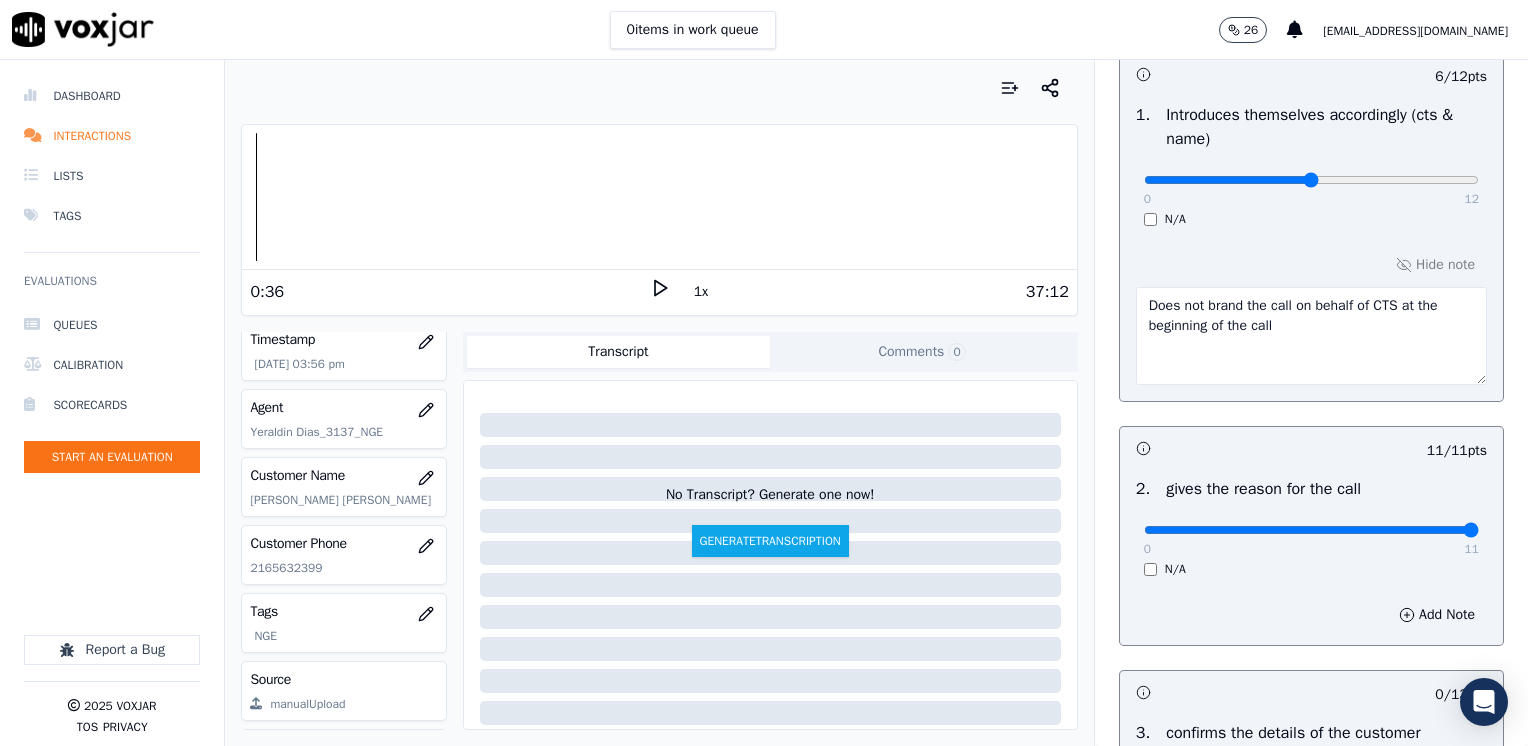 scroll, scrollTop: 153, scrollLeft: 0, axis: vertical 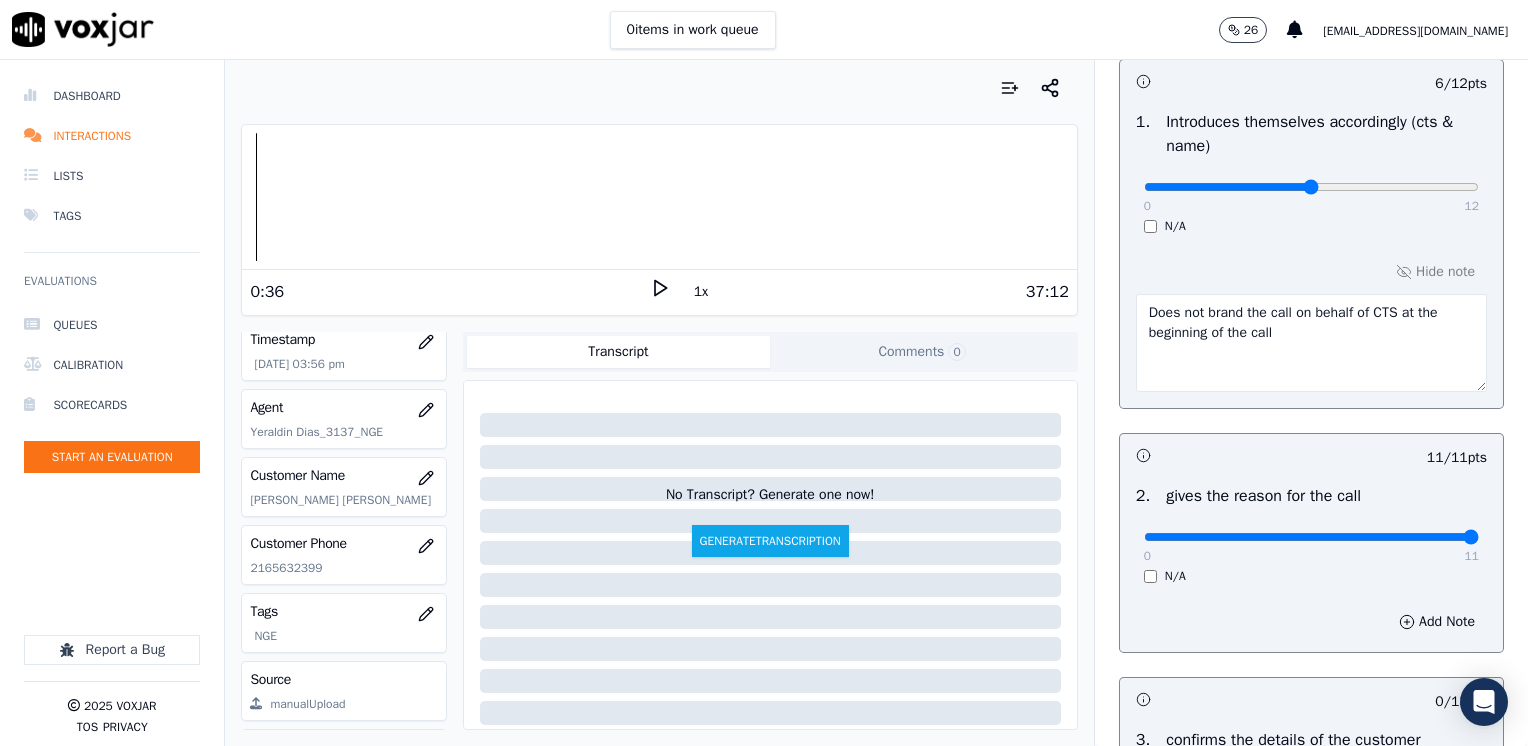 type on "Does not advise the customer the call is being recorded for quality purposes at the beginning of the call" 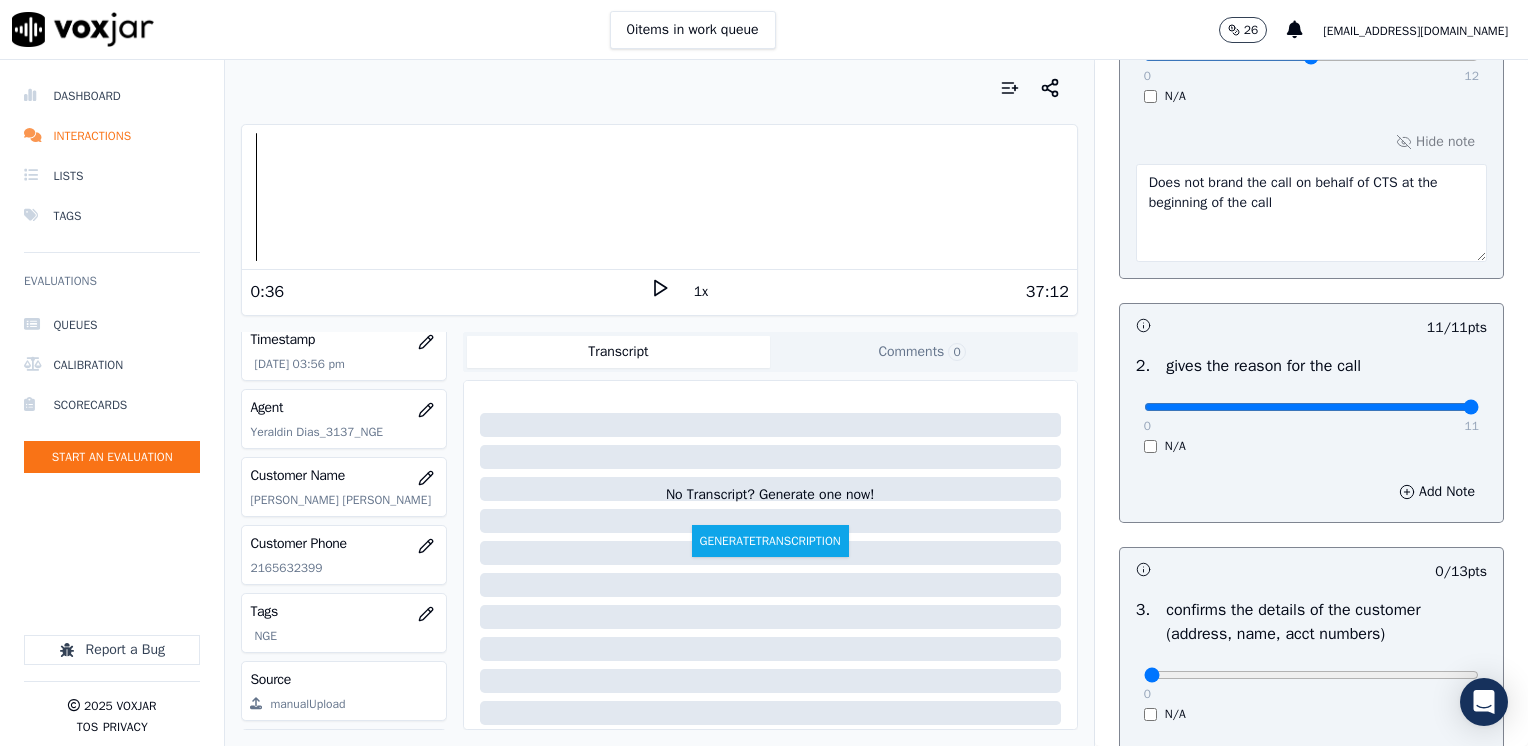 scroll, scrollTop: 553, scrollLeft: 0, axis: vertical 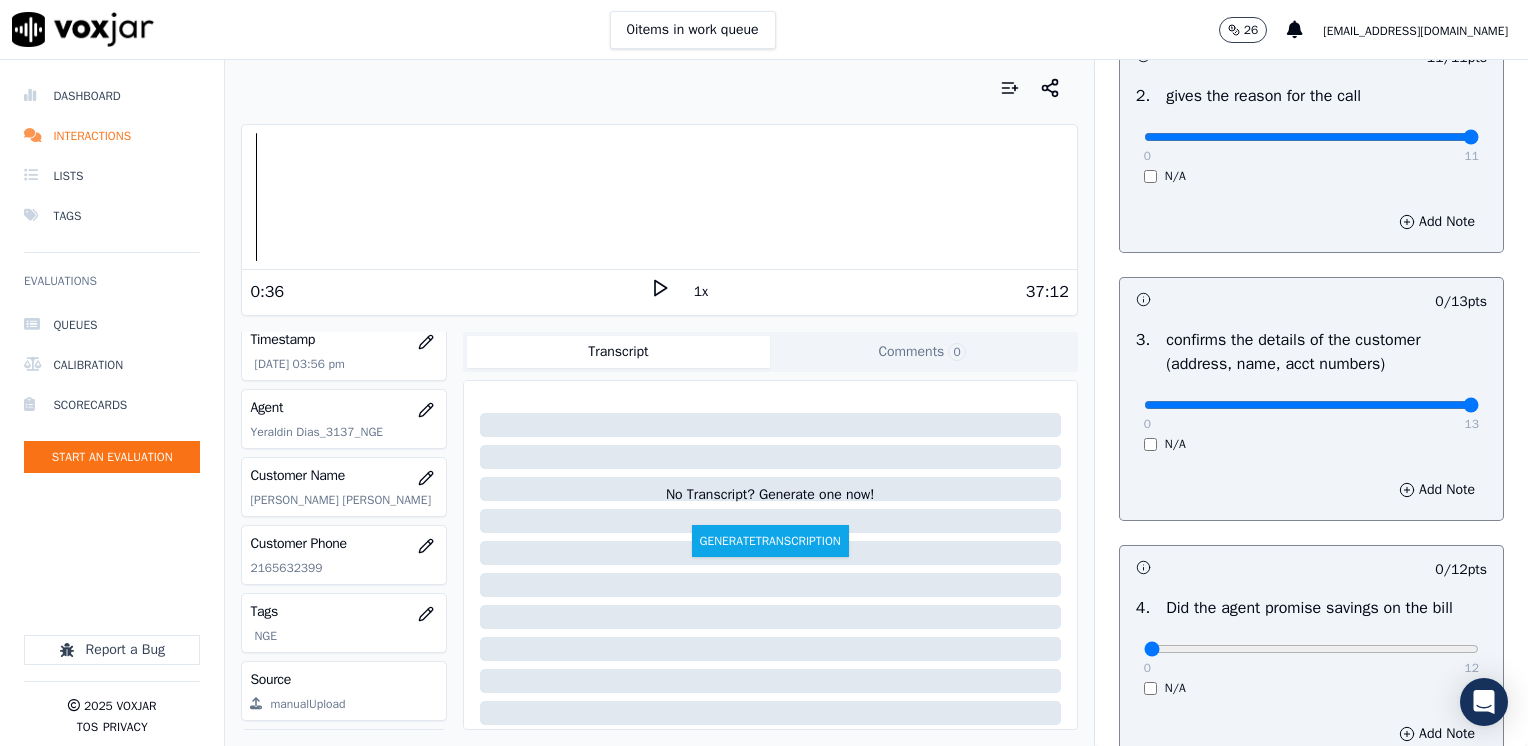 drag, startPoint x: 1130, startPoint y: 408, endPoint x: 1526, endPoint y: 426, distance: 396.40887 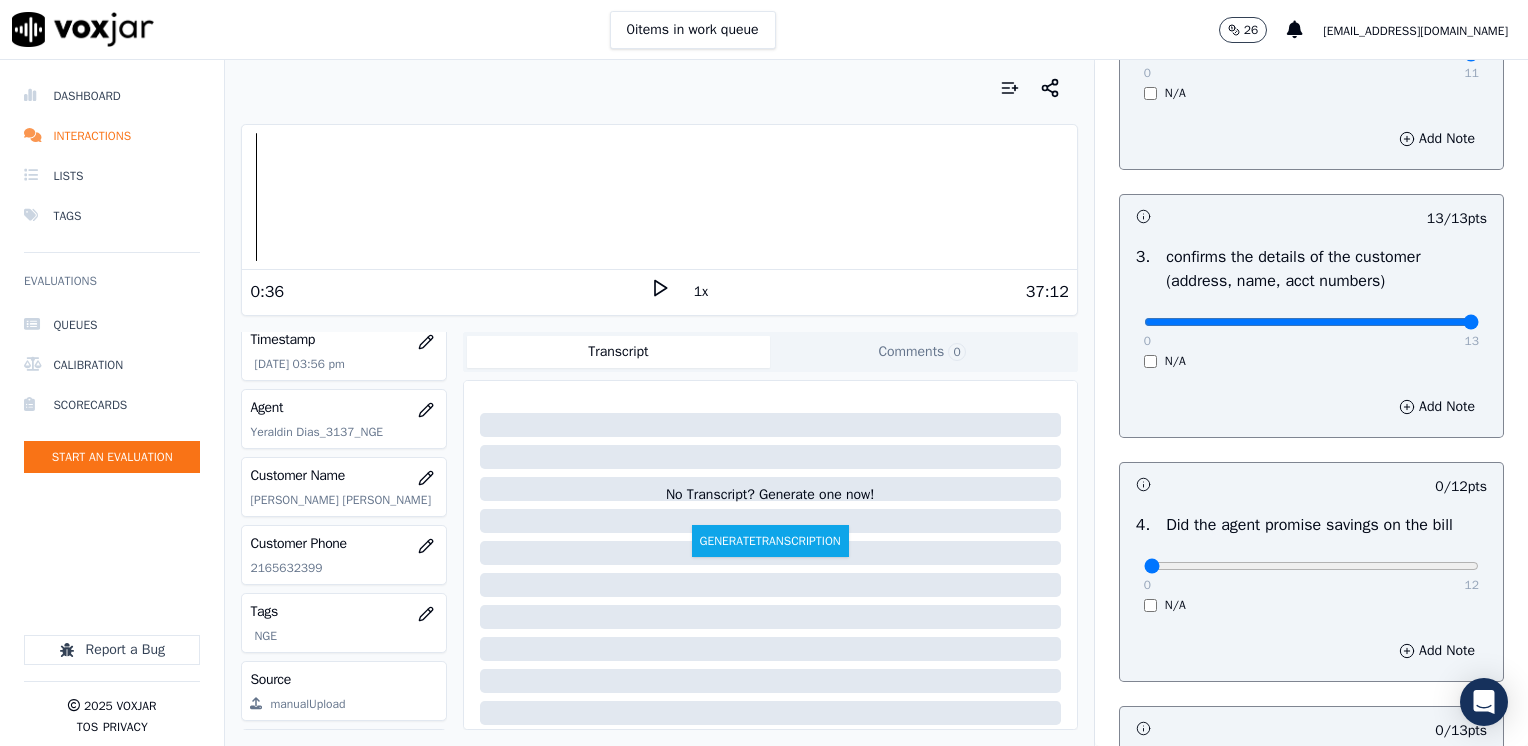 scroll, scrollTop: 753, scrollLeft: 0, axis: vertical 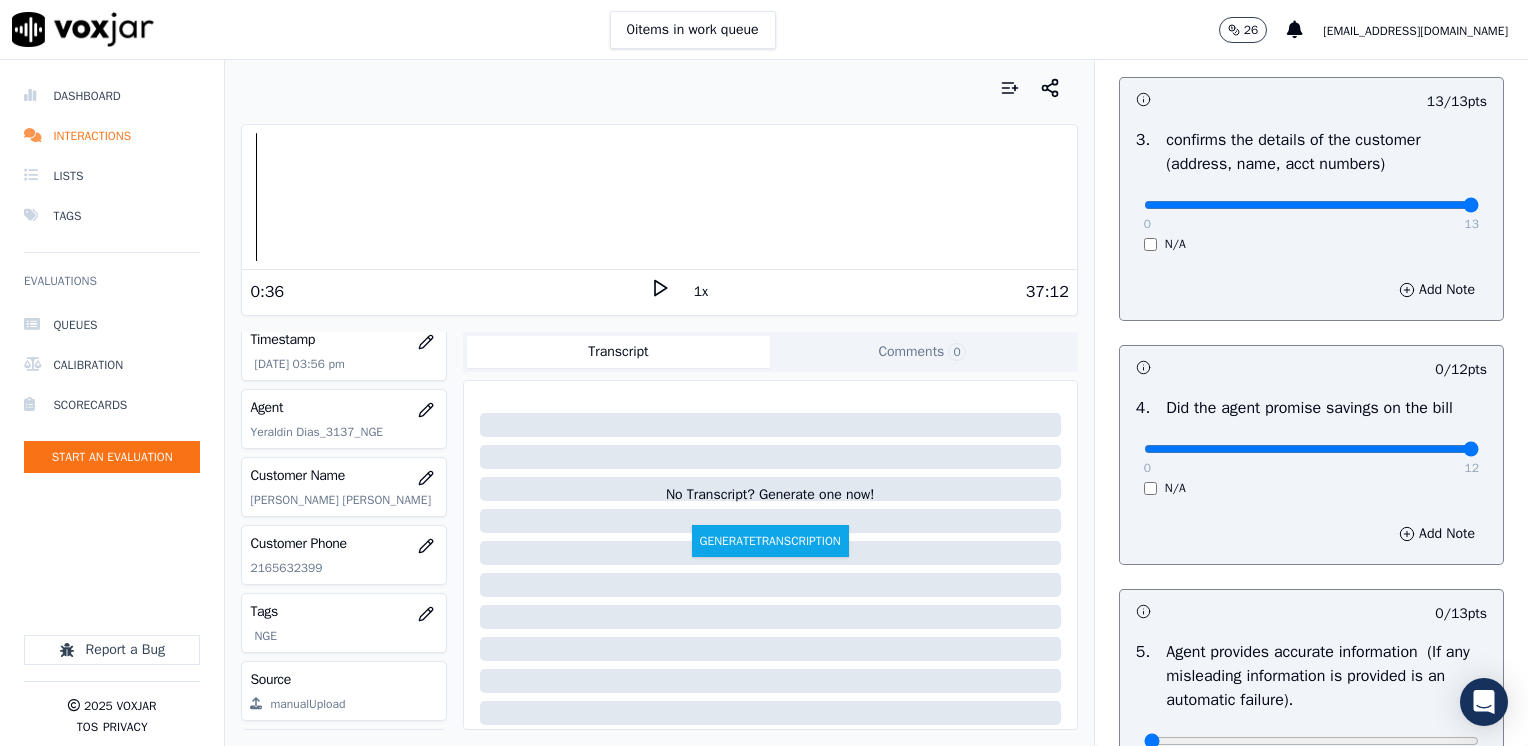drag, startPoint x: 1130, startPoint y: 453, endPoint x: 1477, endPoint y: 451, distance: 347.00577 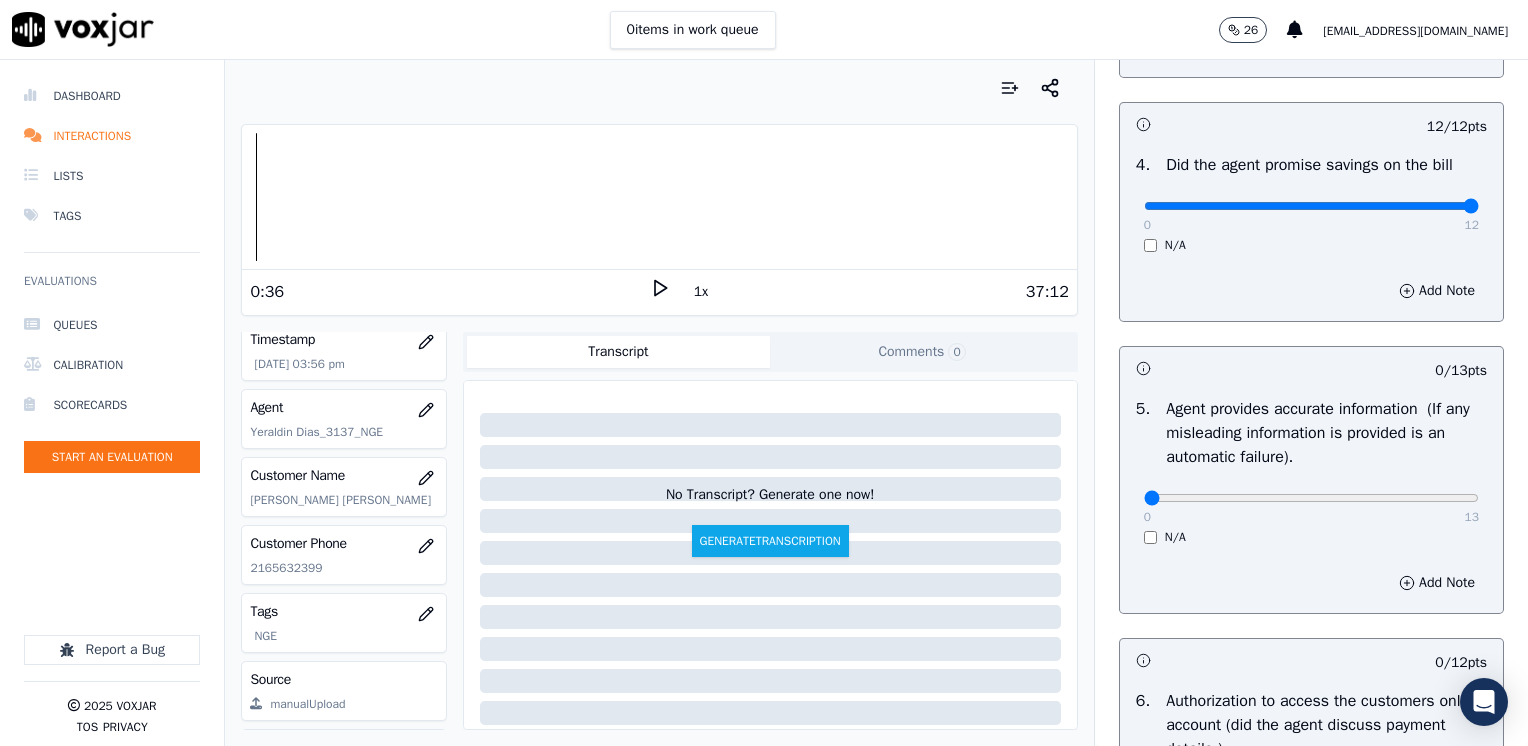 scroll, scrollTop: 1053, scrollLeft: 0, axis: vertical 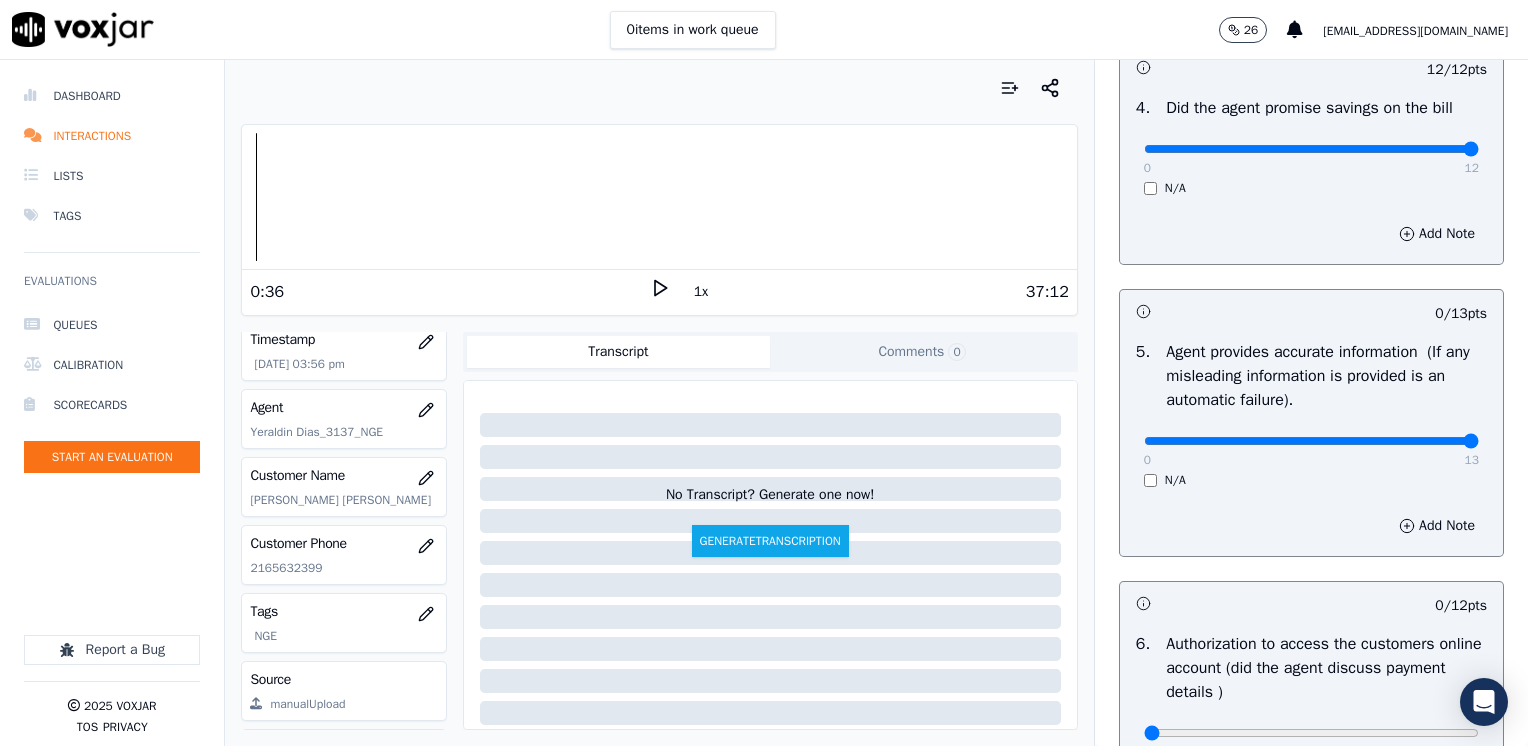 drag, startPoint x: 1136, startPoint y: 443, endPoint x: 1531, endPoint y: 445, distance: 395.00507 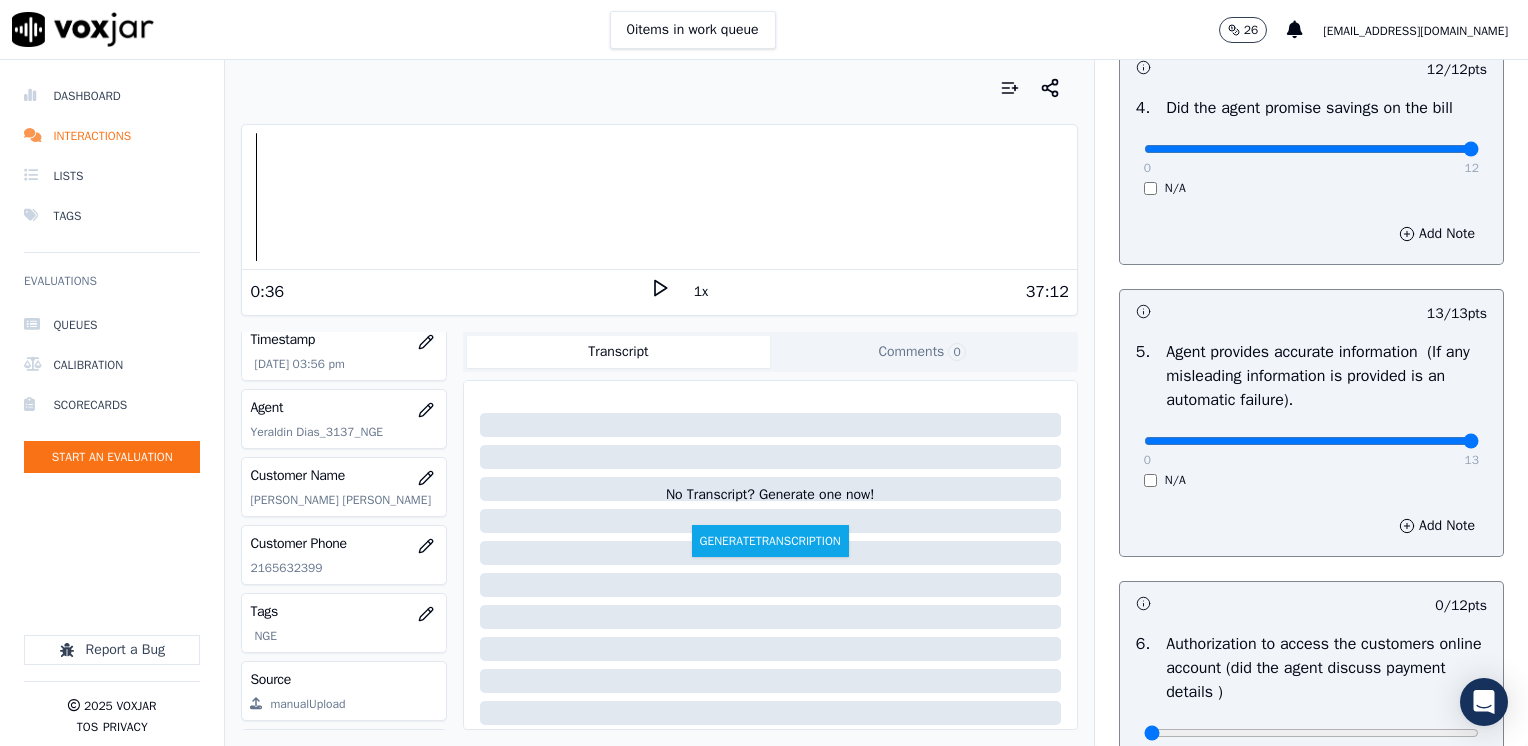 scroll, scrollTop: 1353, scrollLeft: 0, axis: vertical 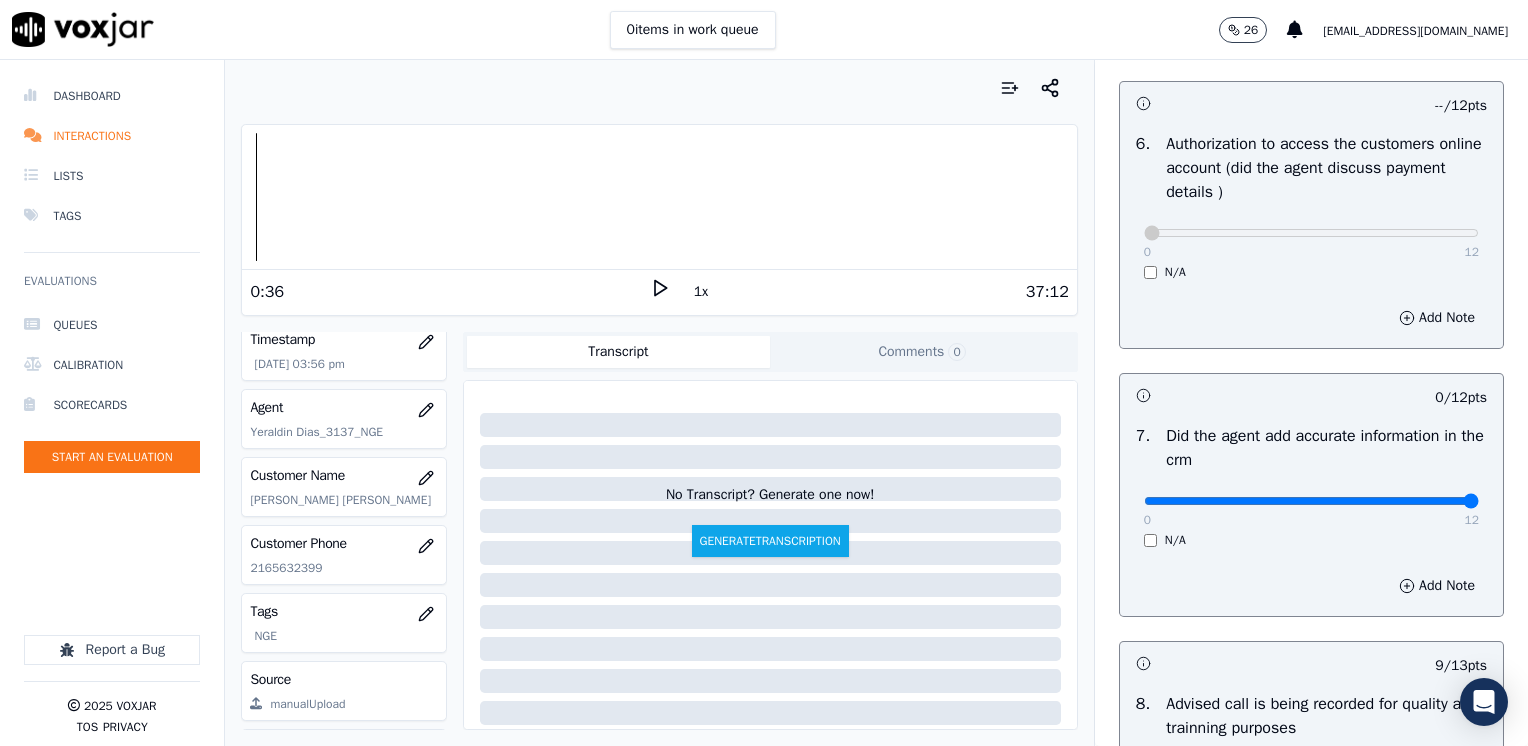 drag, startPoint x: 1130, startPoint y: 500, endPoint x: 1489, endPoint y: 498, distance: 359.00558 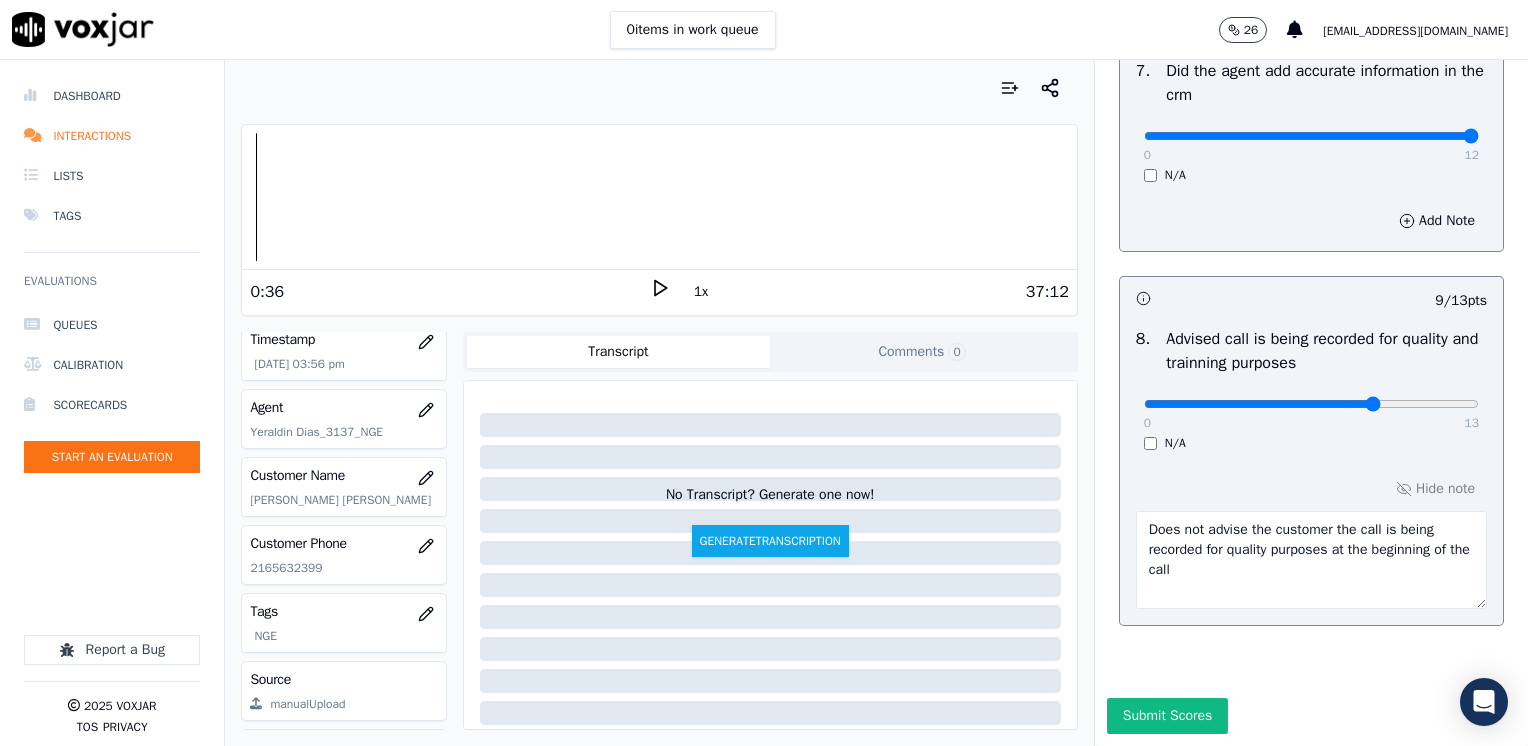 scroll, scrollTop: 1959, scrollLeft: 0, axis: vertical 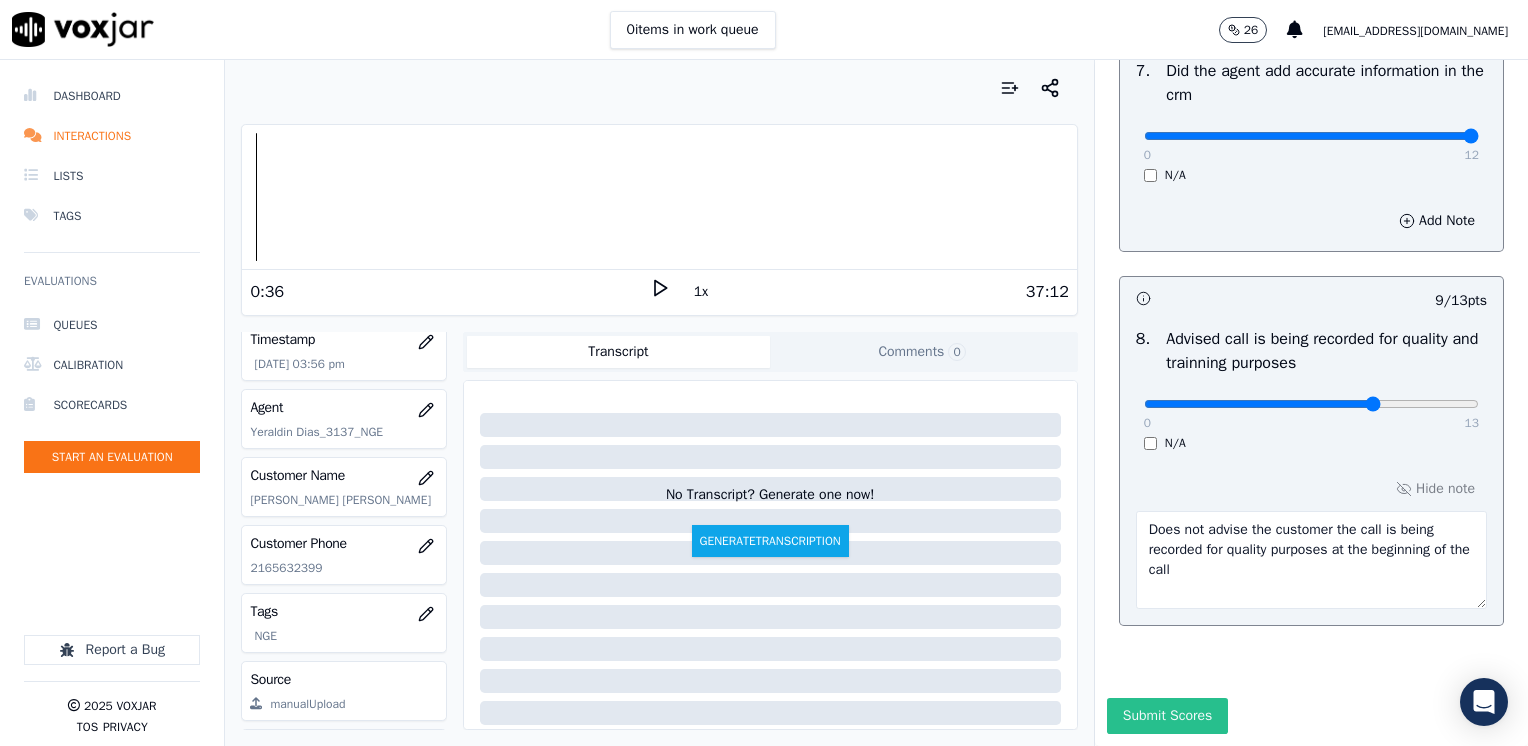 click on "Submit Scores" at bounding box center (1167, 716) 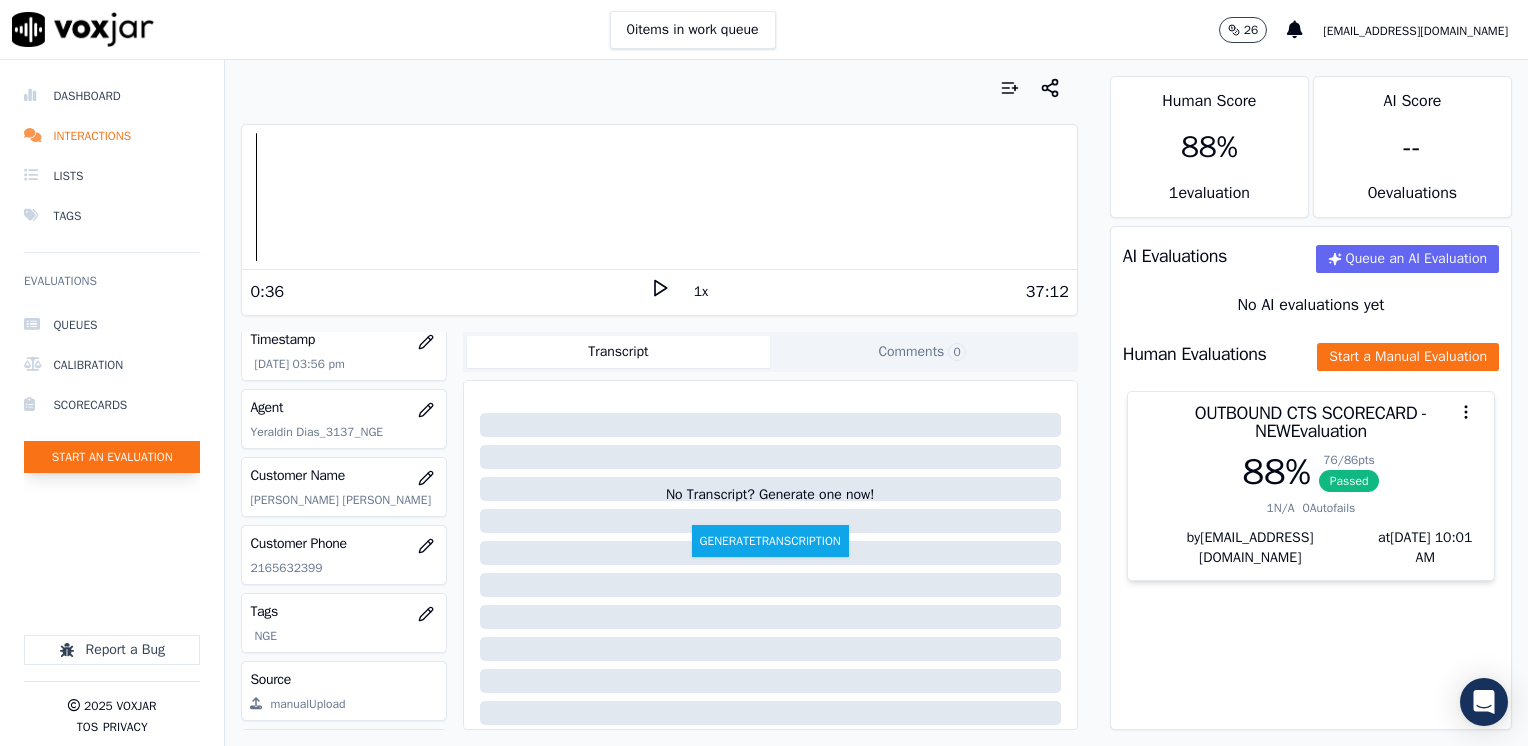 click on "Start an Evaluation" 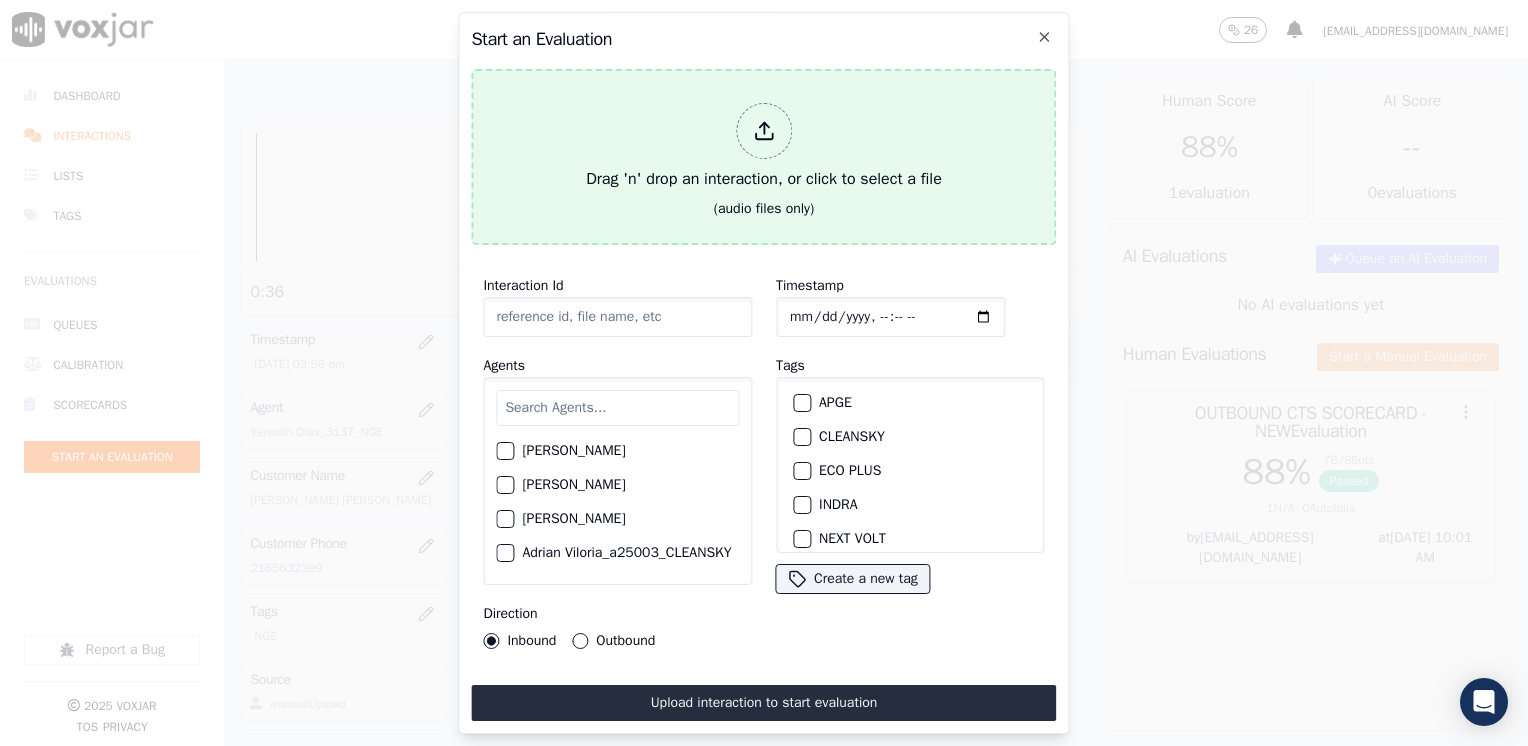 click 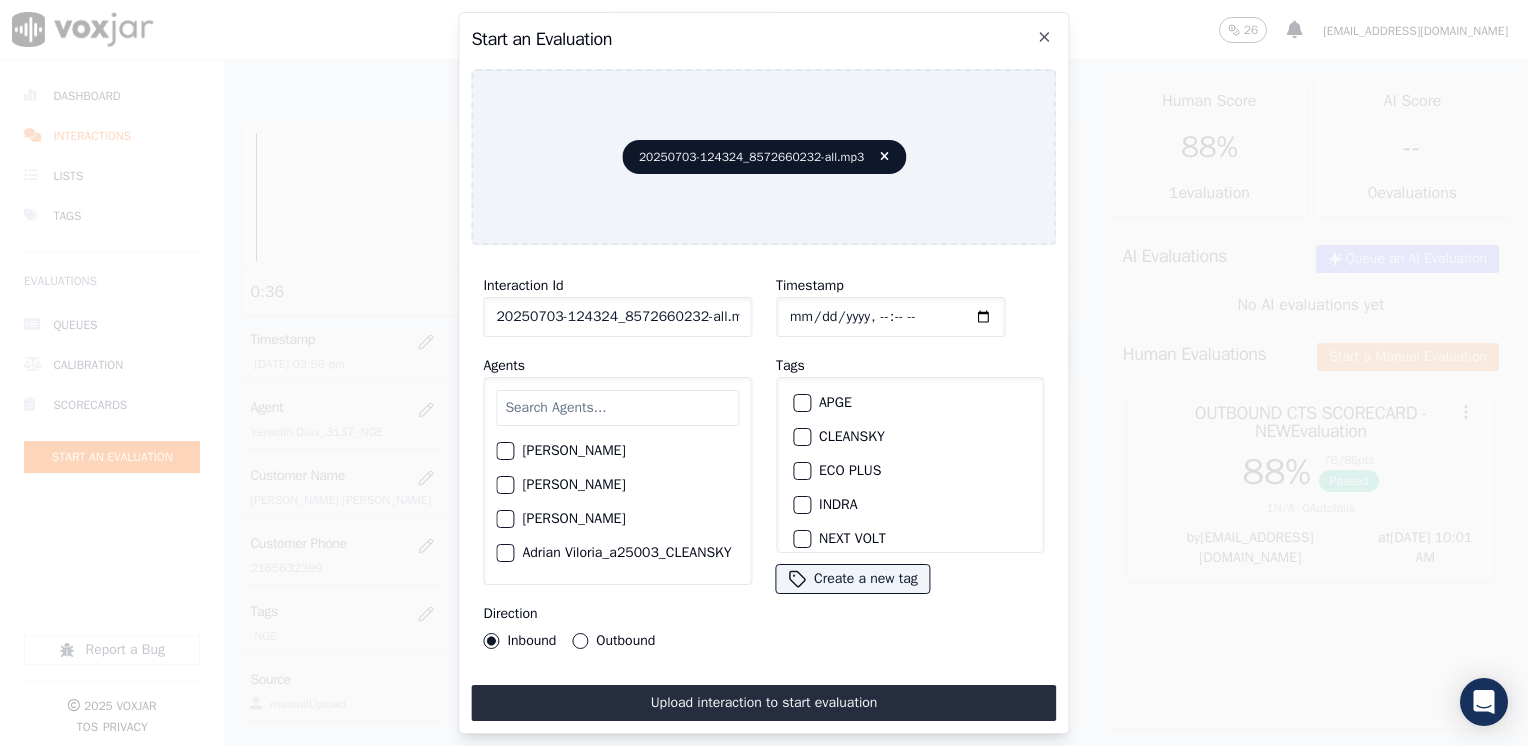 click at bounding box center [617, 408] 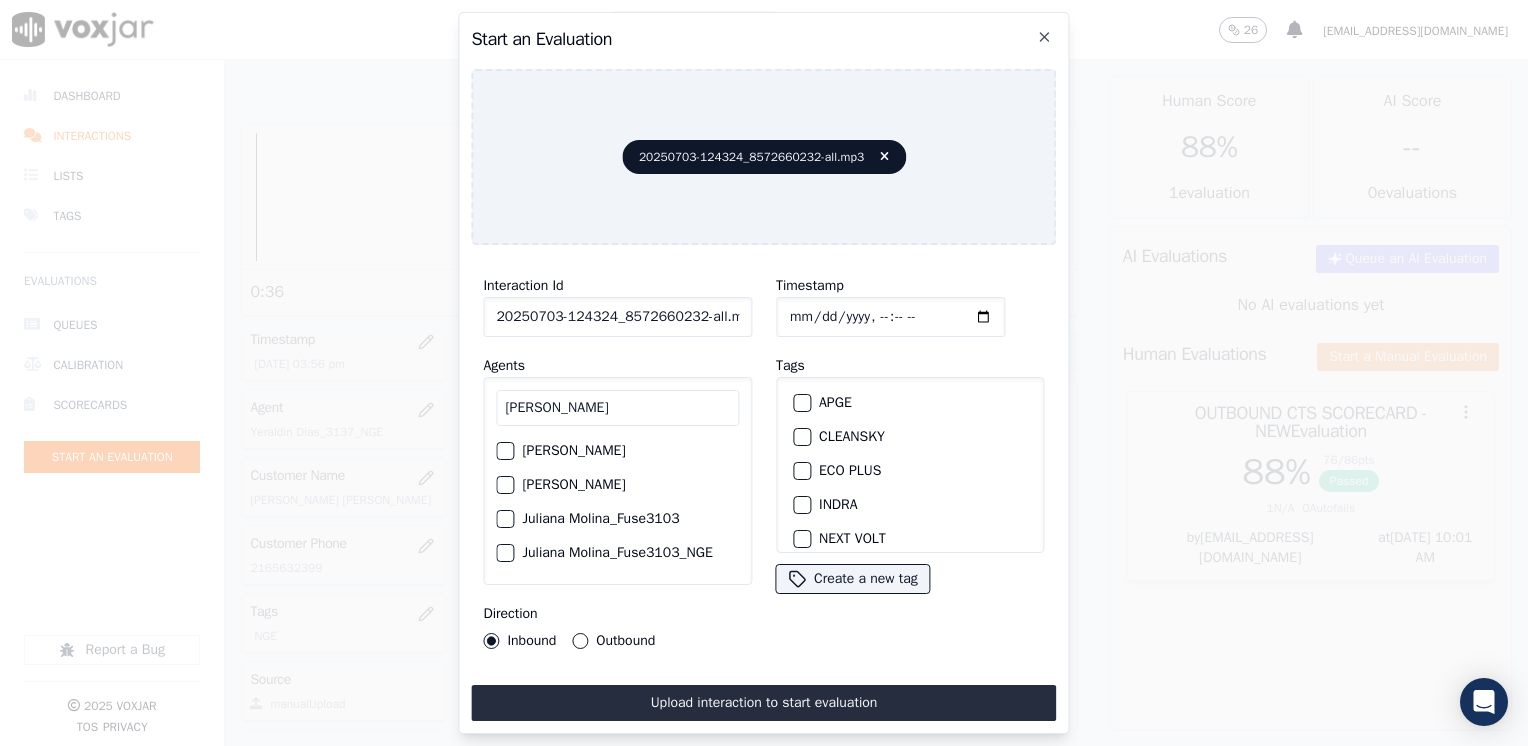 type on "[PERSON_NAME]" 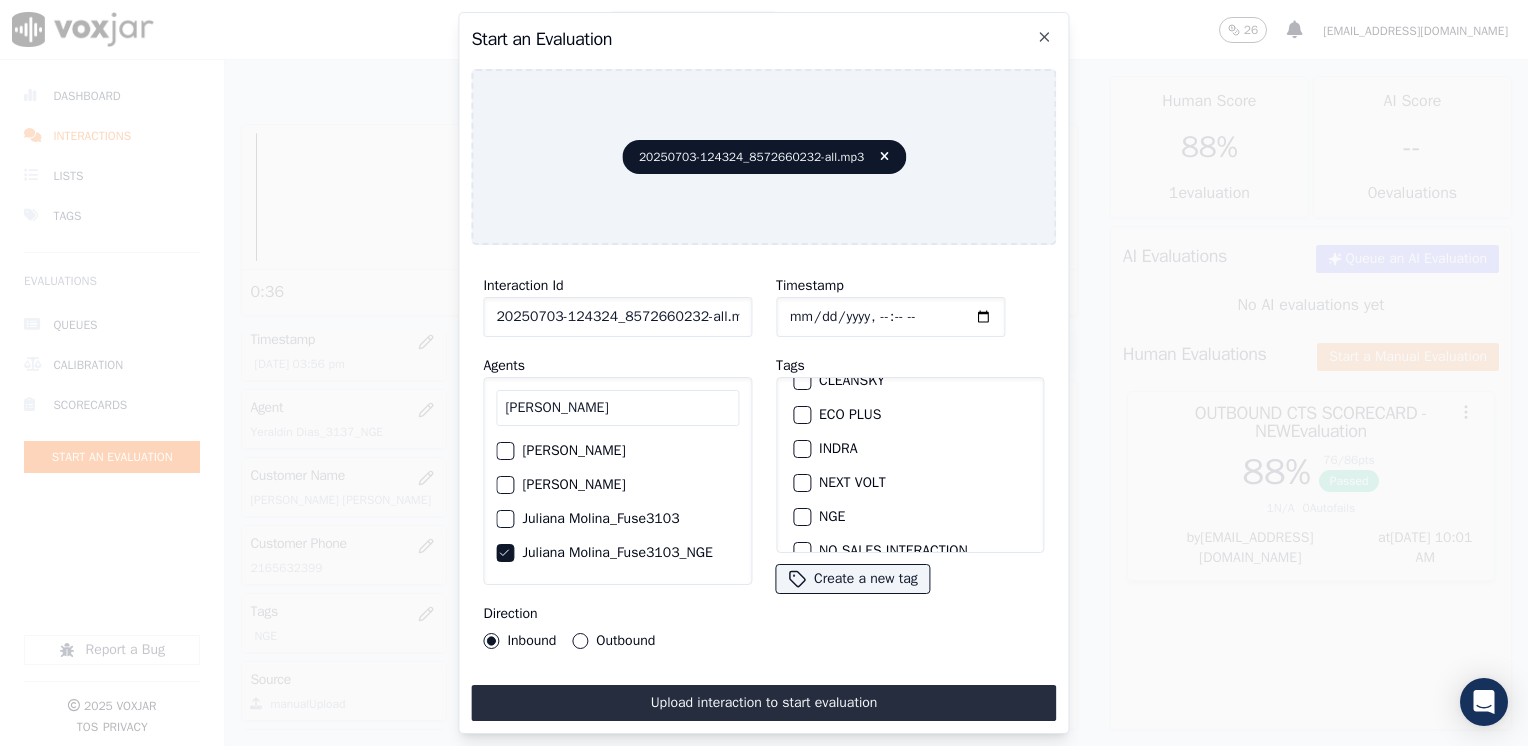 scroll, scrollTop: 100, scrollLeft: 0, axis: vertical 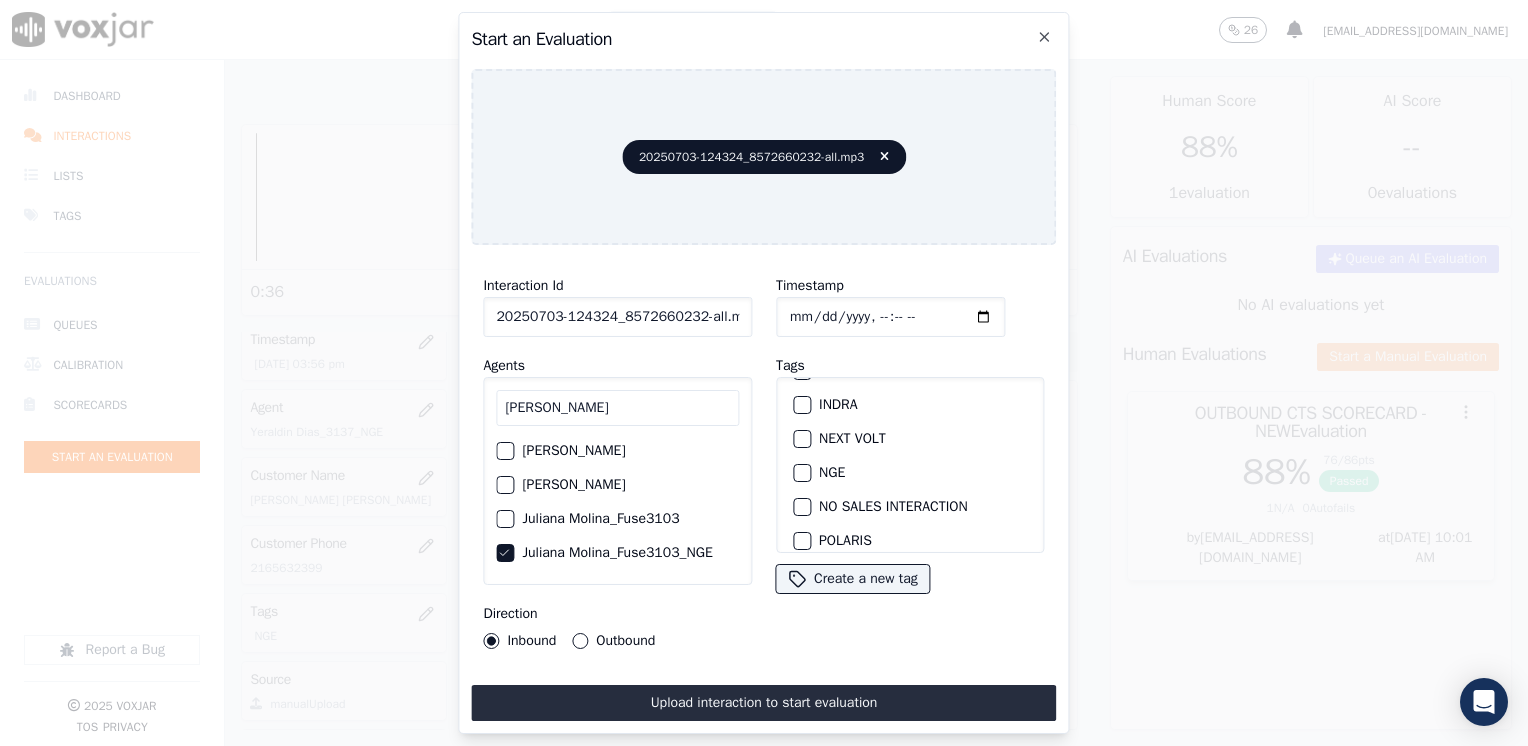 click at bounding box center [801, 473] 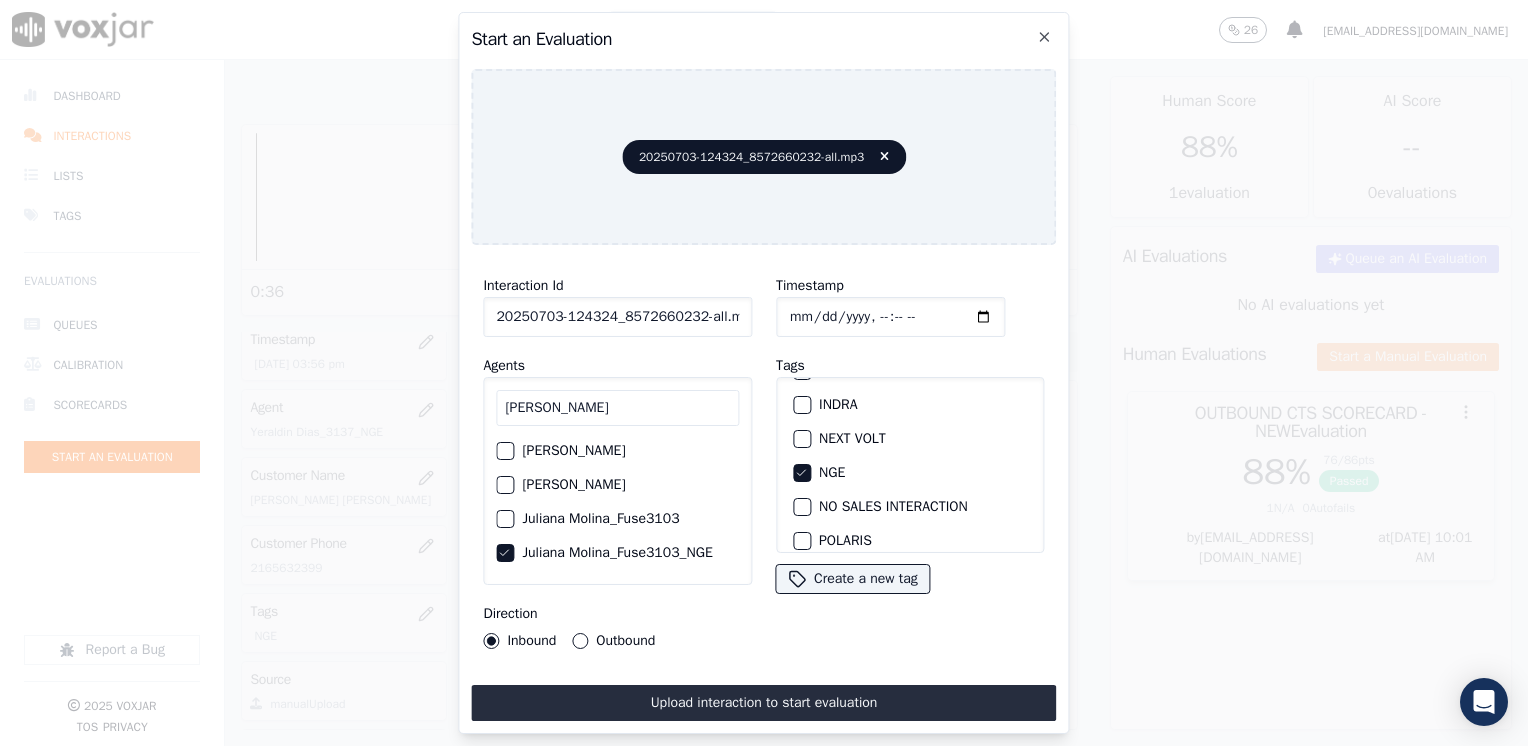 click on "Outbound" at bounding box center [580, 641] 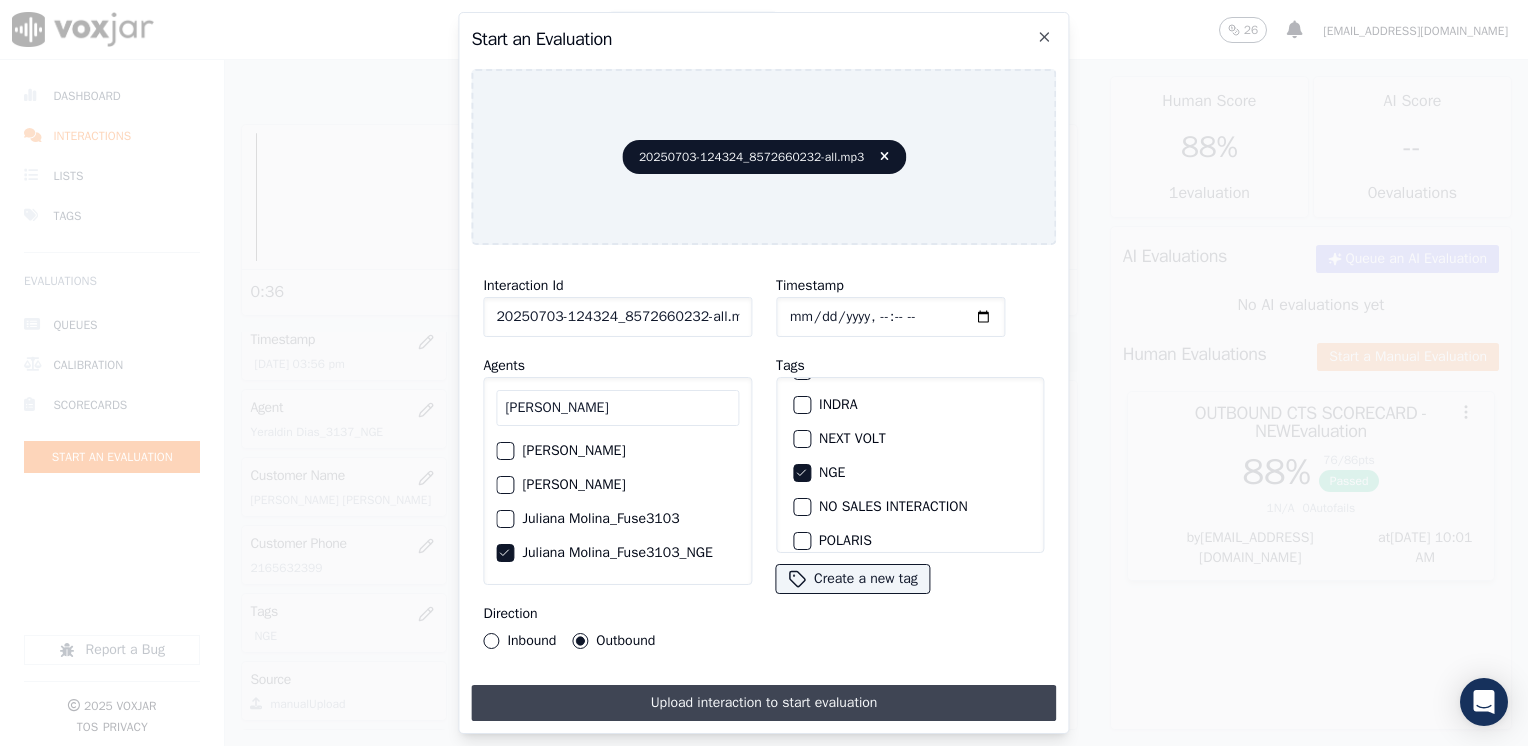 click on "Upload interaction to start evaluation" at bounding box center (763, 703) 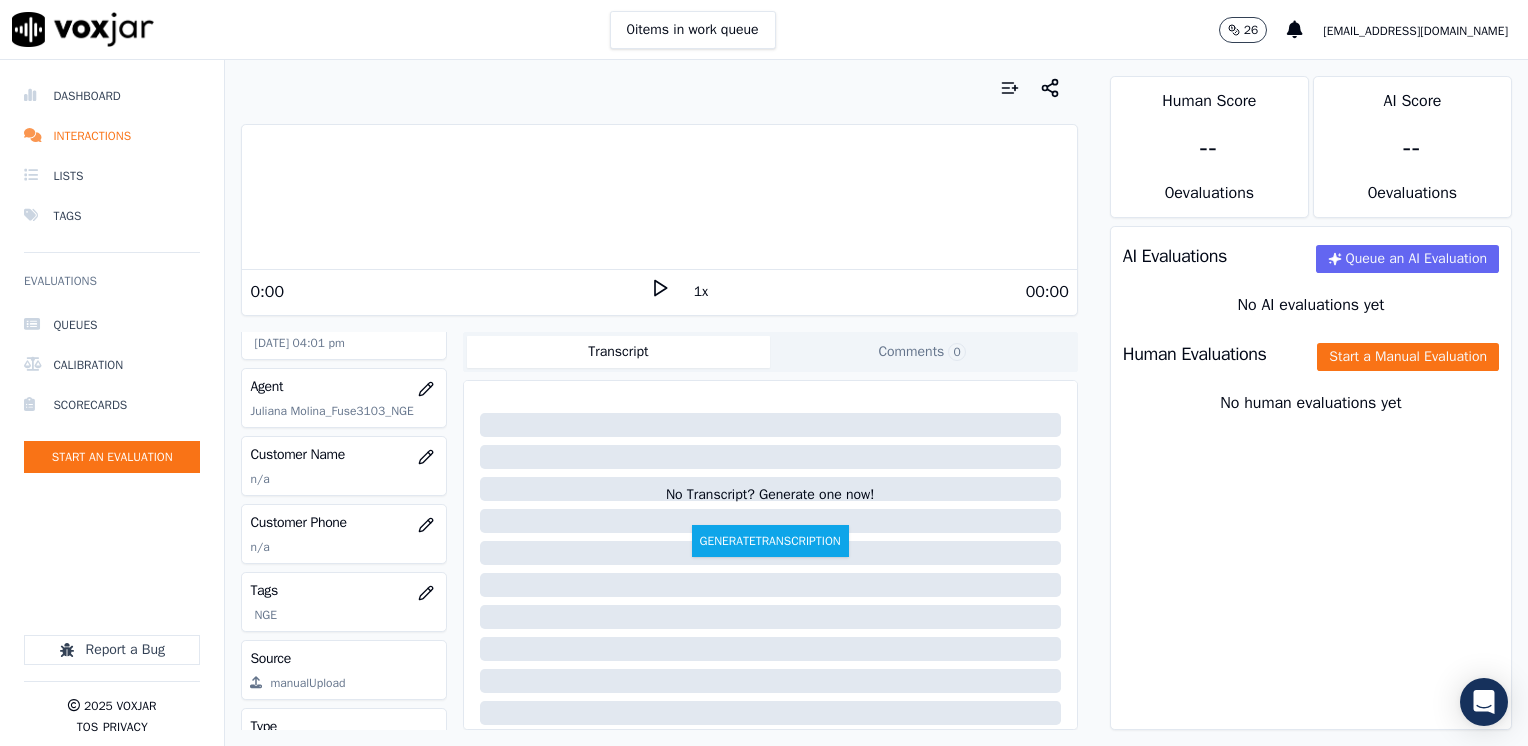 scroll, scrollTop: 200, scrollLeft: 0, axis: vertical 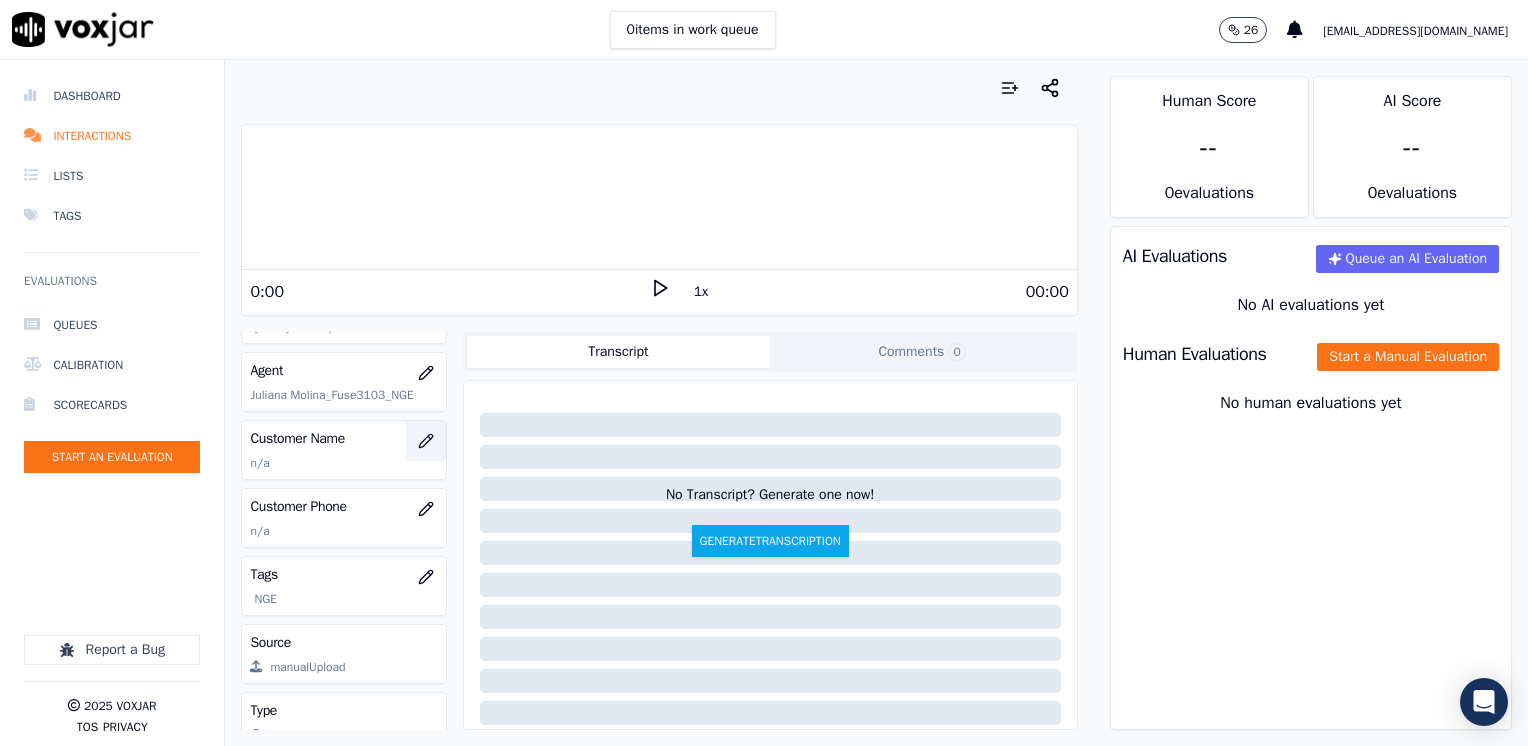 click 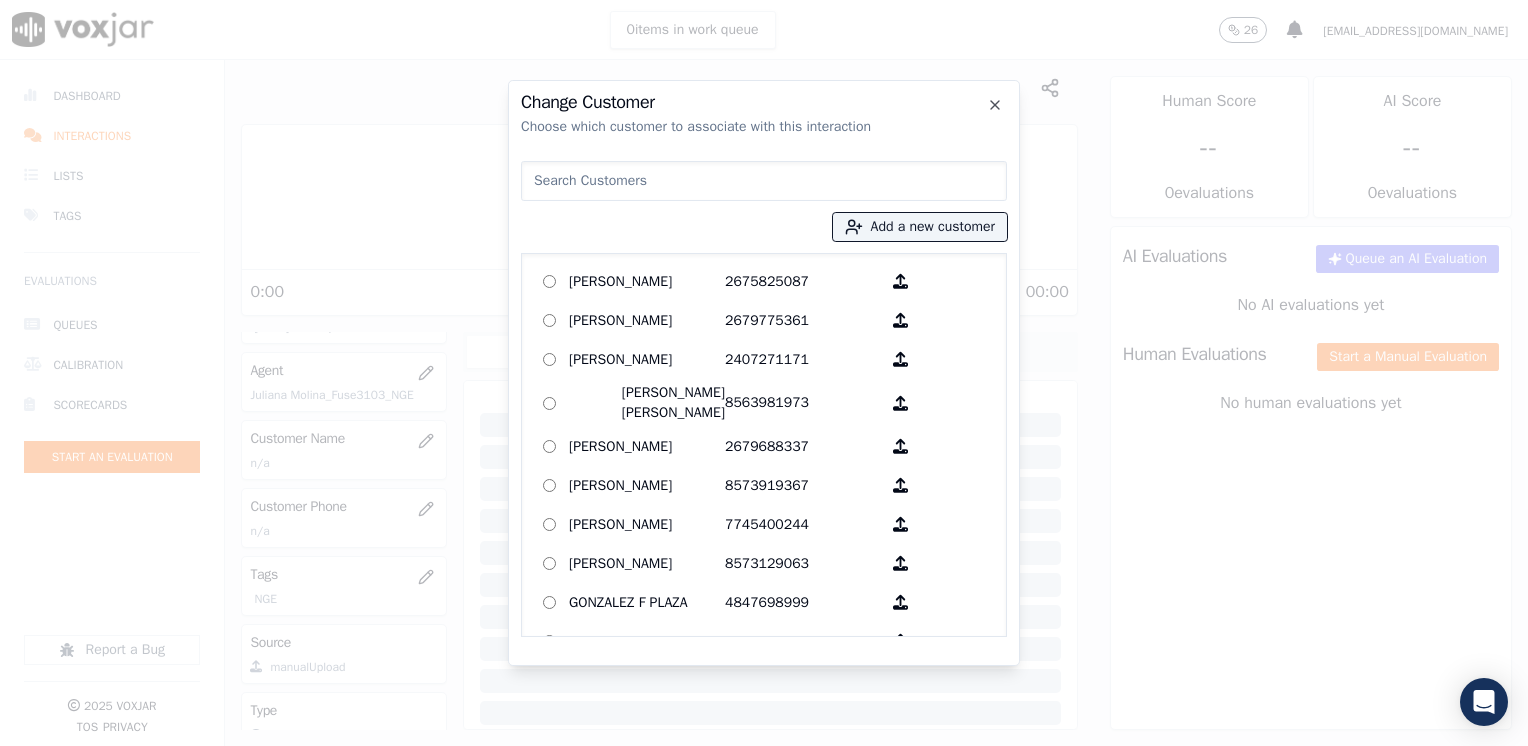 click at bounding box center (764, 181) 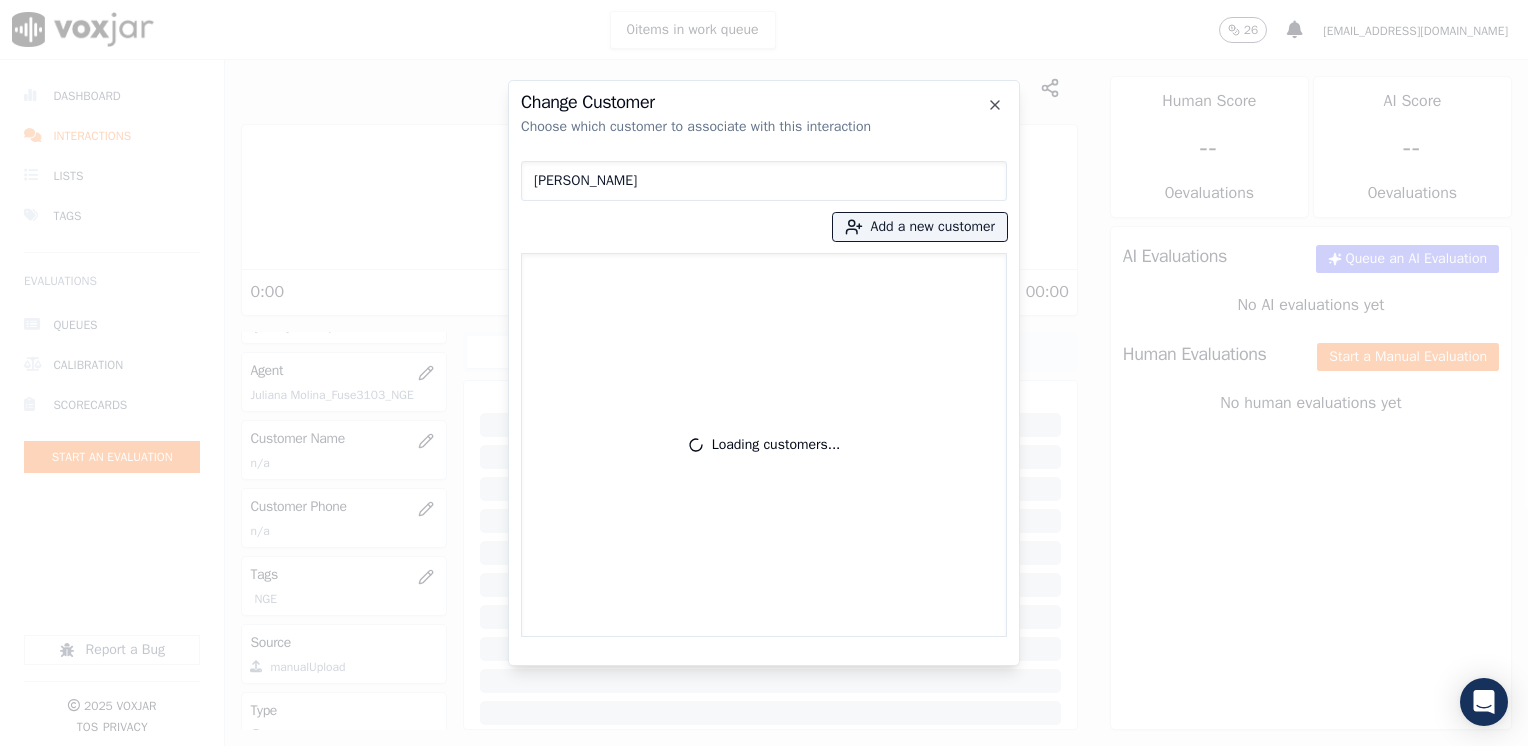 type on "[PERSON_NAME]" 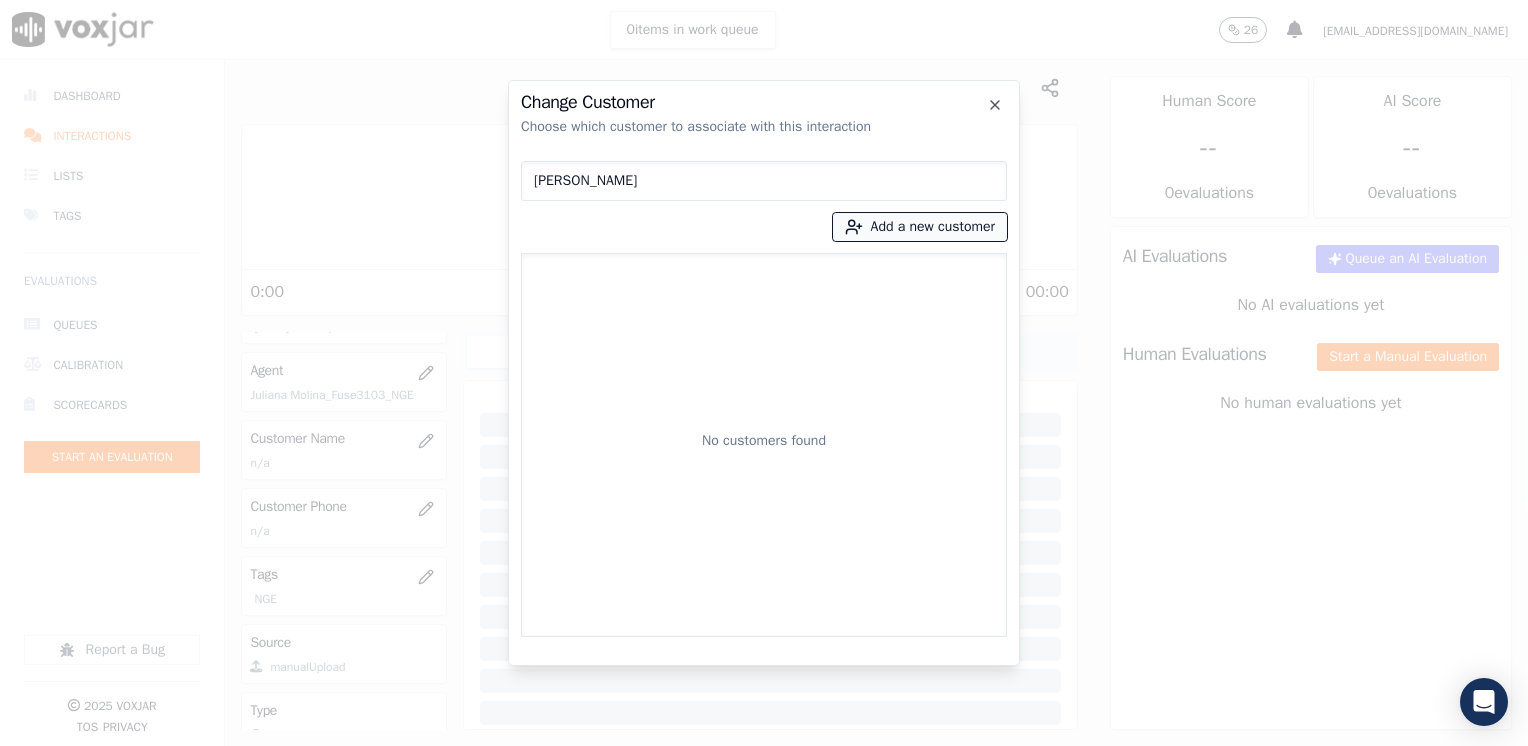click on "Add a new customer" at bounding box center (920, 227) 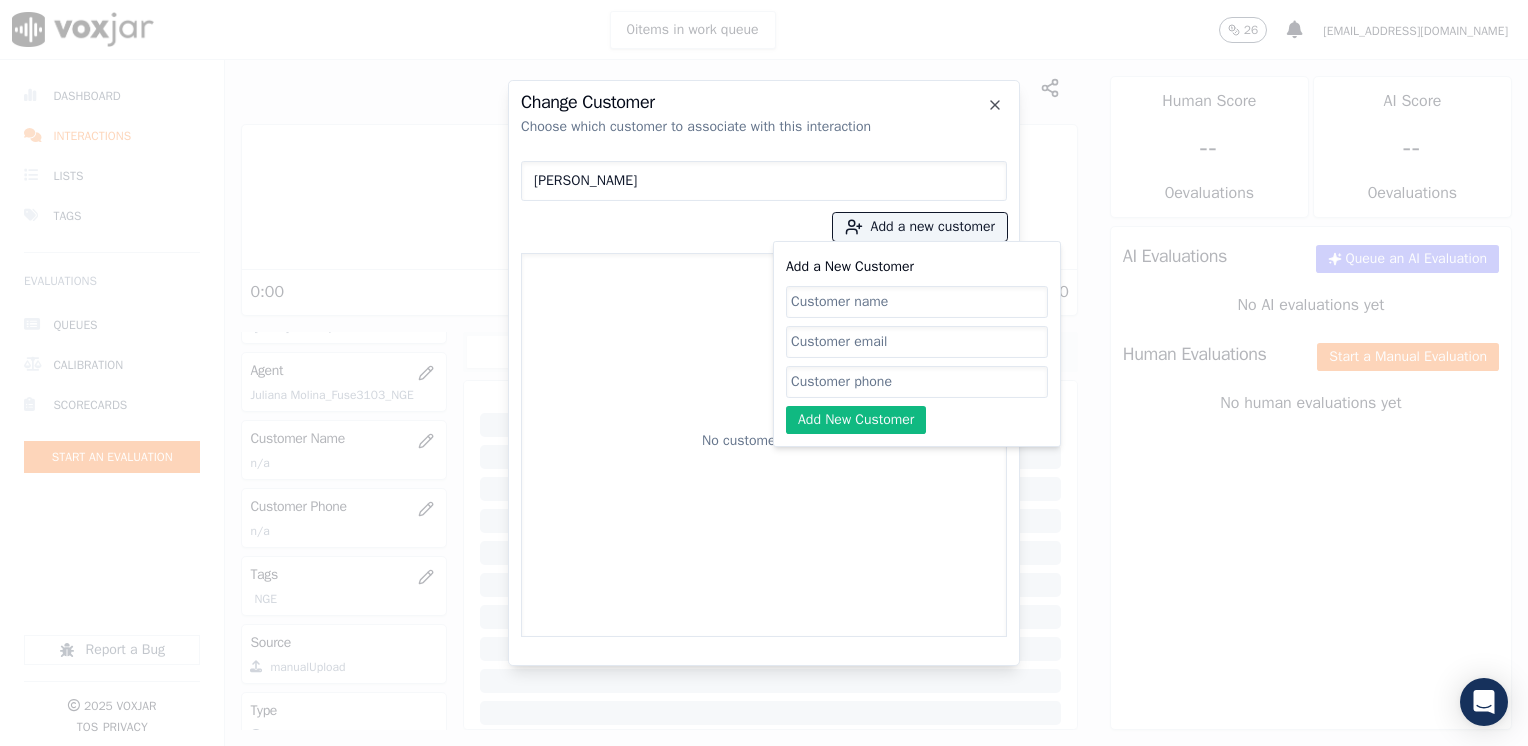 click on "Add a New Customer" 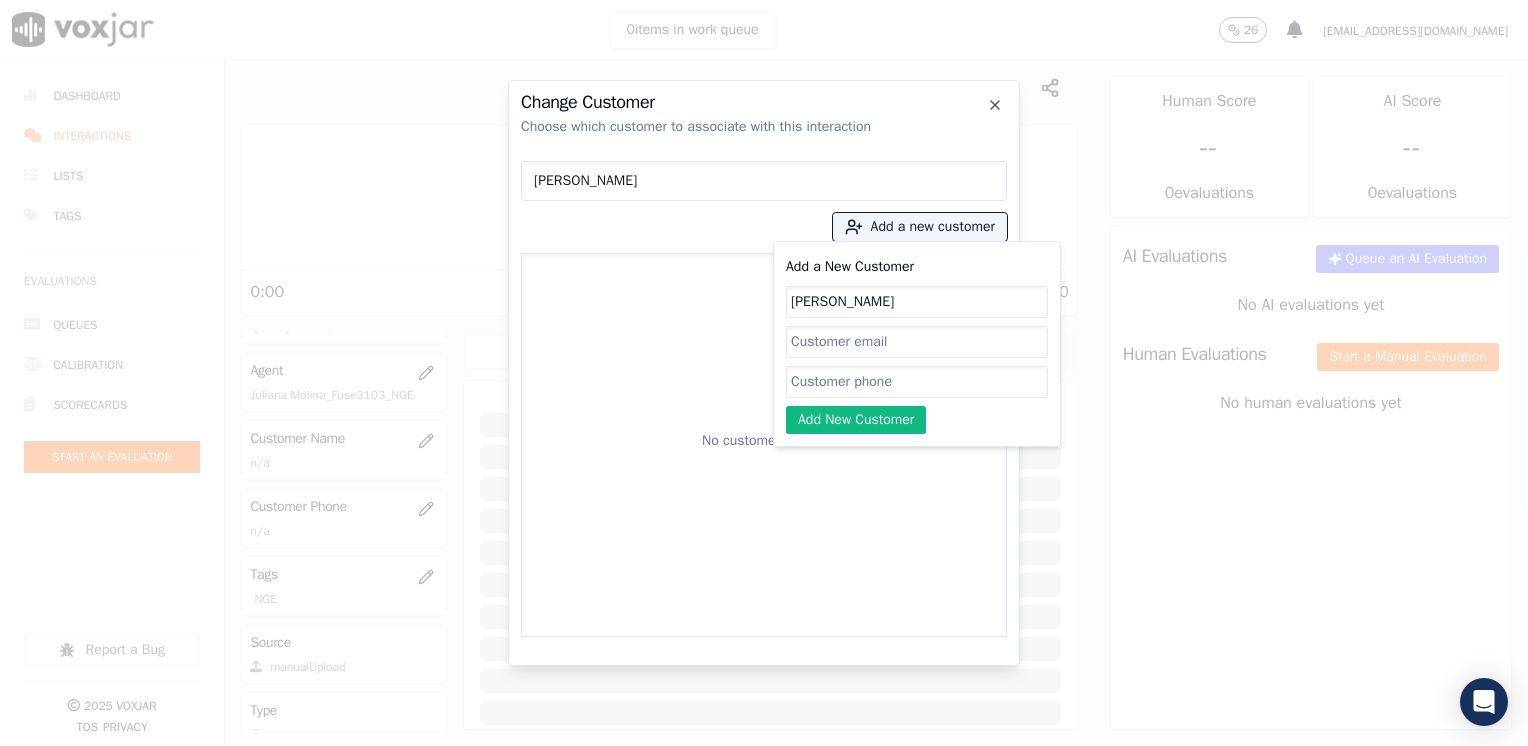 type on "[PERSON_NAME]" 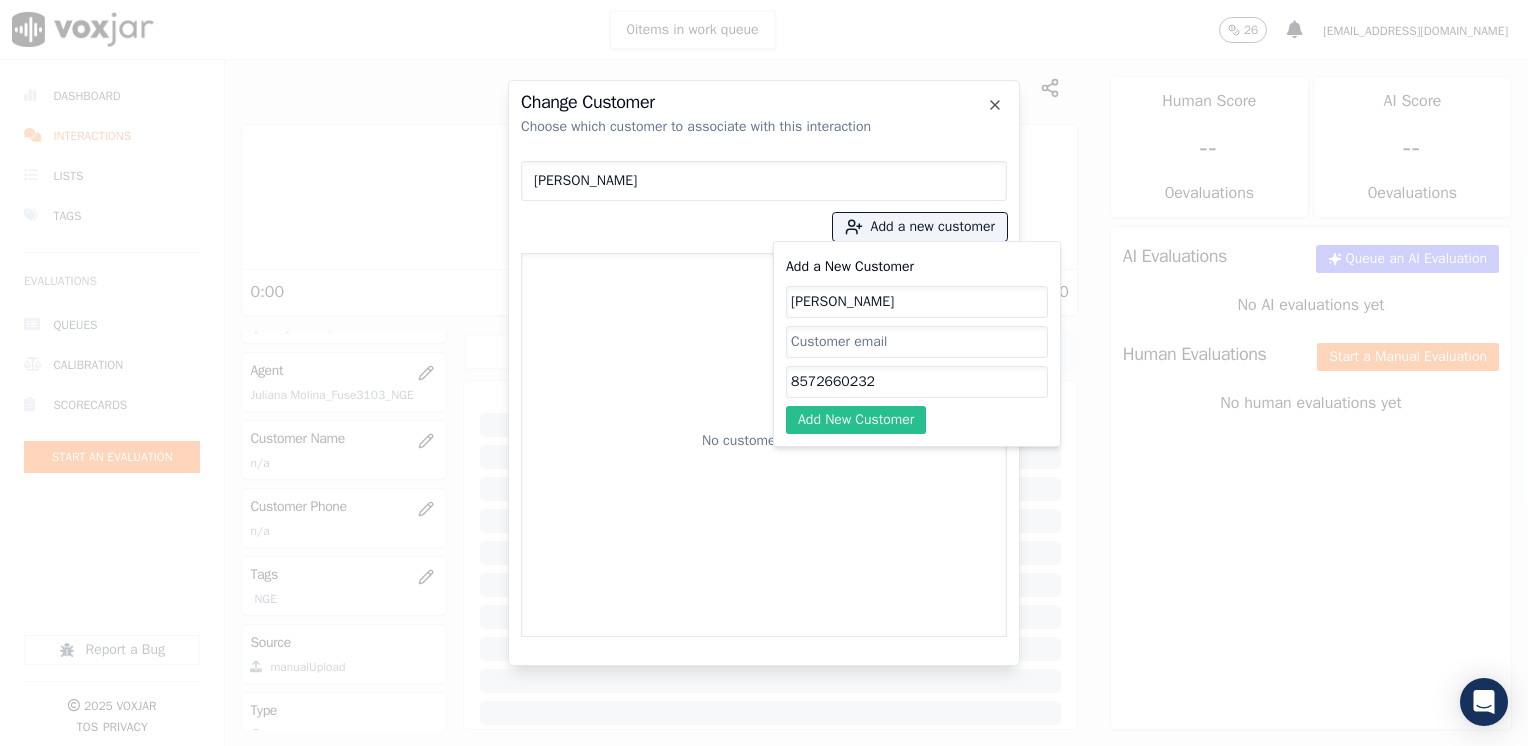type on "8572660232" 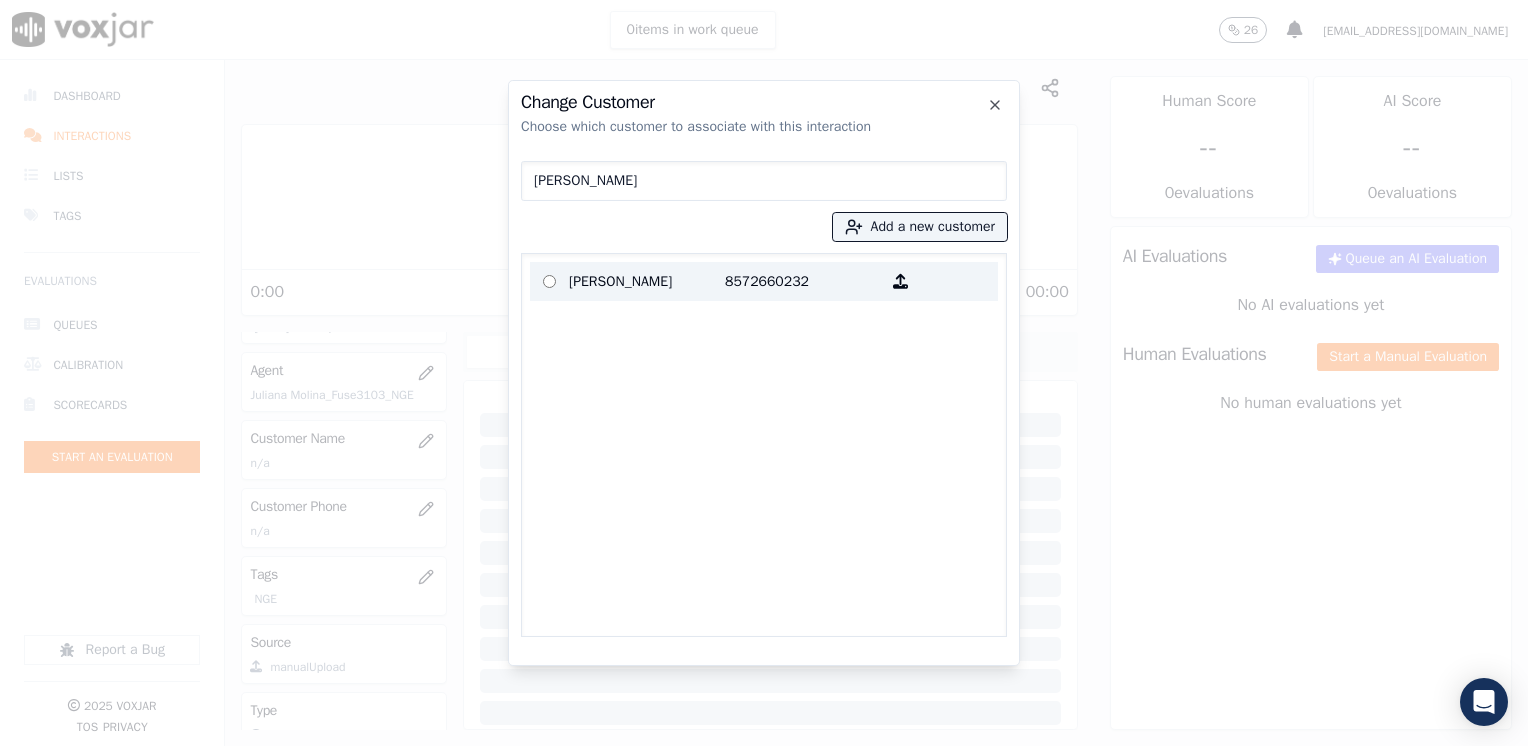 click on "8572660232" at bounding box center [803, 281] 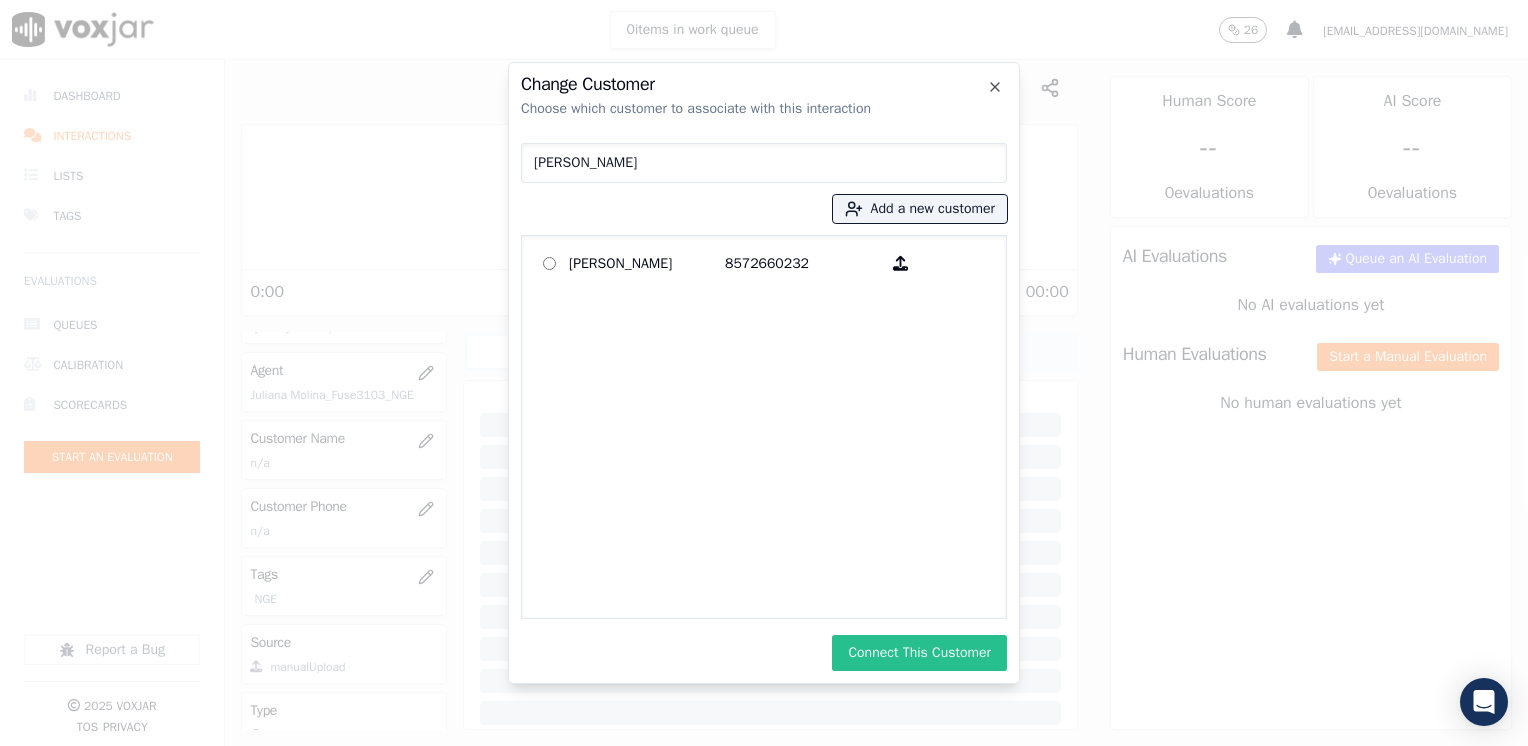click on "Connect This Customer" at bounding box center (919, 653) 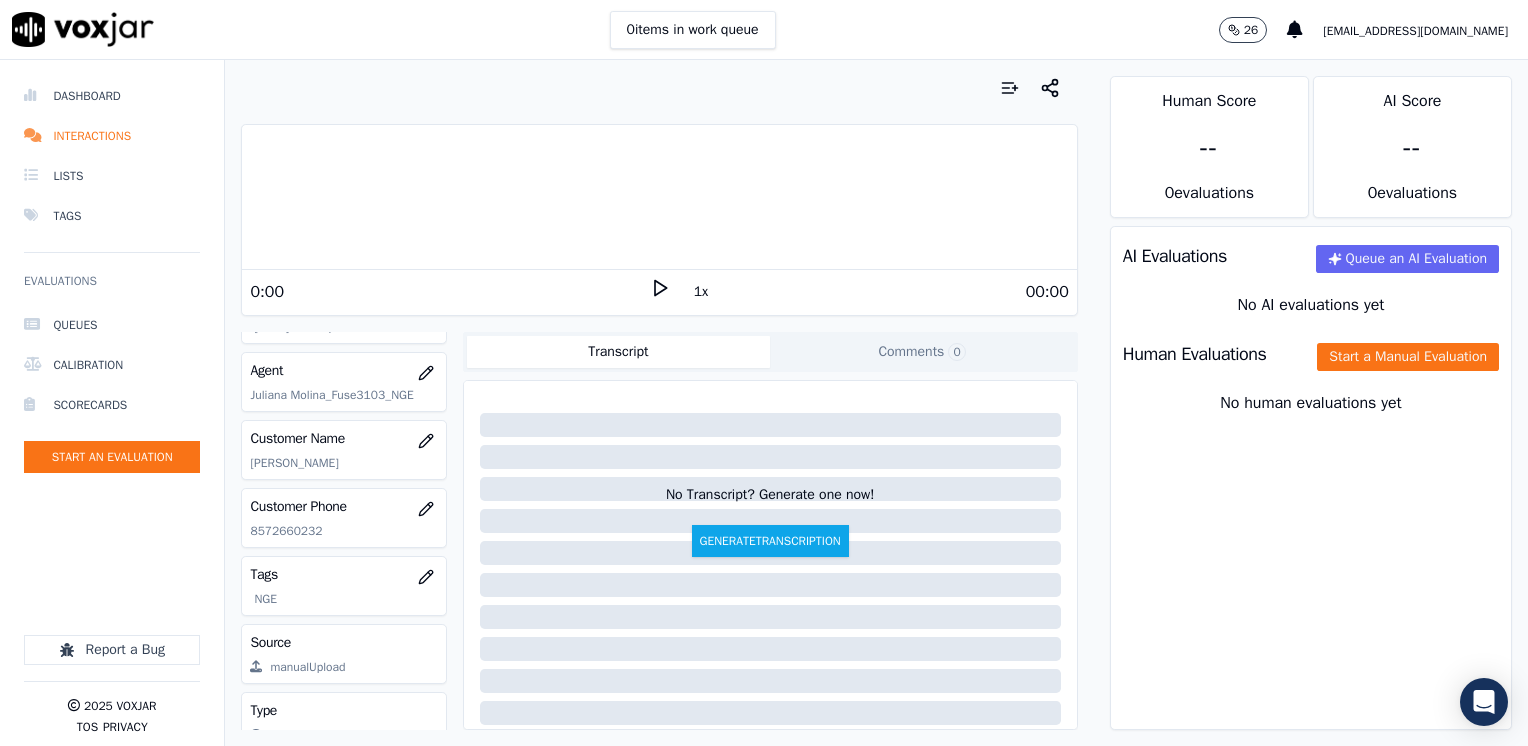 click 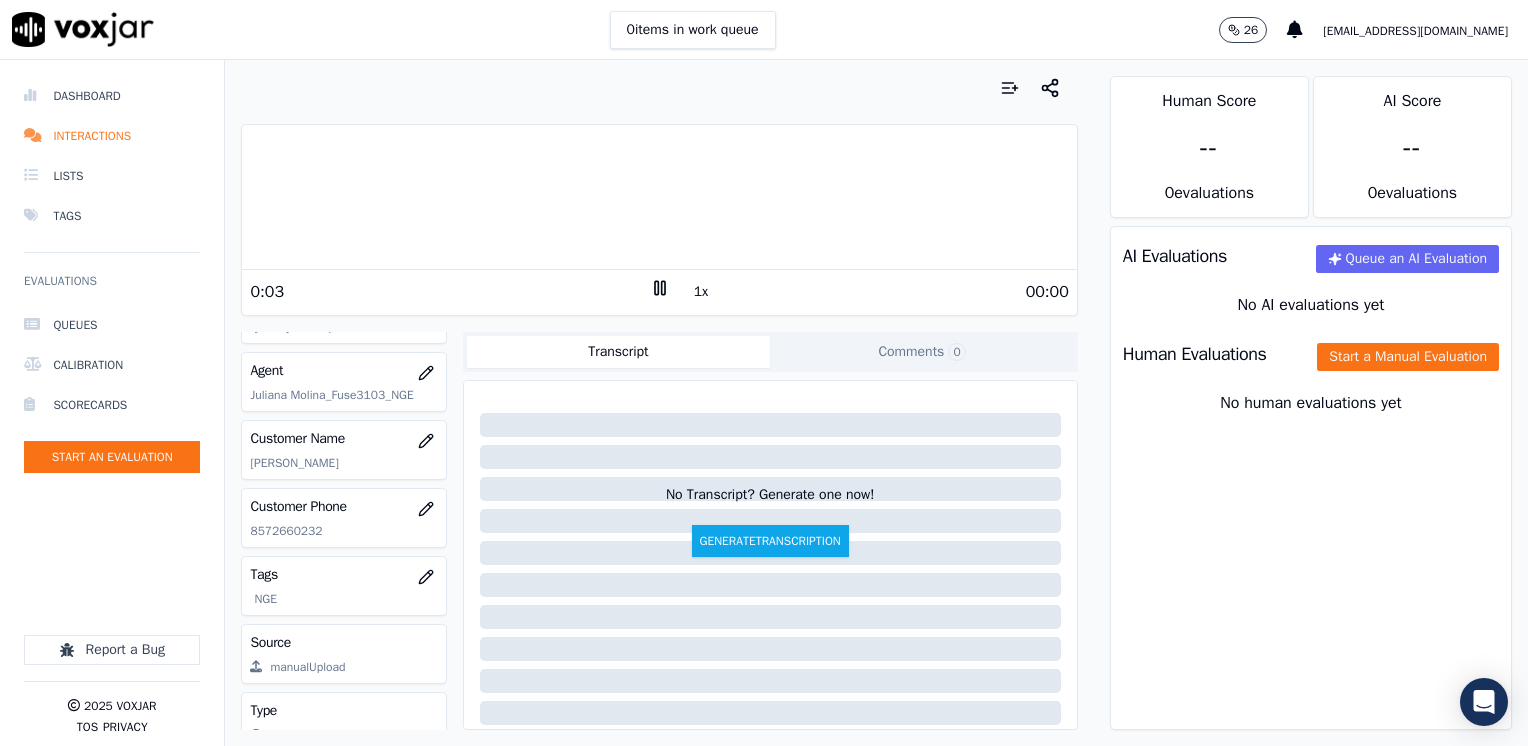 click 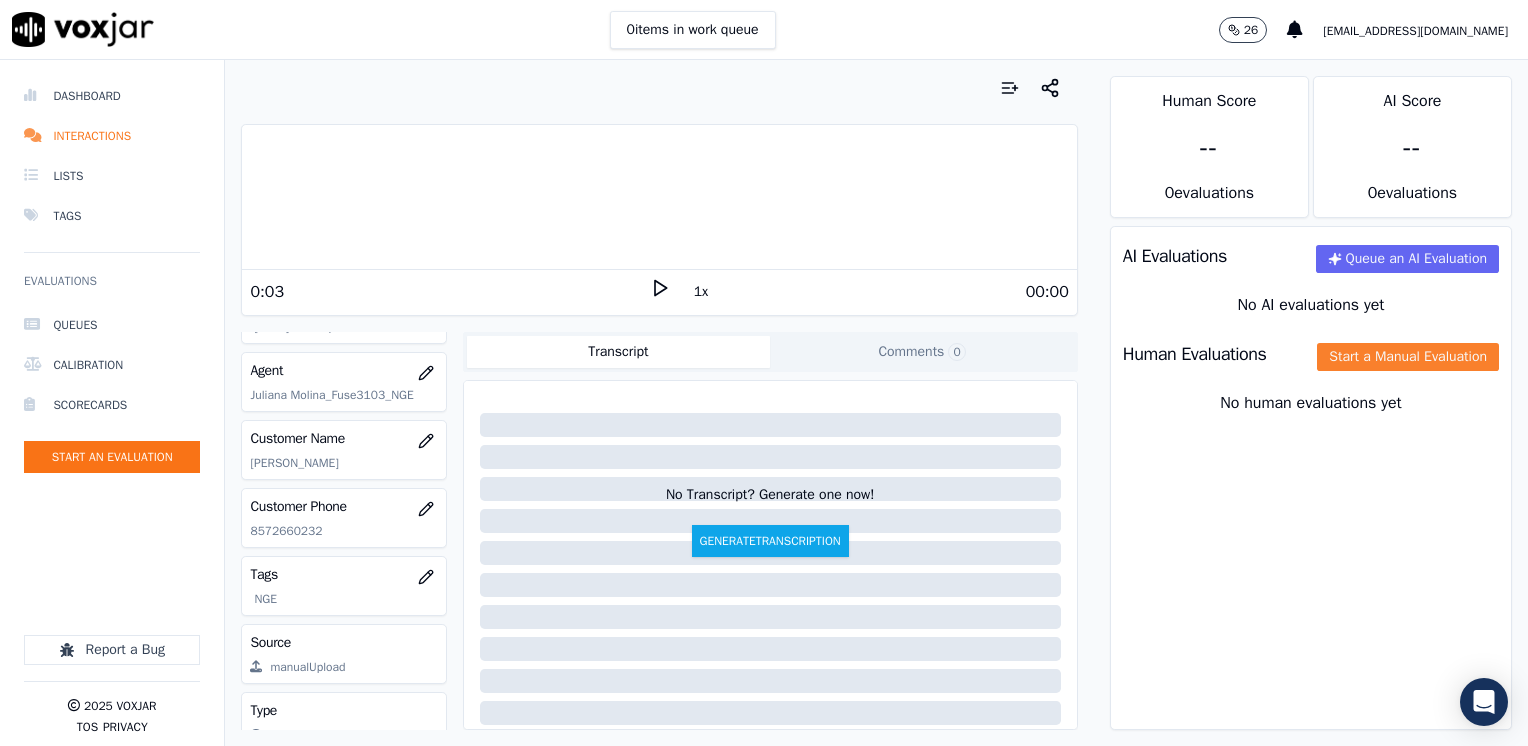 click on "Start a Manual Evaluation" 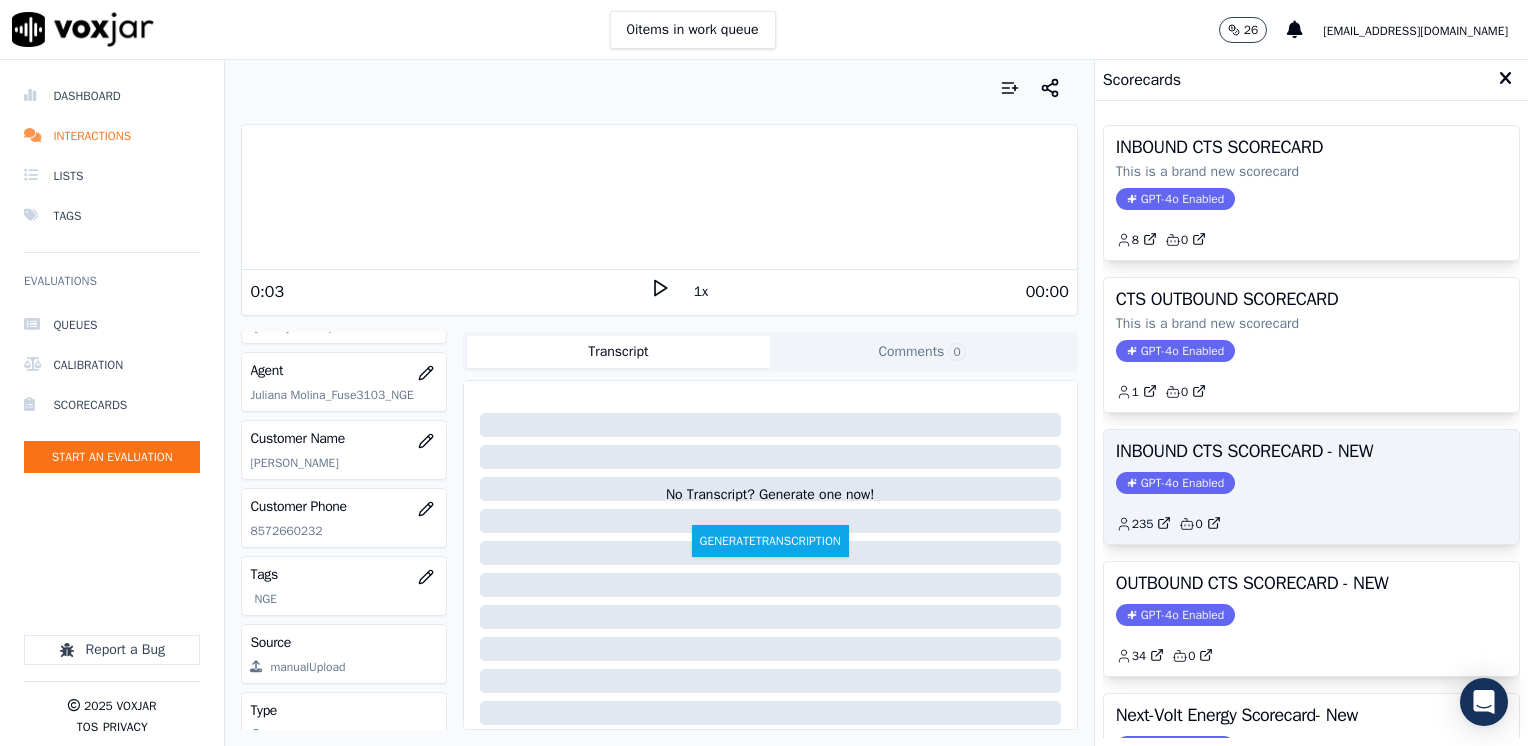 scroll, scrollTop: 100, scrollLeft: 0, axis: vertical 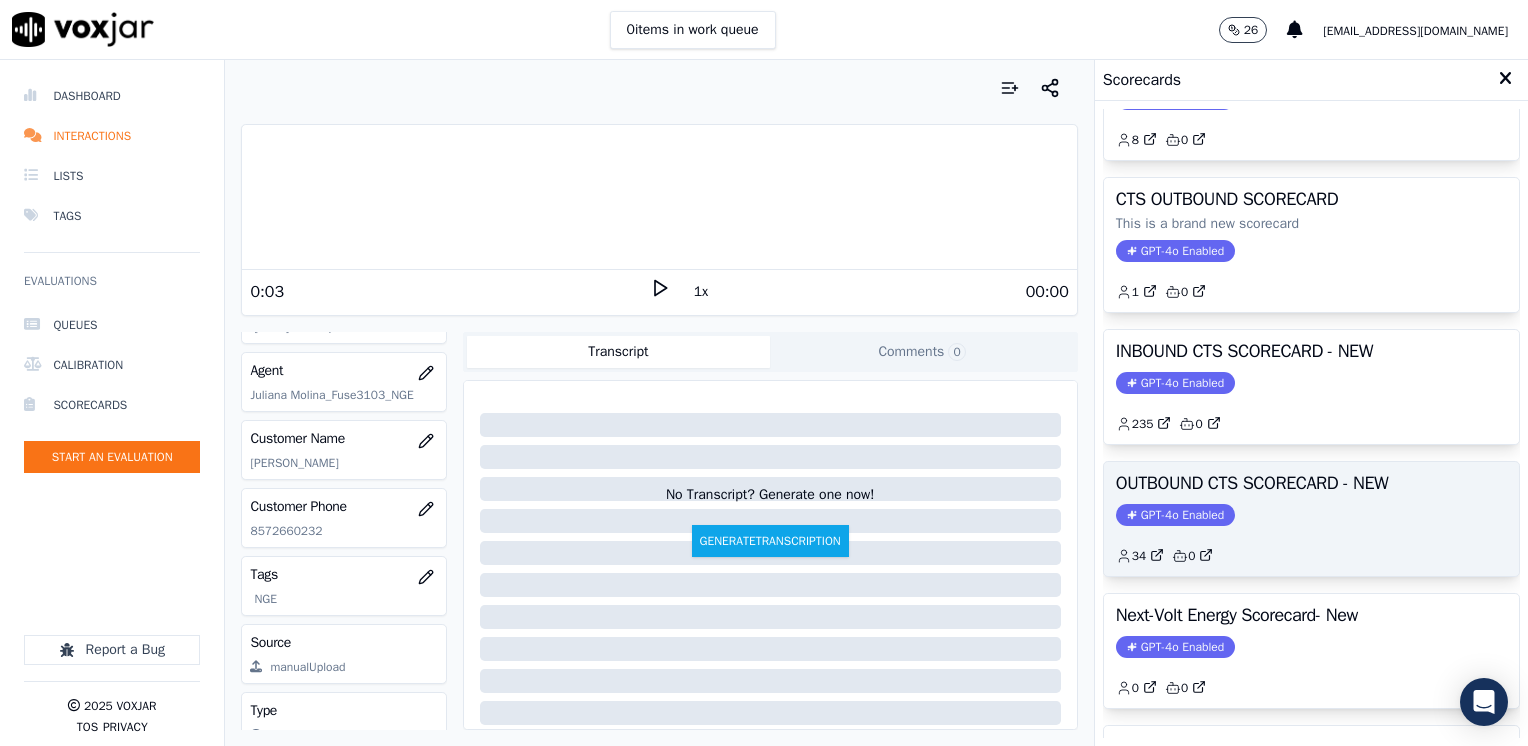 click on "GPT-4o Enabled" at bounding box center [1175, 515] 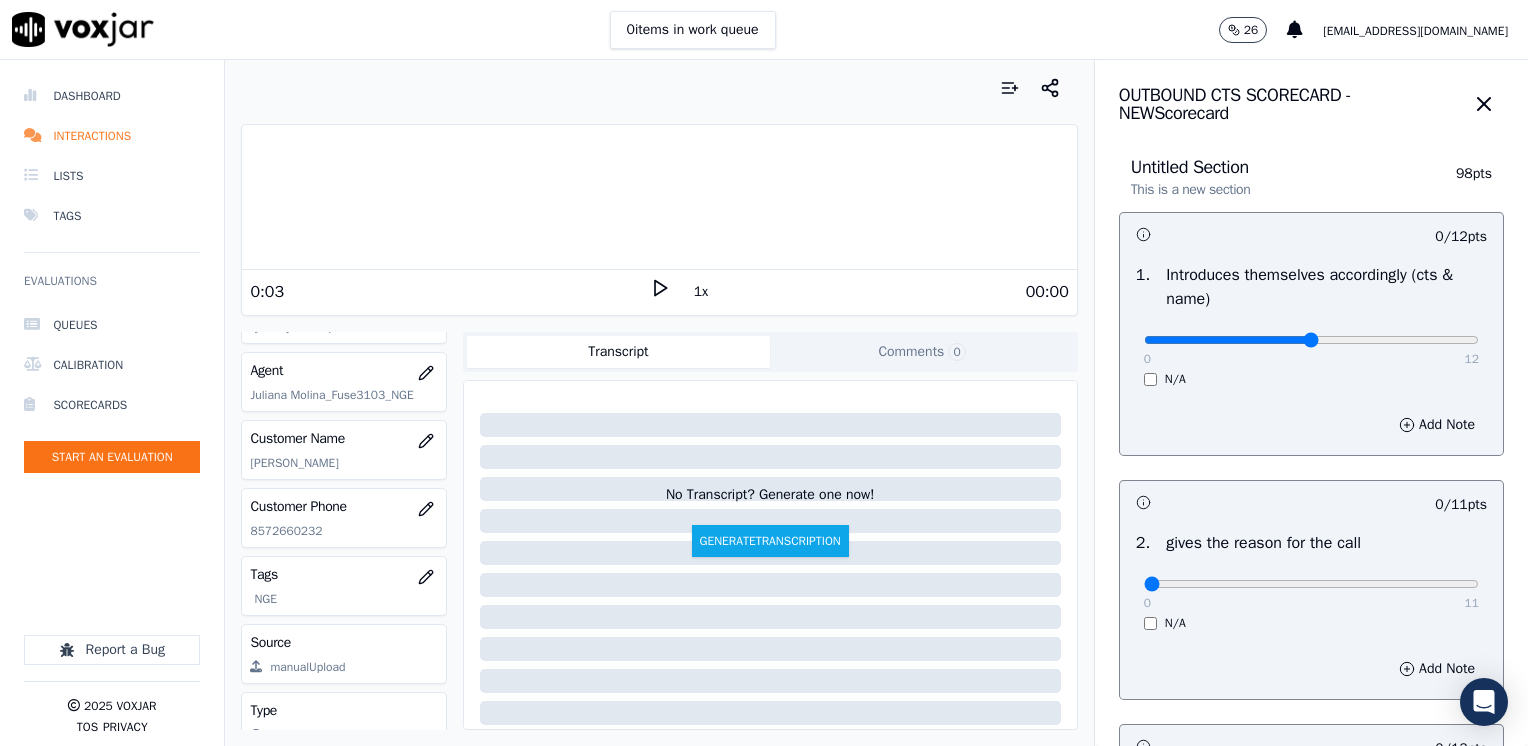 click at bounding box center (1311, 340) 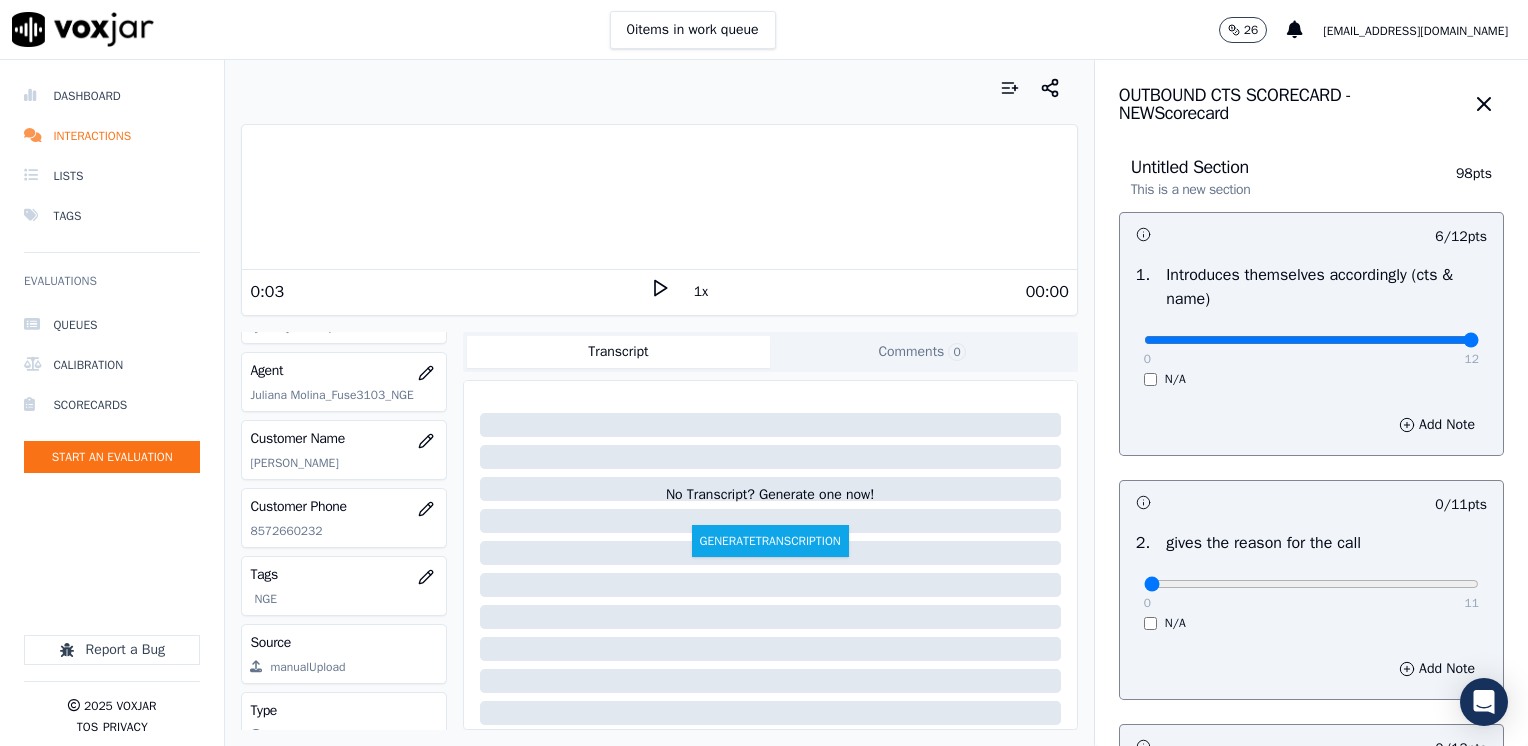 drag, startPoint x: 1286, startPoint y: 338, endPoint x: 1493, endPoint y: 338, distance: 207 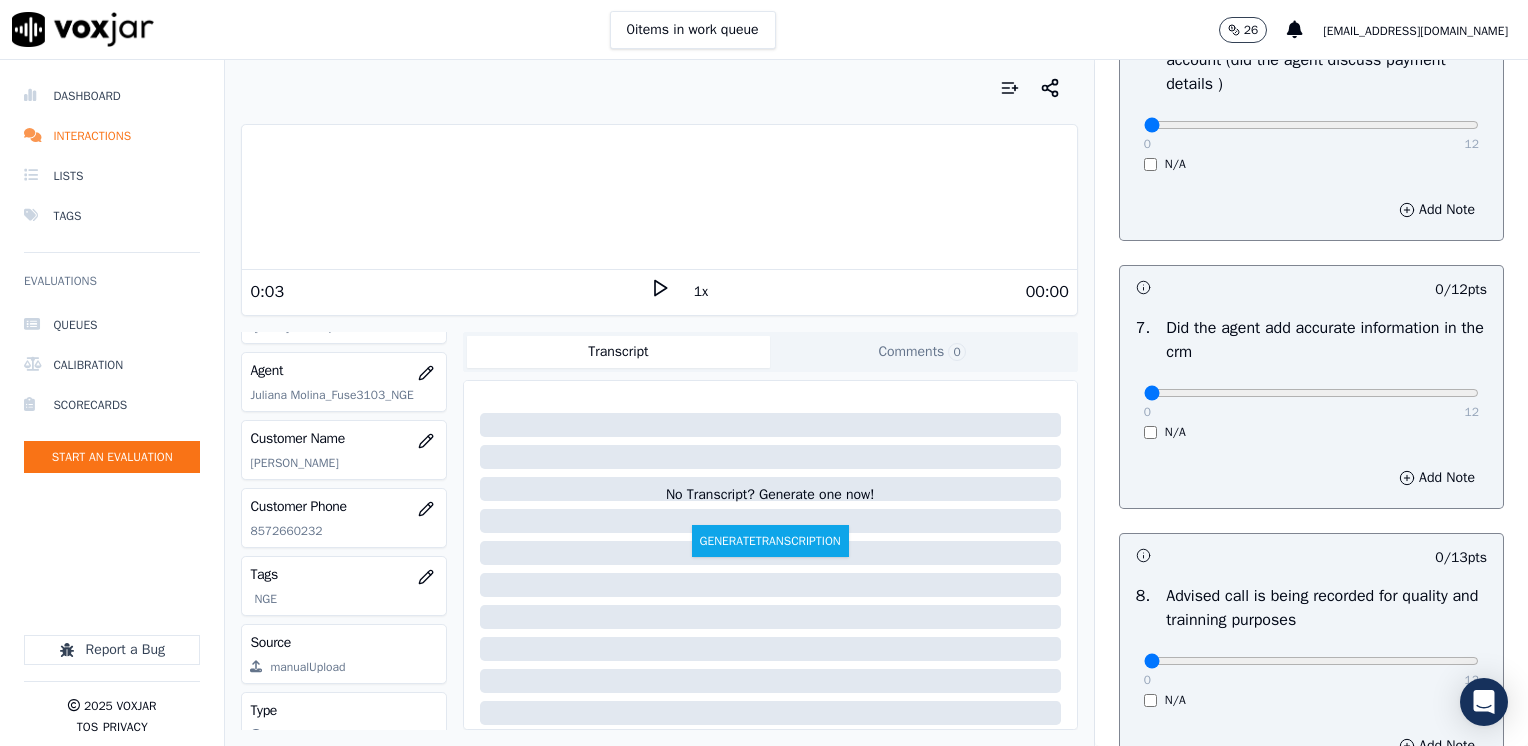 scroll, scrollTop: 1748, scrollLeft: 0, axis: vertical 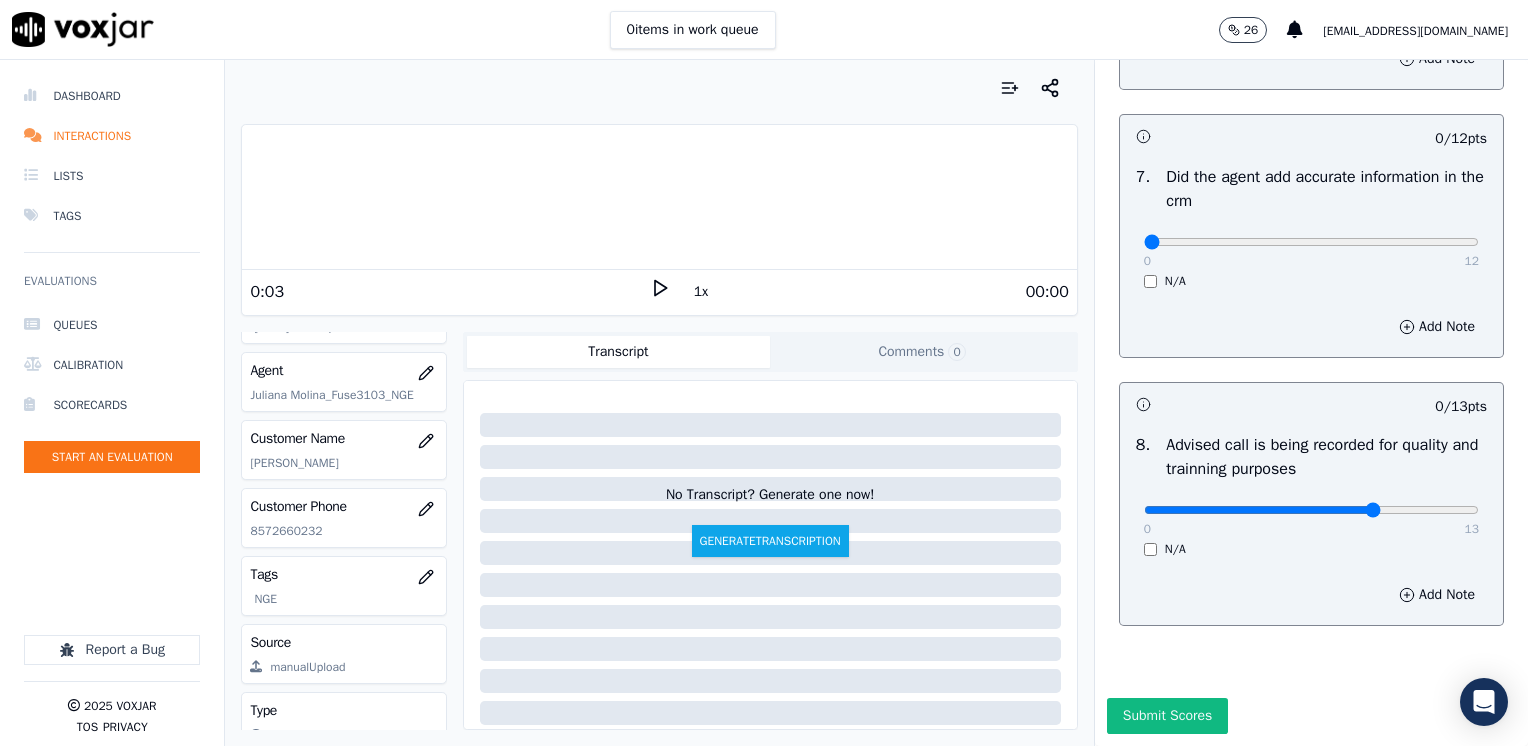 type on "9" 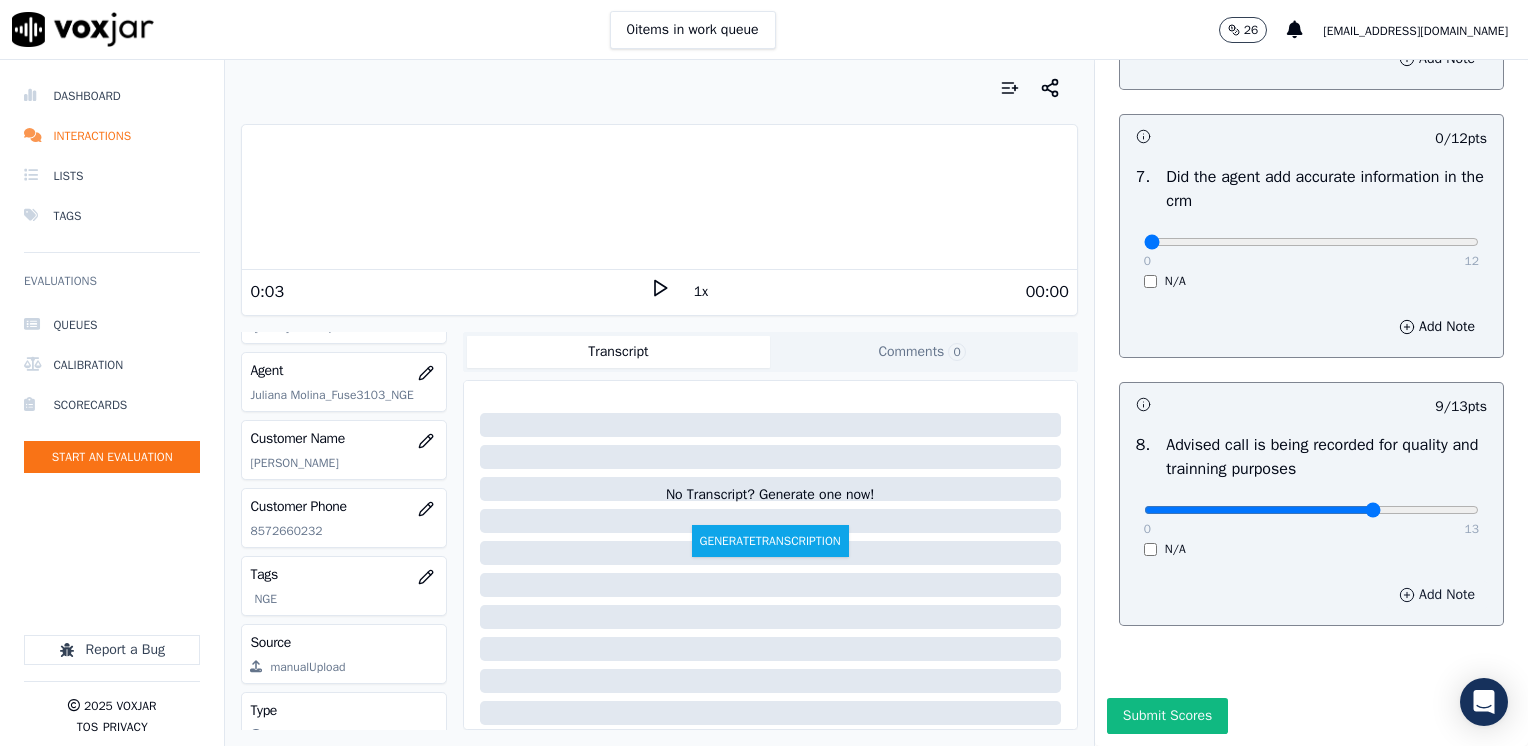 click on "Add Note" at bounding box center (1437, 595) 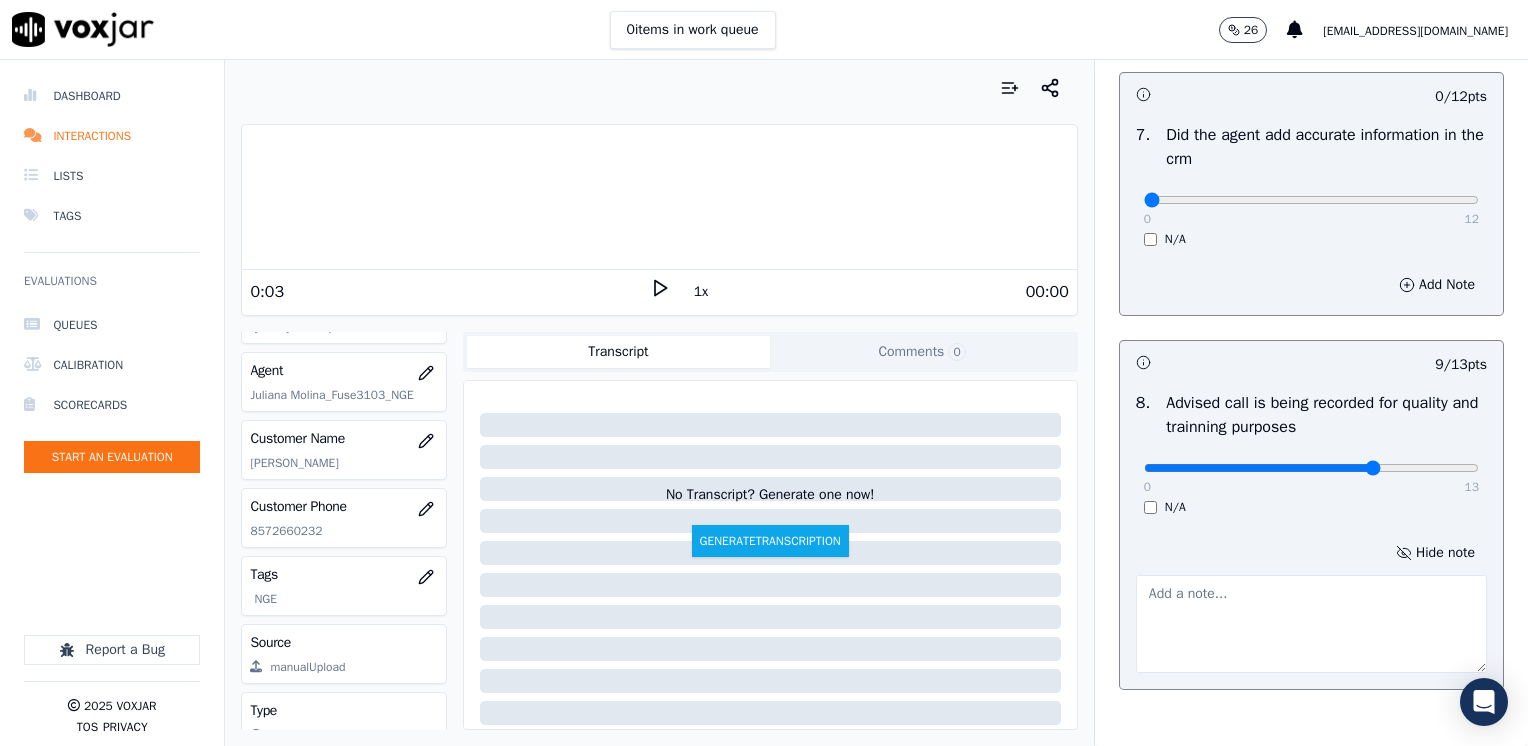 click at bounding box center [1311, 624] 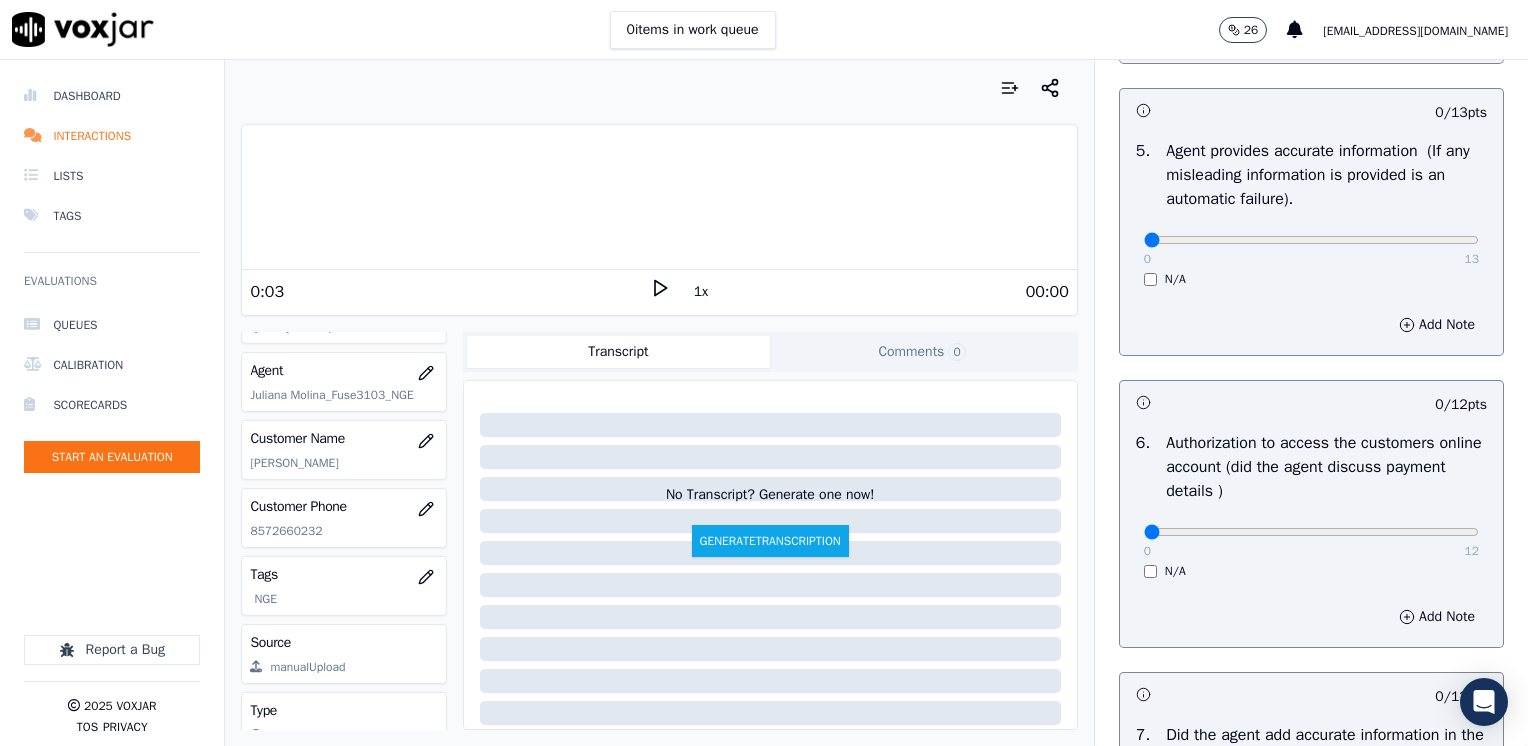 scroll, scrollTop: 1200, scrollLeft: 0, axis: vertical 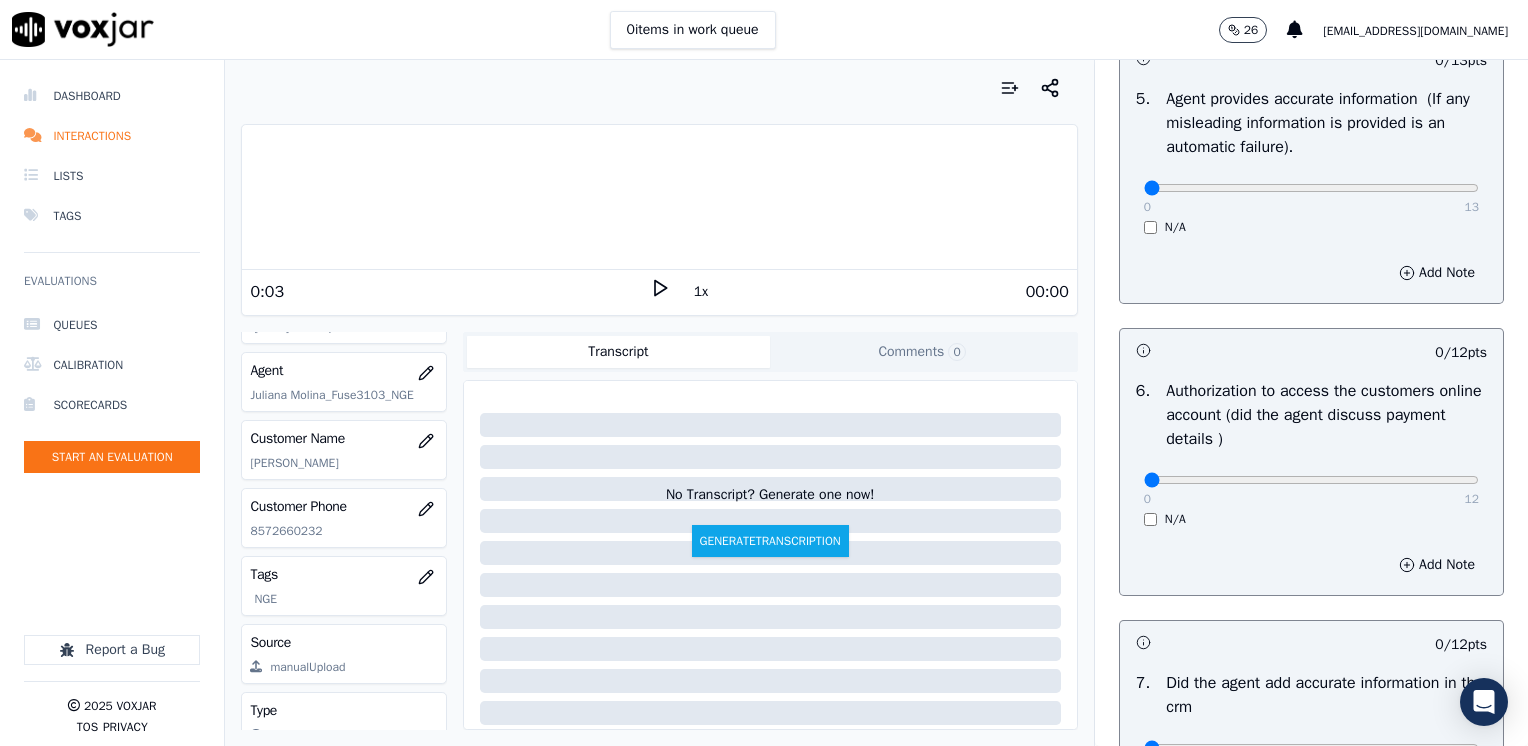 type on "Does not advise the call is being recorded for quality purposes at the beginning of the call" 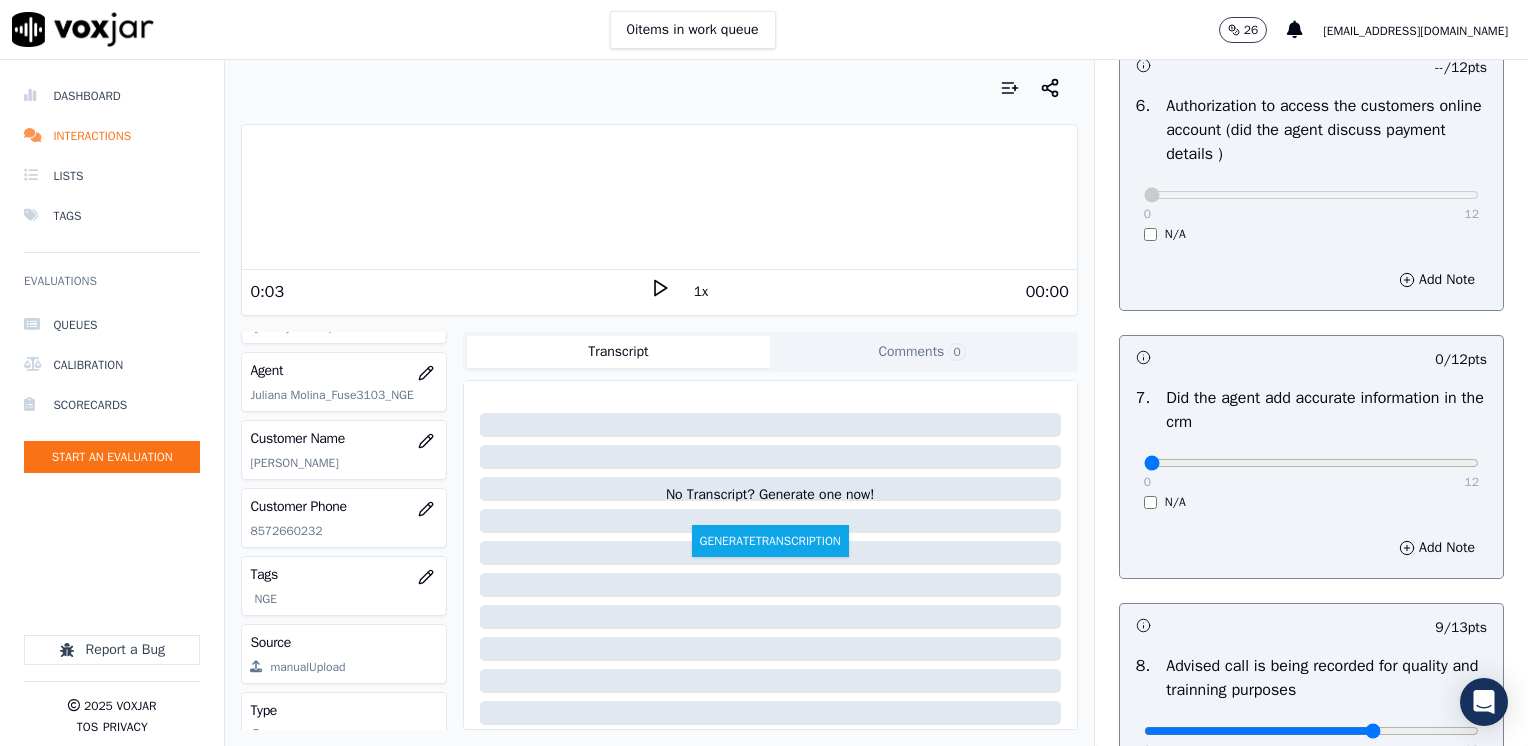 scroll, scrollTop: 1500, scrollLeft: 0, axis: vertical 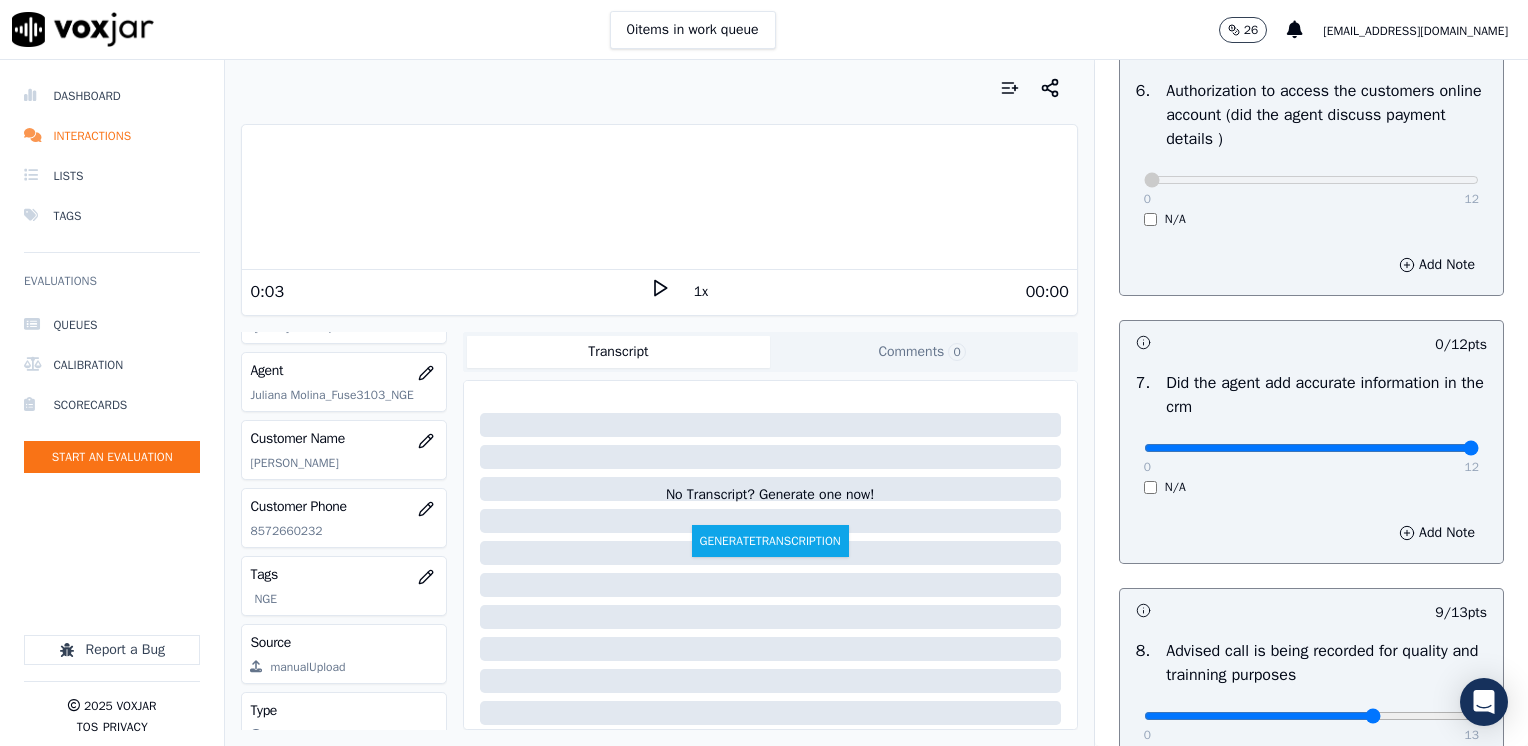 drag, startPoint x: 1128, startPoint y: 445, endPoint x: 1454, endPoint y: 433, distance: 326.2208 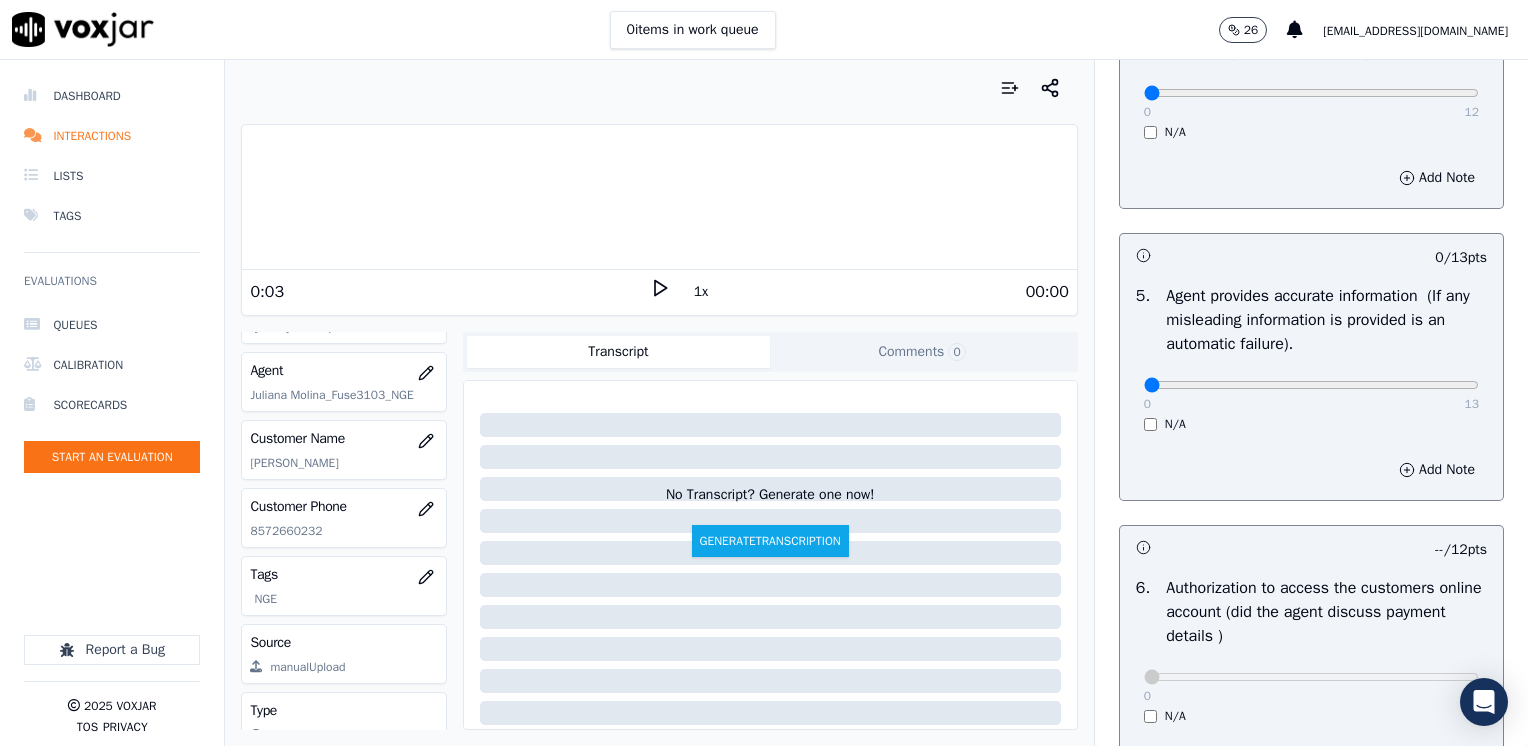 scroll, scrollTop: 1000, scrollLeft: 0, axis: vertical 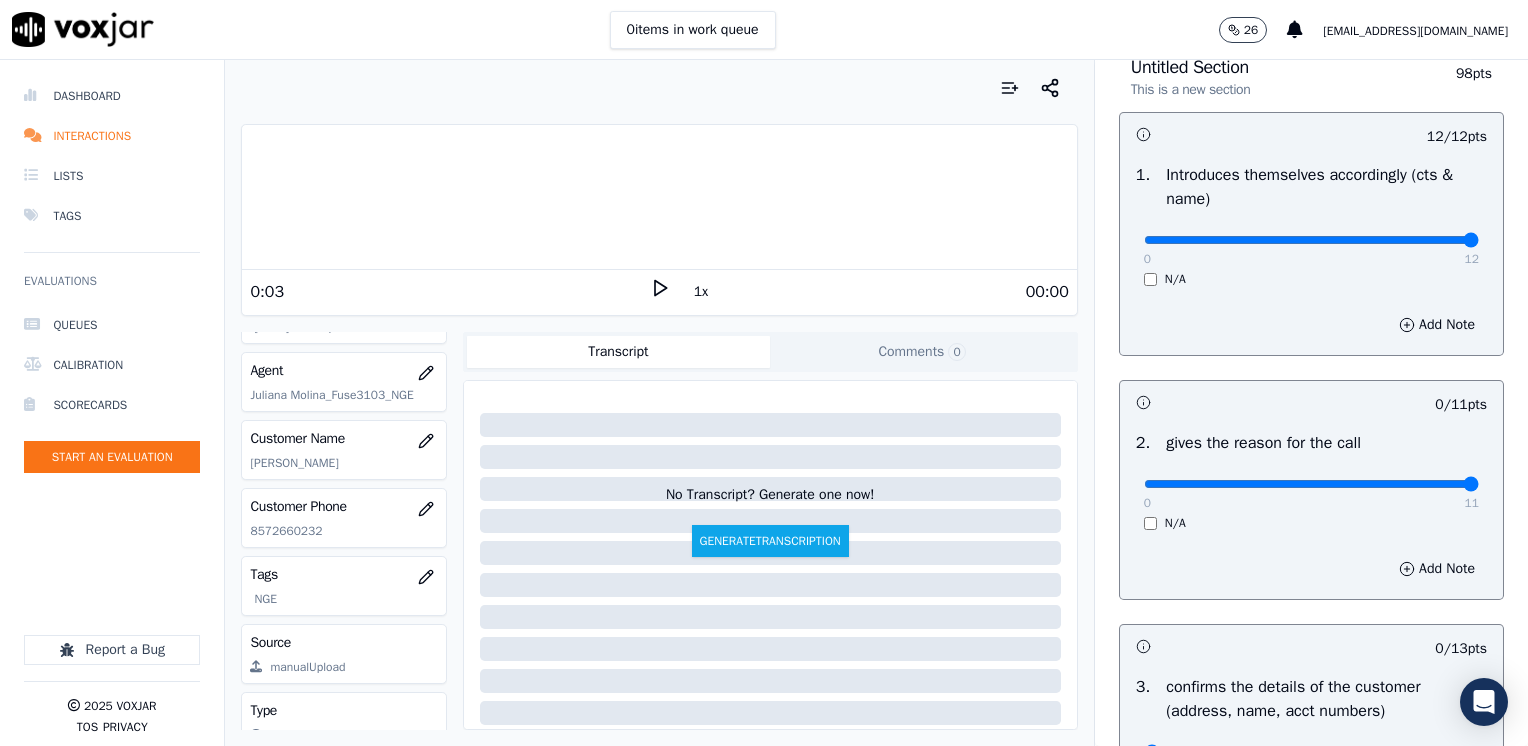 drag, startPoint x: 1133, startPoint y: 480, endPoint x: 1474, endPoint y: 484, distance: 341.02347 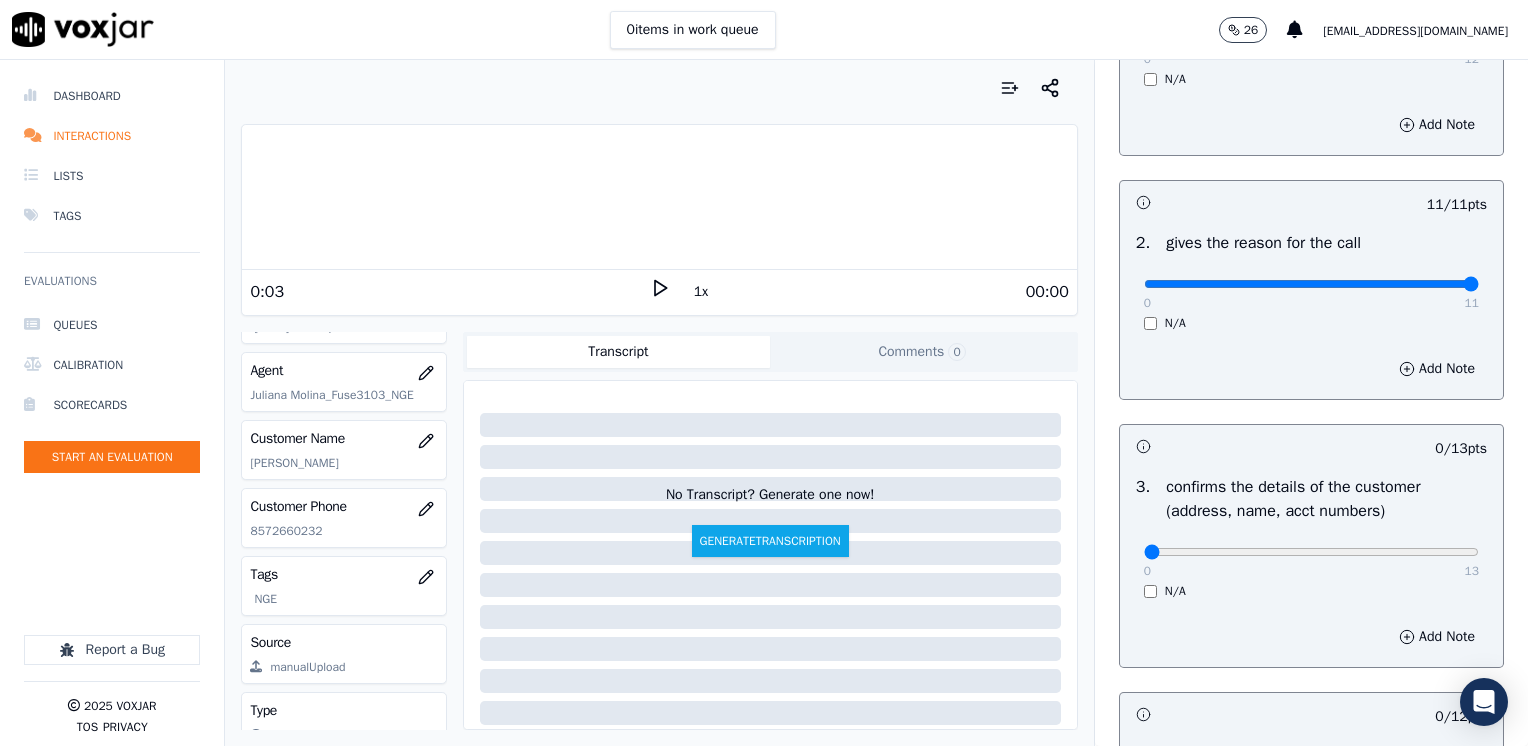 scroll, scrollTop: 400, scrollLeft: 0, axis: vertical 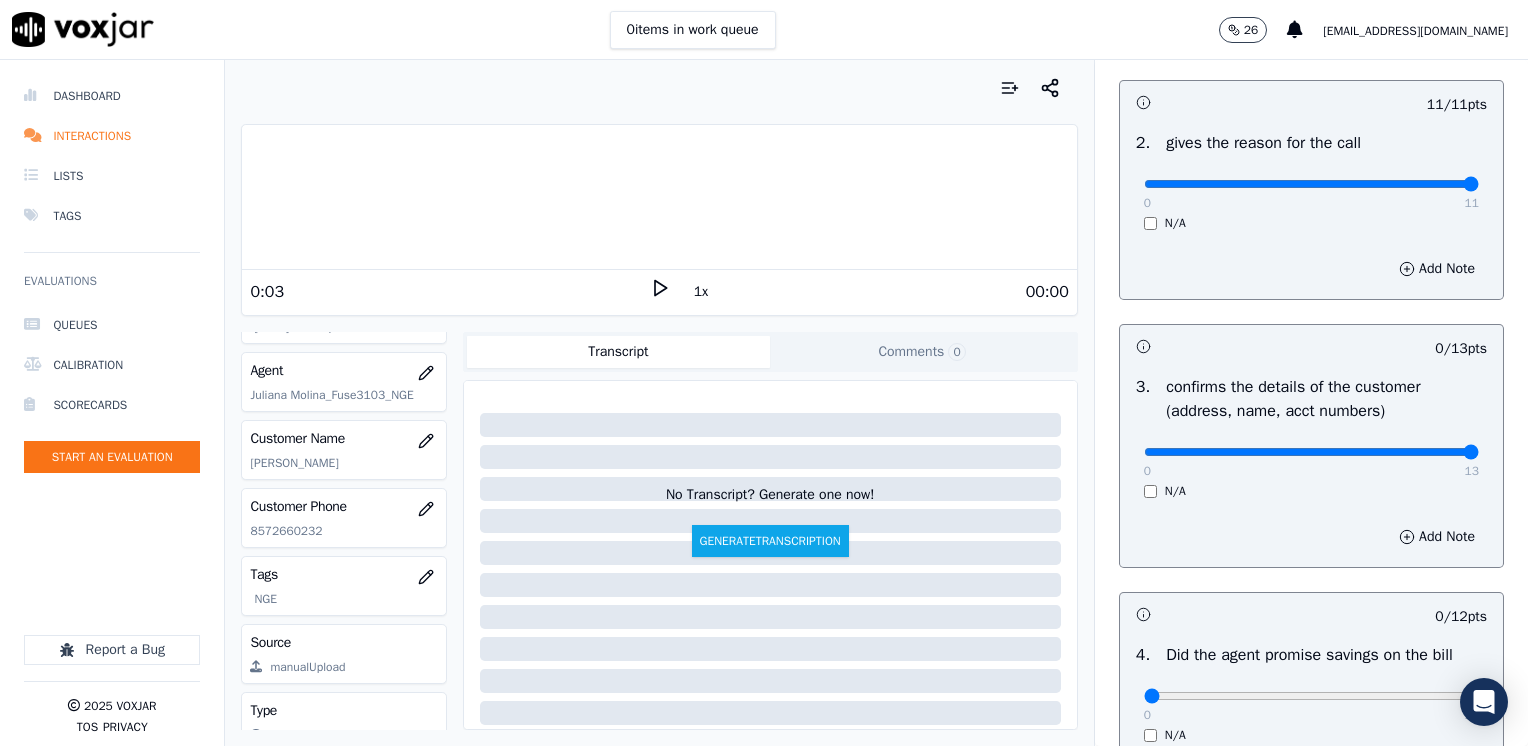 drag, startPoint x: 1130, startPoint y: 454, endPoint x: 1475, endPoint y: 461, distance: 345.071 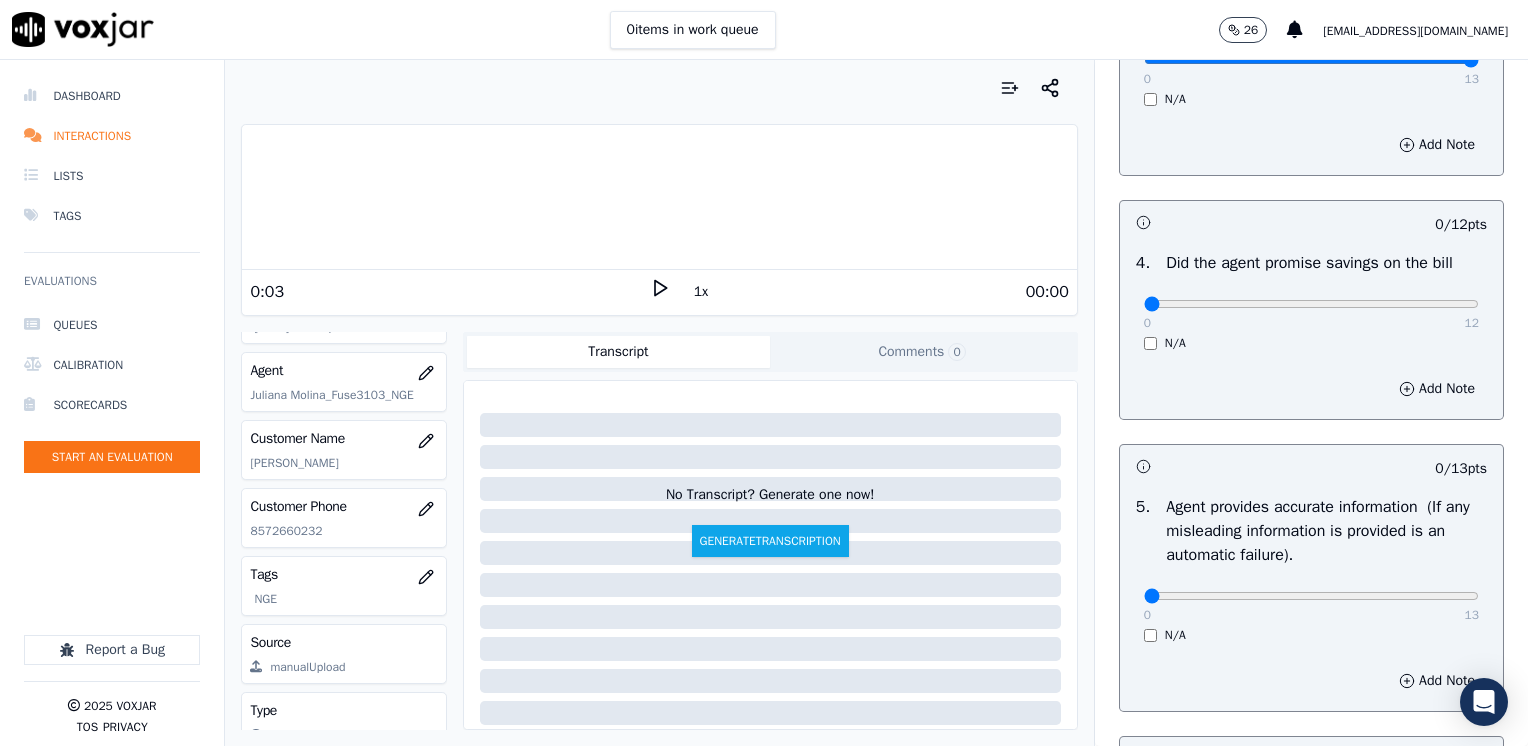 scroll, scrollTop: 800, scrollLeft: 0, axis: vertical 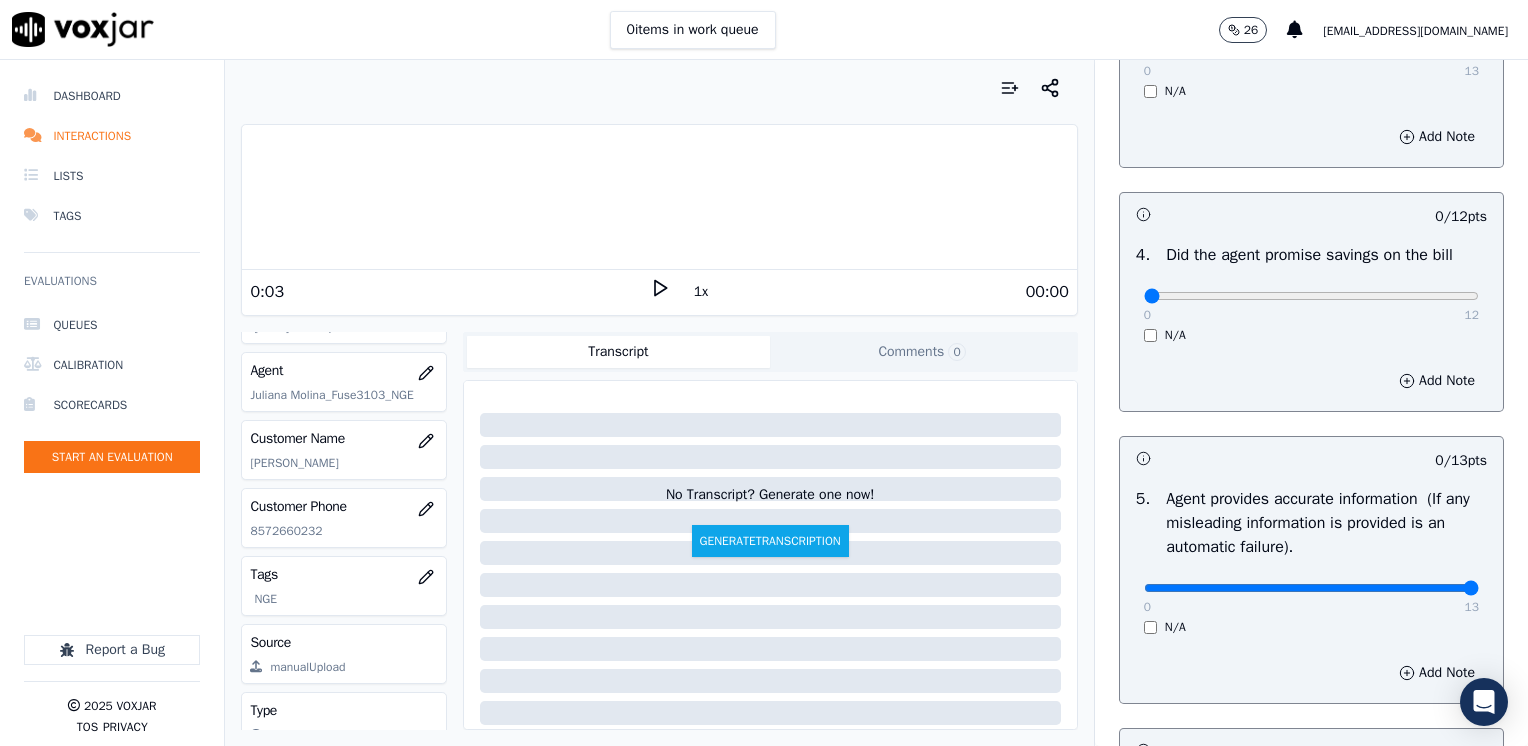 drag, startPoint x: 1128, startPoint y: 587, endPoint x: 1460, endPoint y: 586, distance: 332.0015 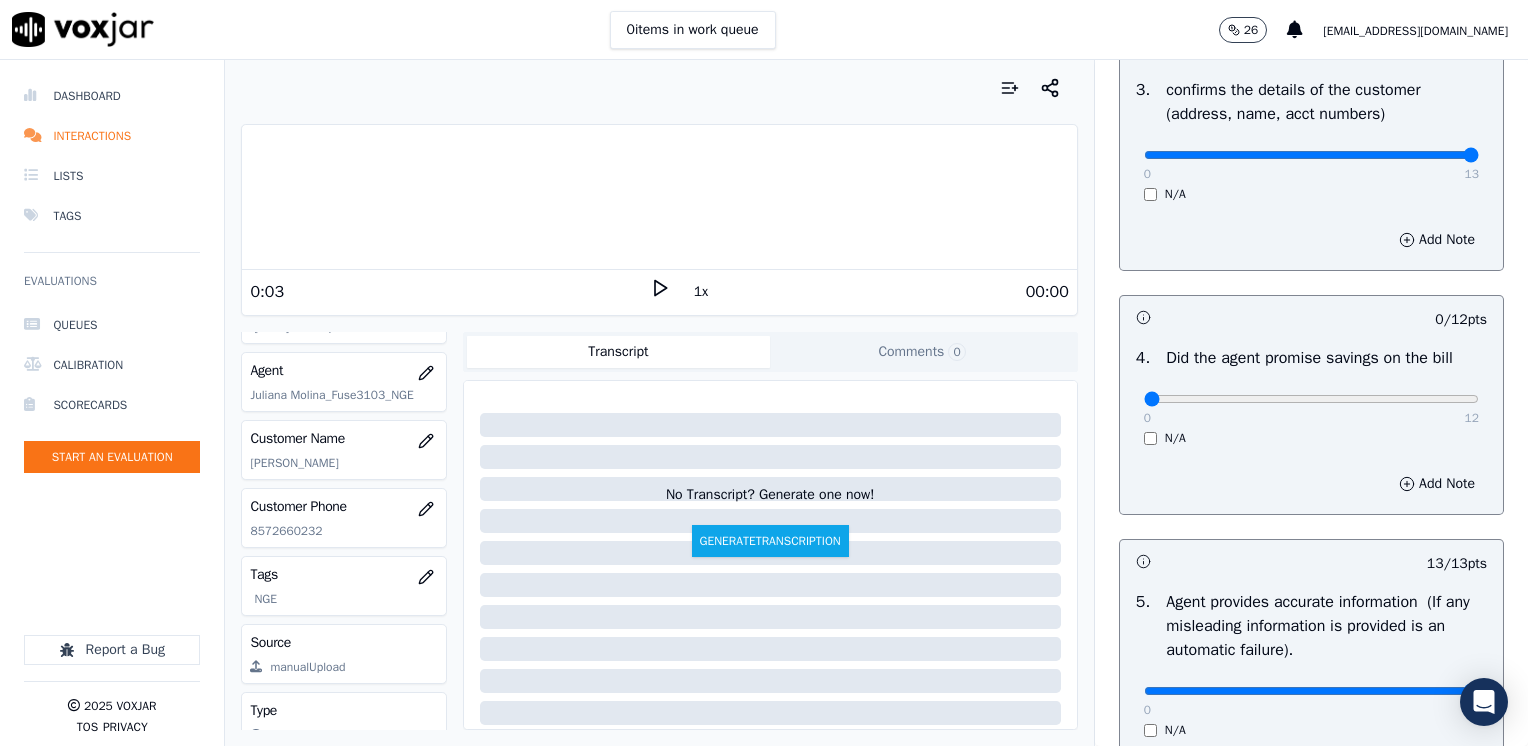 scroll, scrollTop: 653, scrollLeft: 0, axis: vertical 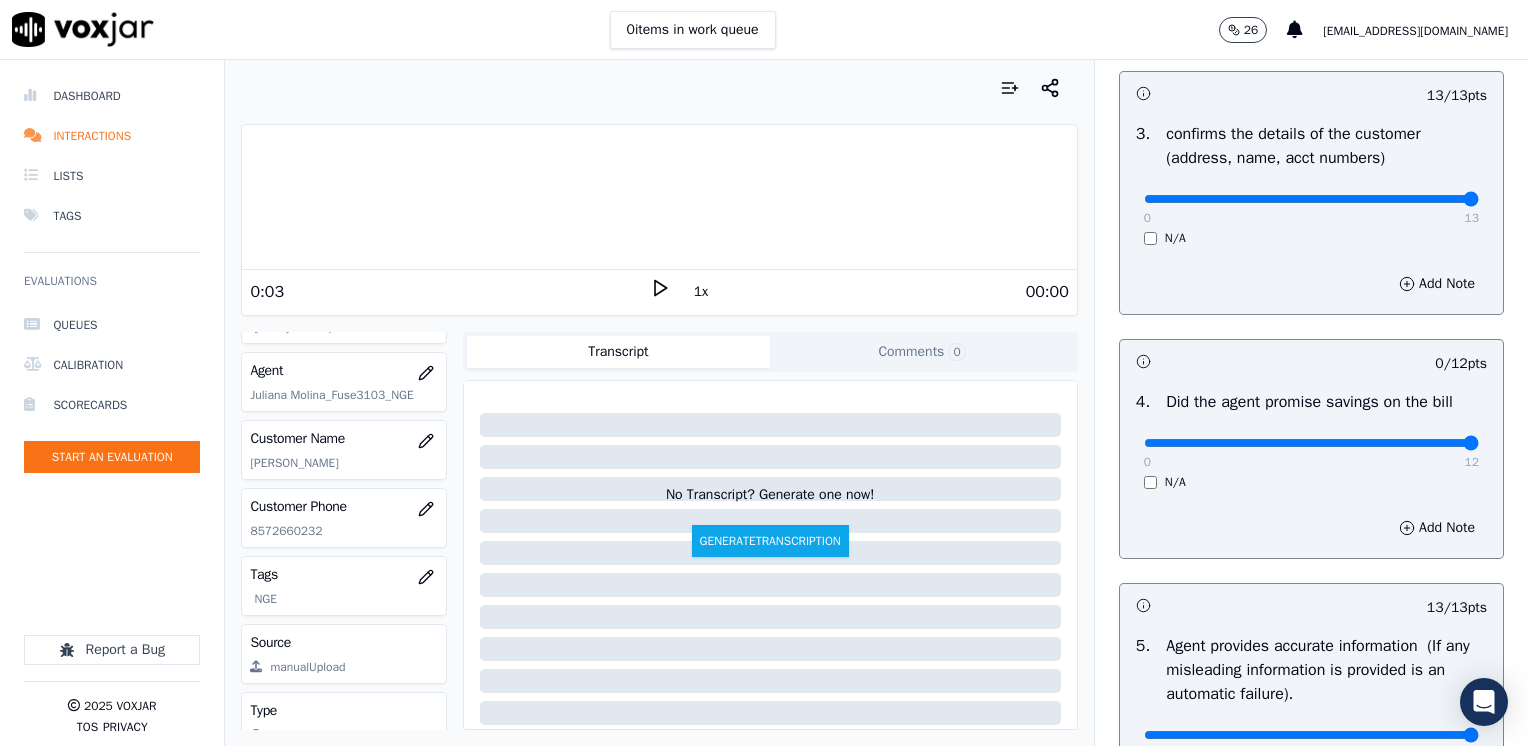 drag, startPoint x: 1200, startPoint y: 437, endPoint x: 1523, endPoint y: 441, distance: 323.02478 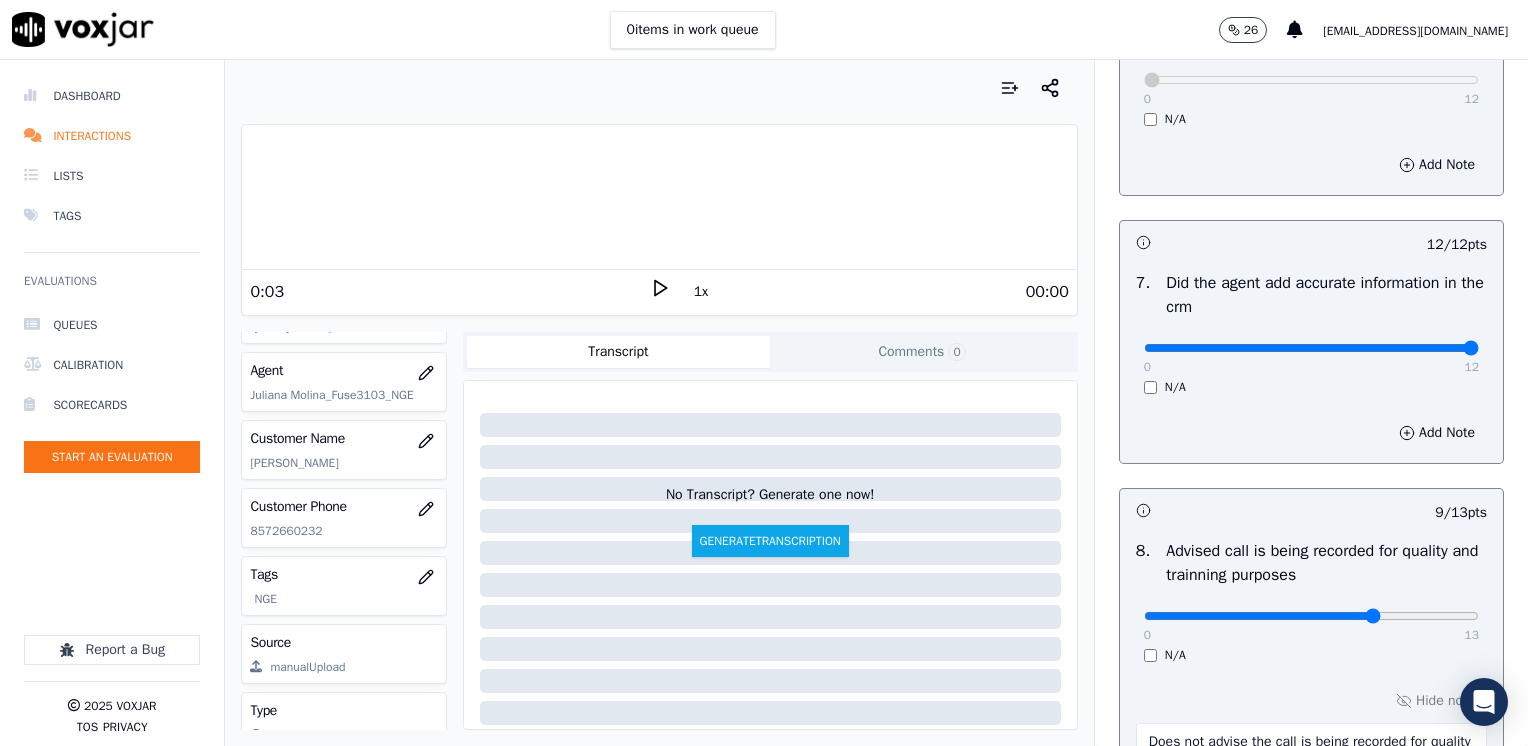 scroll, scrollTop: 1853, scrollLeft: 0, axis: vertical 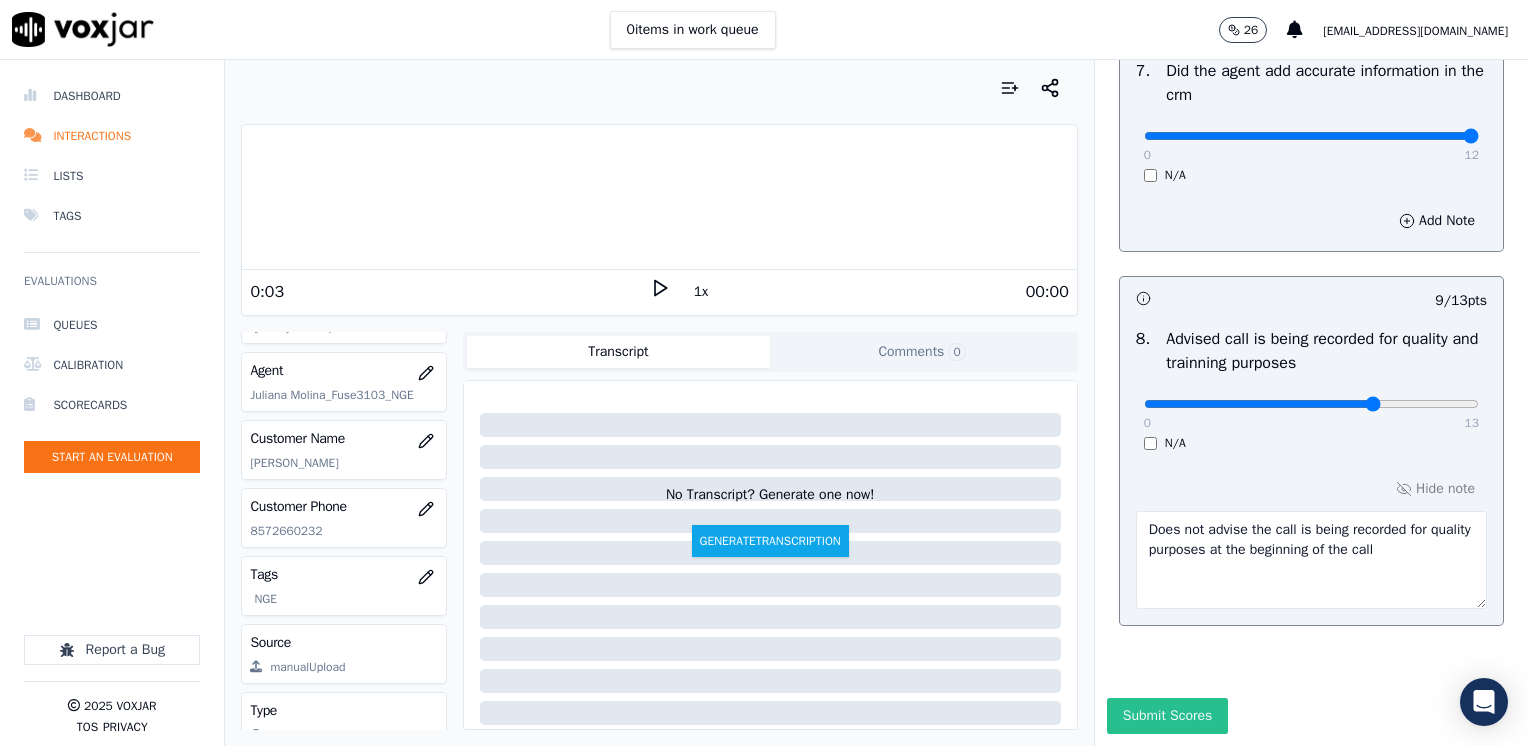 click on "Submit Scores" at bounding box center (1167, 716) 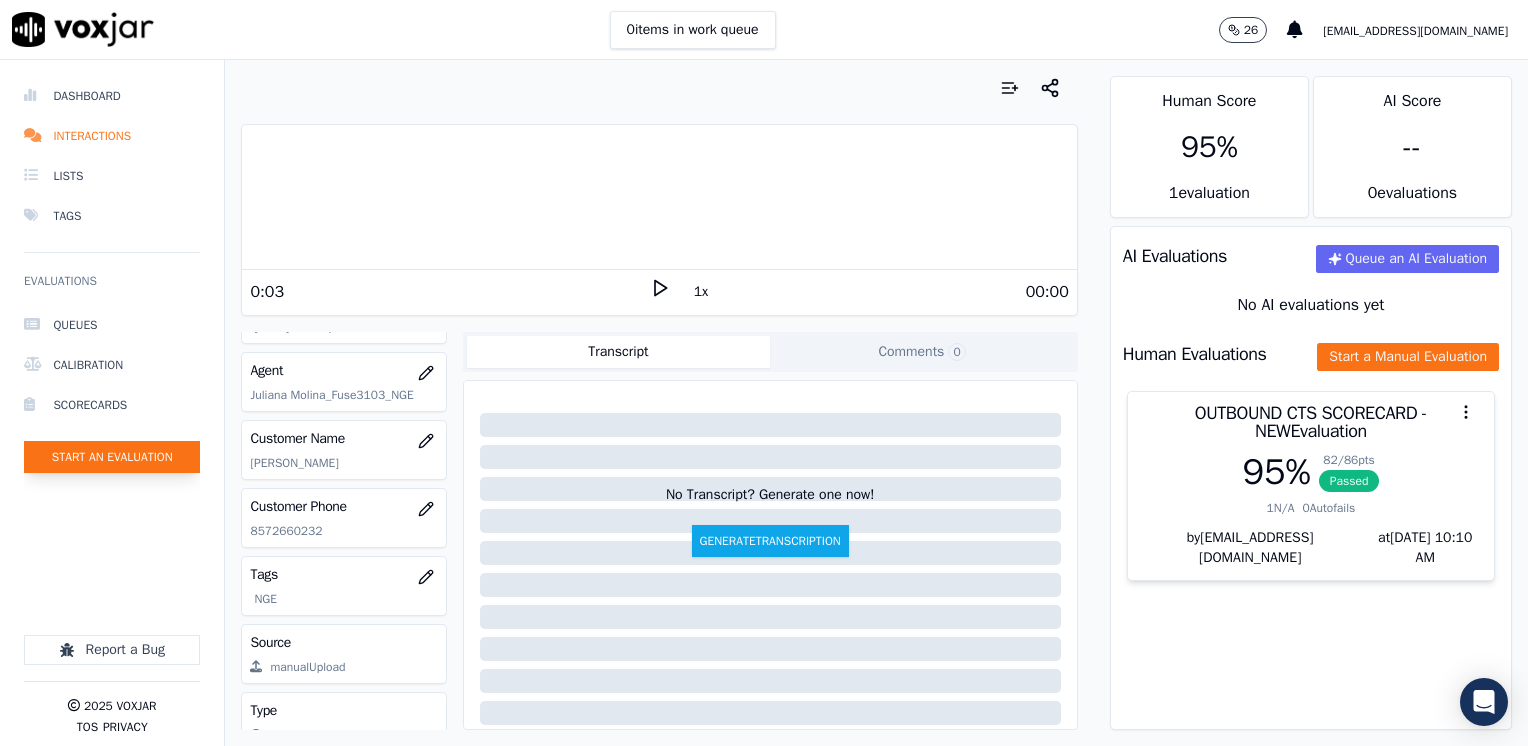 click on "Start an Evaluation" 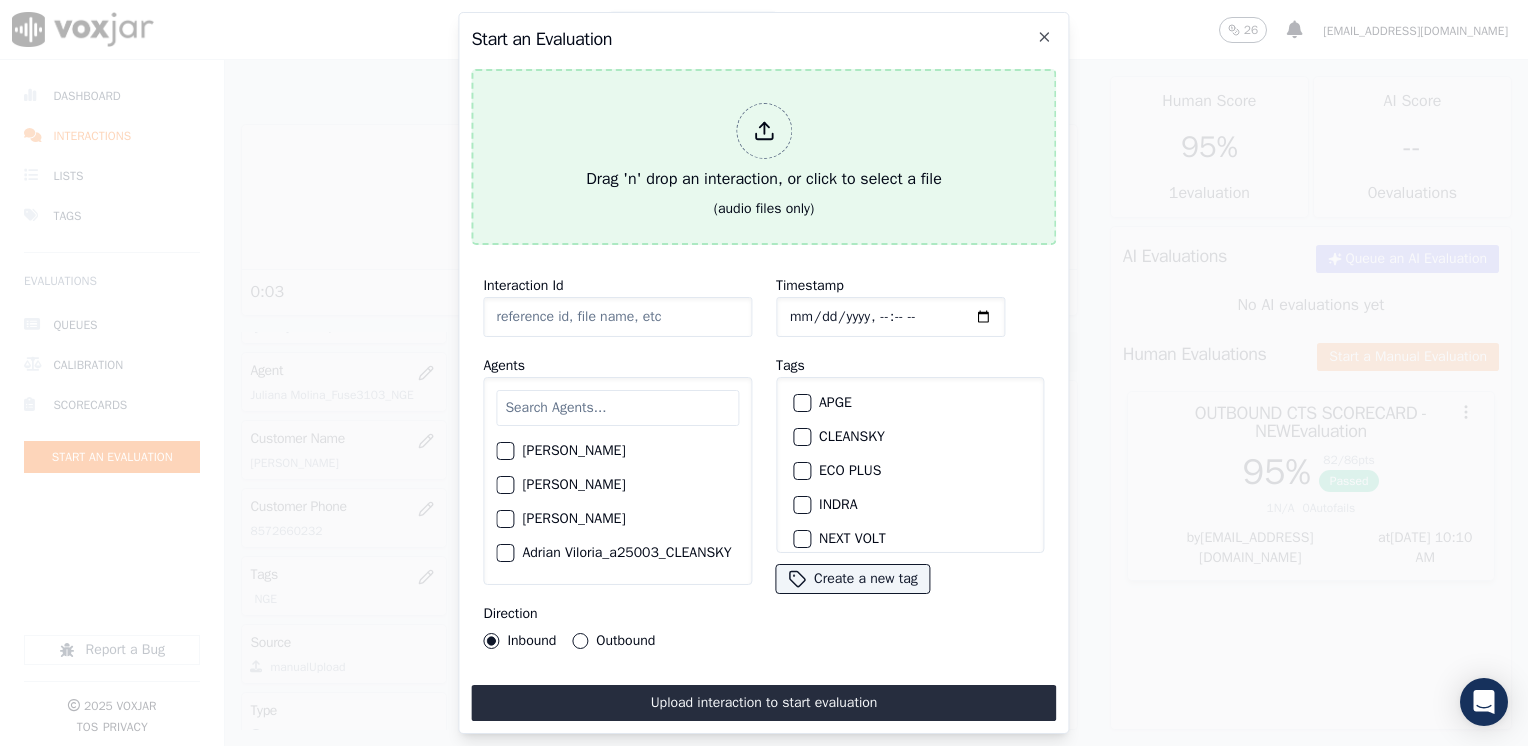 click 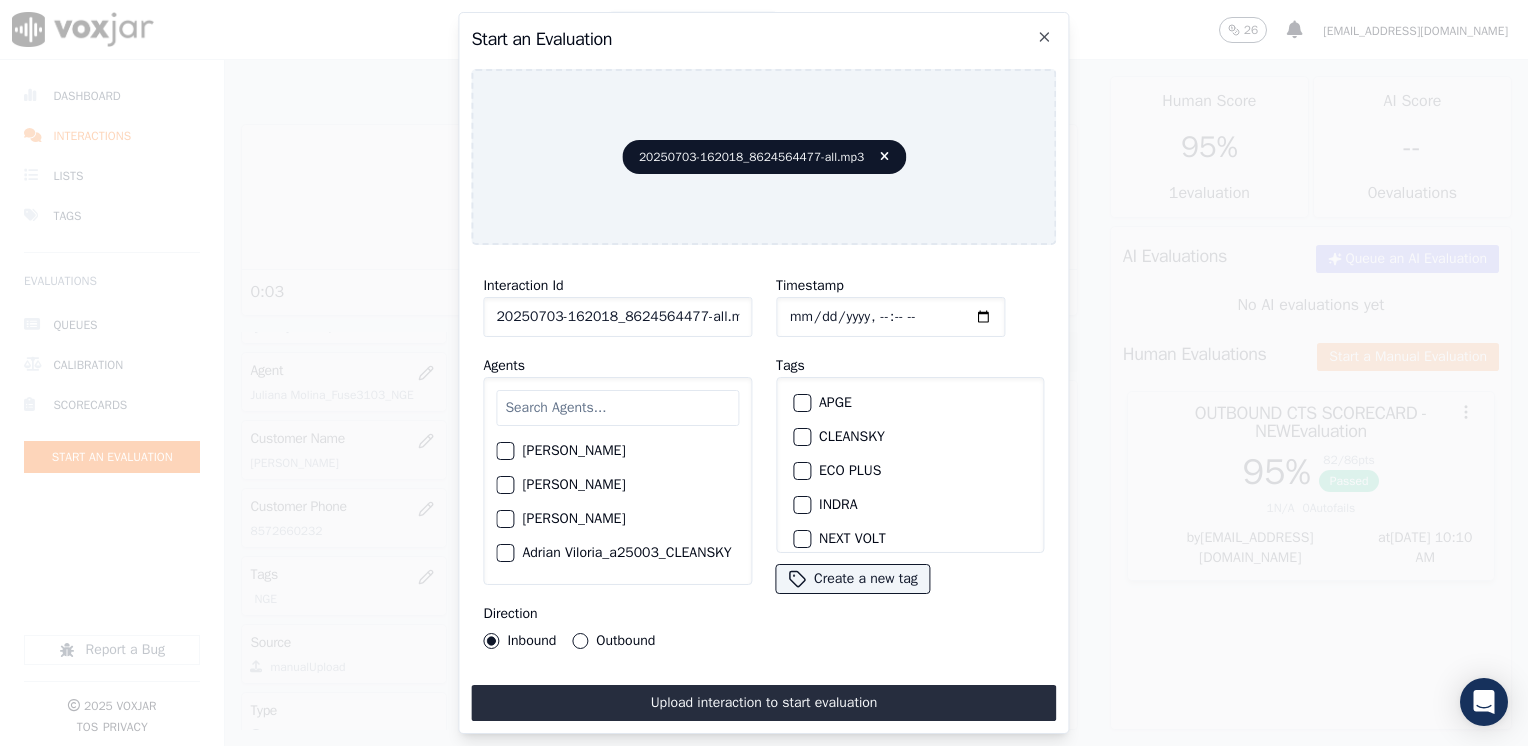 click at bounding box center (617, 408) 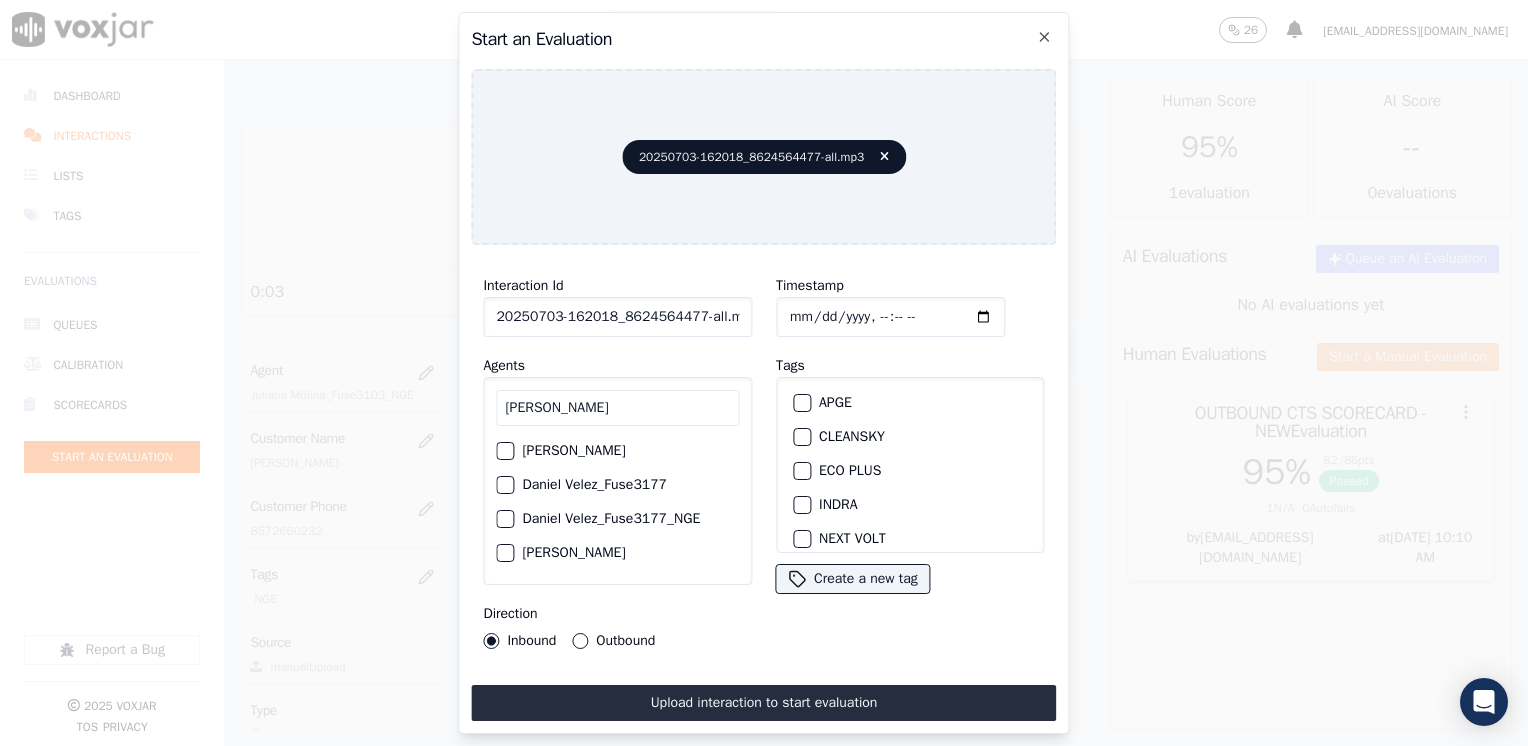 type on "[PERSON_NAME]" 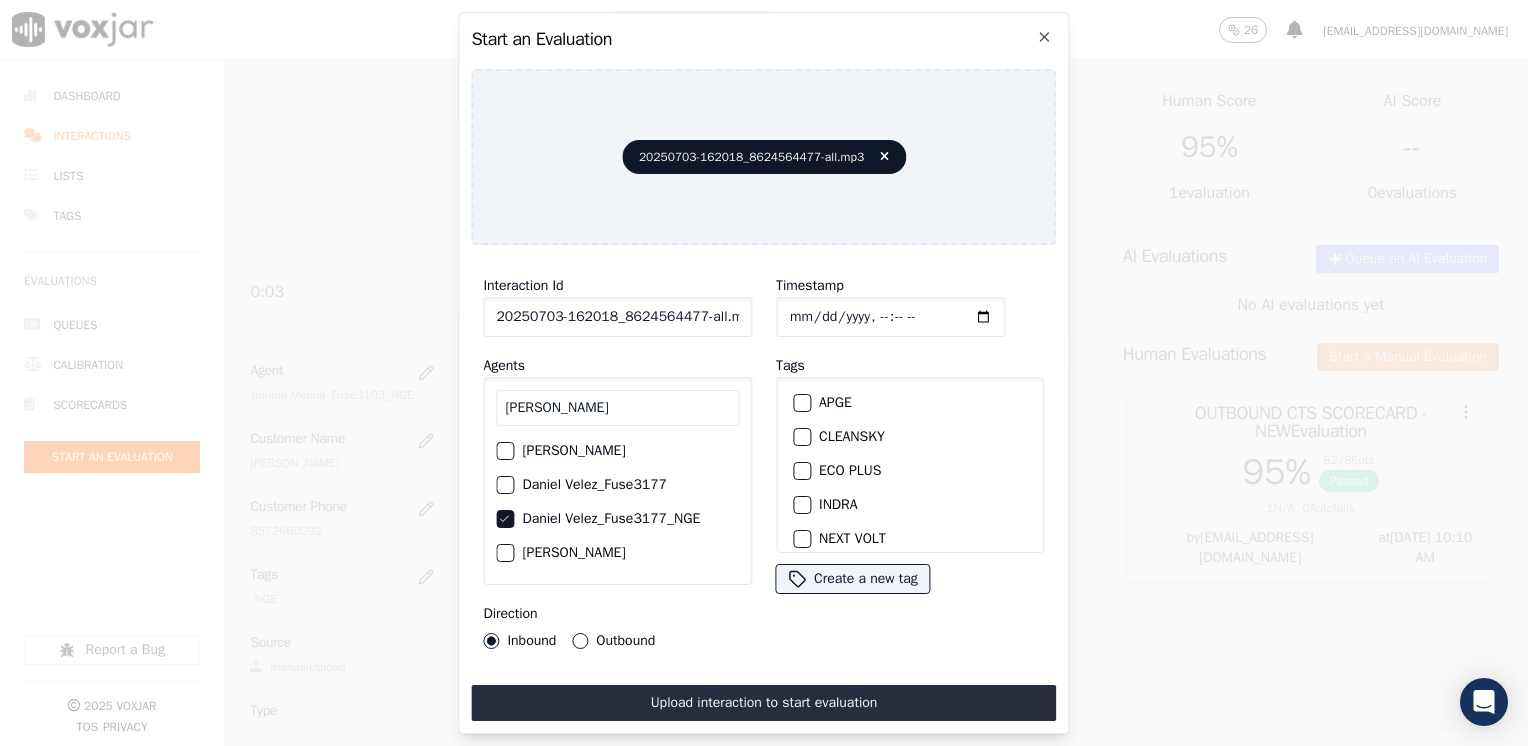 scroll, scrollTop: 100, scrollLeft: 0, axis: vertical 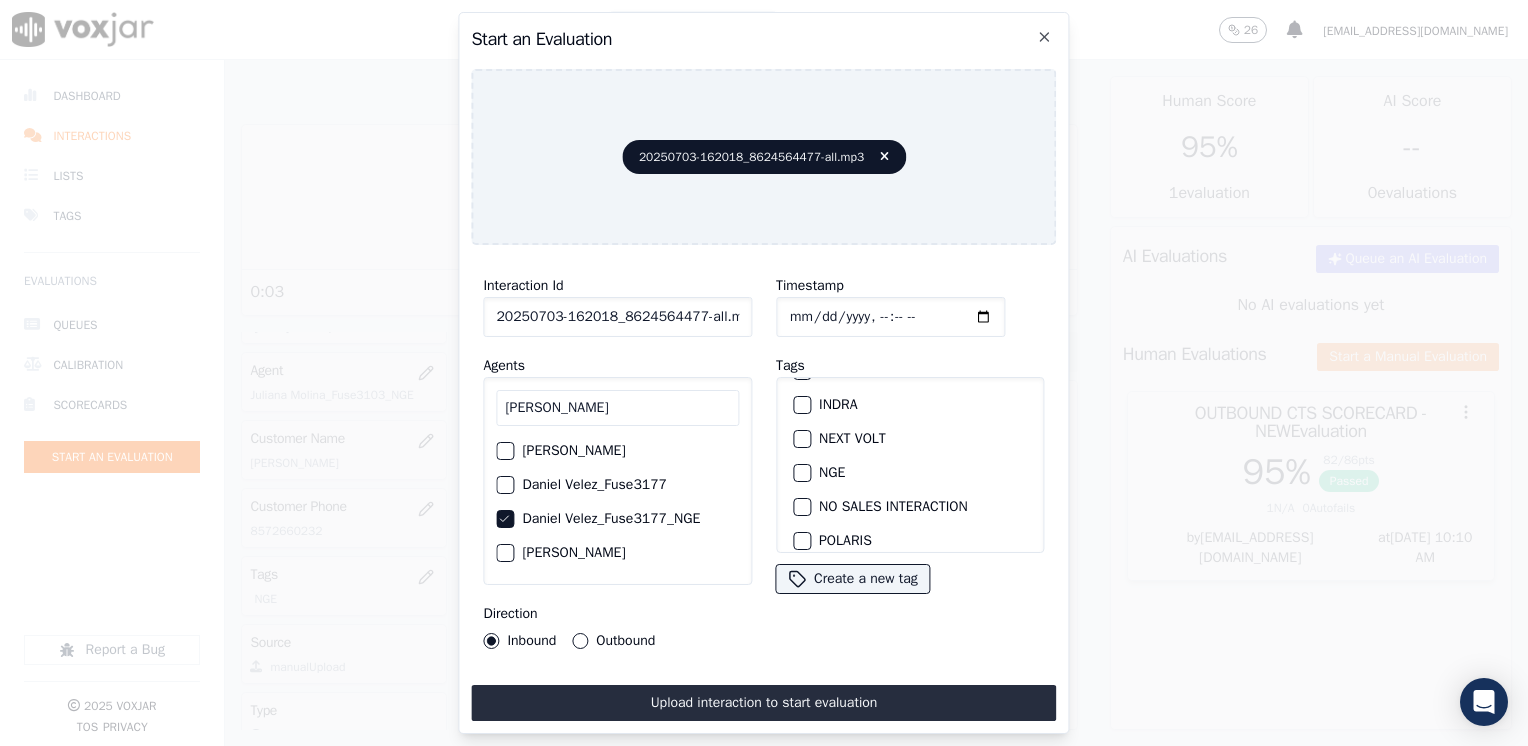 click on "NGE" at bounding box center (802, 473) 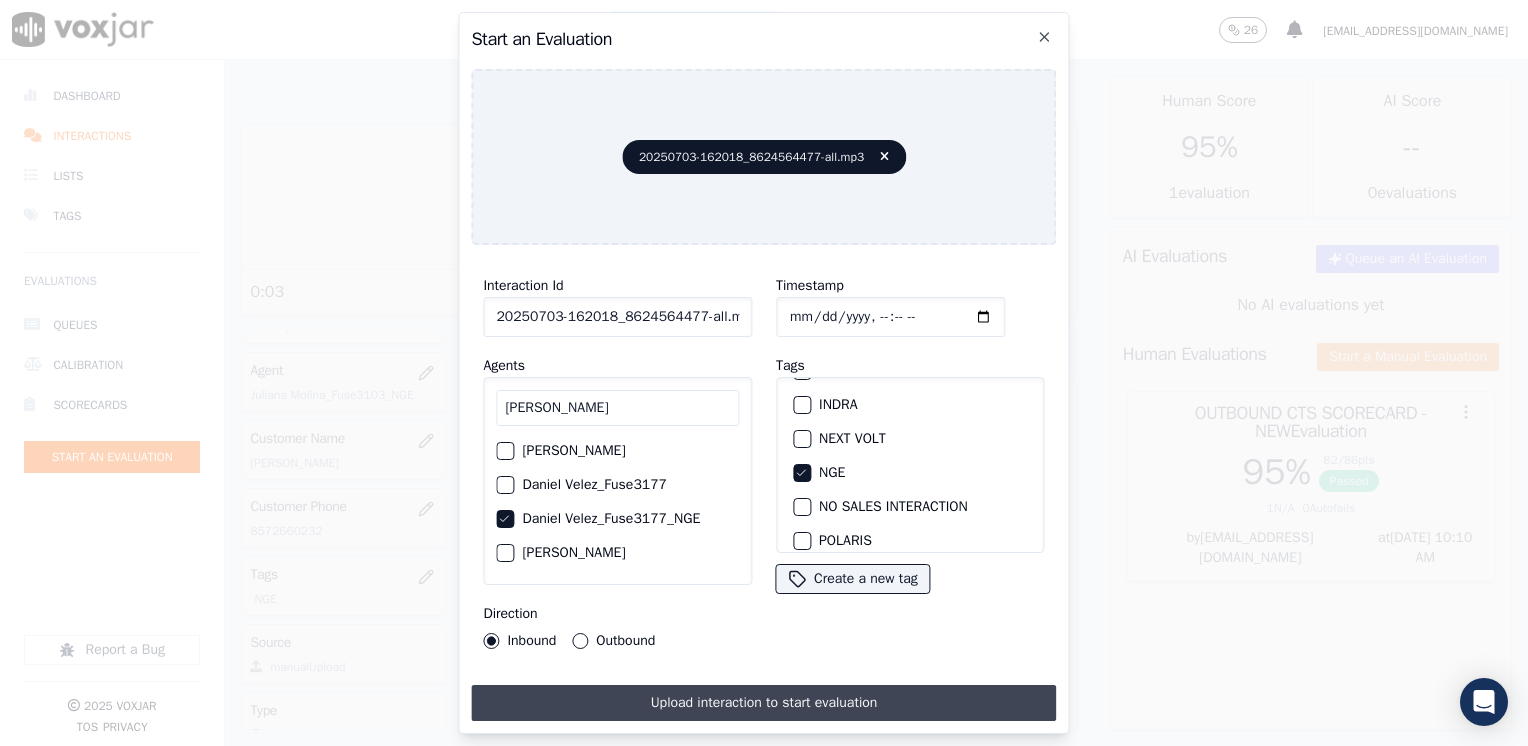 click on "Upload interaction to start evaluation" at bounding box center (763, 703) 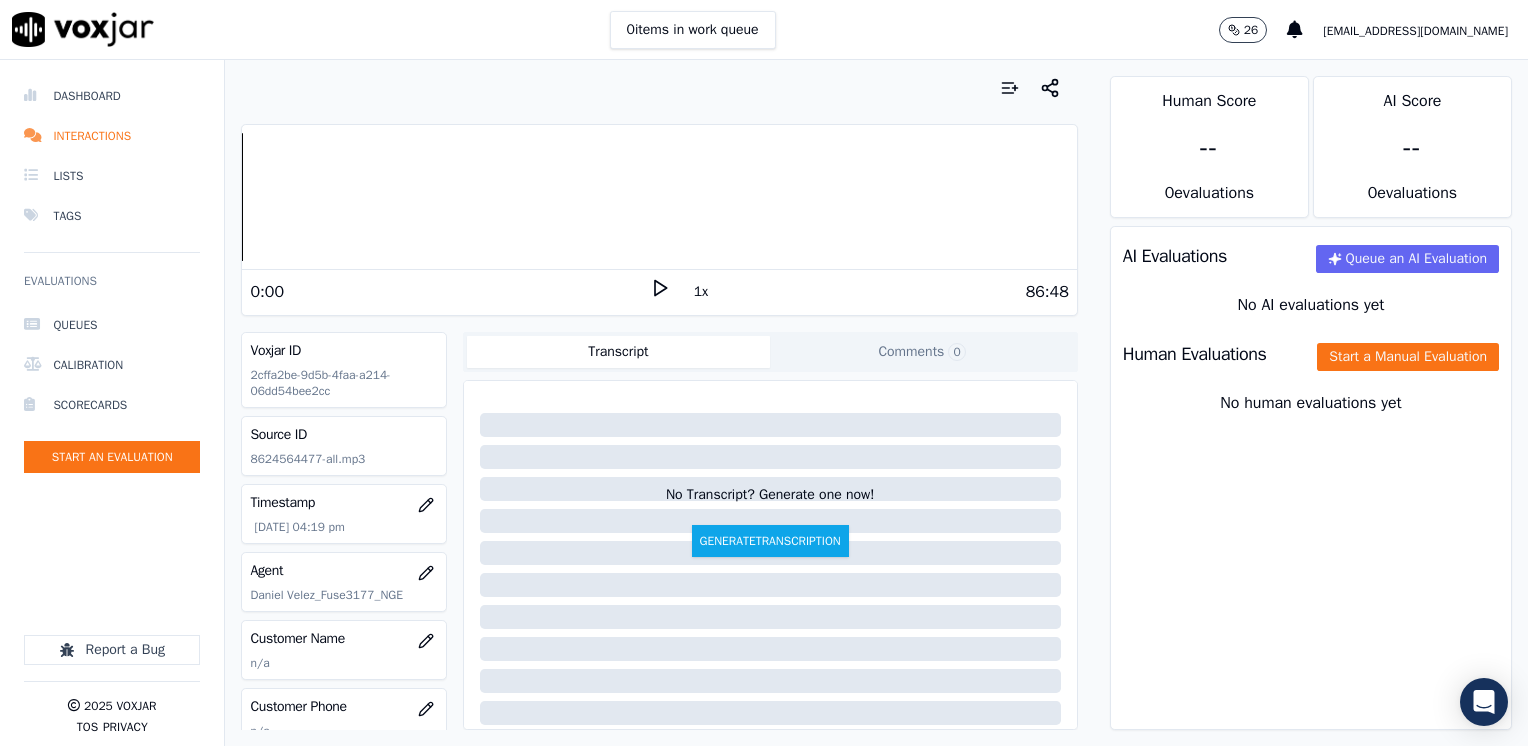 click 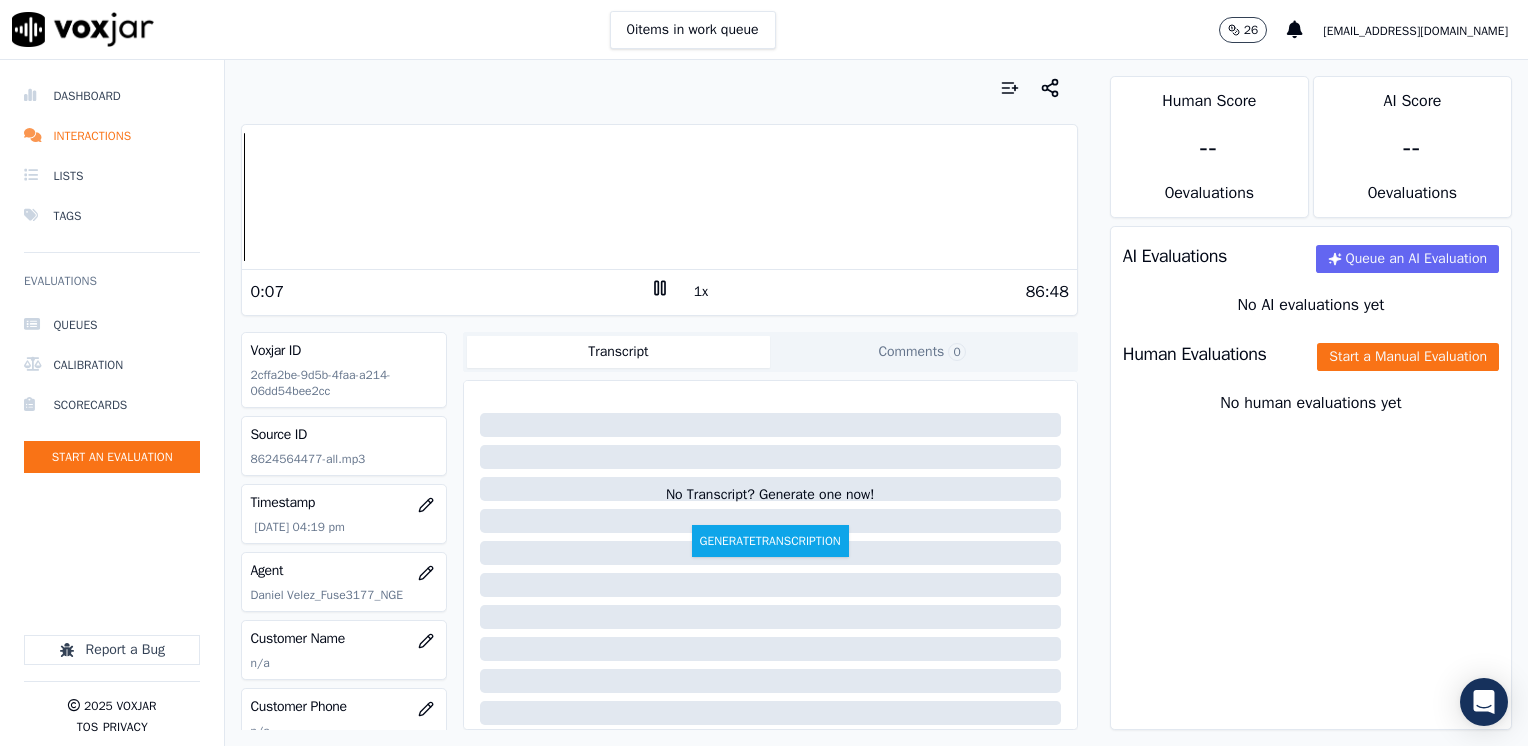 click 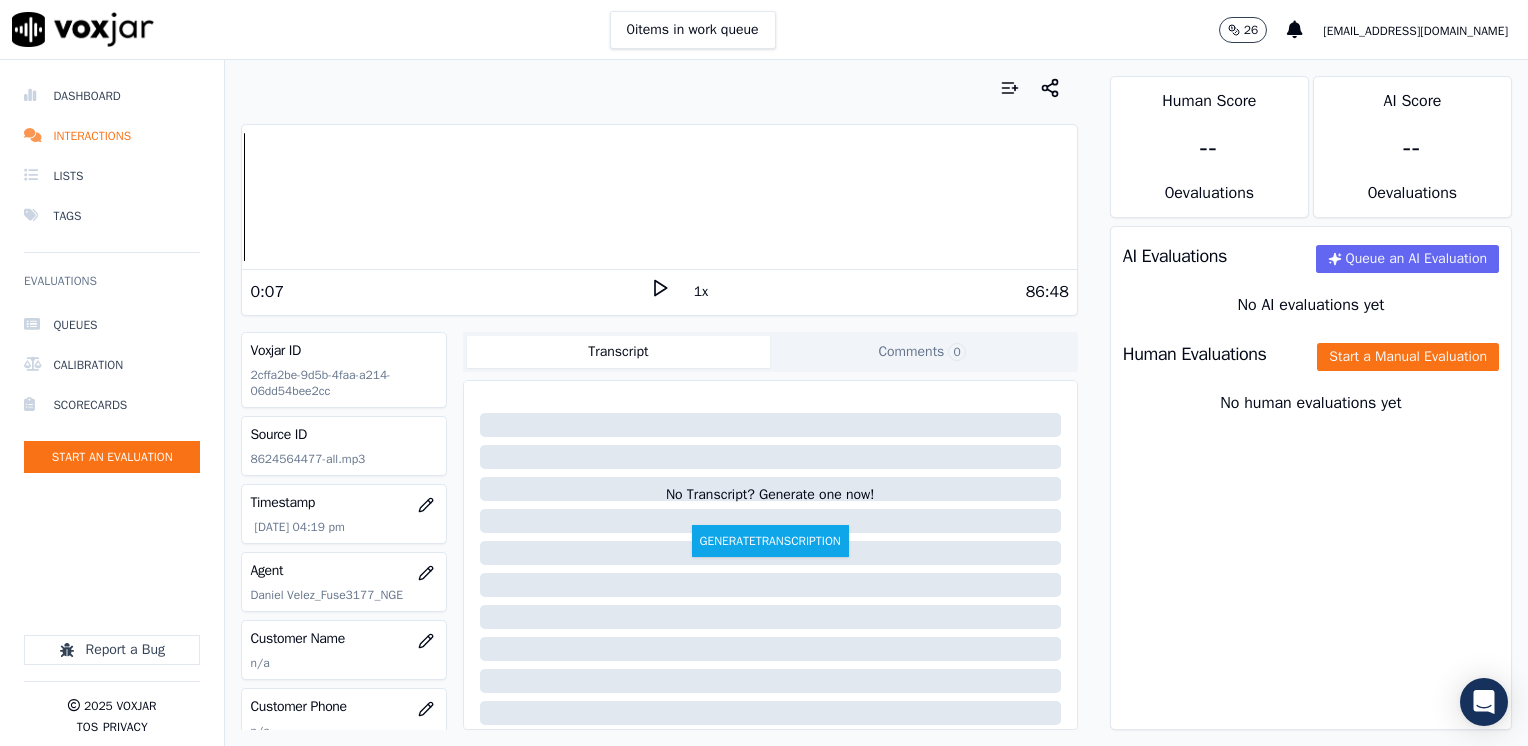 scroll, scrollTop: 100, scrollLeft: 0, axis: vertical 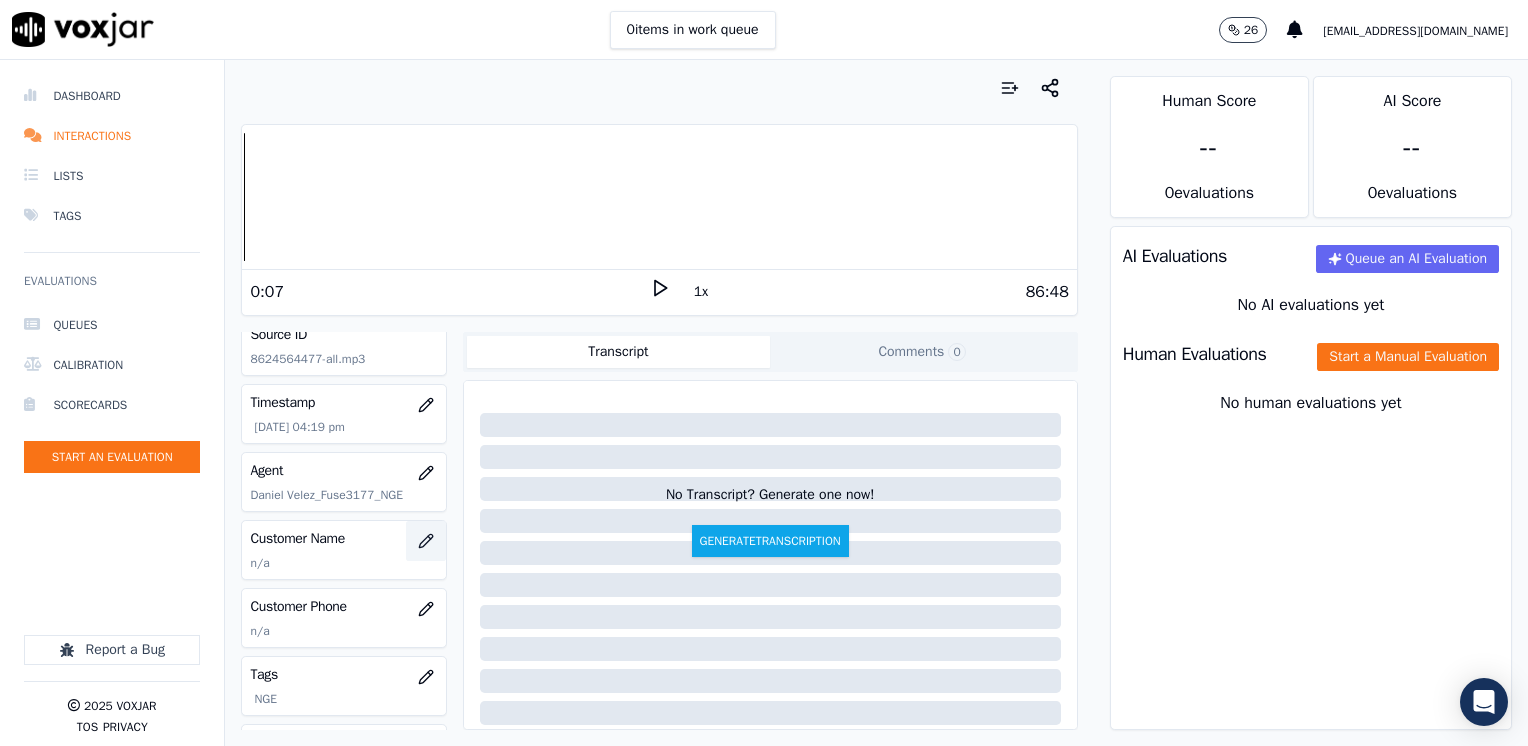 click 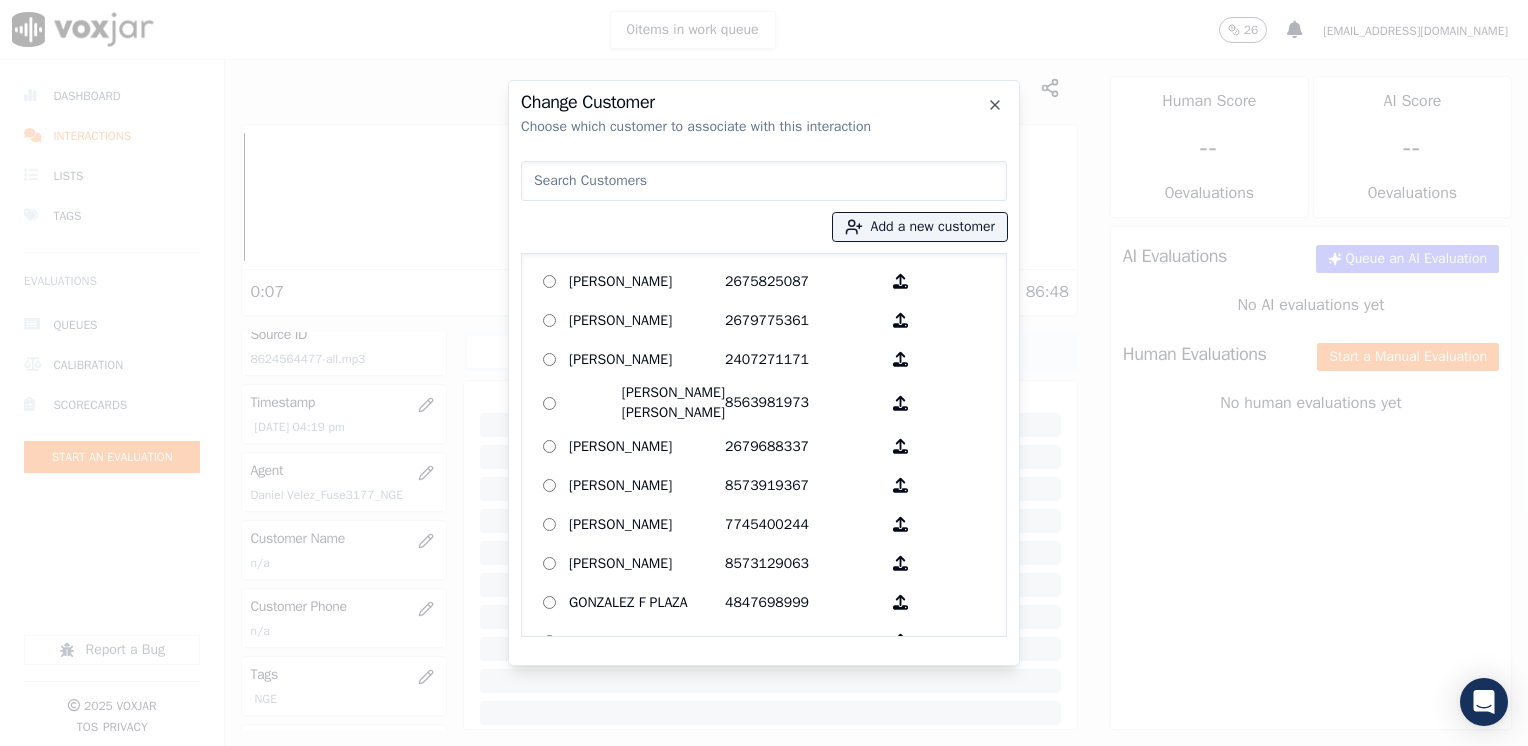 click at bounding box center (764, 181) 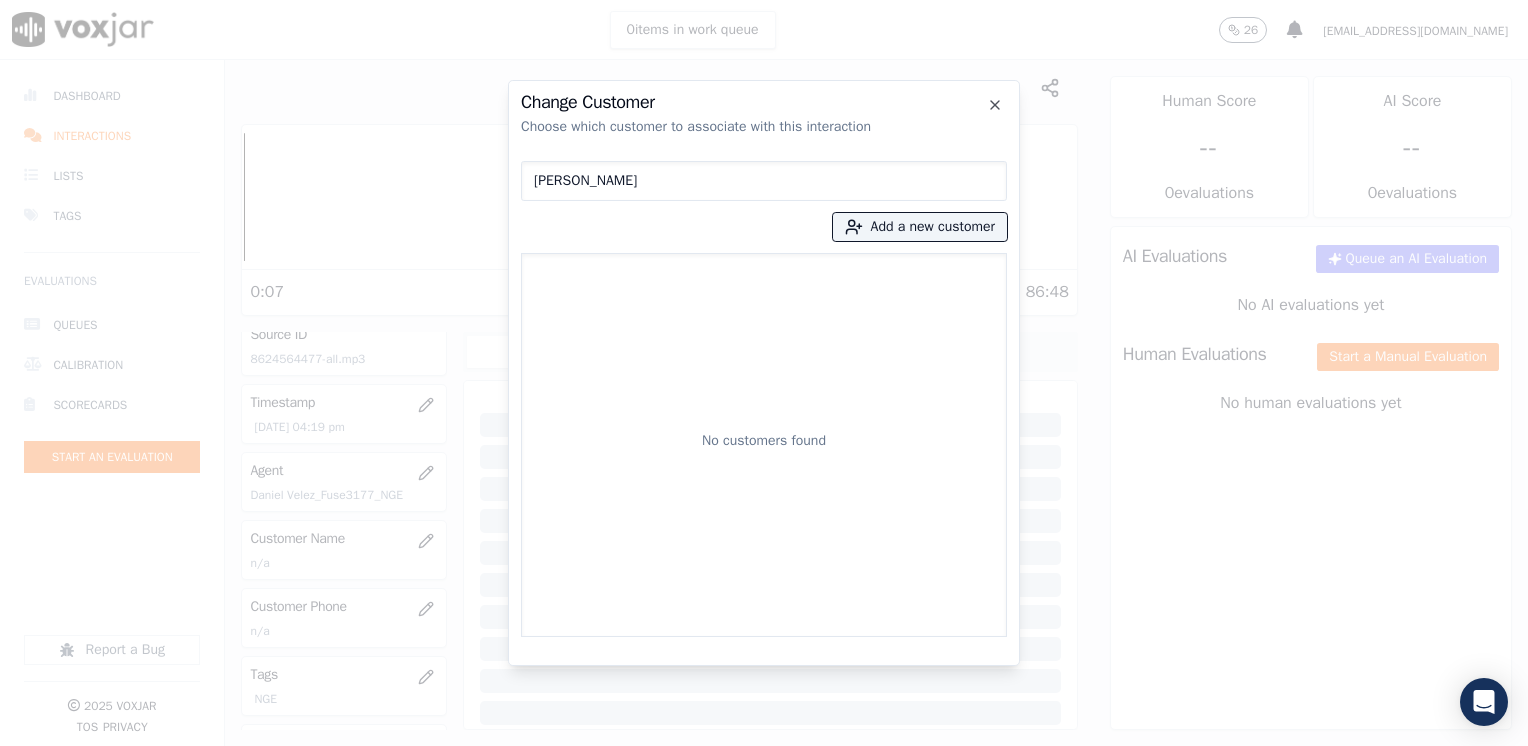 type on "[PERSON_NAME]" 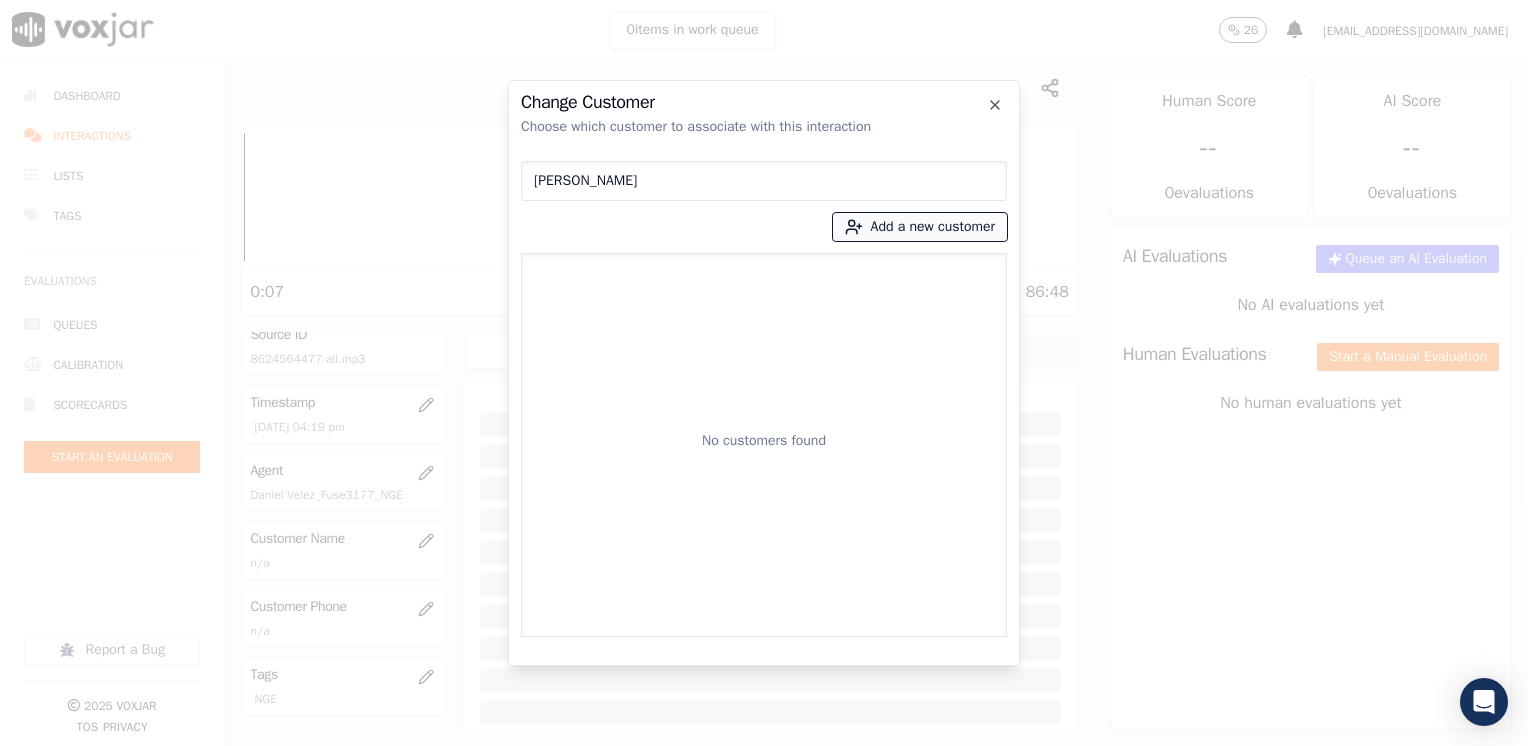 click on "Add a new customer" at bounding box center [920, 227] 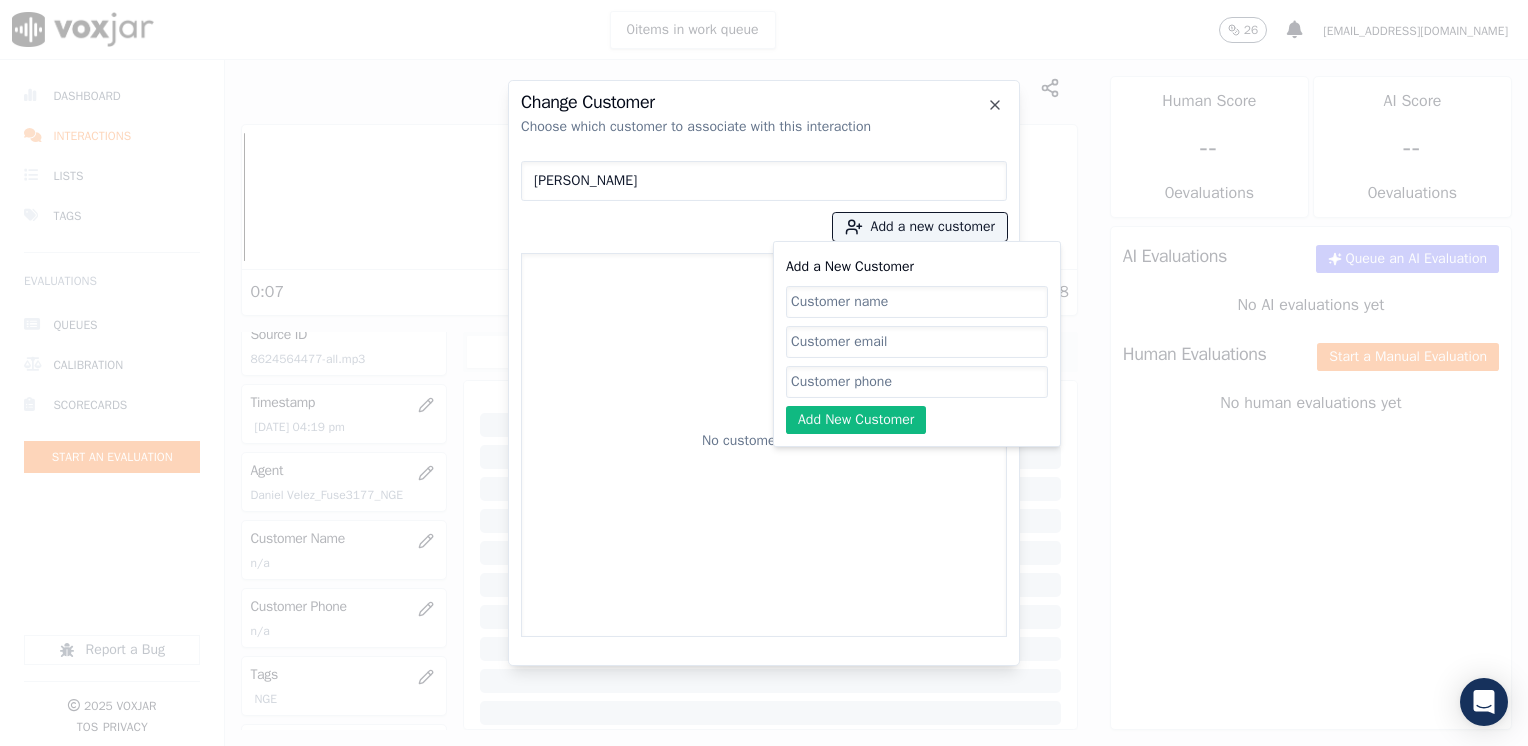 click on "Add a New Customer" 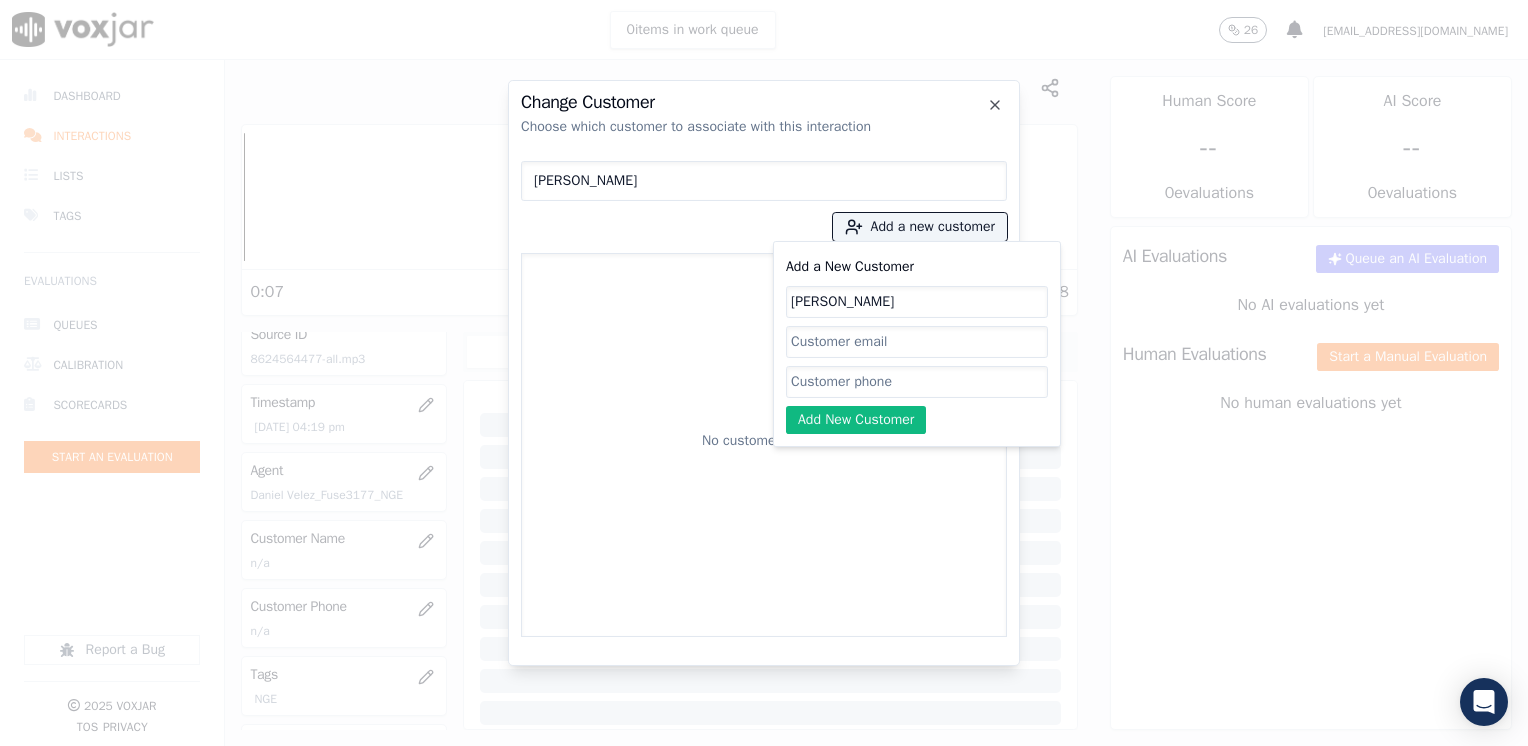 type on "[PERSON_NAME]" 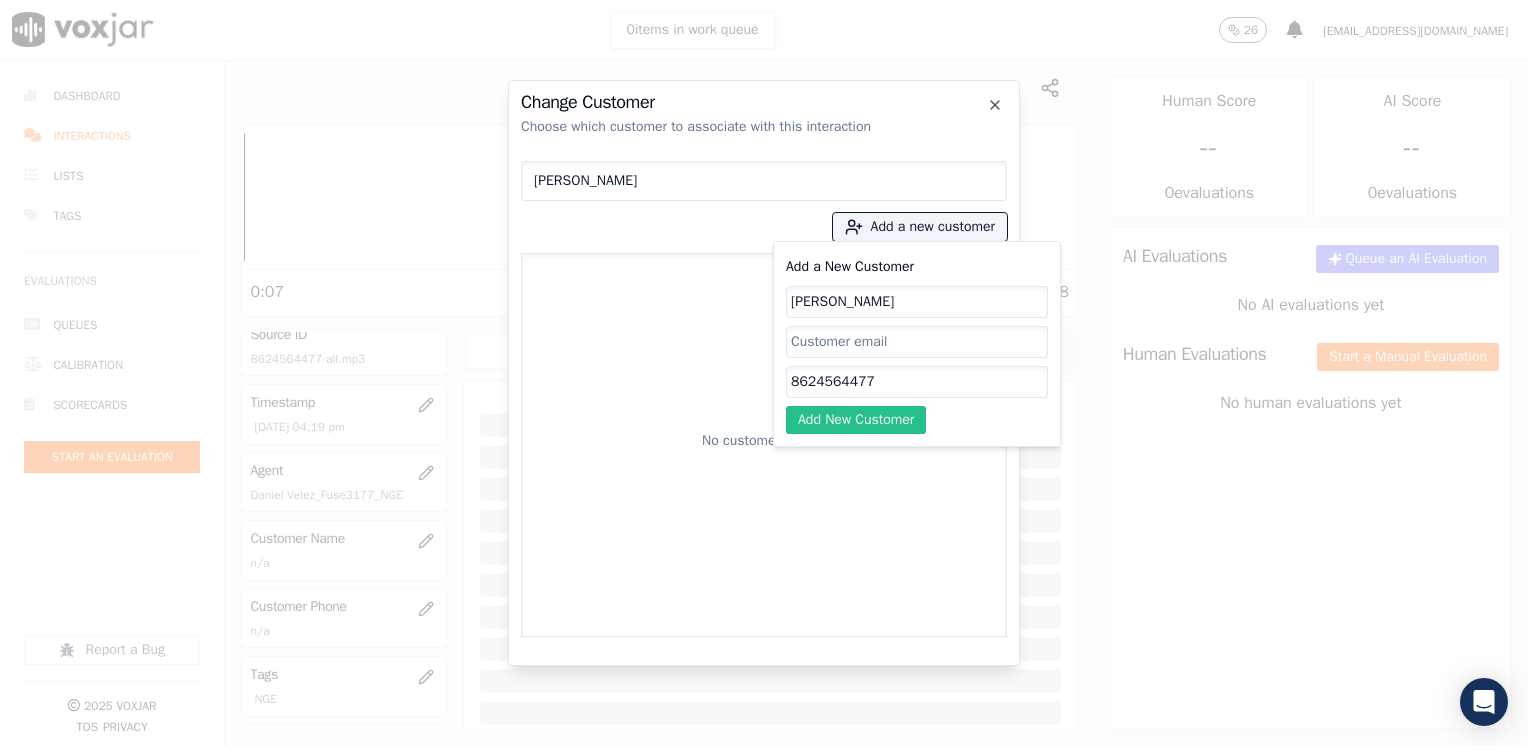 type on "8624564477" 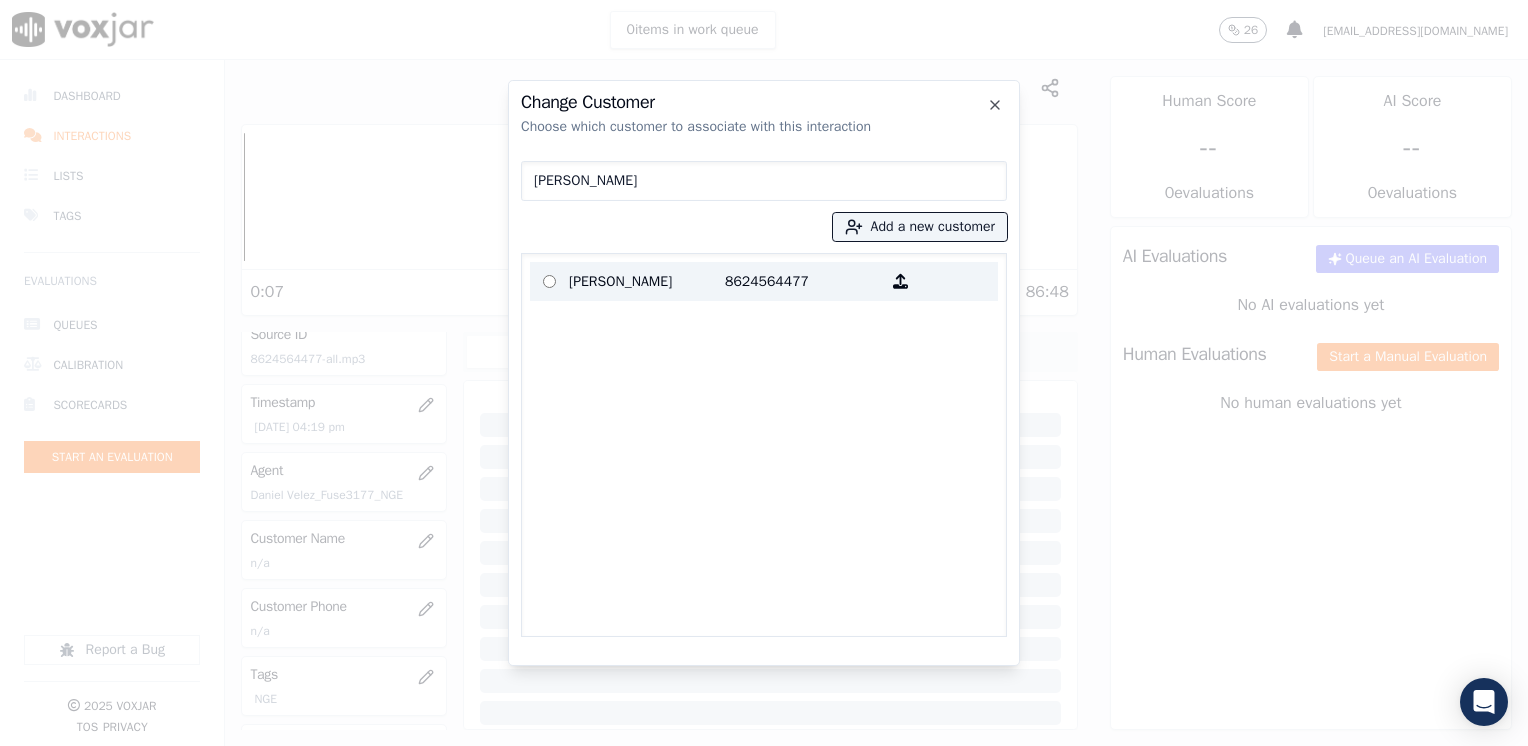 click on "8624564477" at bounding box center [803, 281] 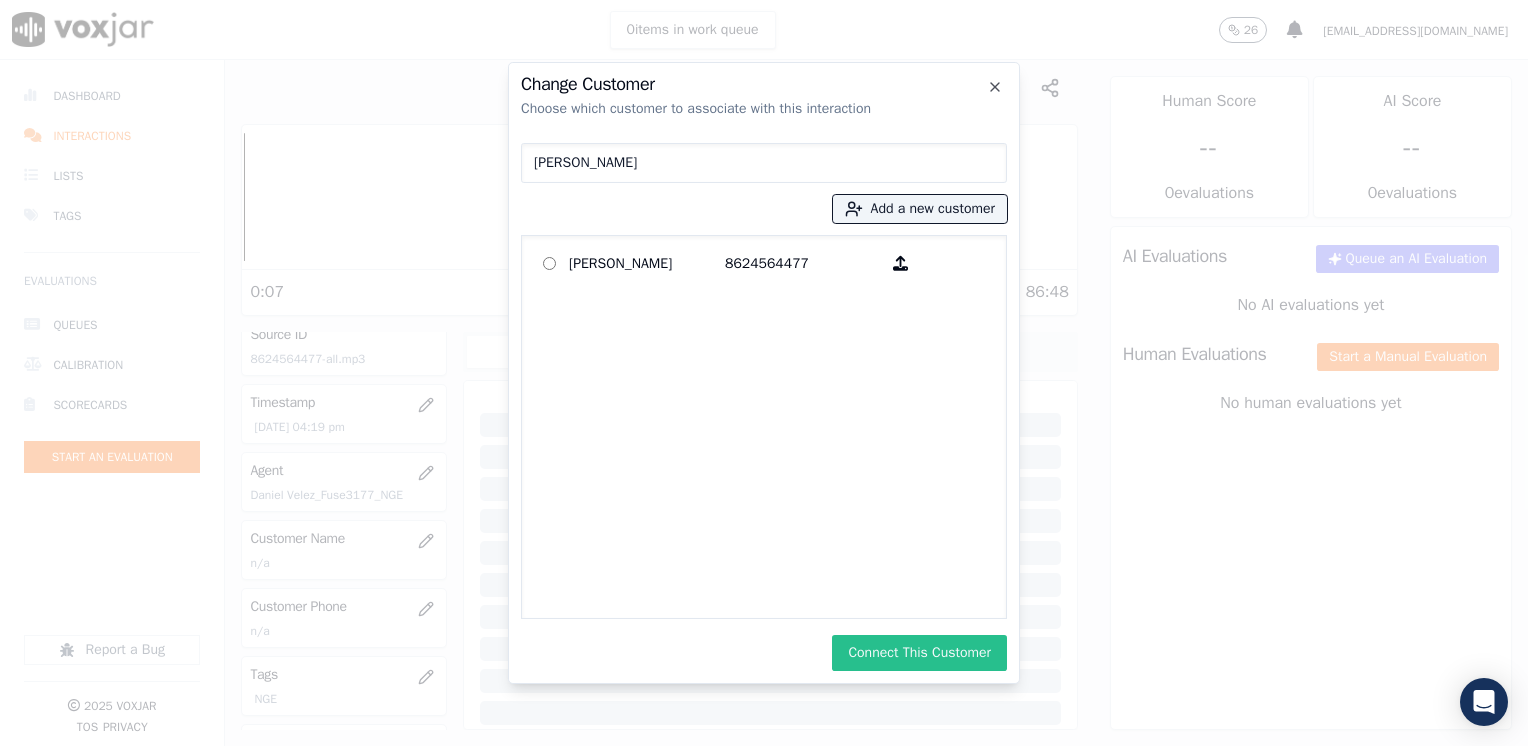 click on "Connect This Customer" at bounding box center [919, 653] 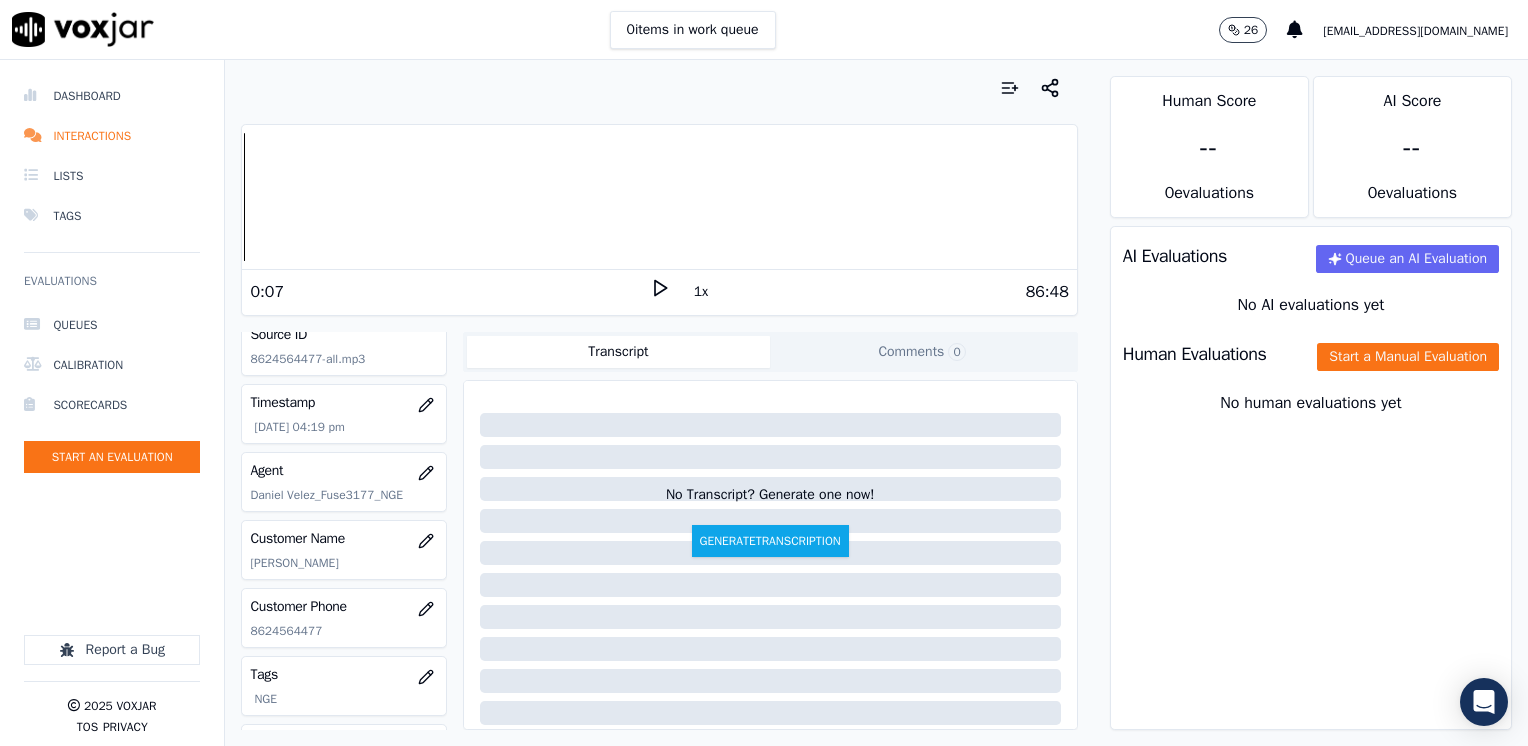 click 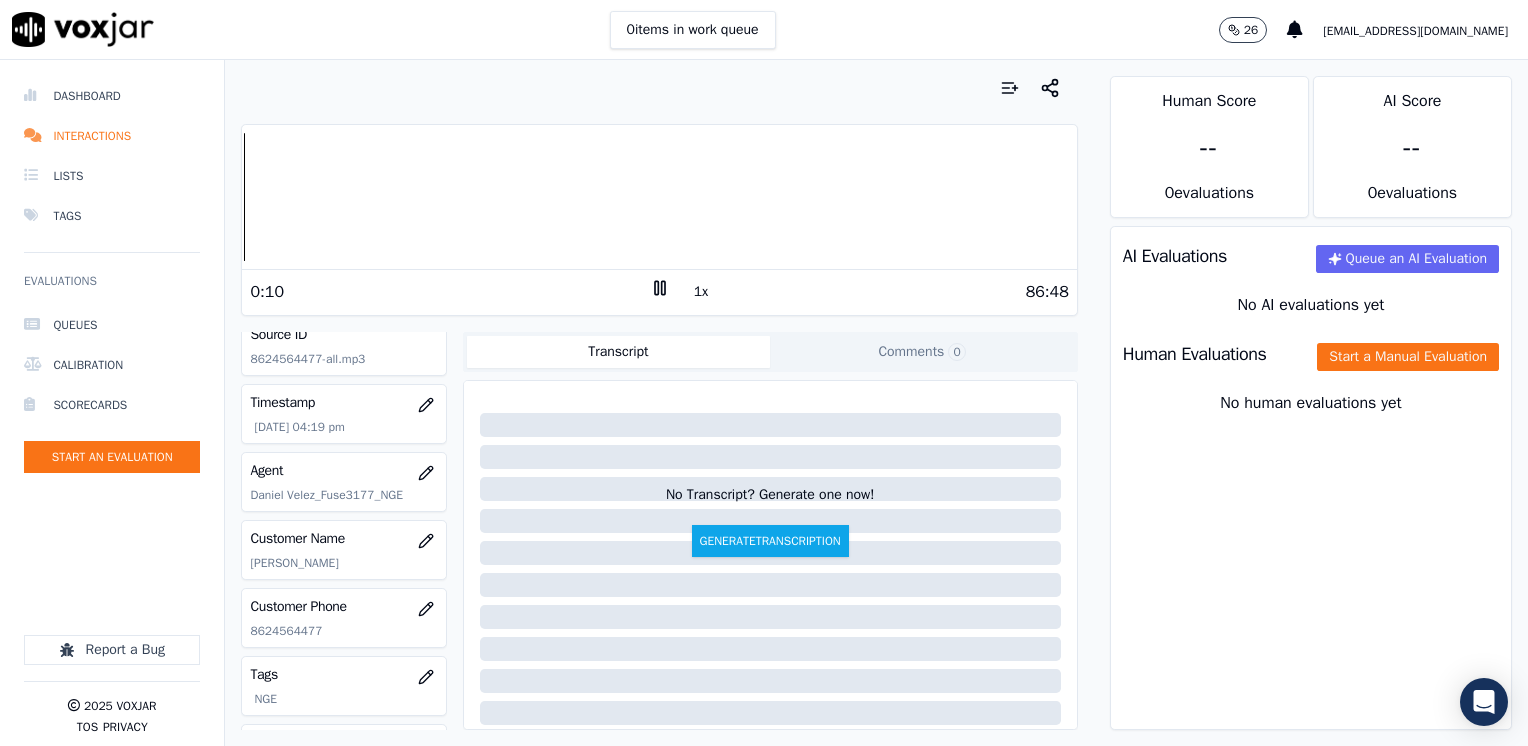 click 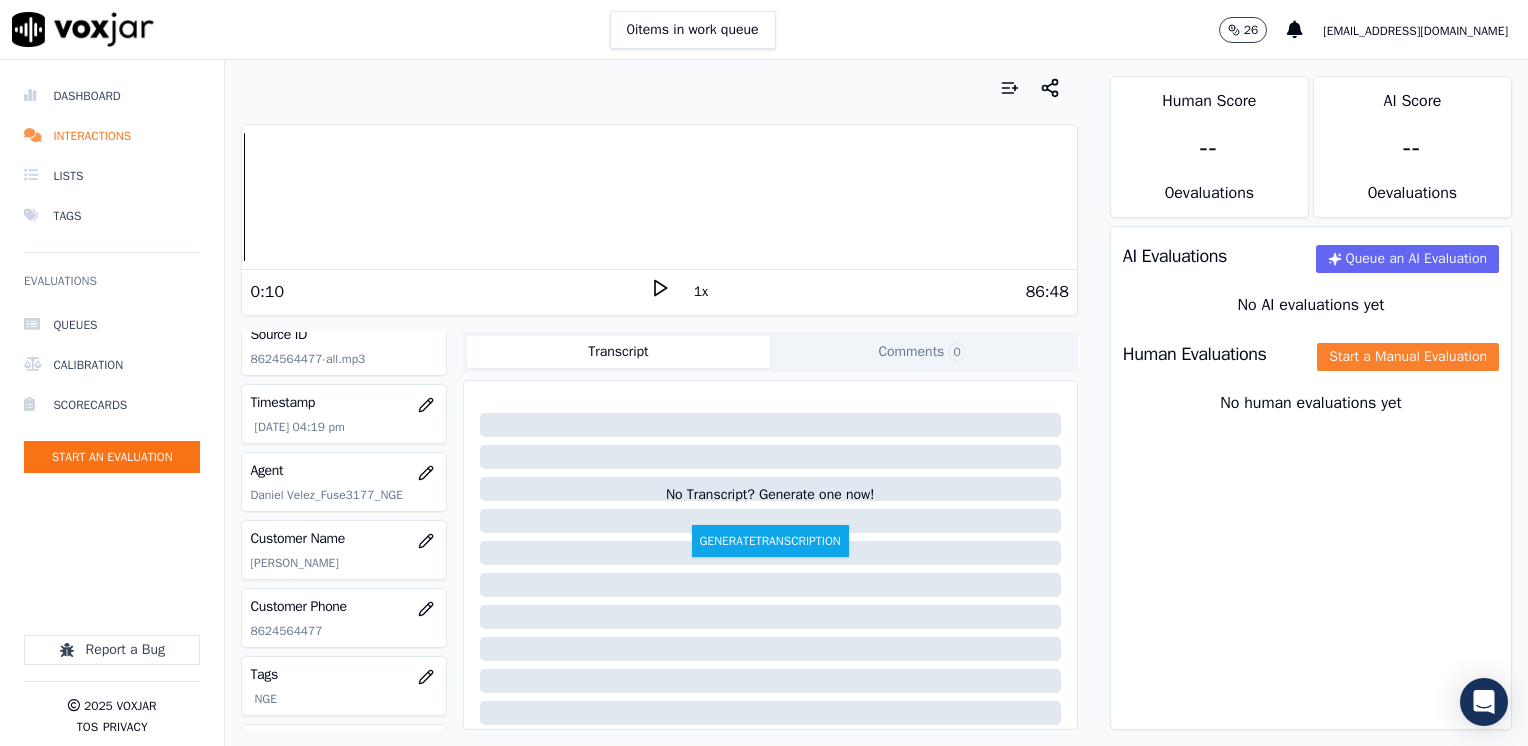 click on "Start a Manual Evaluation" 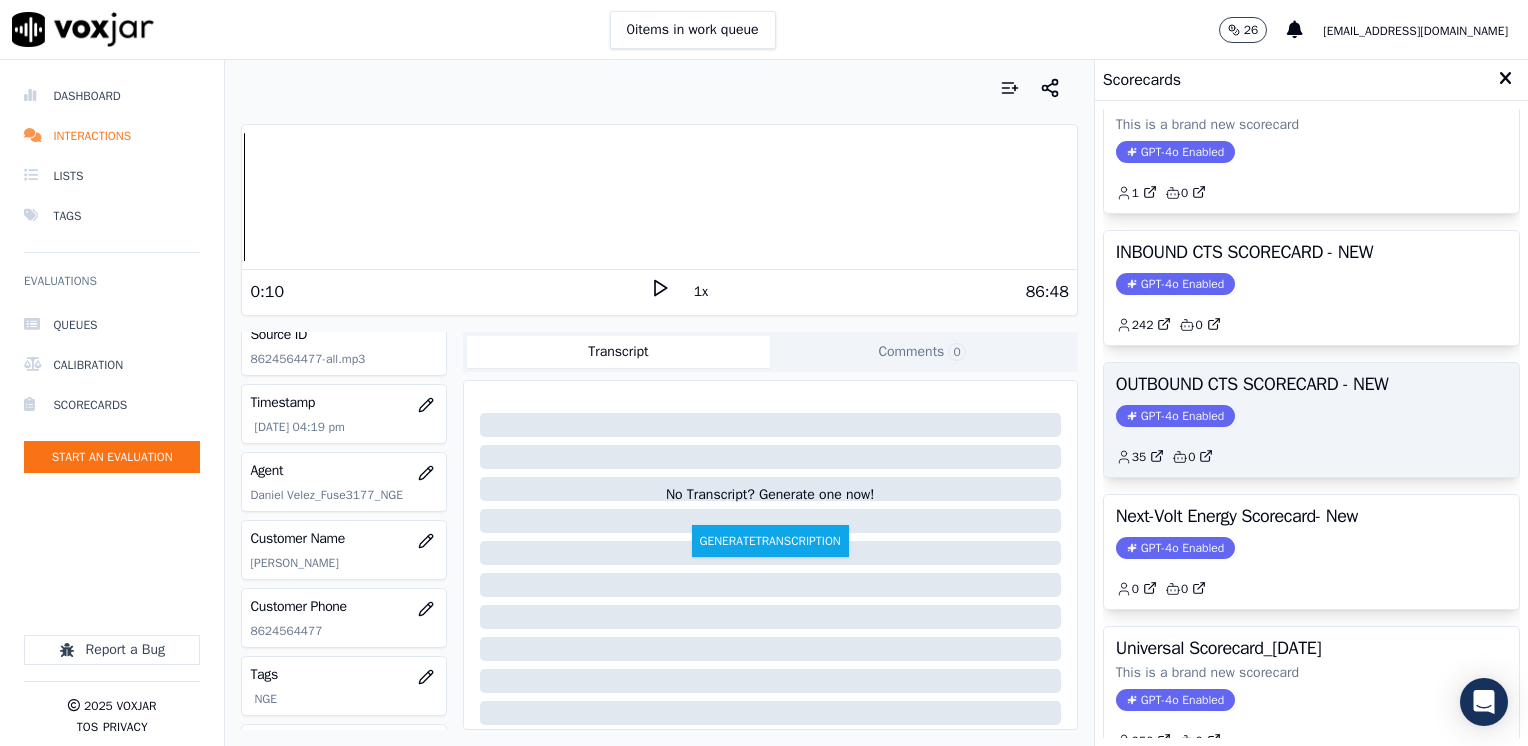 scroll, scrollTop: 200, scrollLeft: 0, axis: vertical 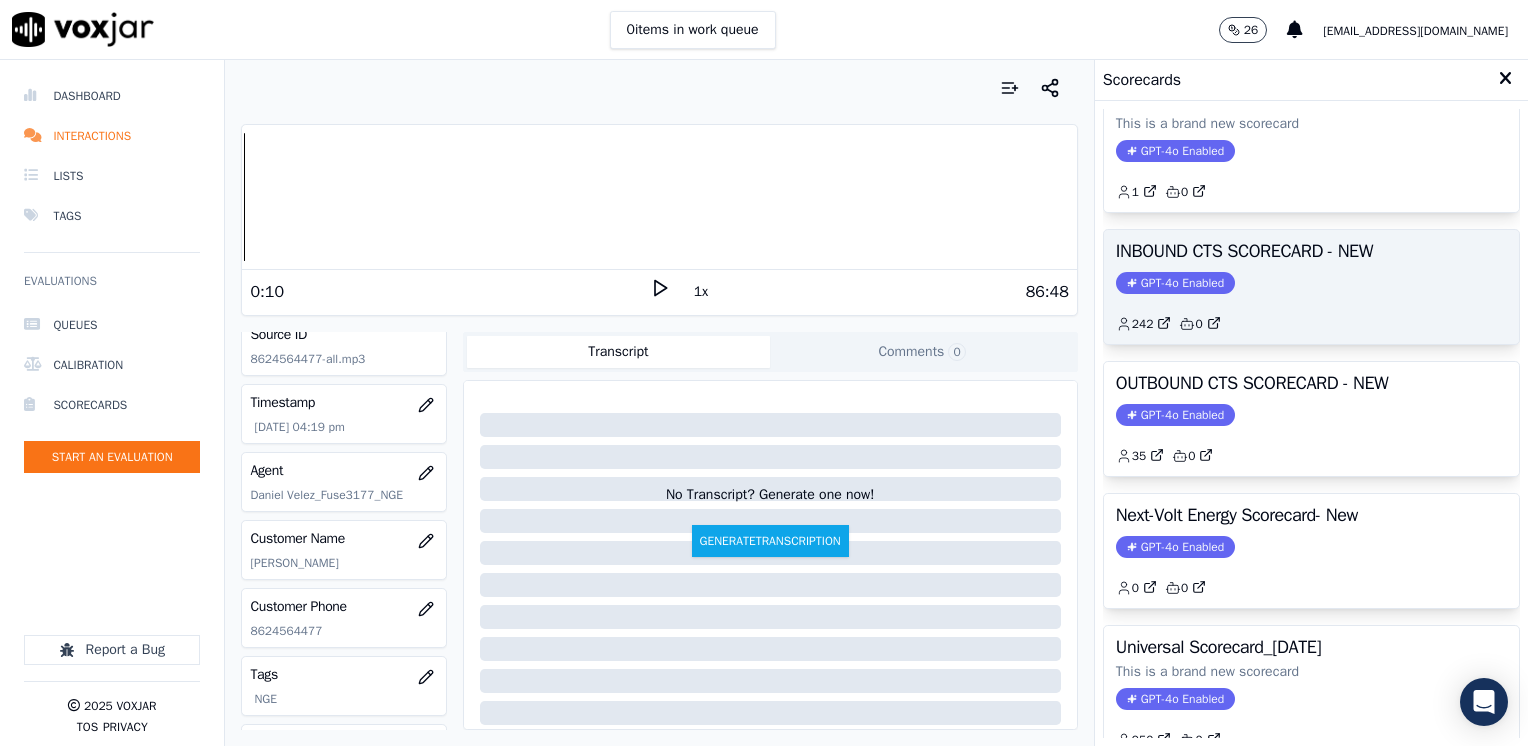 click on "GPT-4o Enabled" at bounding box center (1175, 283) 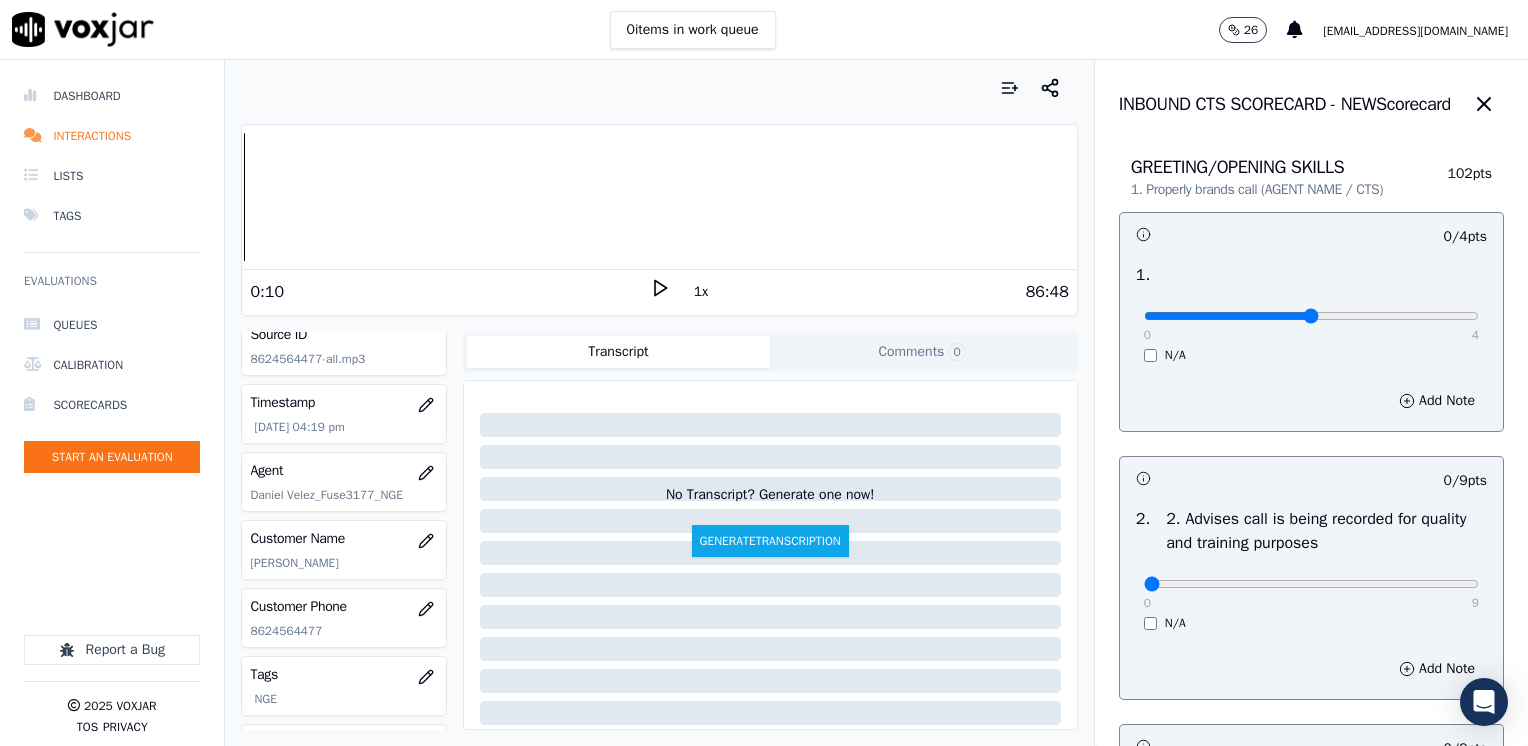 type on "2" 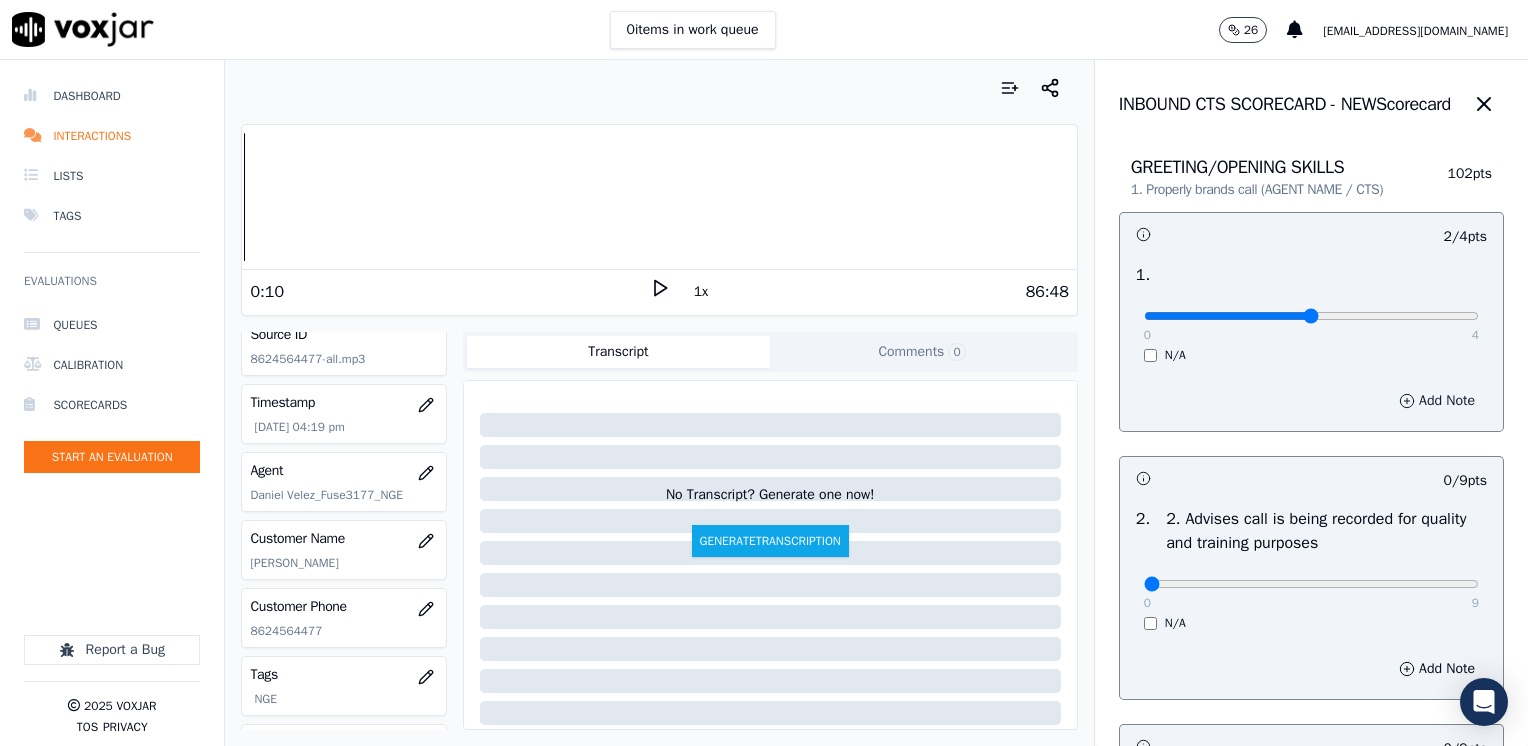 click on "Add Note" at bounding box center [1437, 401] 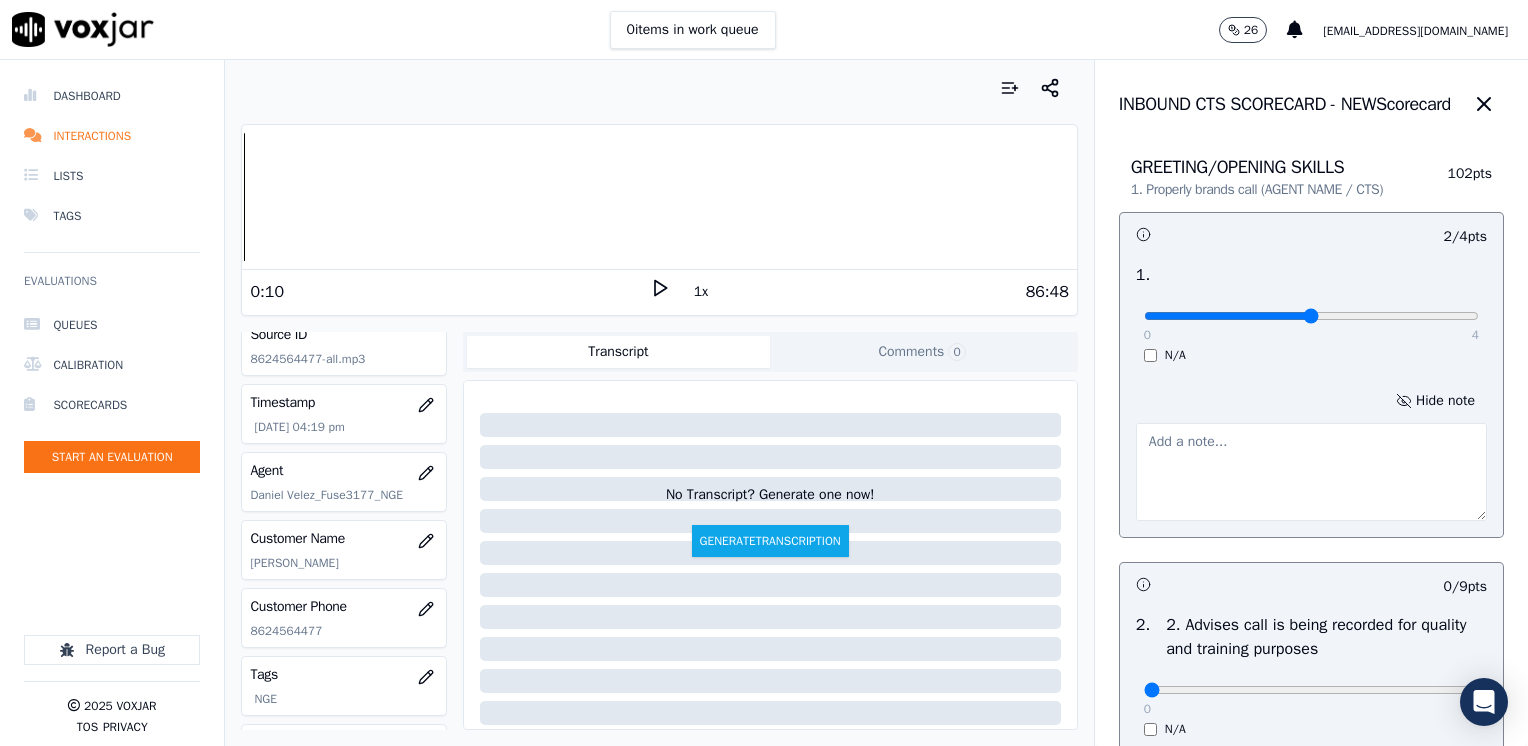 click at bounding box center (1311, 472) 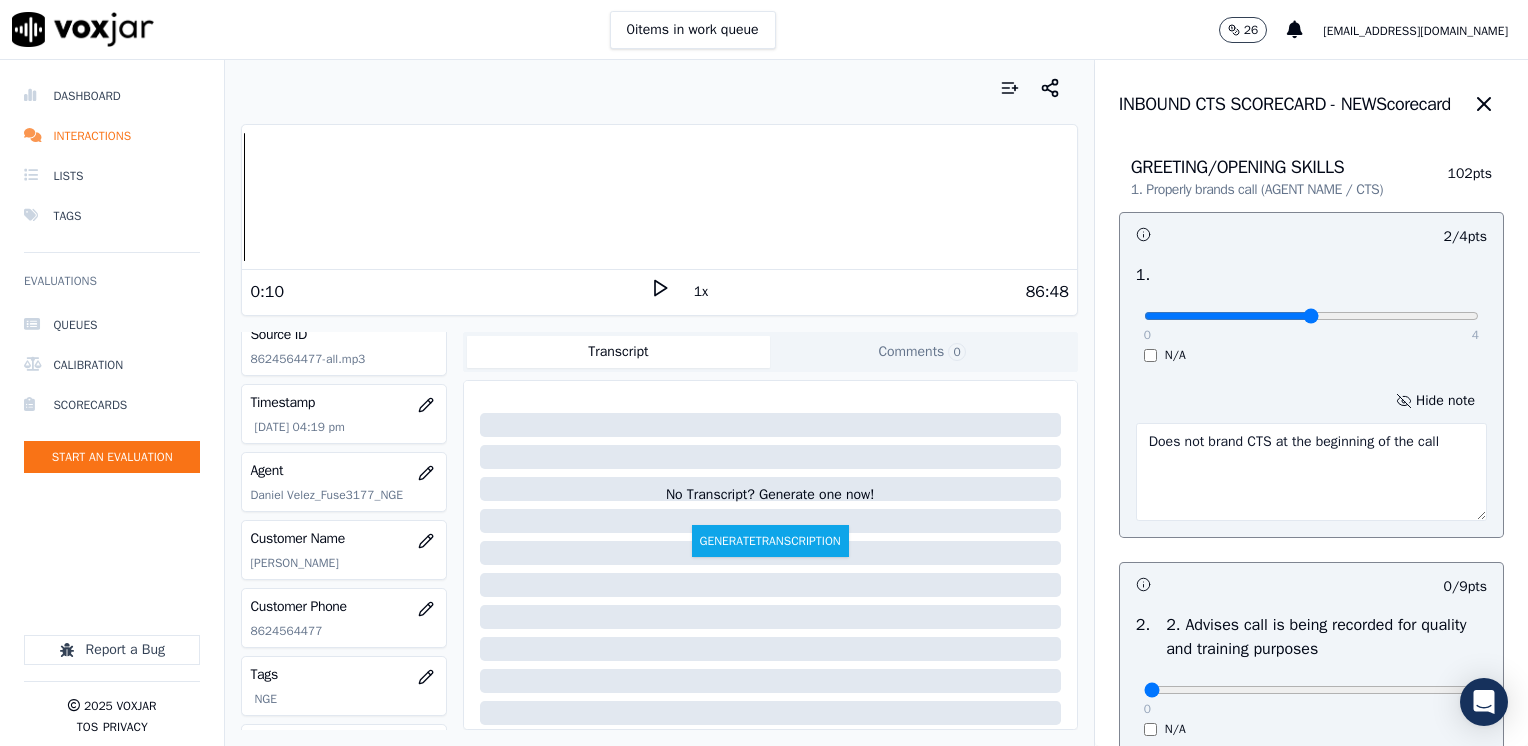 type on "Does not brand CTS at the beginning of the call" 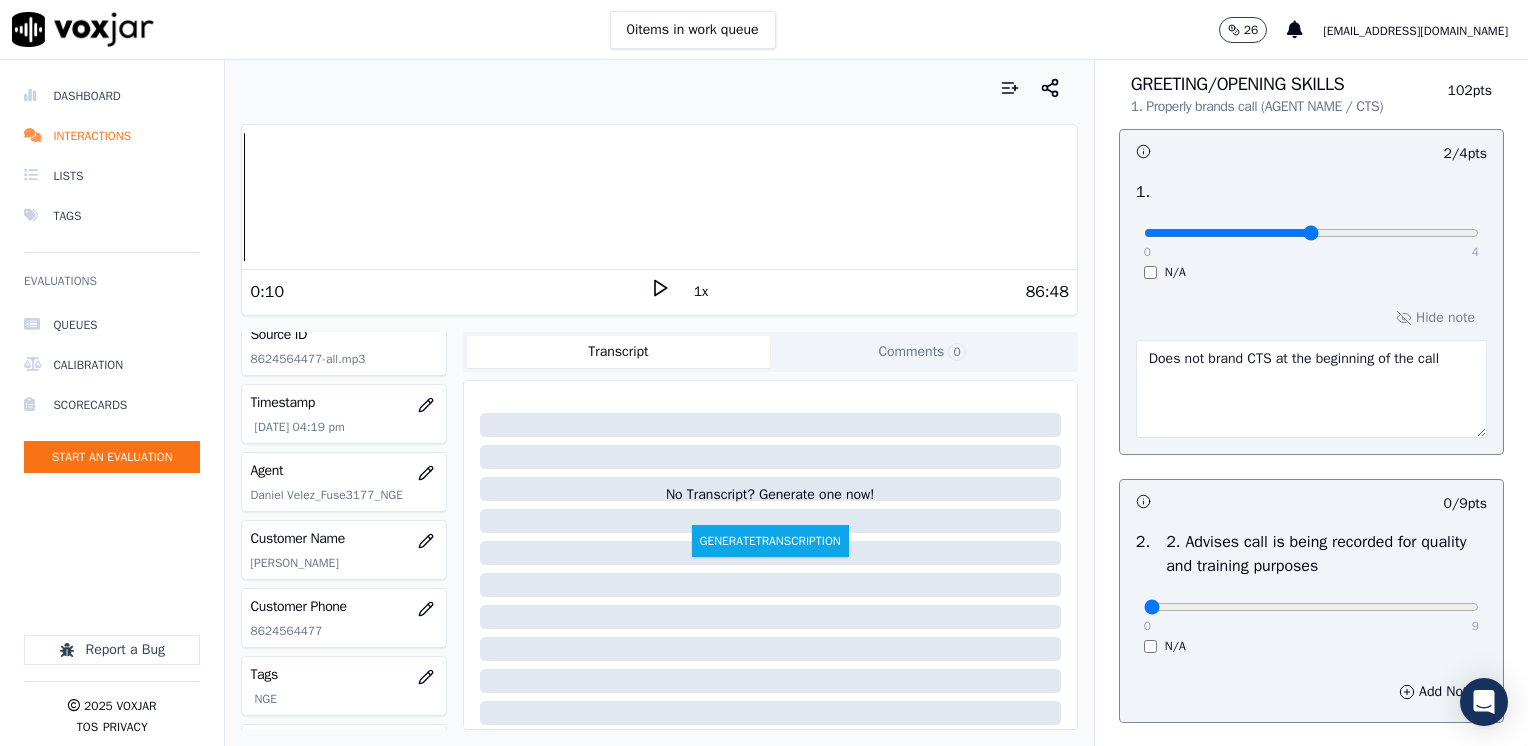 scroll, scrollTop: 200, scrollLeft: 0, axis: vertical 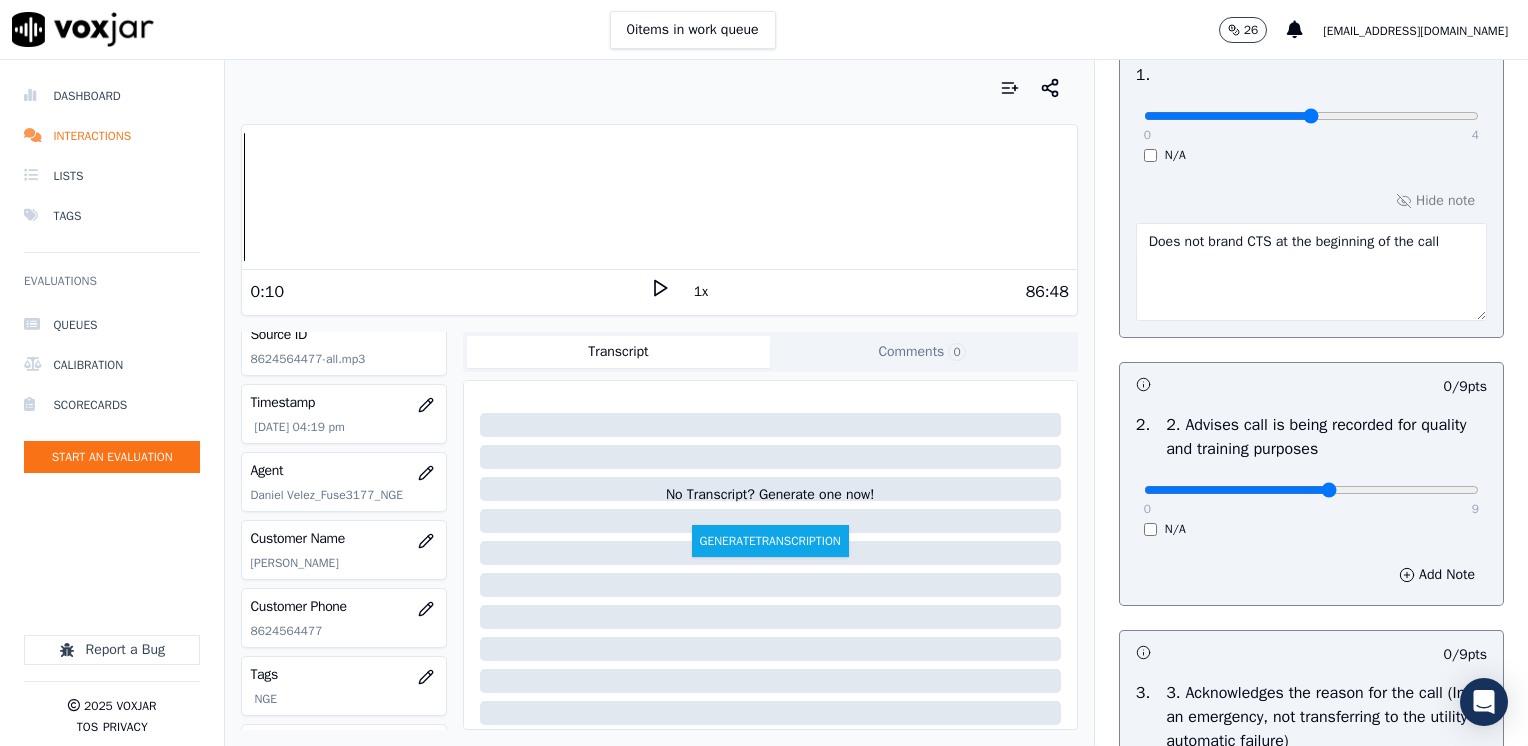 click at bounding box center (1311, 116) 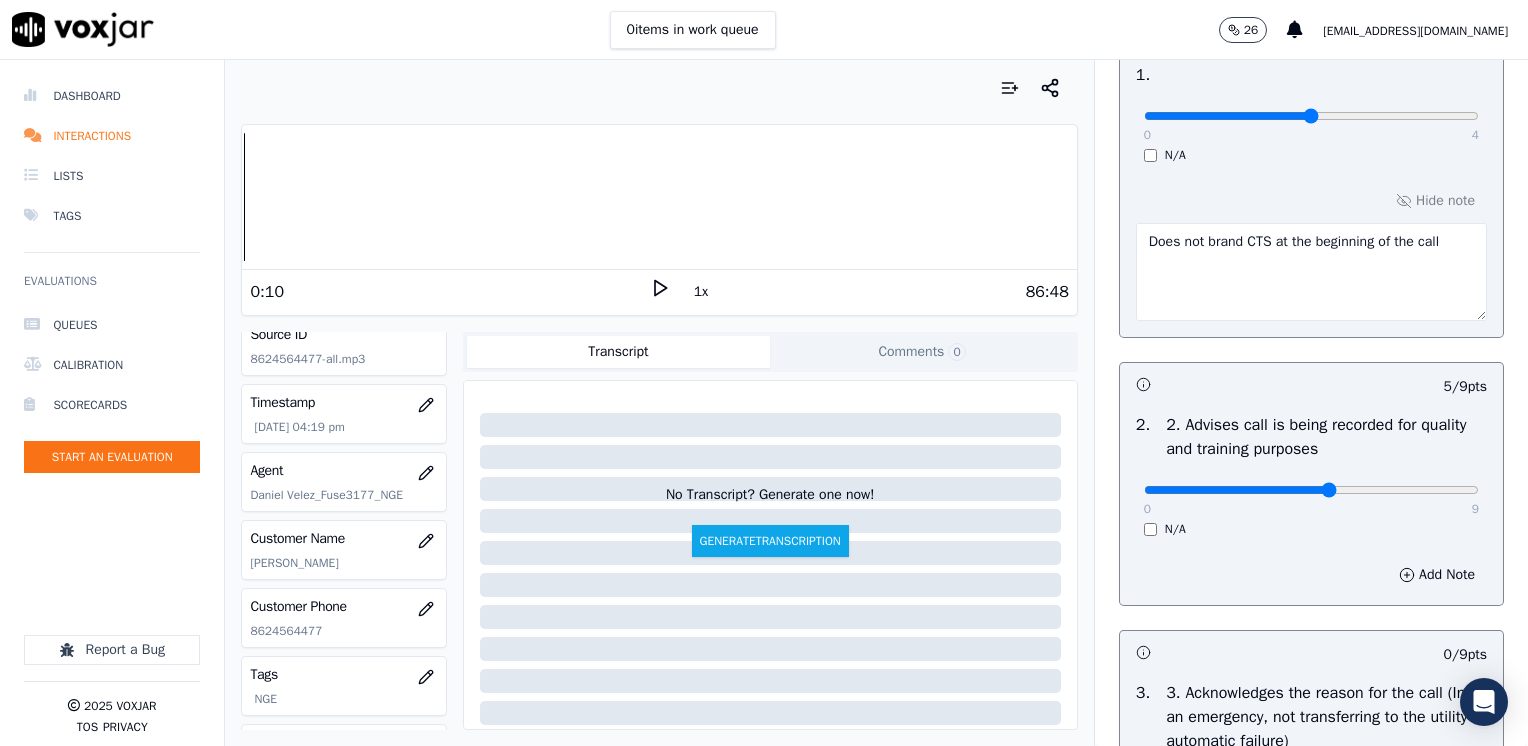 click at bounding box center [1311, 116] 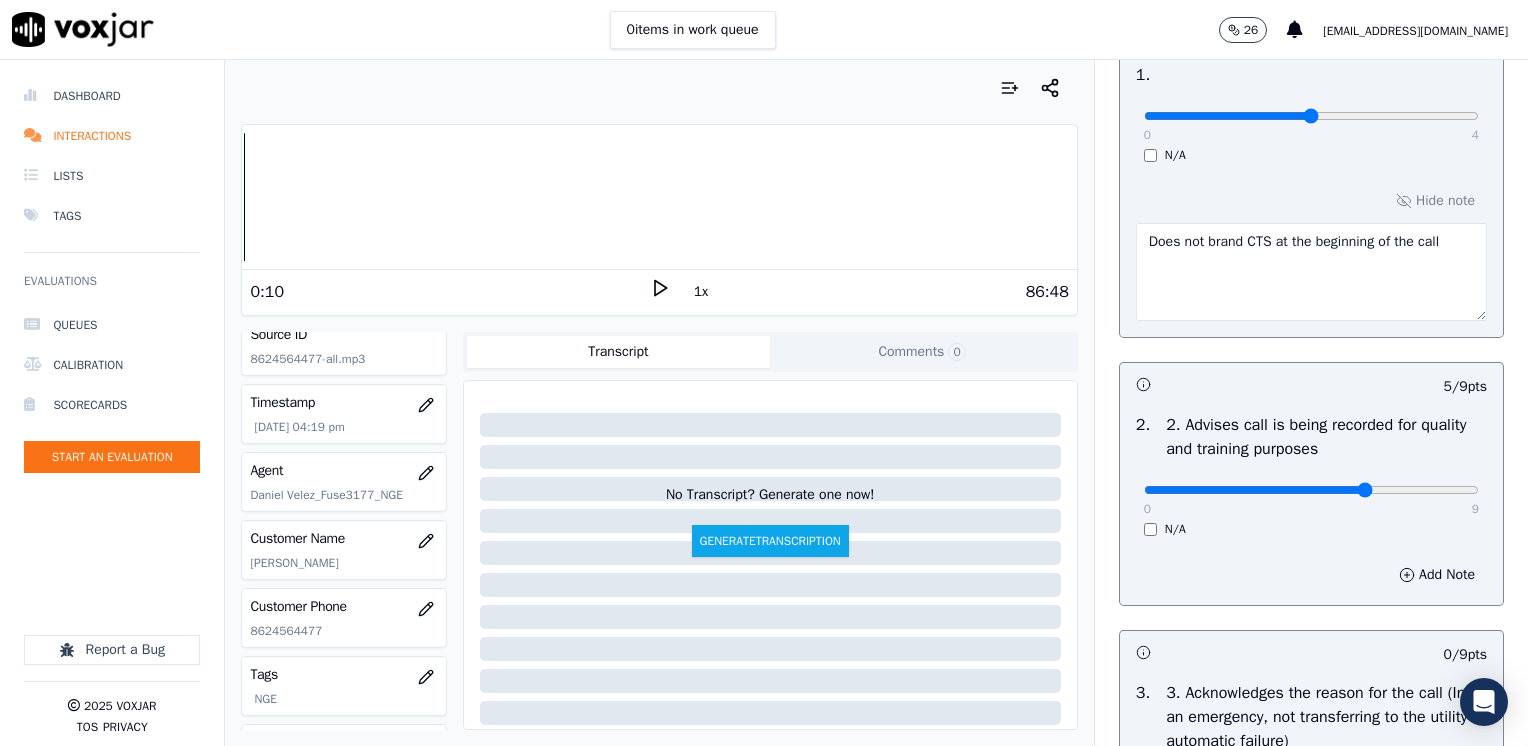 type on "6" 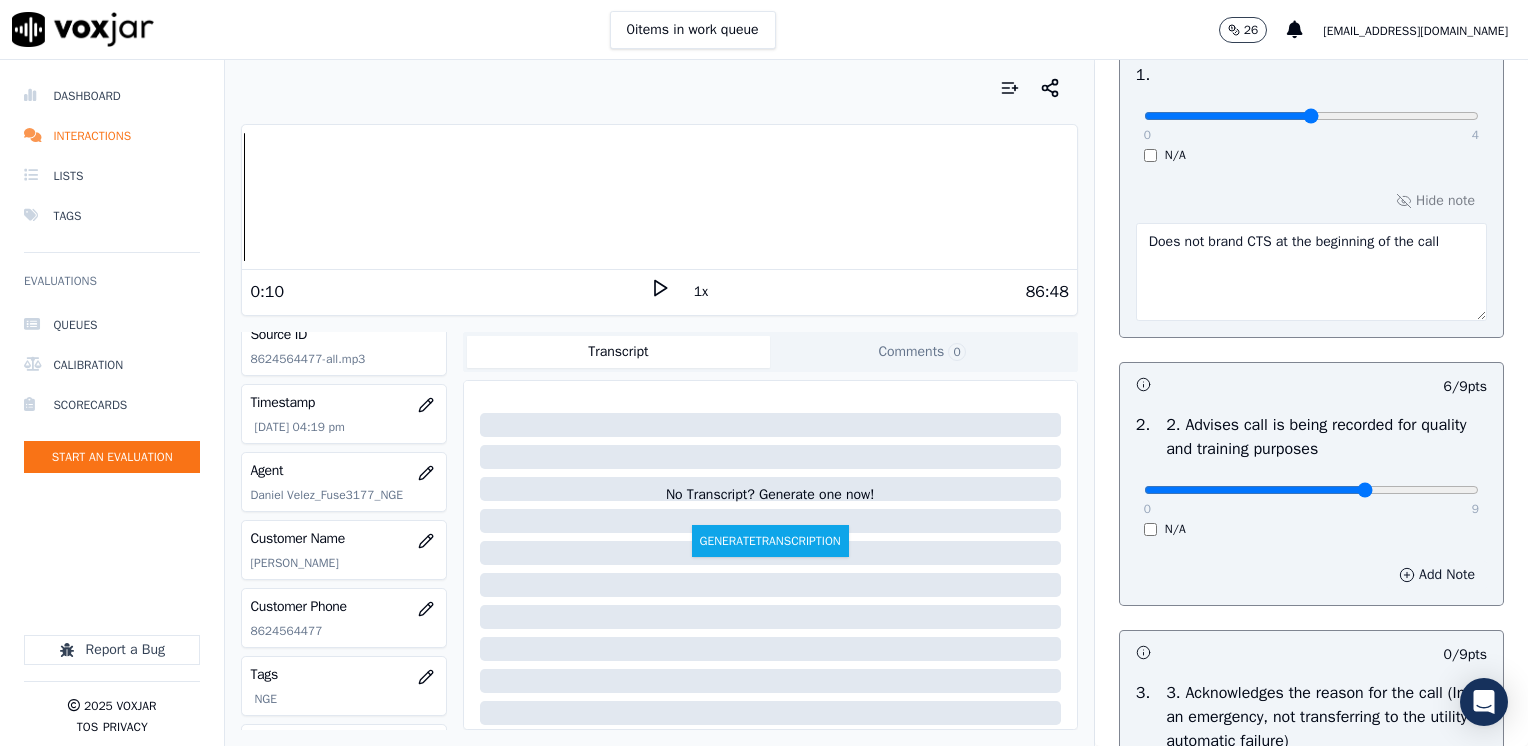 click on "Add Note" at bounding box center [1437, 575] 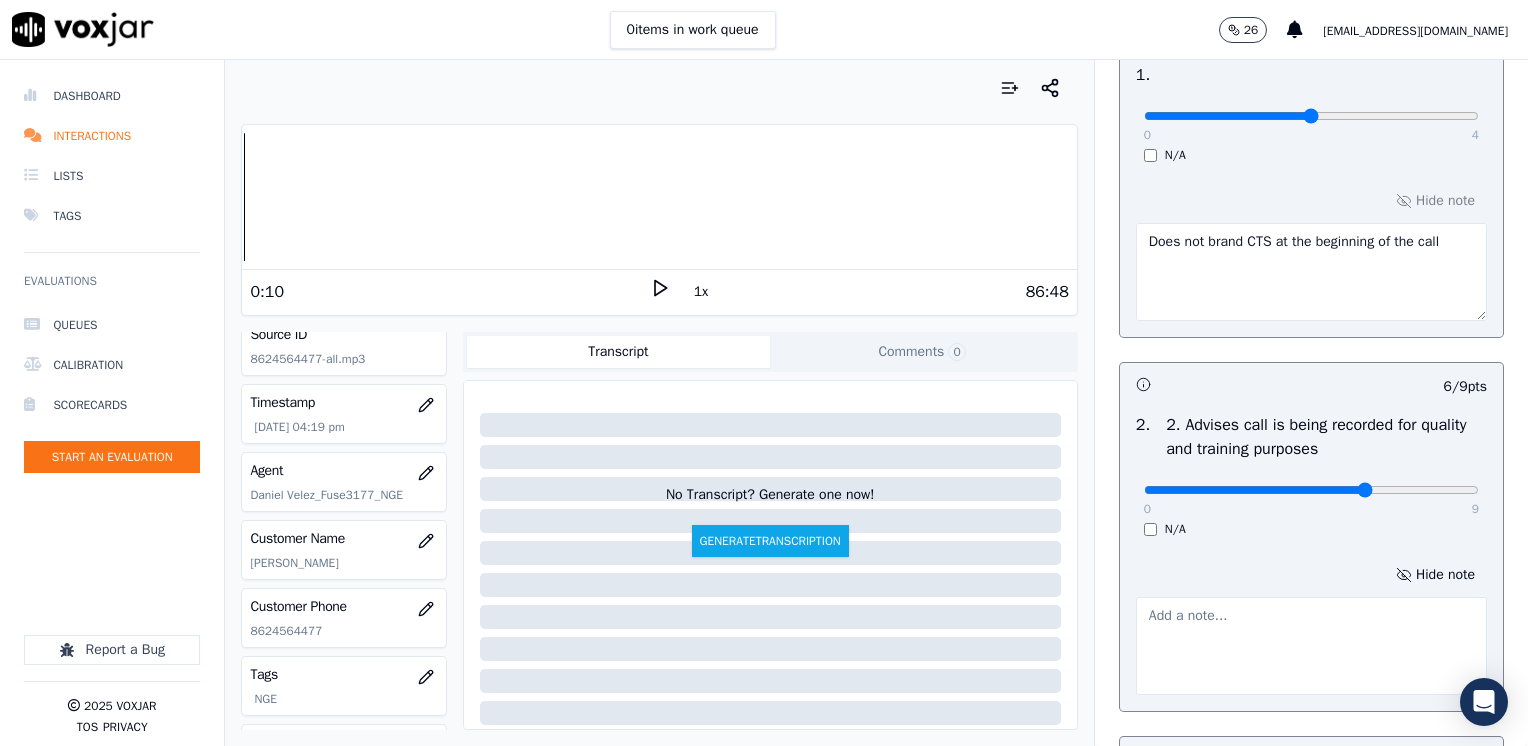 click at bounding box center (1311, 646) 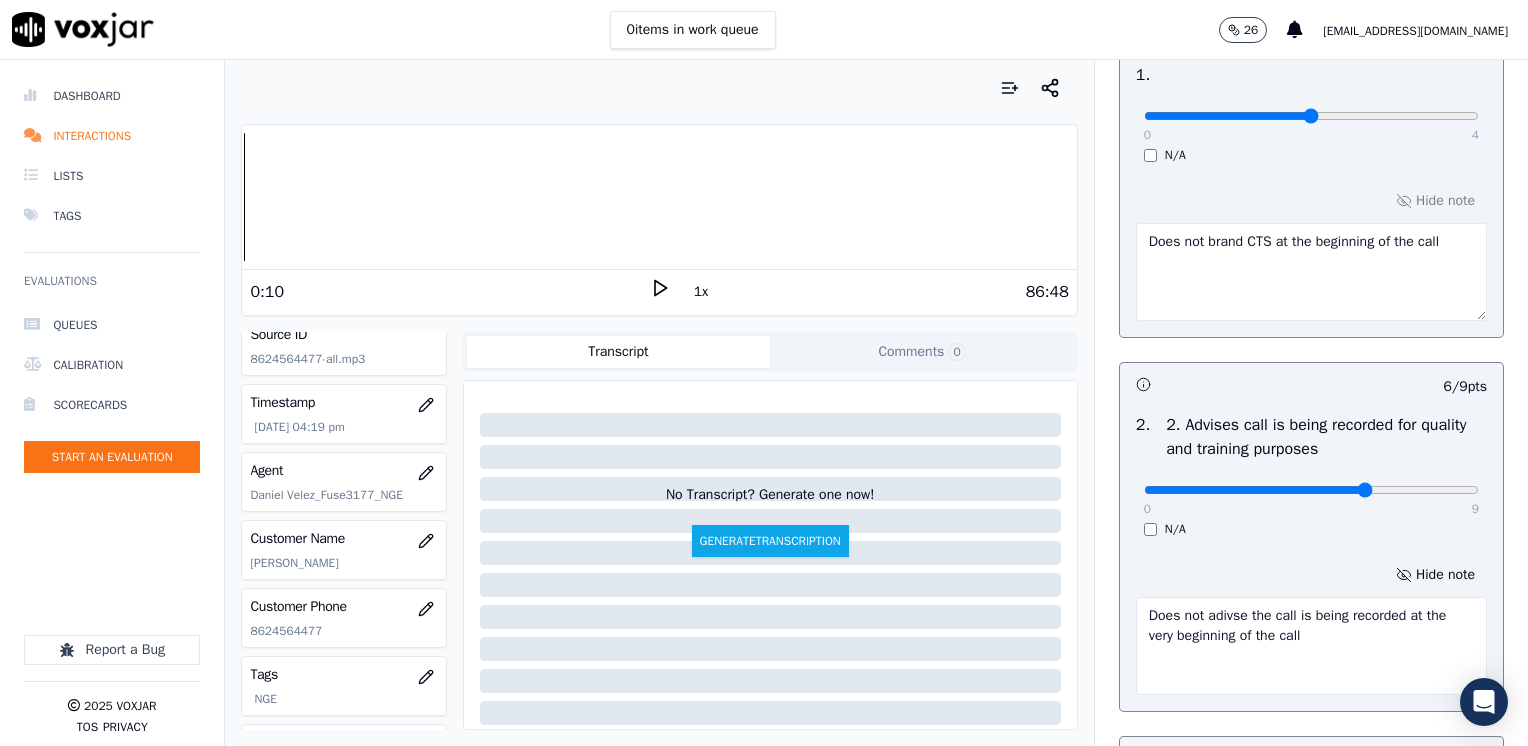 click on "Does not adivse the call is being recorded at the very beginning of the call" at bounding box center (1311, 646) 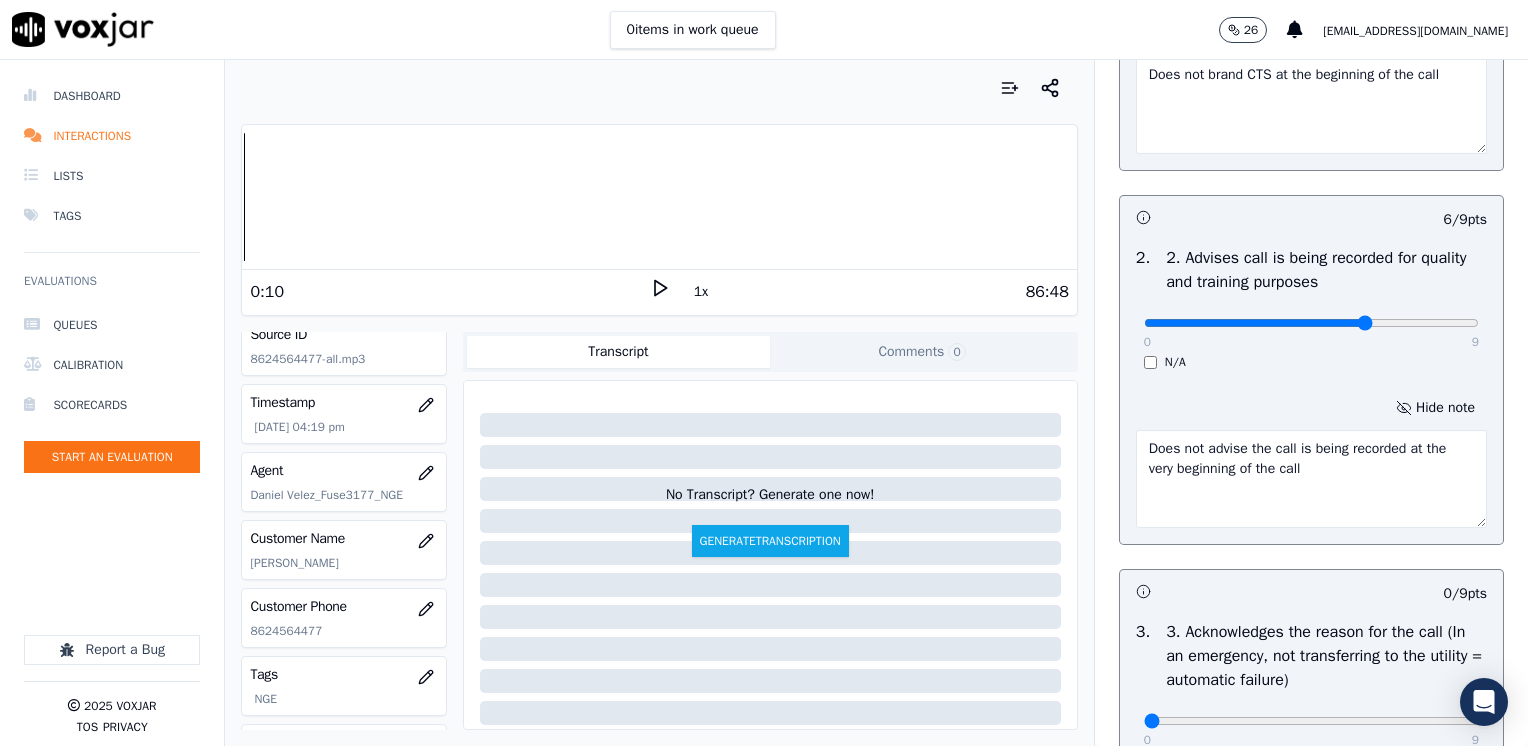 scroll, scrollTop: 600, scrollLeft: 0, axis: vertical 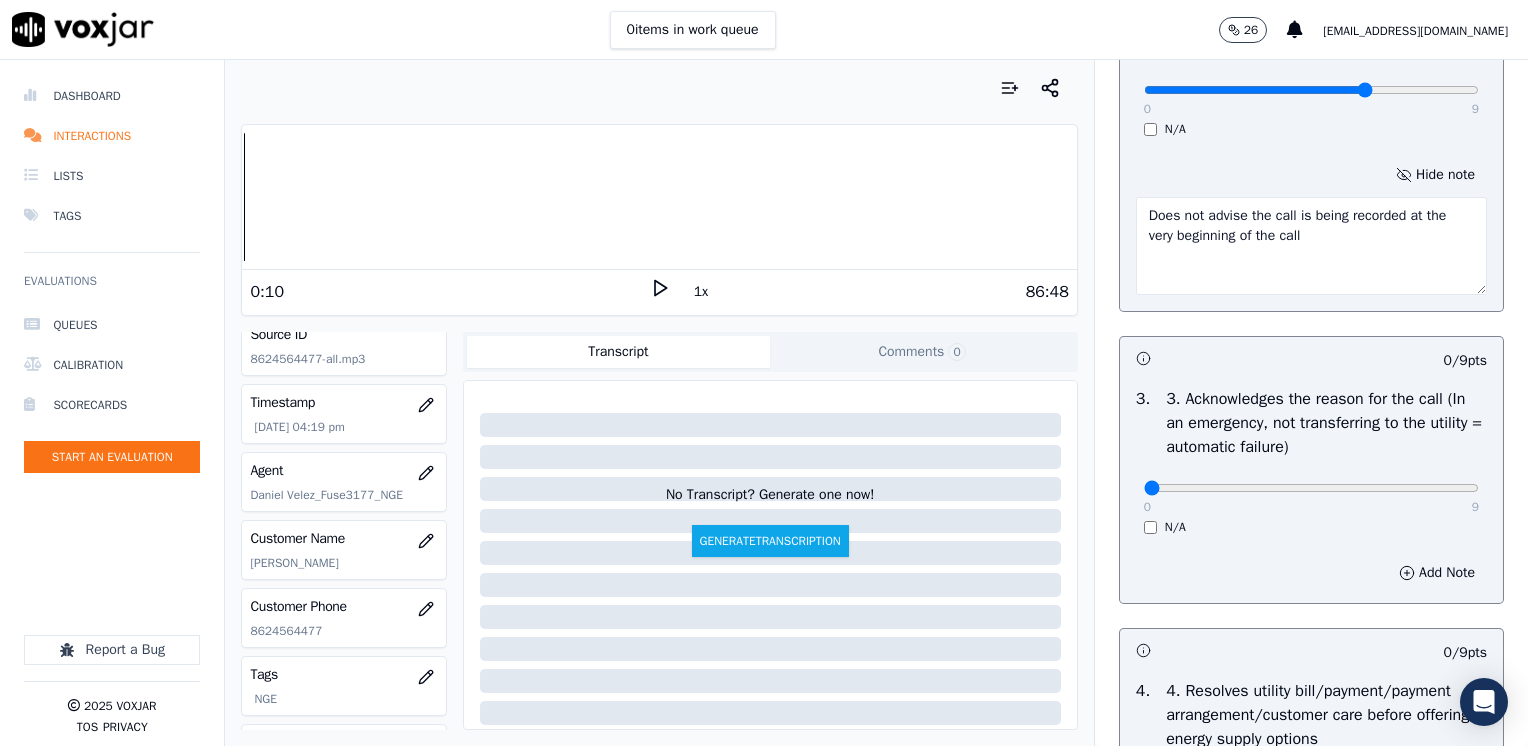 type on "Does not advise the call is being recorded at the very beginning of the call" 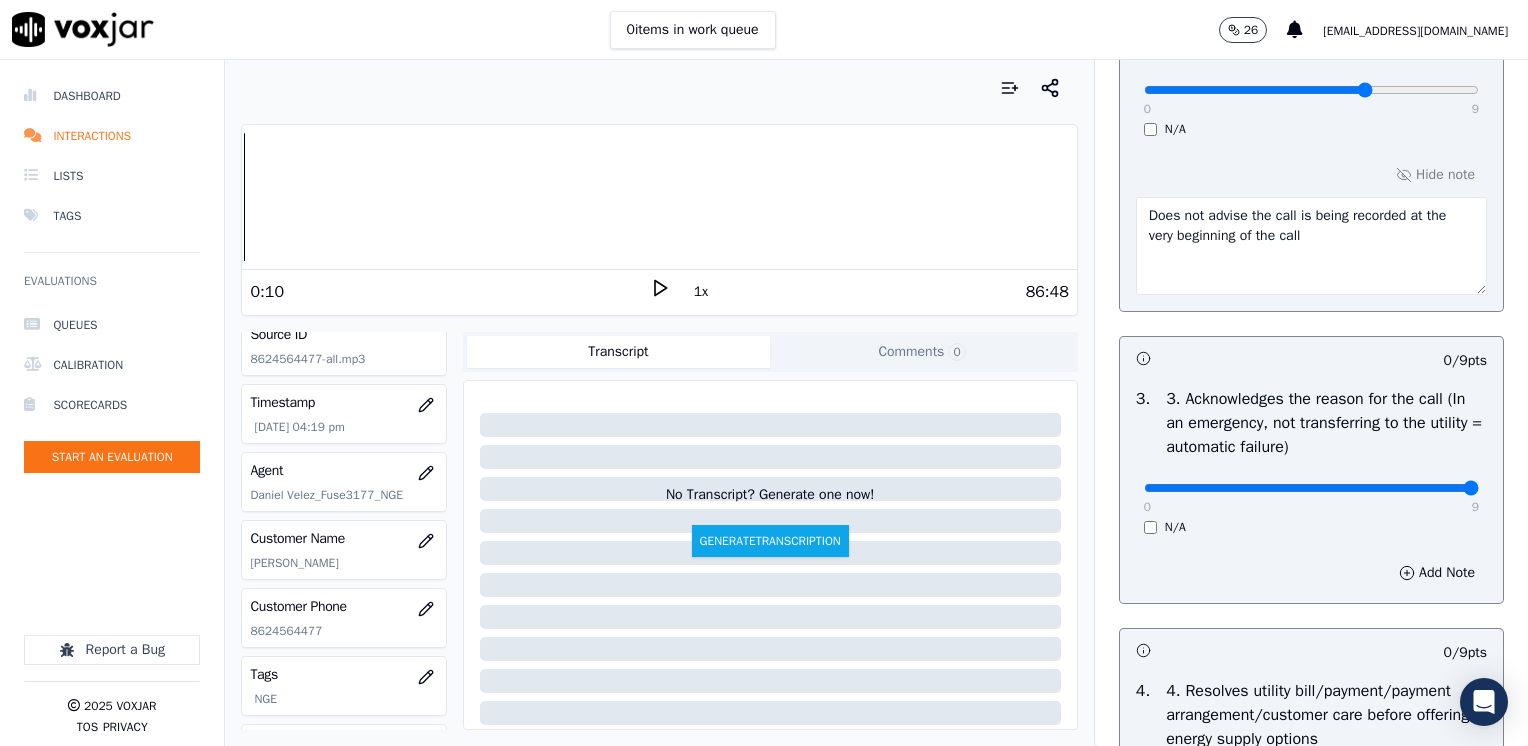 drag, startPoint x: 1133, startPoint y: 487, endPoint x: 1531, endPoint y: 487, distance: 398 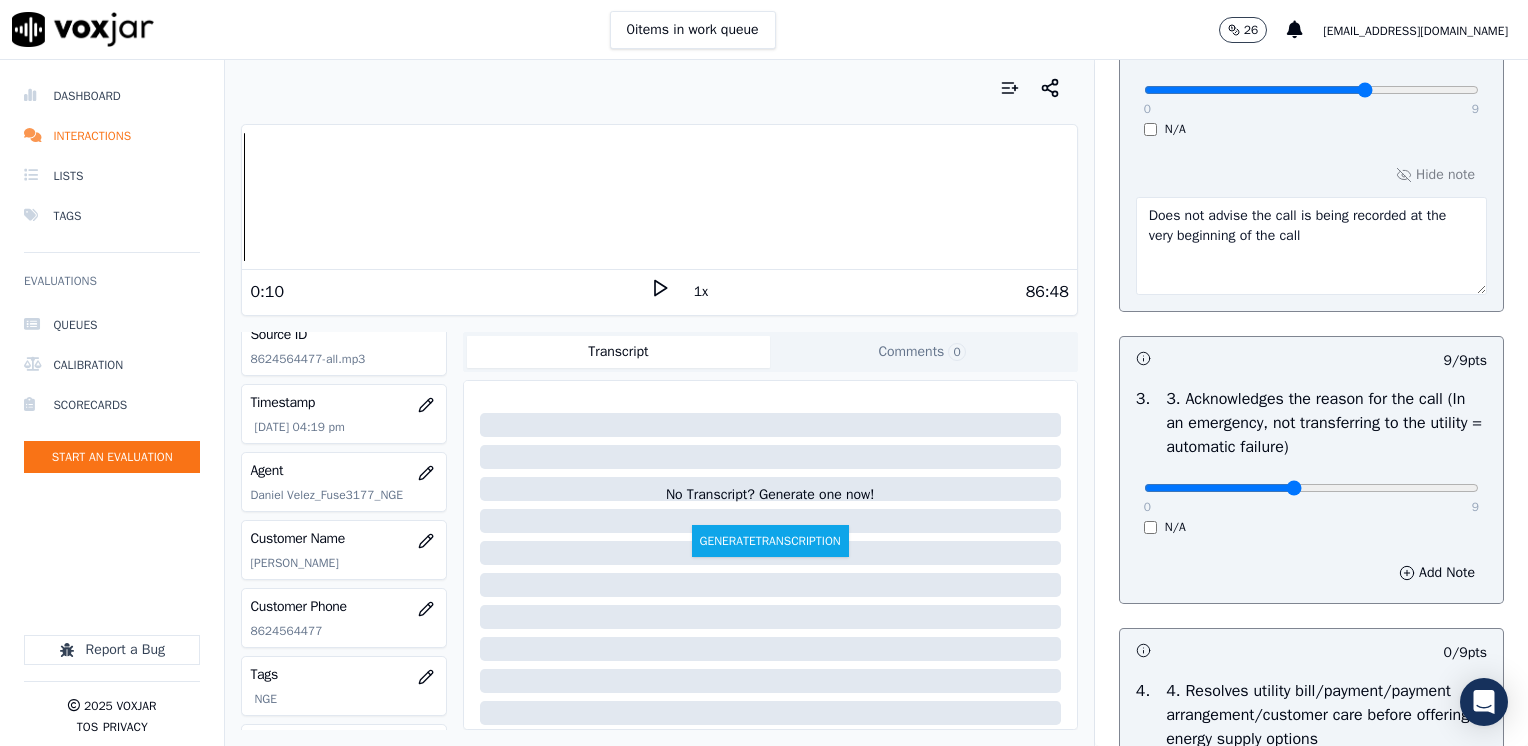 type on "4" 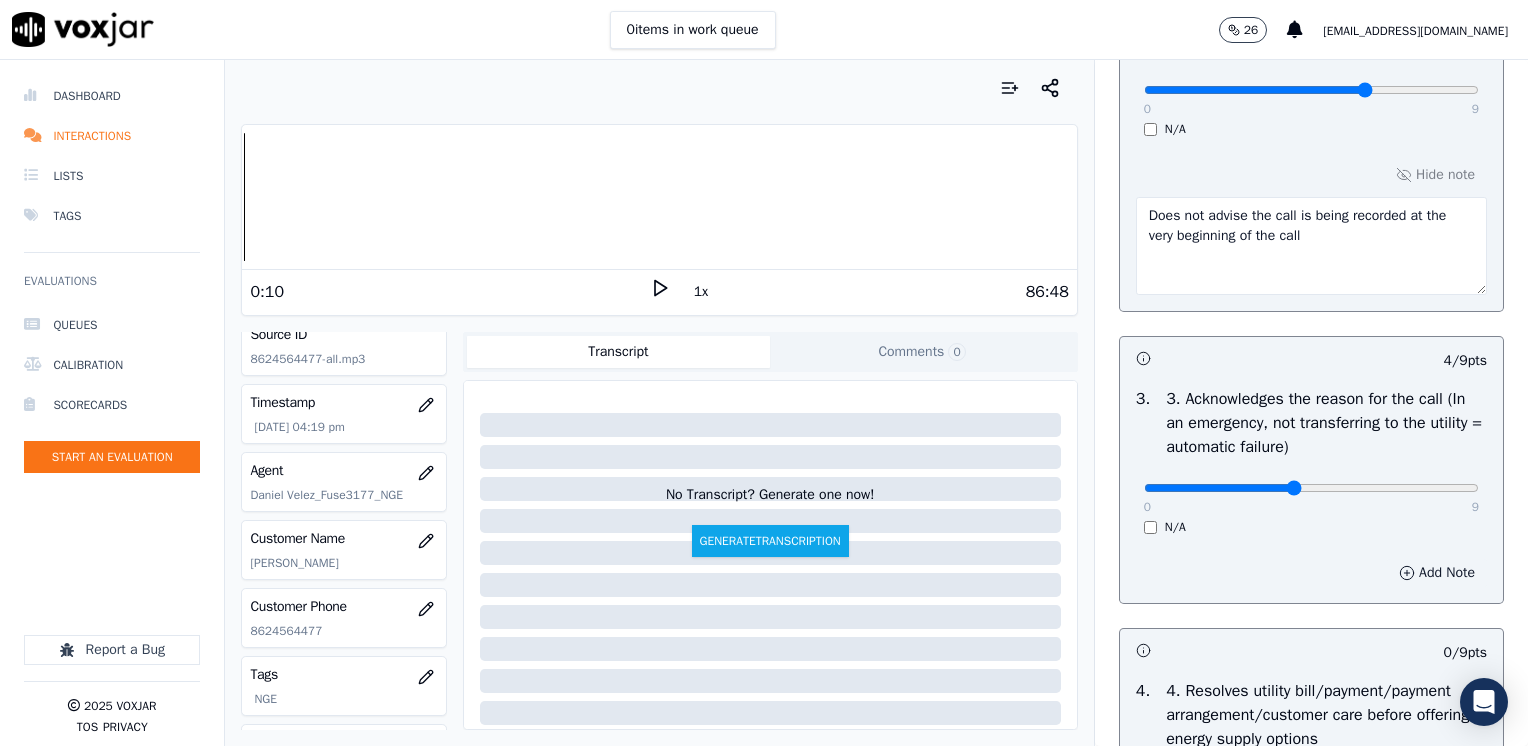click on "Add Note" at bounding box center (1437, 573) 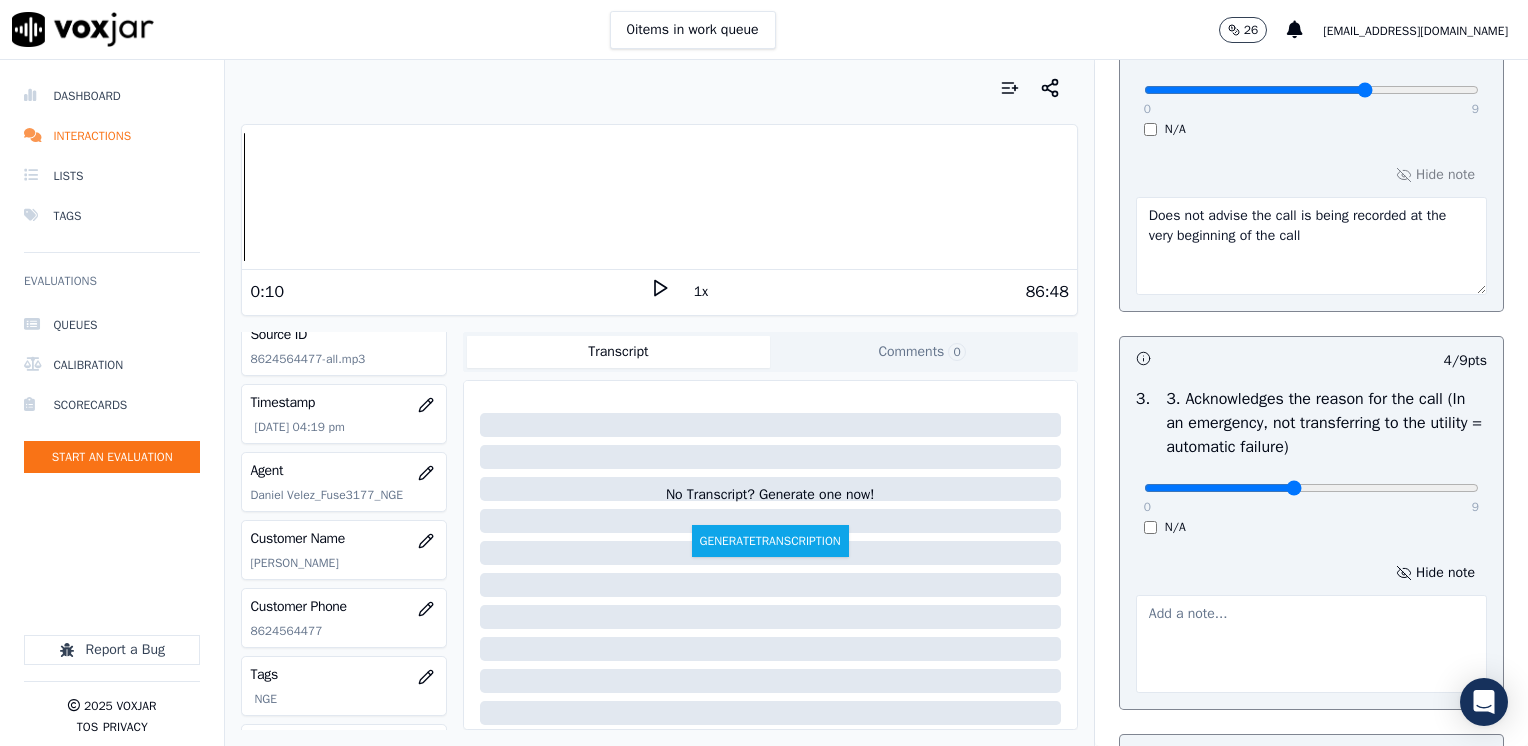 click at bounding box center [1311, 644] 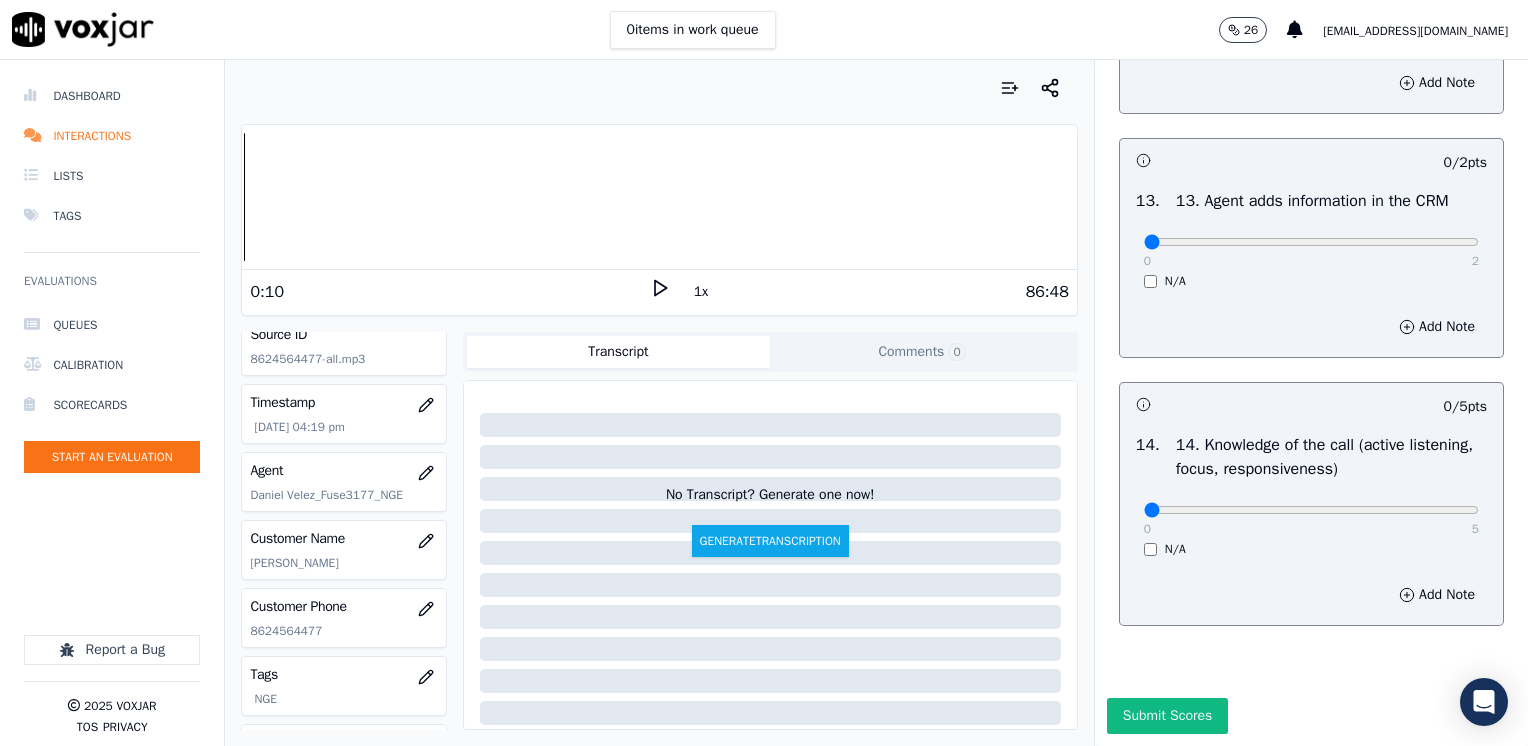 scroll, scrollTop: 3670, scrollLeft: 0, axis: vertical 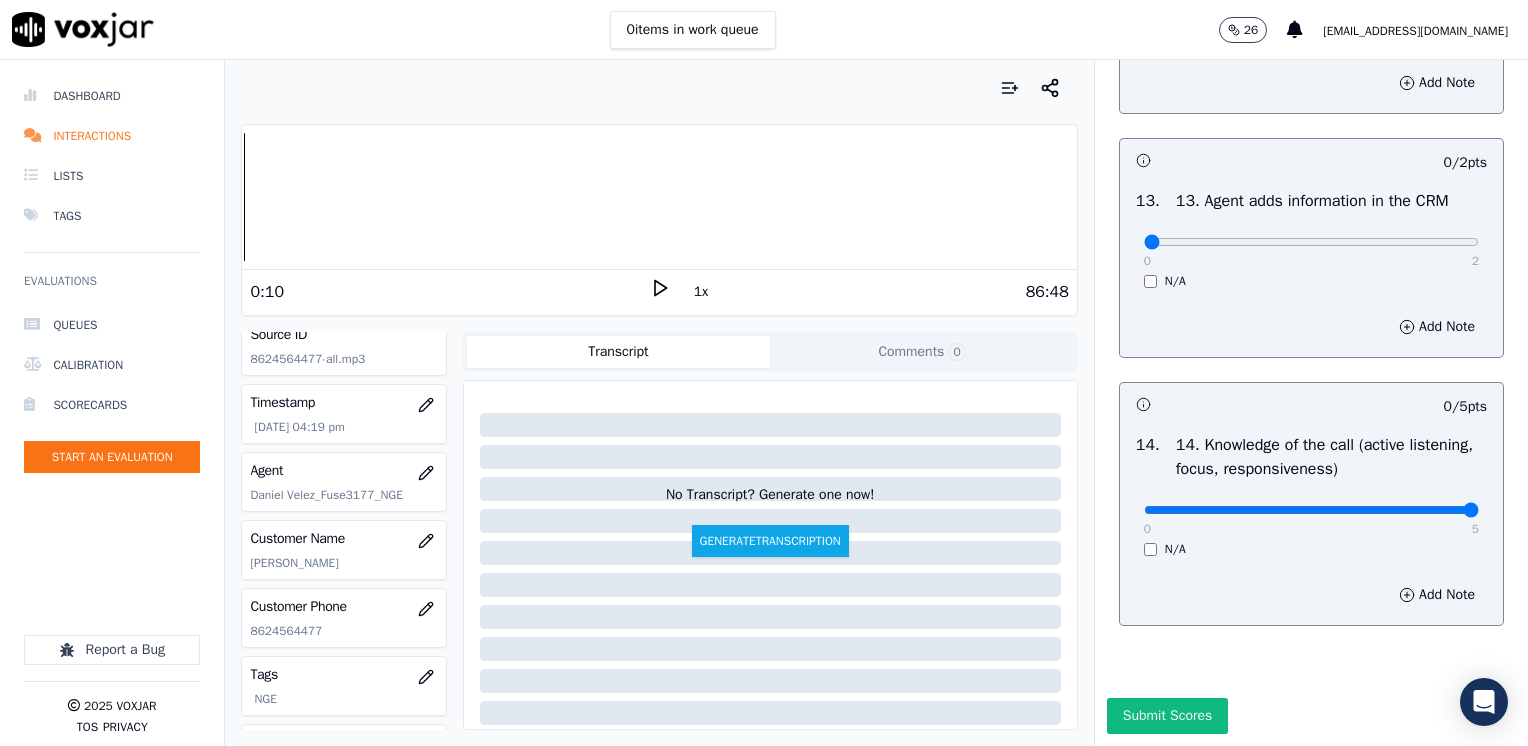 drag, startPoint x: 1139, startPoint y: 466, endPoint x: 1531, endPoint y: 466, distance: 392 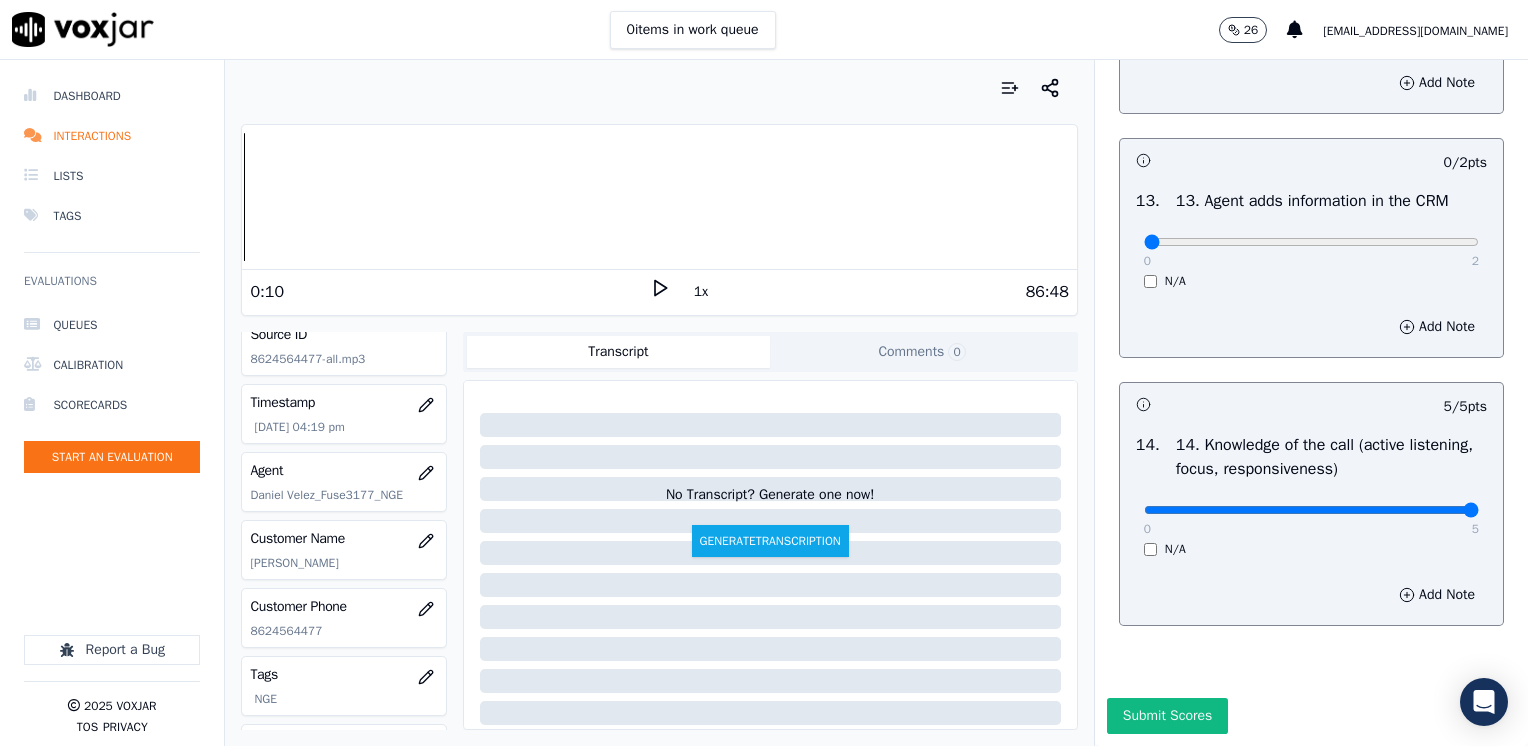 scroll, scrollTop: 3570, scrollLeft: 0, axis: vertical 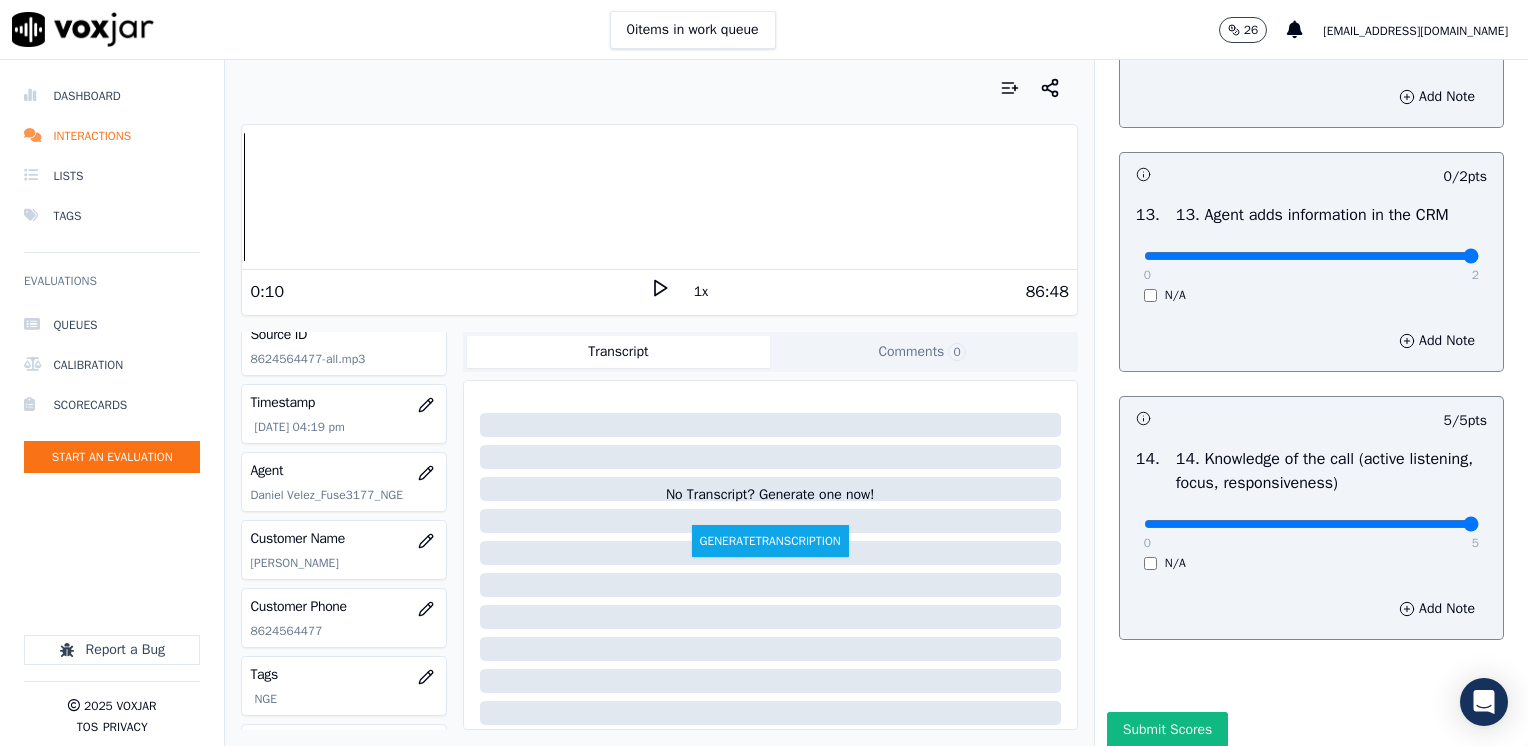 drag, startPoint x: 1131, startPoint y: 297, endPoint x: 1531, endPoint y: 306, distance: 400.10123 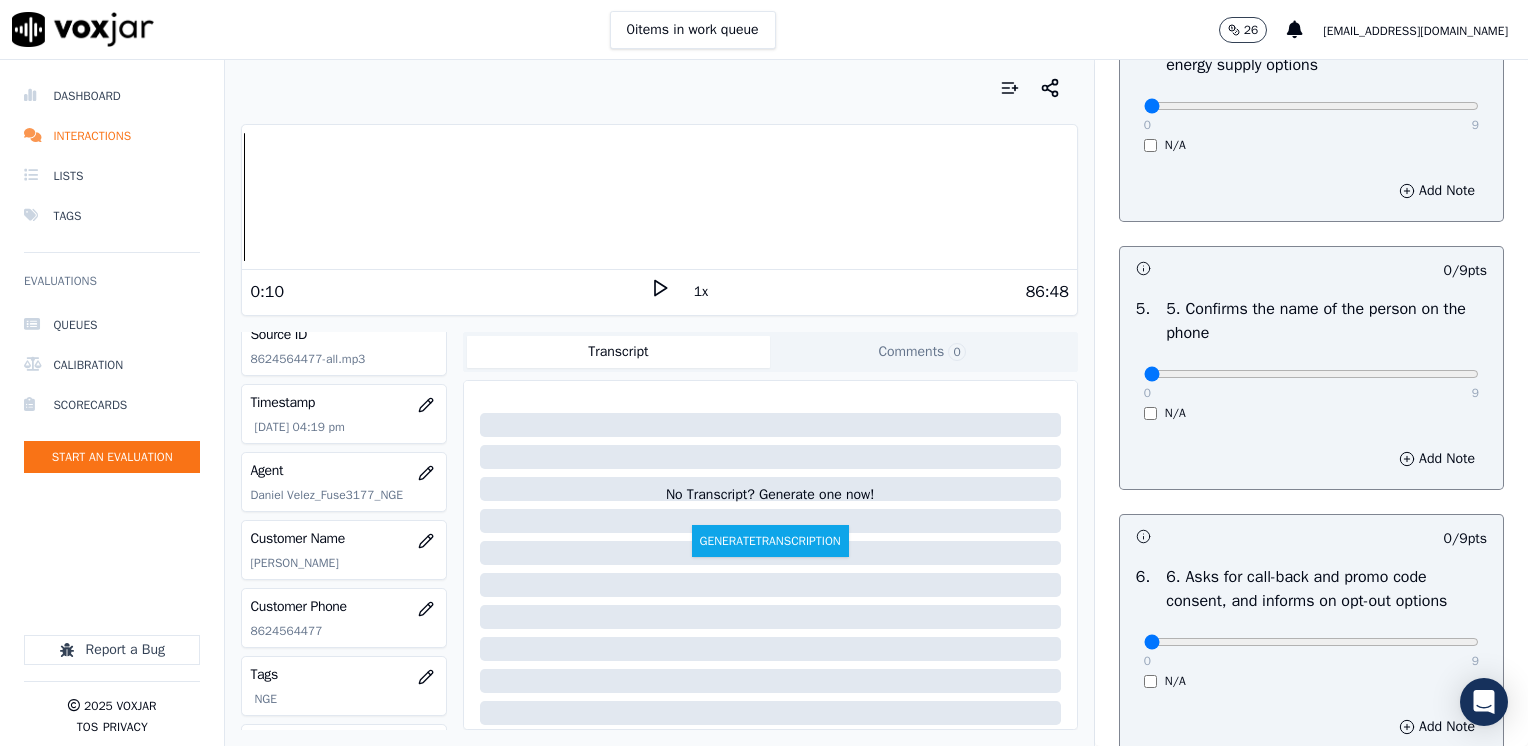 scroll, scrollTop: 1370, scrollLeft: 0, axis: vertical 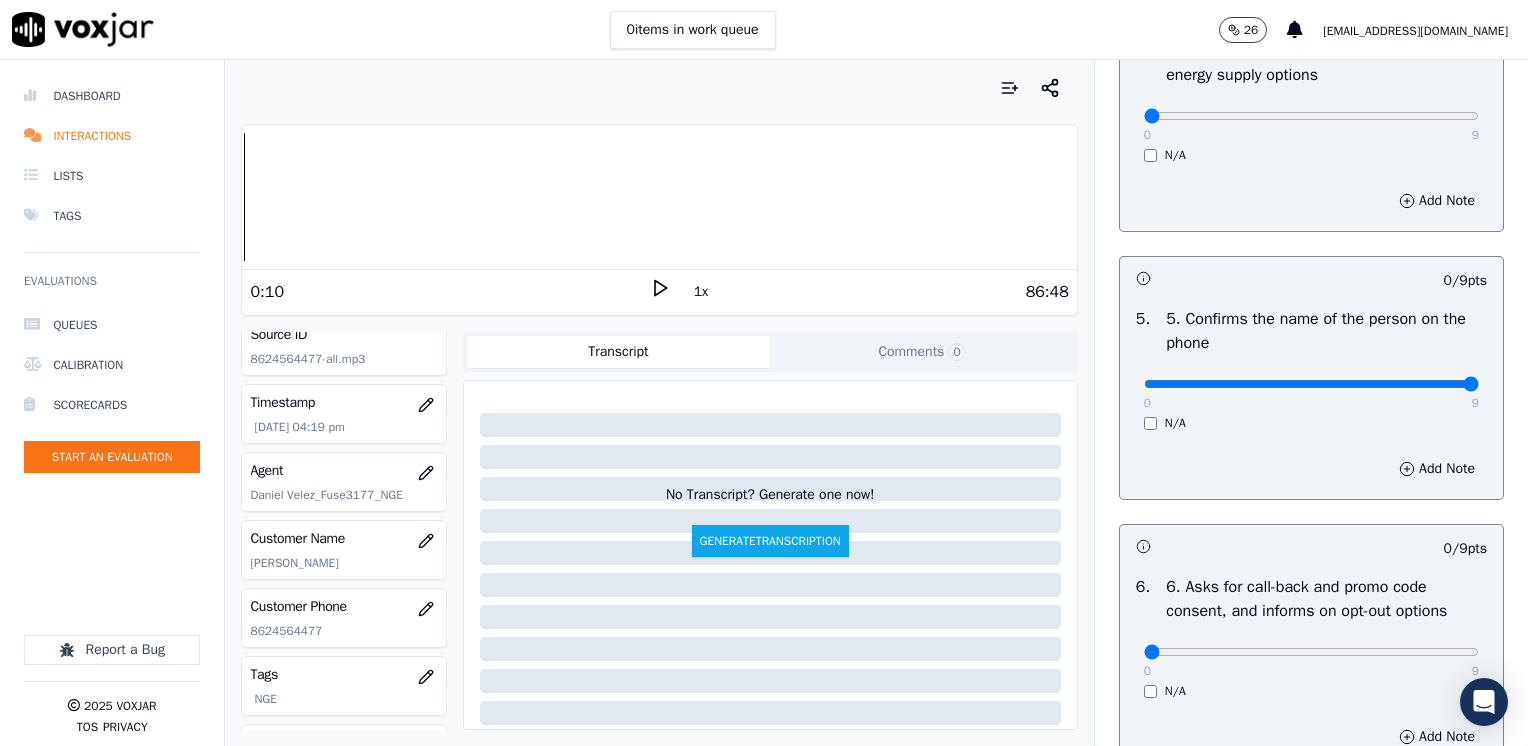 drag, startPoint x: 1131, startPoint y: 382, endPoint x: 1531, endPoint y: 386, distance: 400.02 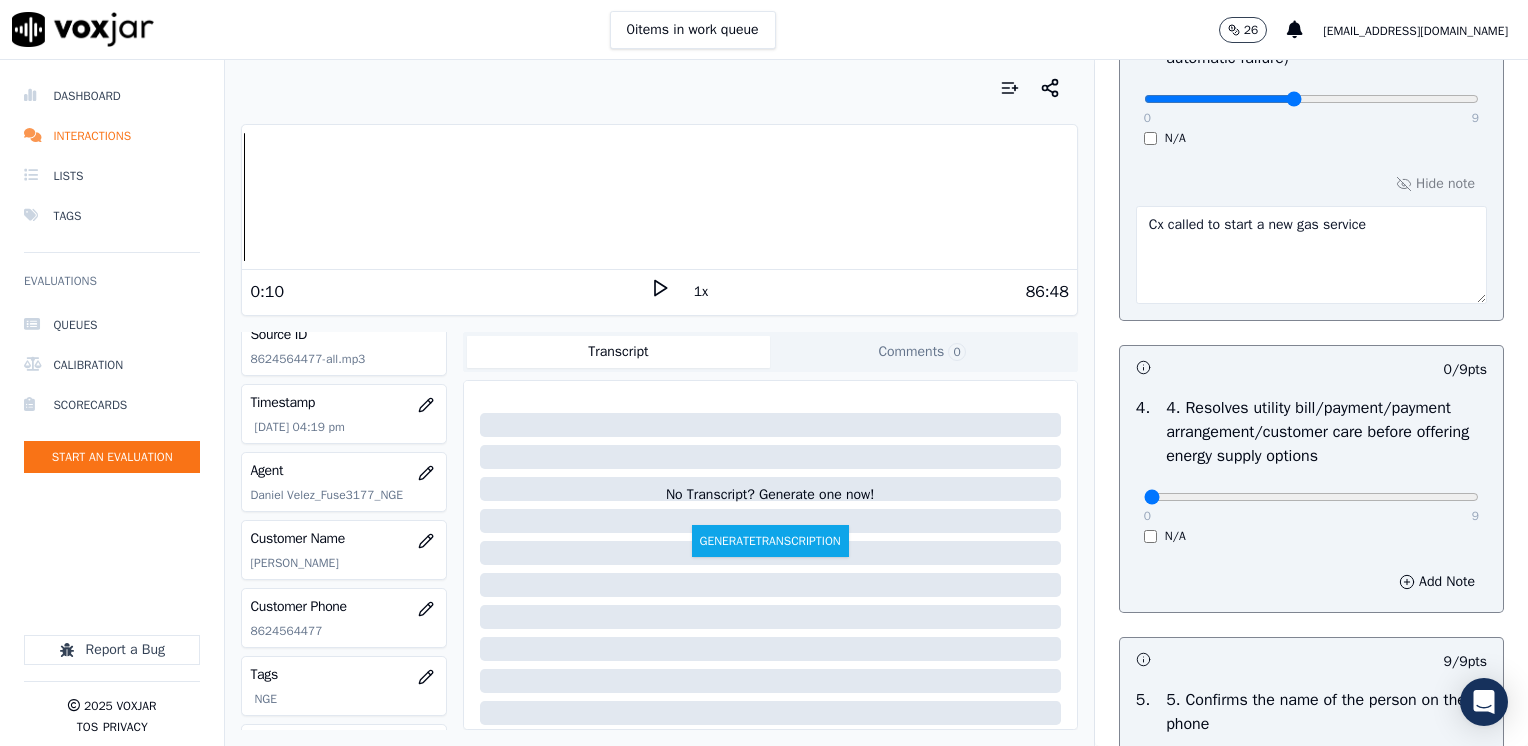 scroll, scrollTop: 870, scrollLeft: 0, axis: vertical 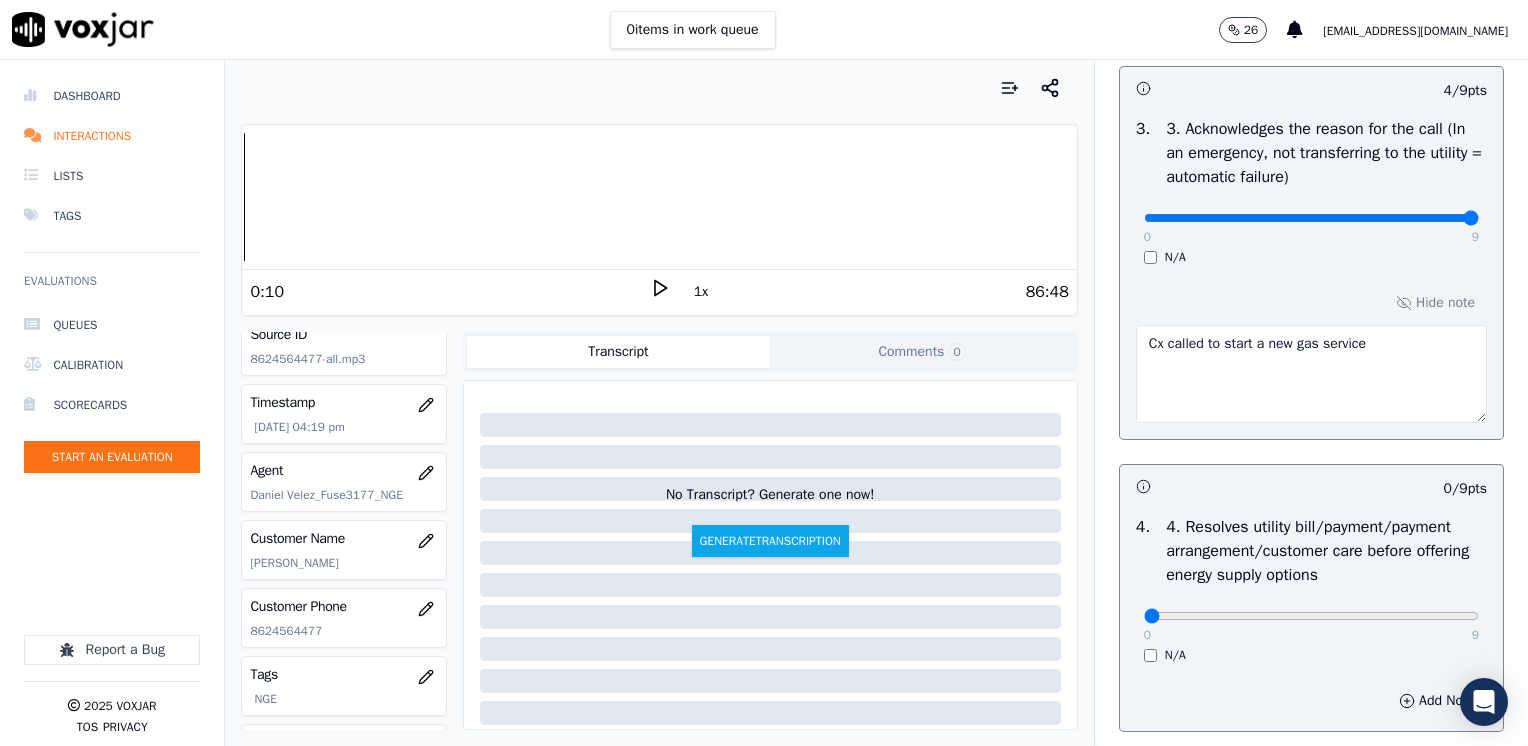 drag, startPoint x: 1261, startPoint y: 214, endPoint x: 1475, endPoint y: 208, distance: 214.08409 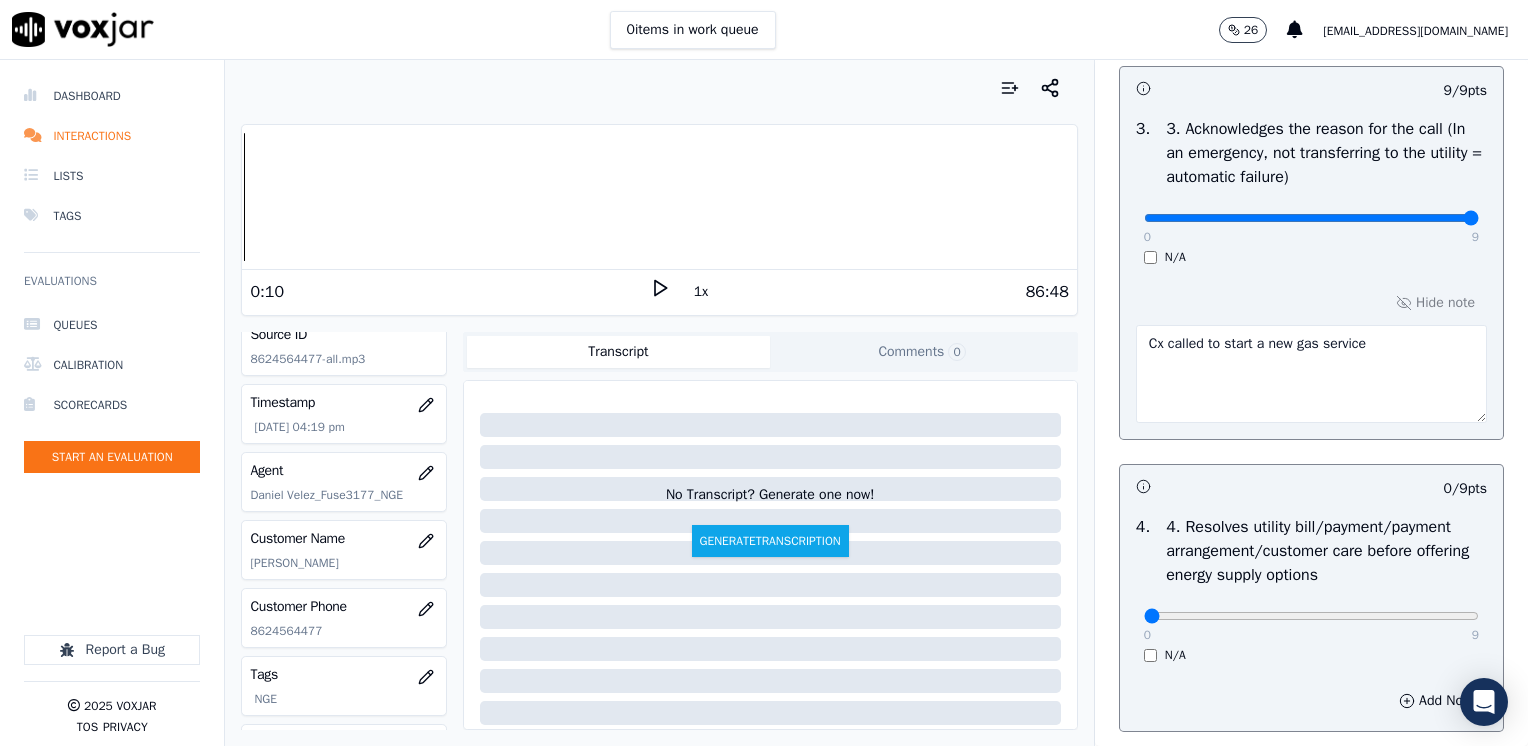 scroll, scrollTop: 1070, scrollLeft: 0, axis: vertical 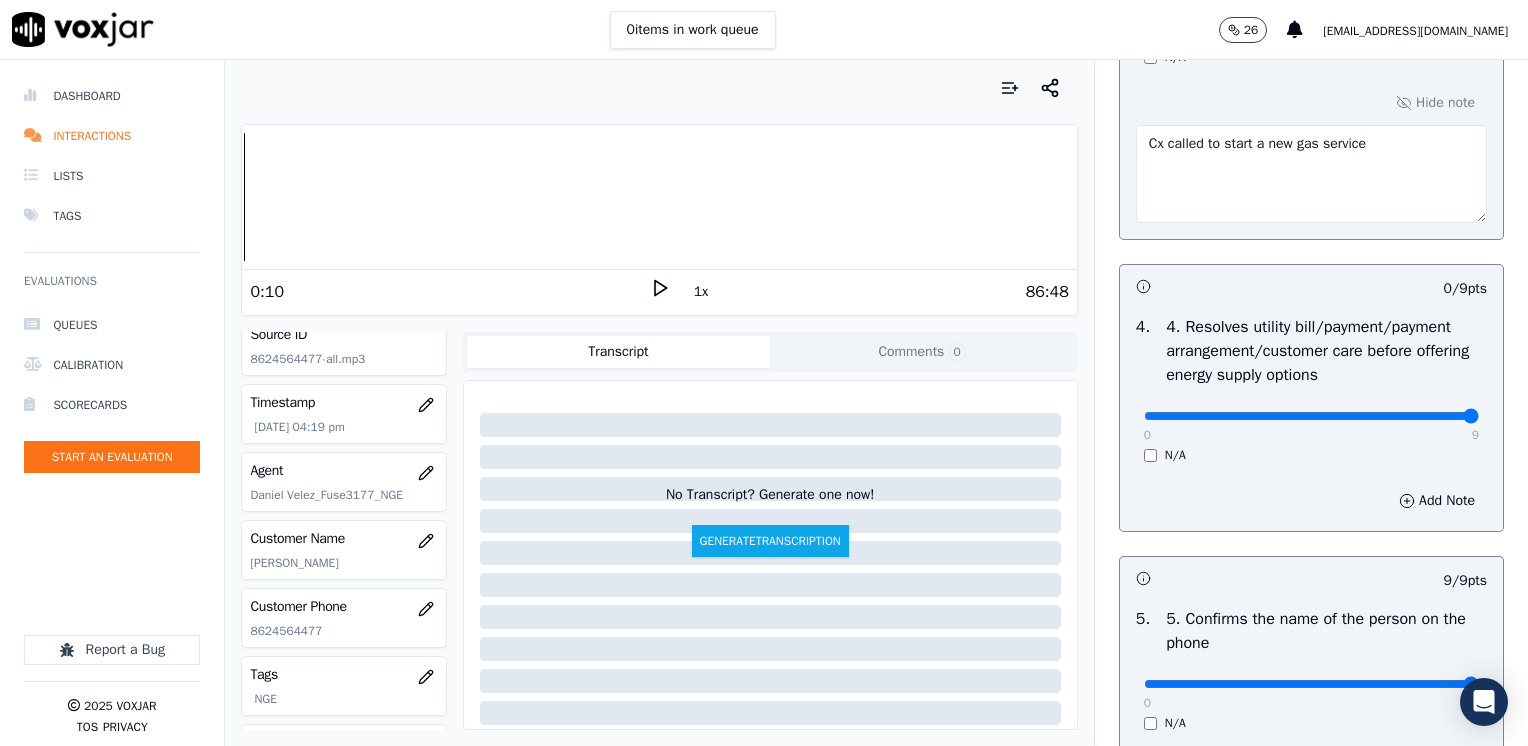 drag, startPoint x: 1131, startPoint y: 422, endPoint x: 1492, endPoint y: 407, distance: 361.3115 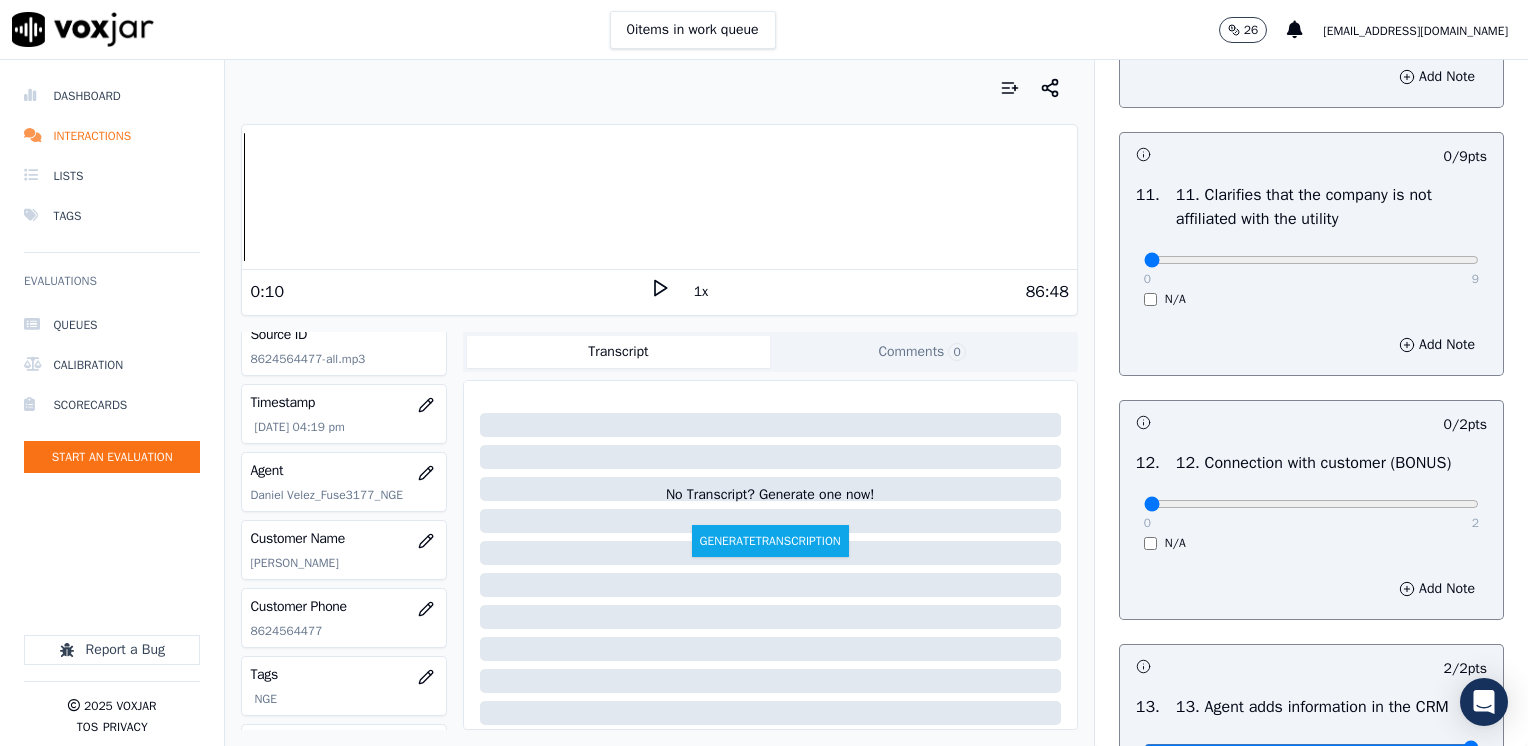 scroll, scrollTop: 3070, scrollLeft: 0, axis: vertical 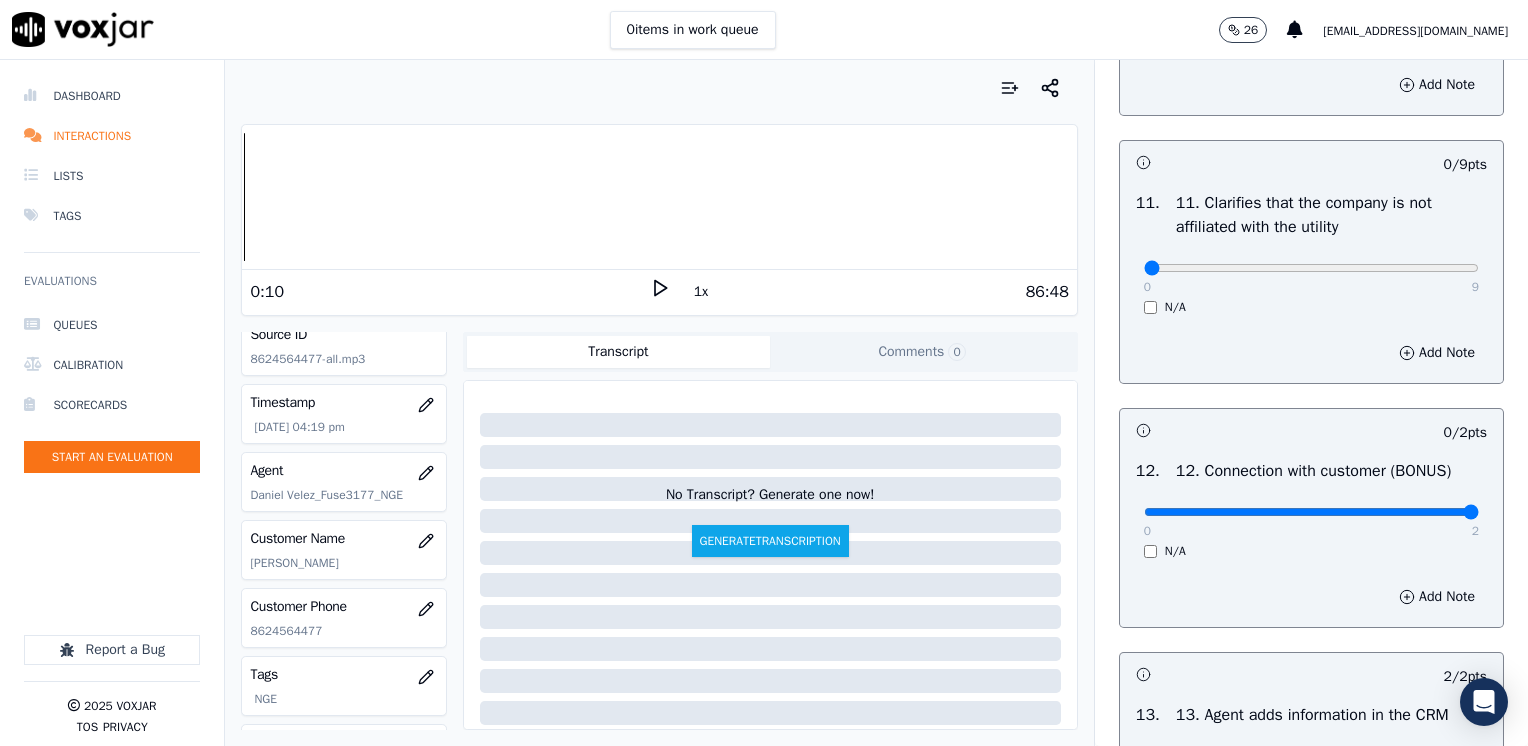 drag, startPoint x: 1128, startPoint y: 558, endPoint x: 1467, endPoint y: 581, distance: 339.77933 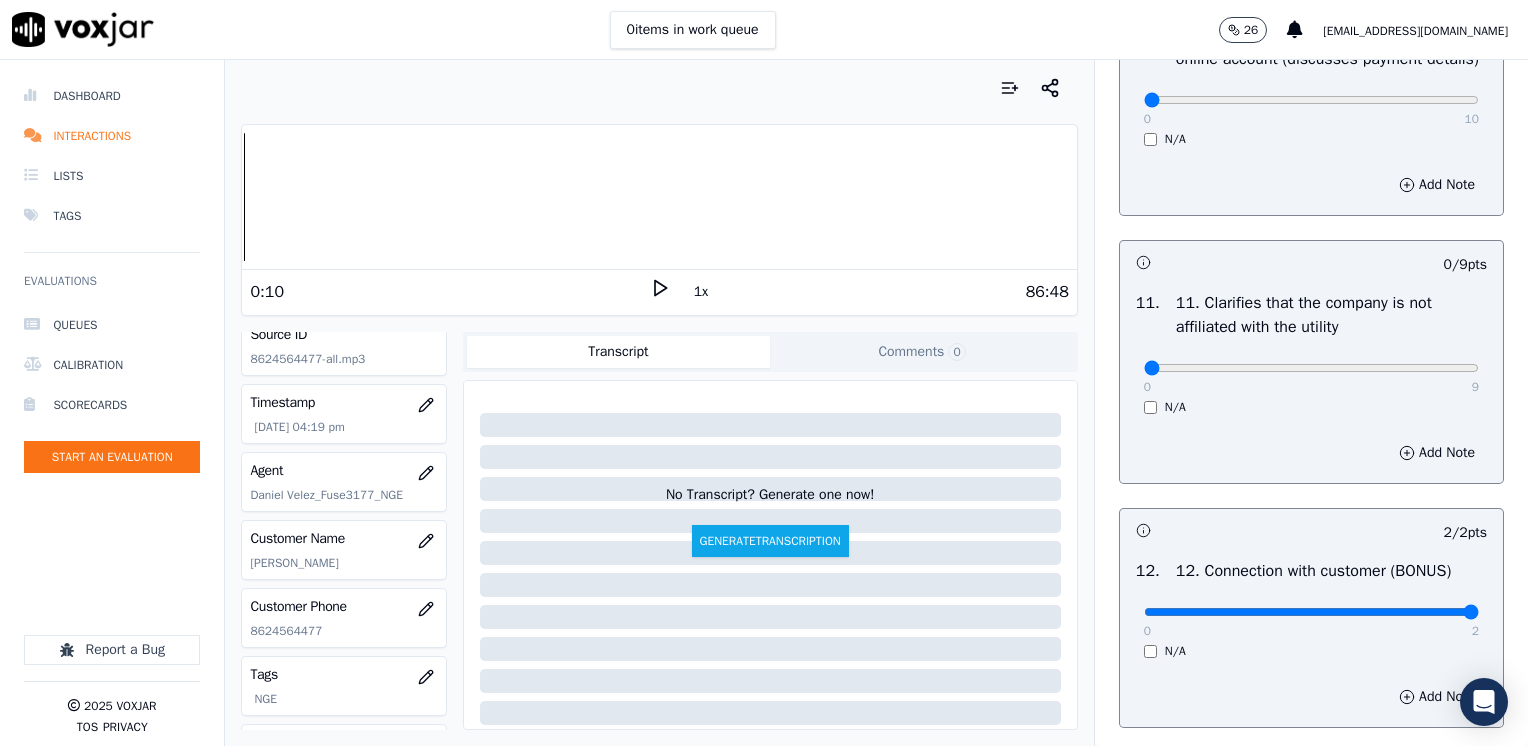 scroll, scrollTop: 2770, scrollLeft: 0, axis: vertical 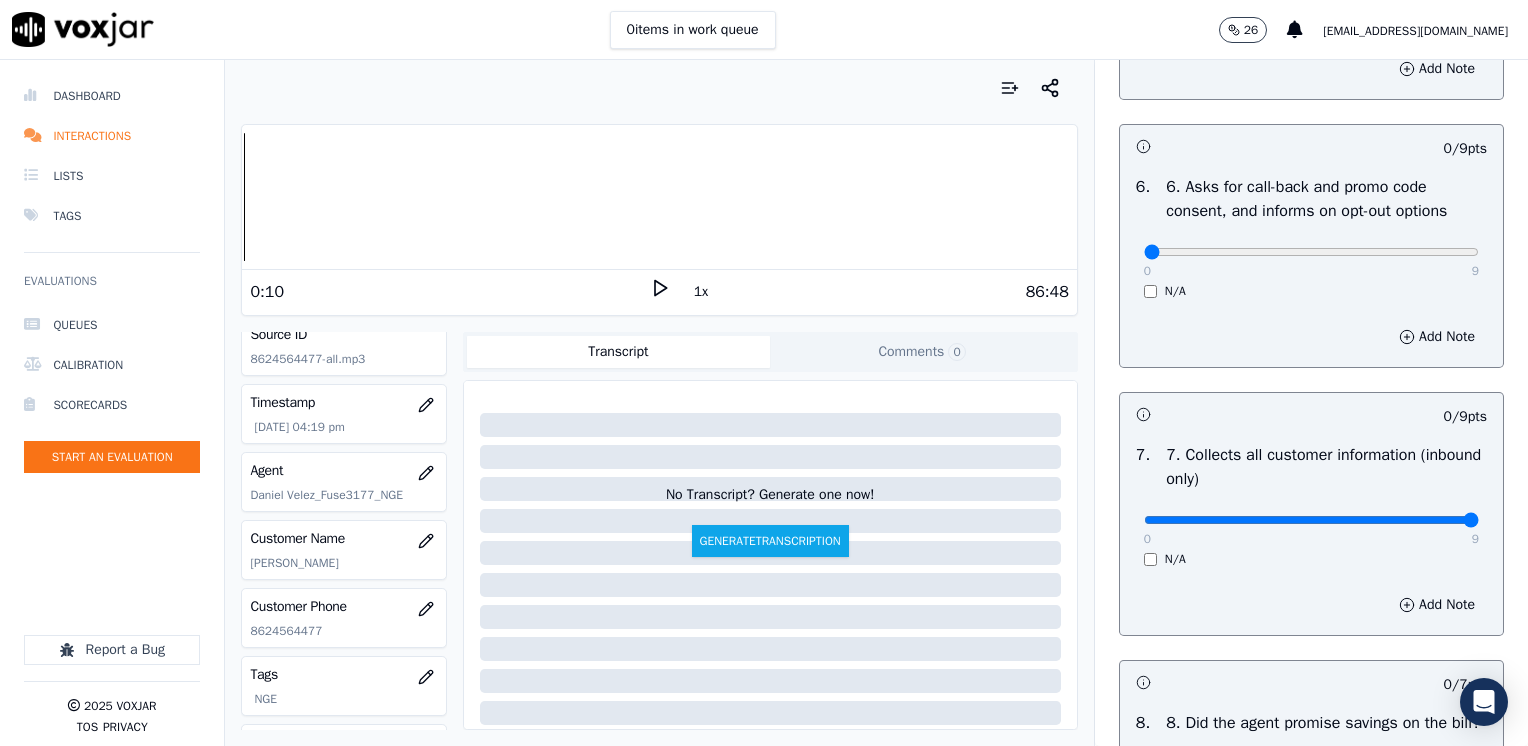 drag, startPoint x: 1127, startPoint y: 513, endPoint x: 1531, endPoint y: 510, distance: 404.01114 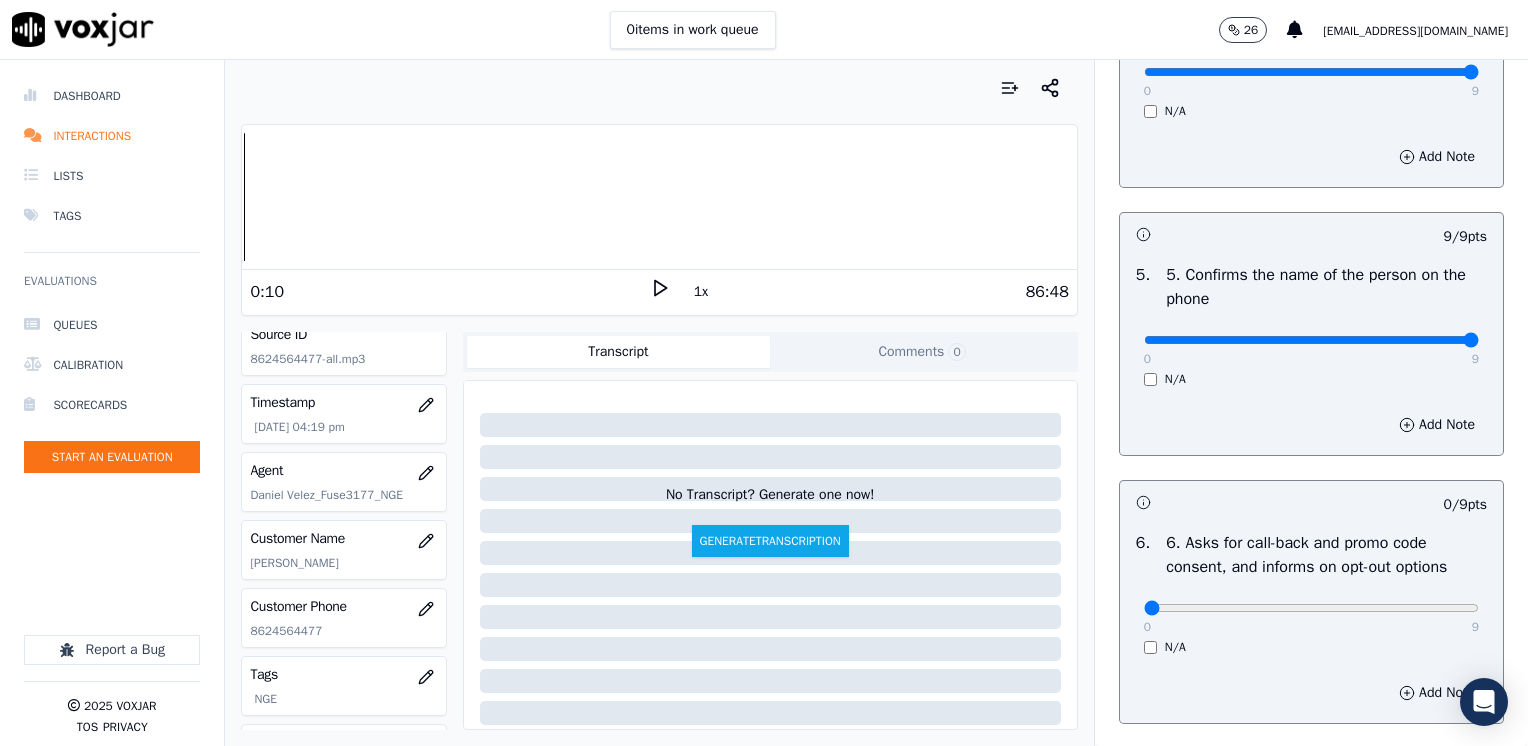 scroll, scrollTop: 1370, scrollLeft: 0, axis: vertical 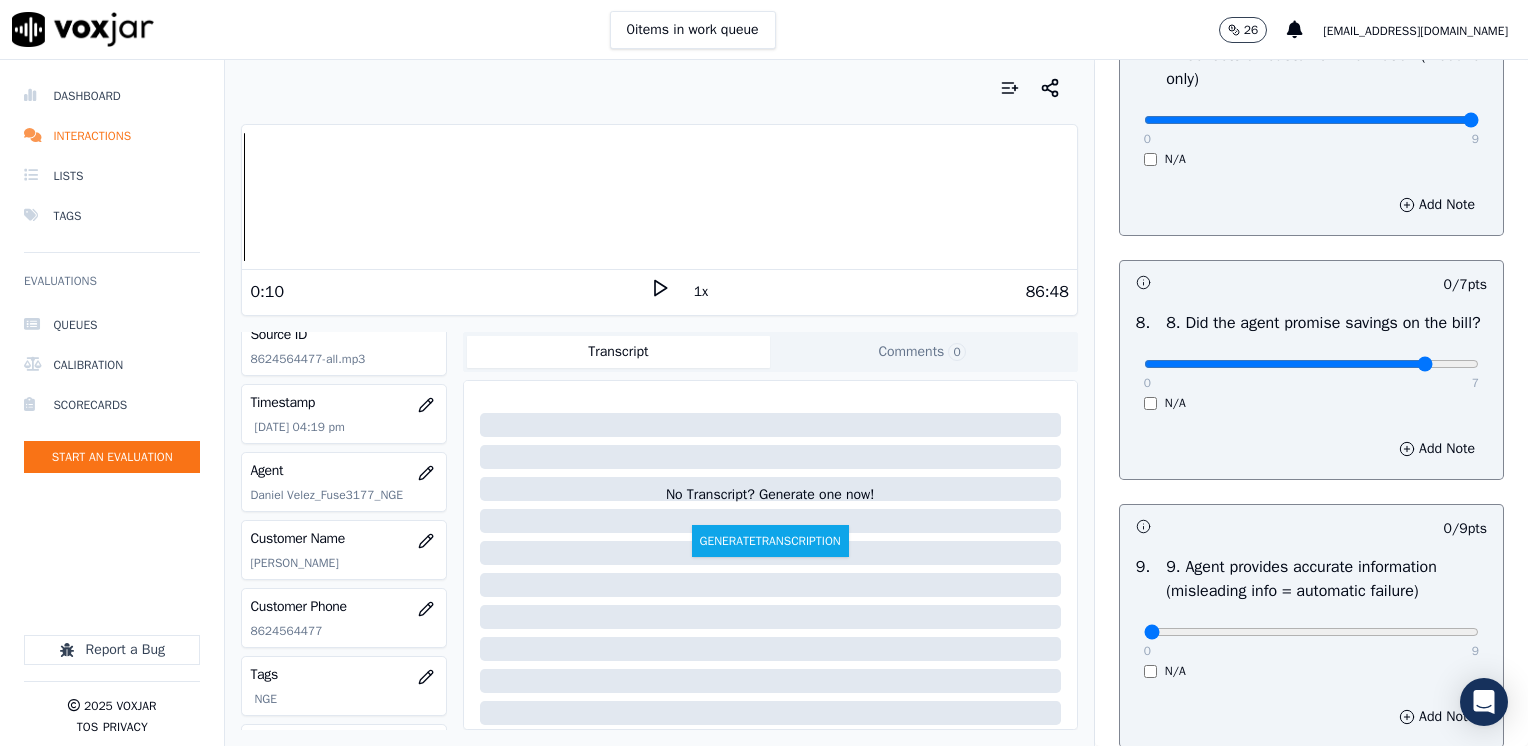 drag, startPoint x: 1134, startPoint y: 383, endPoint x: 1394, endPoint y: 398, distance: 260.43234 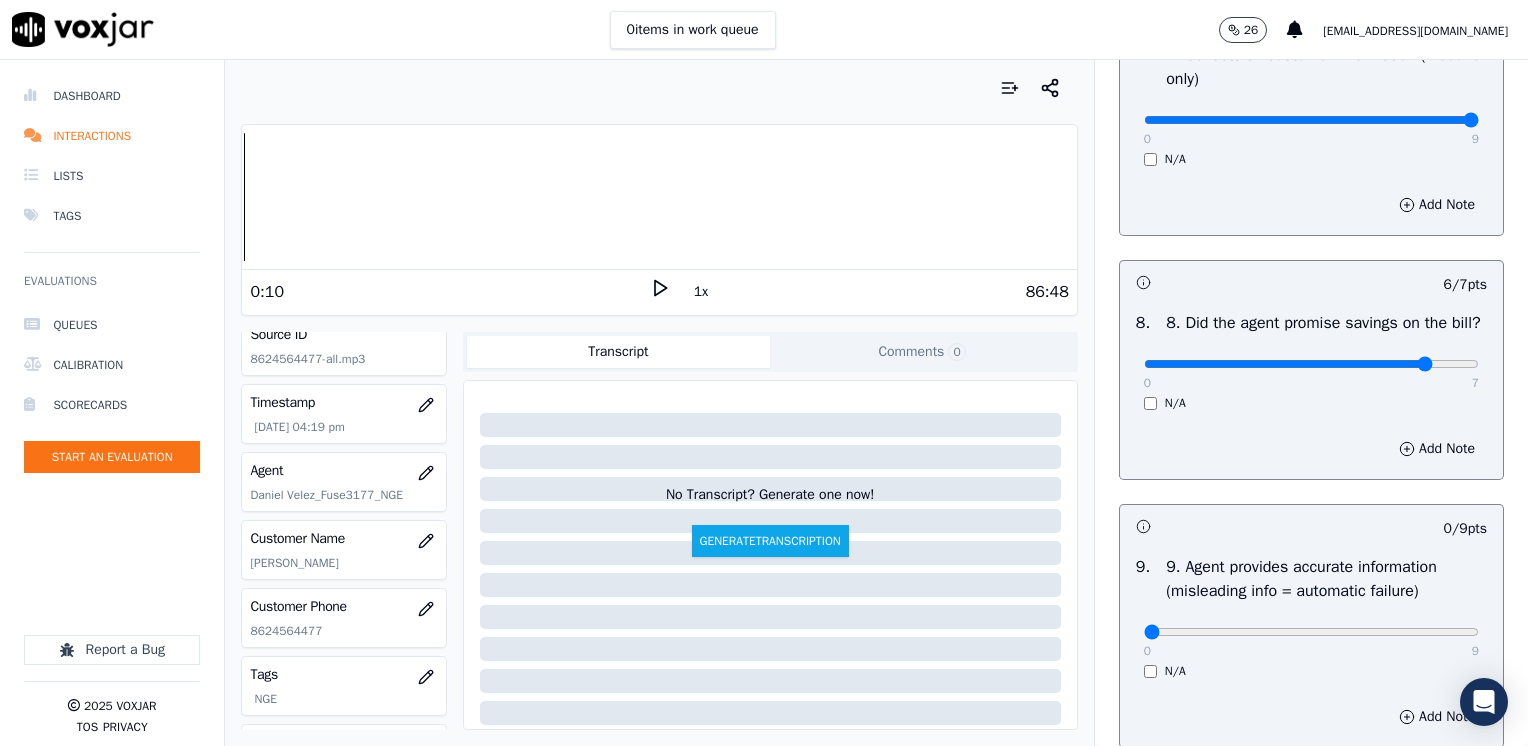 click at bounding box center [1311, -1854] 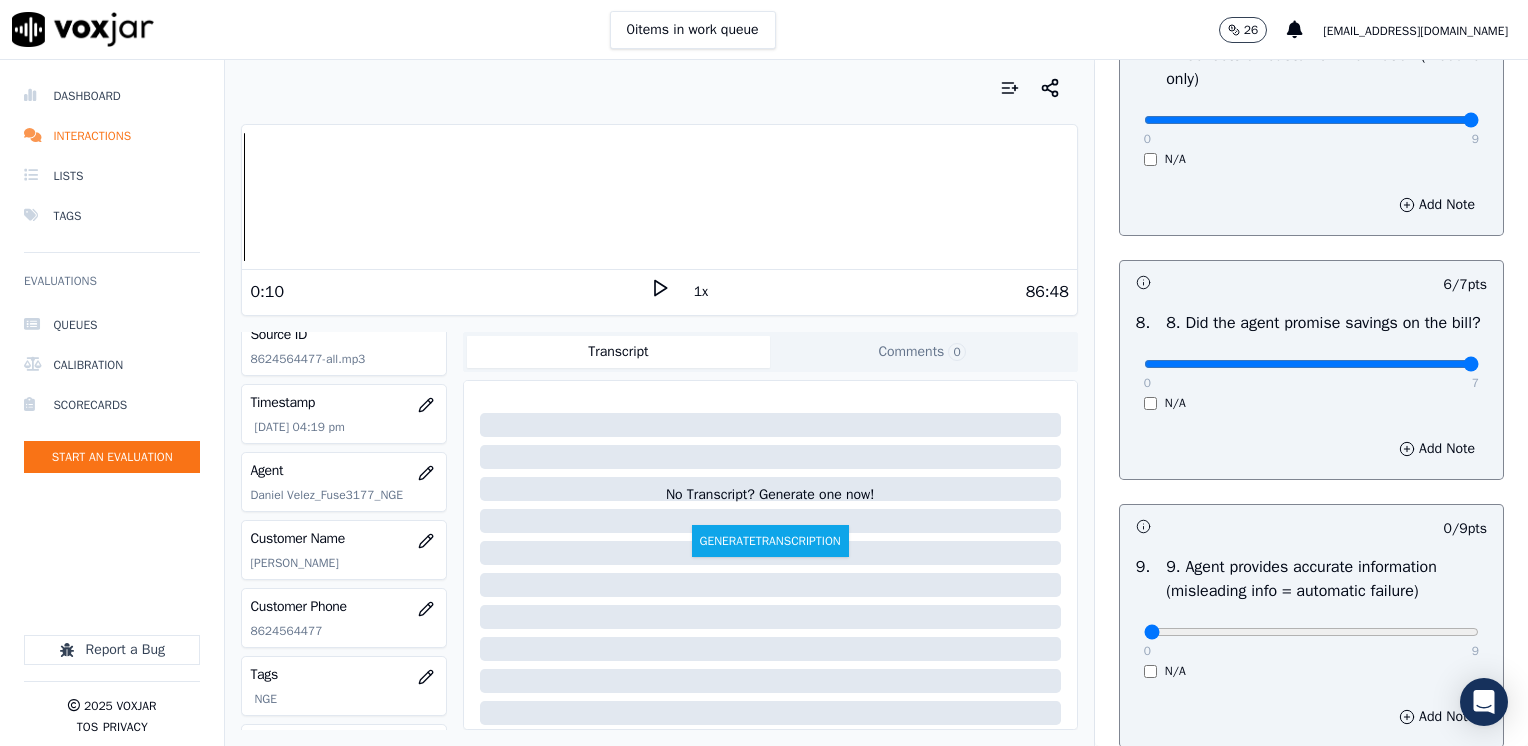 drag, startPoint x: 1385, startPoint y: 386, endPoint x: 1406, endPoint y: 382, distance: 21.377558 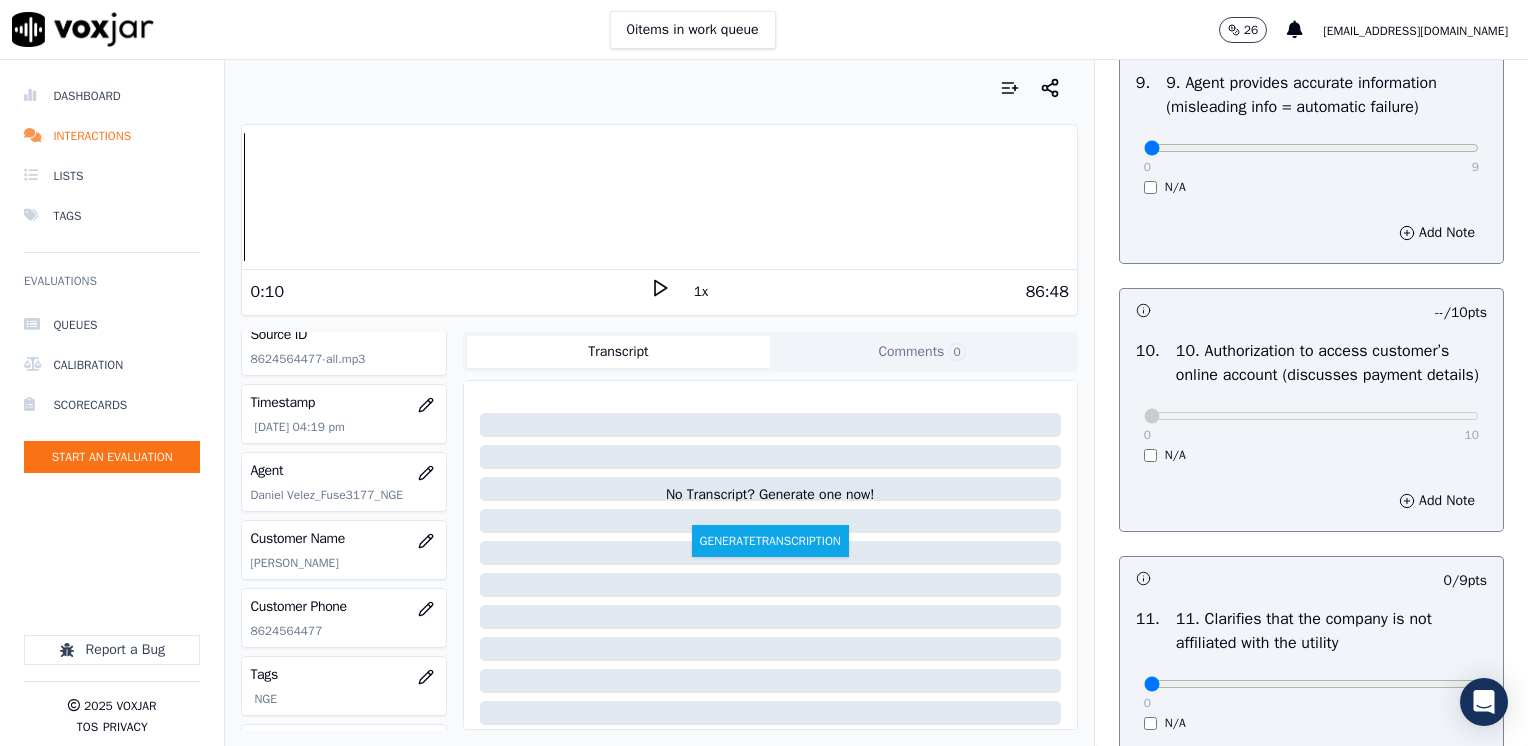 scroll, scrollTop: 2670, scrollLeft: 0, axis: vertical 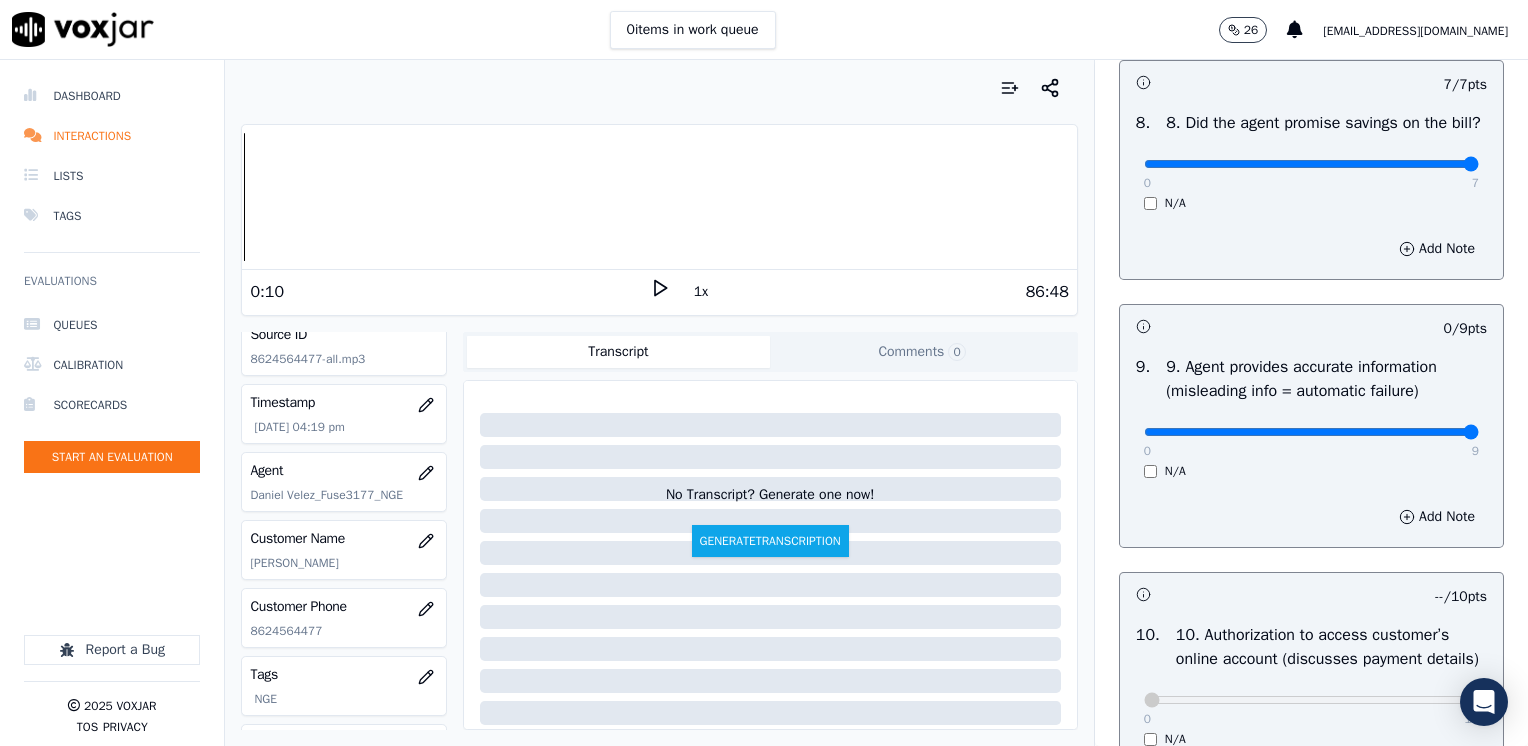click at bounding box center [1311, -2054] 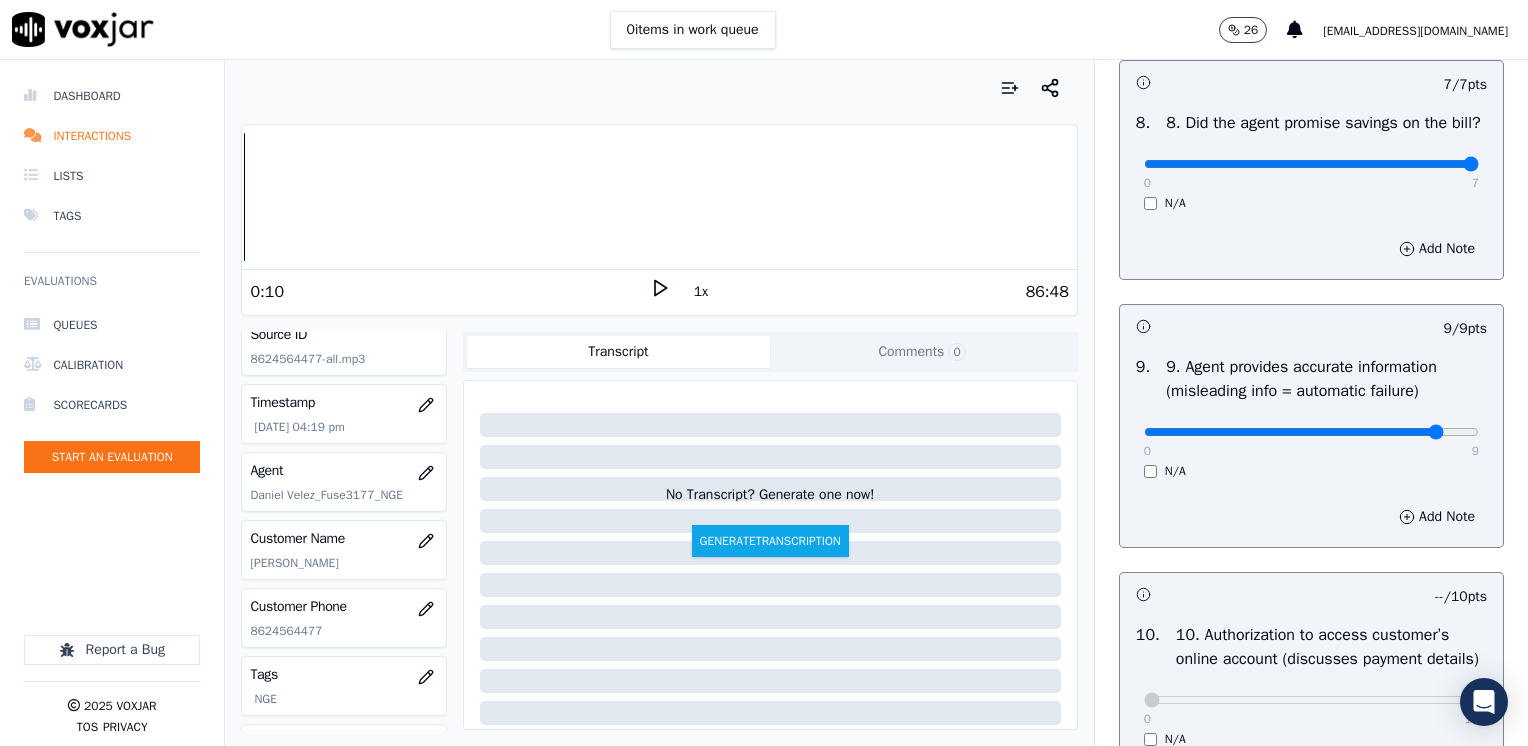 type on "8" 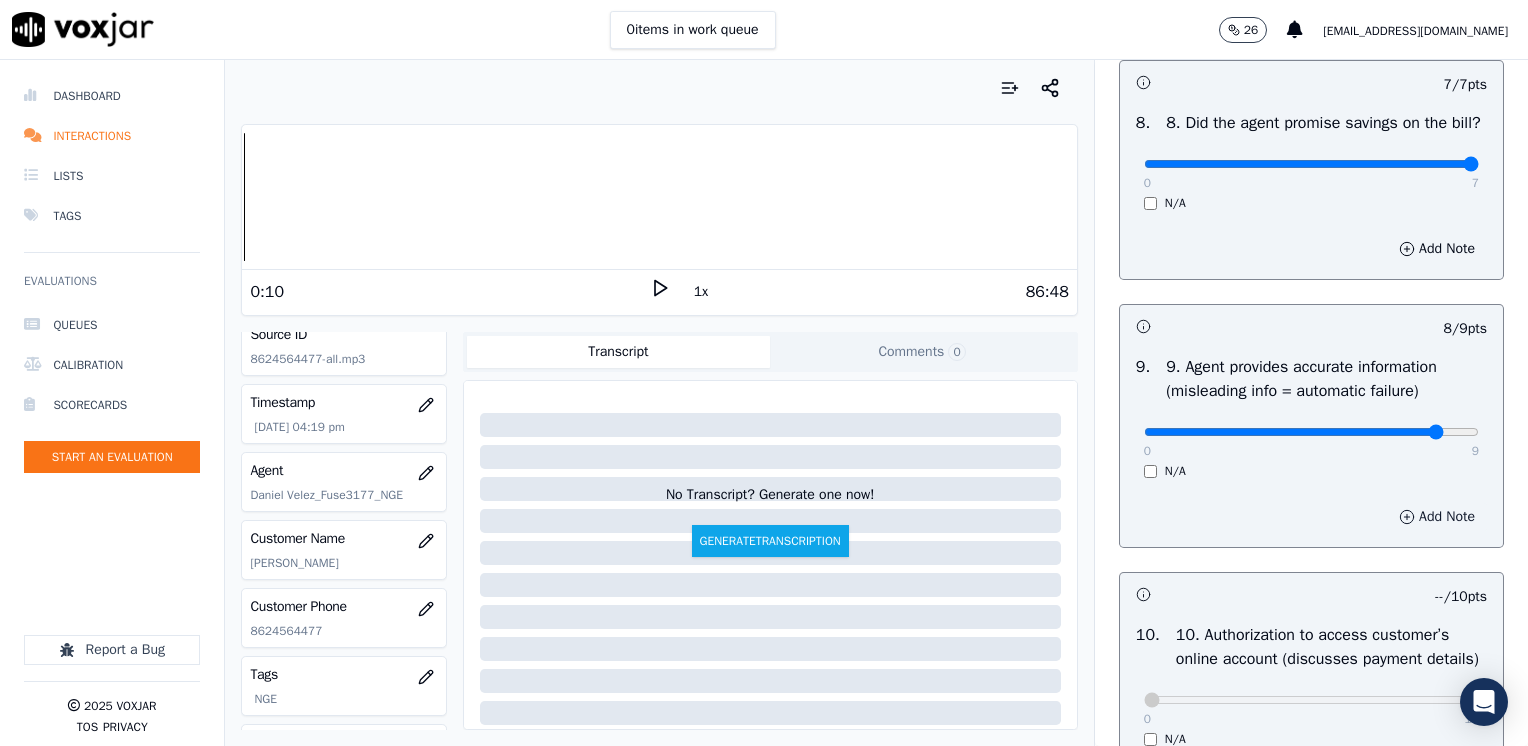 click on "Add Note" at bounding box center (1437, 517) 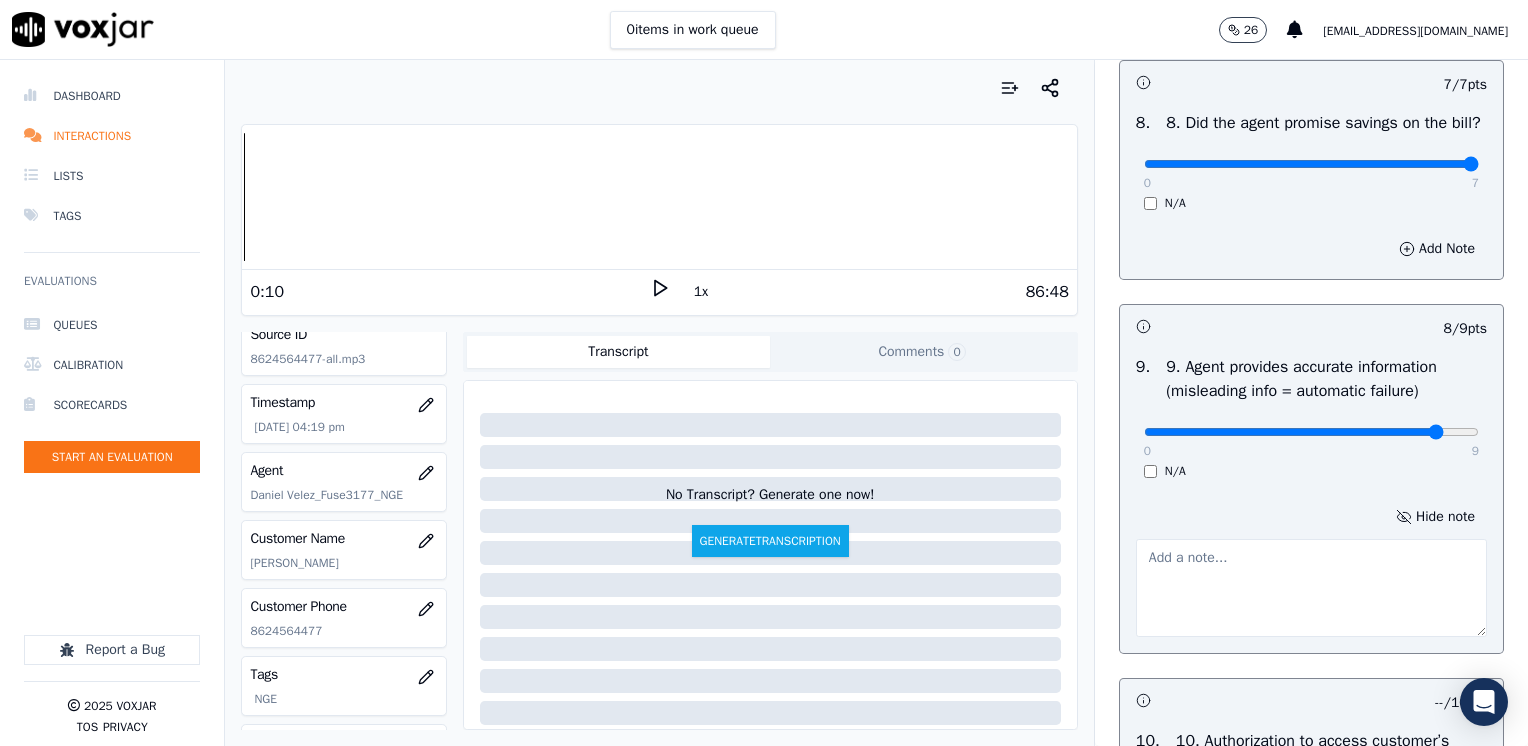 click at bounding box center [1311, 588] 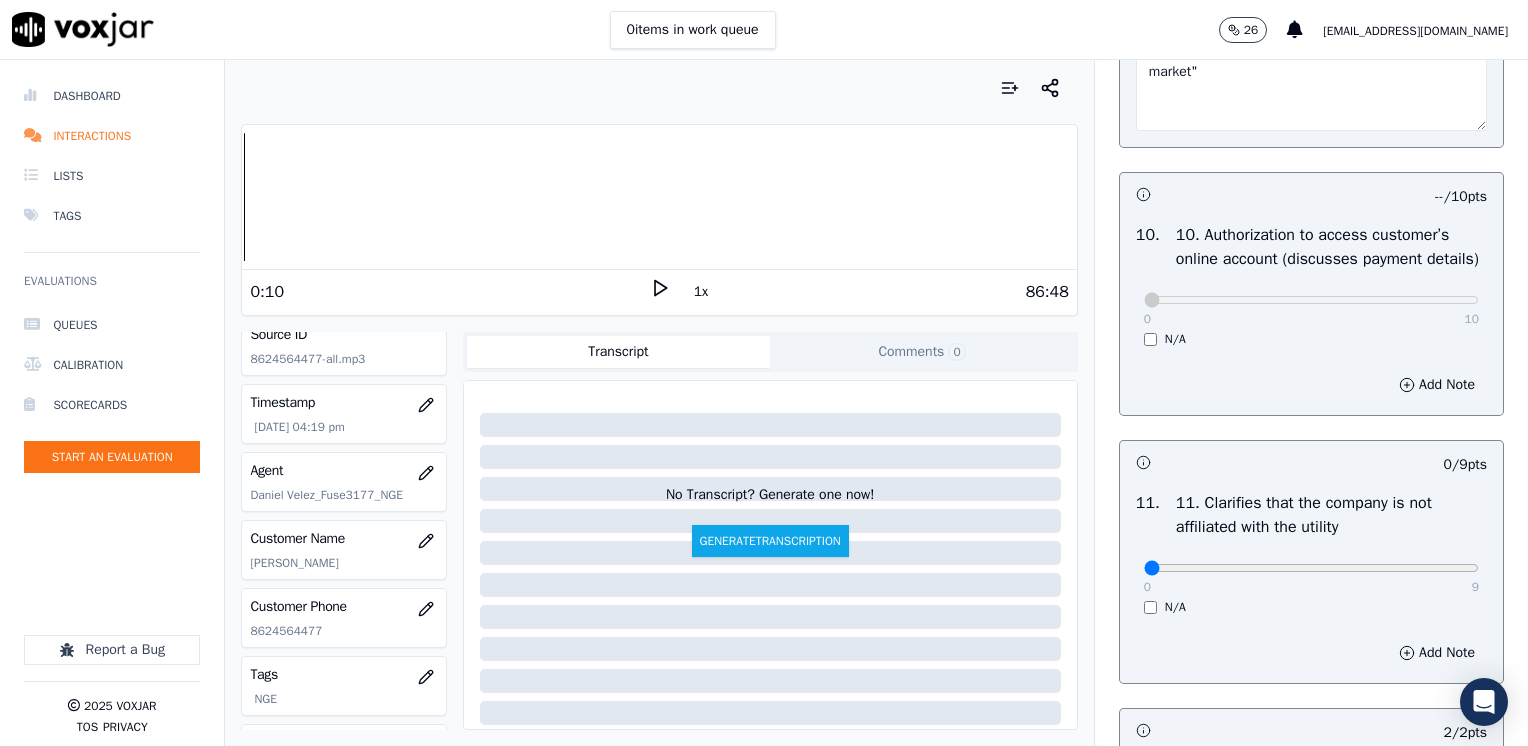 scroll, scrollTop: 3076, scrollLeft: 0, axis: vertical 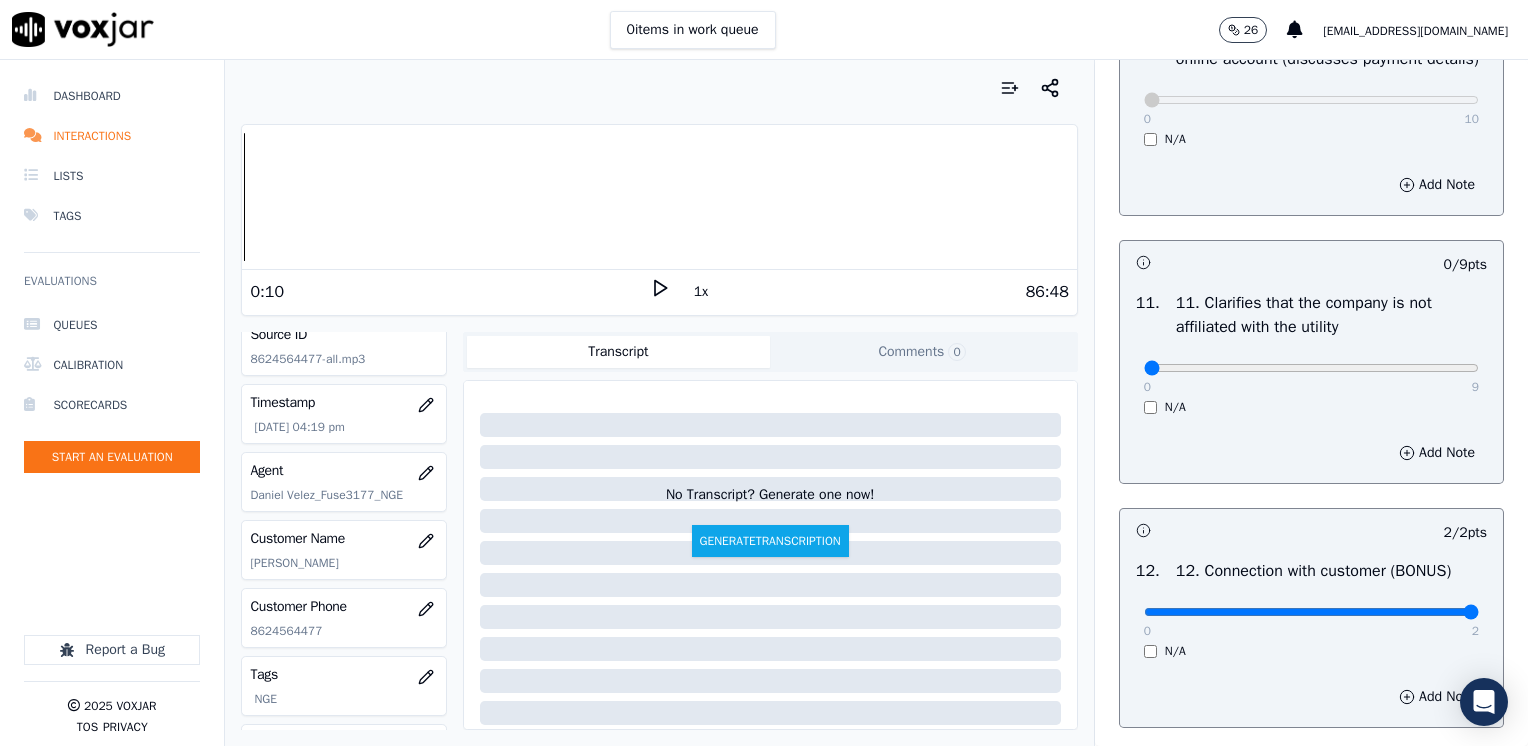 type on "Avoid using phrases like "the lowest rate in the market"" 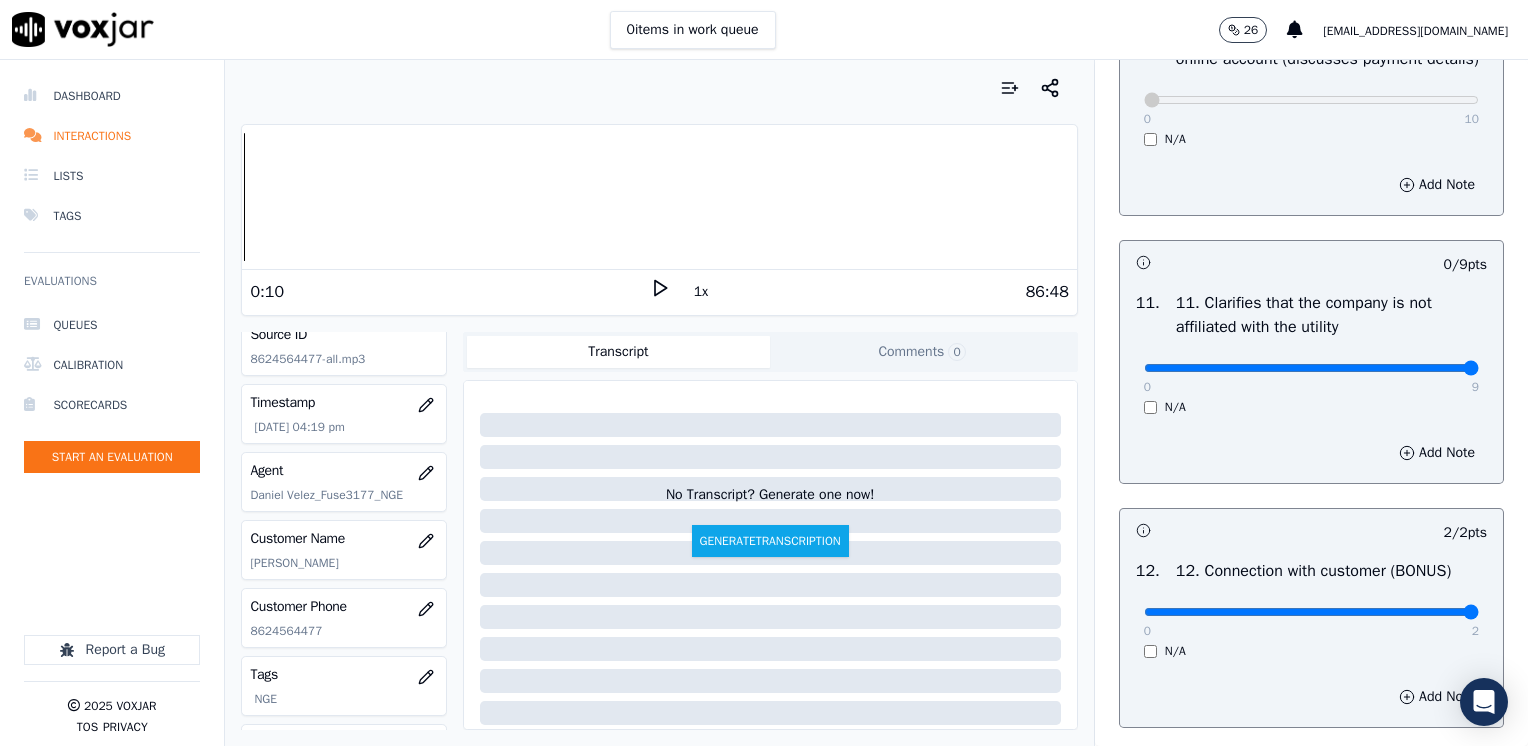 drag, startPoint x: 1134, startPoint y: 414, endPoint x: 1465, endPoint y: 430, distance: 331.38647 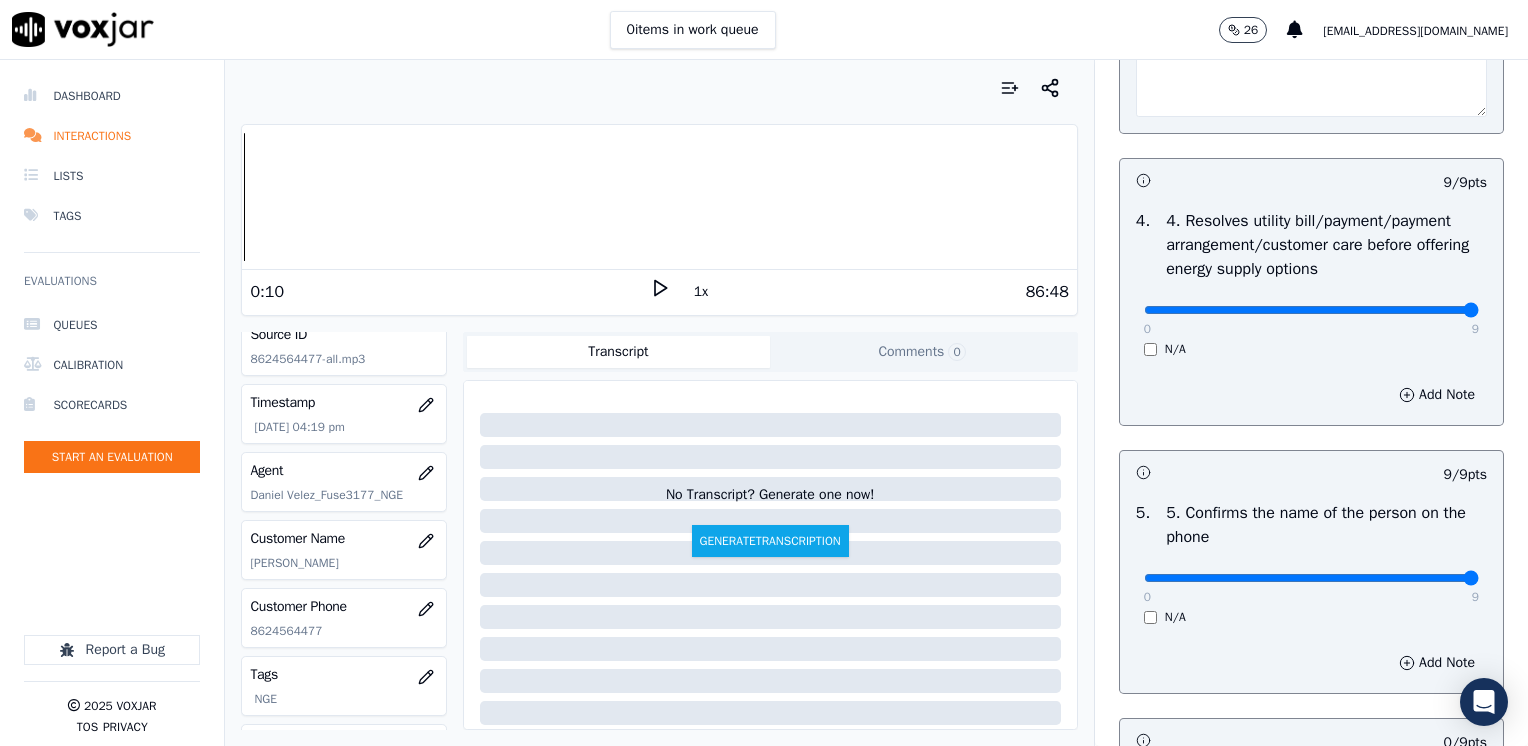 scroll, scrollTop: 1176, scrollLeft: 0, axis: vertical 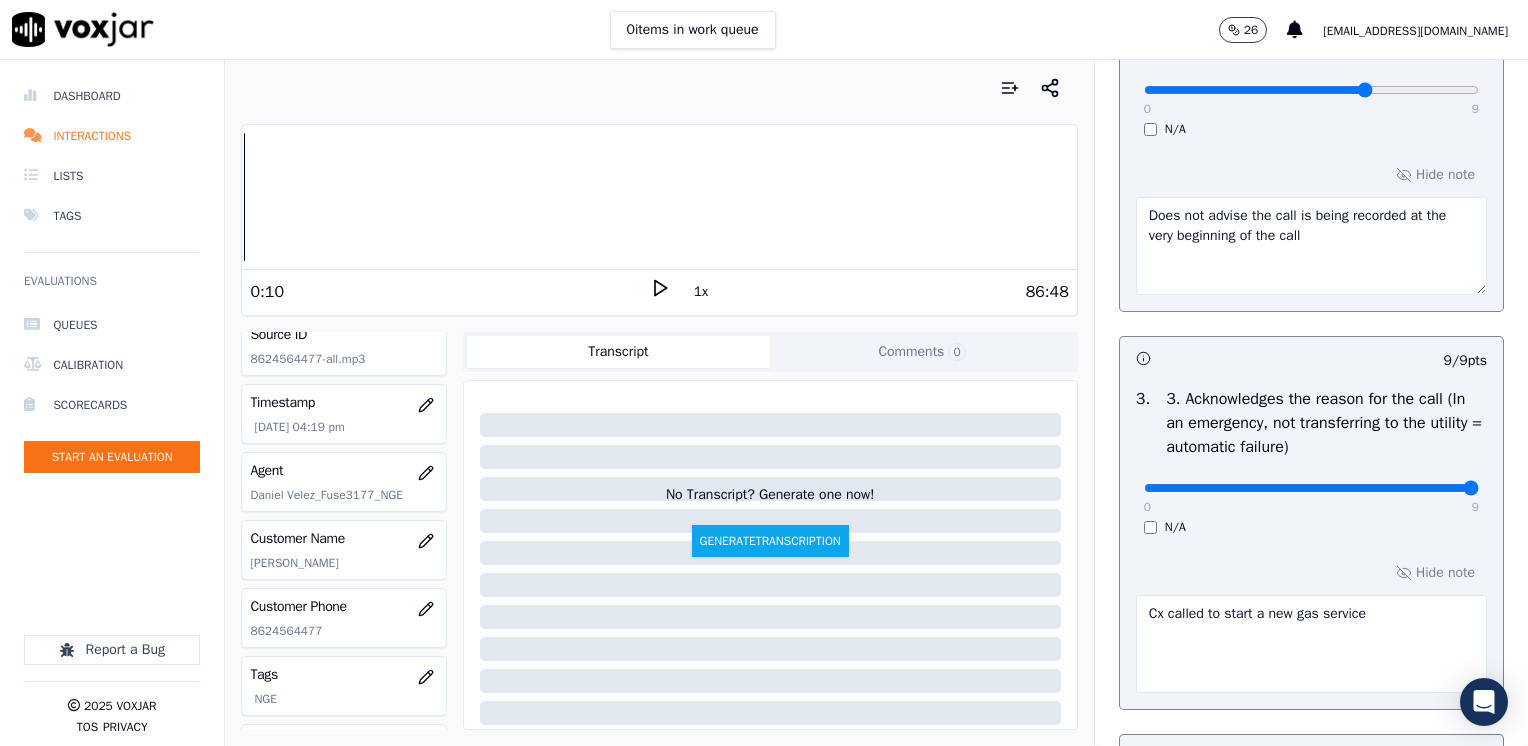 click on "Cx called to start a new gas service" at bounding box center (1311, 644) 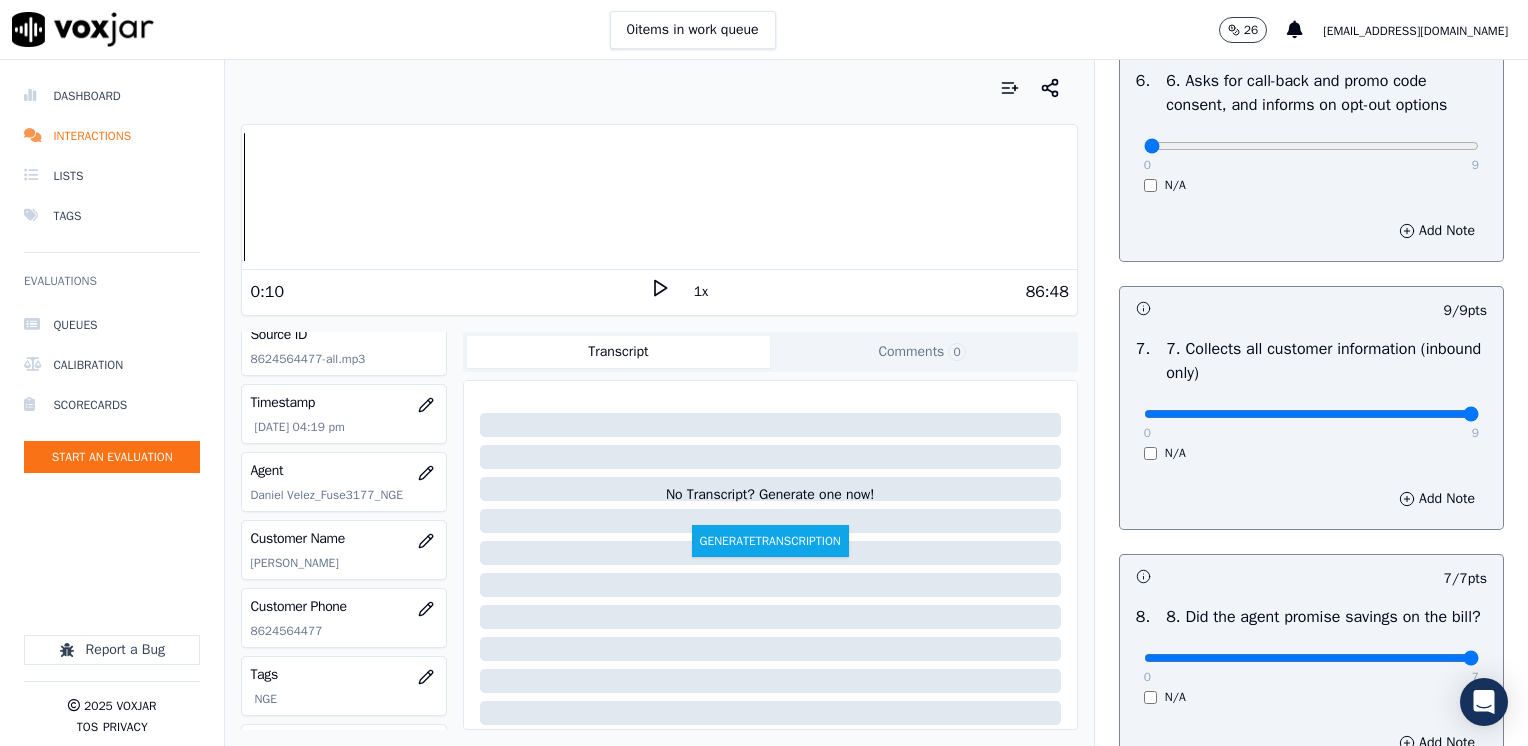 scroll, scrollTop: 1576, scrollLeft: 0, axis: vertical 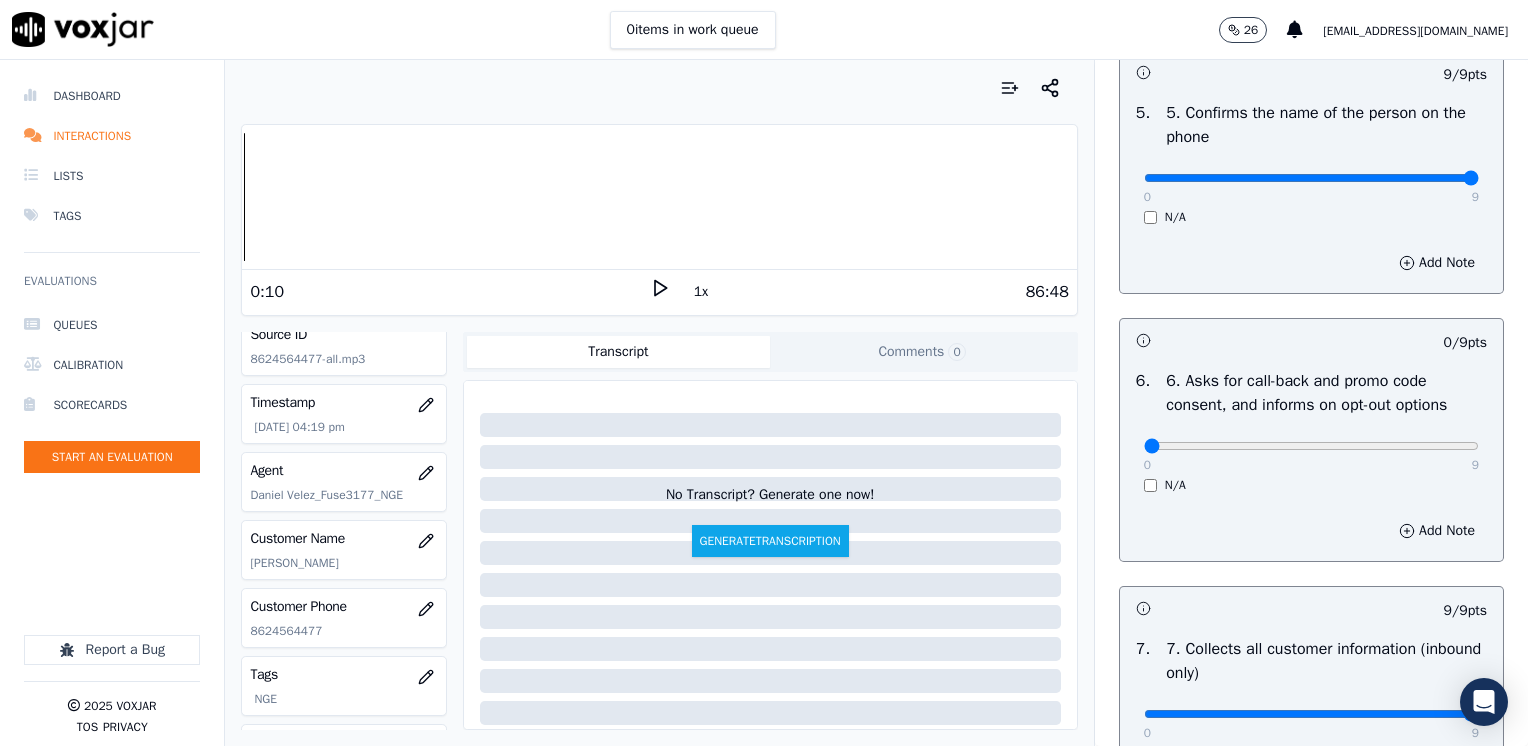 type on "Cx called to start a new gas service under his name" 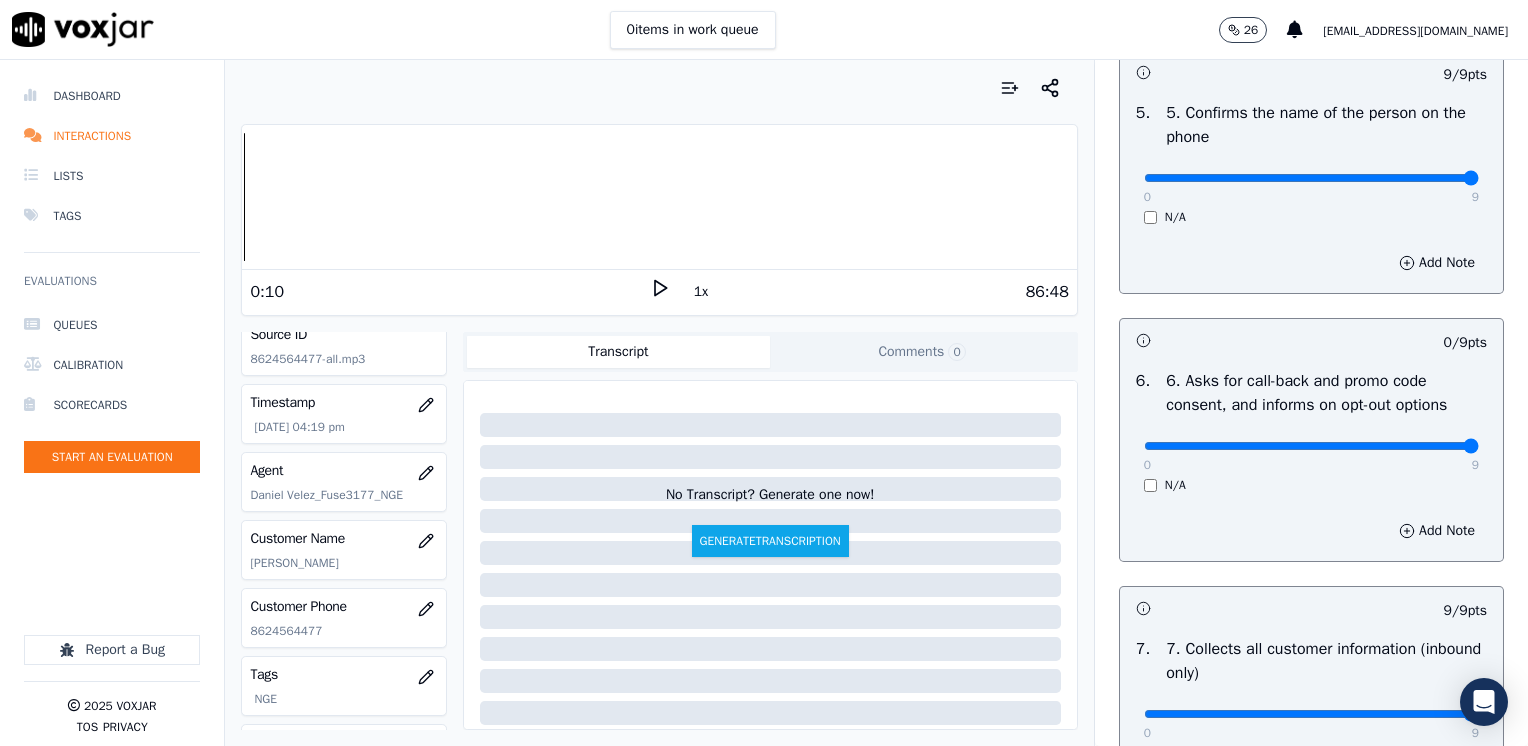 drag, startPoint x: 1132, startPoint y: 441, endPoint x: 1531, endPoint y: 441, distance: 399 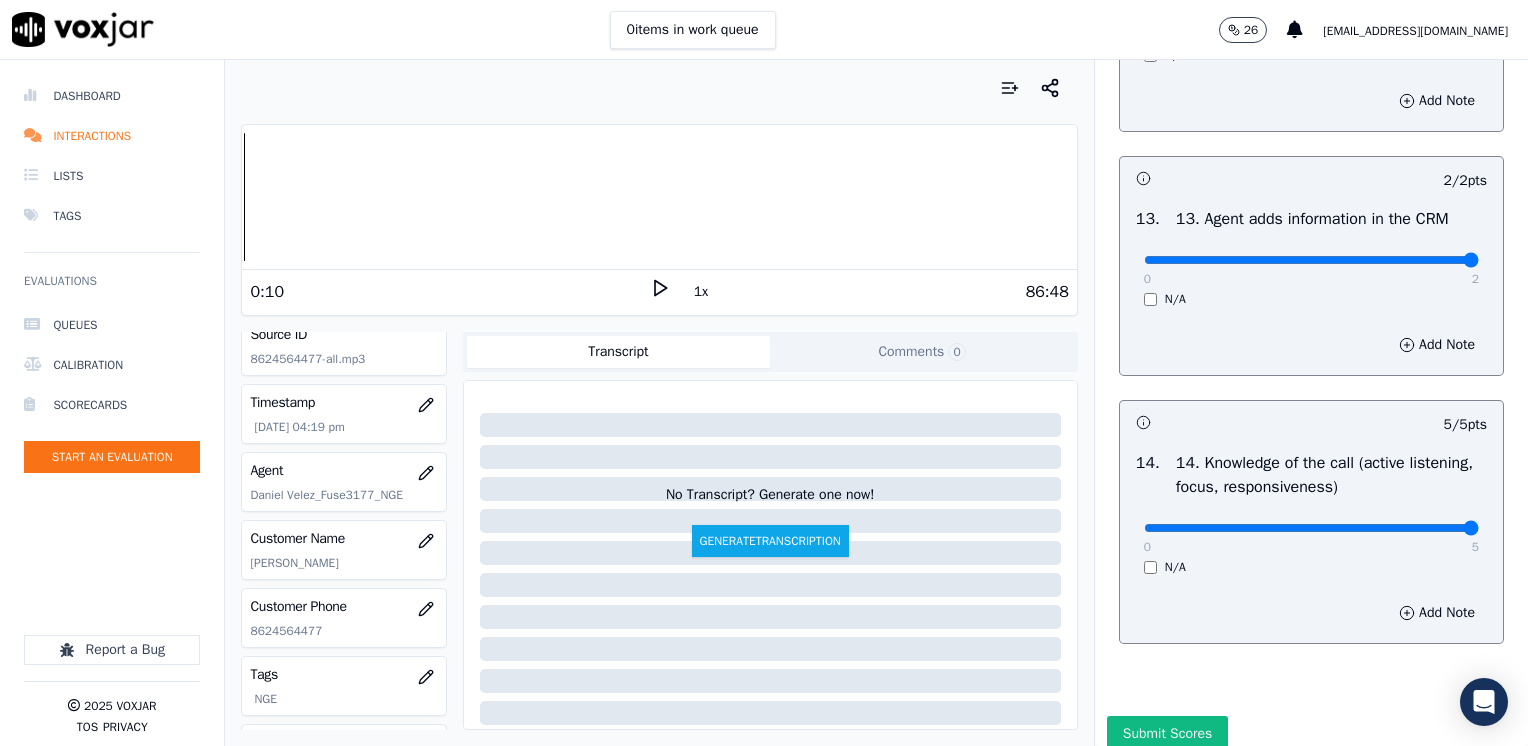 scroll, scrollTop: 3776, scrollLeft: 0, axis: vertical 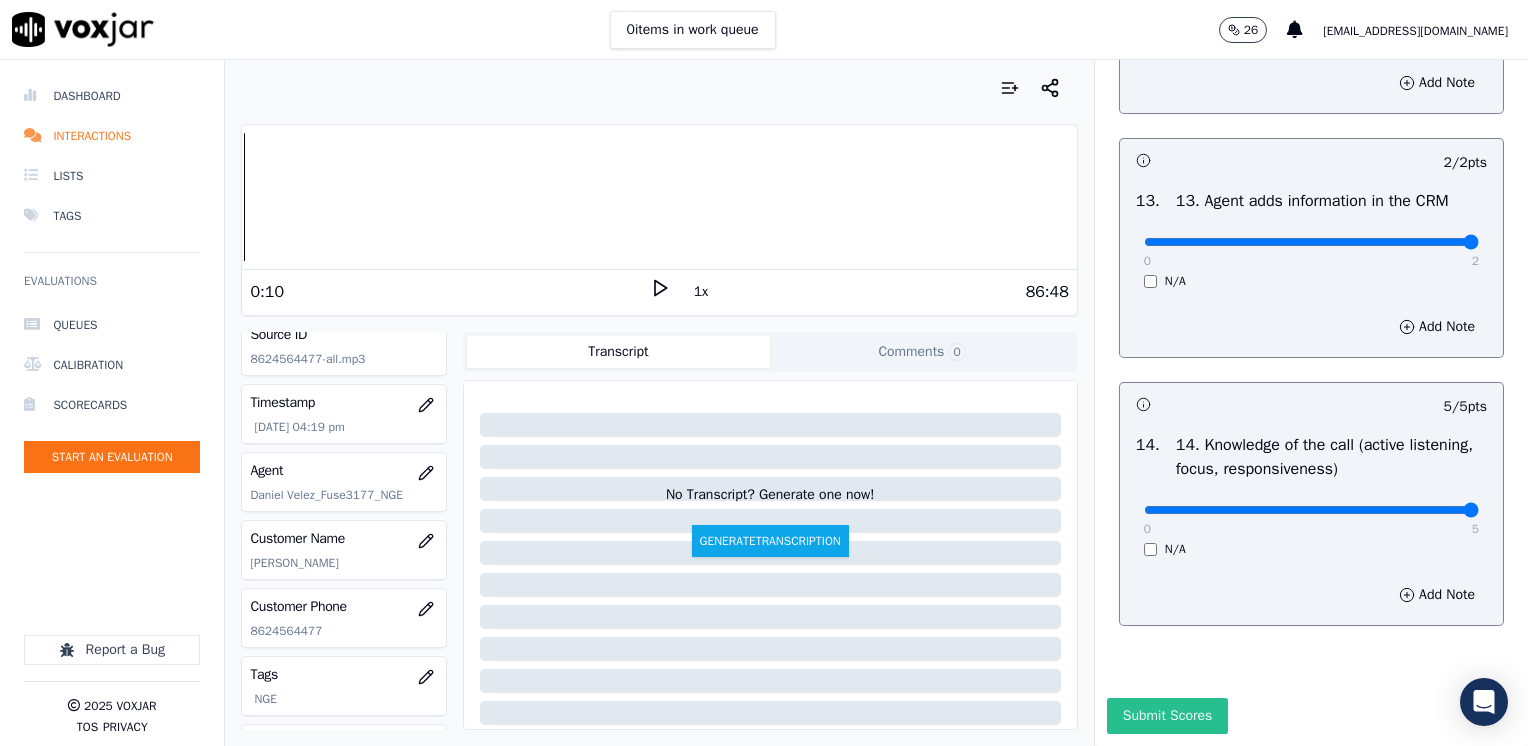 click on "Submit Scores" at bounding box center [1167, 716] 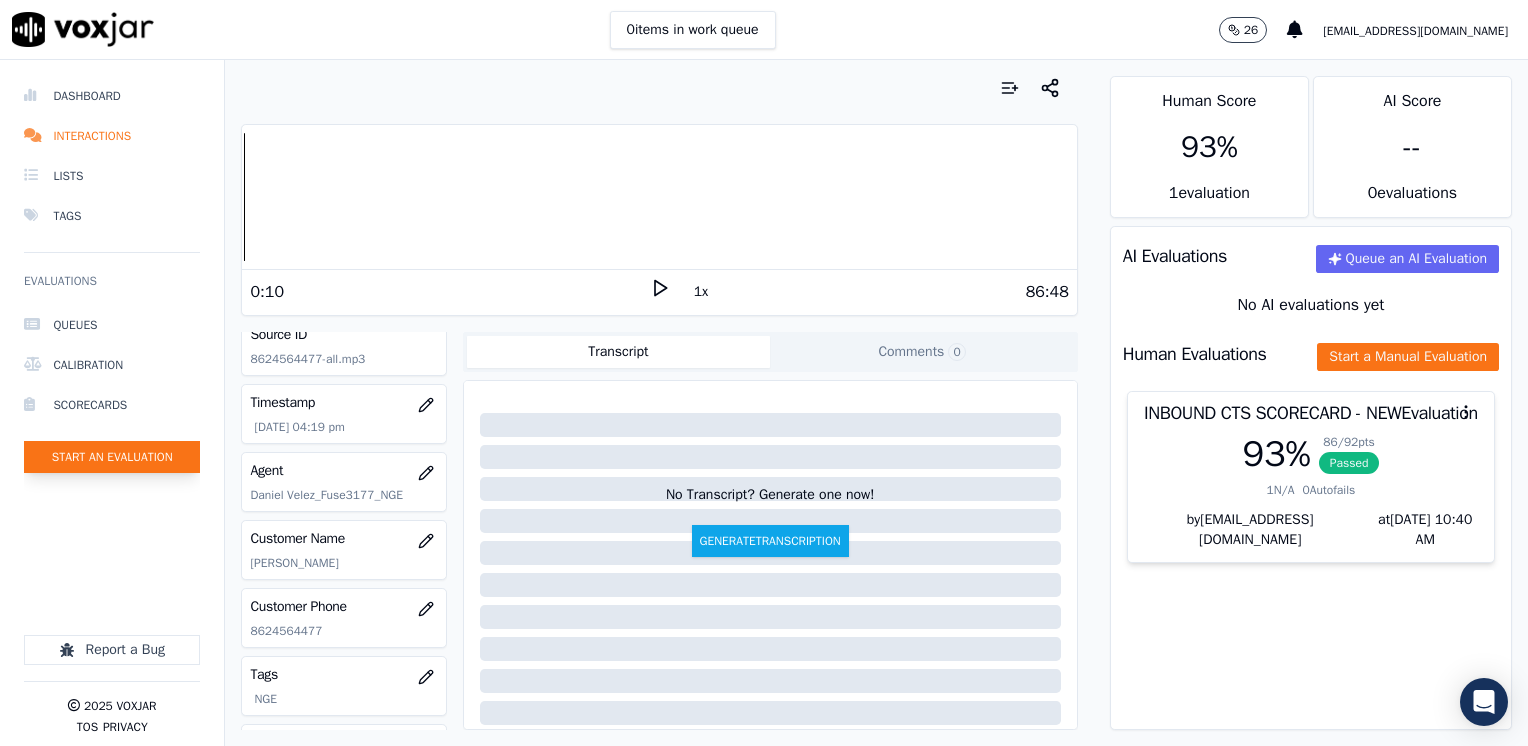 click on "Start an Evaluation" 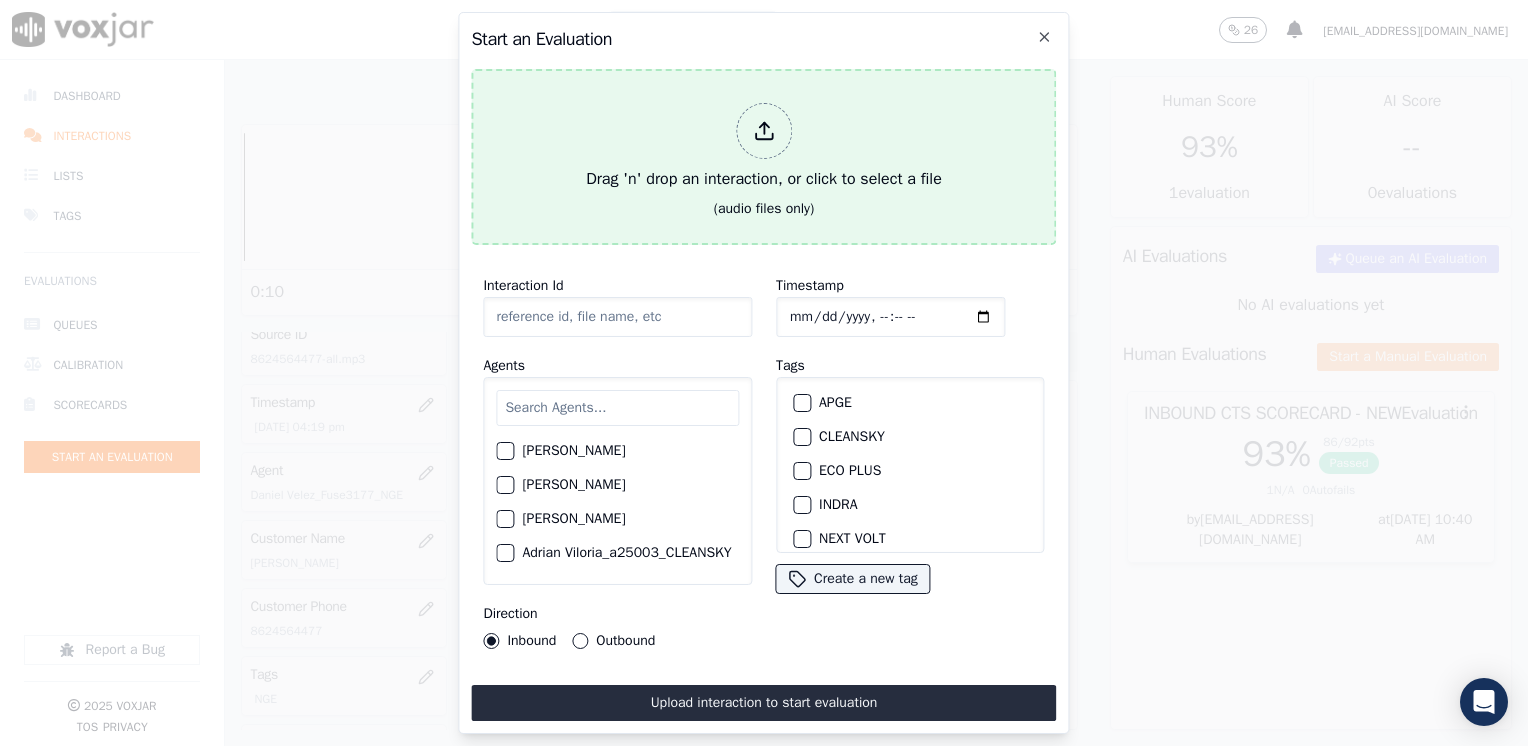 click at bounding box center [764, 131] 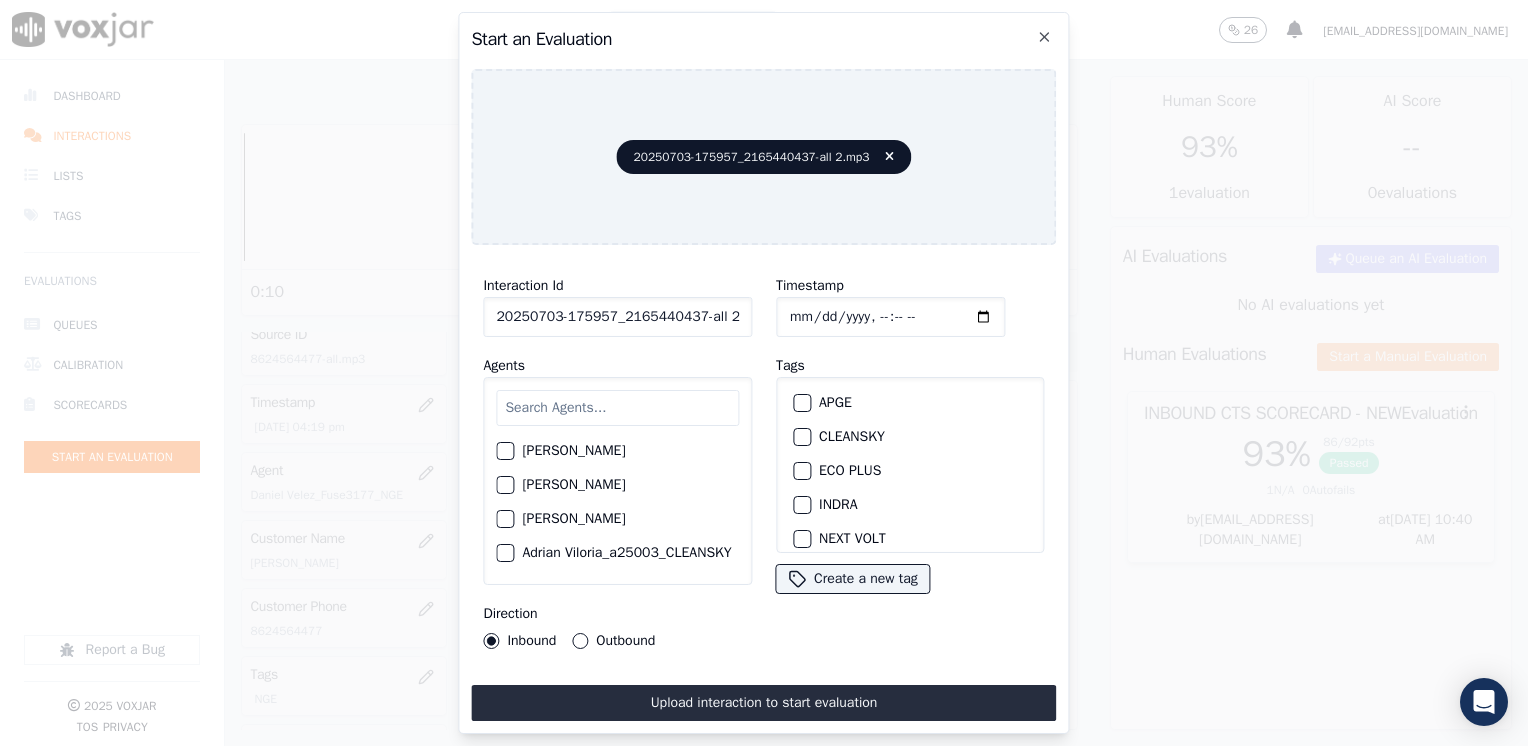 click at bounding box center (617, 408) 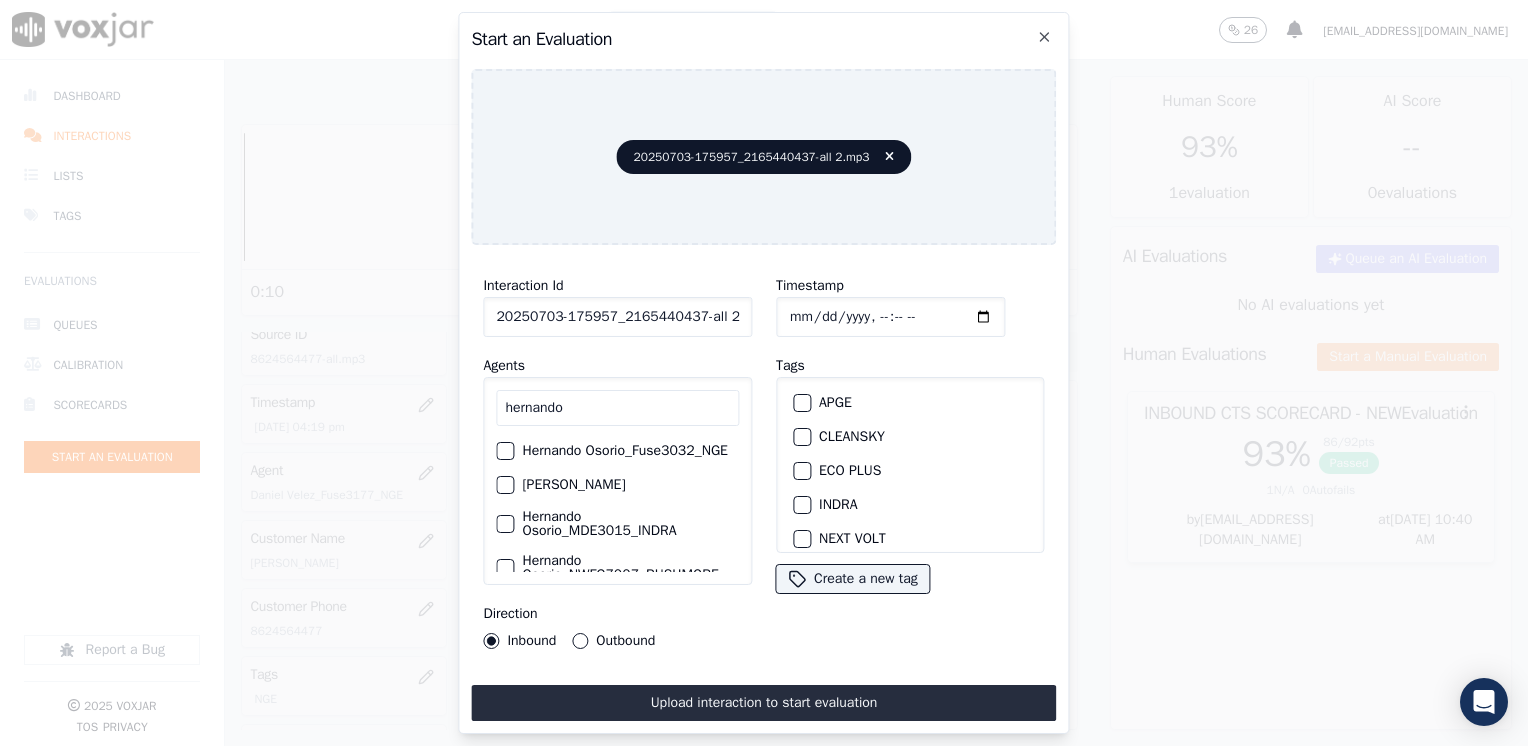 type on "hernando" 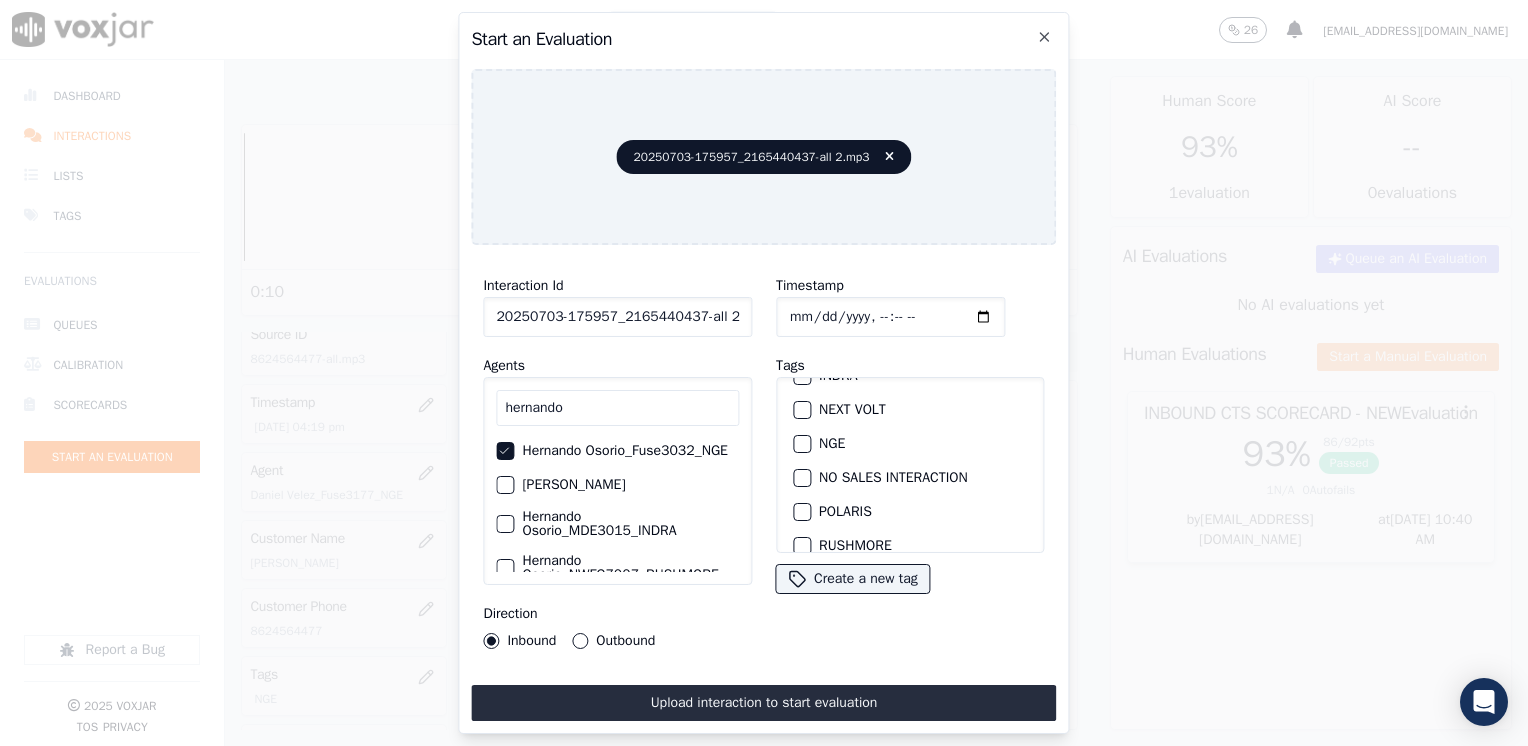 scroll, scrollTop: 100, scrollLeft: 0, axis: vertical 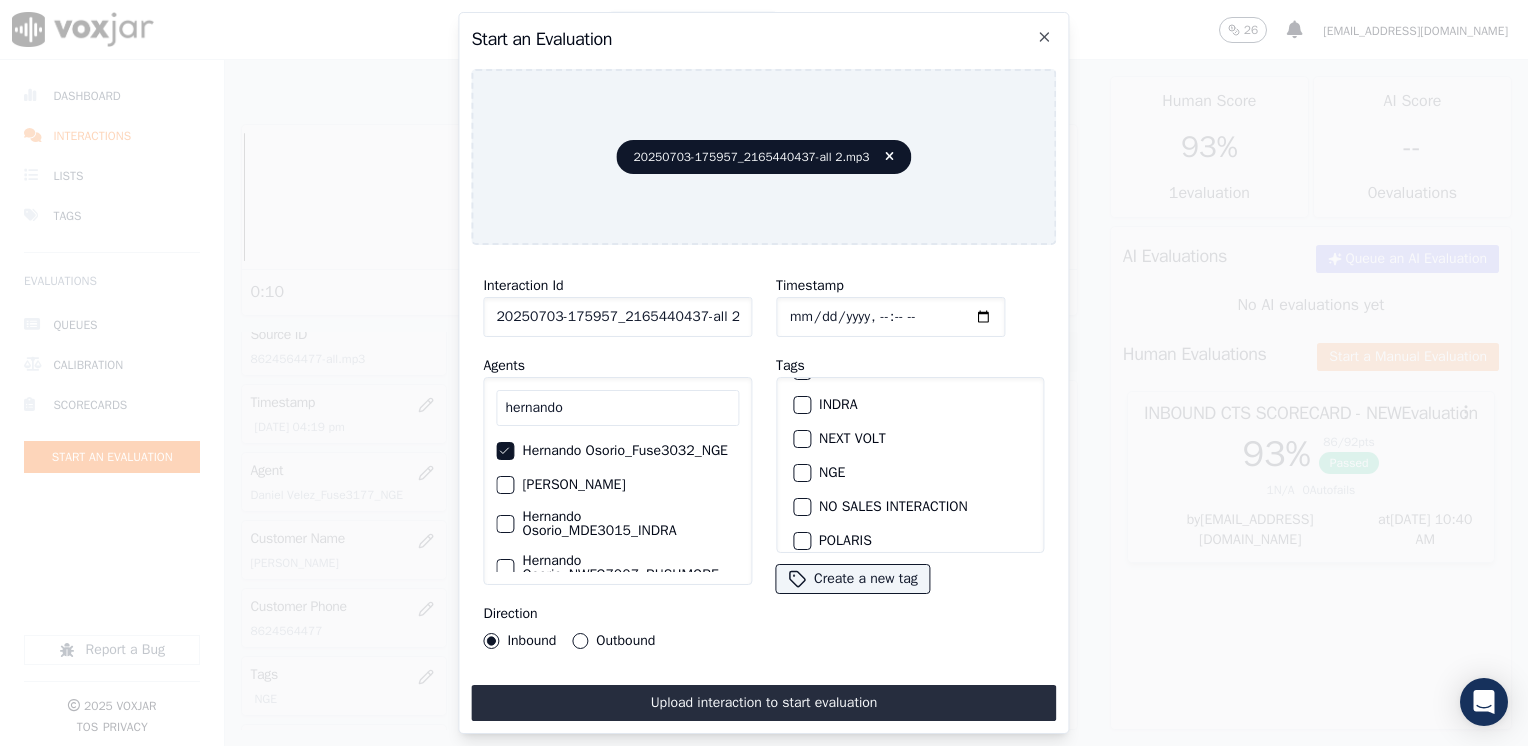 click at bounding box center [801, 473] 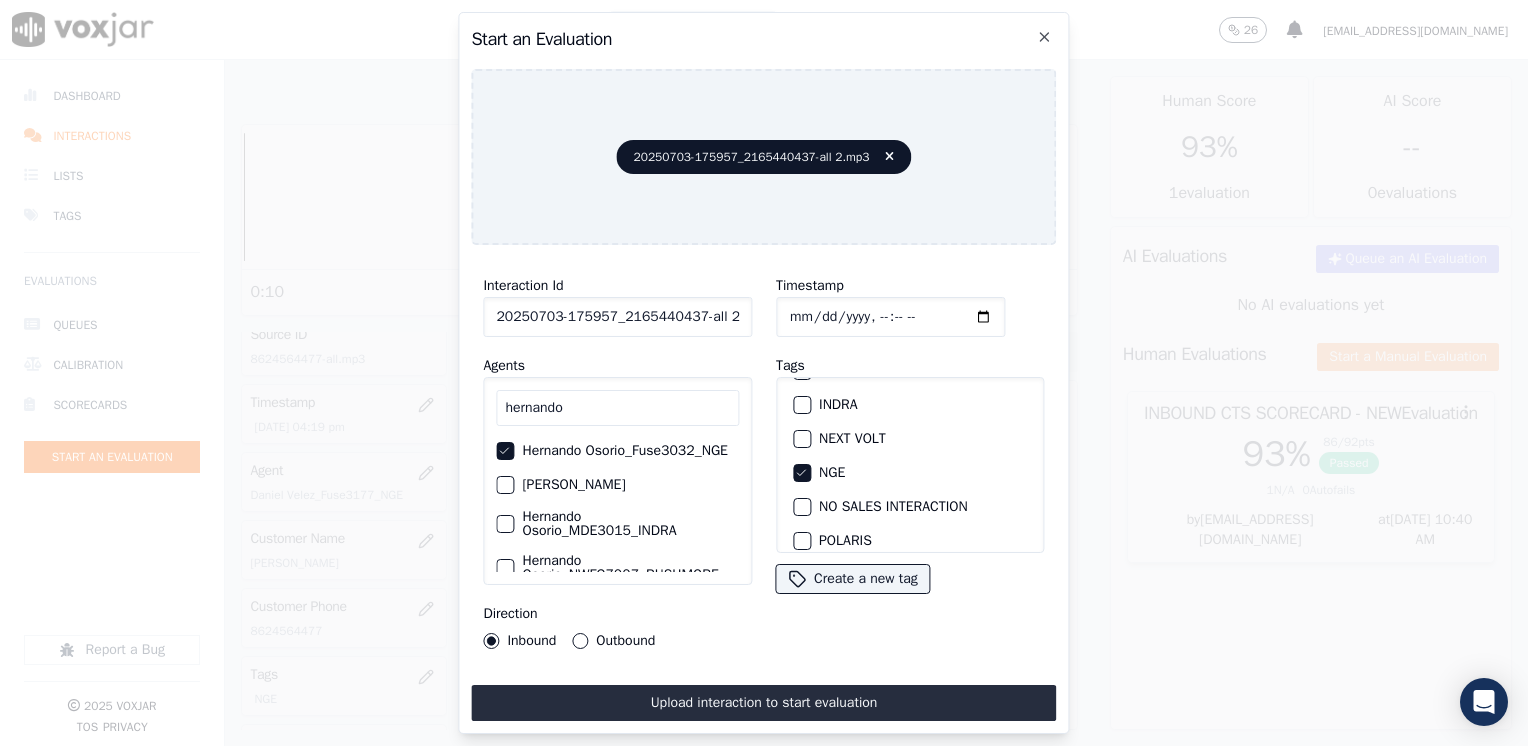 click on "Outbound" at bounding box center [580, 641] 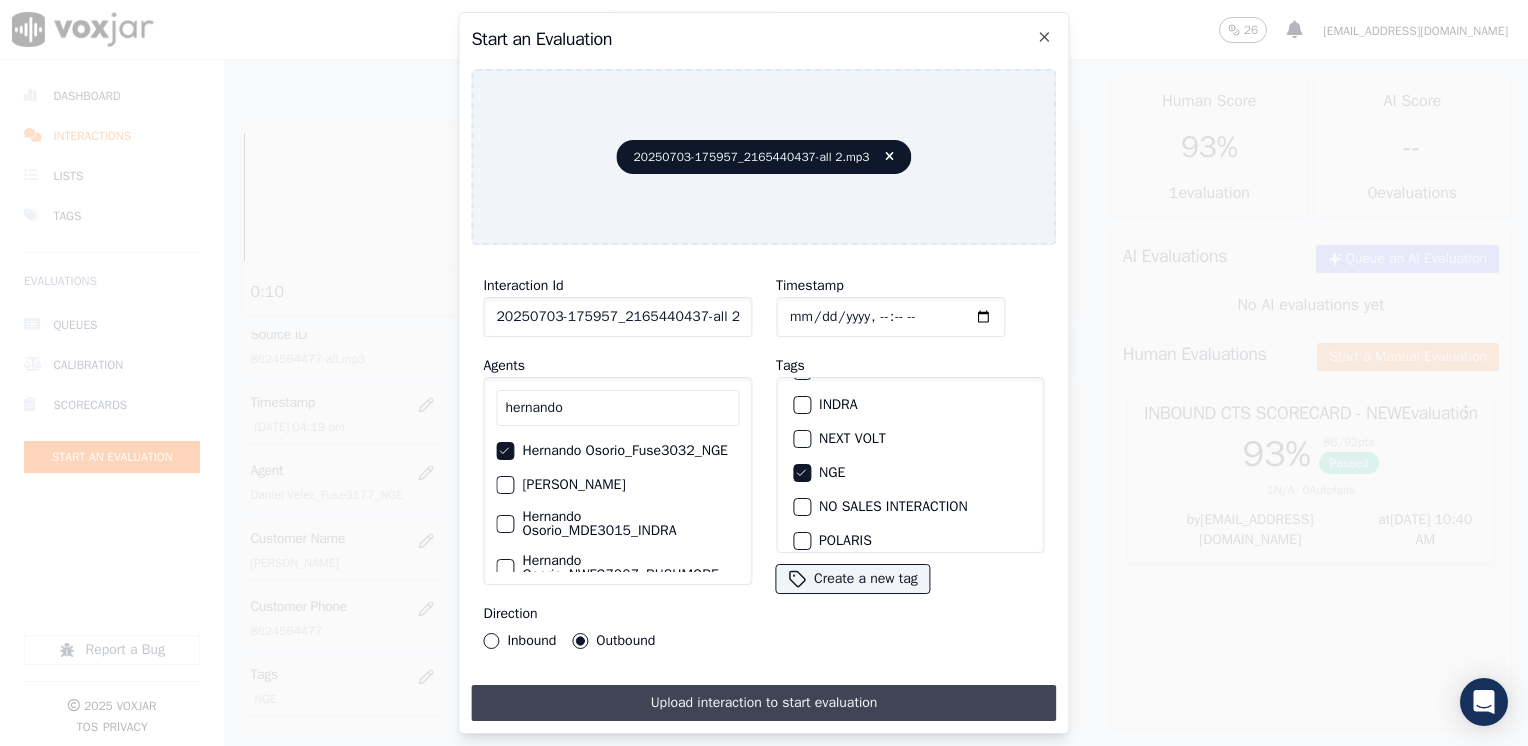 click on "Upload interaction to start evaluation" at bounding box center [763, 703] 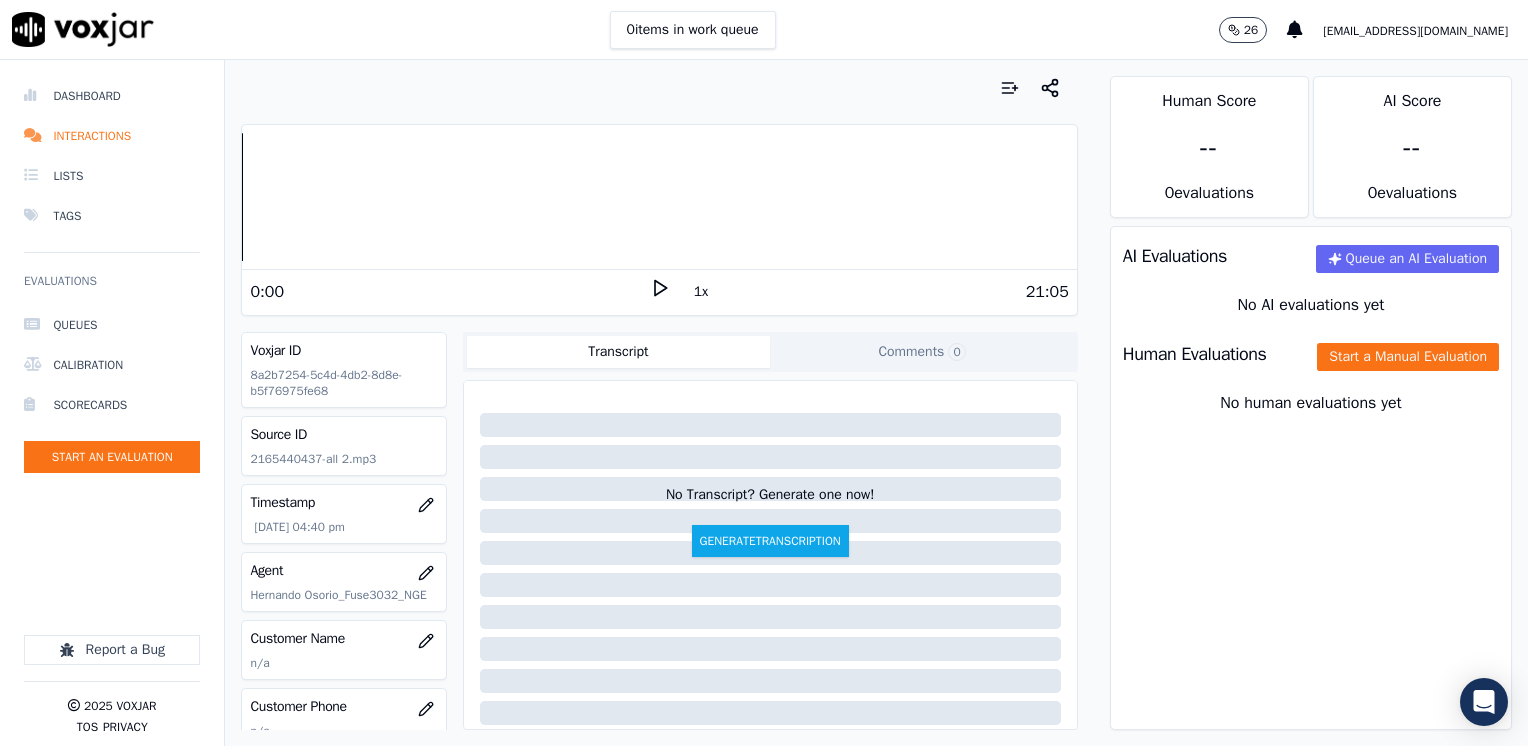 click 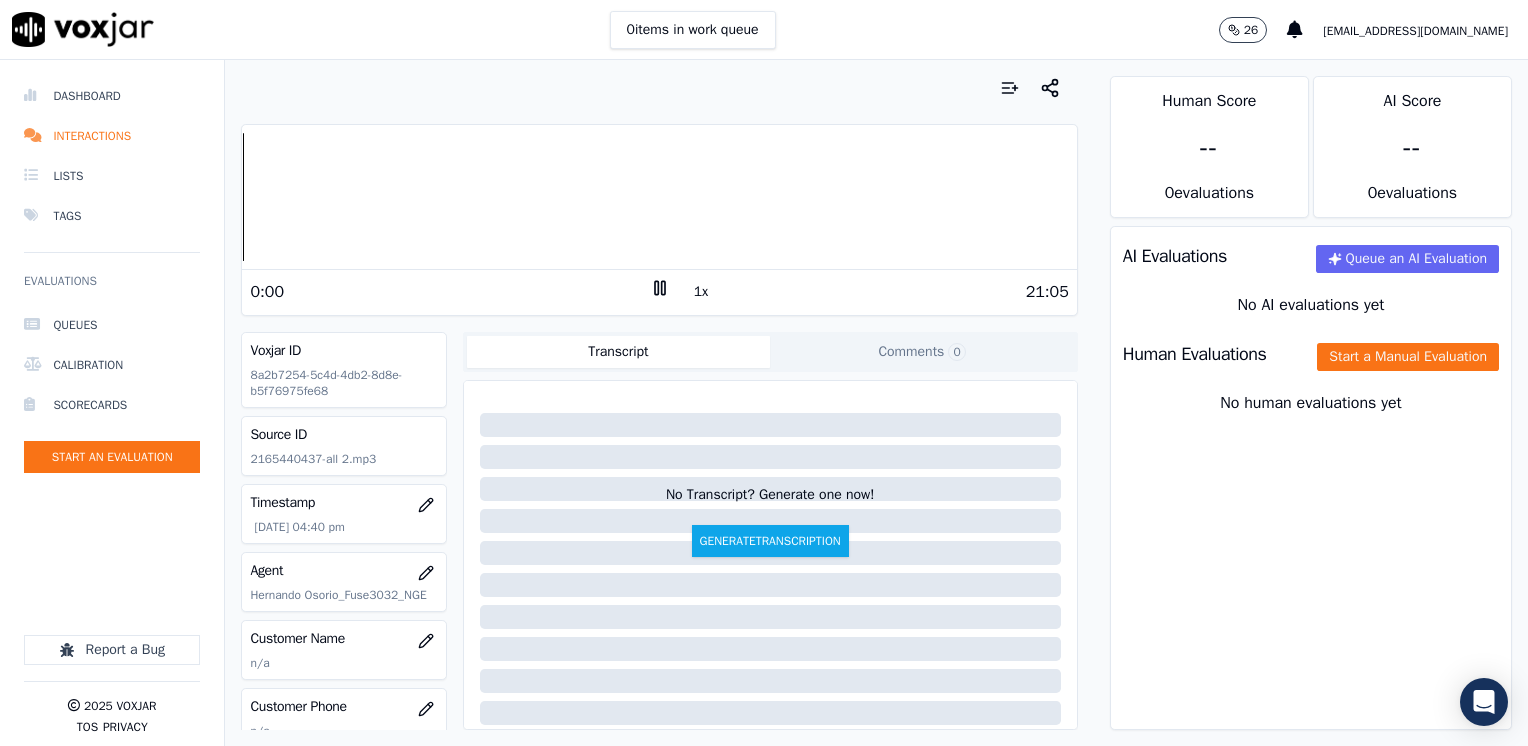 click 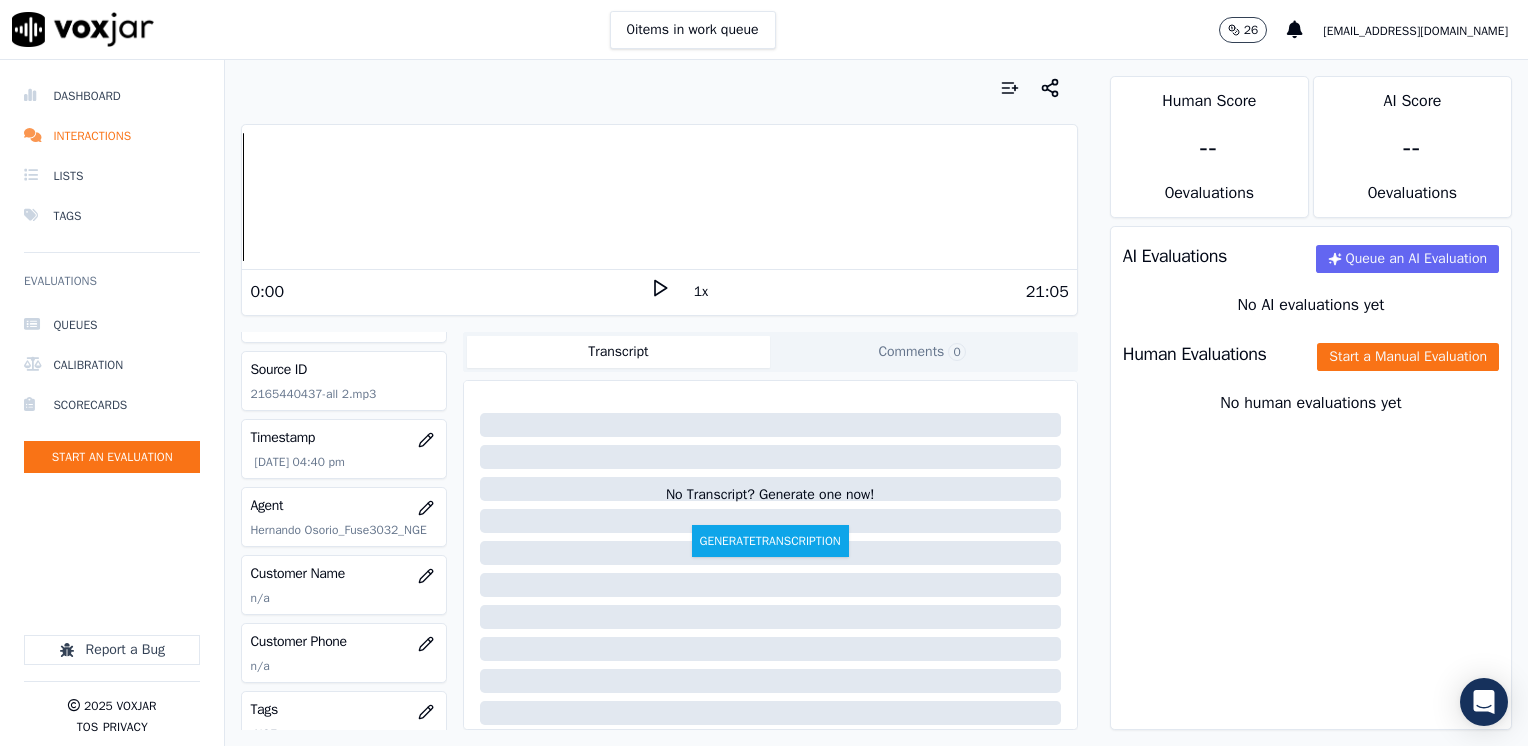 scroll, scrollTop: 100, scrollLeft: 0, axis: vertical 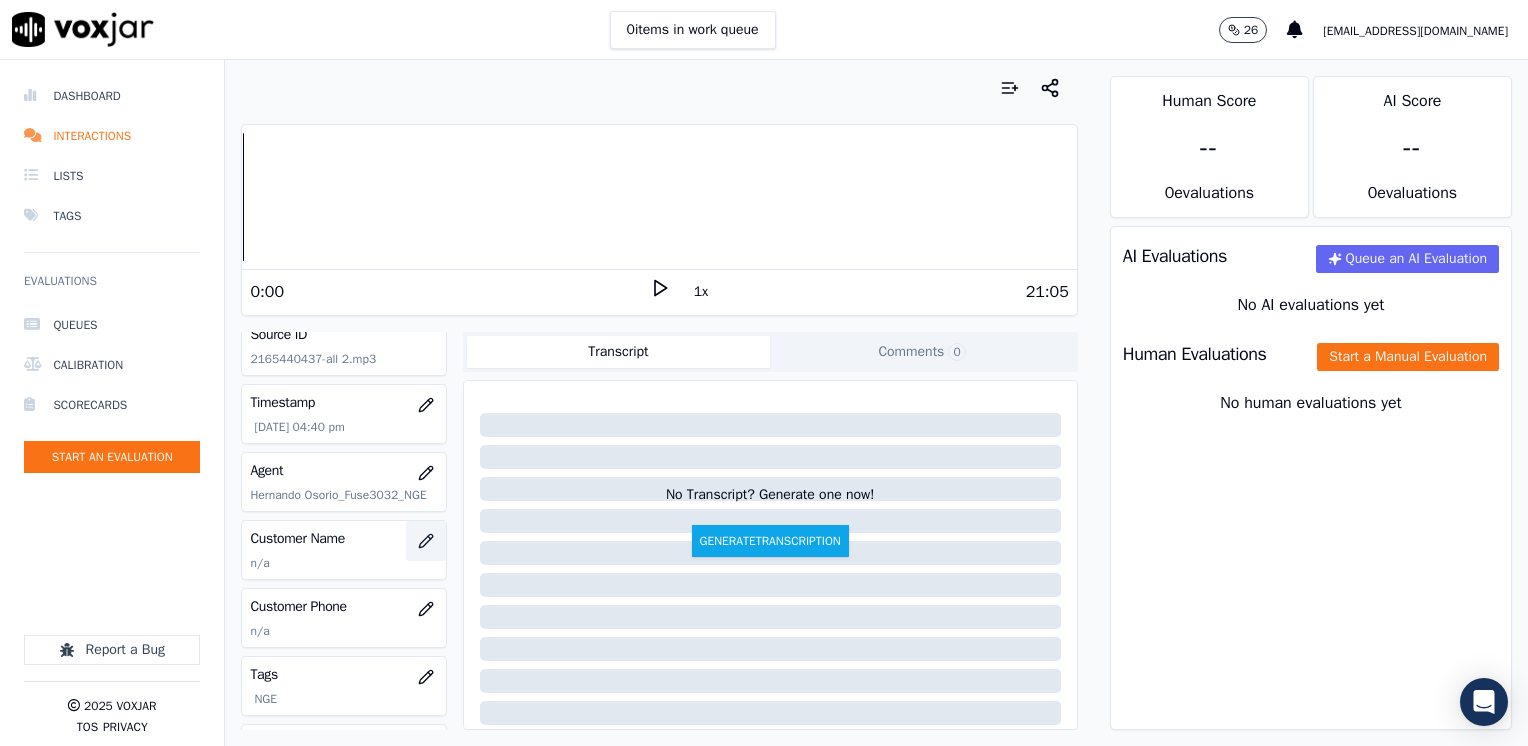 click 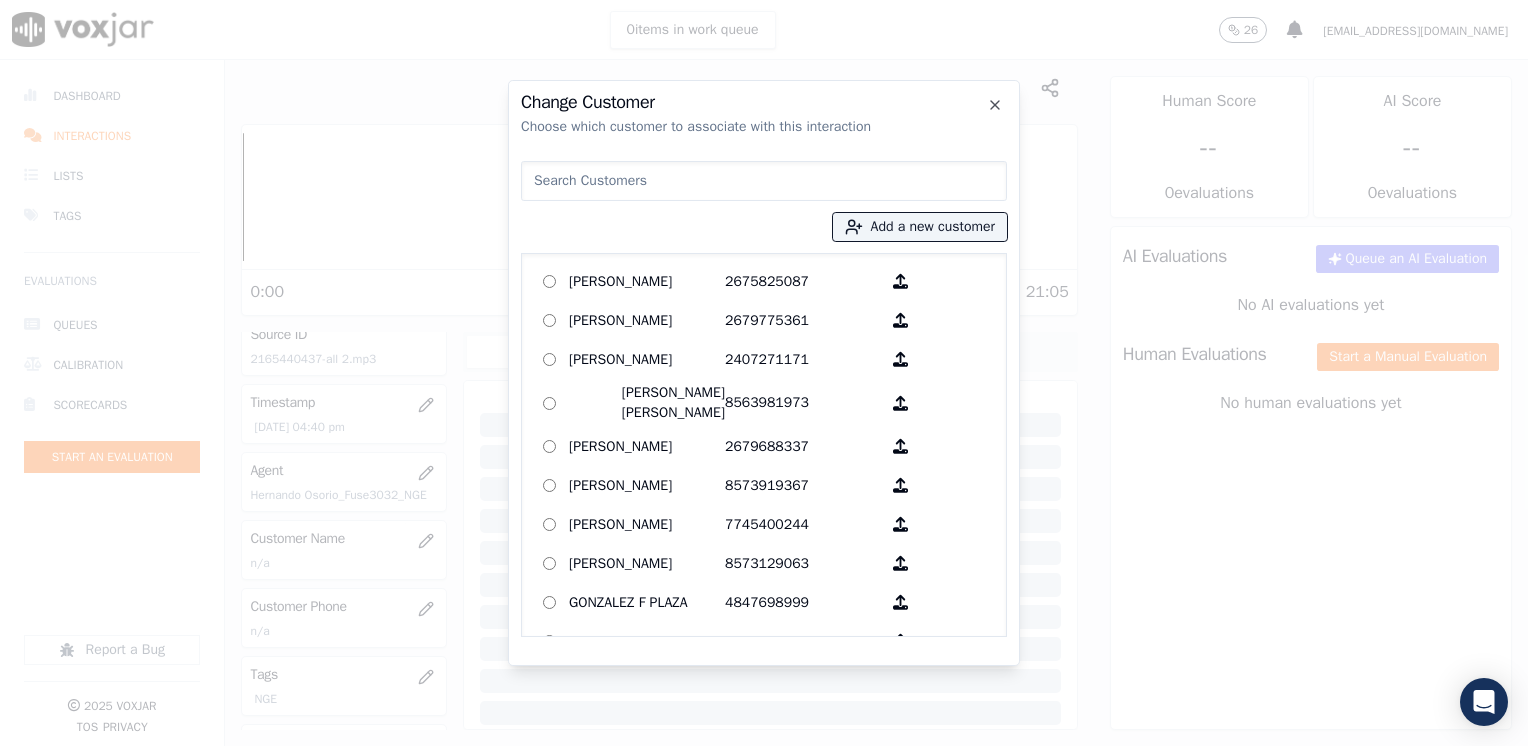 click at bounding box center (764, 181) 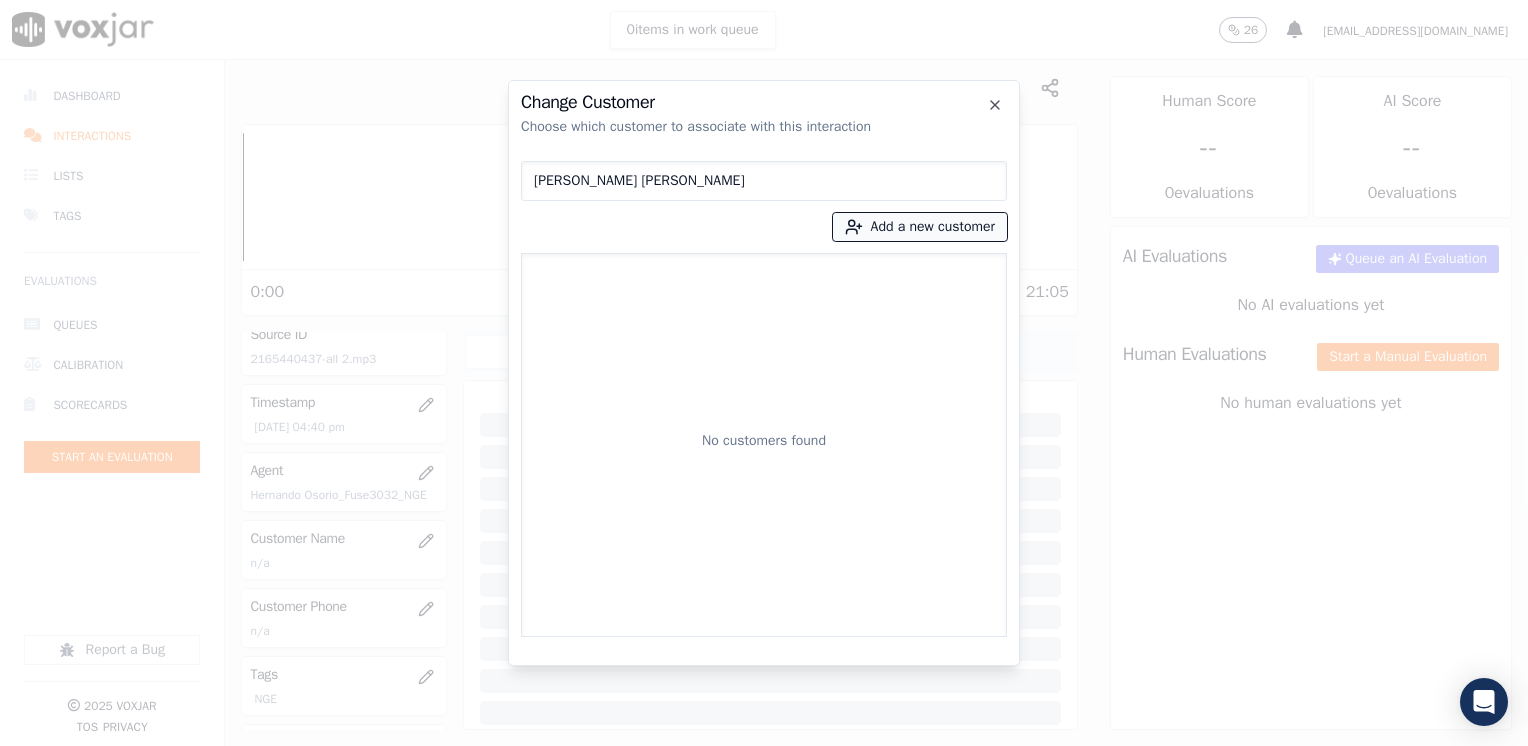 type on "[PERSON_NAME] [PERSON_NAME]" 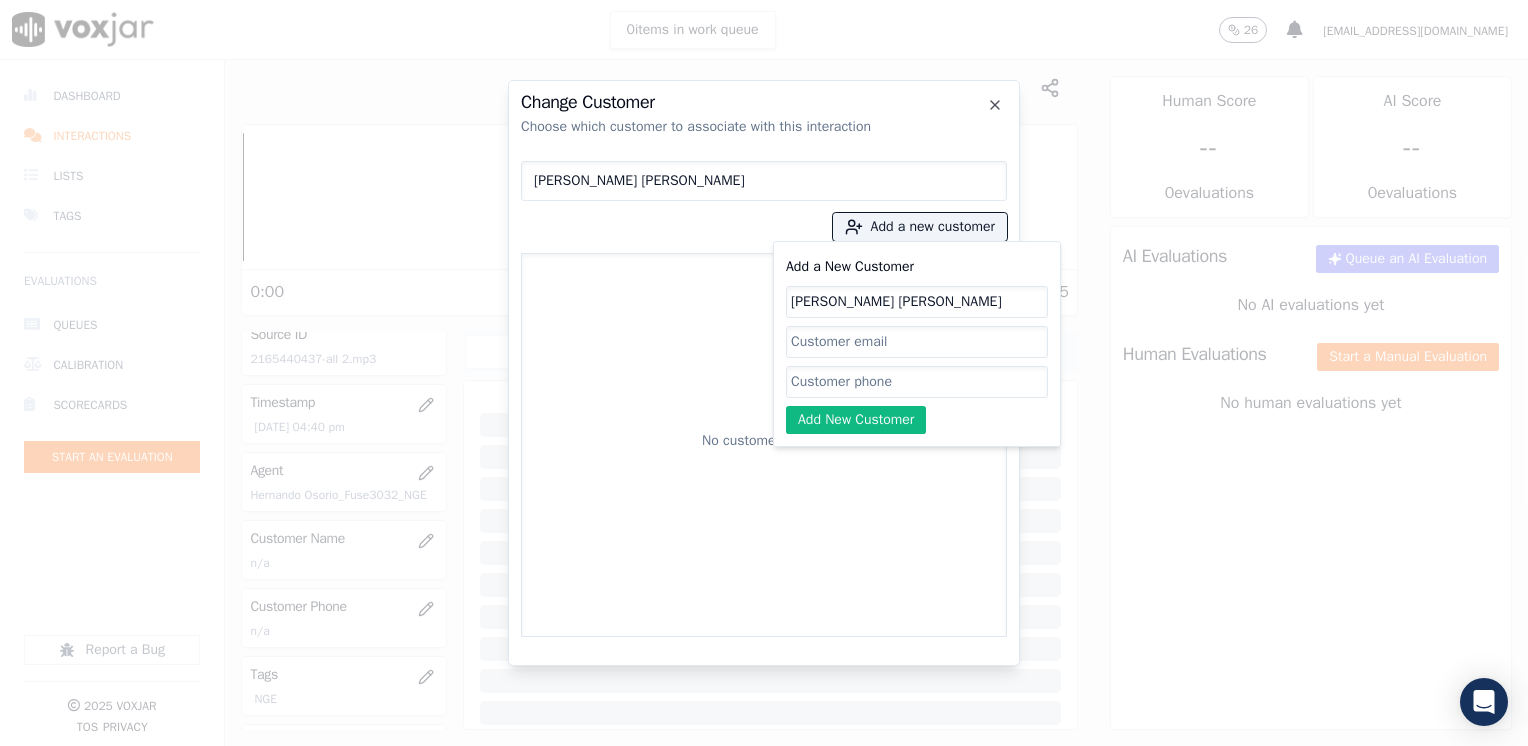 type on "[PERSON_NAME] [PERSON_NAME]" 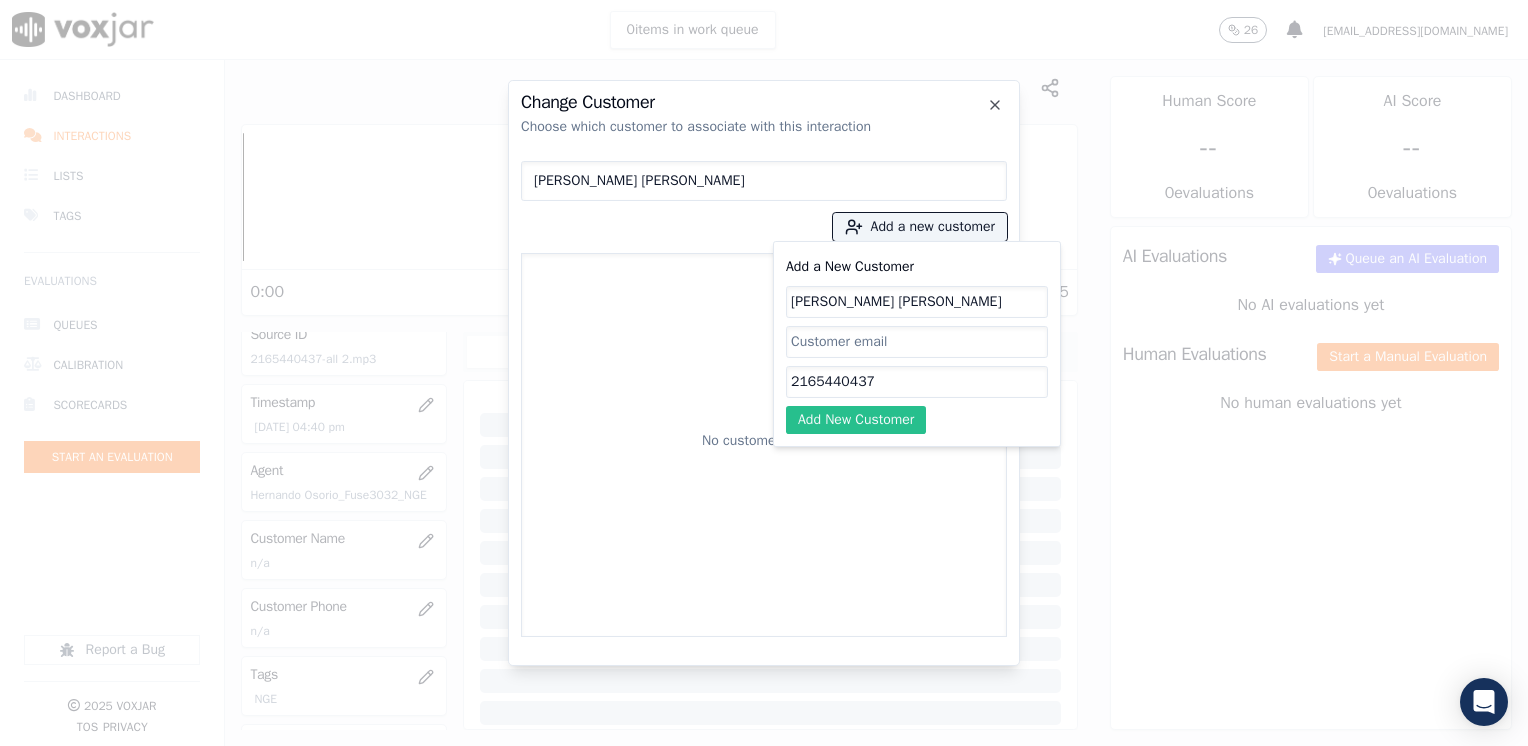 type on "2165440437" 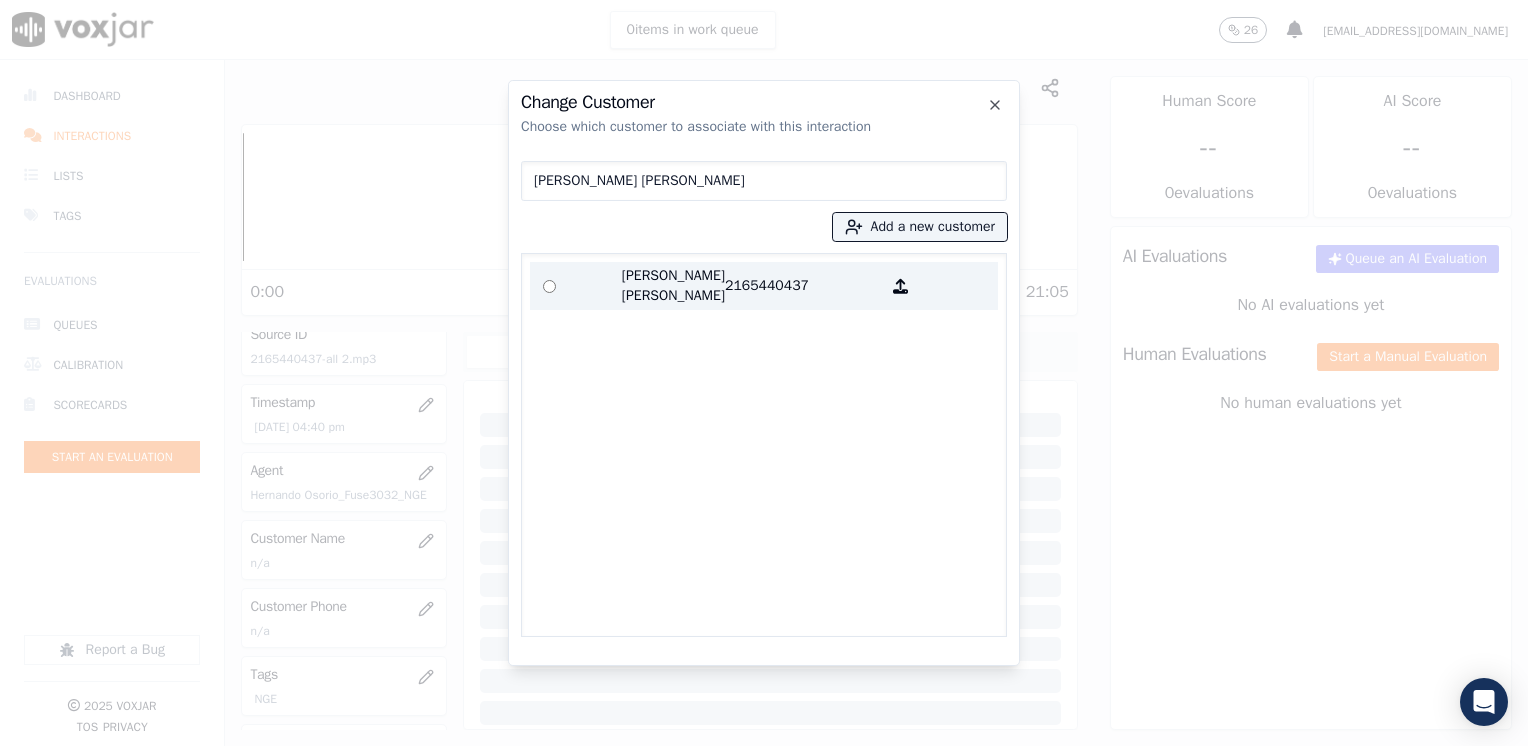 click on "2165440437" at bounding box center [803, 286] 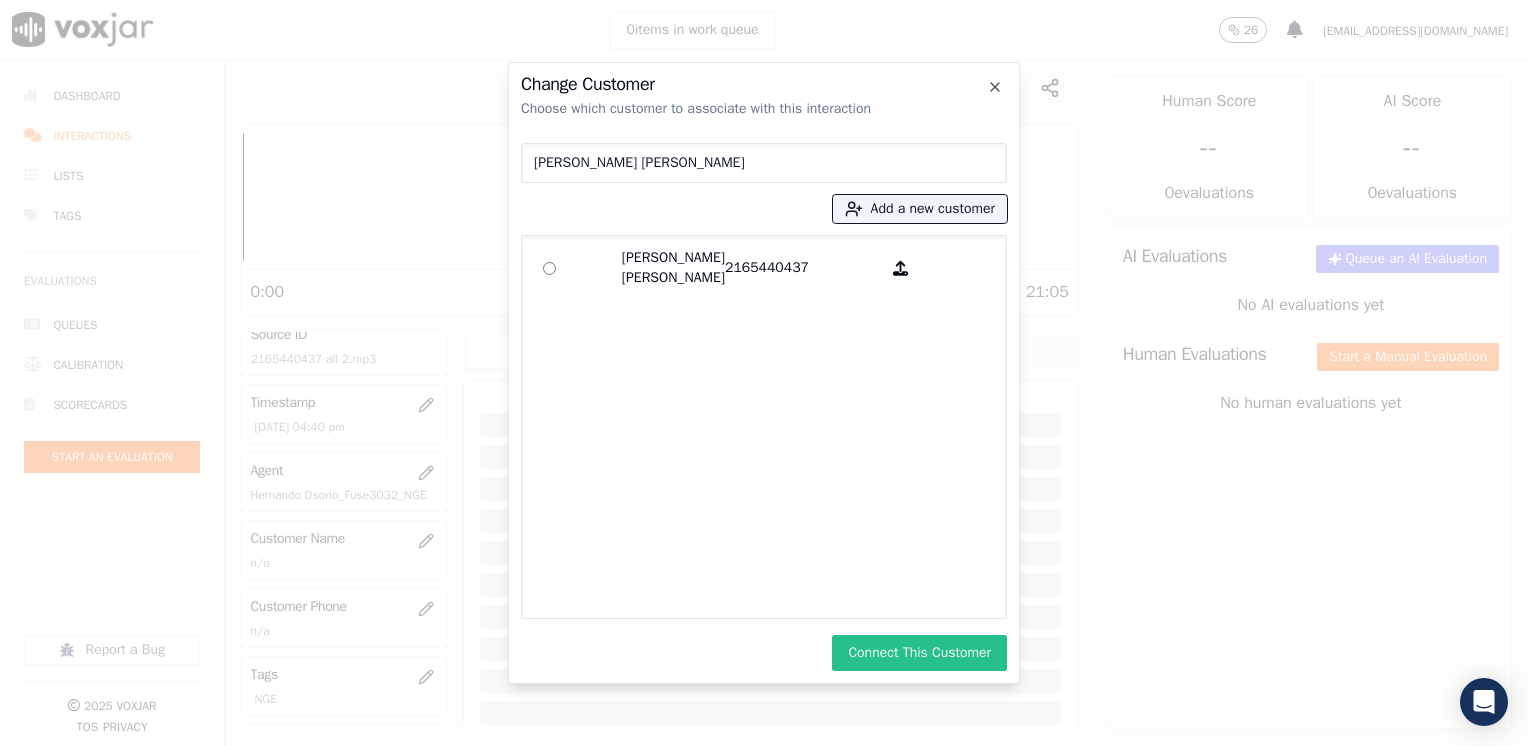 click on "Connect This Customer" at bounding box center (919, 653) 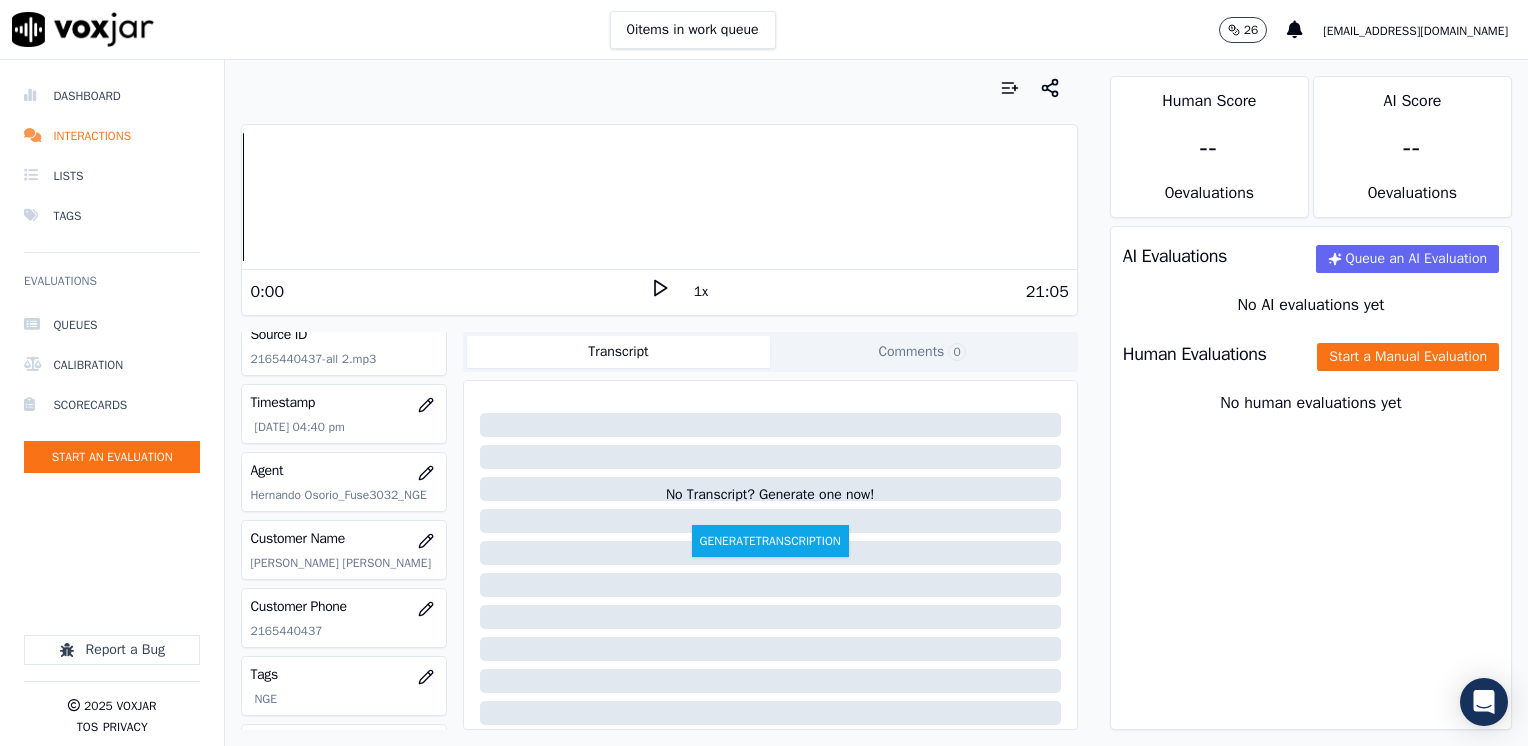 click 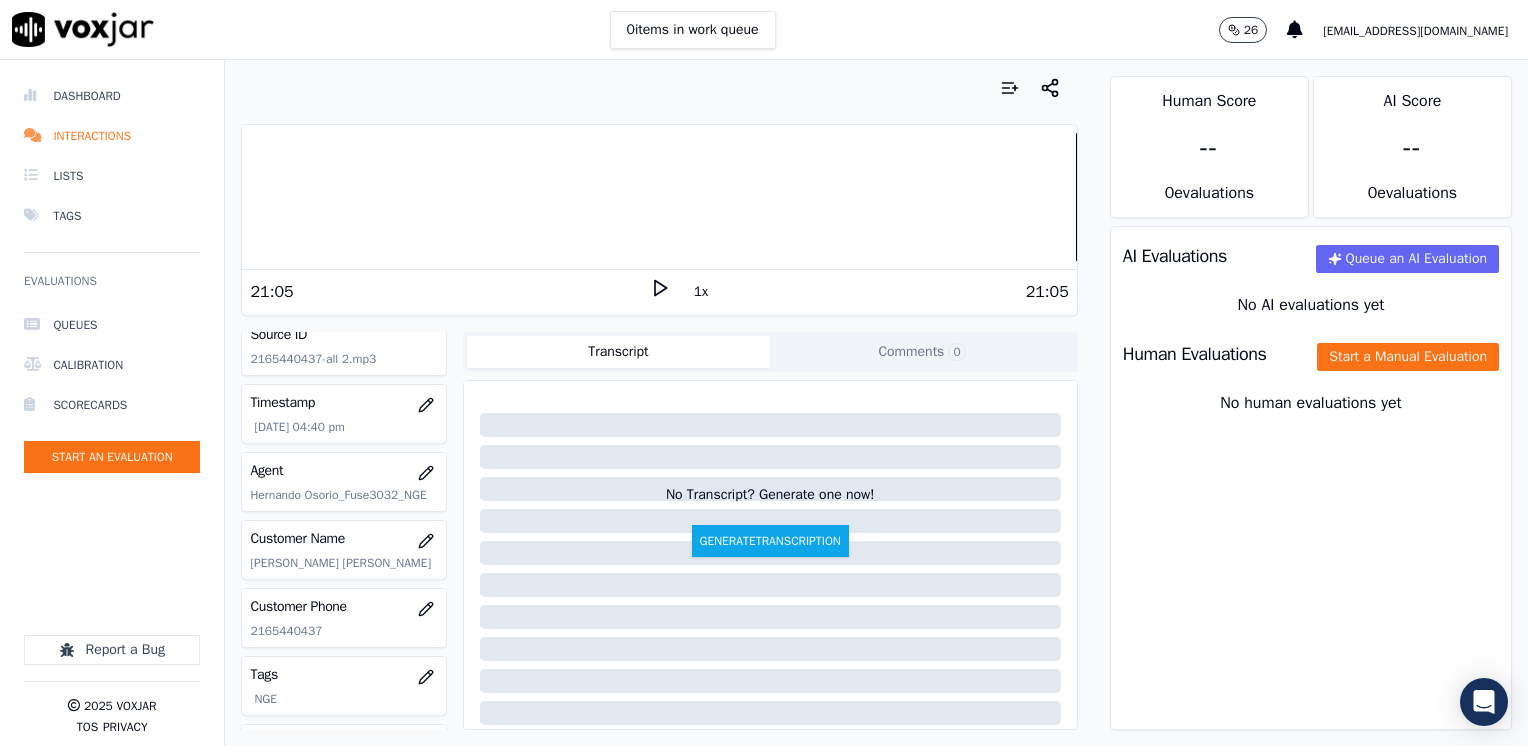 click 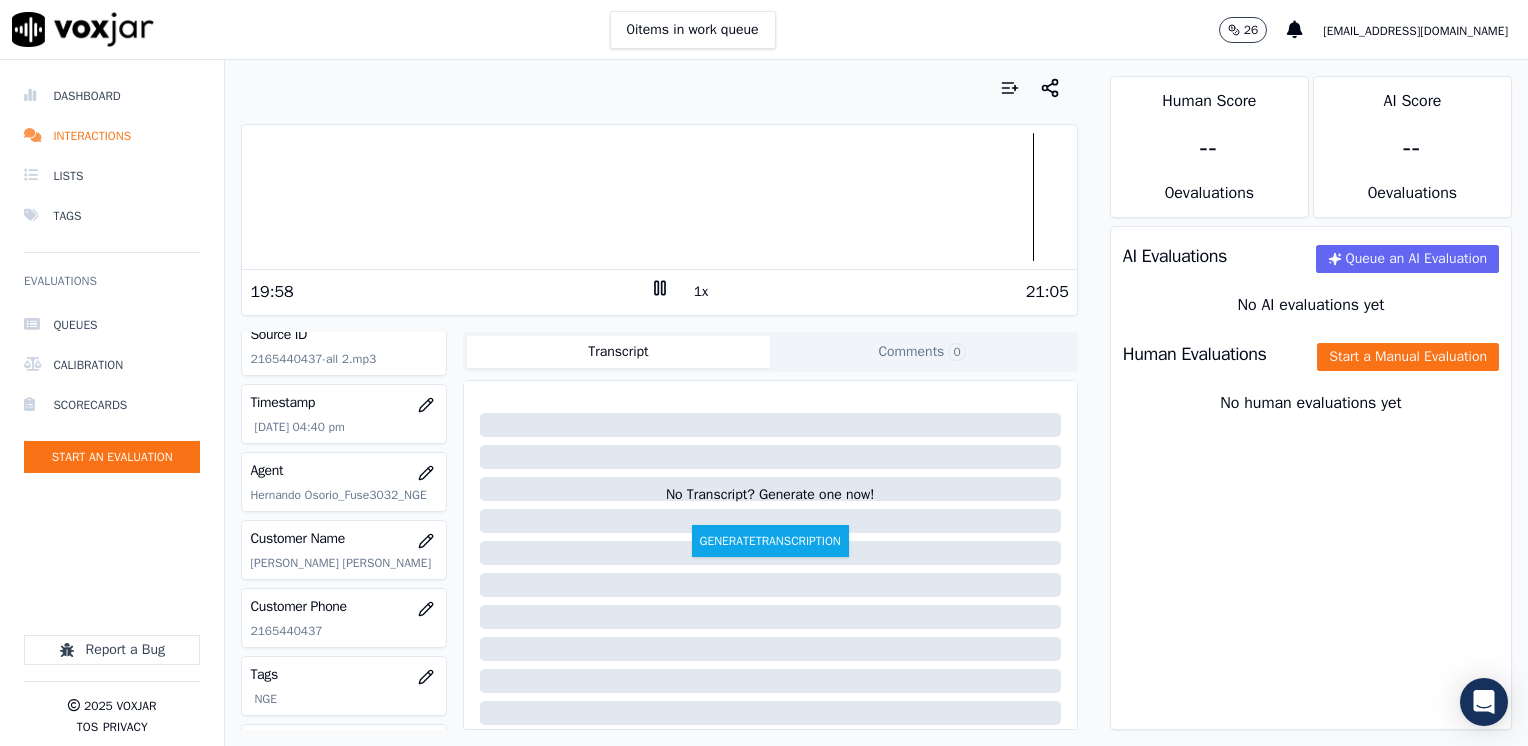 click 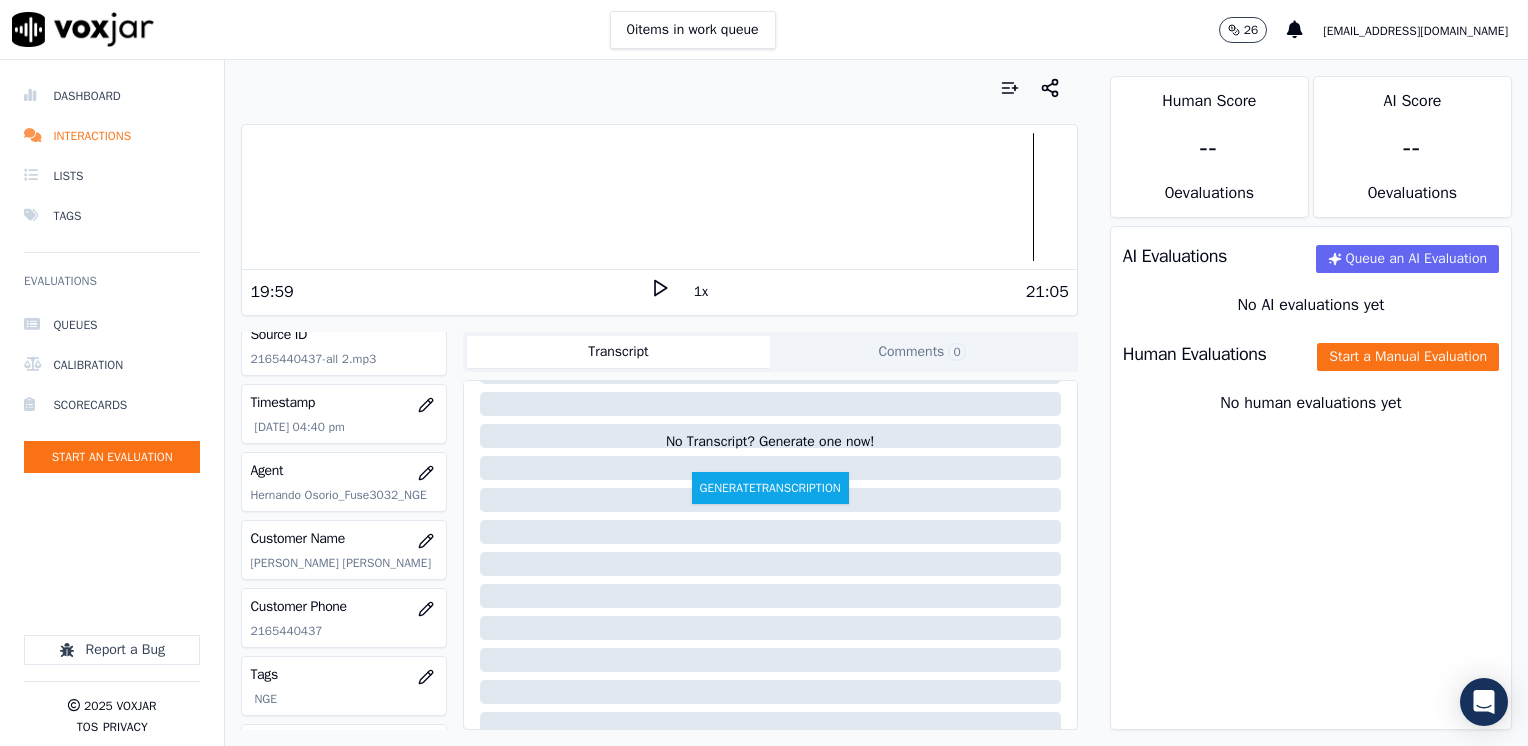scroll, scrollTop: 100, scrollLeft: 0, axis: vertical 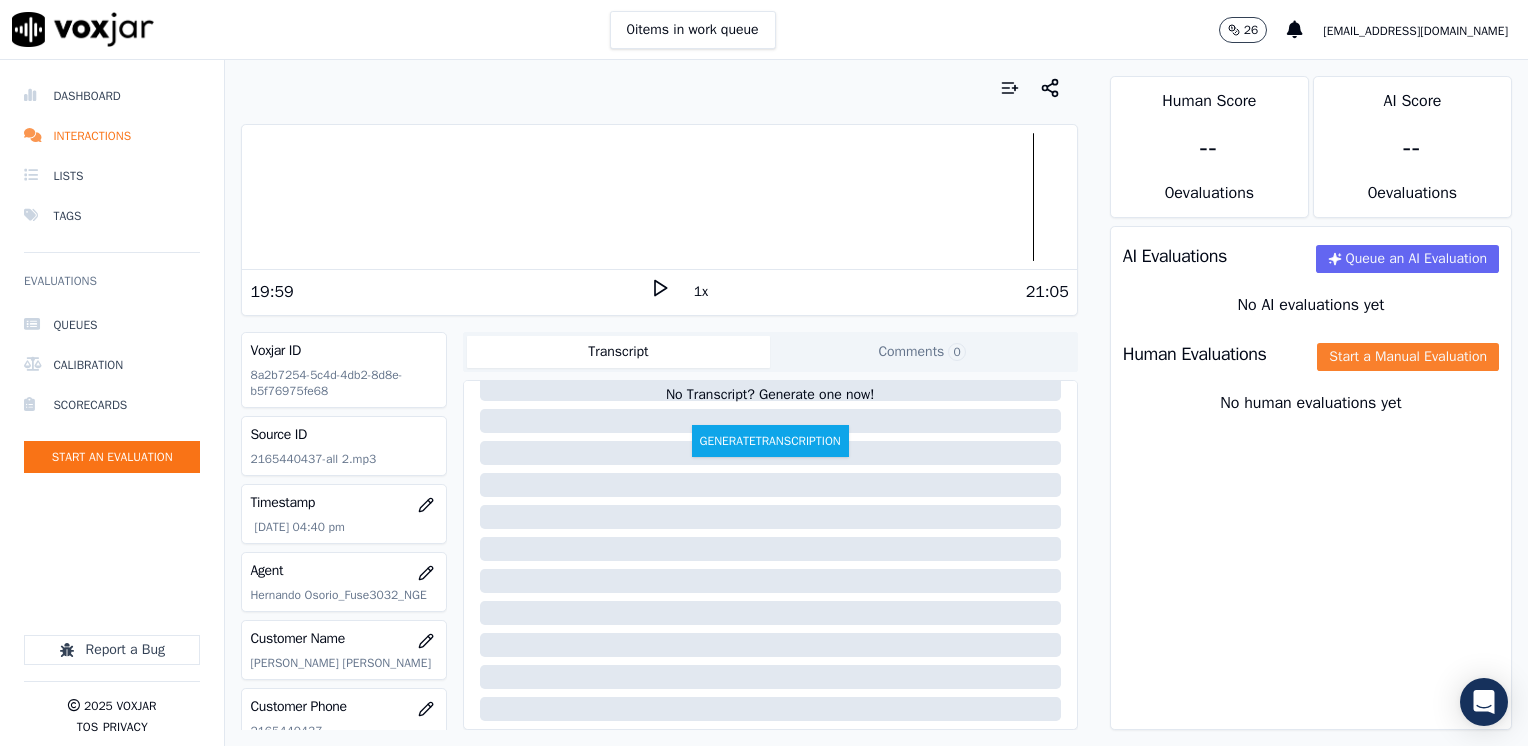 click on "Start a Manual Evaluation" 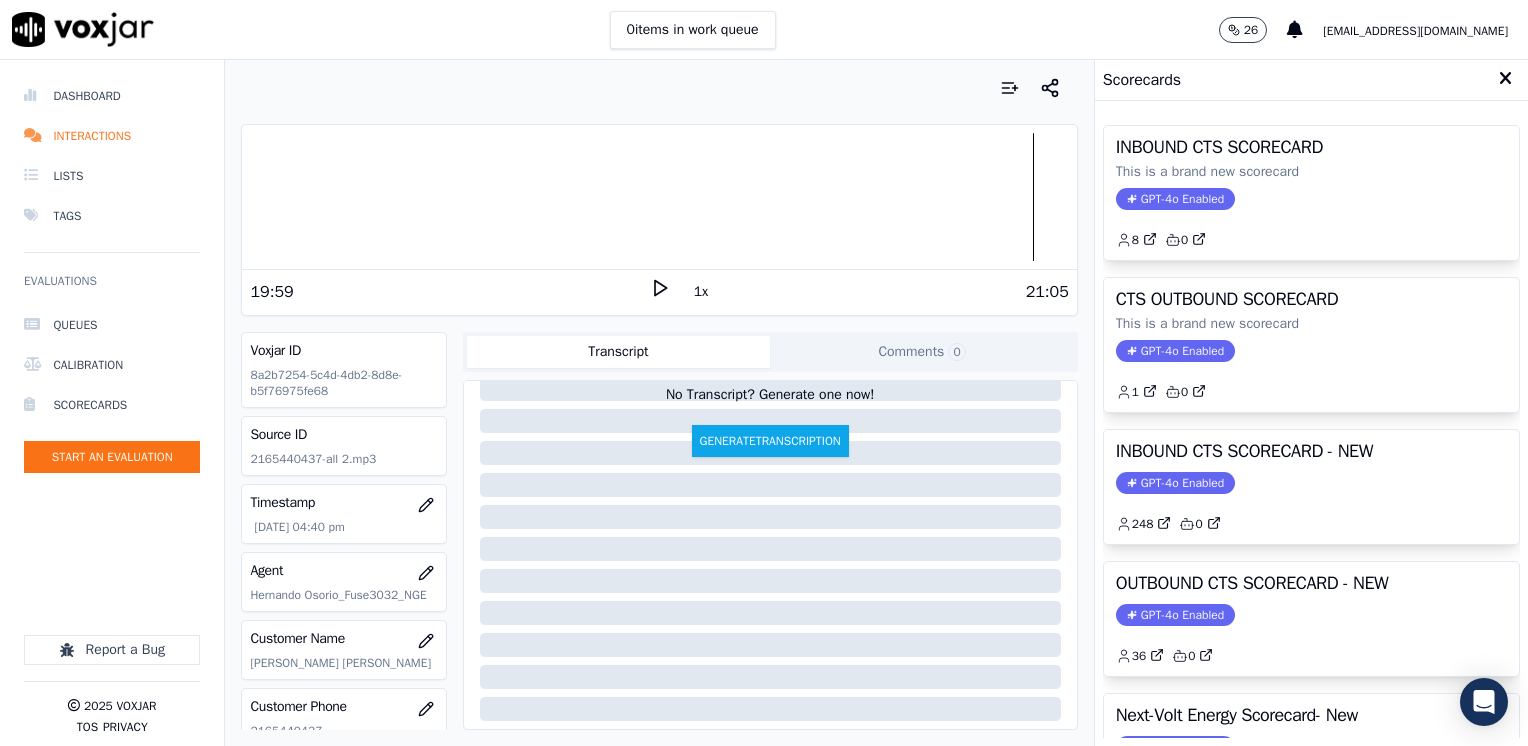 click on "GPT-4o Enabled" at bounding box center [1175, 615] 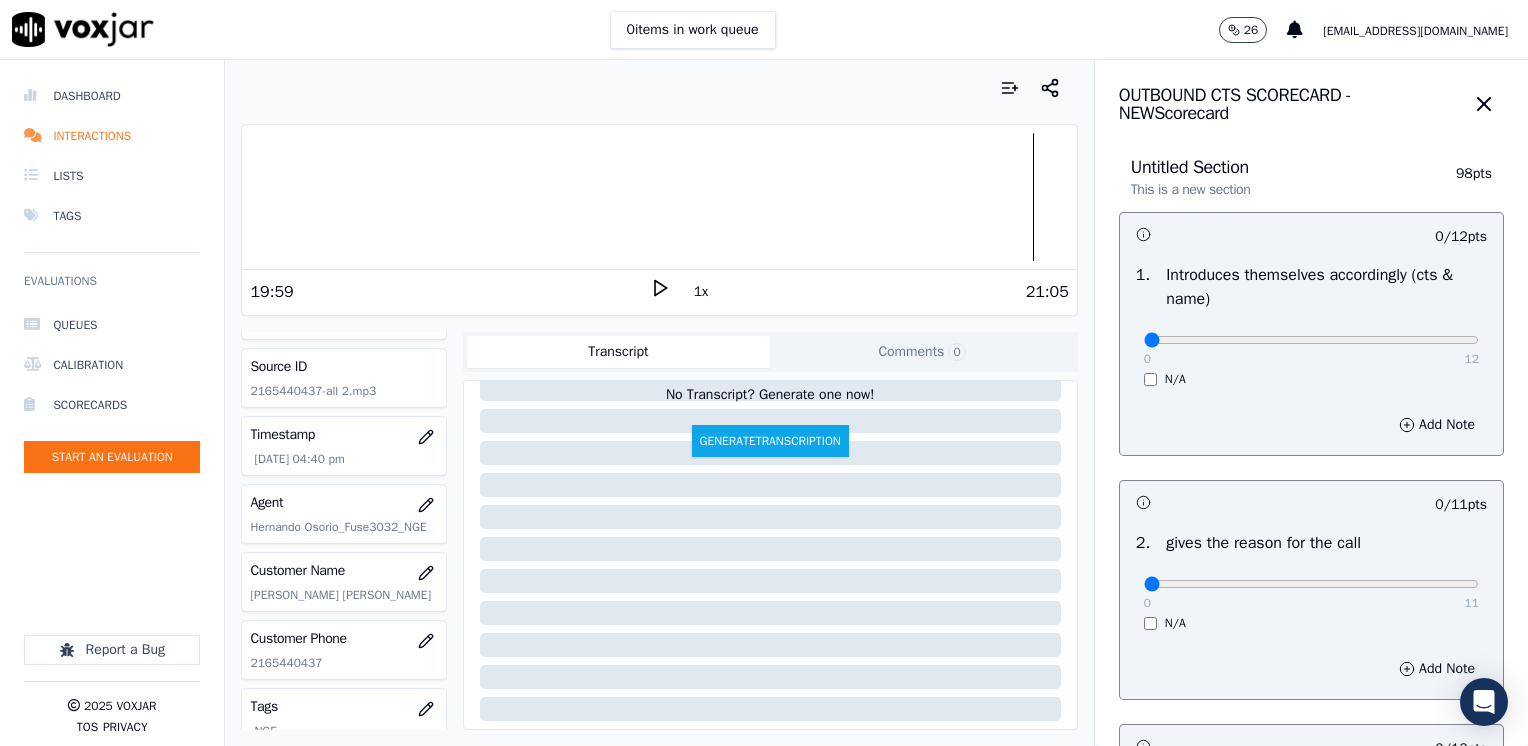 scroll, scrollTop: 100, scrollLeft: 0, axis: vertical 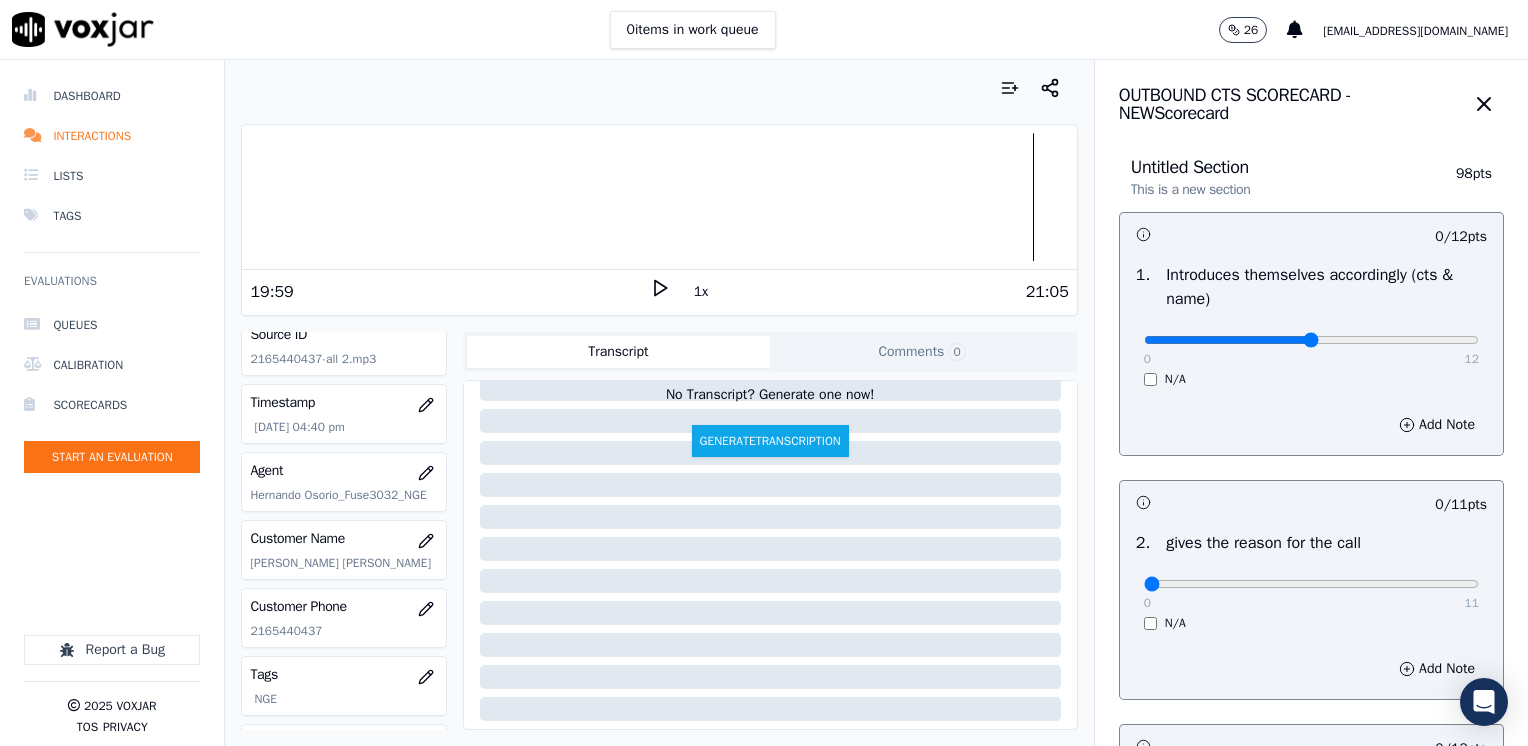 type on "6" 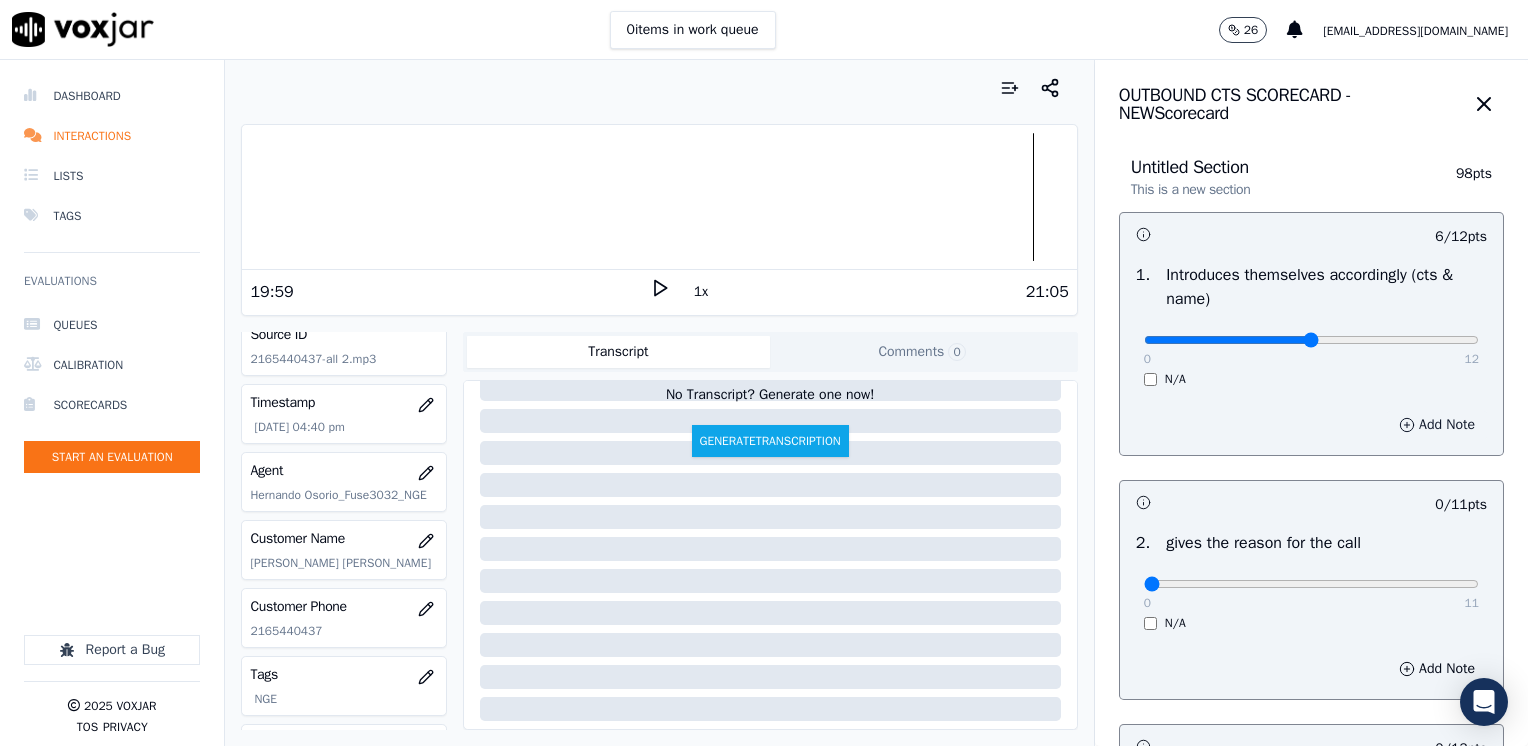click on "Add Note" at bounding box center [1437, 425] 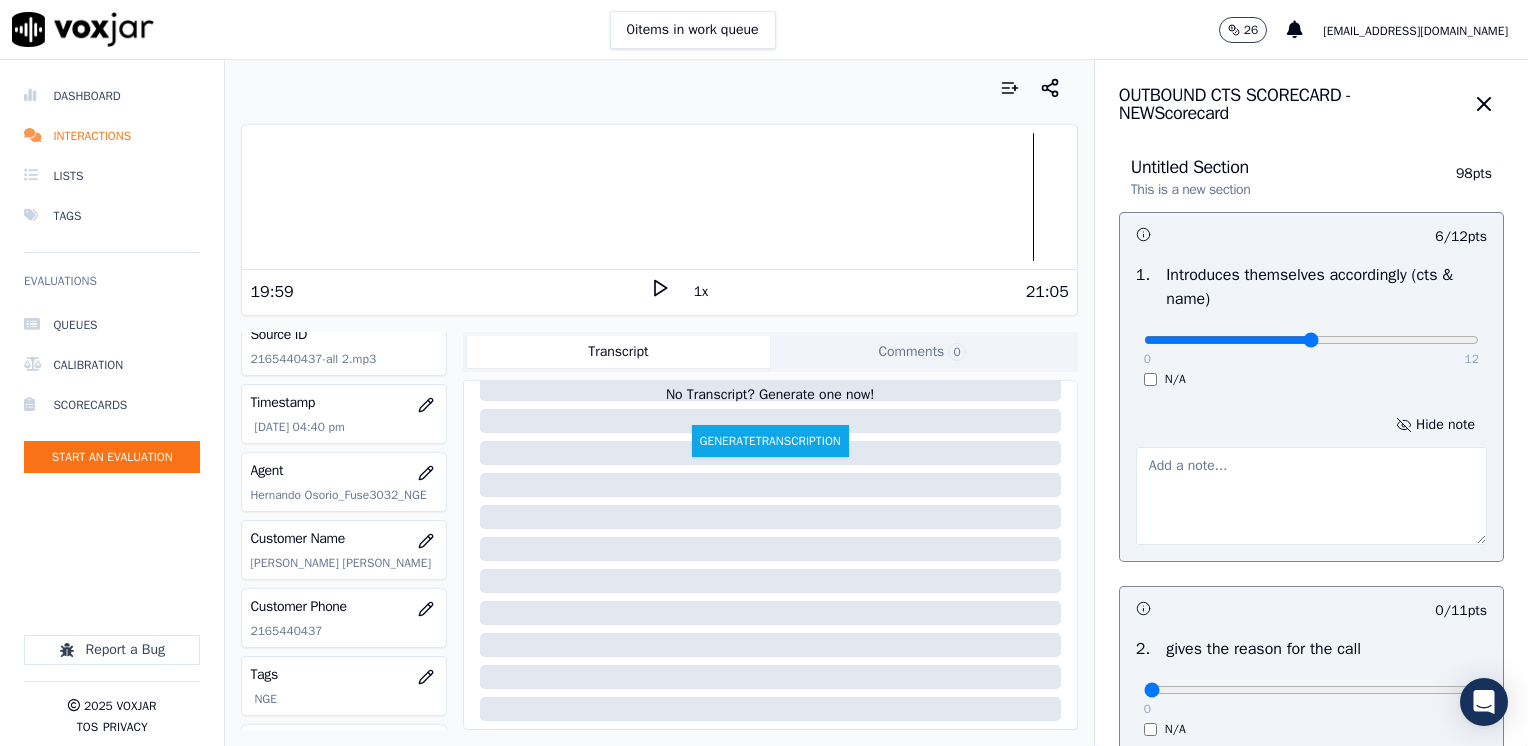 click at bounding box center (1311, 496) 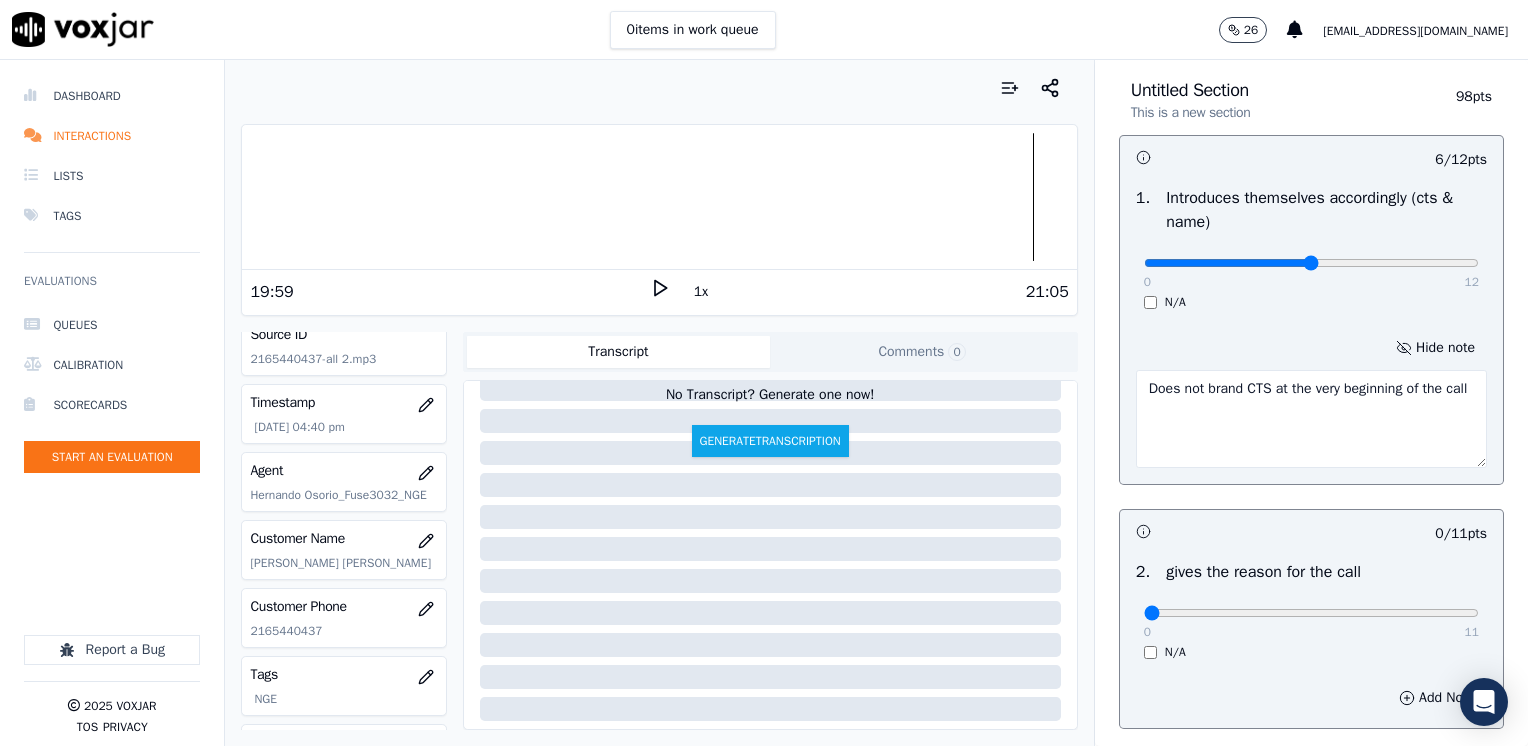 scroll, scrollTop: 200, scrollLeft: 0, axis: vertical 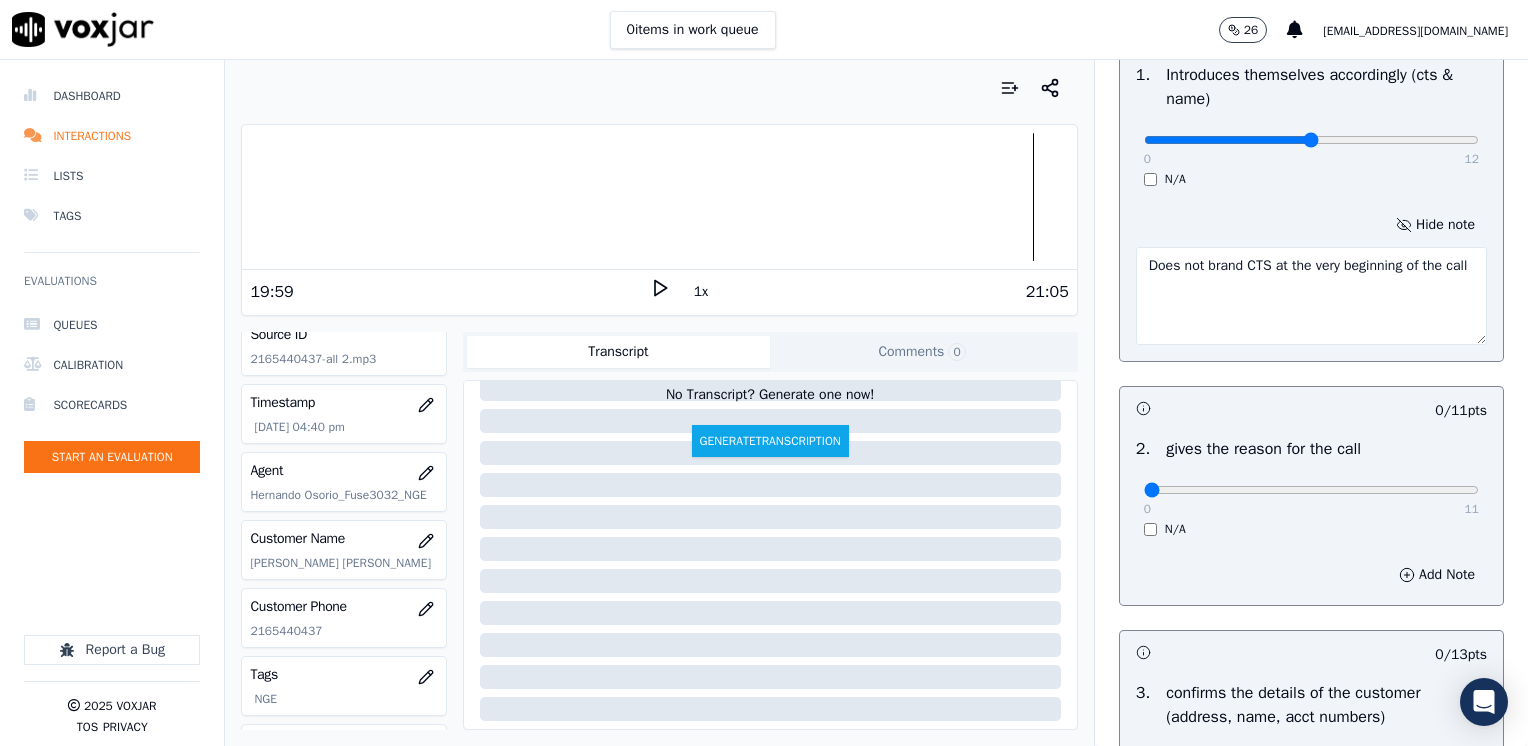type on "Does not brand CTS at the very beginning of the call" 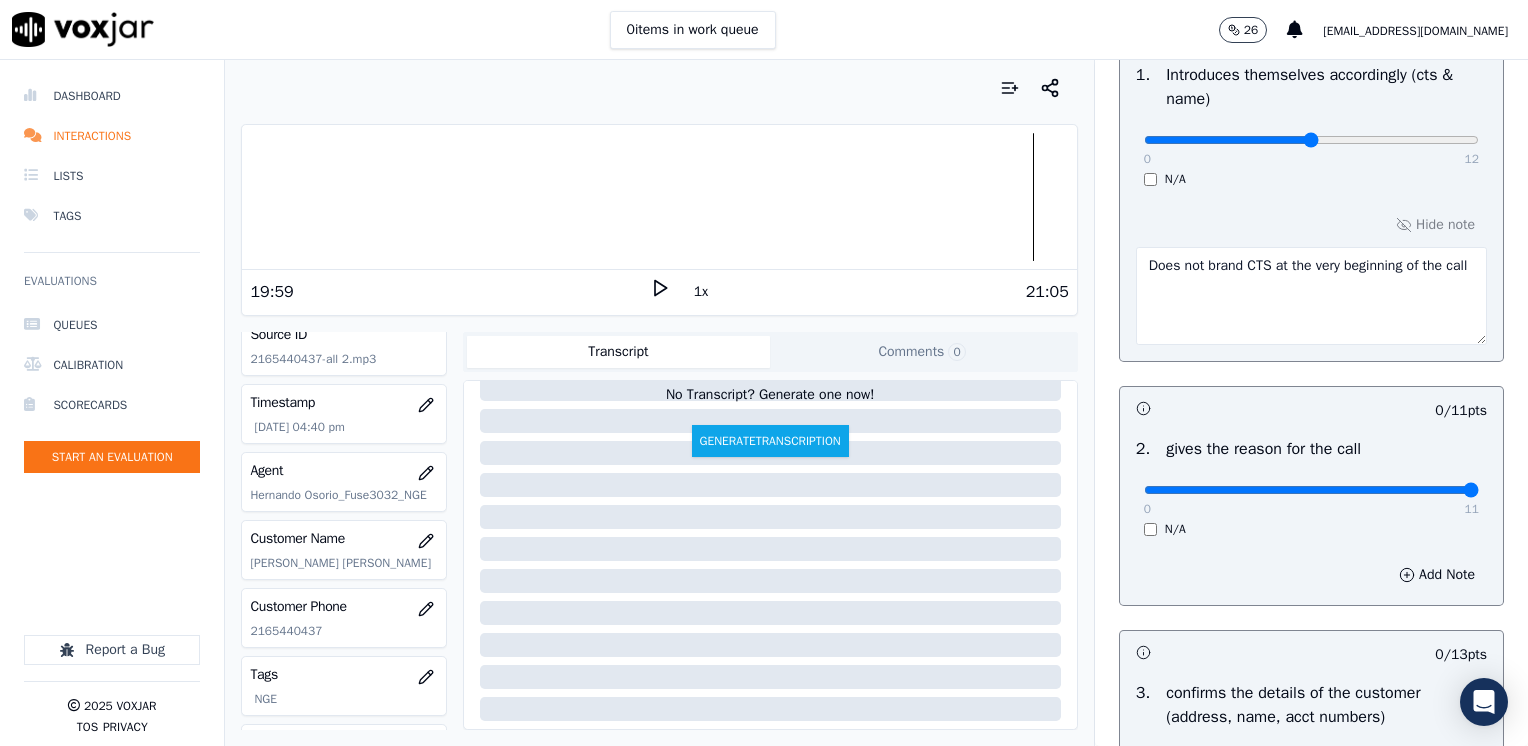 drag, startPoint x: 1126, startPoint y: 484, endPoint x: 1531, endPoint y: 518, distance: 406.42465 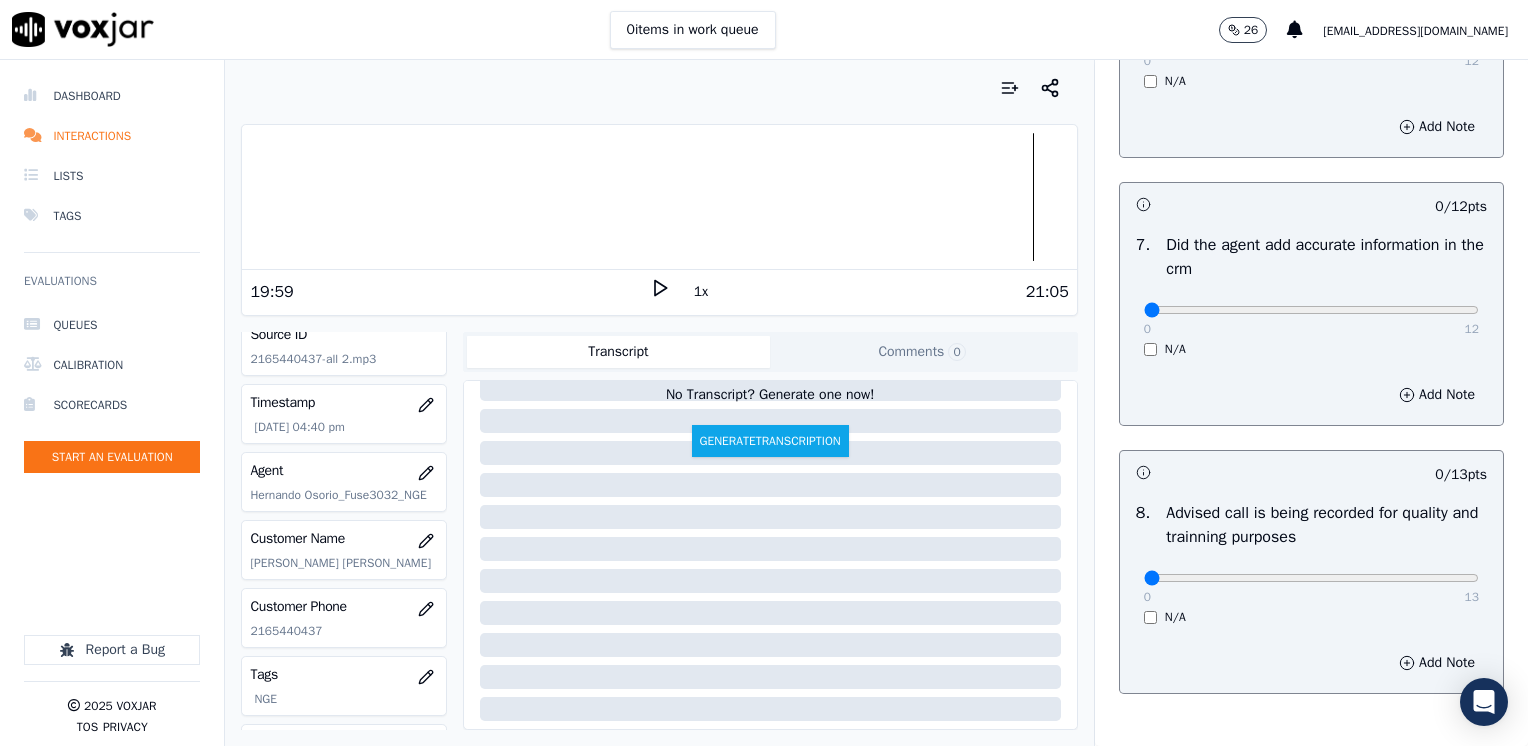 scroll, scrollTop: 1853, scrollLeft: 0, axis: vertical 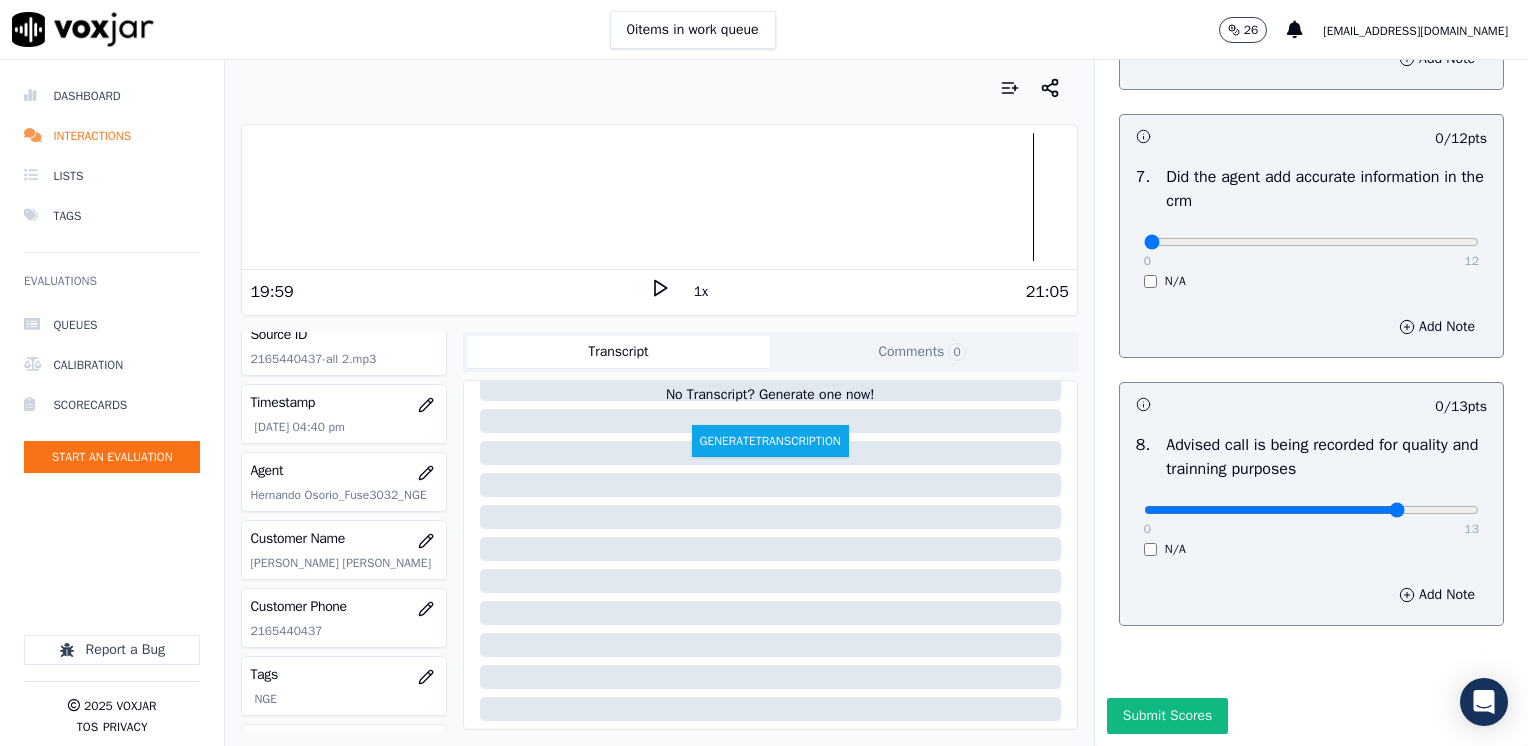click at bounding box center [1311, -1472] 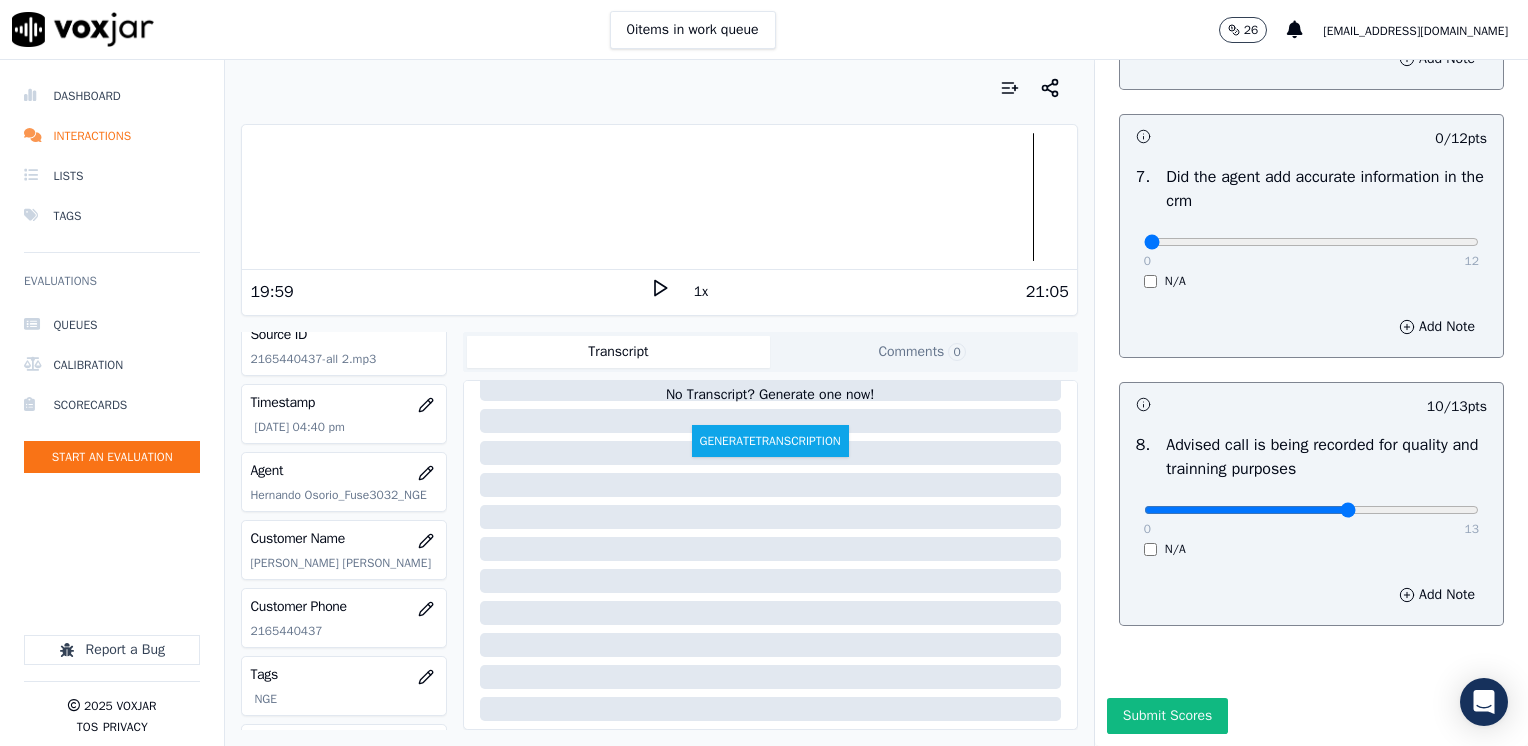 type on "8" 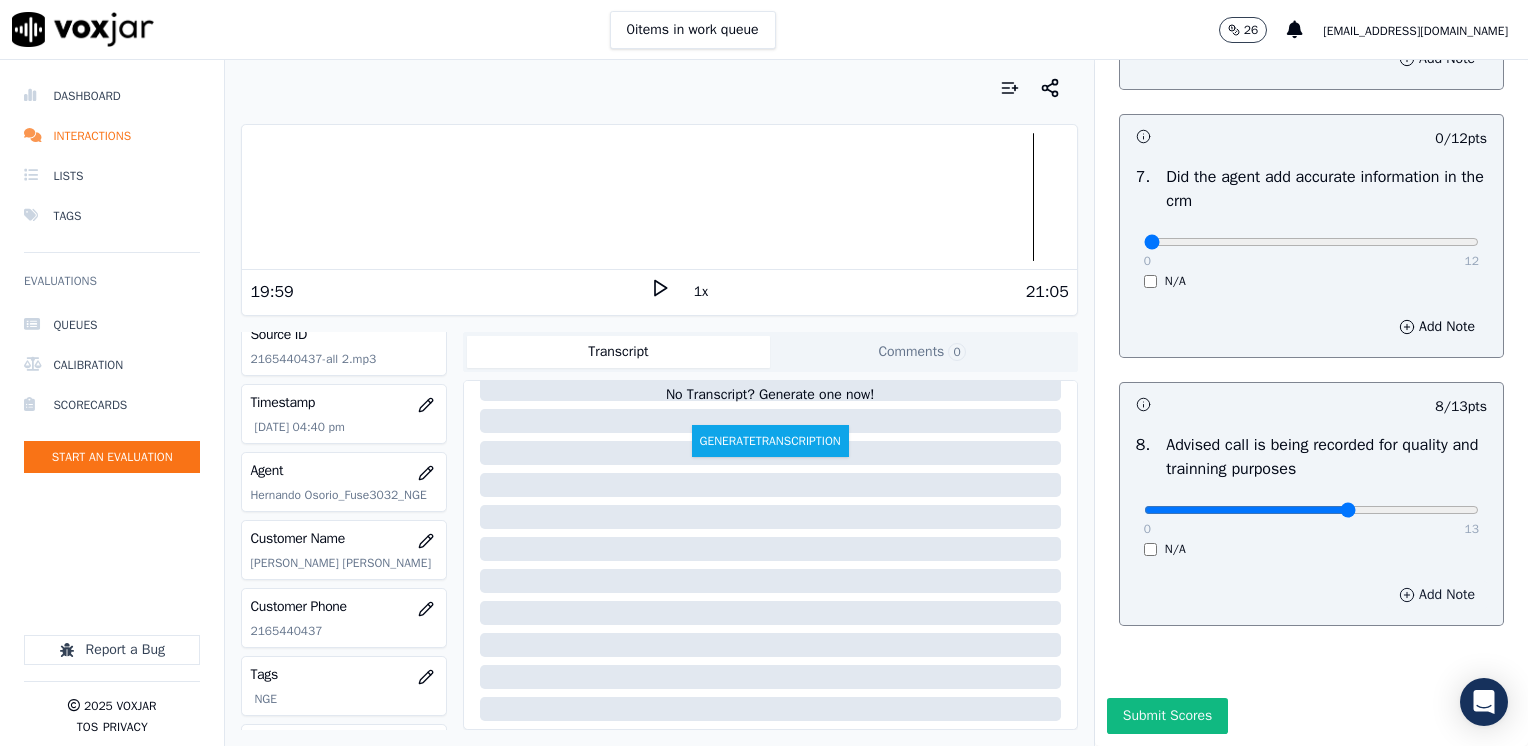 click on "Add Note" at bounding box center (1437, 595) 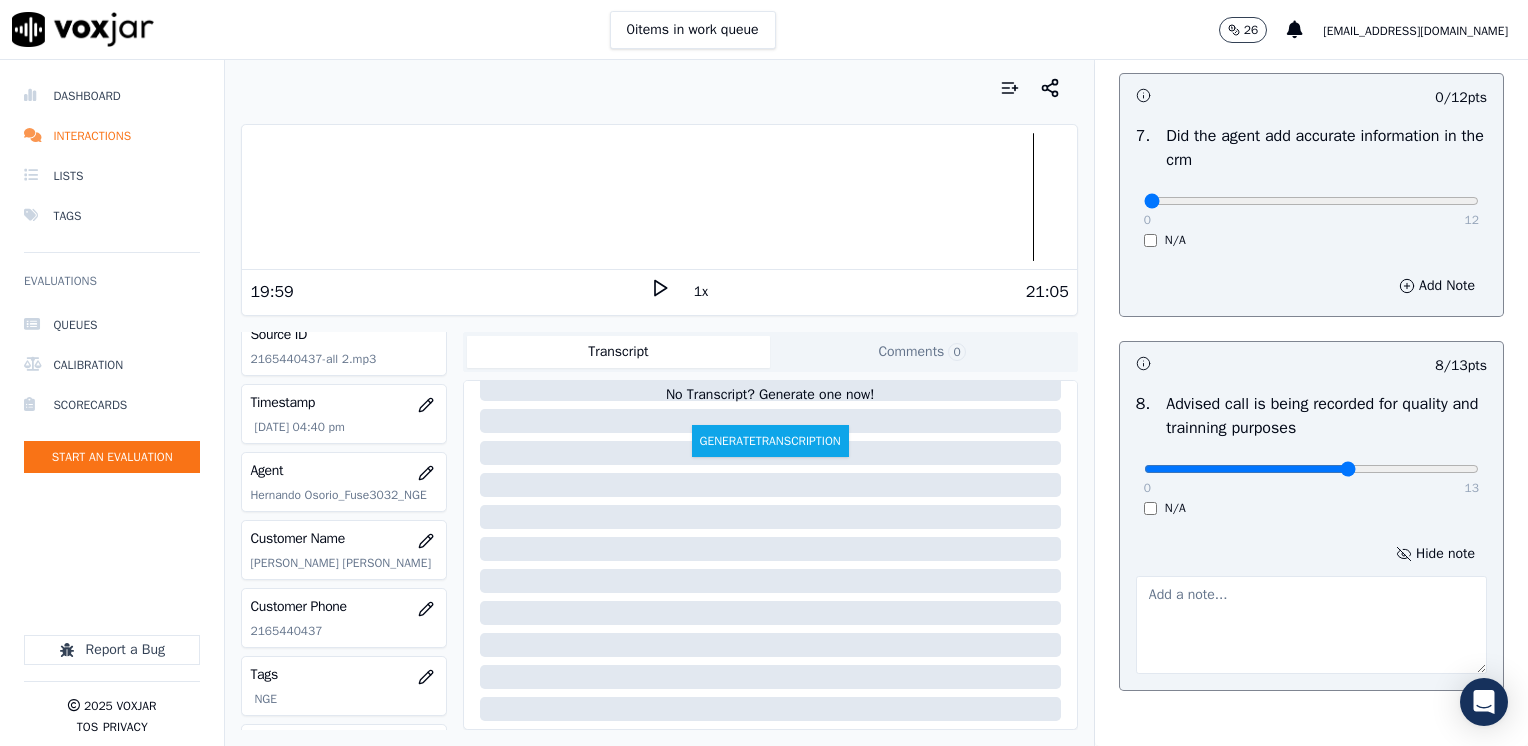 click at bounding box center [1311, 625] 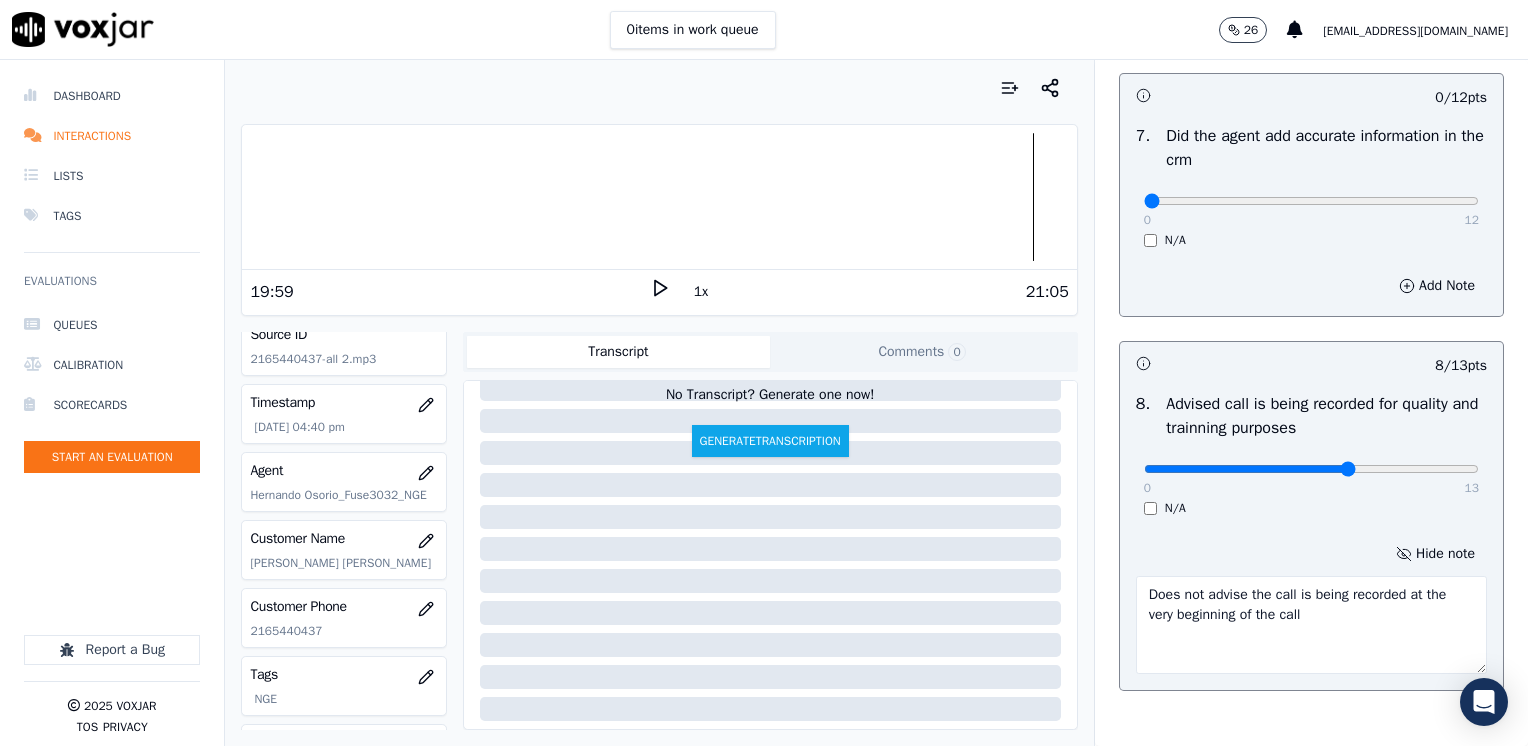 type on "Does not advise the call is being recorded at the very beginning of the call" 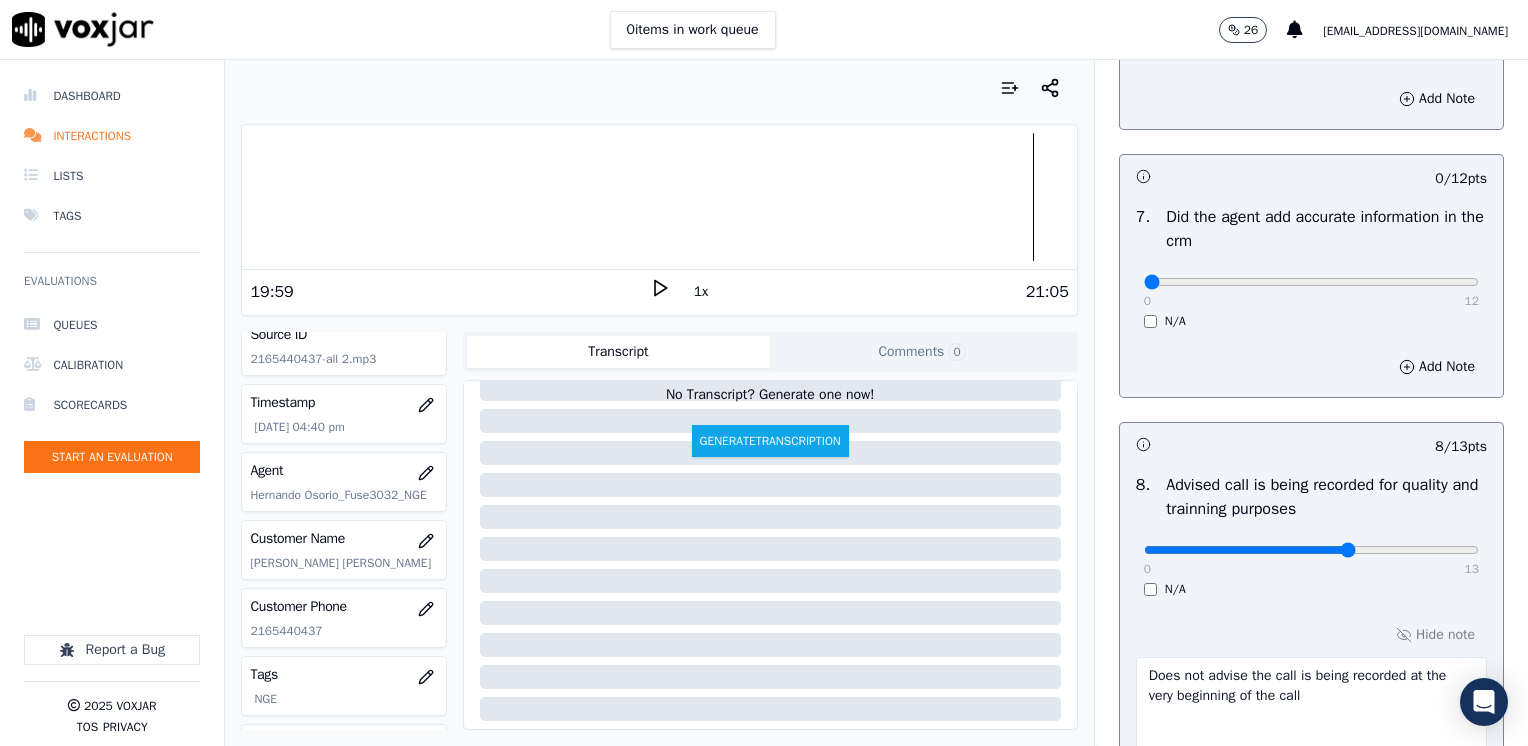 scroll, scrollTop: 1759, scrollLeft: 0, axis: vertical 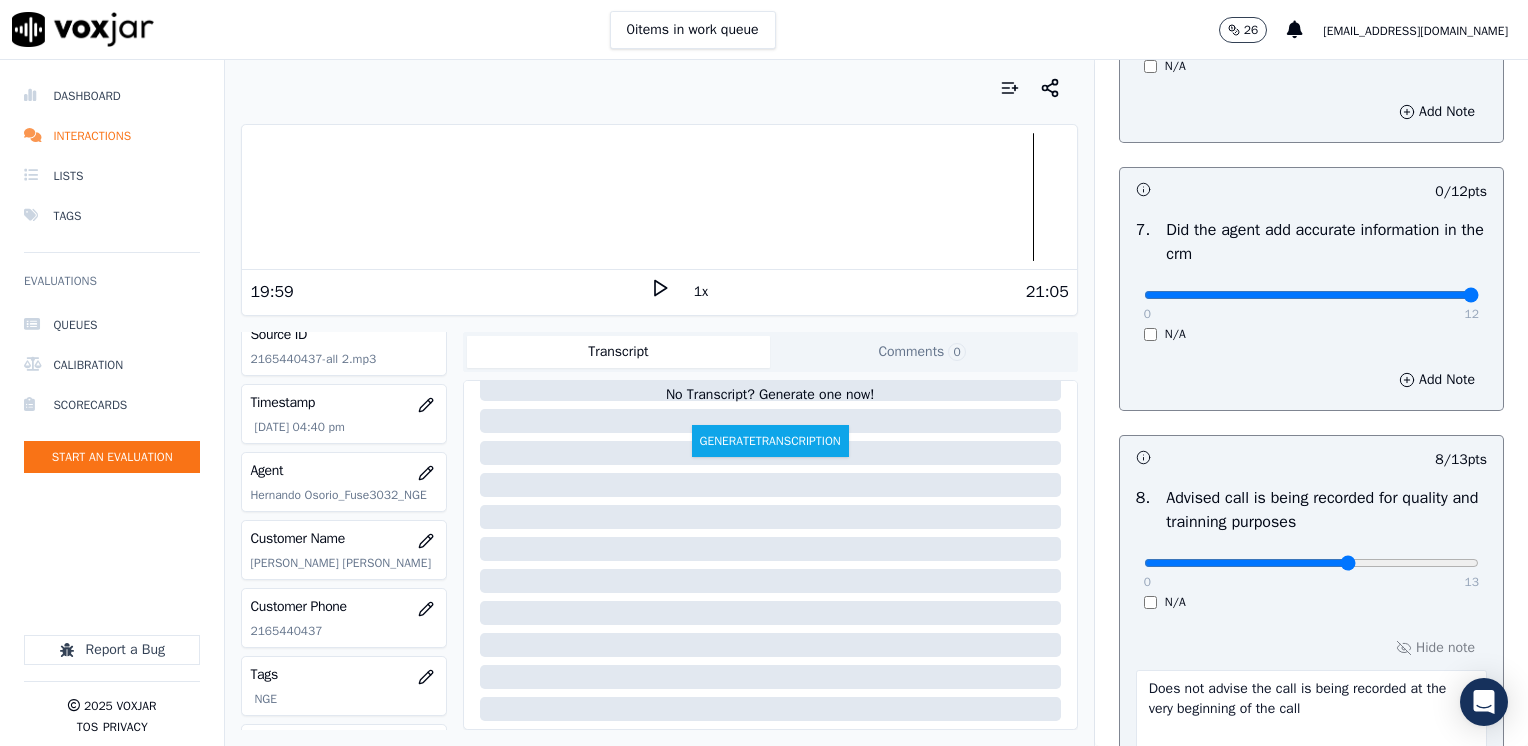 drag, startPoint x: 1132, startPoint y: 290, endPoint x: 1500, endPoint y: 290, distance: 368 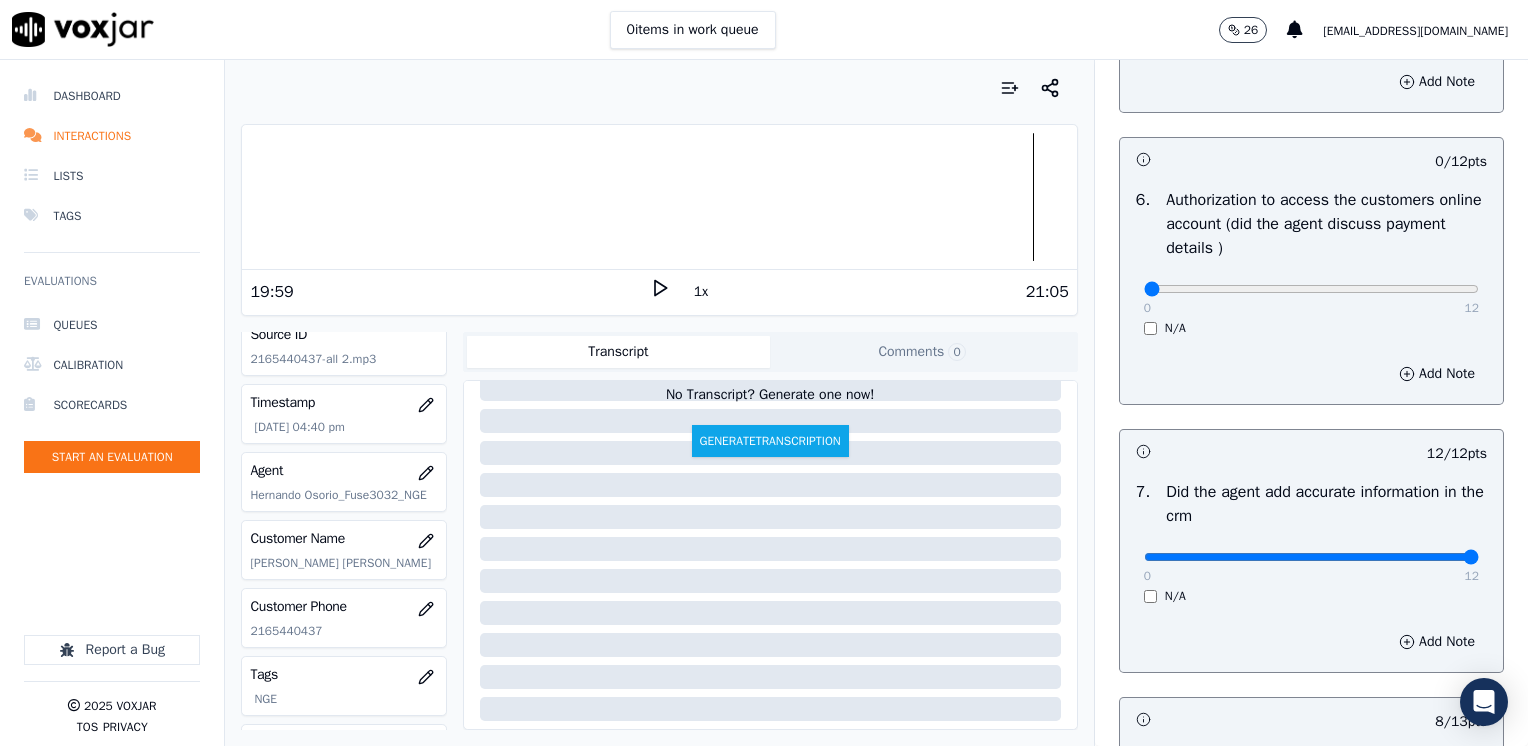 scroll, scrollTop: 1459, scrollLeft: 0, axis: vertical 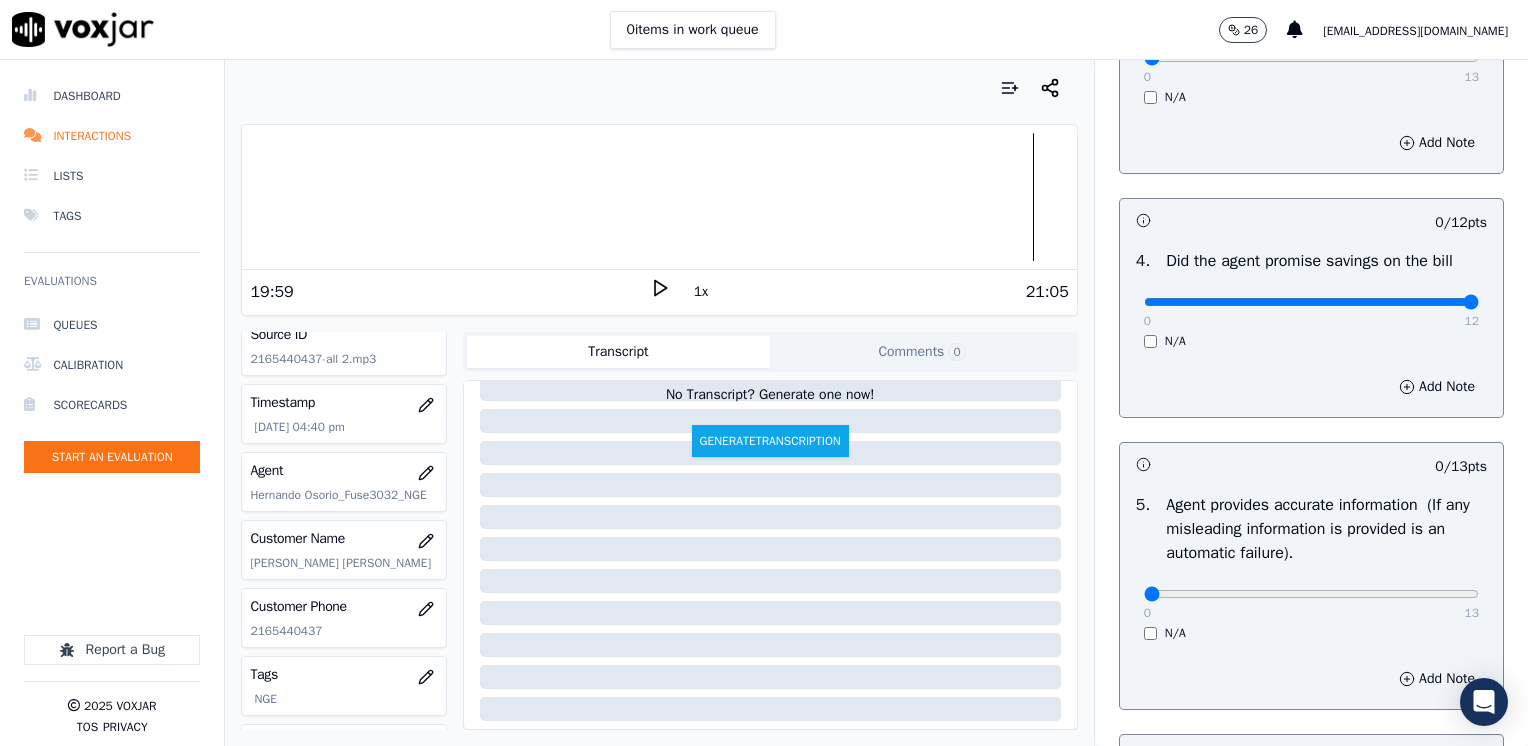 drag, startPoint x: 1132, startPoint y: 302, endPoint x: 1485, endPoint y: 318, distance: 353.36243 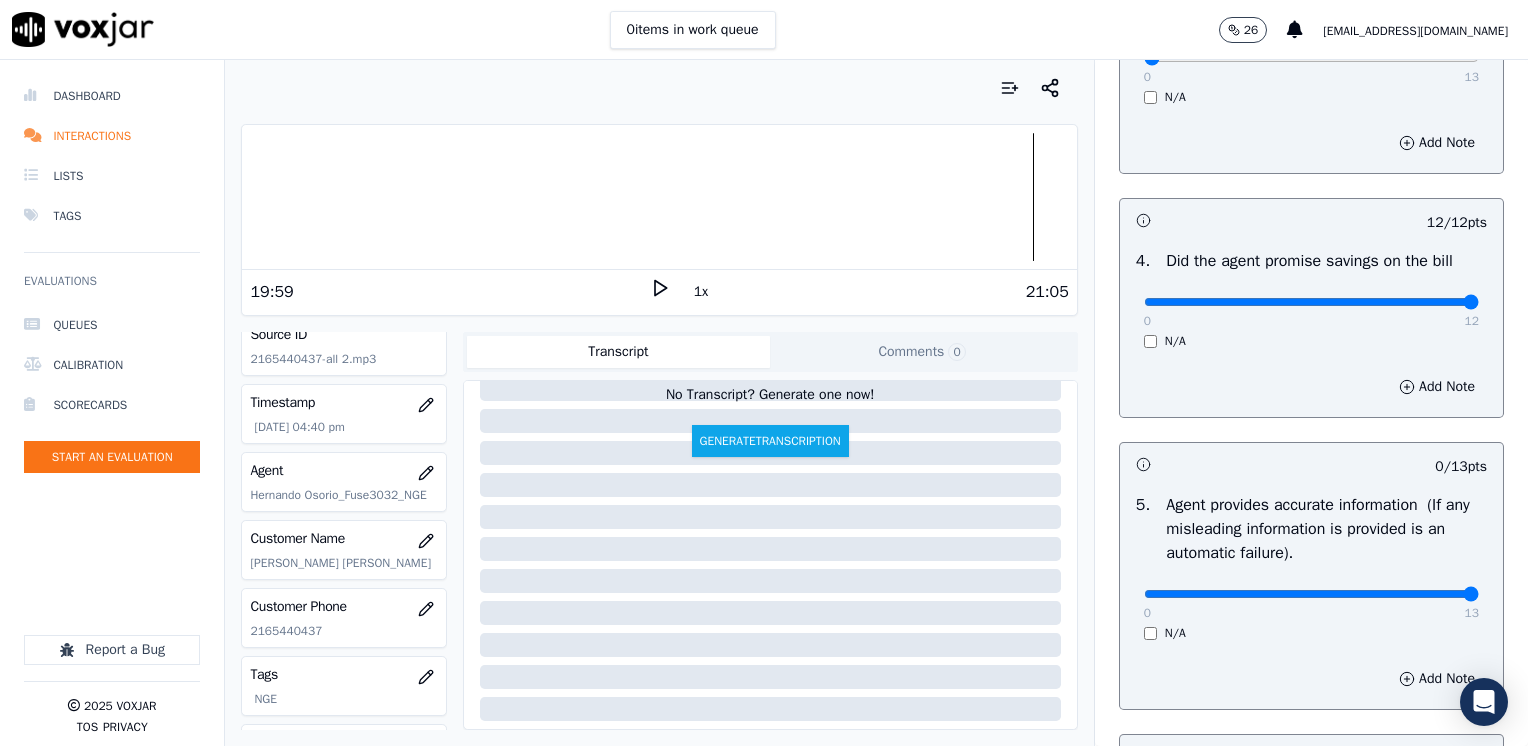 drag, startPoint x: 1134, startPoint y: 594, endPoint x: 1531, endPoint y: 564, distance: 398.1319 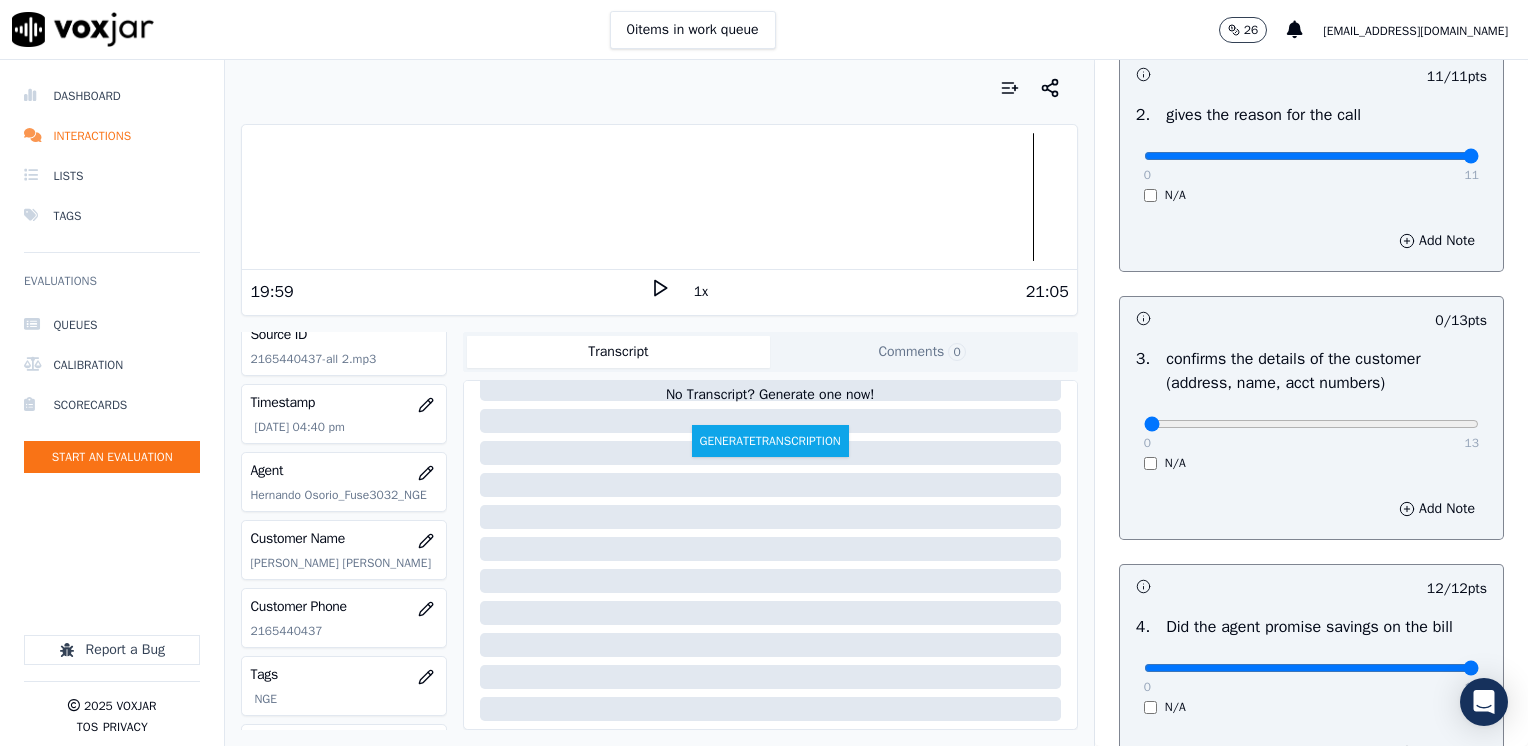 scroll, scrollTop: 500, scrollLeft: 0, axis: vertical 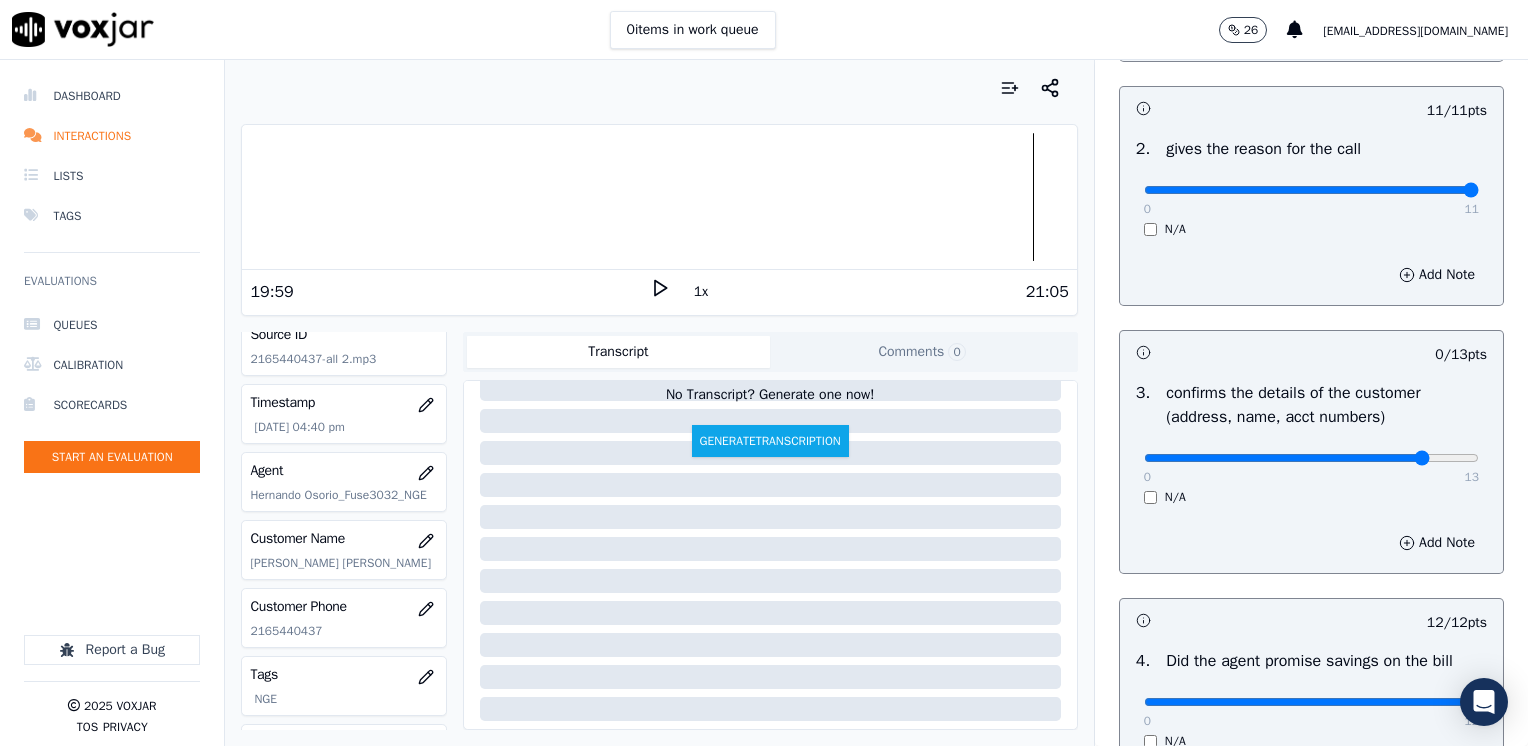 click at bounding box center (1311, -160) 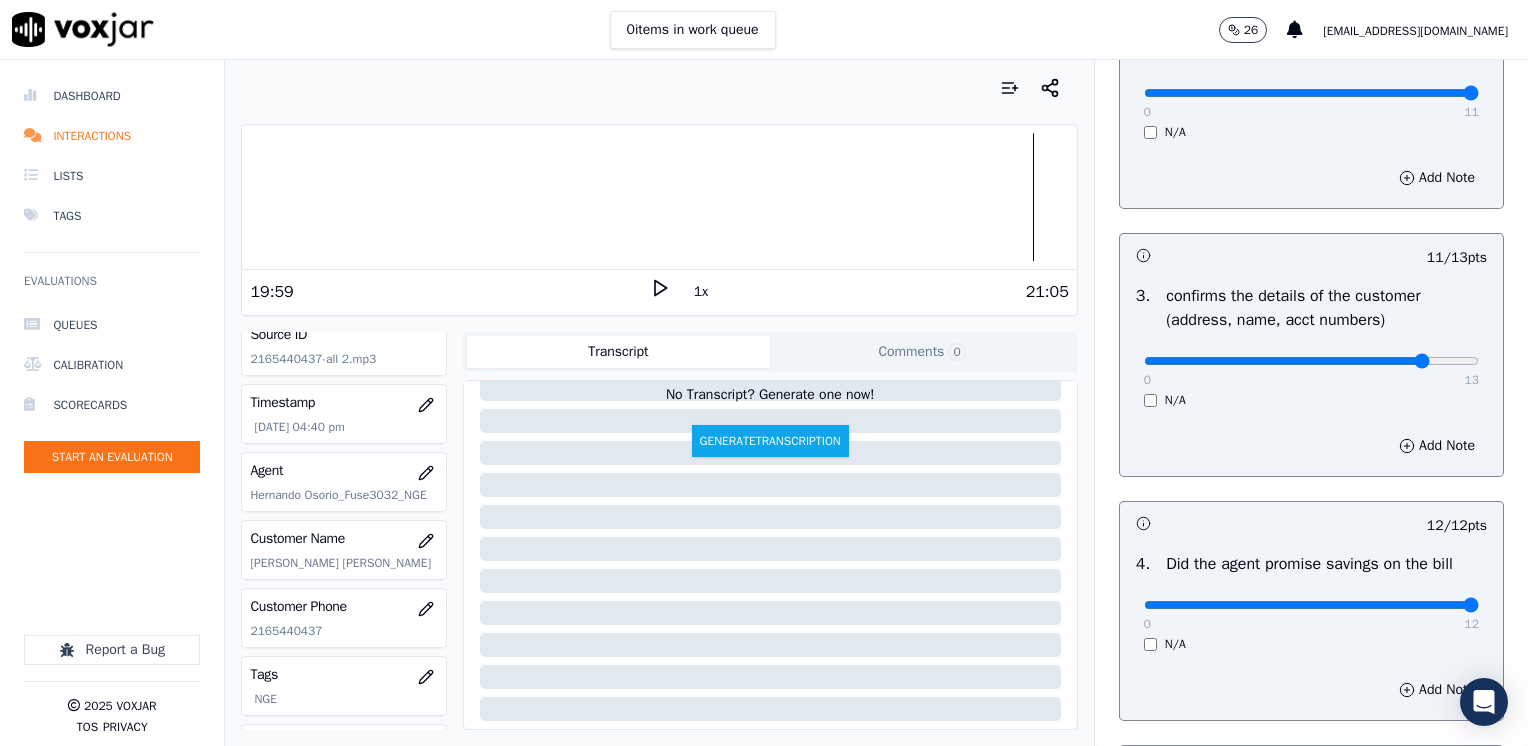 scroll, scrollTop: 600, scrollLeft: 0, axis: vertical 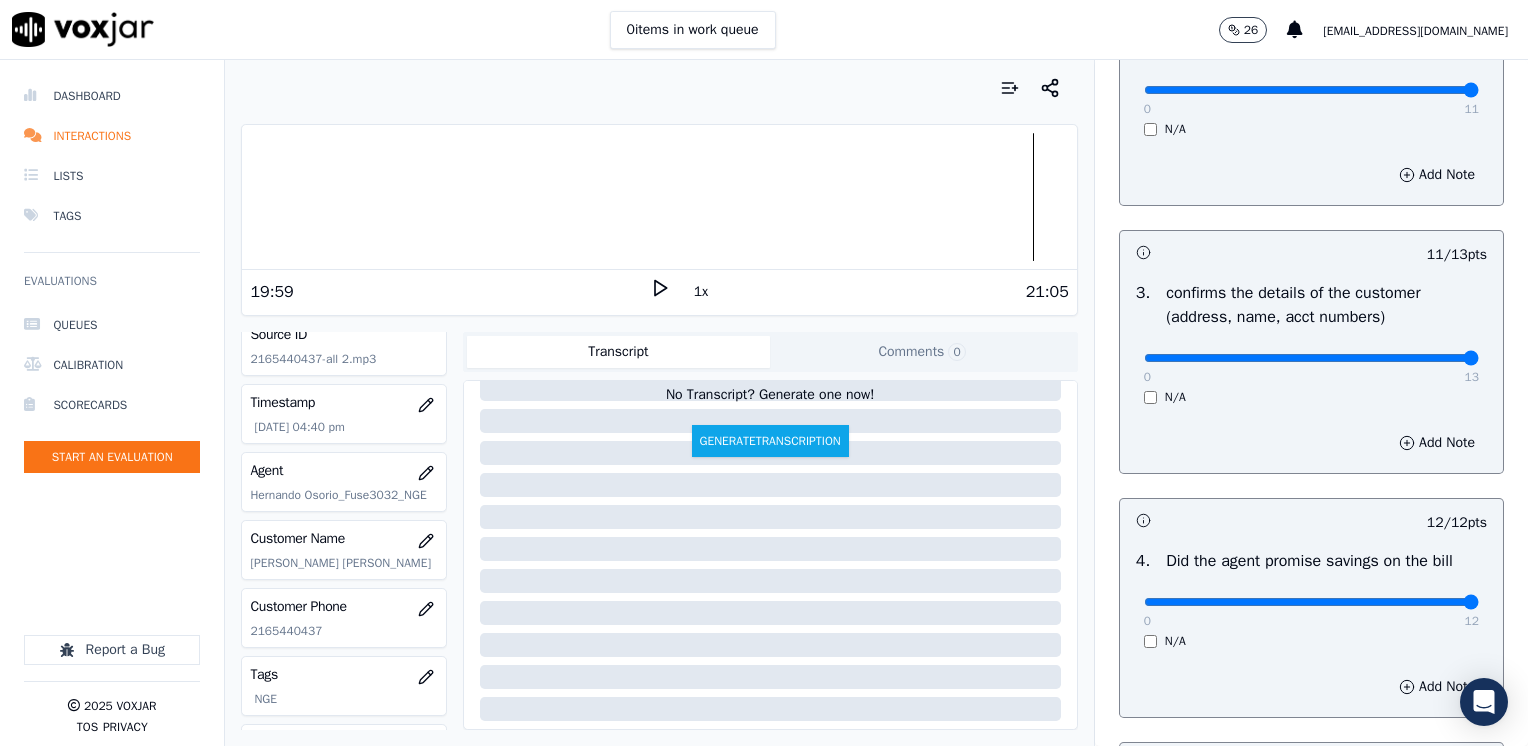 drag, startPoint x: 1476, startPoint y: 359, endPoint x: 1527, endPoint y: 359, distance: 51 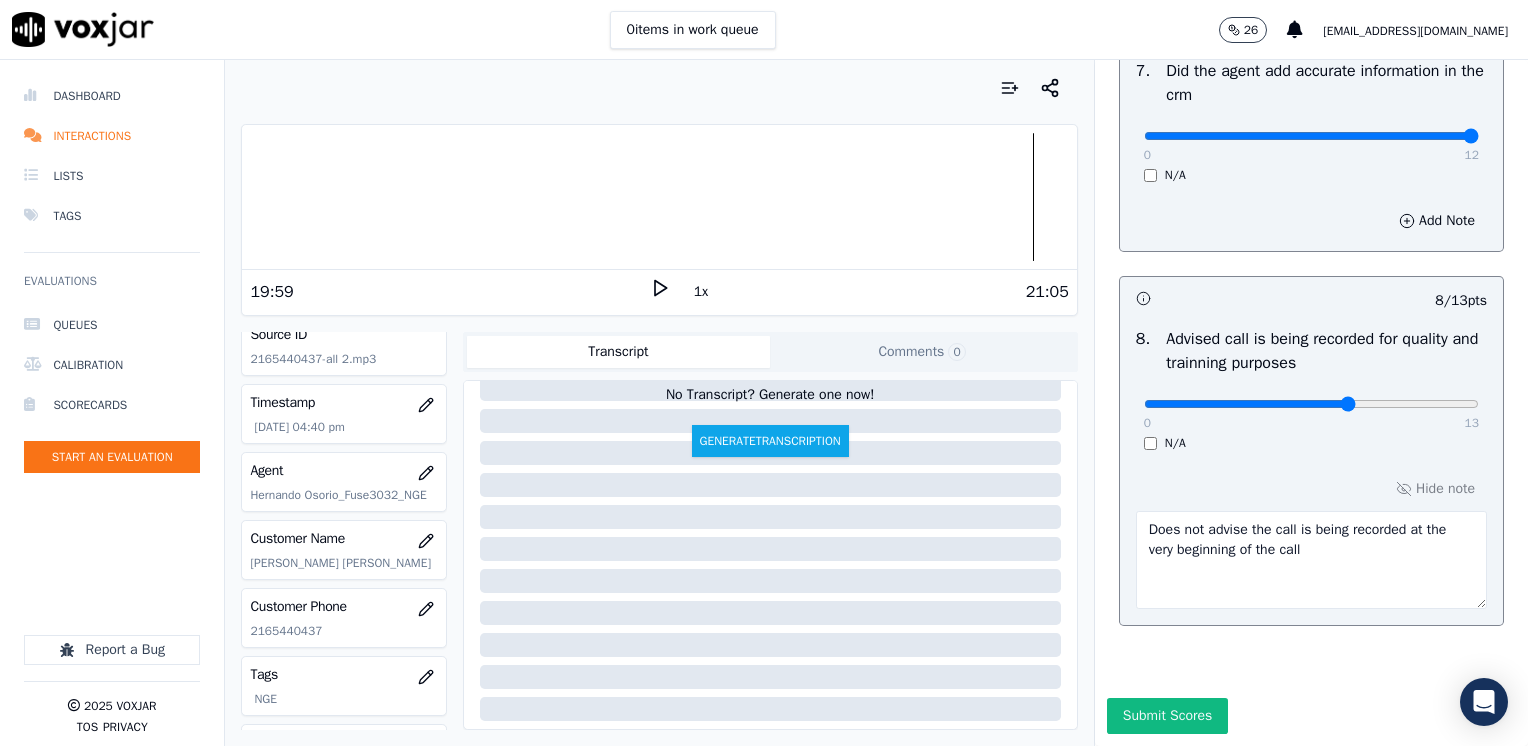 scroll, scrollTop: 1959, scrollLeft: 0, axis: vertical 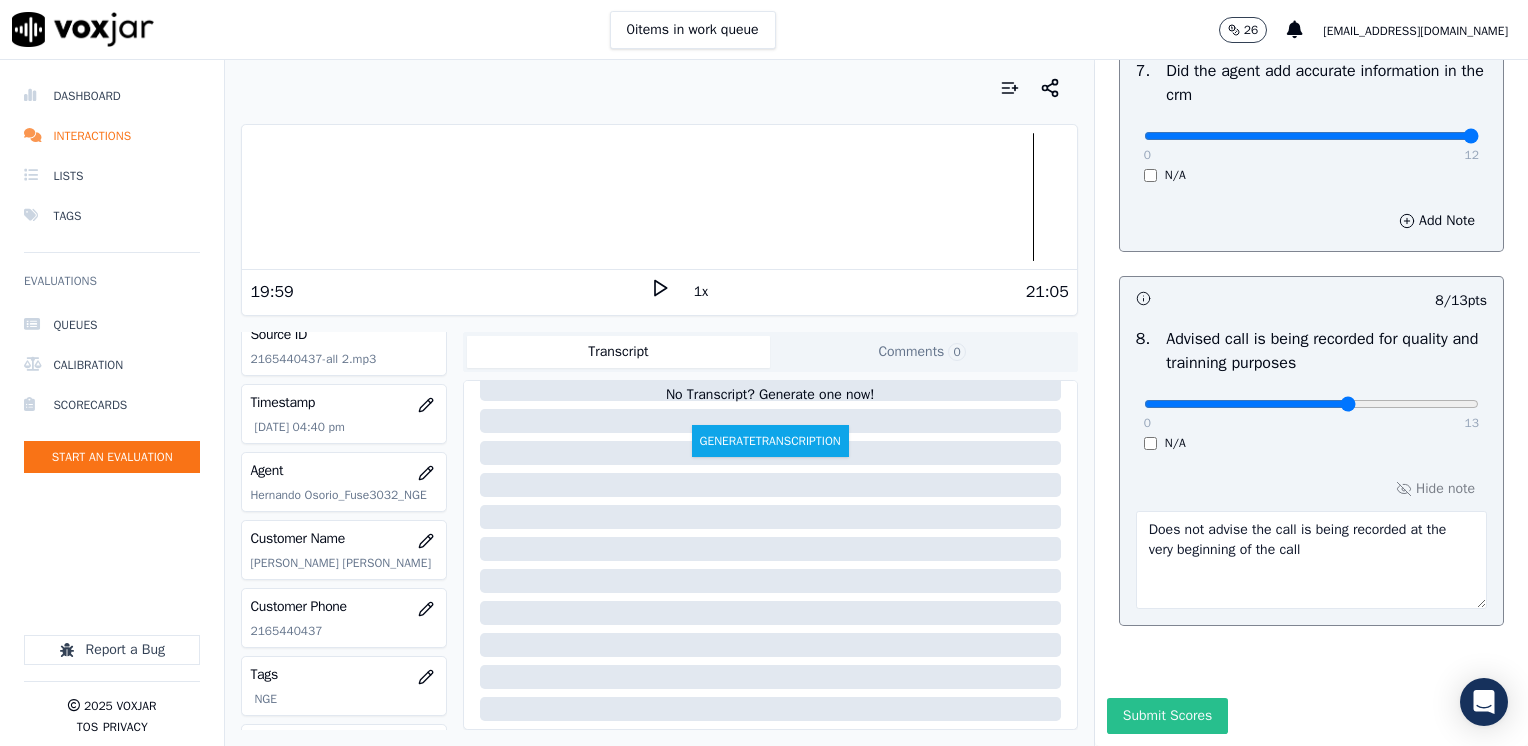 click on "Submit Scores" at bounding box center [1167, 716] 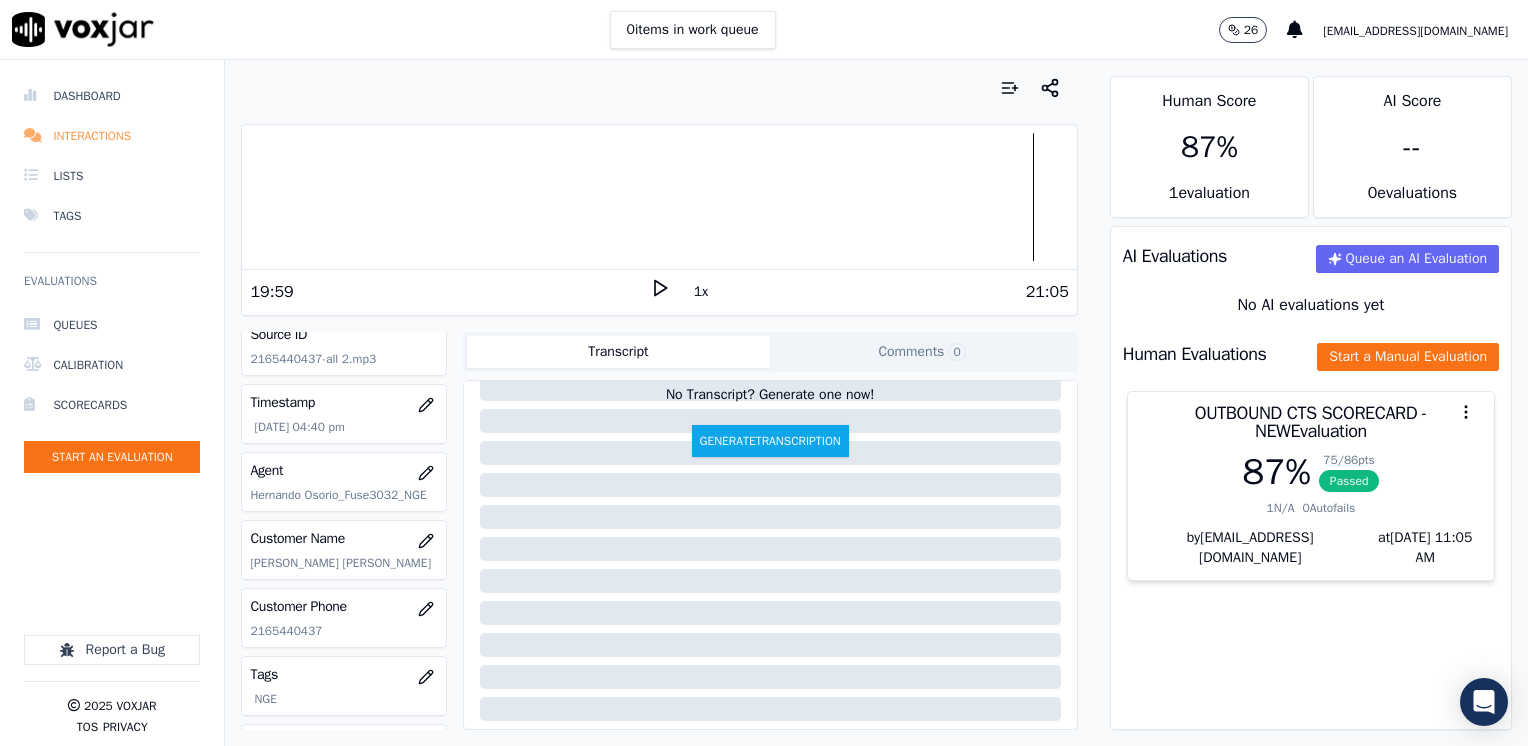 click on "Interactions" at bounding box center (112, 136) 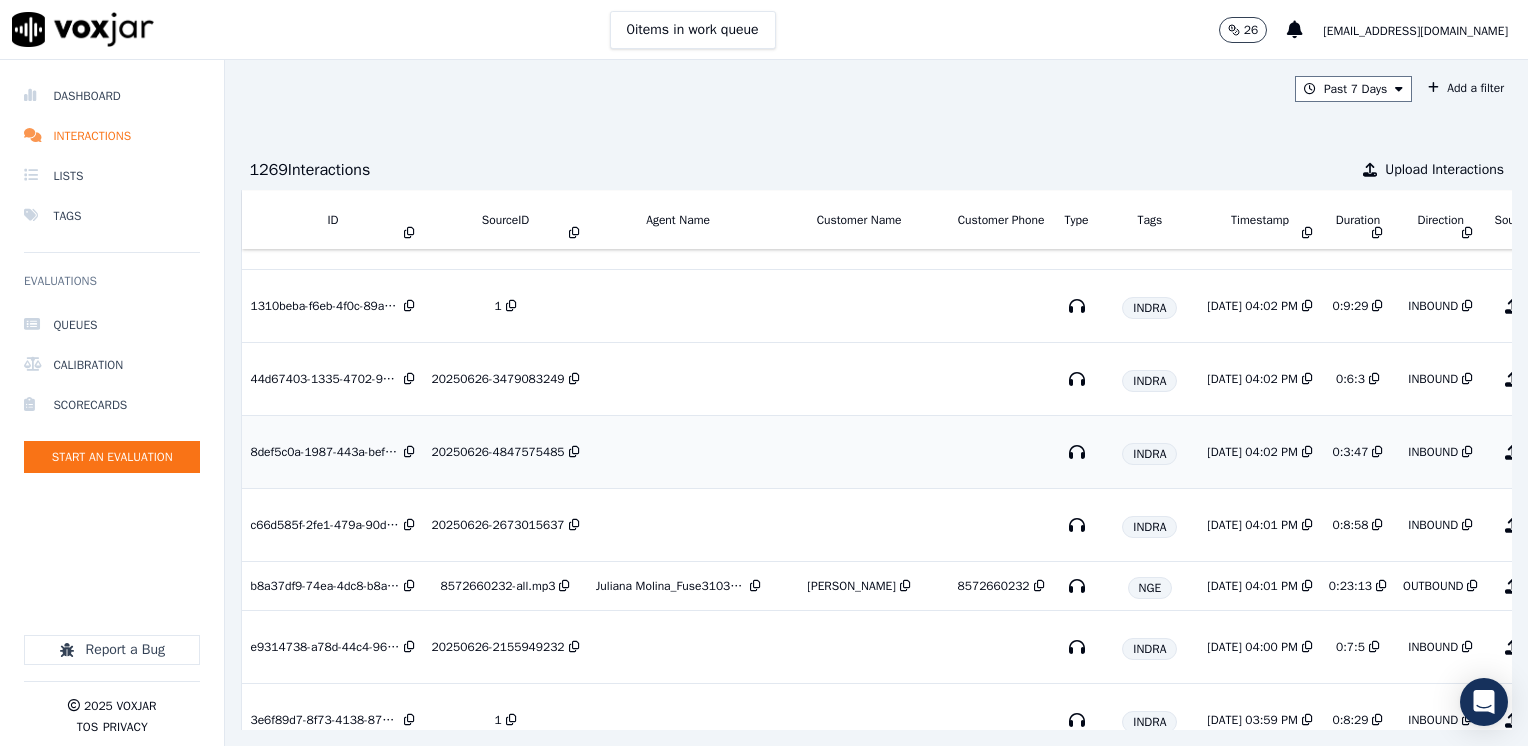 scroll, scrollTop: 0, scrollLeft: 0, axis: both 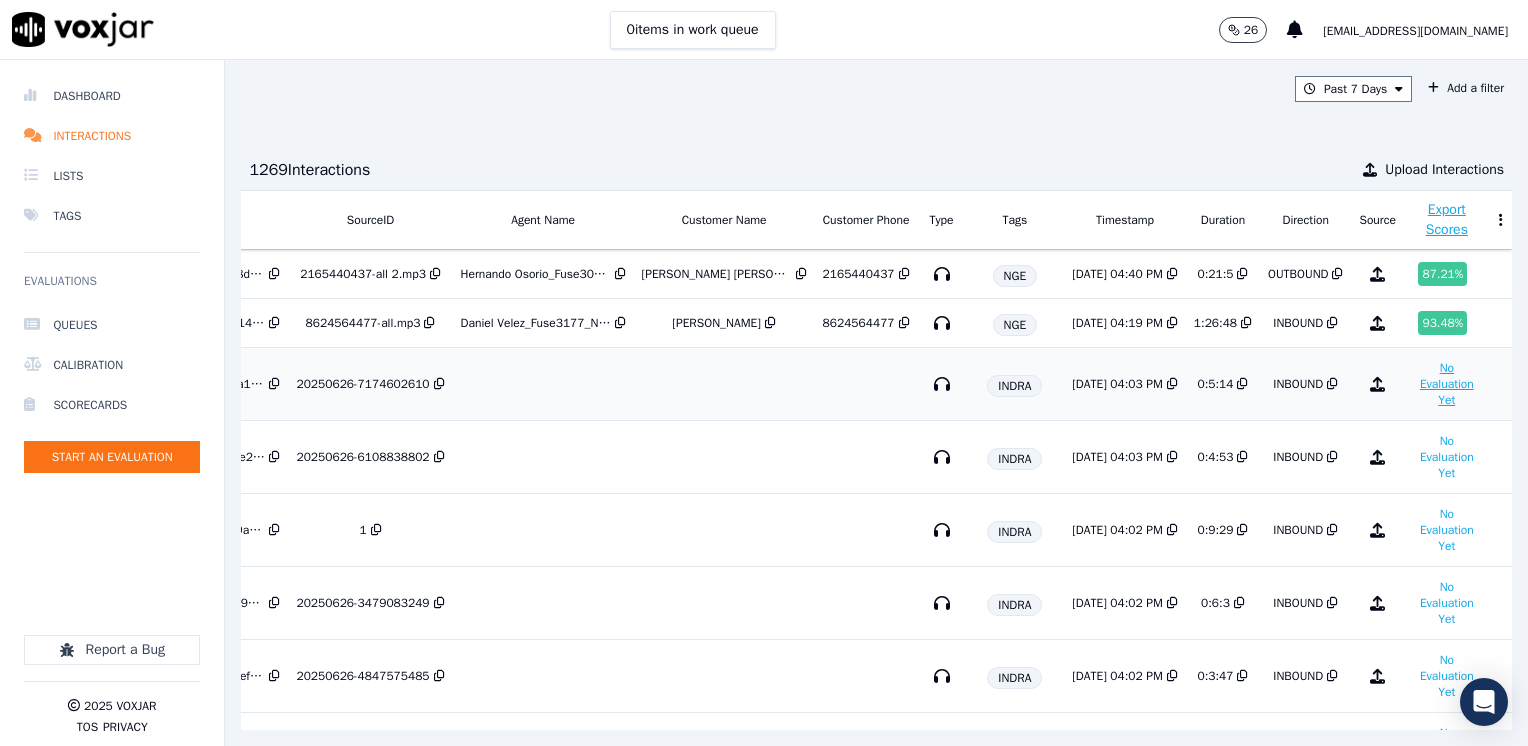 click on "No Evaluation Yet" at bounding box center [1447, 384] 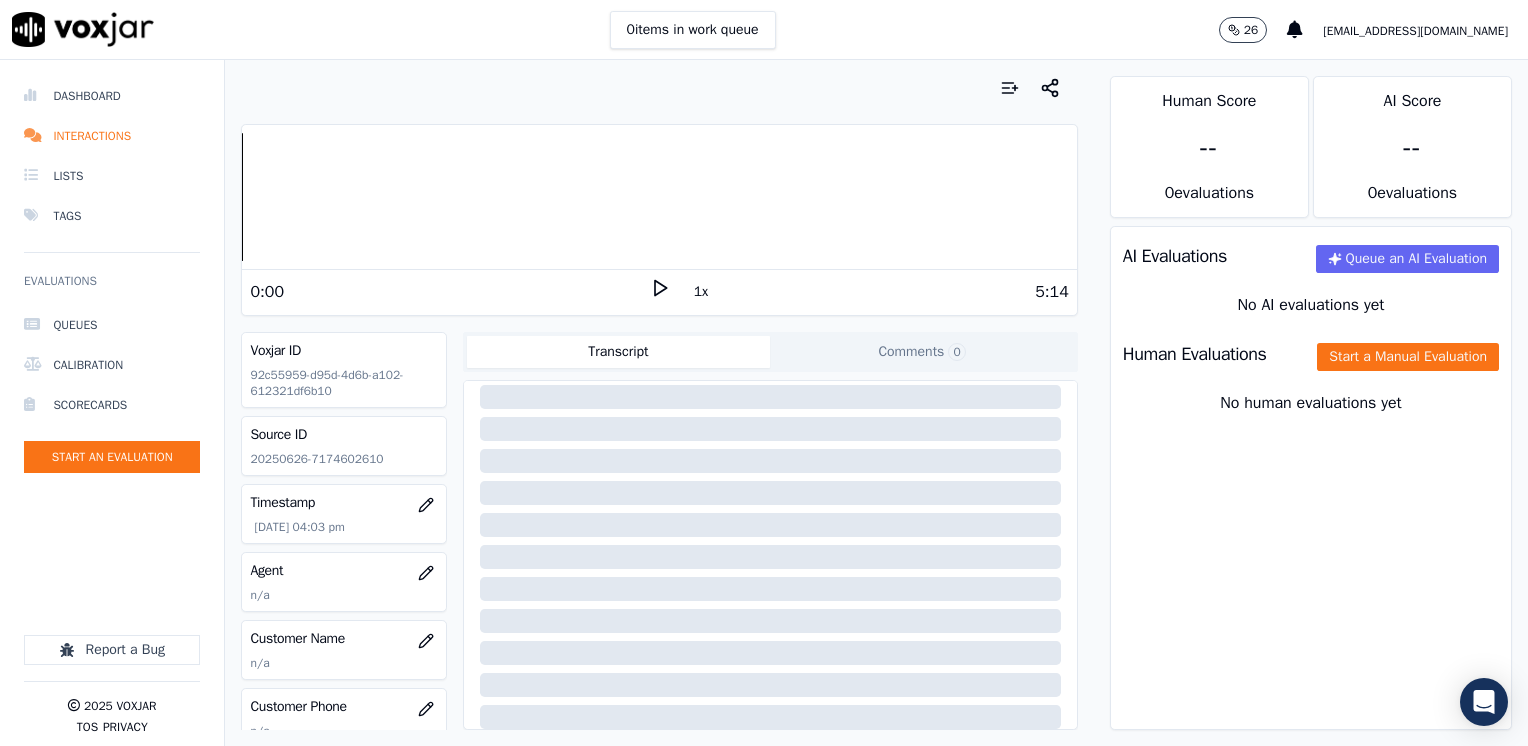 scroll, scrollTop: 0, scrollLeft: 0, axis: both 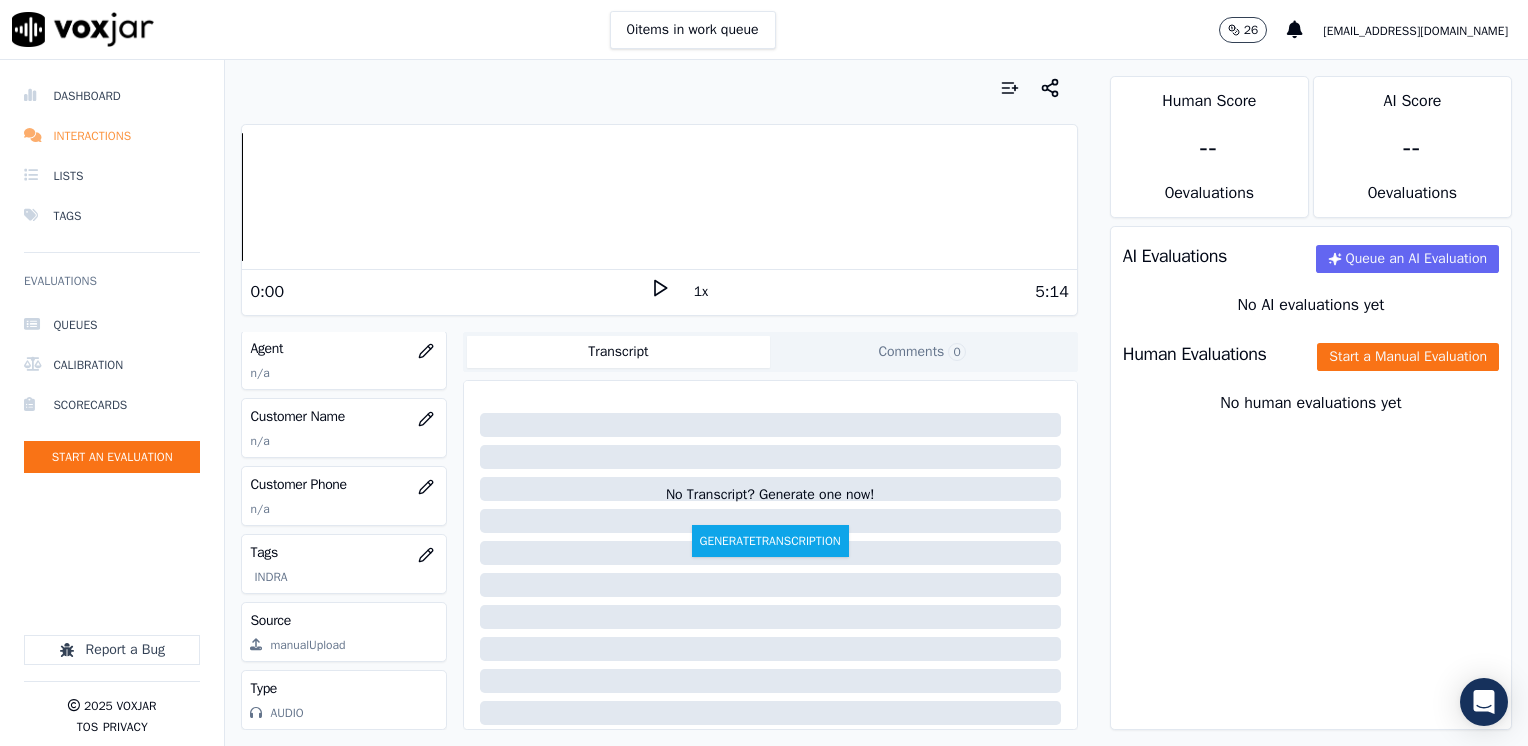 click on "Interactions" at bounding box center (112, 136) 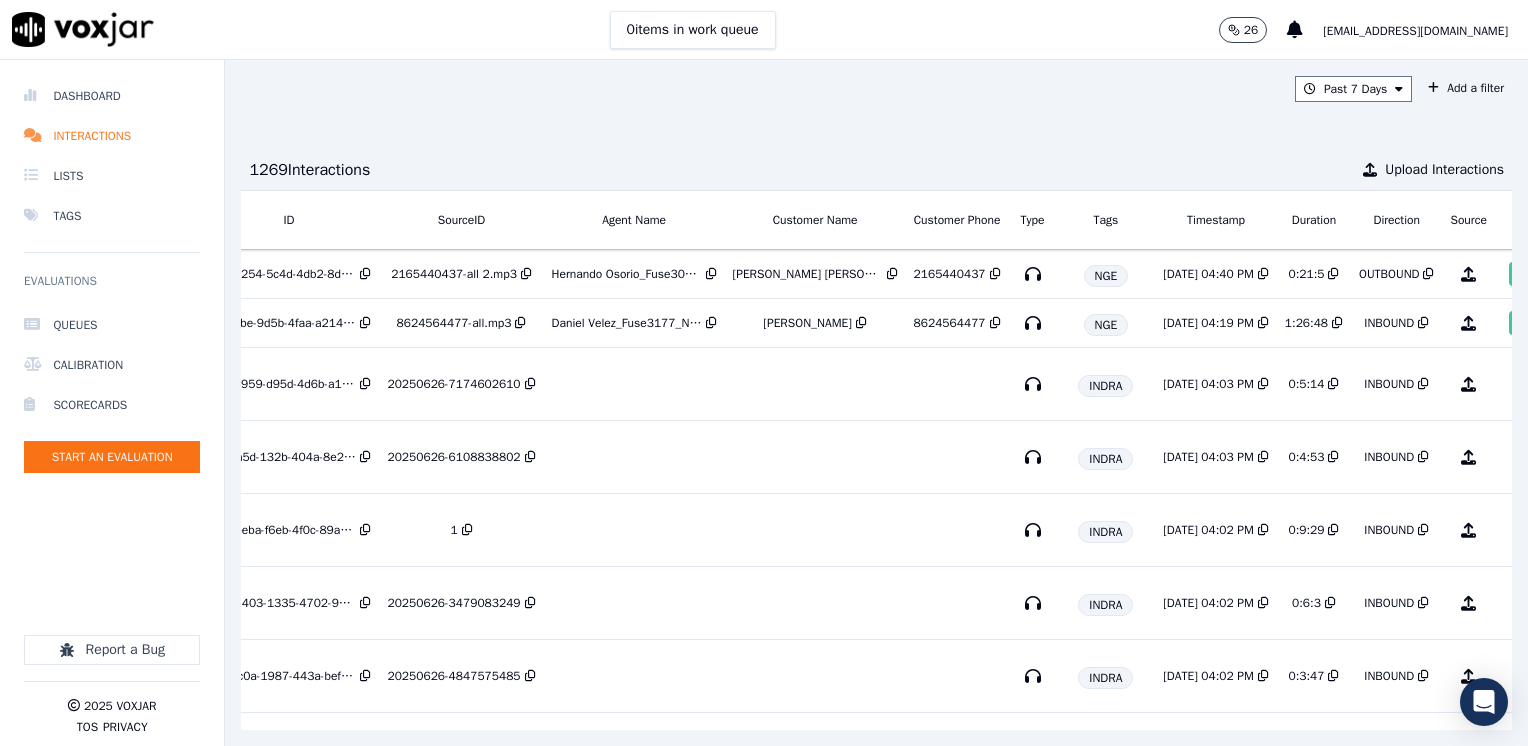 scroll, scrollTop: 0, scrollLeft: 172, axis: horizontal 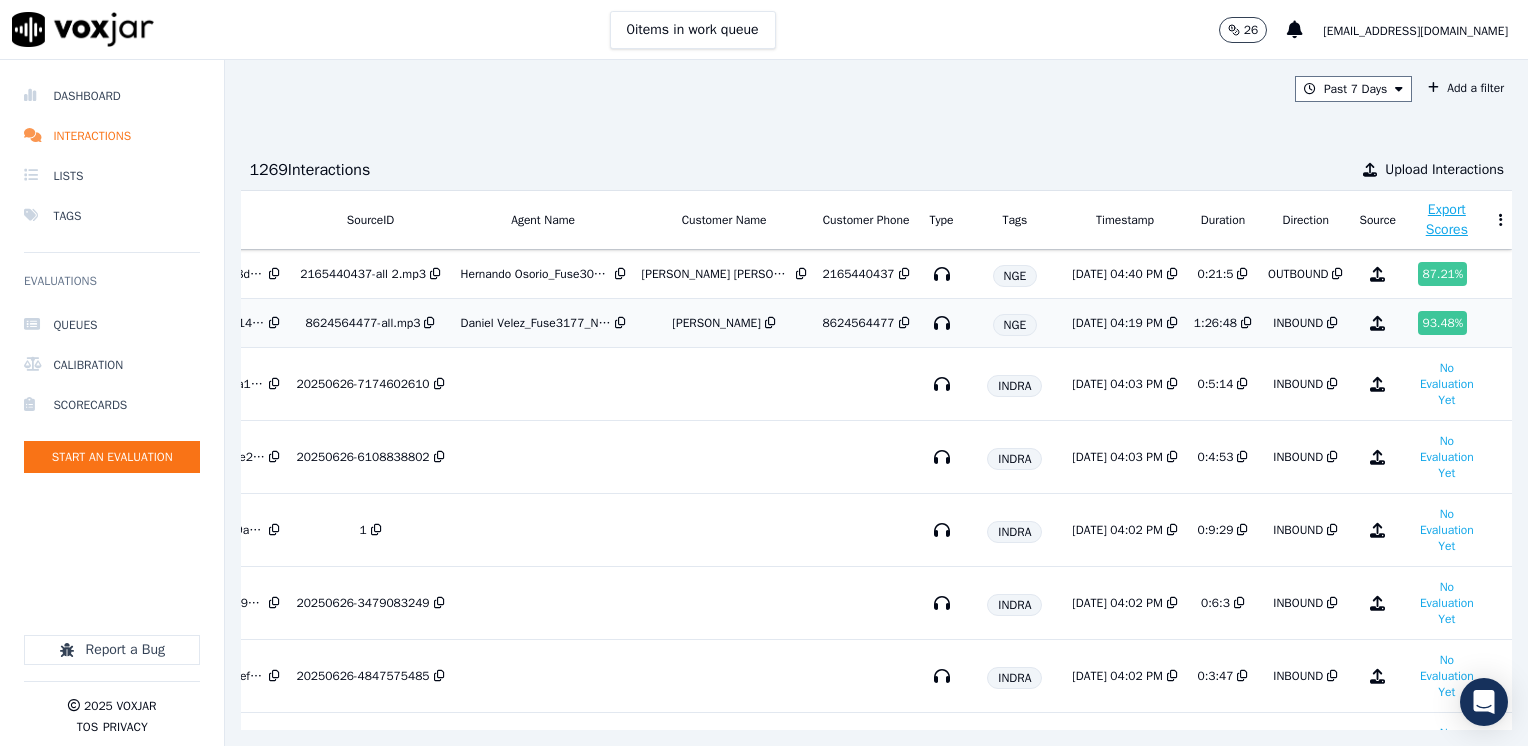 click on "93.48 %" at bounding box center [1442, 323] 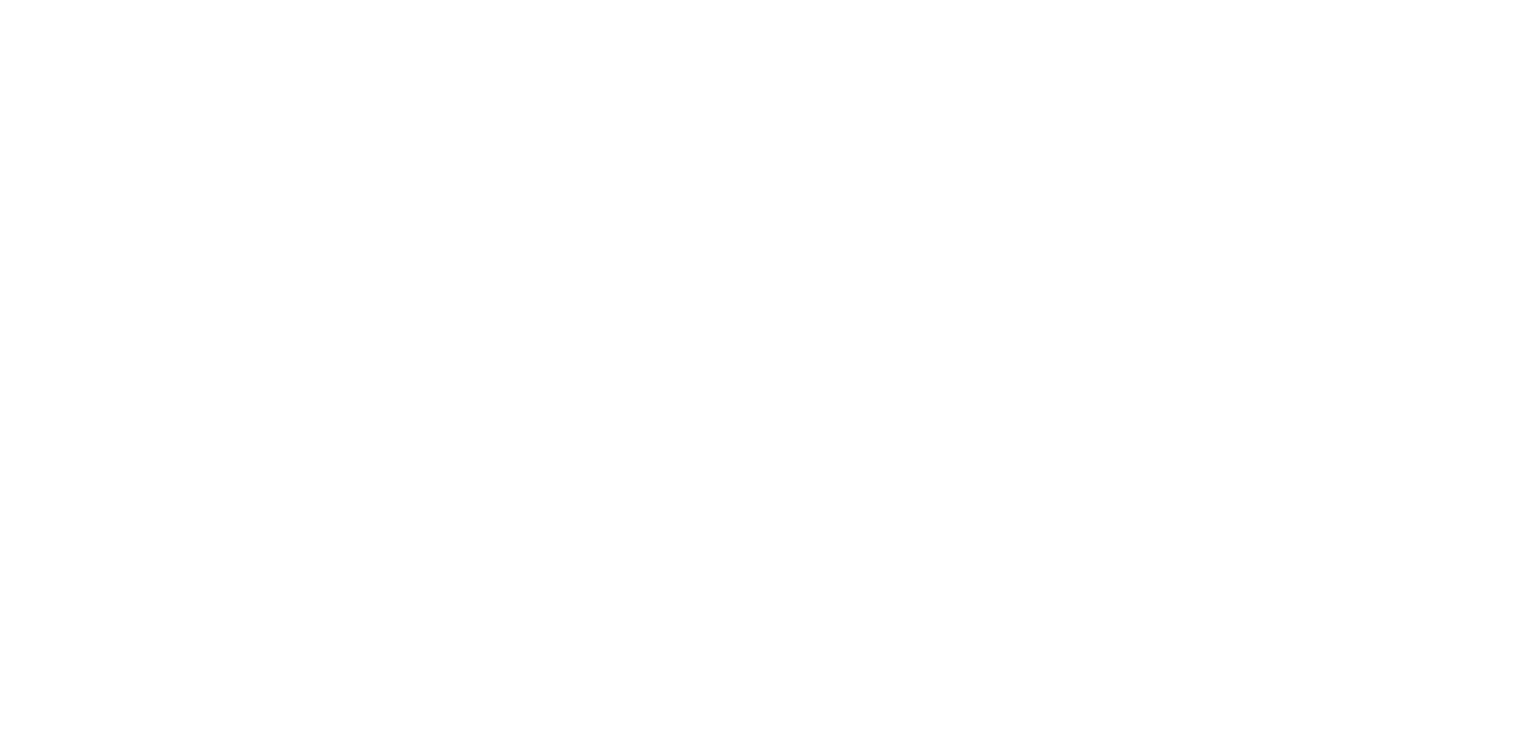 scroll, scrollTop: 0, scrollLeft: 0, axis: both 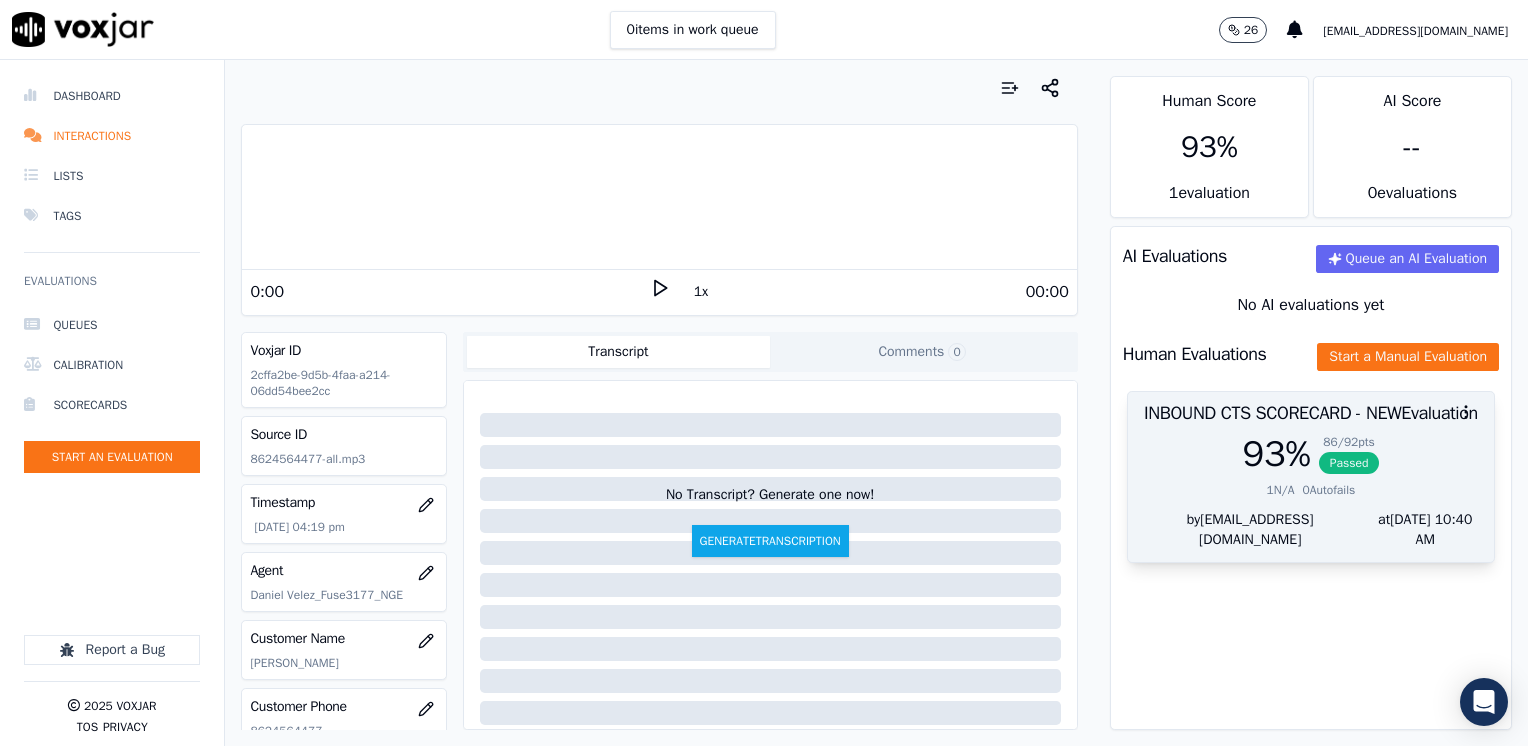 click at bounding box center (1311, 412) 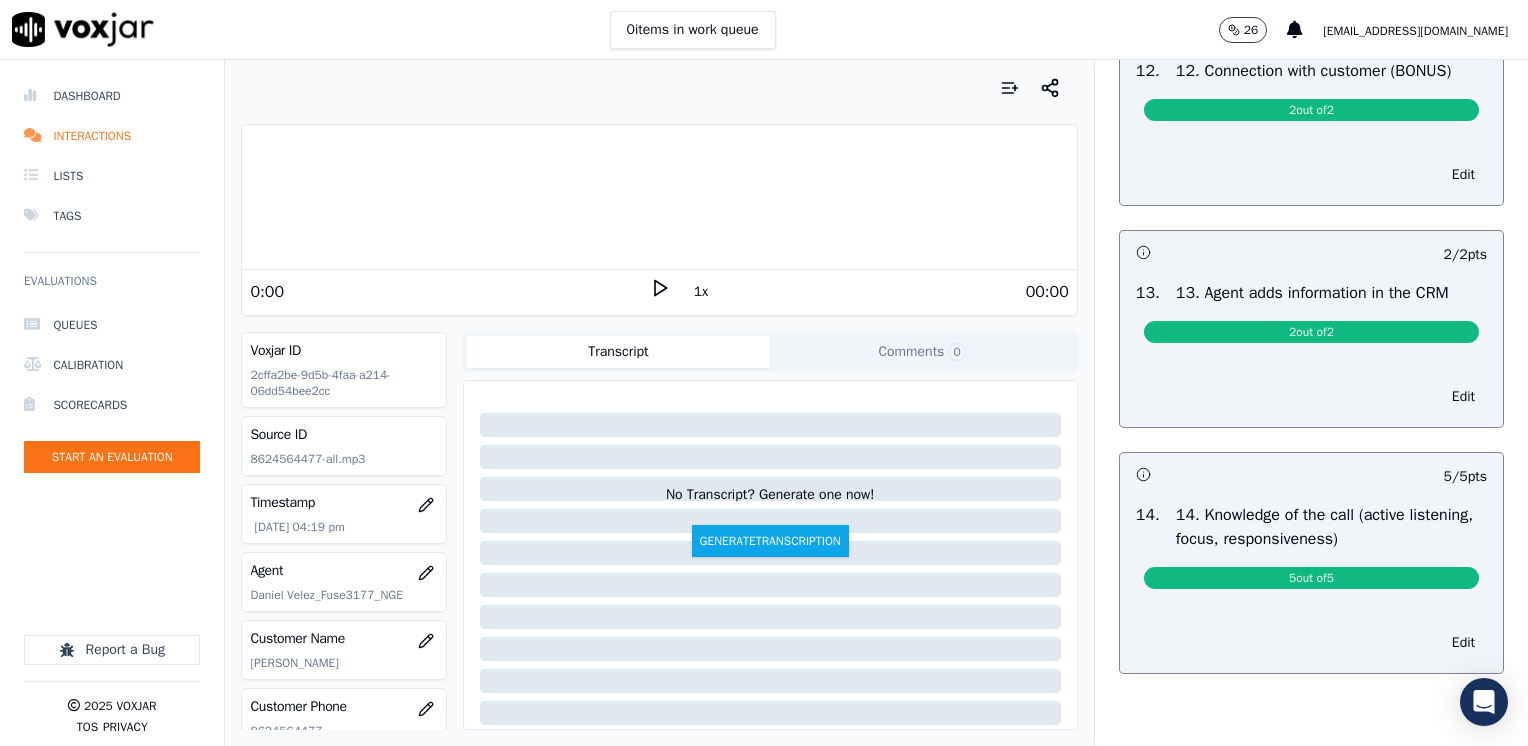 scroll, scrollTop: 3414, scrollLeft: 0, axis: vertical 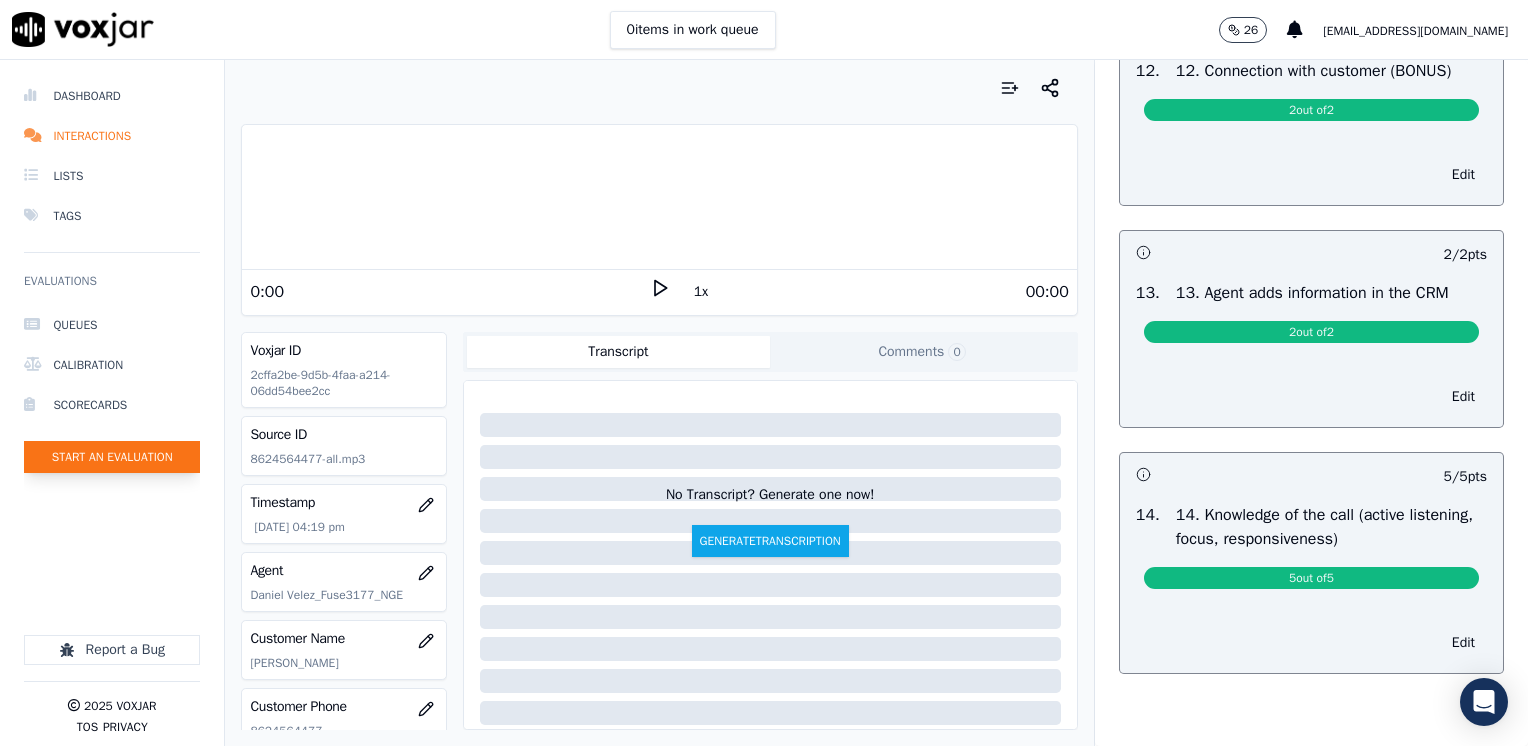 click on "Start an Evaluation" 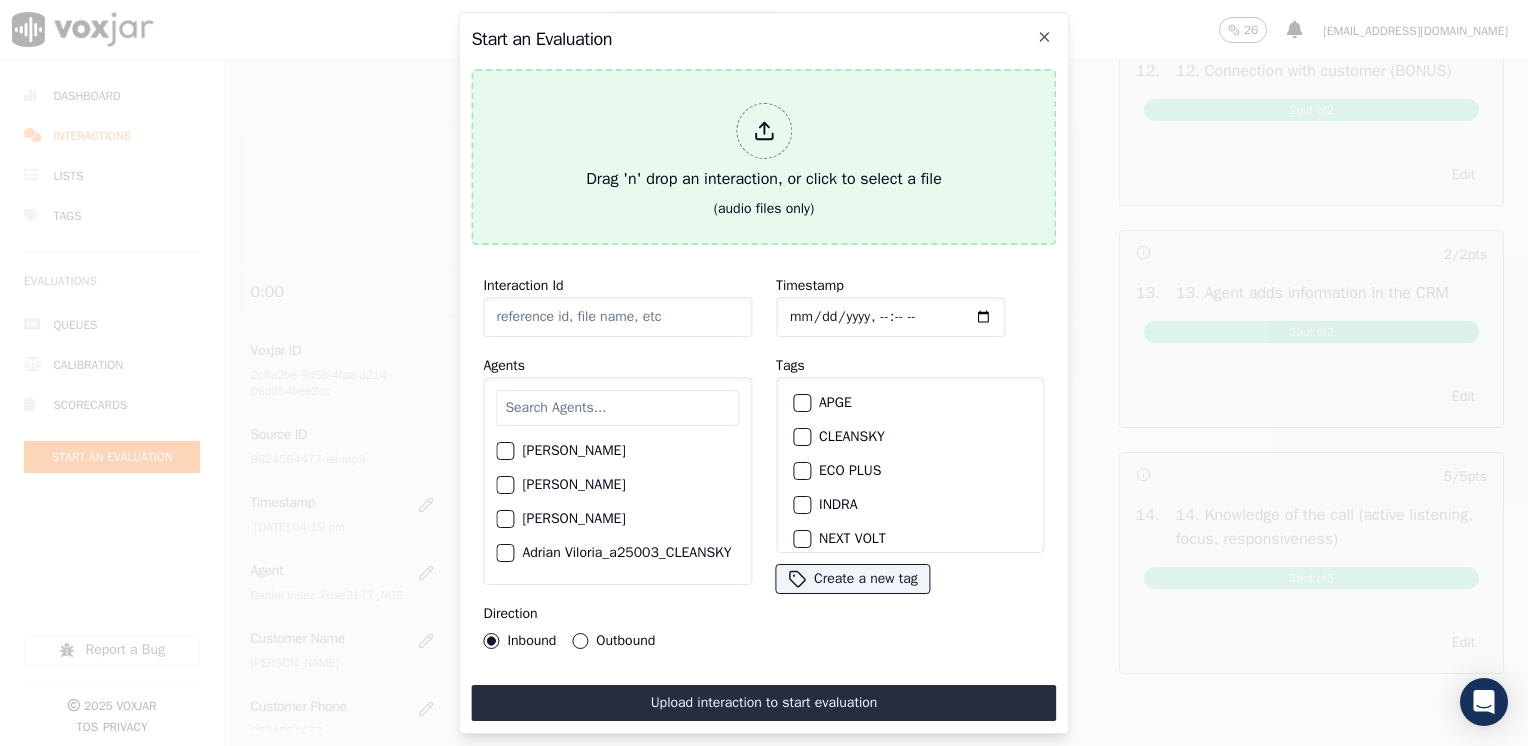 click 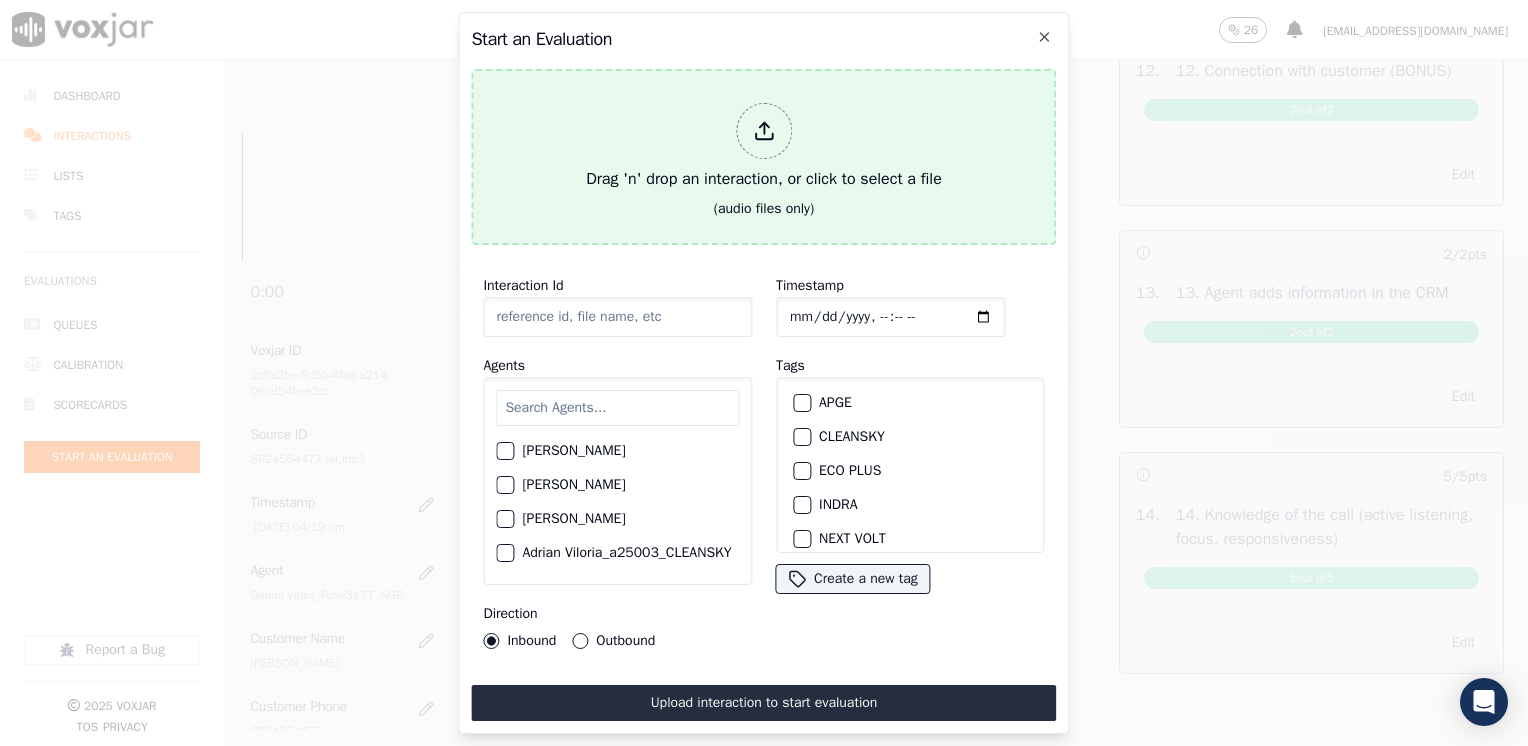 type on "20250703-101354_3302438508-all.mp3" 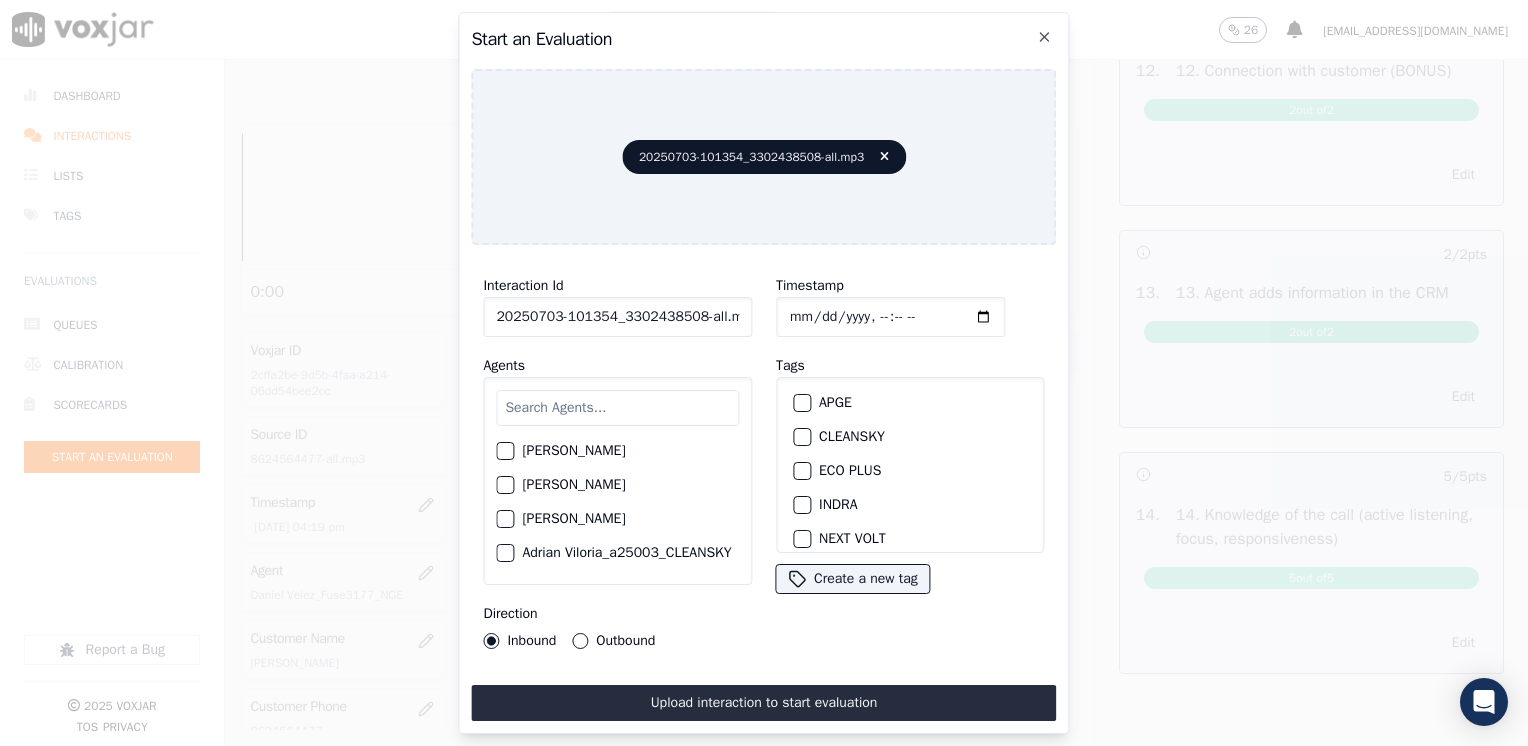 click on "Yeraldin Dias_YDiasNWFG_SPARK     Adrian Viloria_AViloriaNWFG     Adrian Viloria_ECOPLUS     Adrian Viloria_a25003_CLEANSKY     Adrian Viloria_a25016_WGL     Adrian Viloria_a25046_INDRA     Adrian Viloria_fuse1164_NGE     Alan Marruaga_a26181_WGL     Alejandra Chavarro_SYMMETRY     Alejandra Chavarro_a26184_WGL     Alejandro Vizcaino_a13916_CLEANSKY     Andres Higuita_AHiguitaNWFG_SPARK     Andres Higuita_Fuse3185_NGE     Andres Higuita_No Sales      Andres Higuita_a27435_CLEANSKY     Andres Higuita_a27490_INDRA     Andres Prias_APriasNWFG     Andres Prias_SYMMETRY     Andres Prias_a27400_CLEANSKY     Andres Prias_a27447_INDRA     Andres Prias_fuse1184_NGE     Angie Torres_ATorresNWFG     Angie Torres_SYMMETRY     Angie Torres_WANN1185_NGE     Angie Torres_a27399_CLEANSKY     Angie Torres_a27445_INDRA     Brandon Camacho_BAQ2083_INDRA     Brandon Camacho_BCamachoNWFG     Brandon Camacho_ECOPLUS     Brandon Camacho_b27395_CLEANSKY     Brandon Camacho_fuse1187_NGE     Camilo Elguedo_c13920_CLEANSKY" 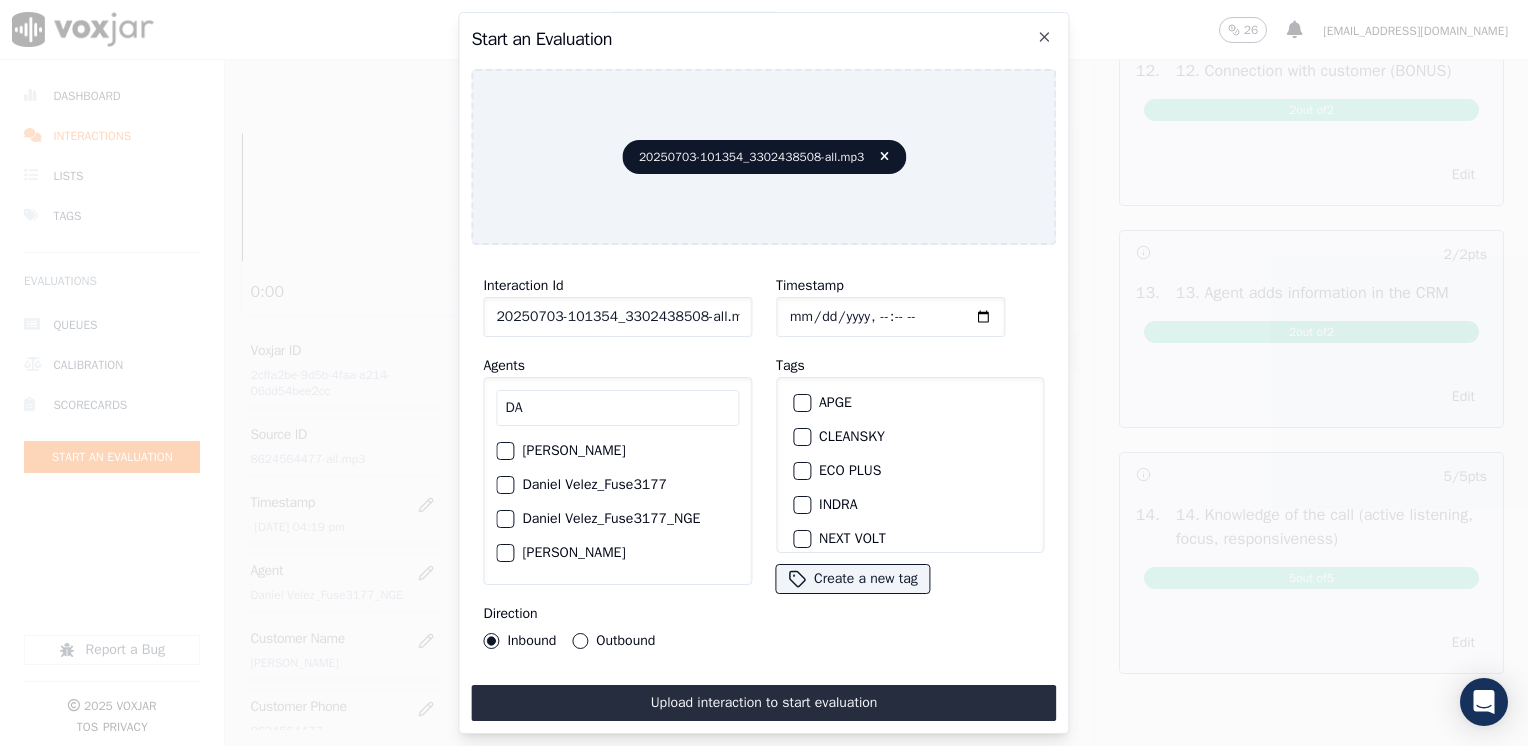 type on "D" 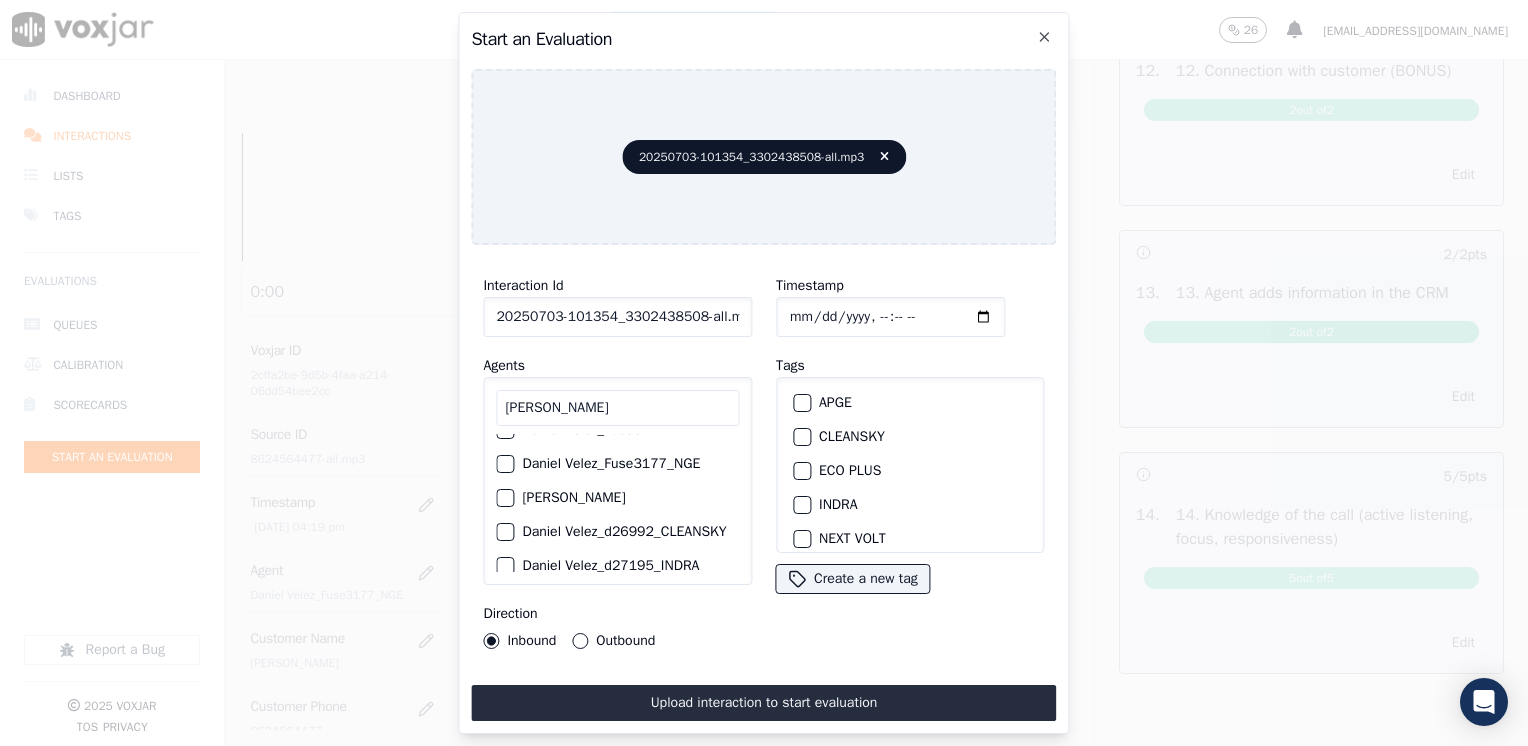 scroll, scrollTop: 100, scrollLeft: 0, axis: vertical 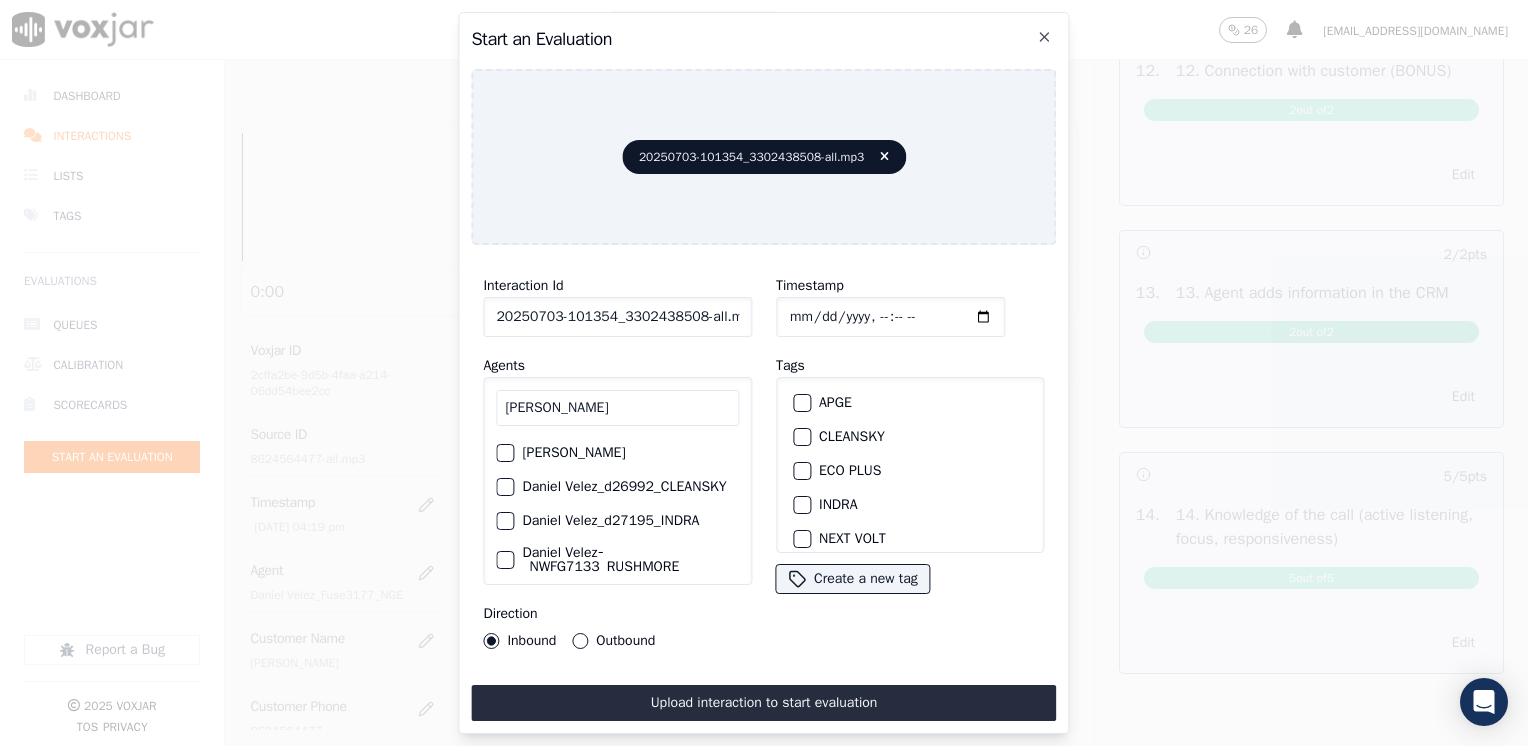 type on "daniel velez" 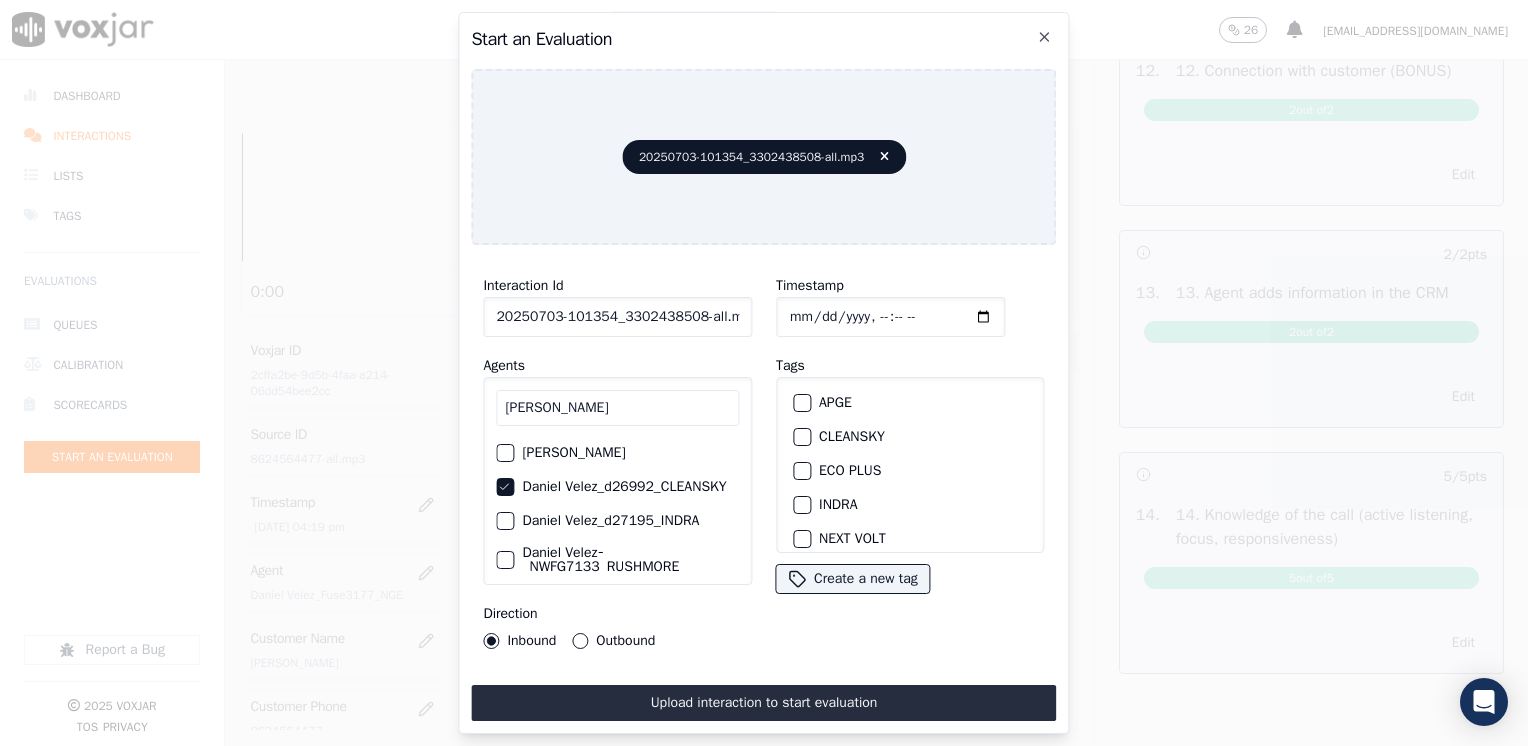 click at bounding box center [801, 437] 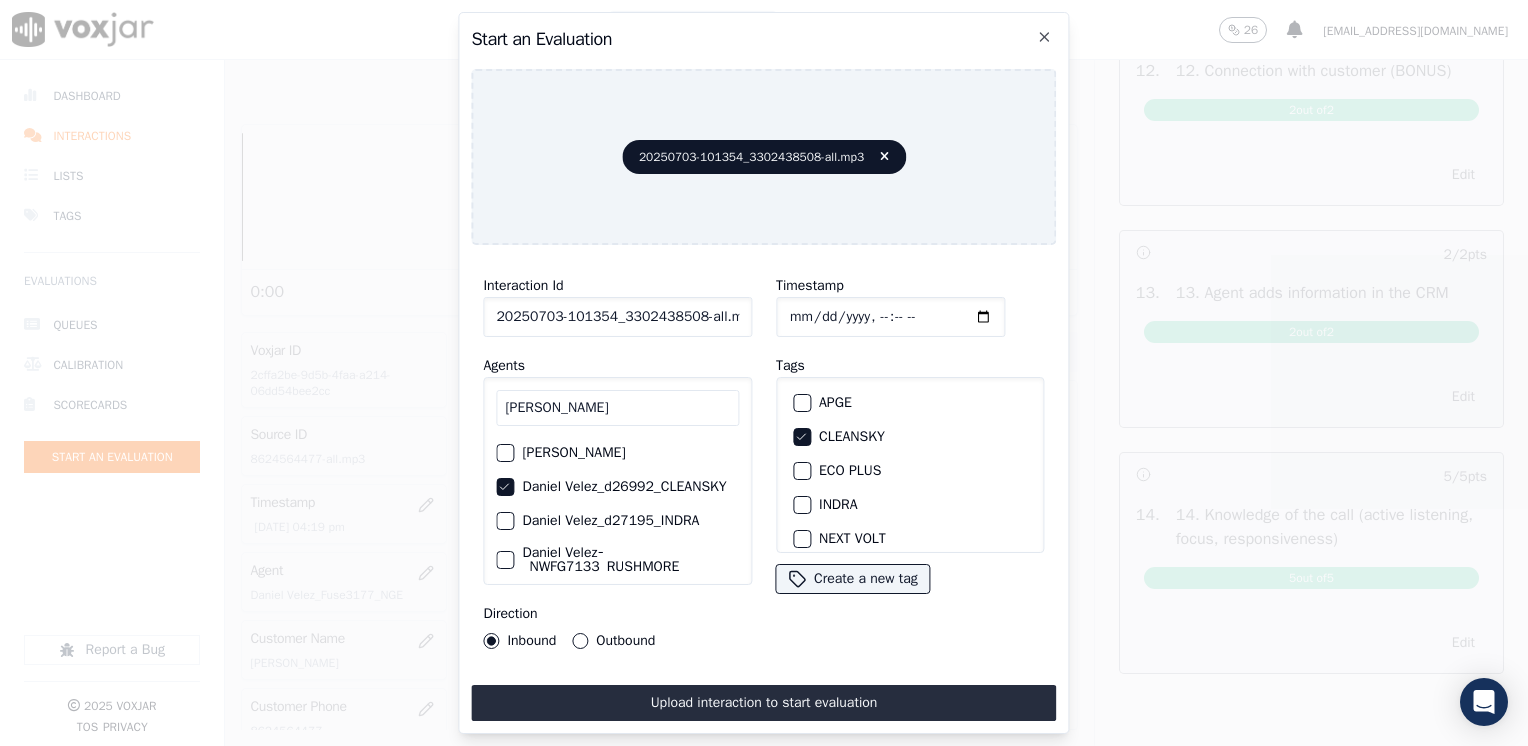 click on "Outbound" at bounding box center [580, 641] 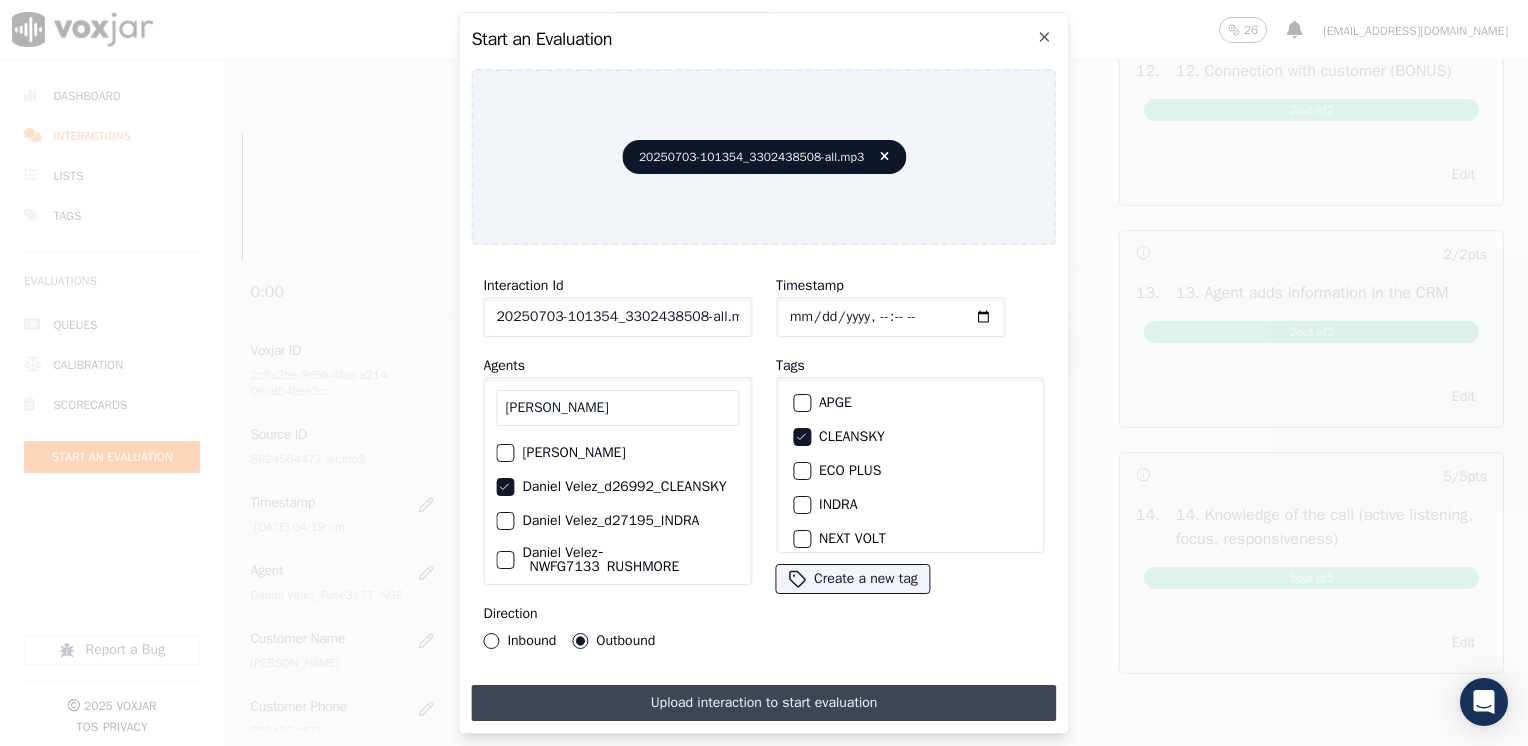 click on "Upload interaction to start evaluation" at bounding box center (763, 703) 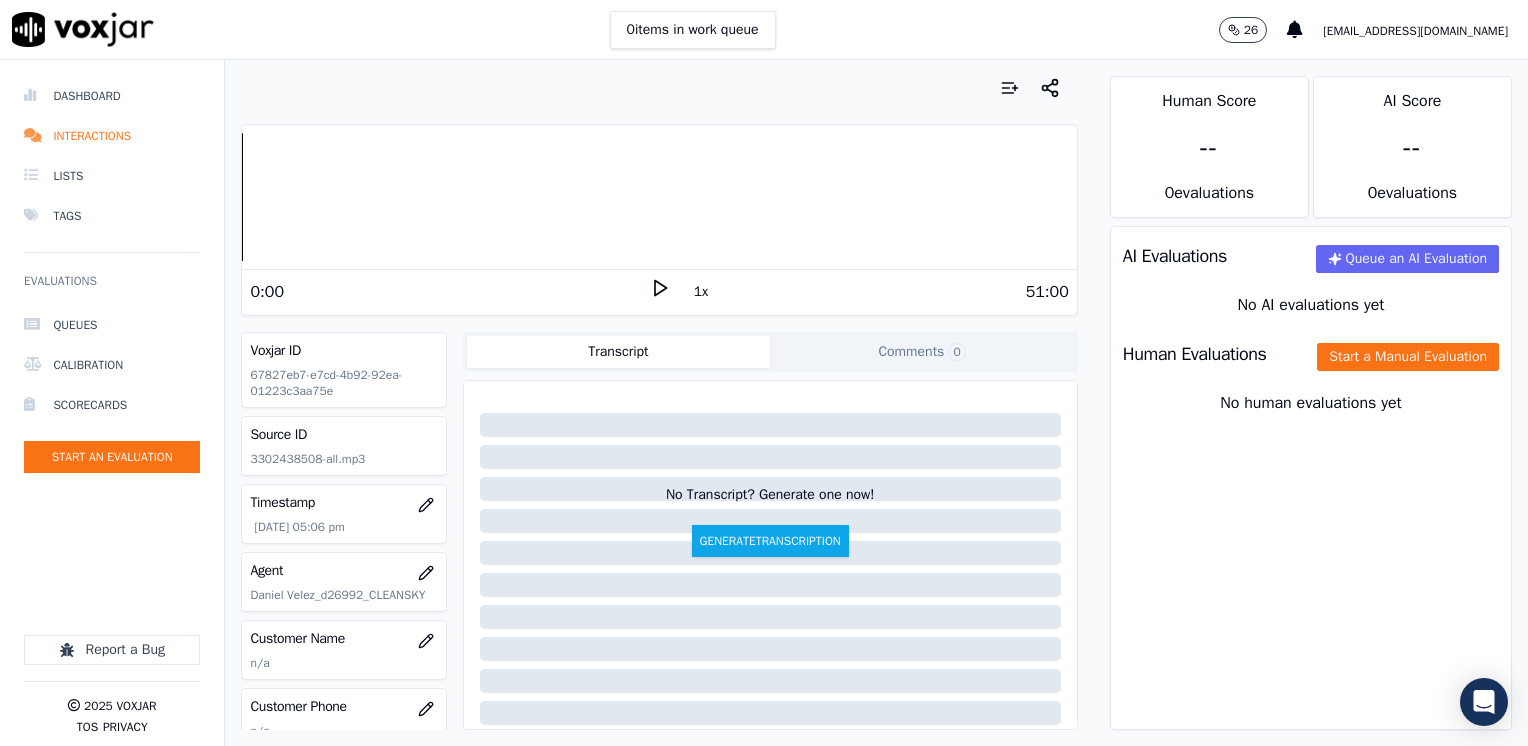 click 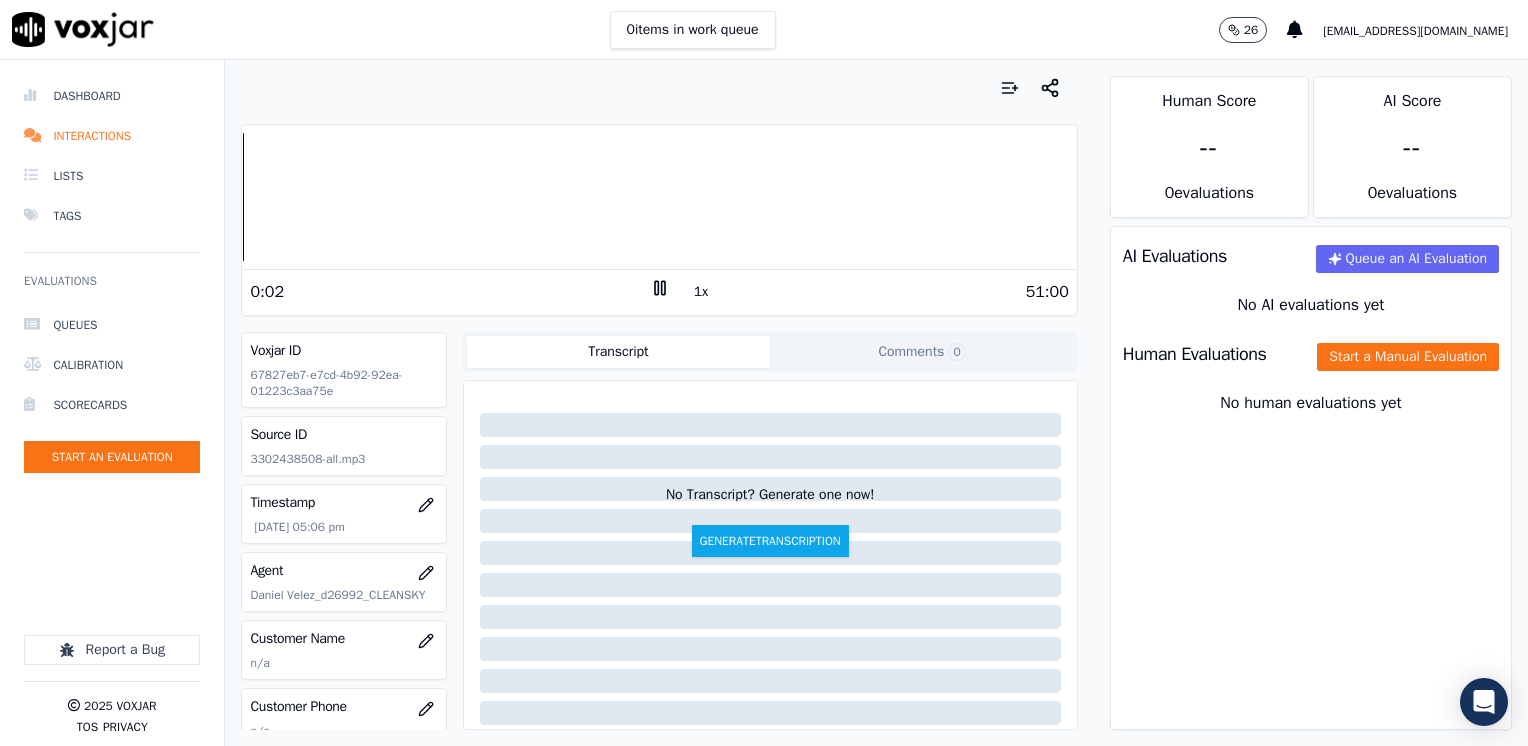 click 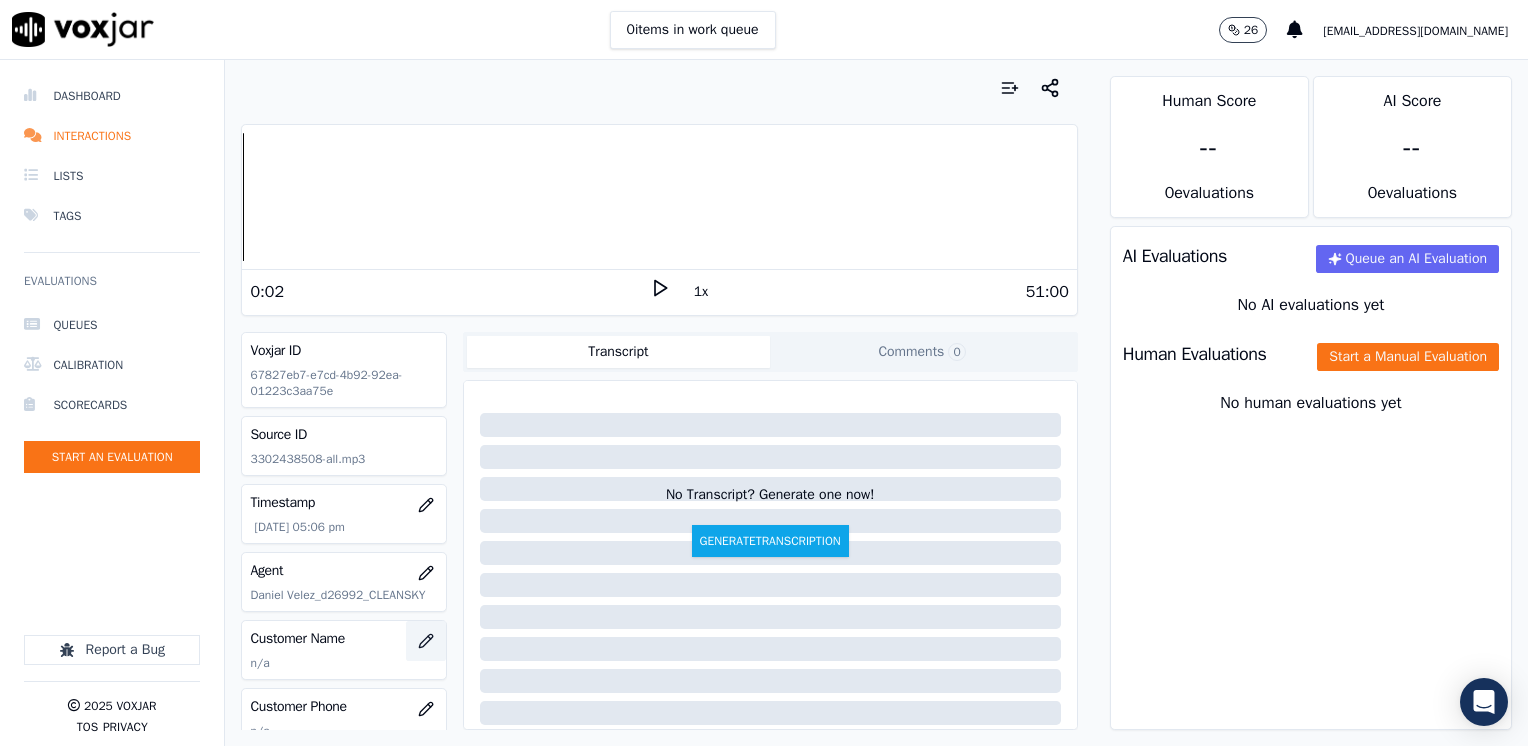 scroll, scrollTop: 100, scrollLeft: 0, axis: vertical 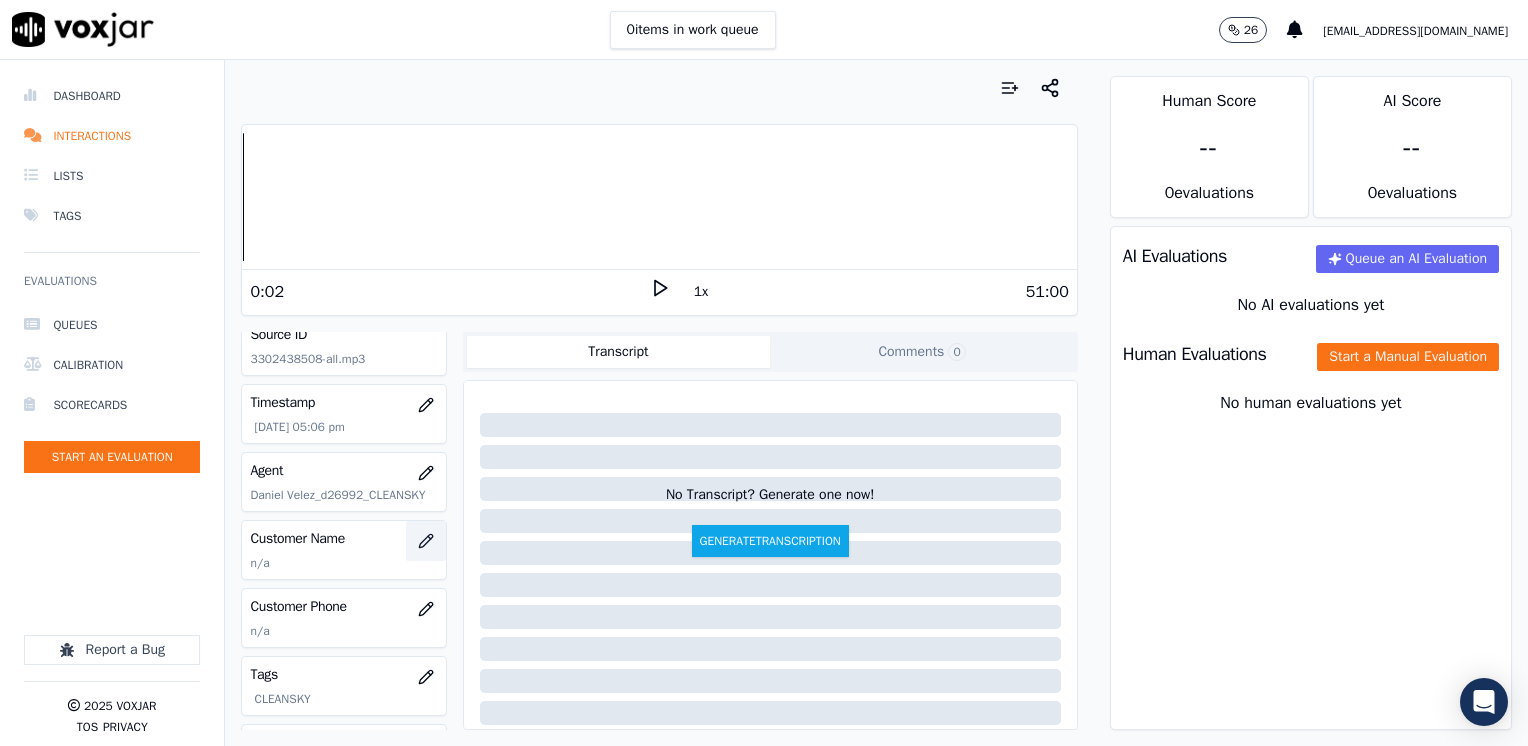click 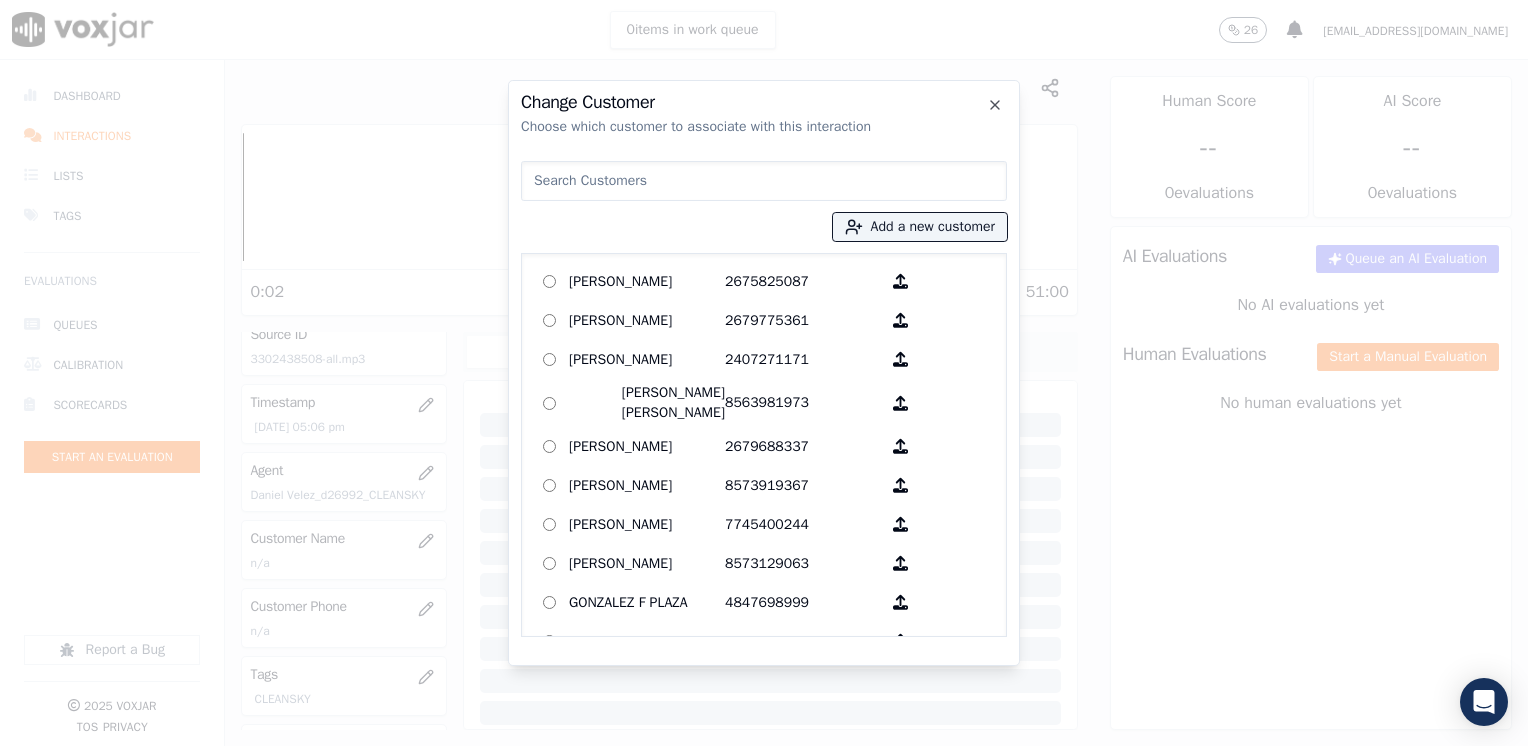 click at bounding box center [764, 181] 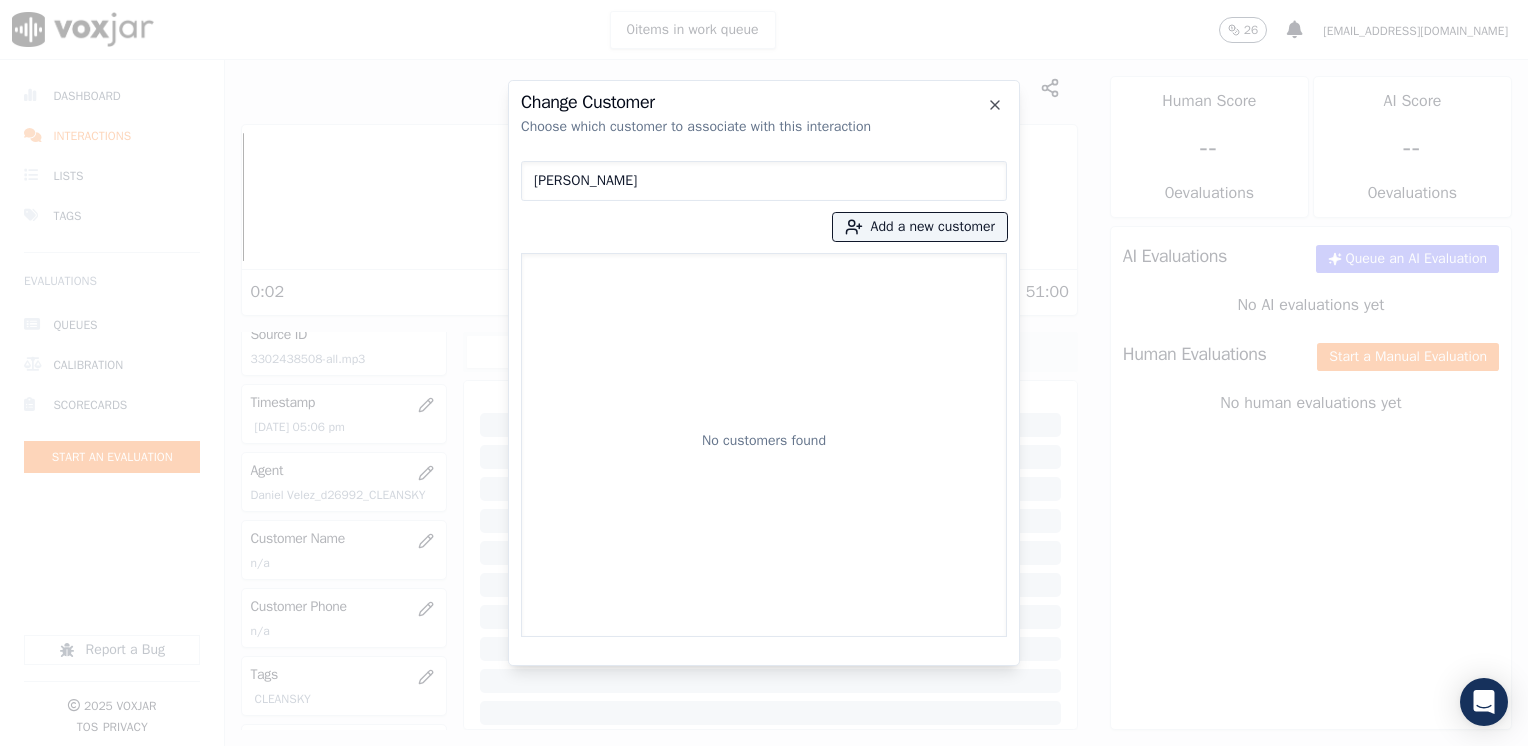 type on "Maria Brito Terraza" 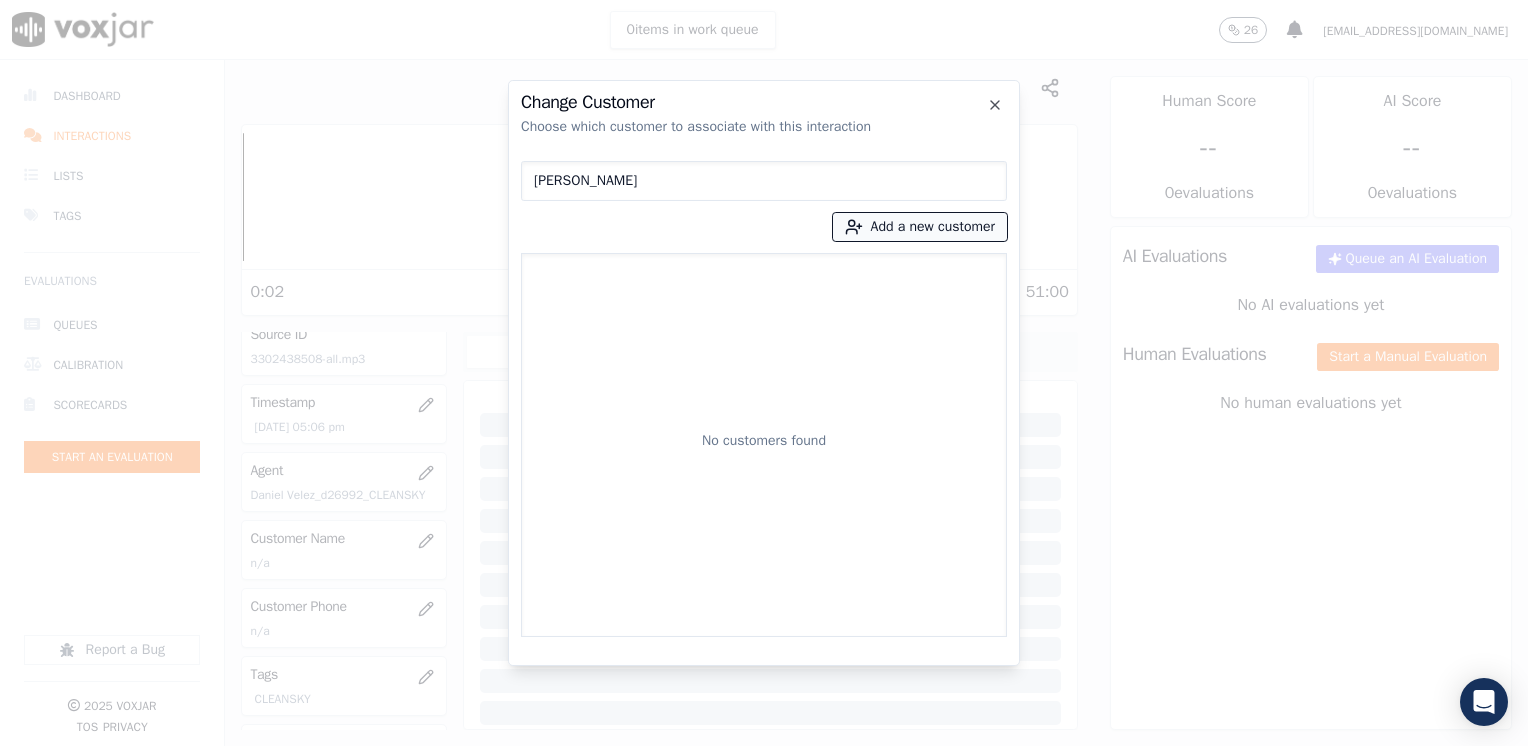 click on "Add a new customer" at bounding box center [920, 227] 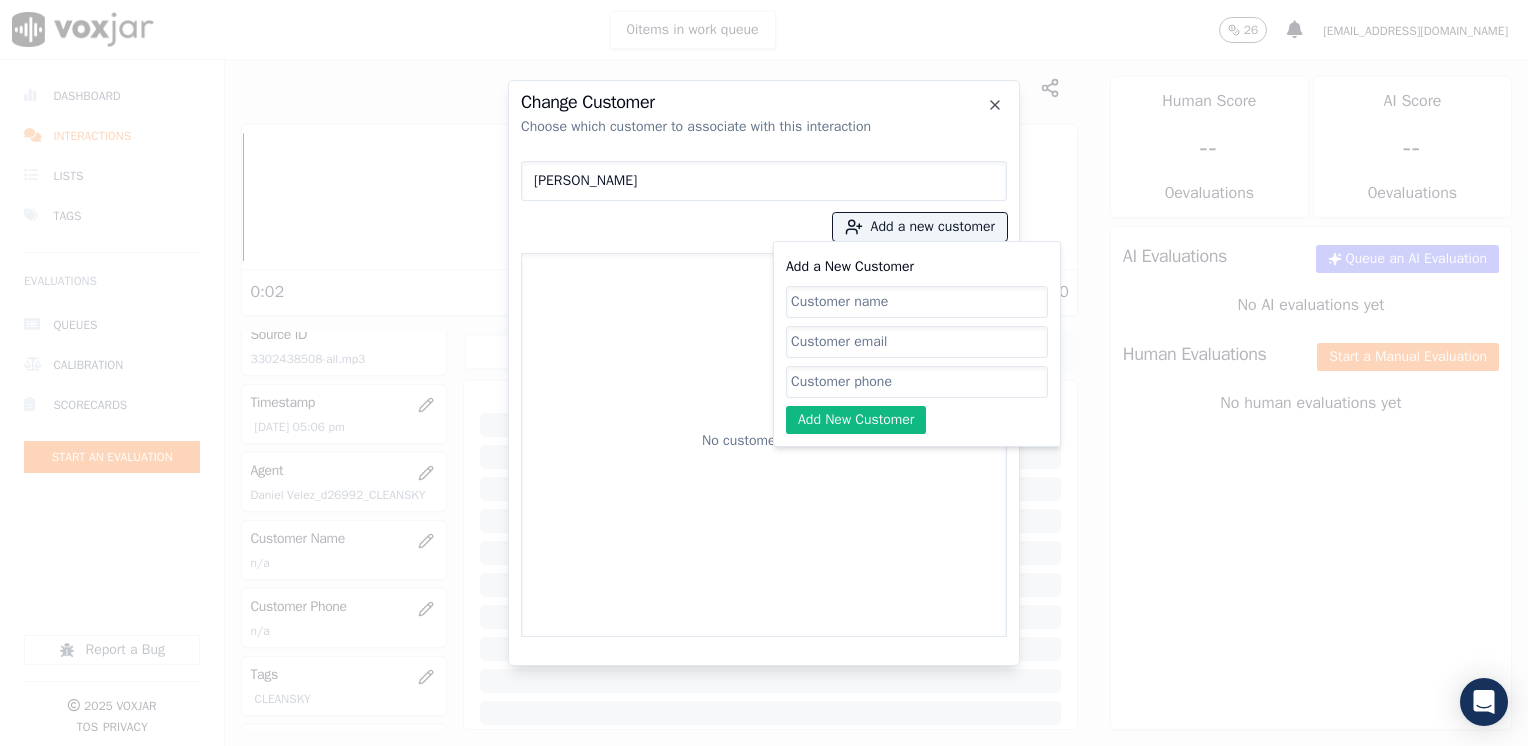 click on "Add a New Customer" 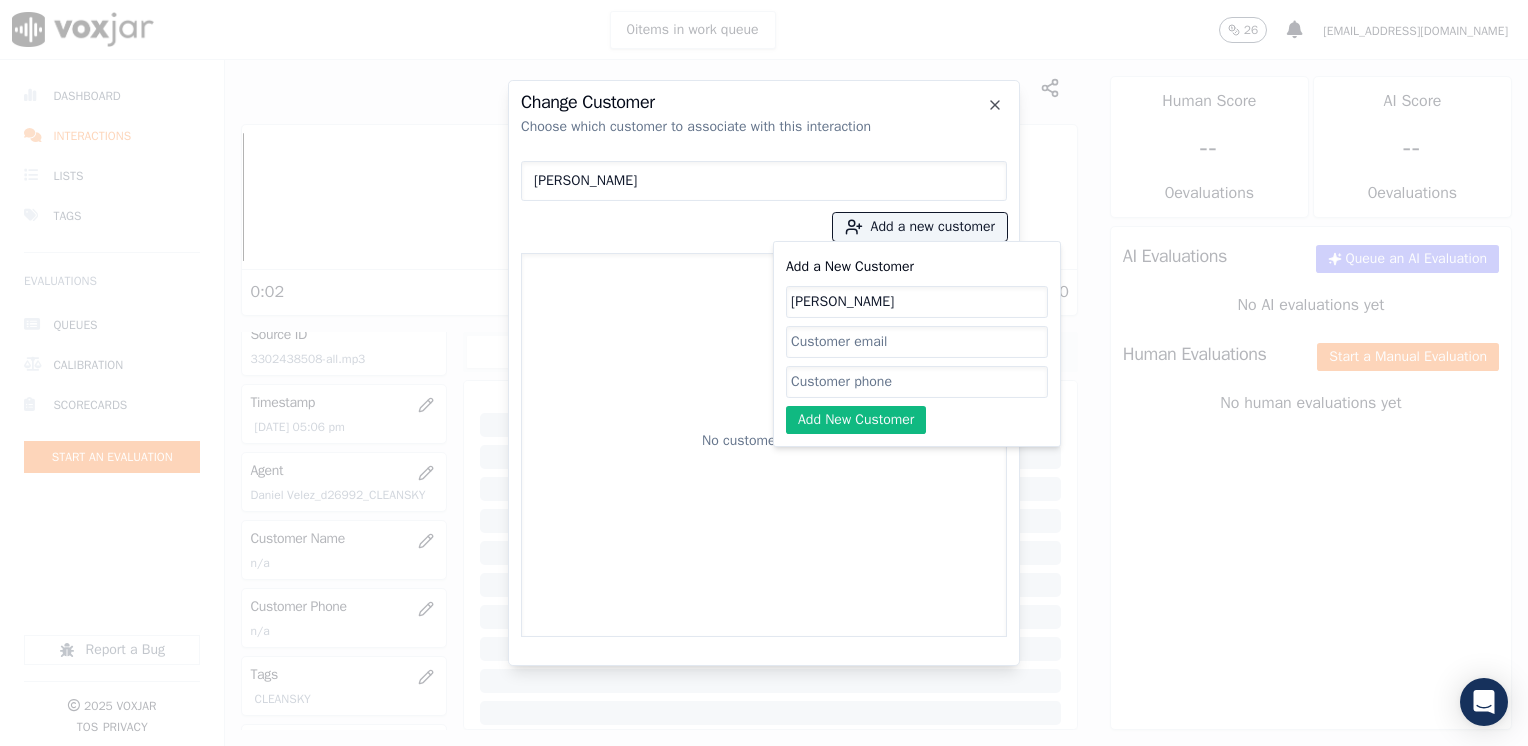 type on "Maria Brito Terraza" 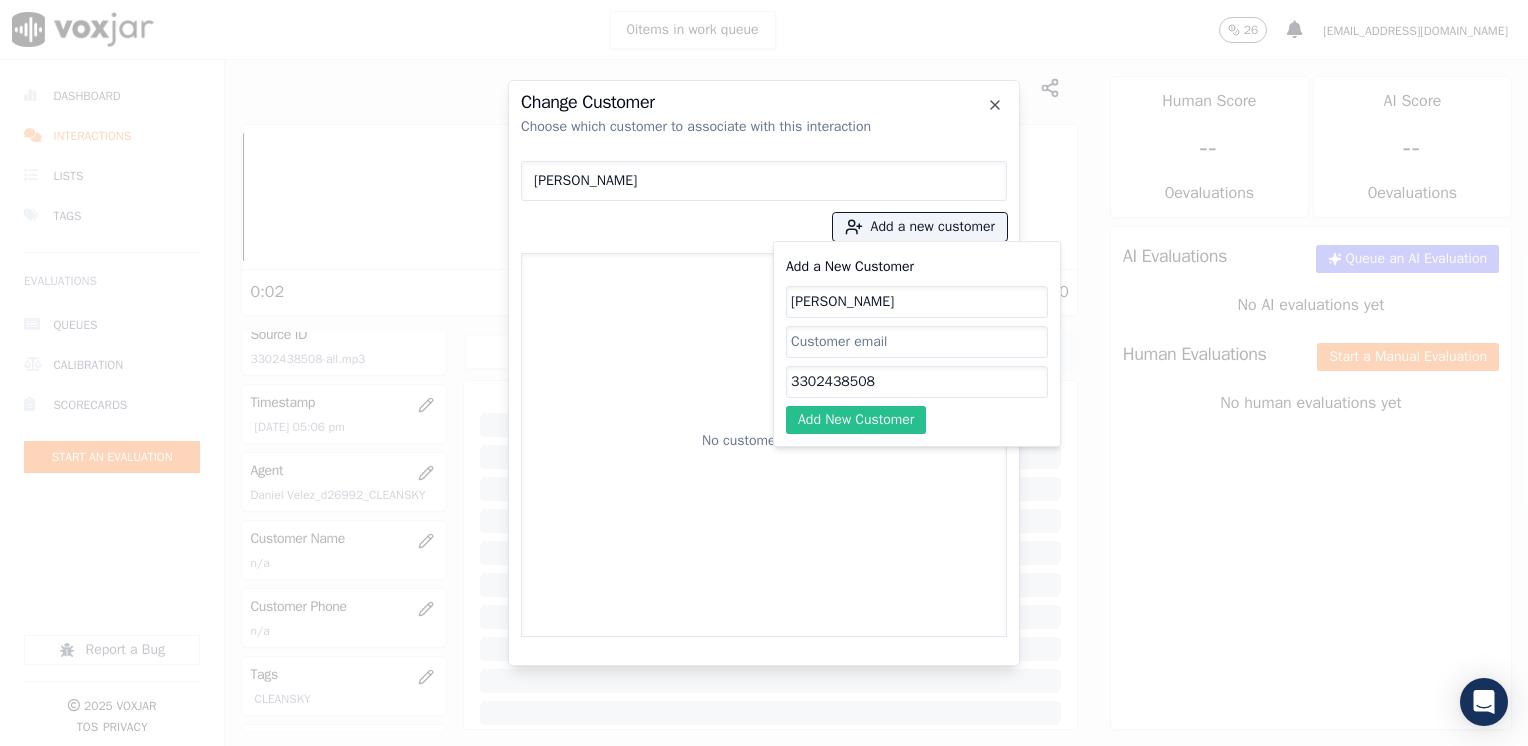 type on "3302438508" 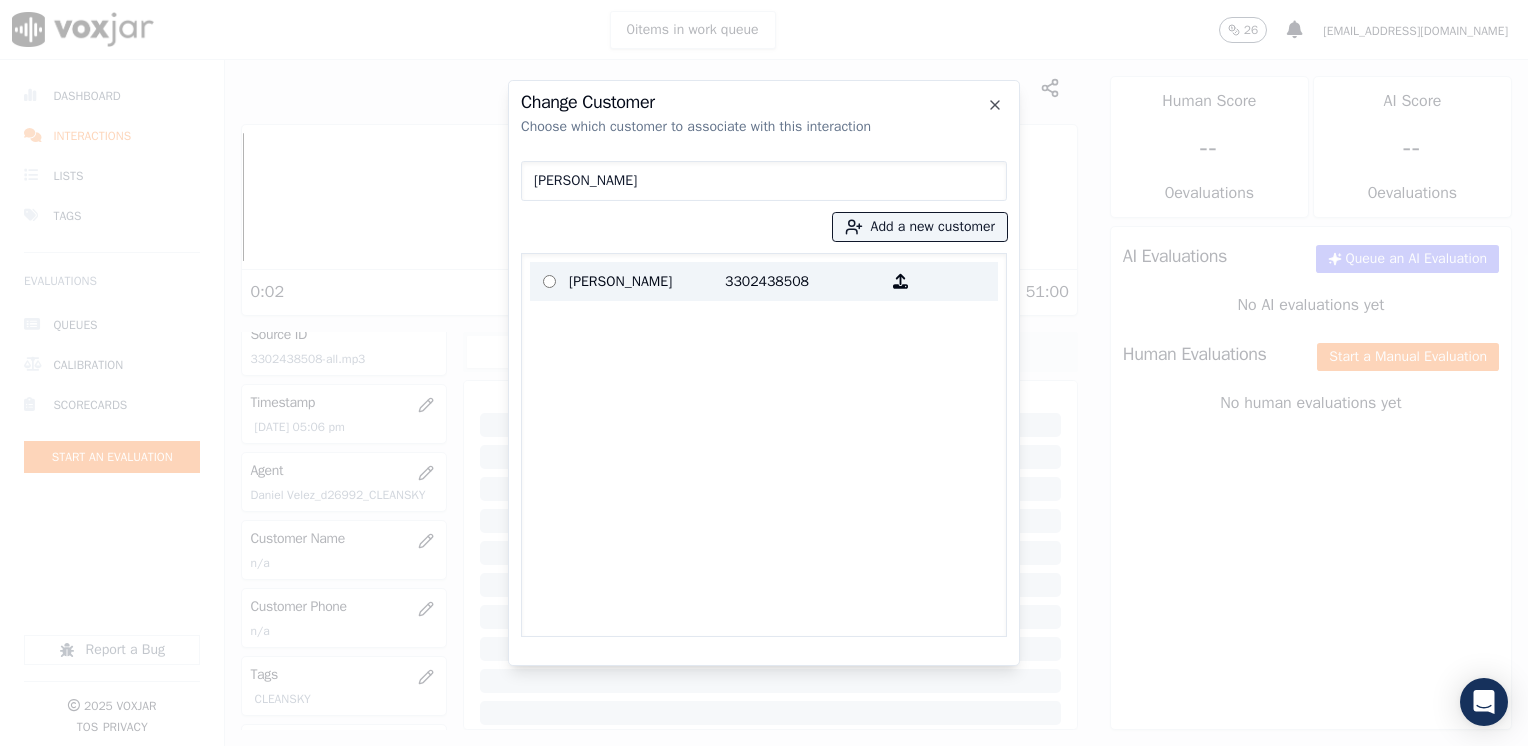 click on "3302438508" at bounding box center [803, 281] 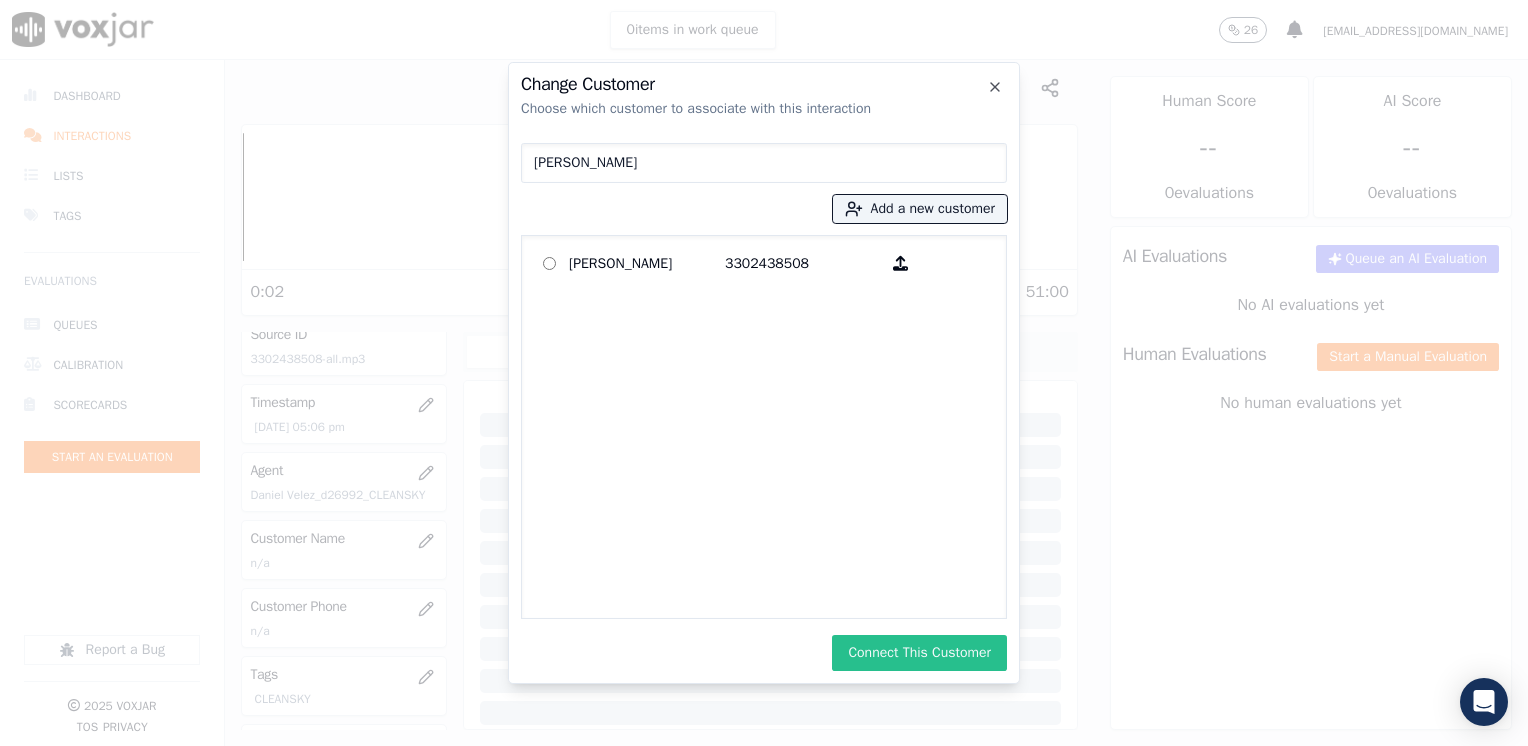 click on "Connect This Customer" at bounding box center [919, 653] 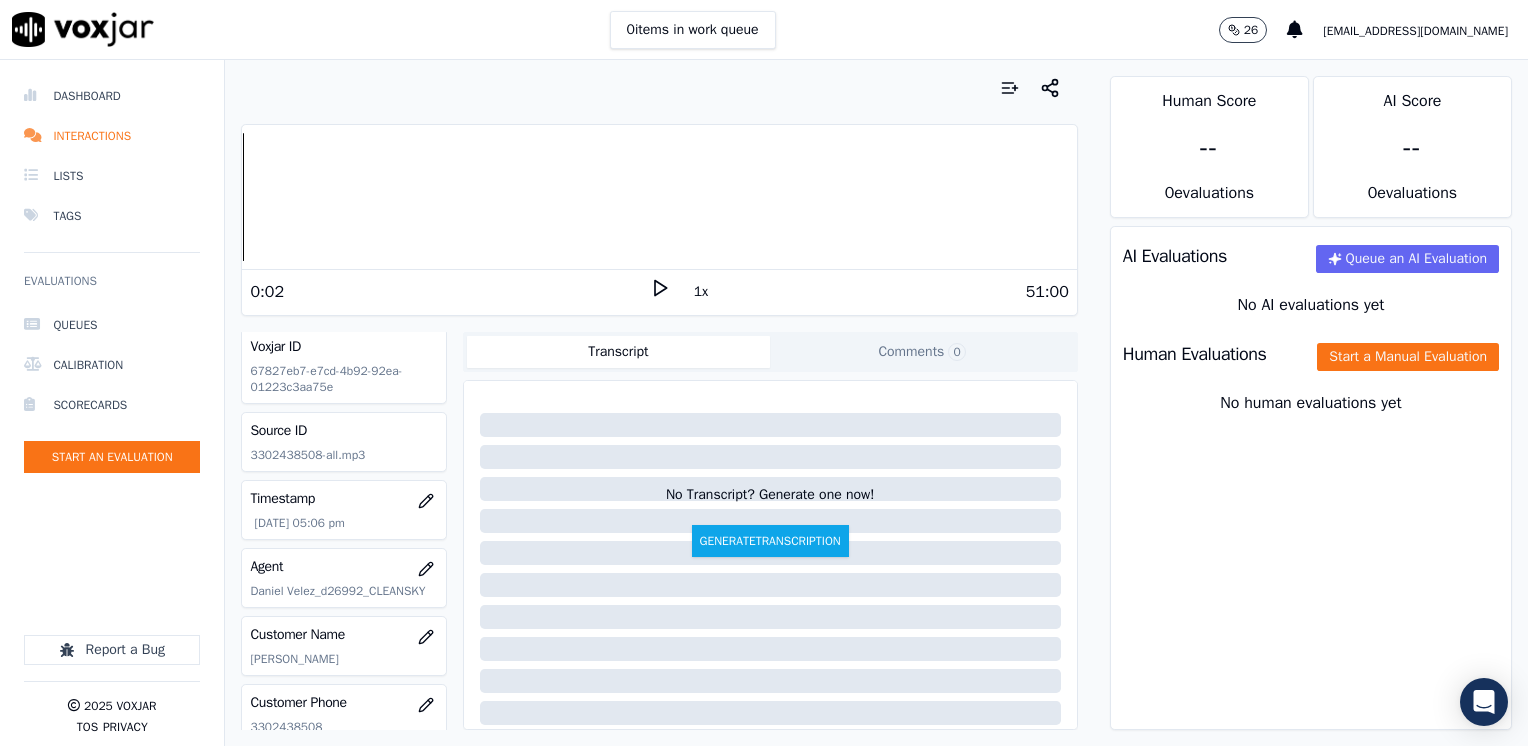 scroll, scrollTop: 0, scrollLeft: 0, axis: both 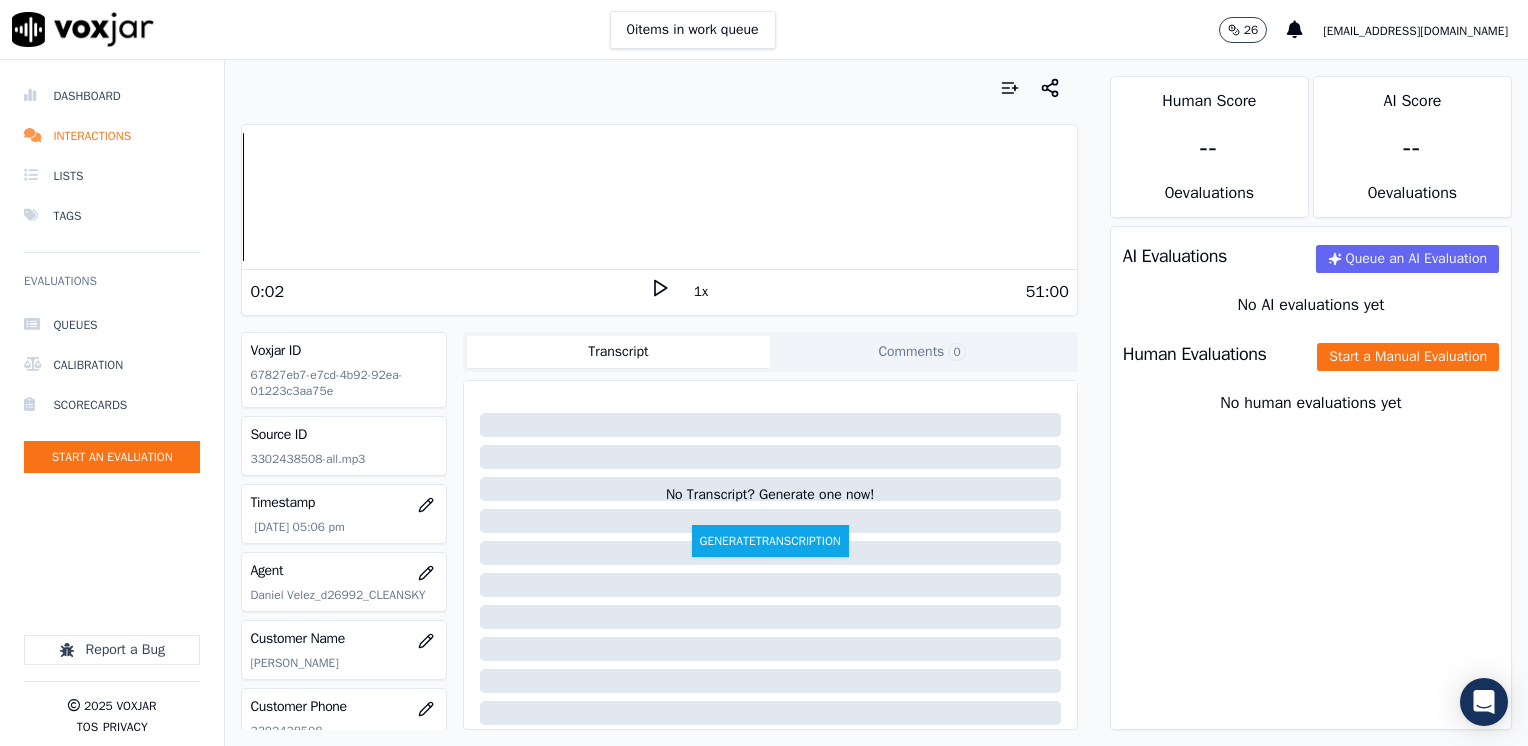 click 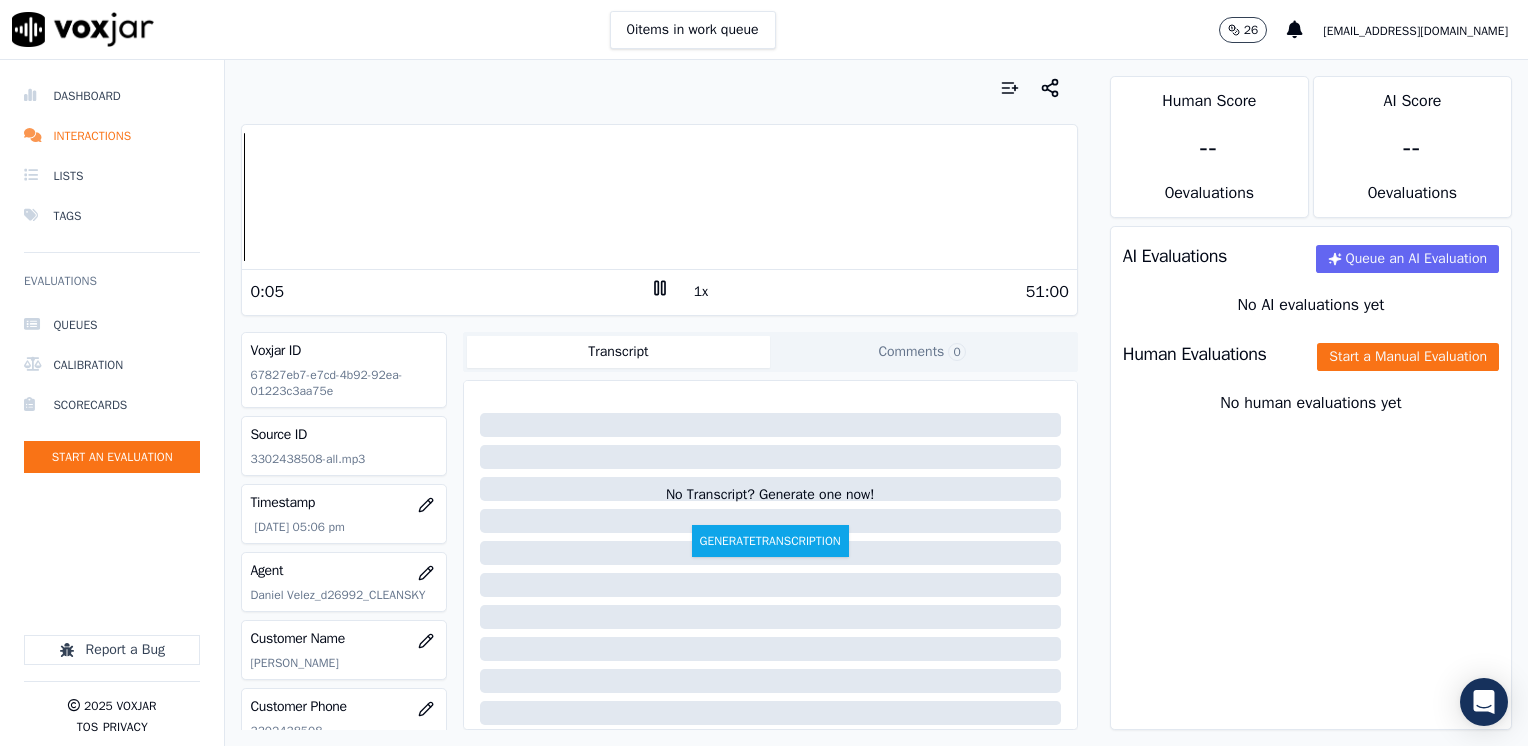 click 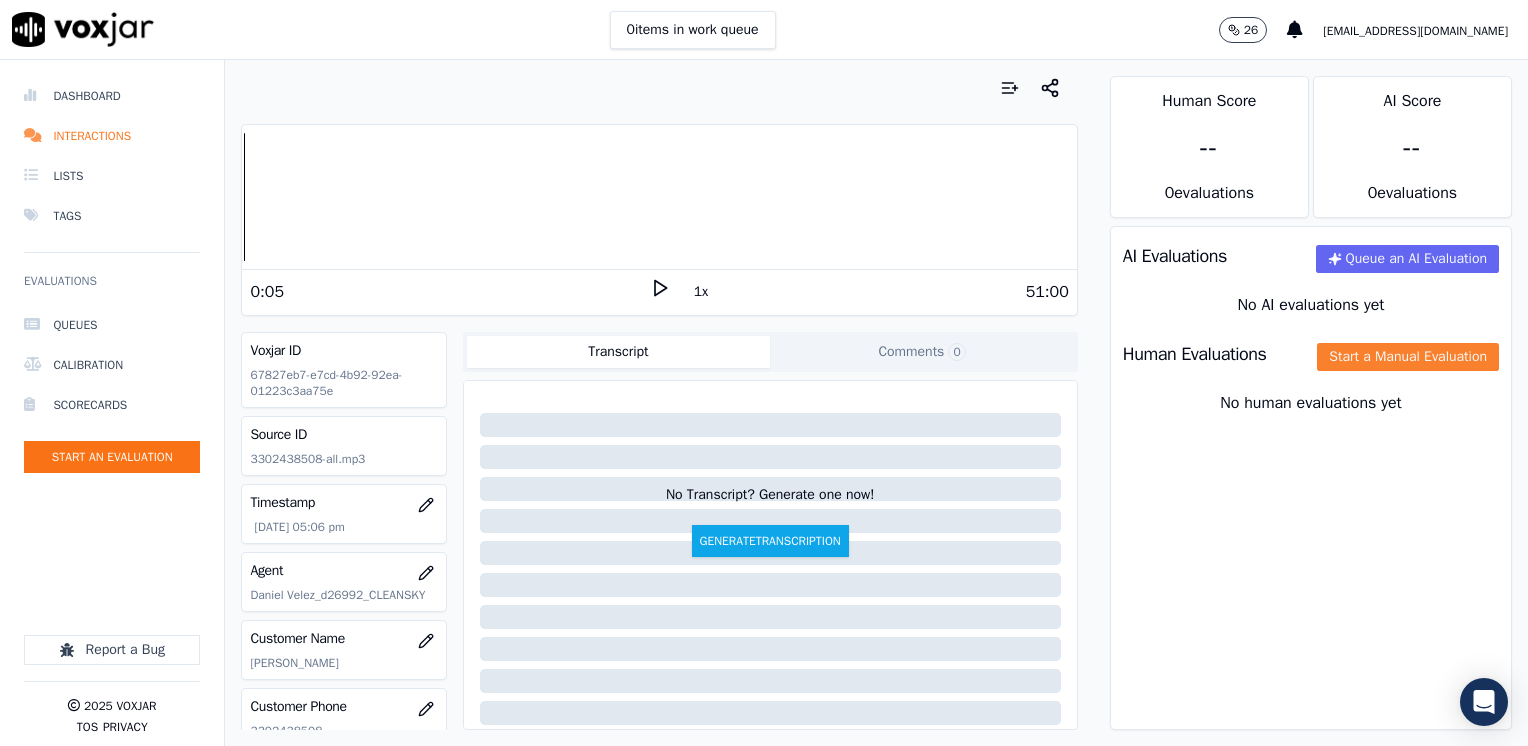 click on "Start a Manual Evaluation" 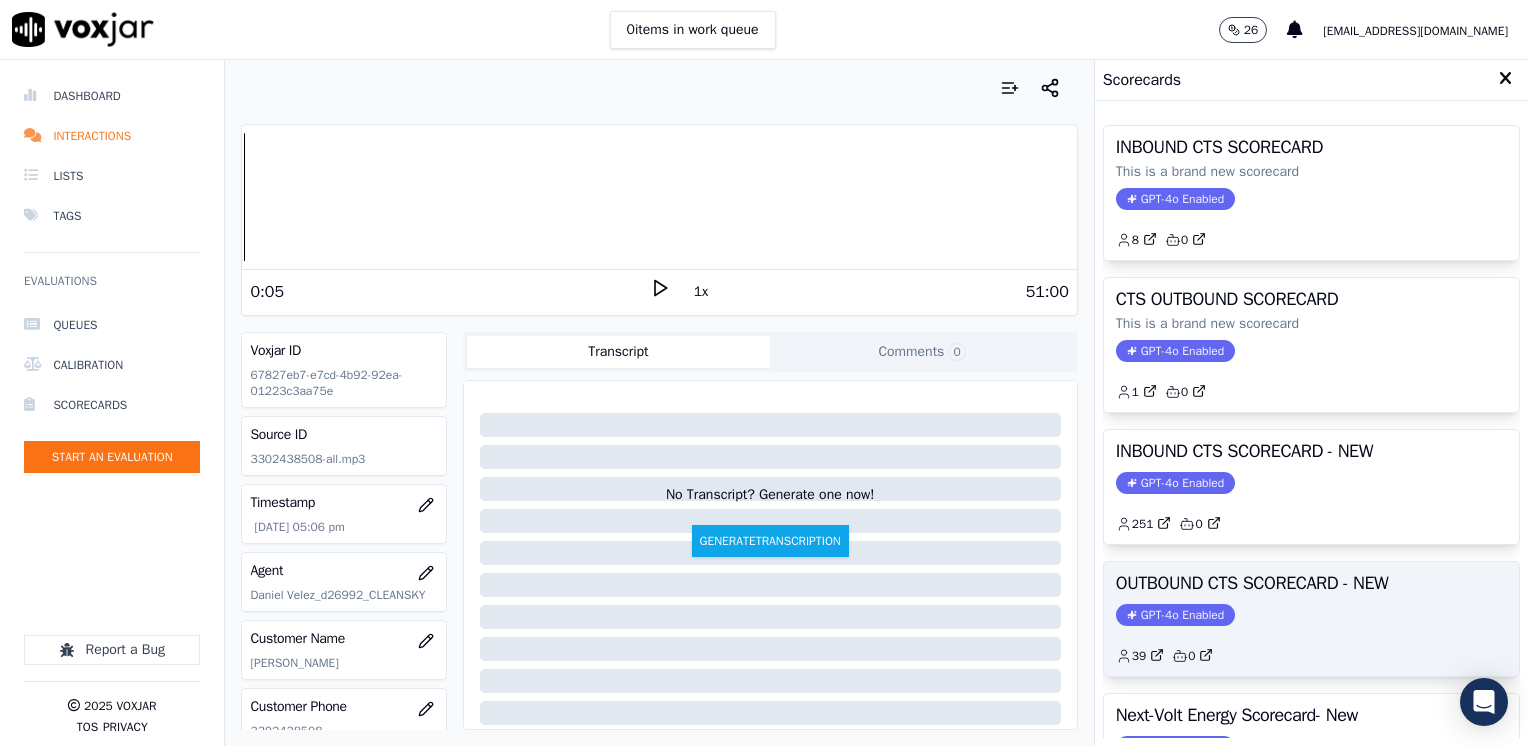 click on "GPT-4o Enabled" at bounding box center [1175, 615] 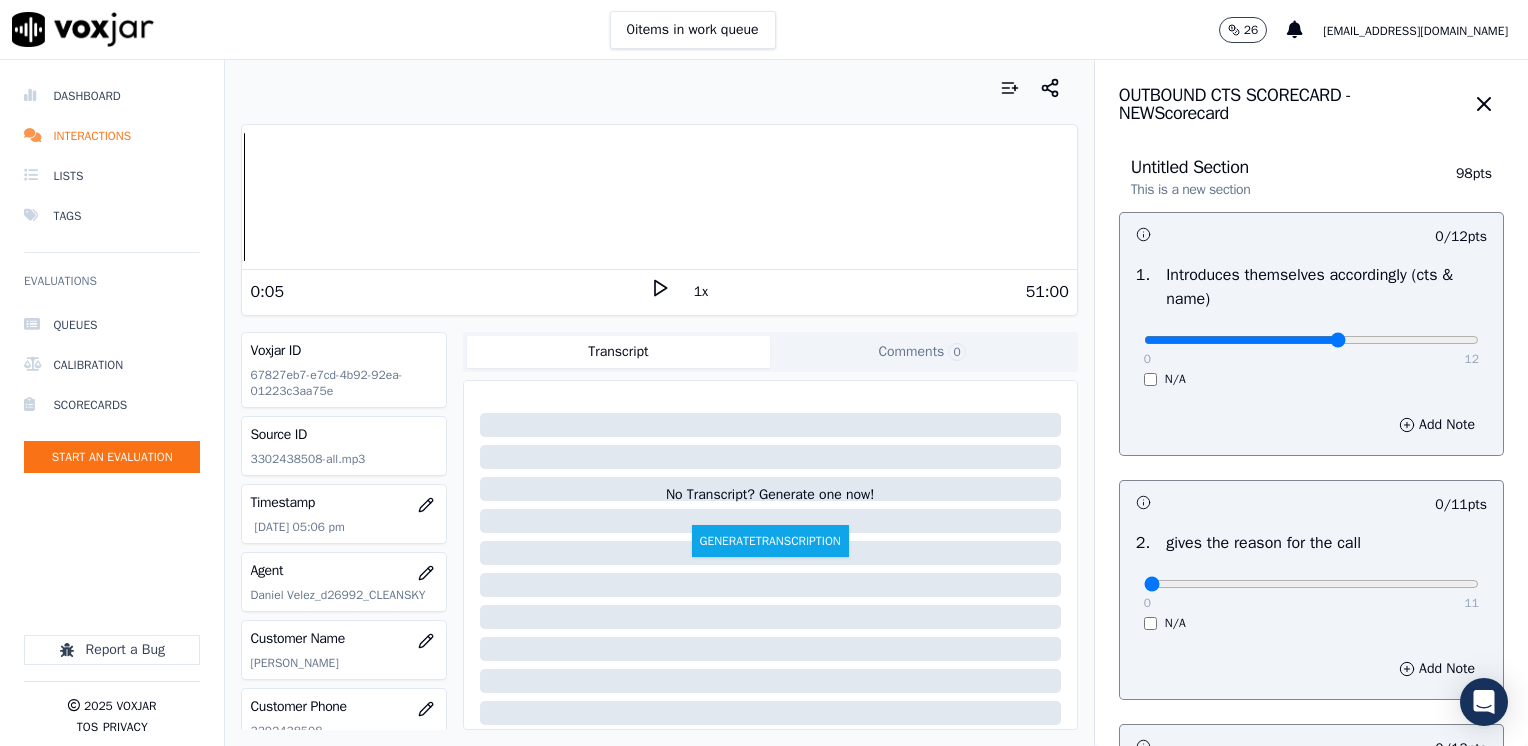 drag, startPoint x: 1128, startPoint y: 338, endPoint x: 1295, endPoint y: 358, distance: 168.19334 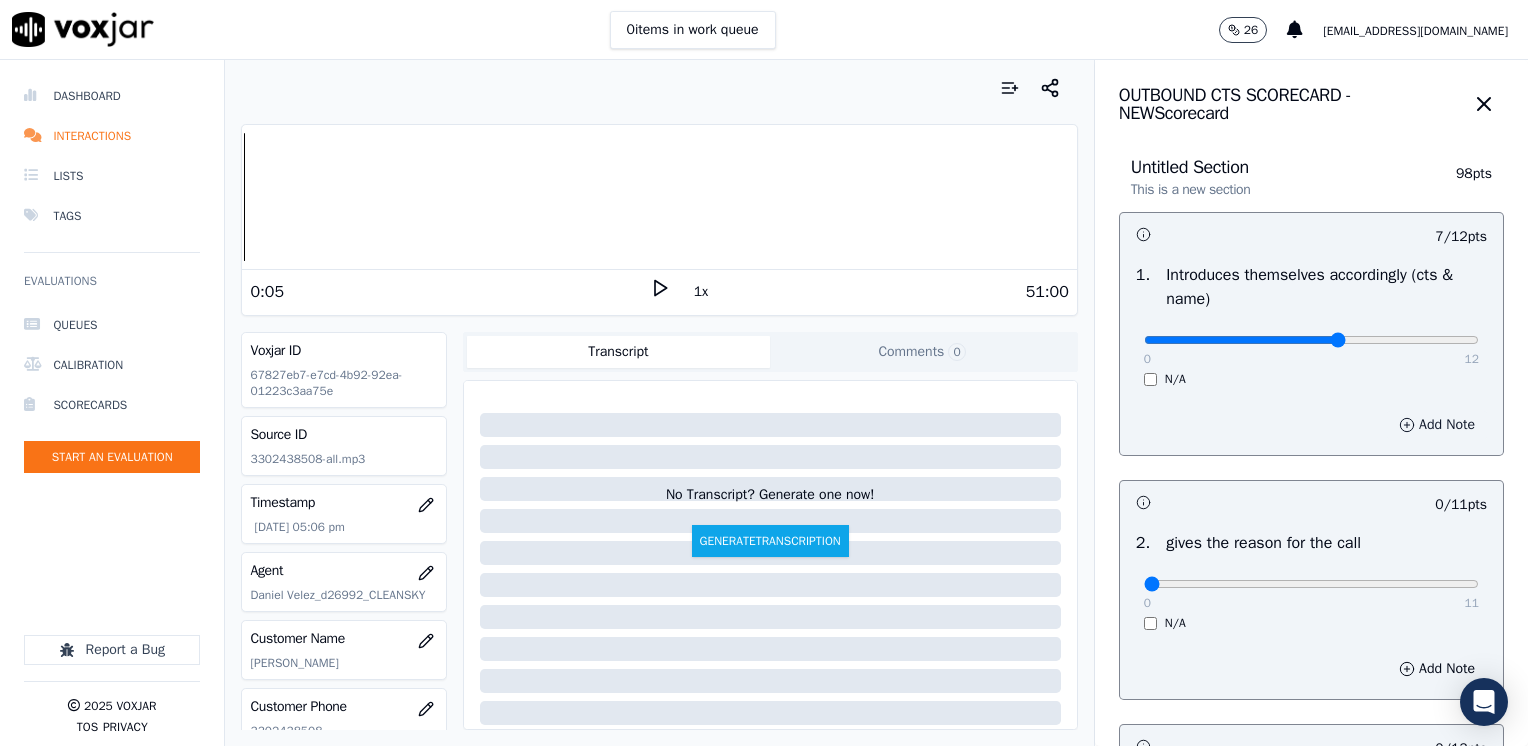 click on "Add Note" at bounding box center [1437, 425] 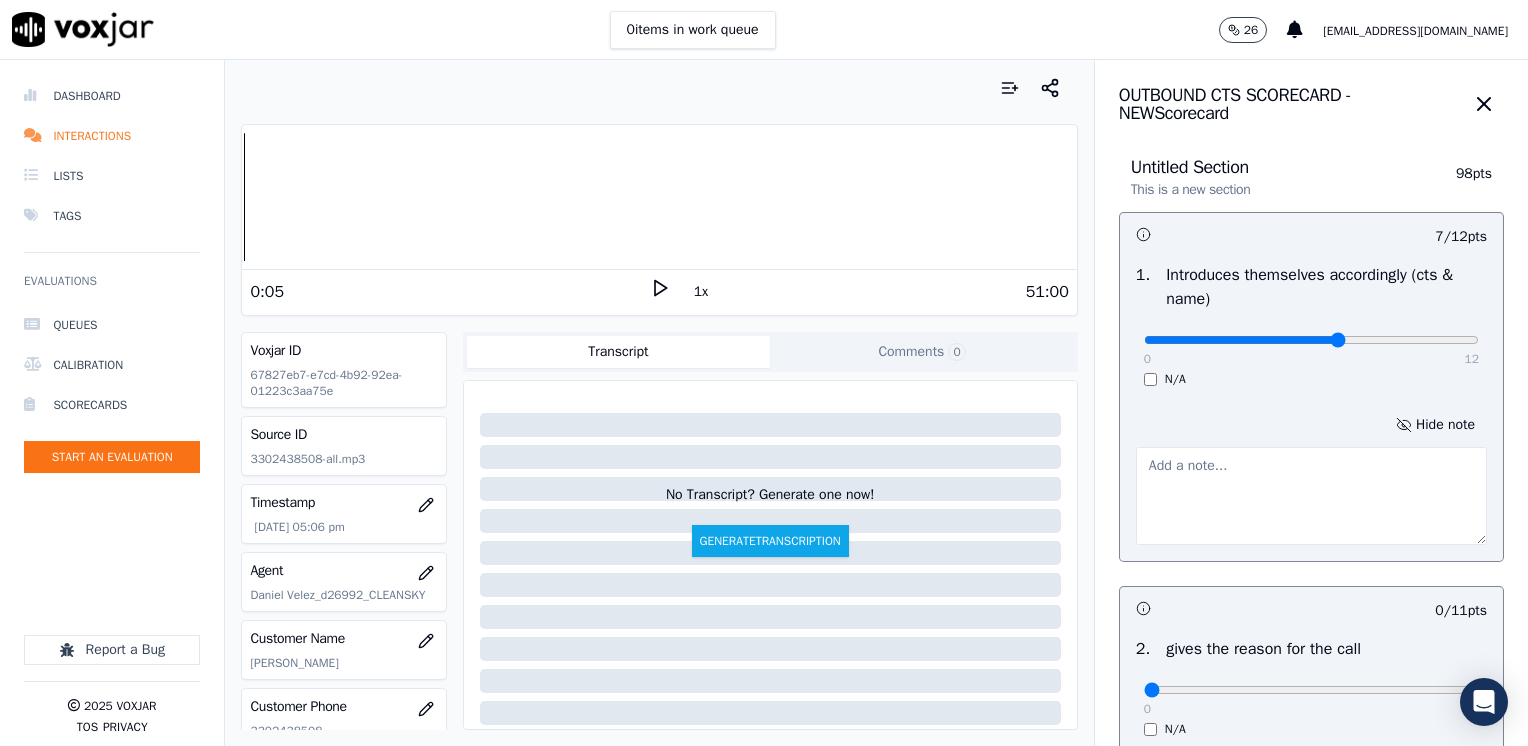 click at bounding box center (1311, 496) 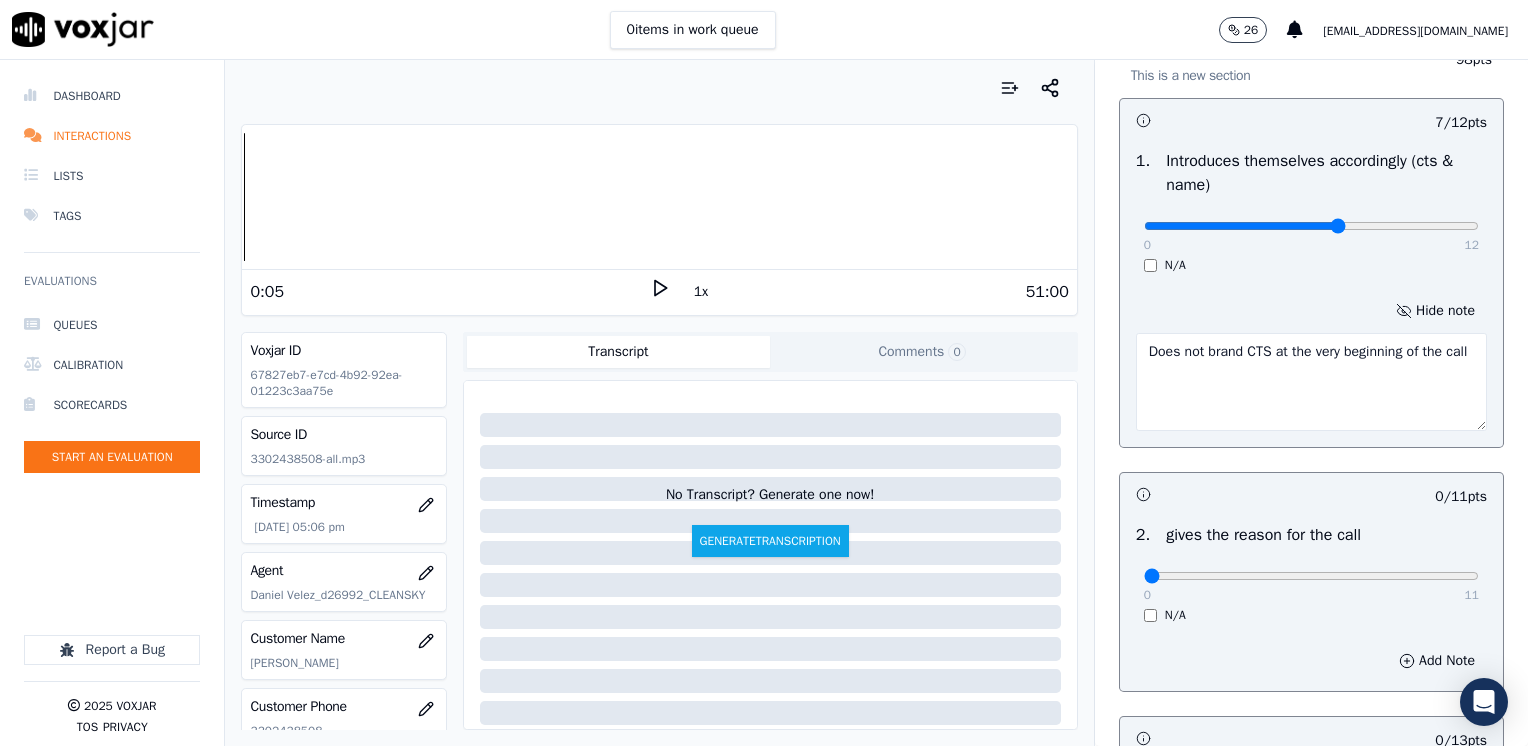 scroll, scrollTop: 100, scrollLeft: 0, axis: vertical 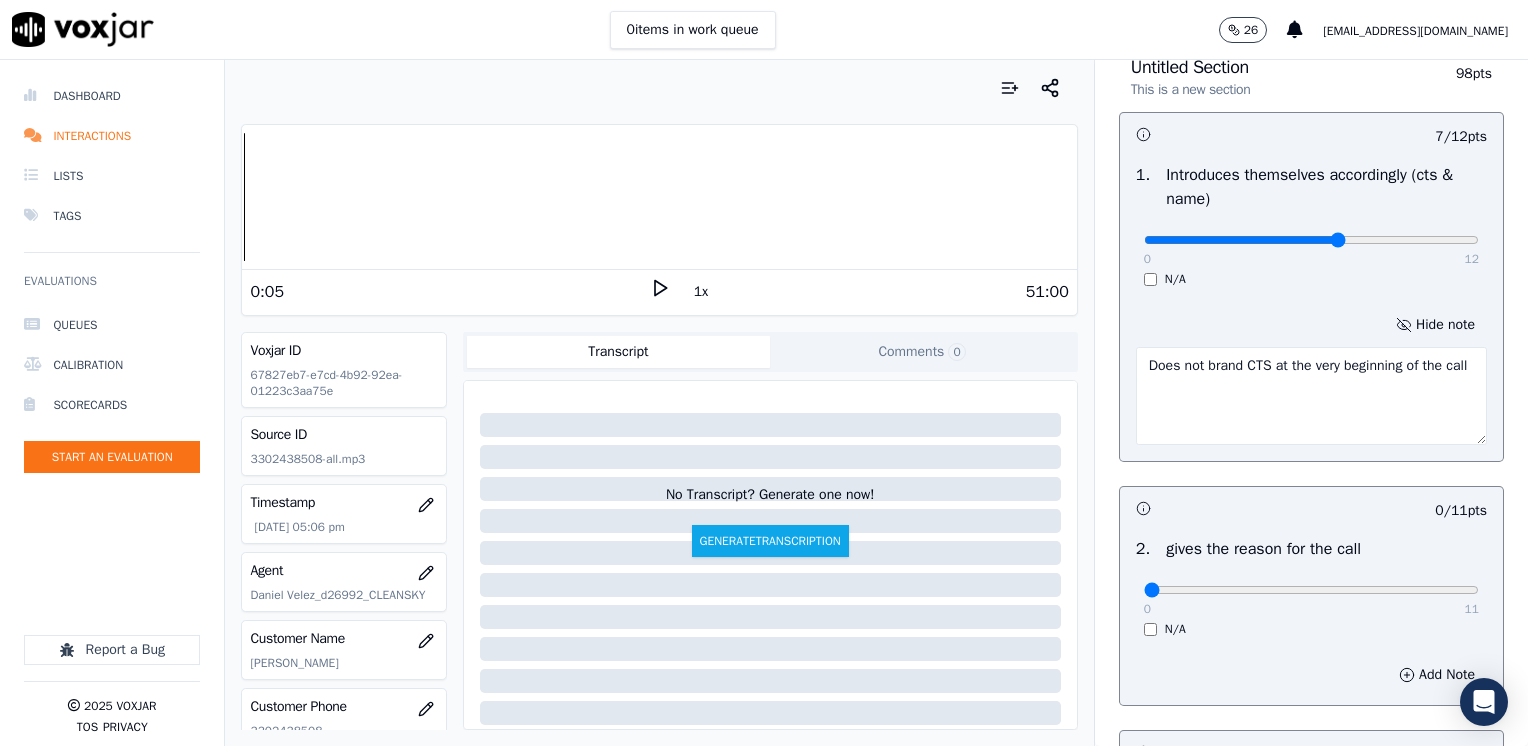 type on "Does not brand CTS at the very beginning of the call" 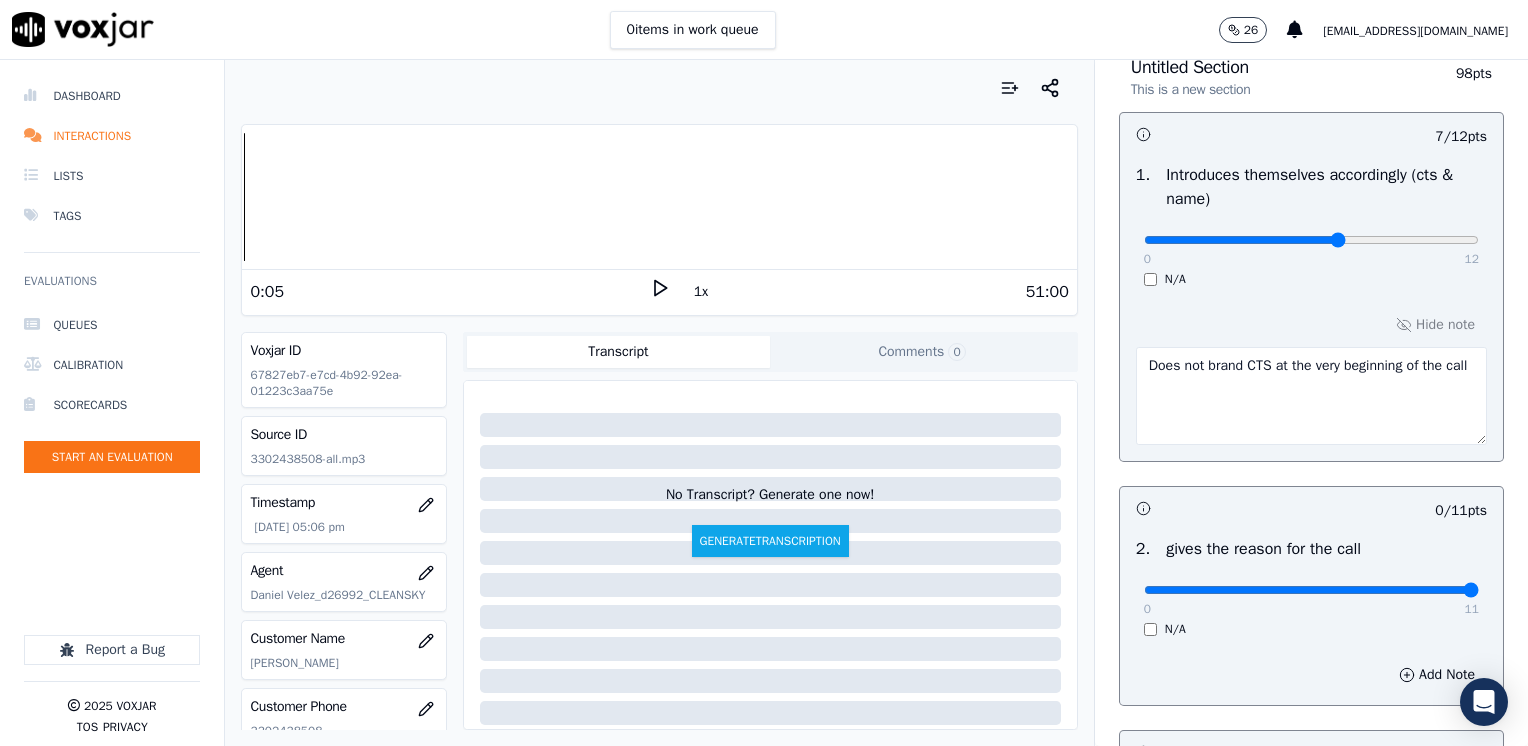 drag, startPoint x: 1128, startPoint y: 586, endPoint x: 1531, endPoint y: 582, distance: 403.01984 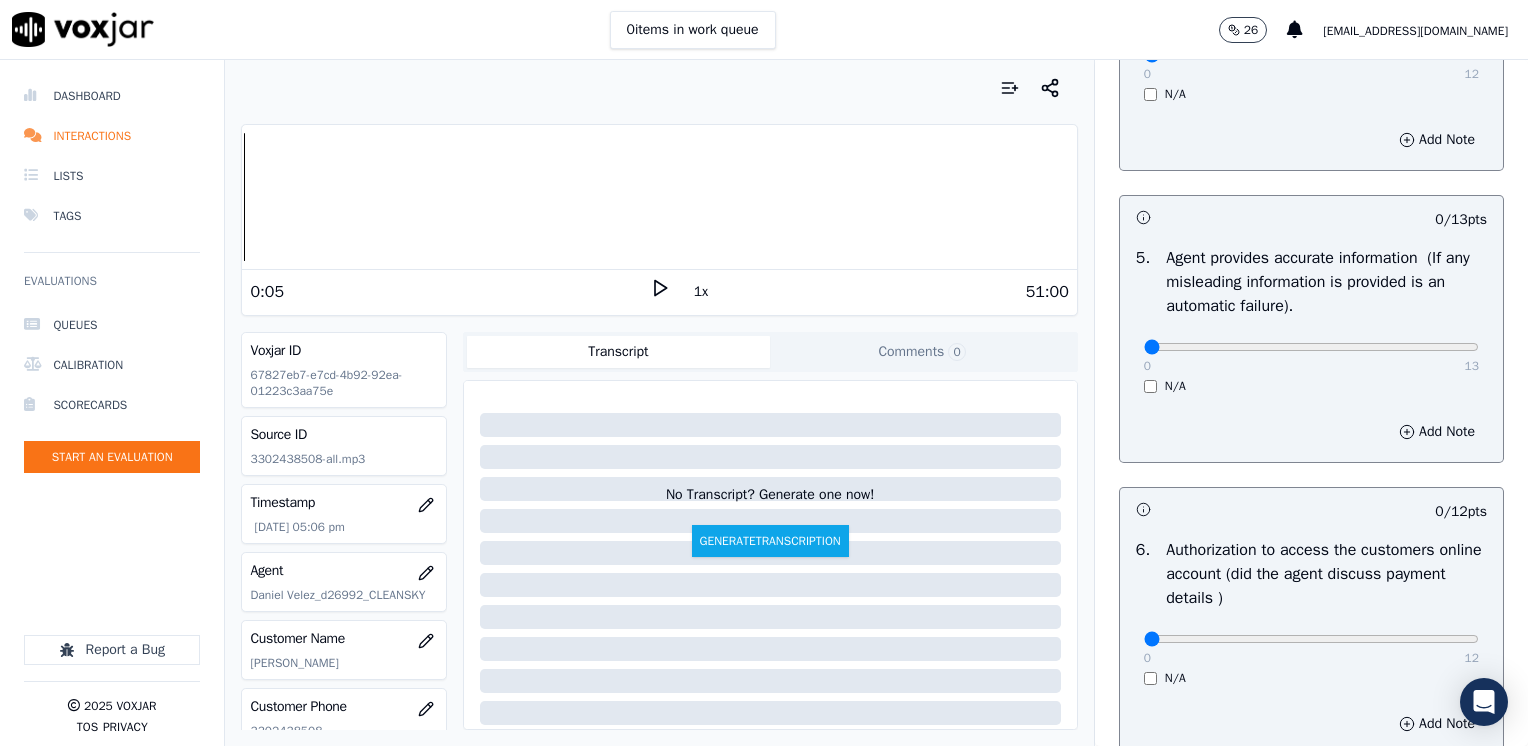 scroll, scrollTop: 1200, scrollLeft: 0, axis: vertical 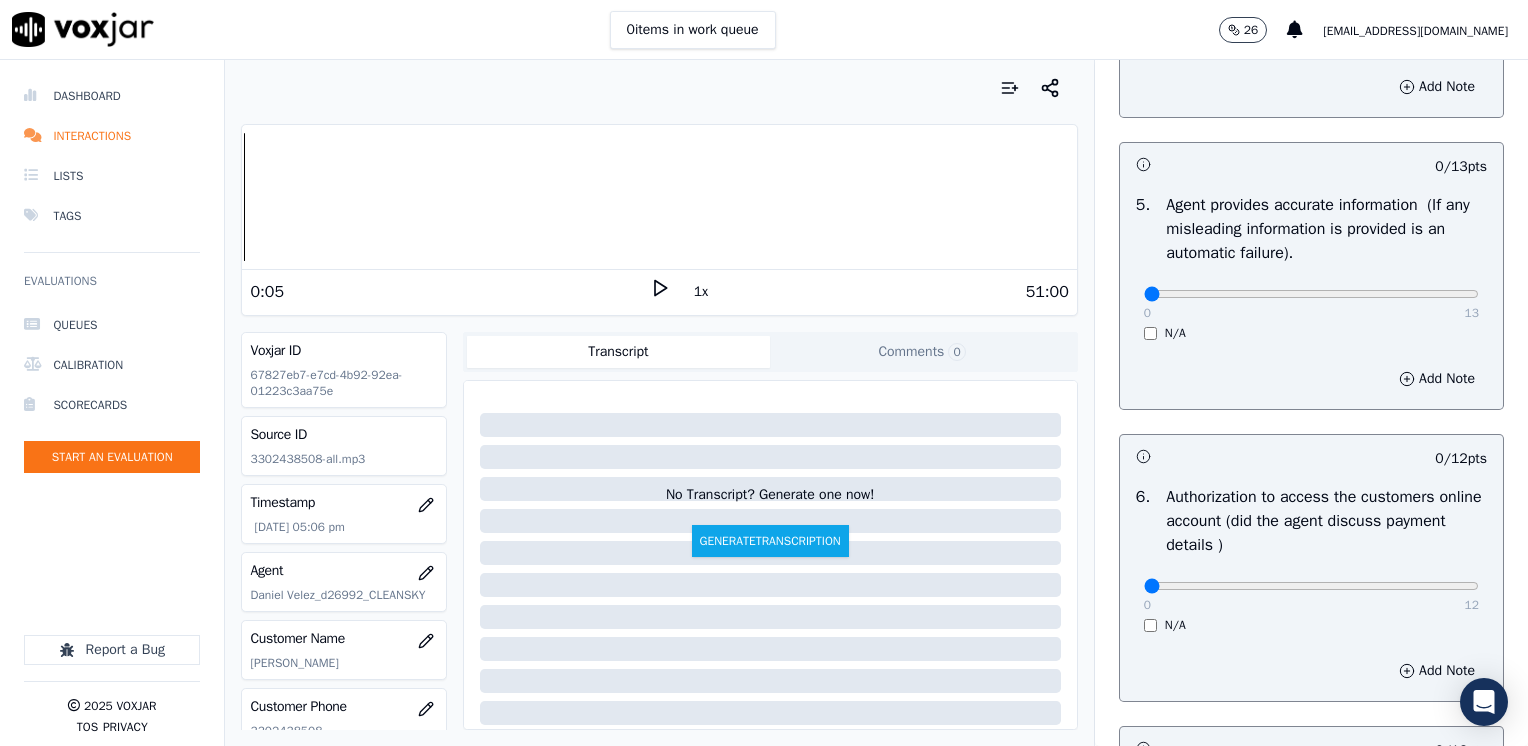 click on "N/A" at bounding box center (1311, 625) 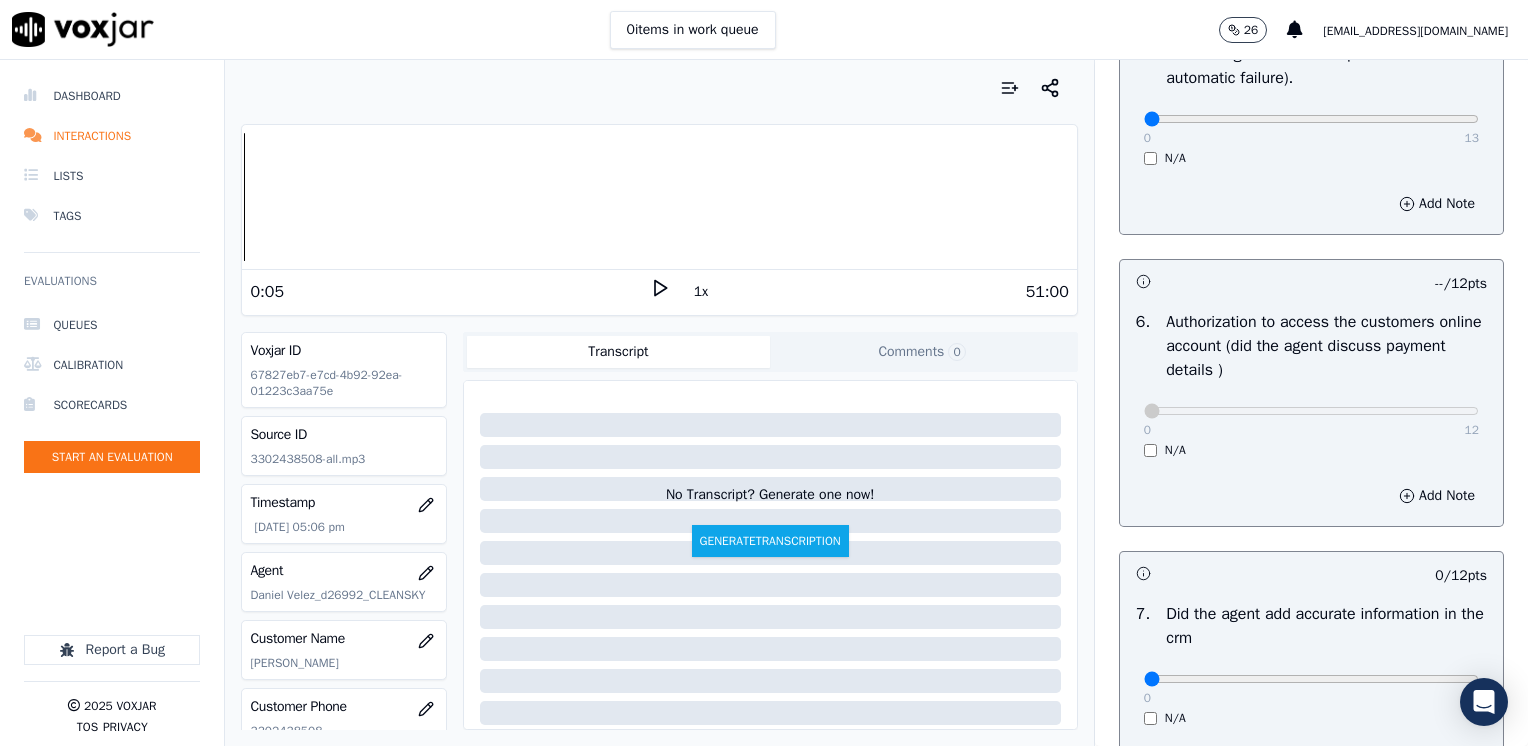 scroll, scrollTop: 1600, scrollLeft: 0, axis: vertical 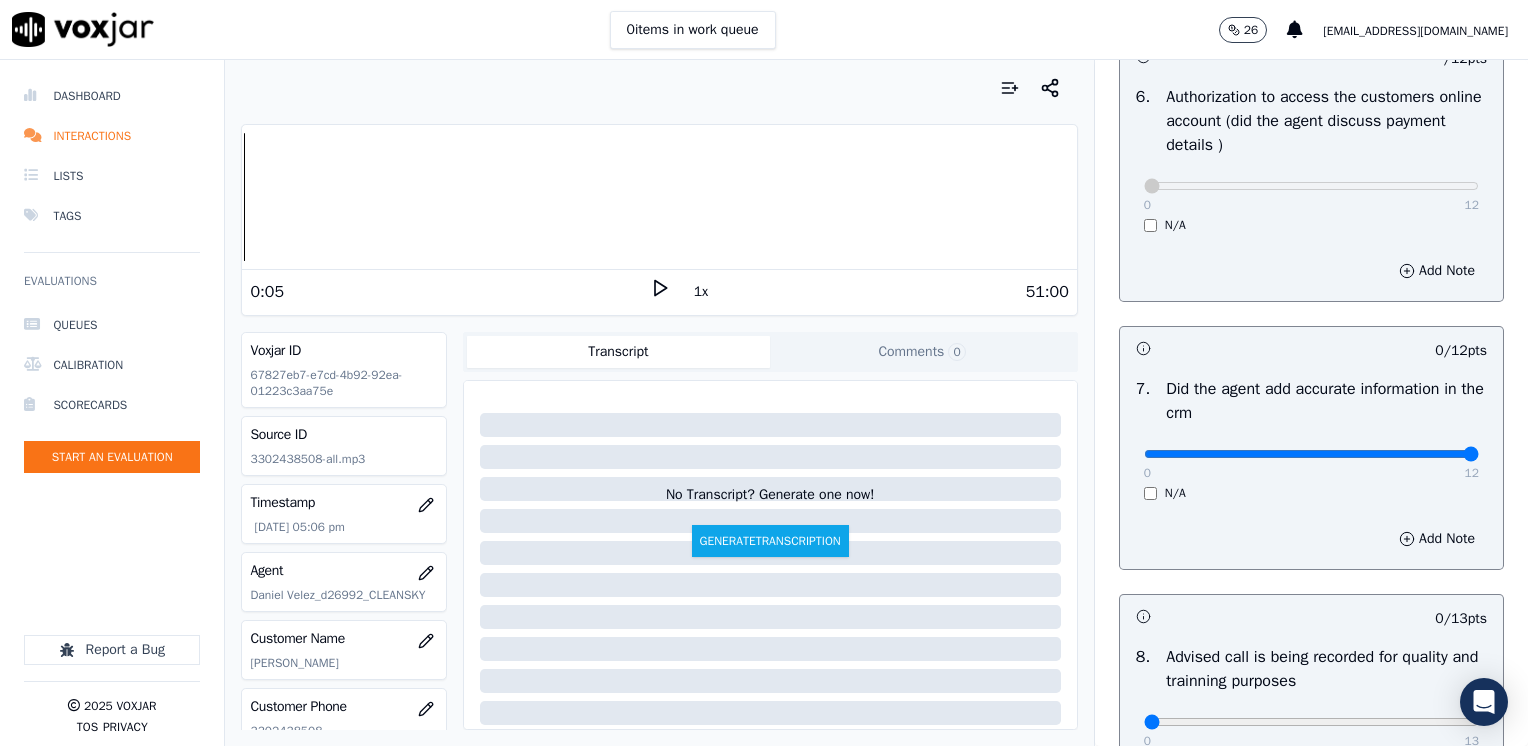 drag, startPoint x: 1136, startPoint y: 450, endPoint x: 1453, endPoint y: 438, distance: 317.22705 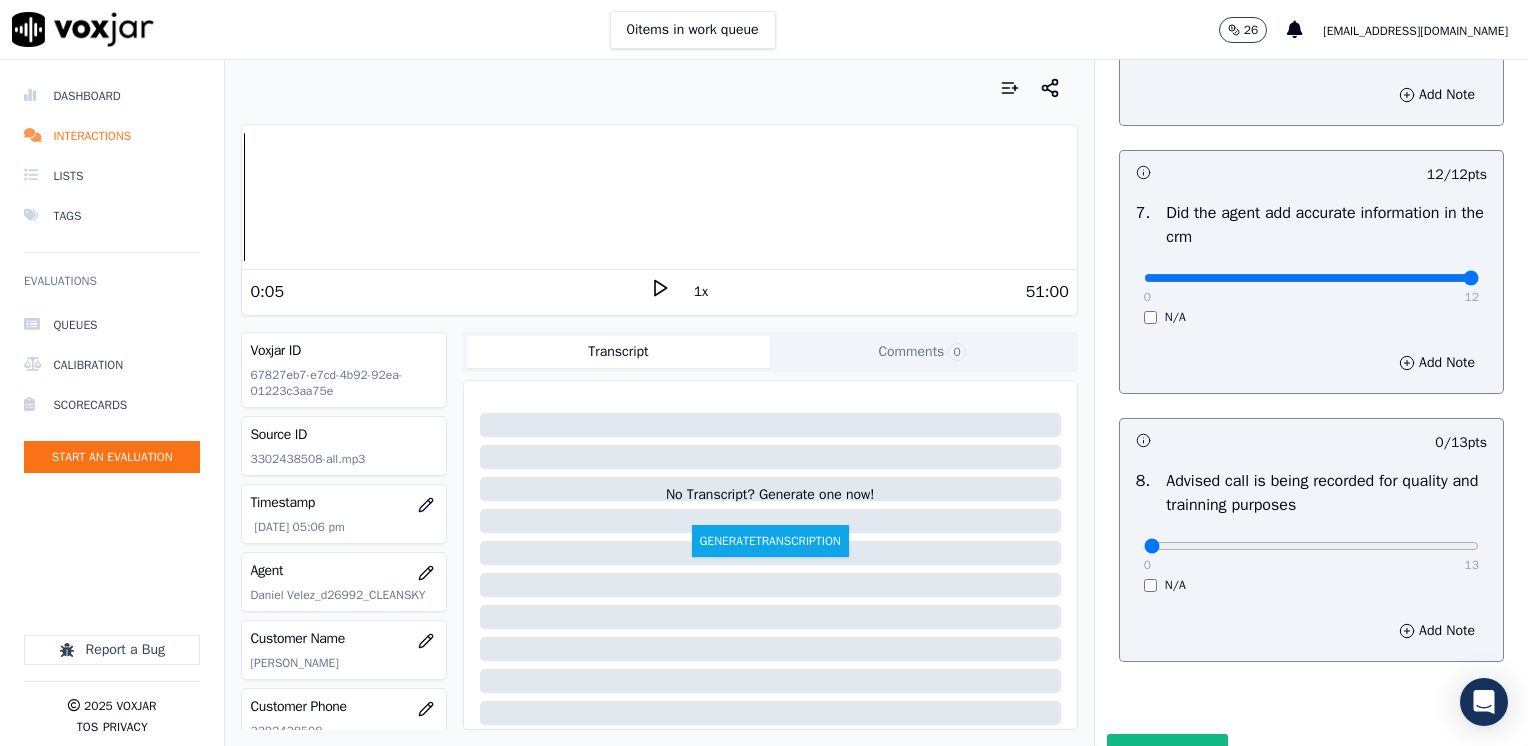 scroll, scrollTop: 1800, scrollLeft: 0, axis: vertical 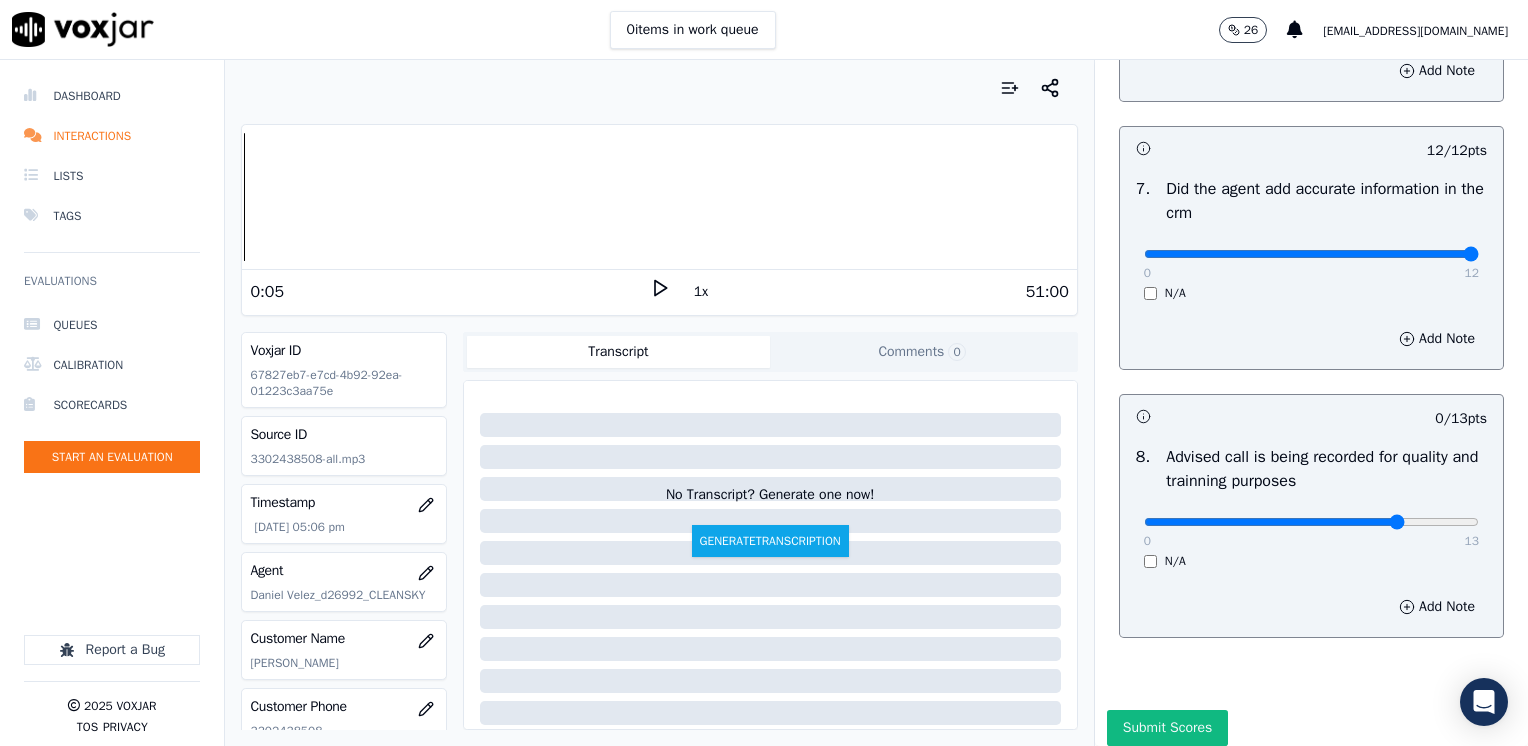 type on "10" 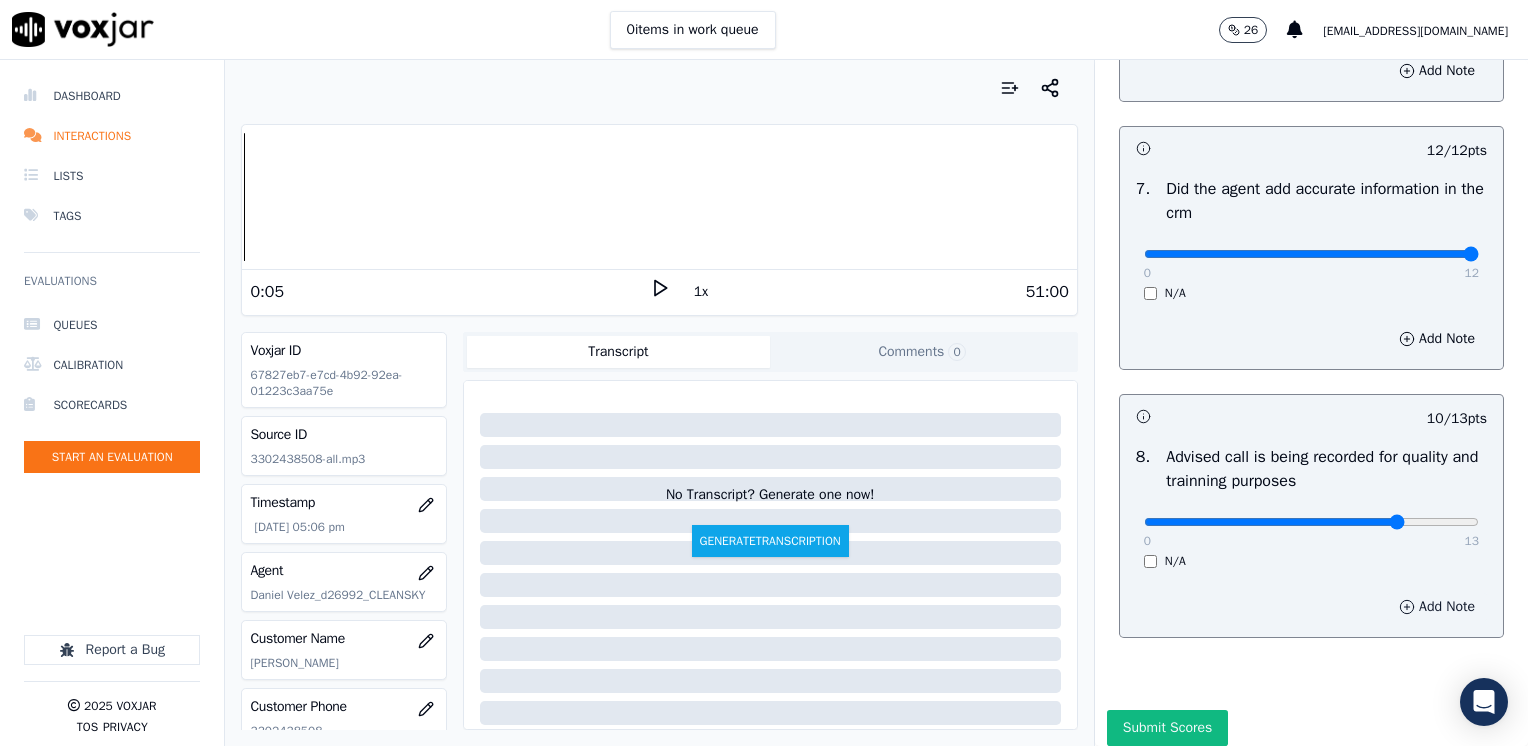 click on "Add Note" at bounding box center (1437, 607) 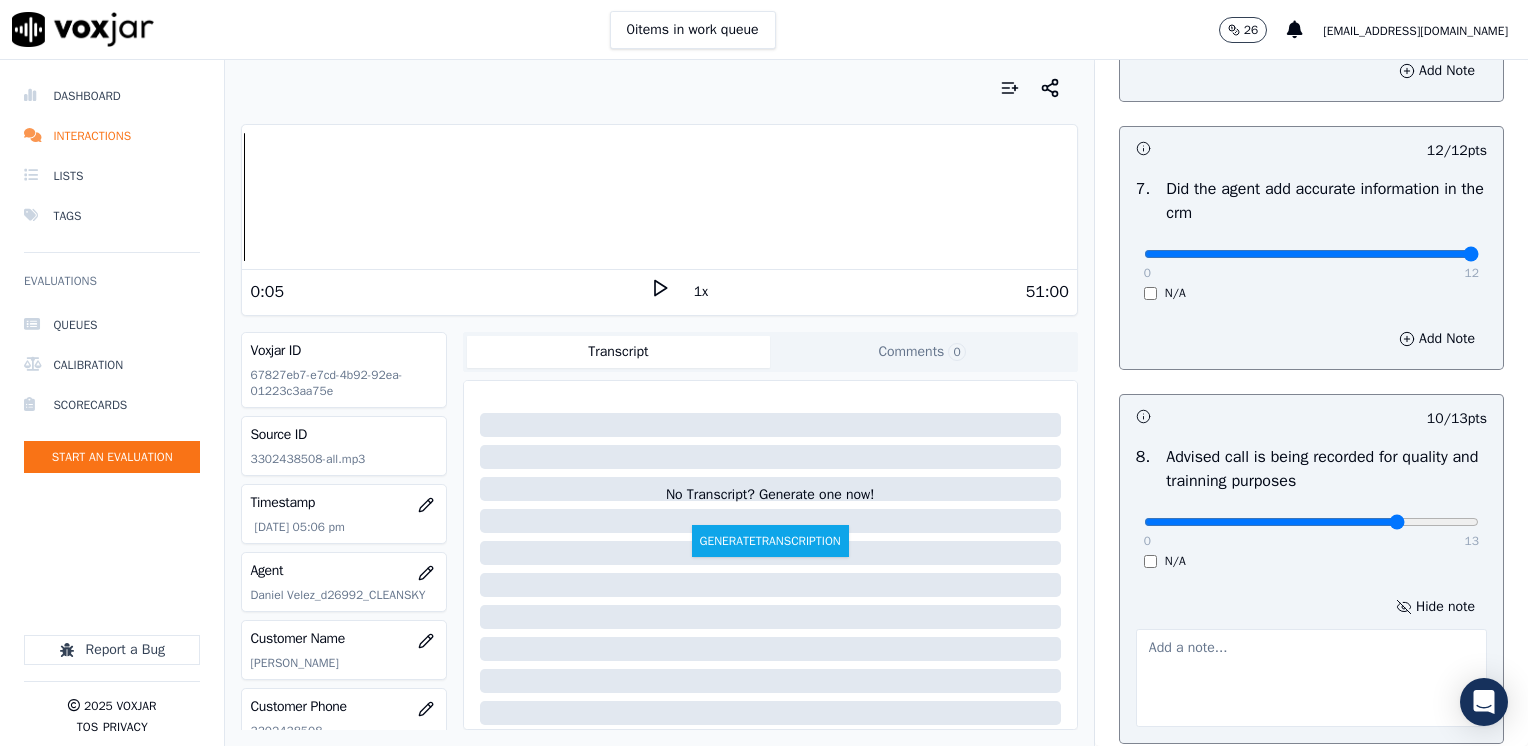 click at bounding box center (1311, 678) 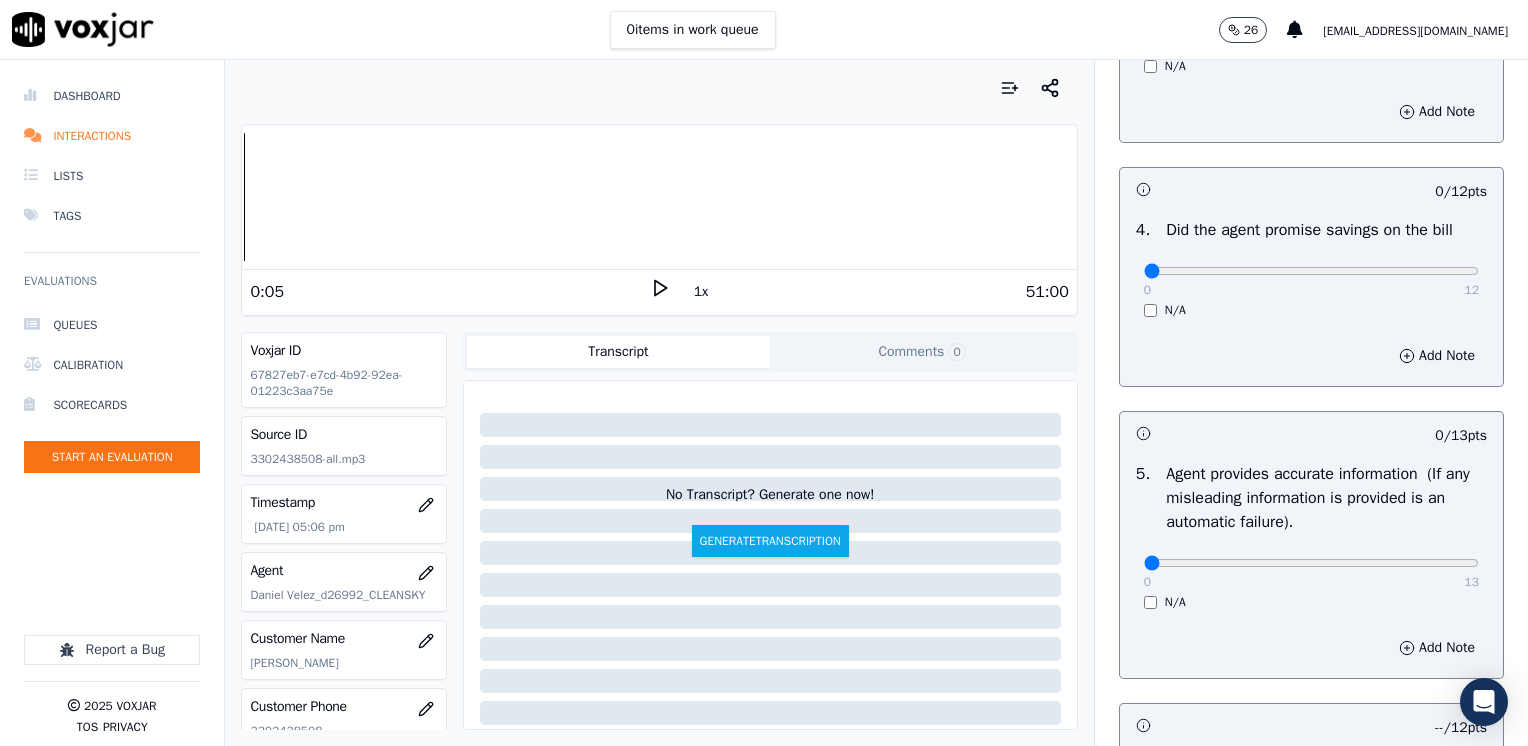 scroll, scrollTop: 900, scrollLeft: 0, axis: vertical 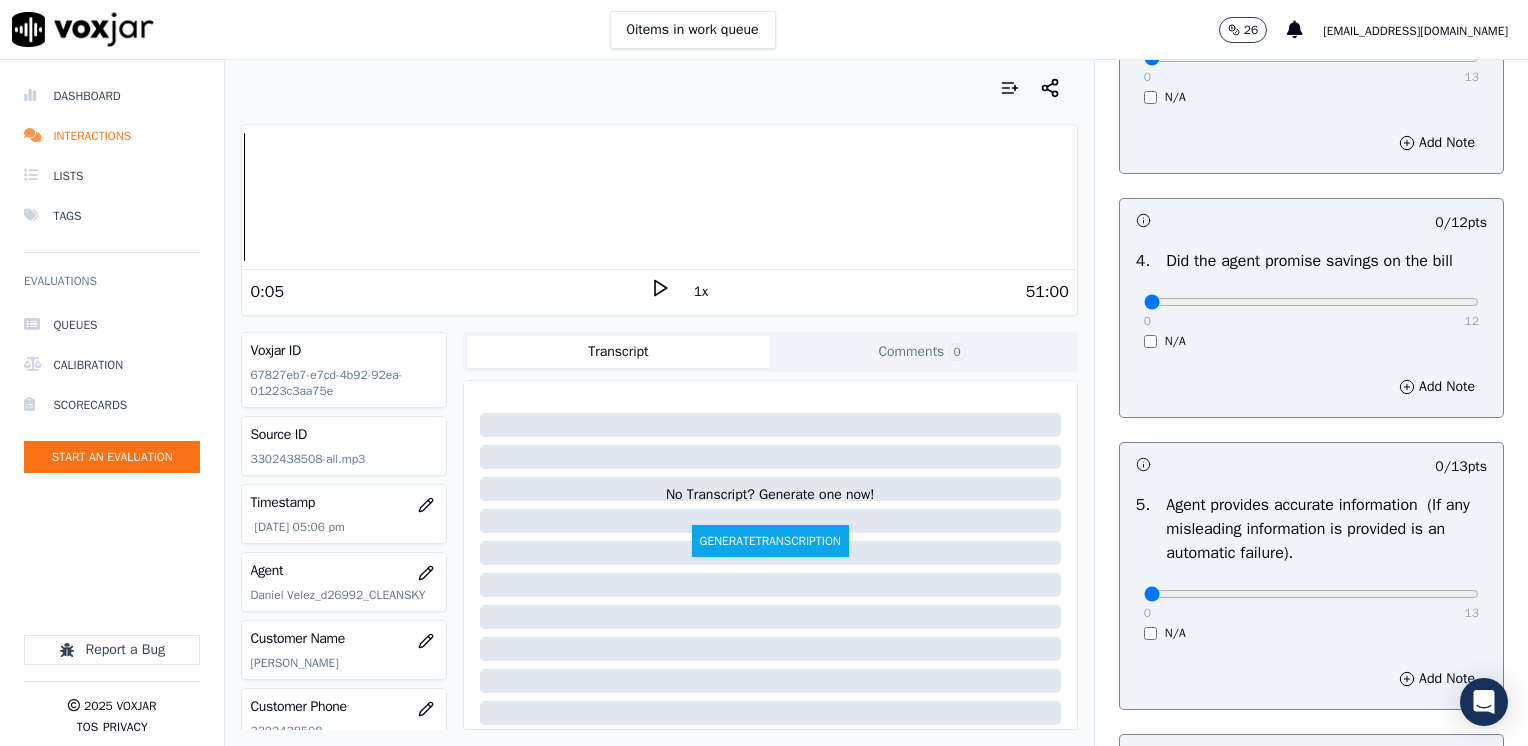 type on "Does not advise the call is being recorded at the very beginning of the call" 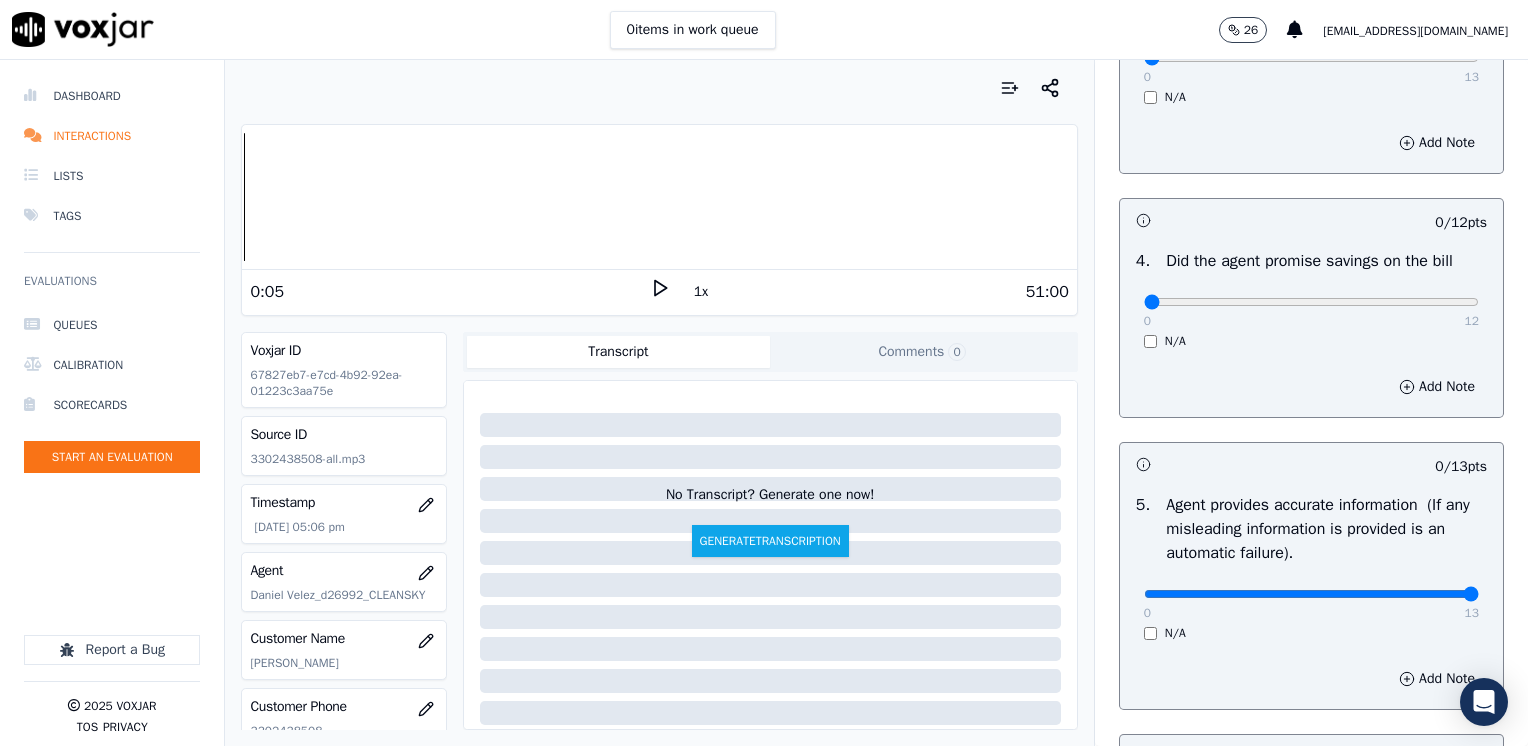 drag, startPoint x: 1131, startPoint y: 590, endPoint x: 1478, endPoint y: 588, distance: 347.00577 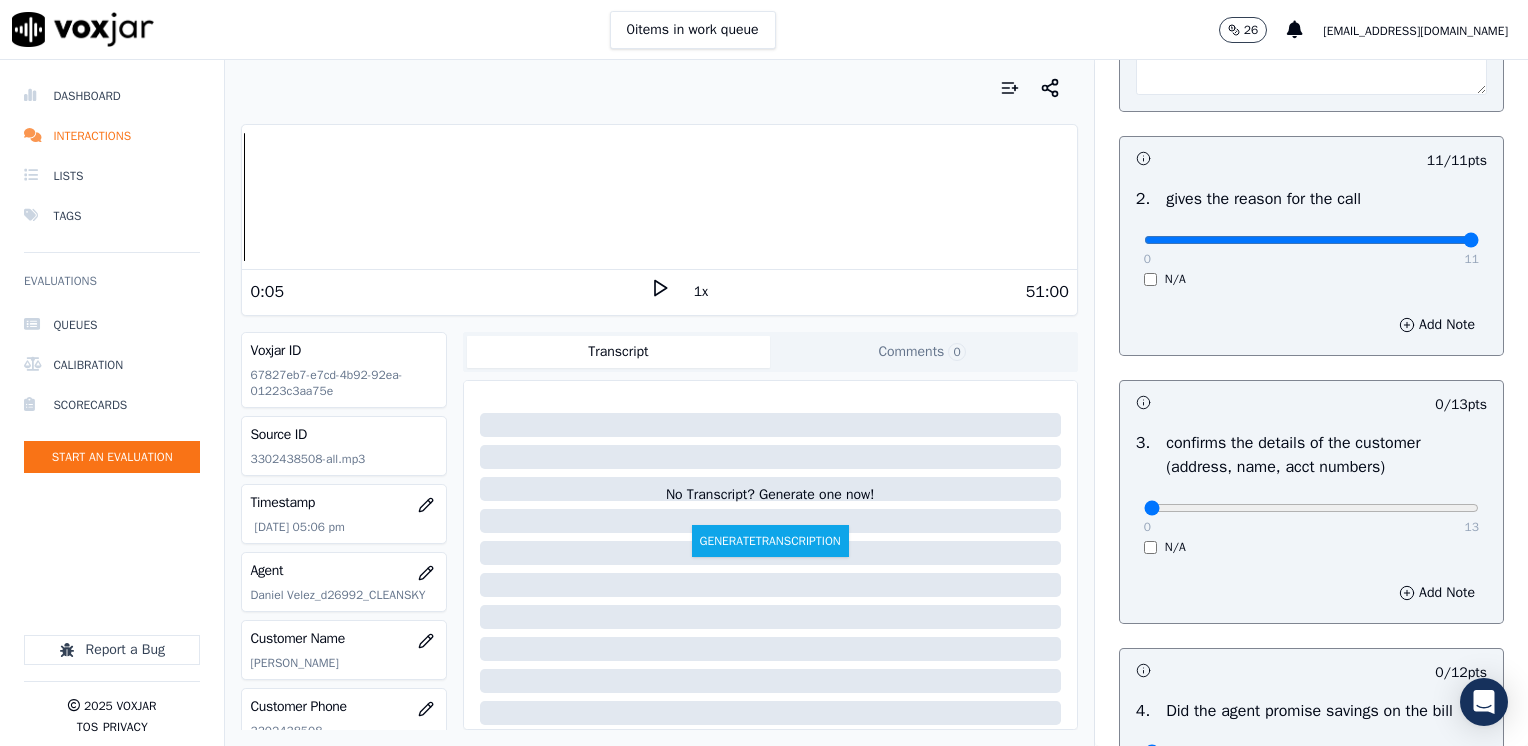 scroll, scrollTop: 500, scrollLeft: 0, axis: vertical 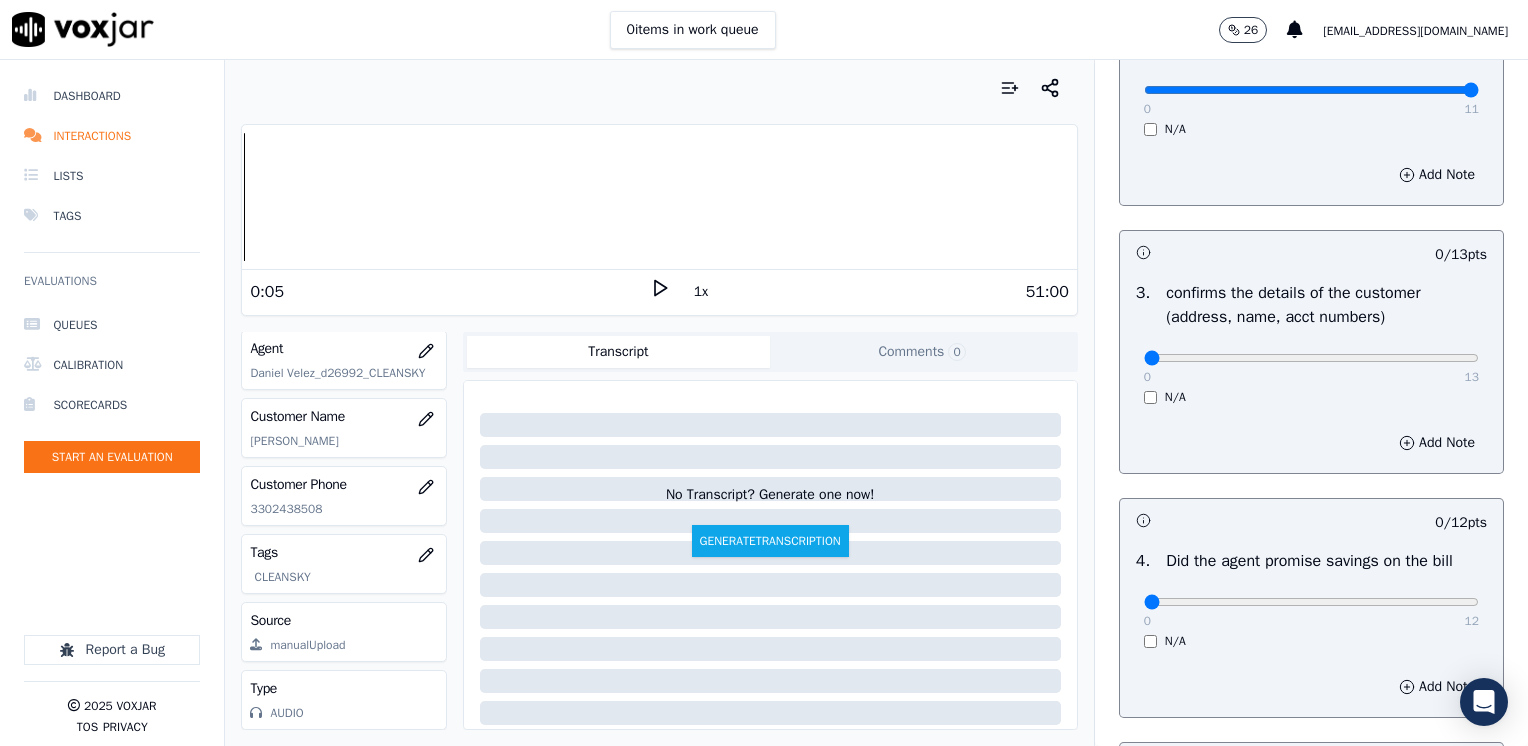 click at bounding box center [1311, -260] 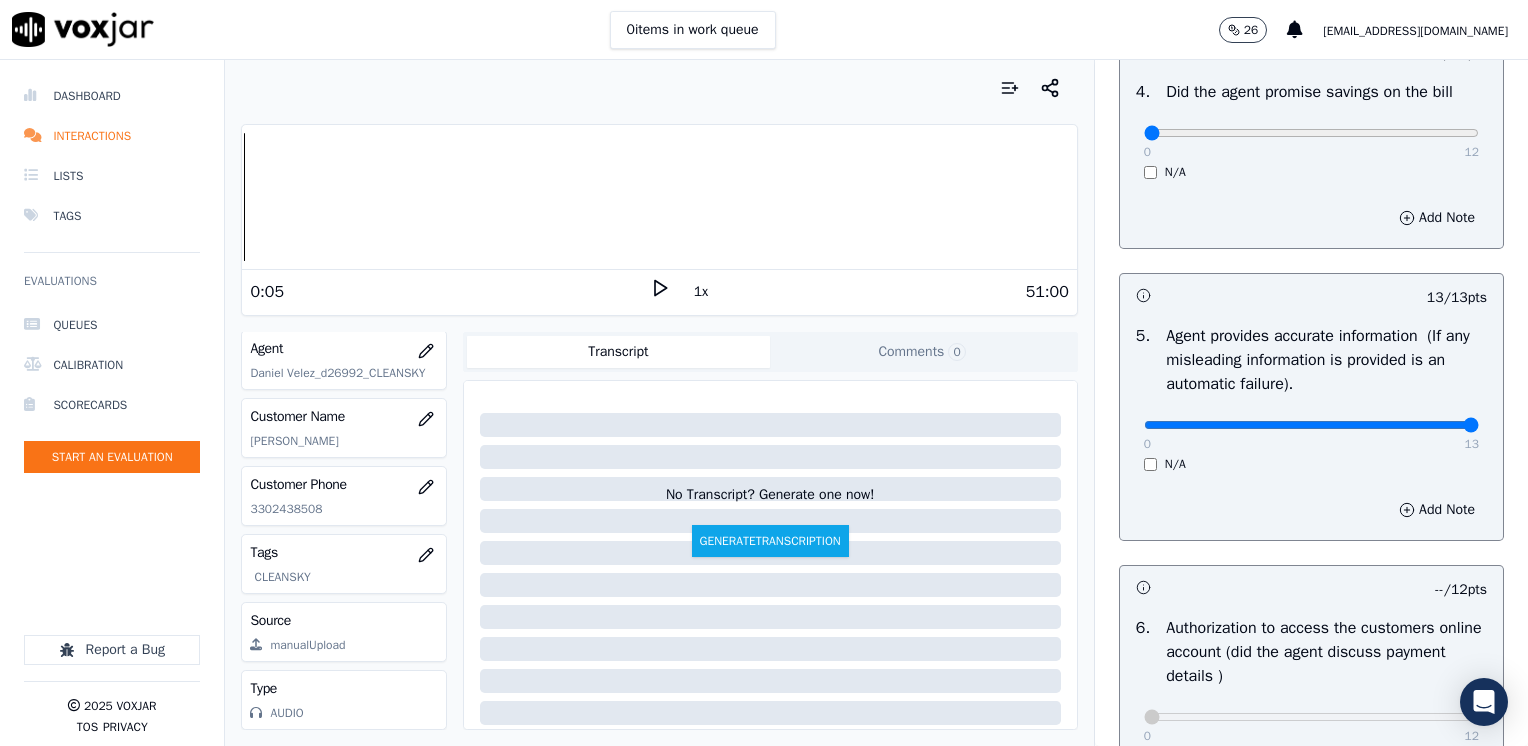 scroll, scrollTop: 1300, scrollLeft: 0, axis: vertical 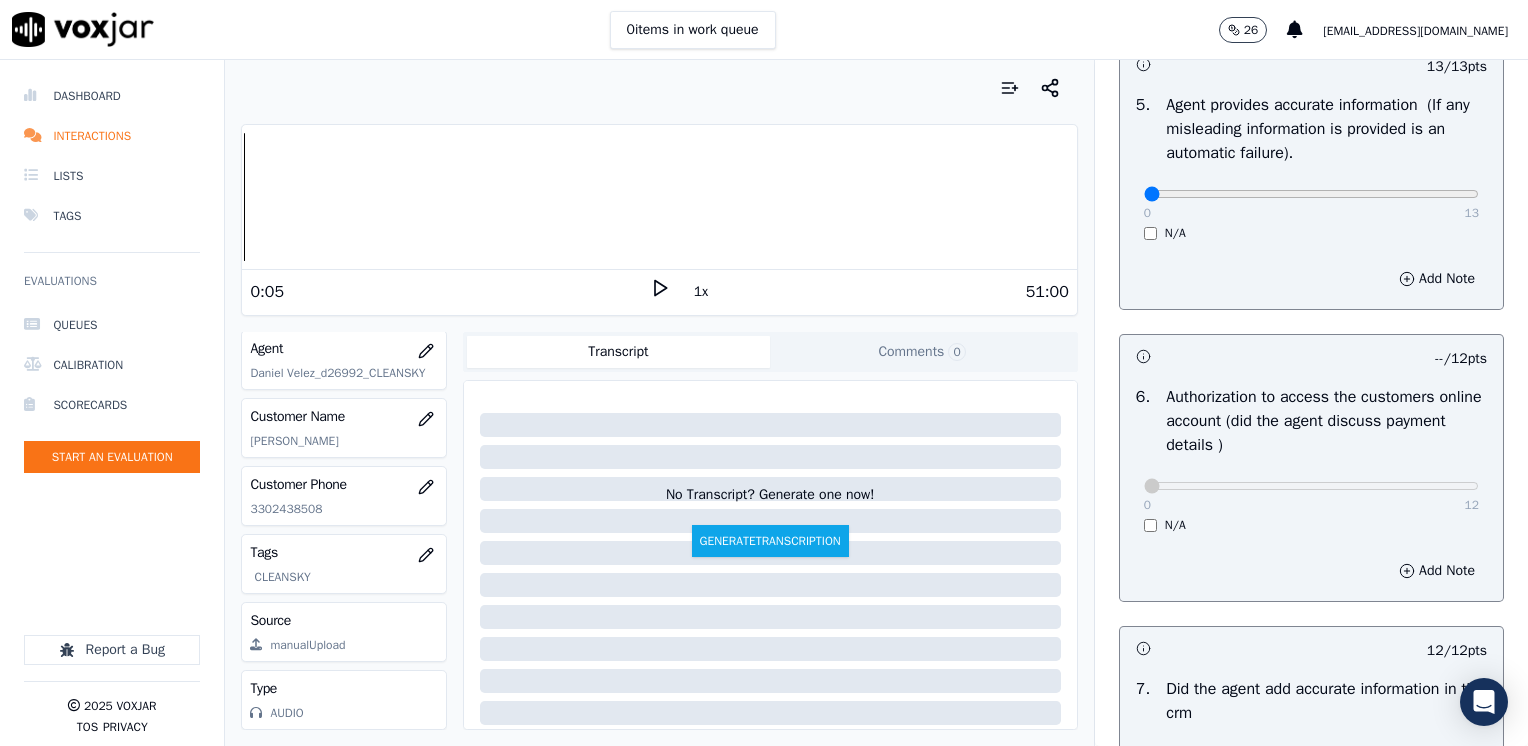 drag, startPoint x: 1428, startPoint y: 189, endPoint x: 1099, endPoint y: 200, distance: 329.18384 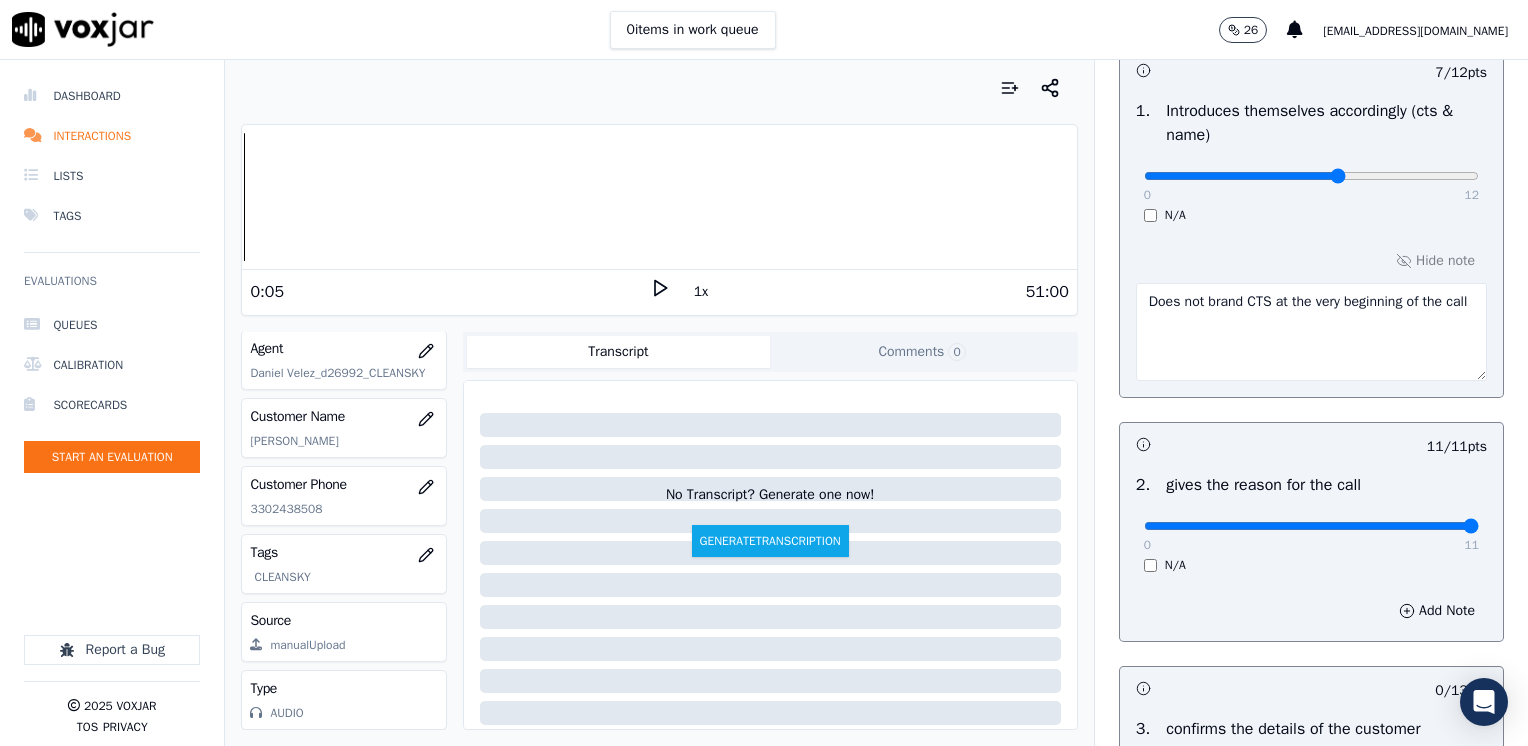 scroll, scrollTop: 0, scrollLeft: 0, axis: both 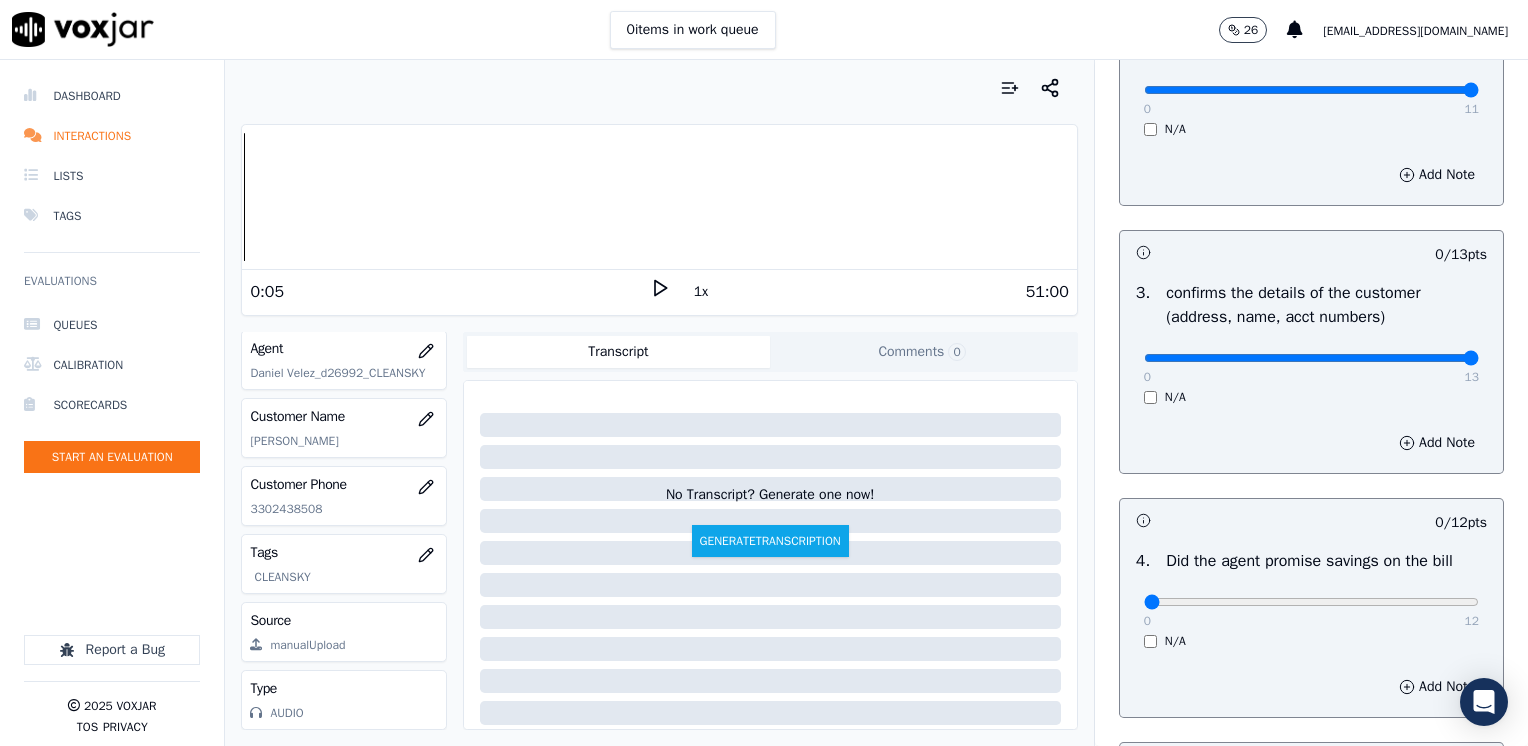drag, startPoint x: 1132, startPoint y: 354, endPoint x: 1472, endPoint y: 358, distance: 340.02353 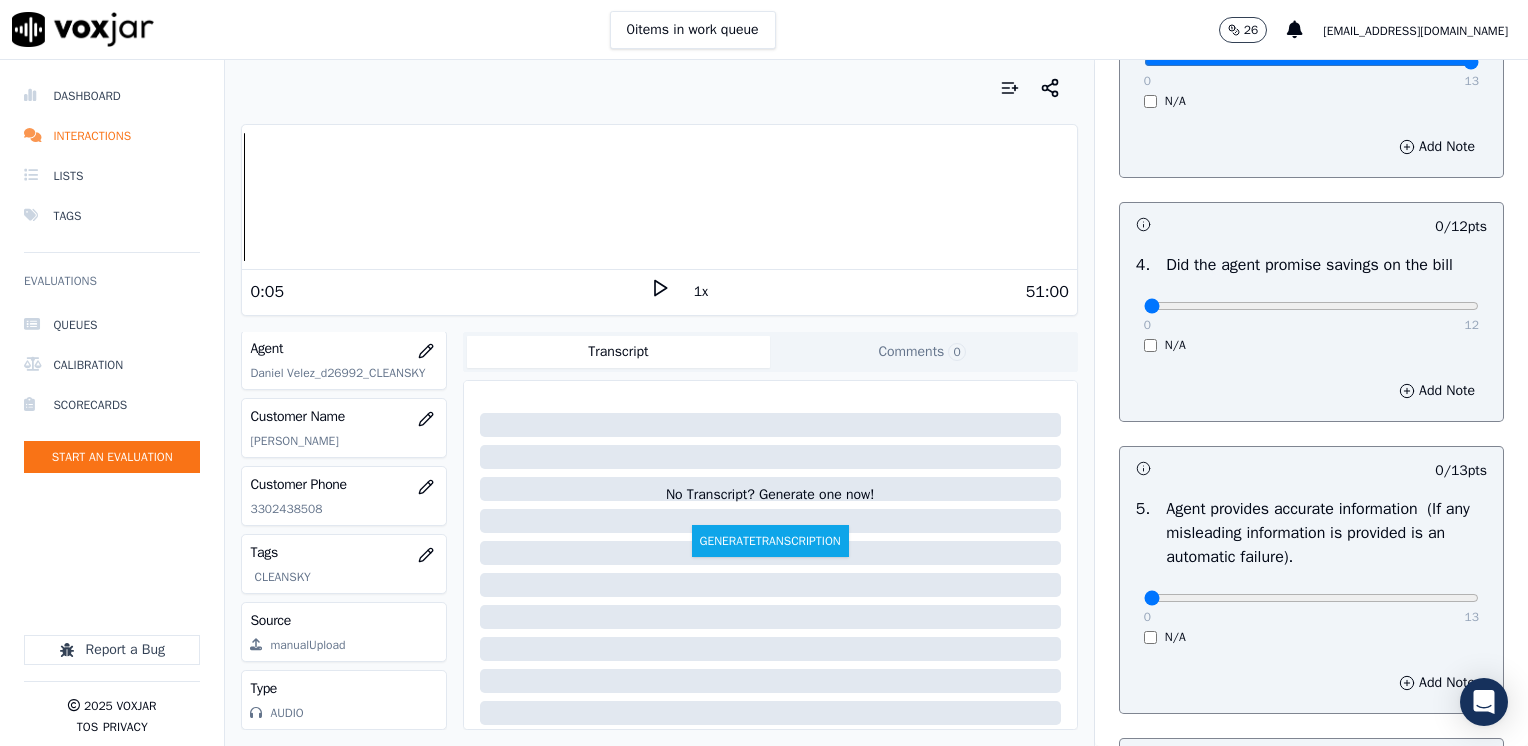scroll, scrollTop: 900, scrollLeft: 0, axis: vertical 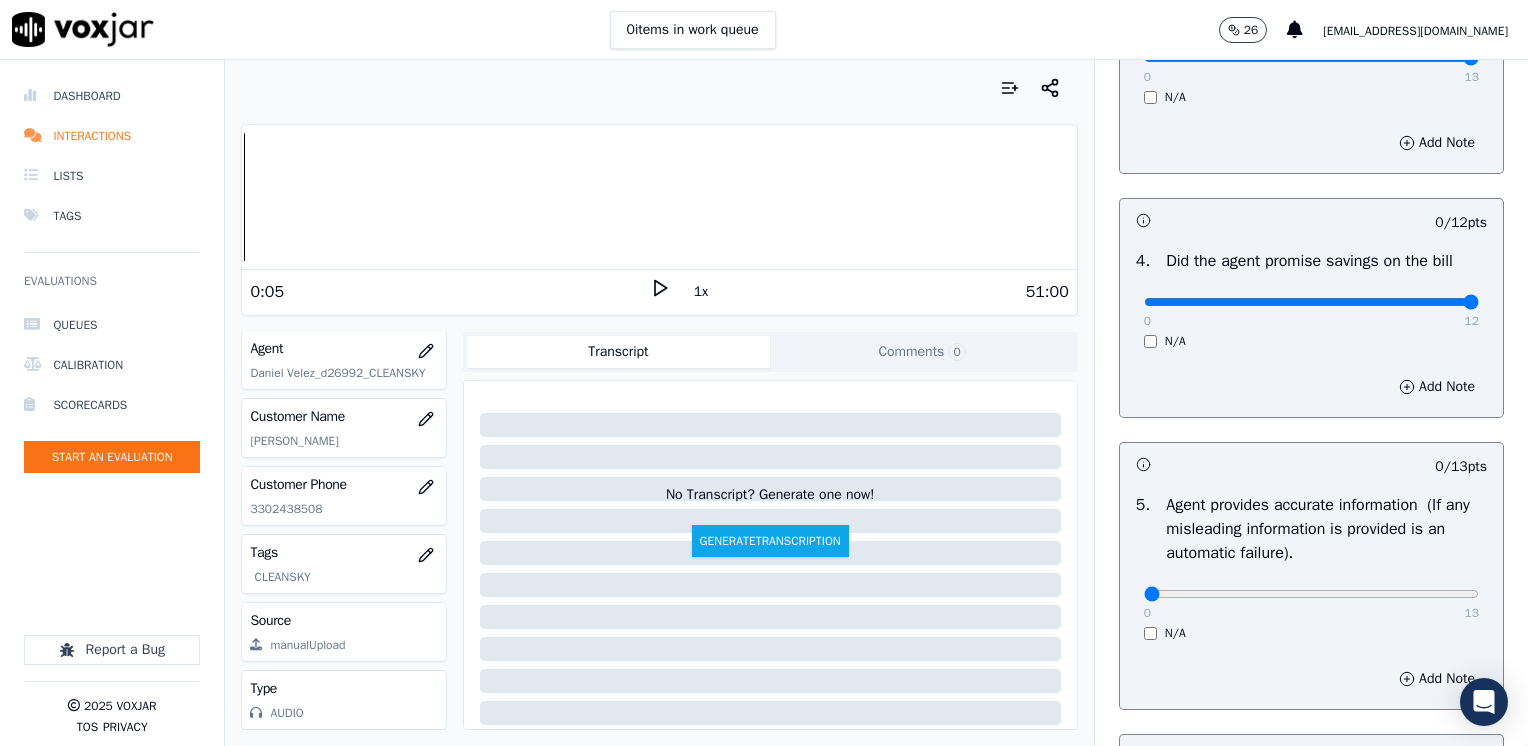 drag, startPoint x: 1130, startPoint y: 301, endPoint x: 1531, endPoint y: 300, distance: 401.00125 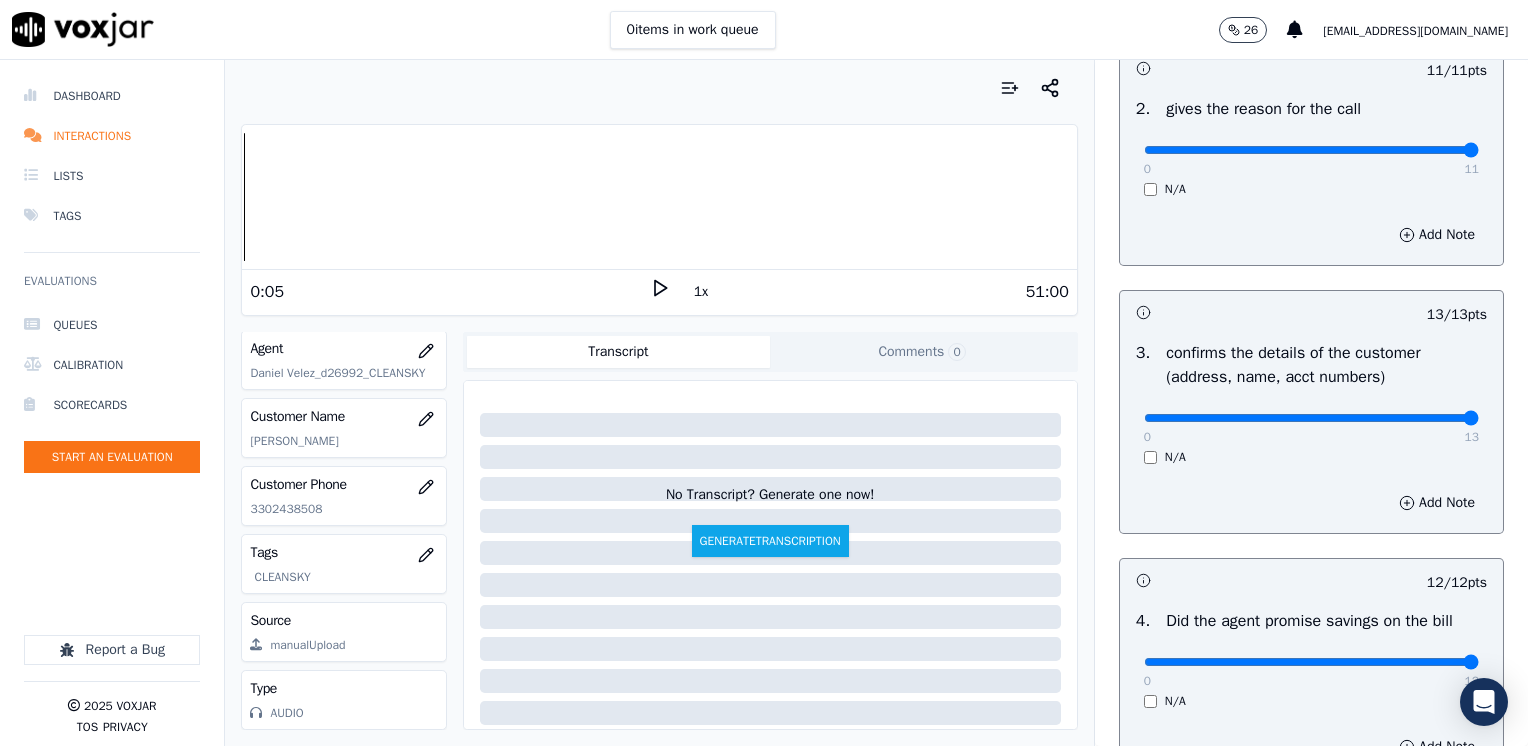 scroll, scrollTop: 500, scrollLeft: 0, axis: vertical 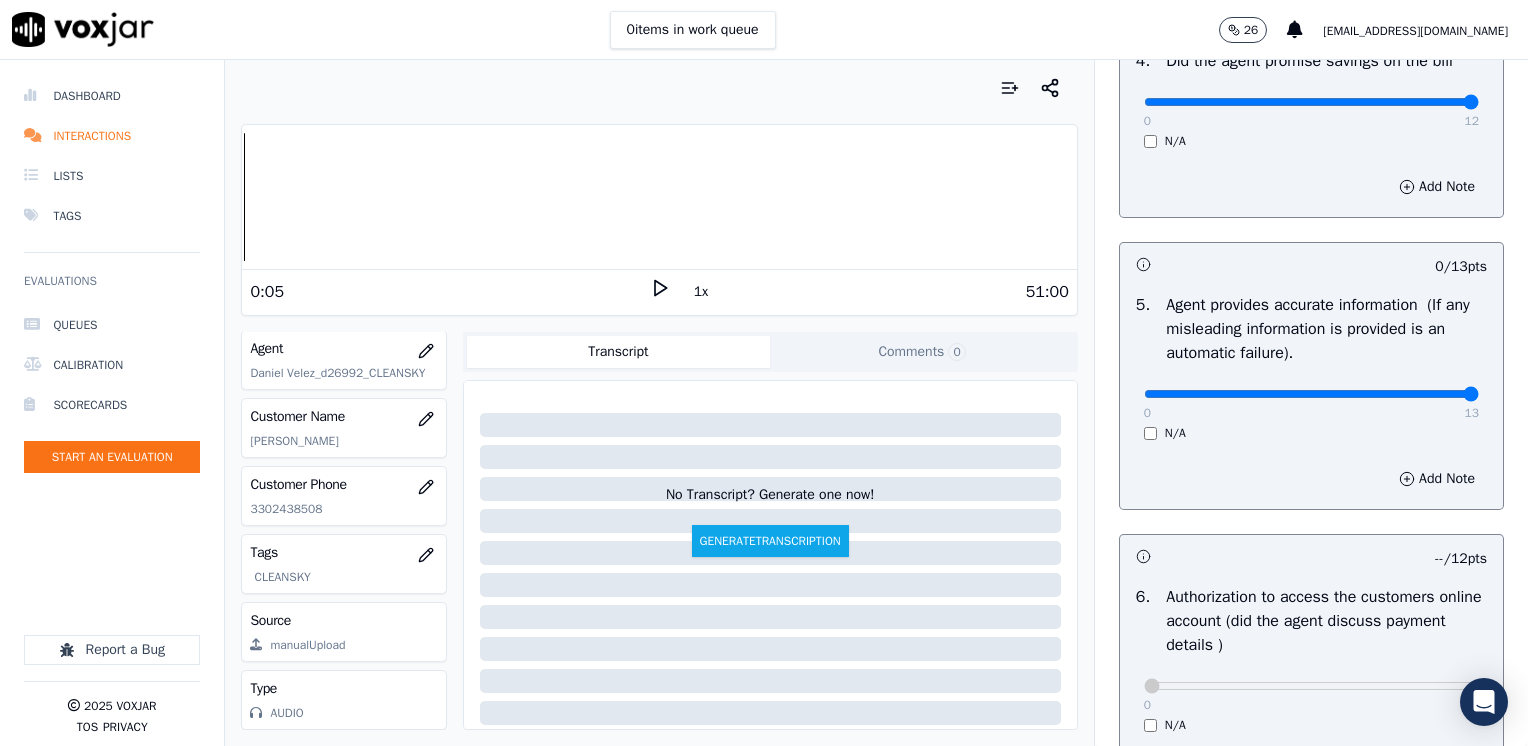 drag, startPoint x: 1130, startPoint y: 399, endPoint x: 1525, endPoint y: 380, distance: 395.4567 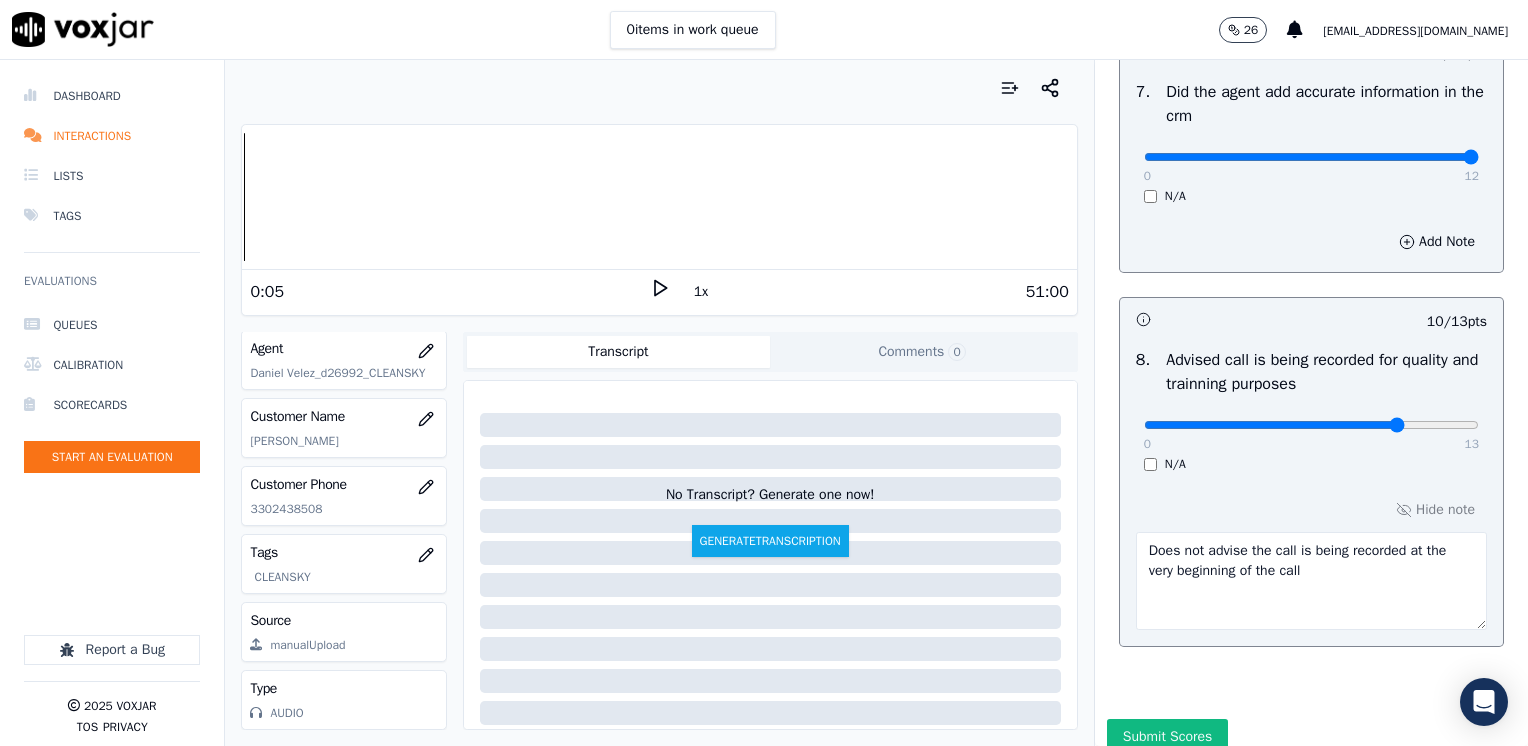scroll, scrollTop: 1959, scrollLeft: 0, axis: vertical 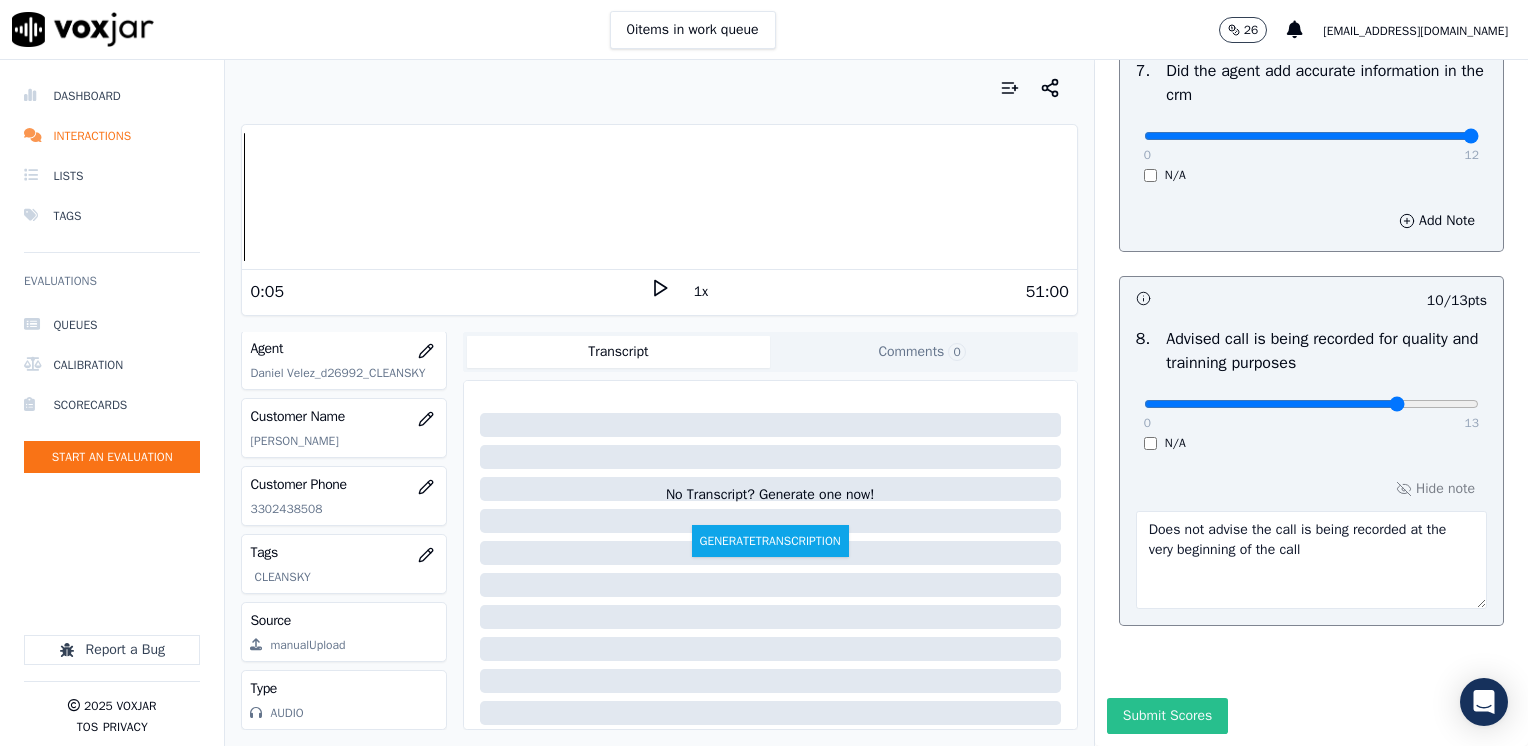 click on "Submit Scores" at bounding box center (1167, 716) 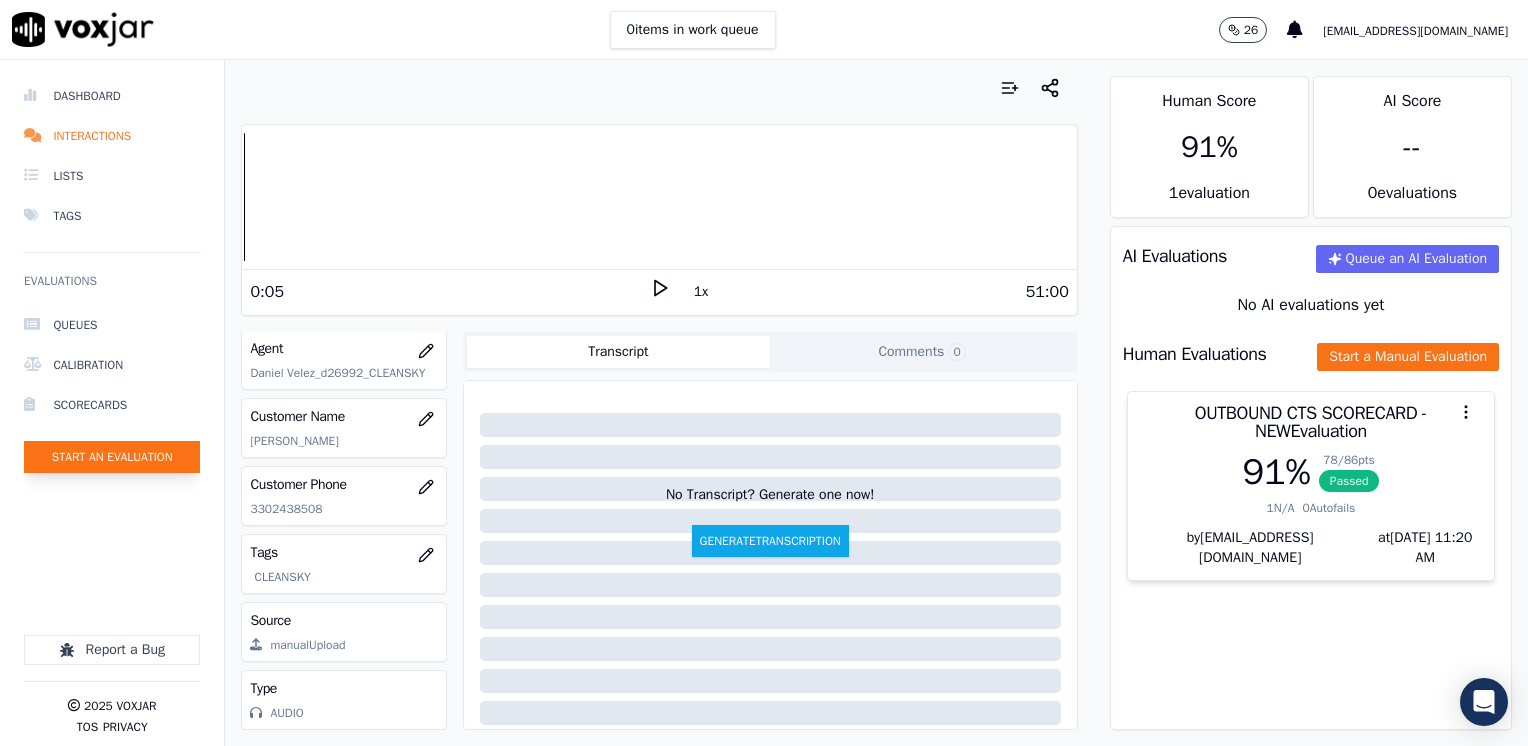 click on "Start an Evaluation" 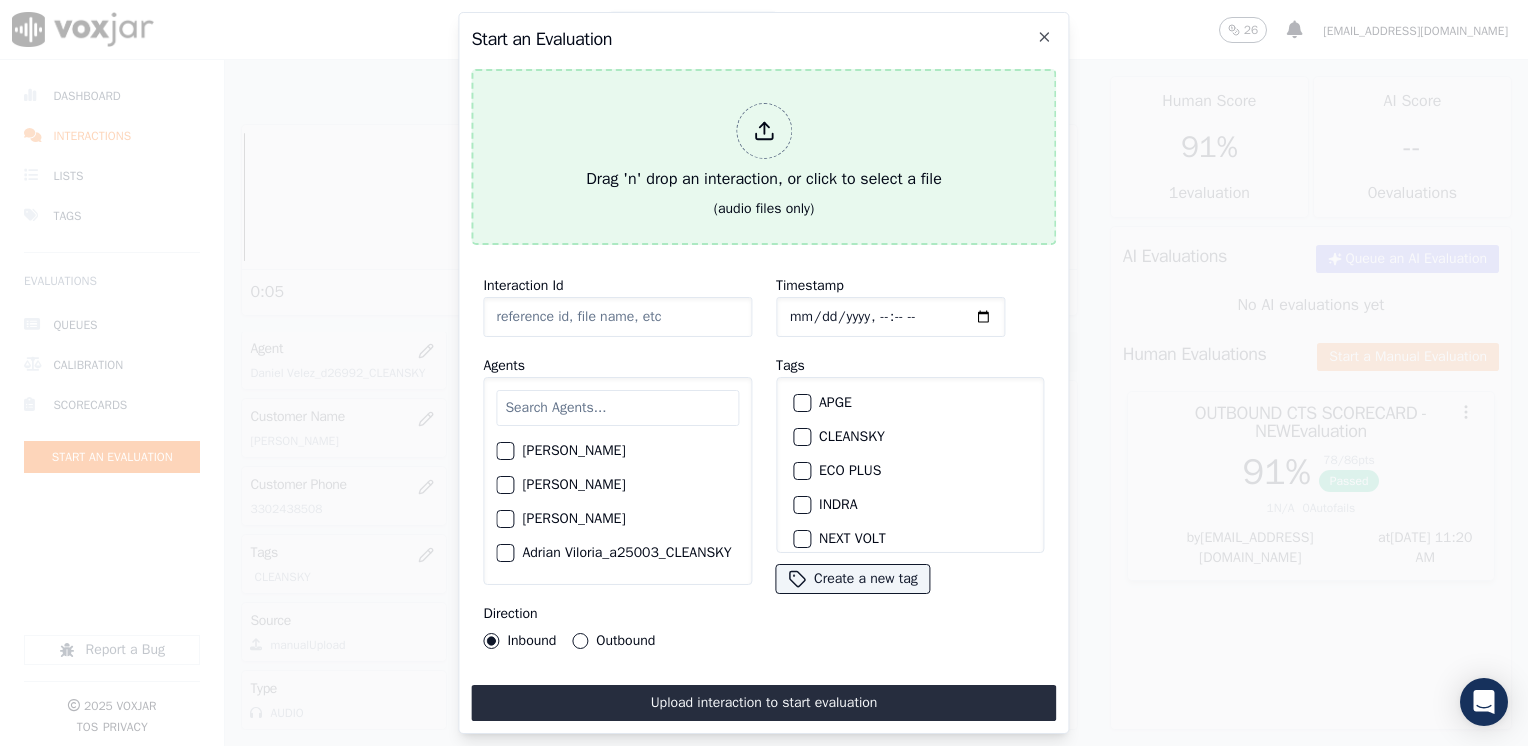 click 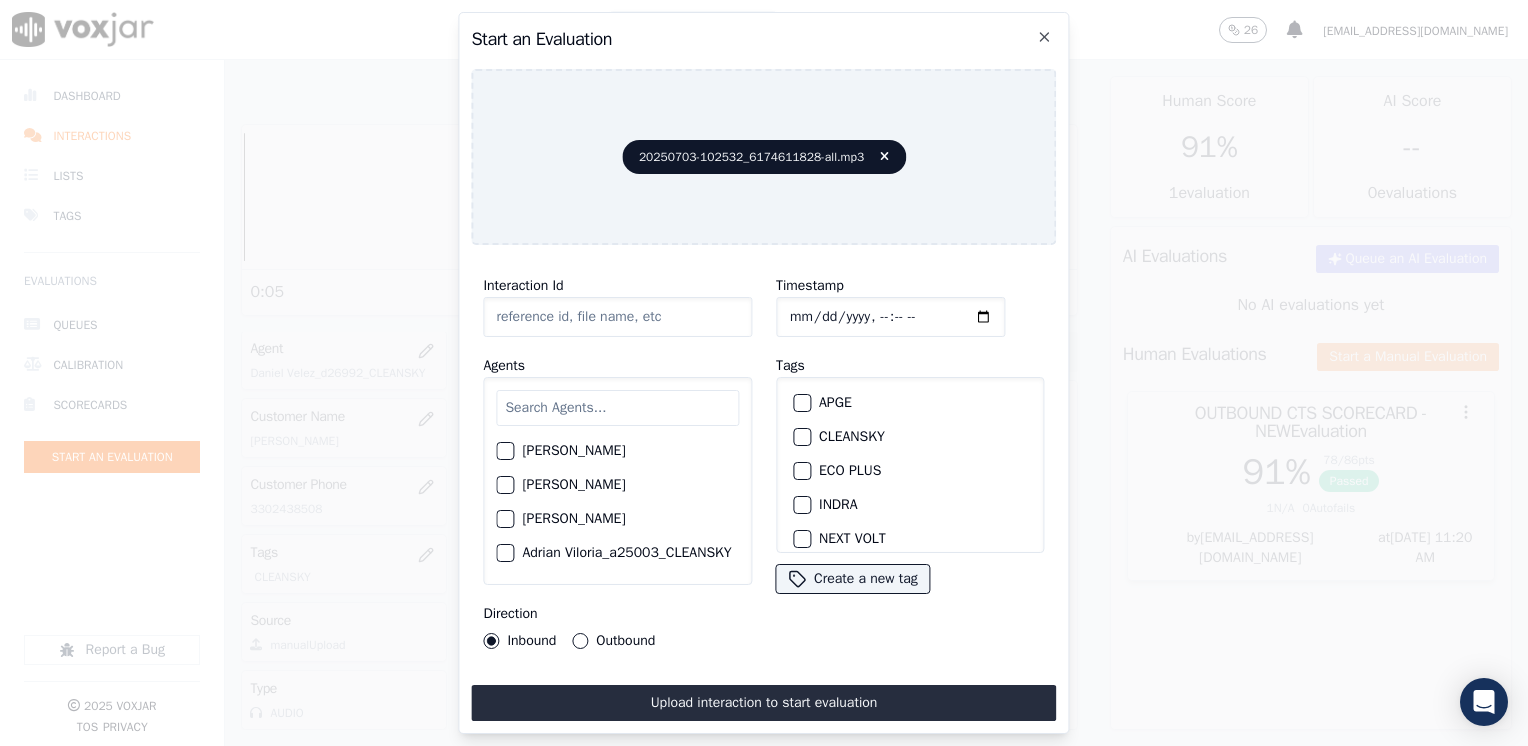 type on "20250703-102532_6174611828-all.mp3" 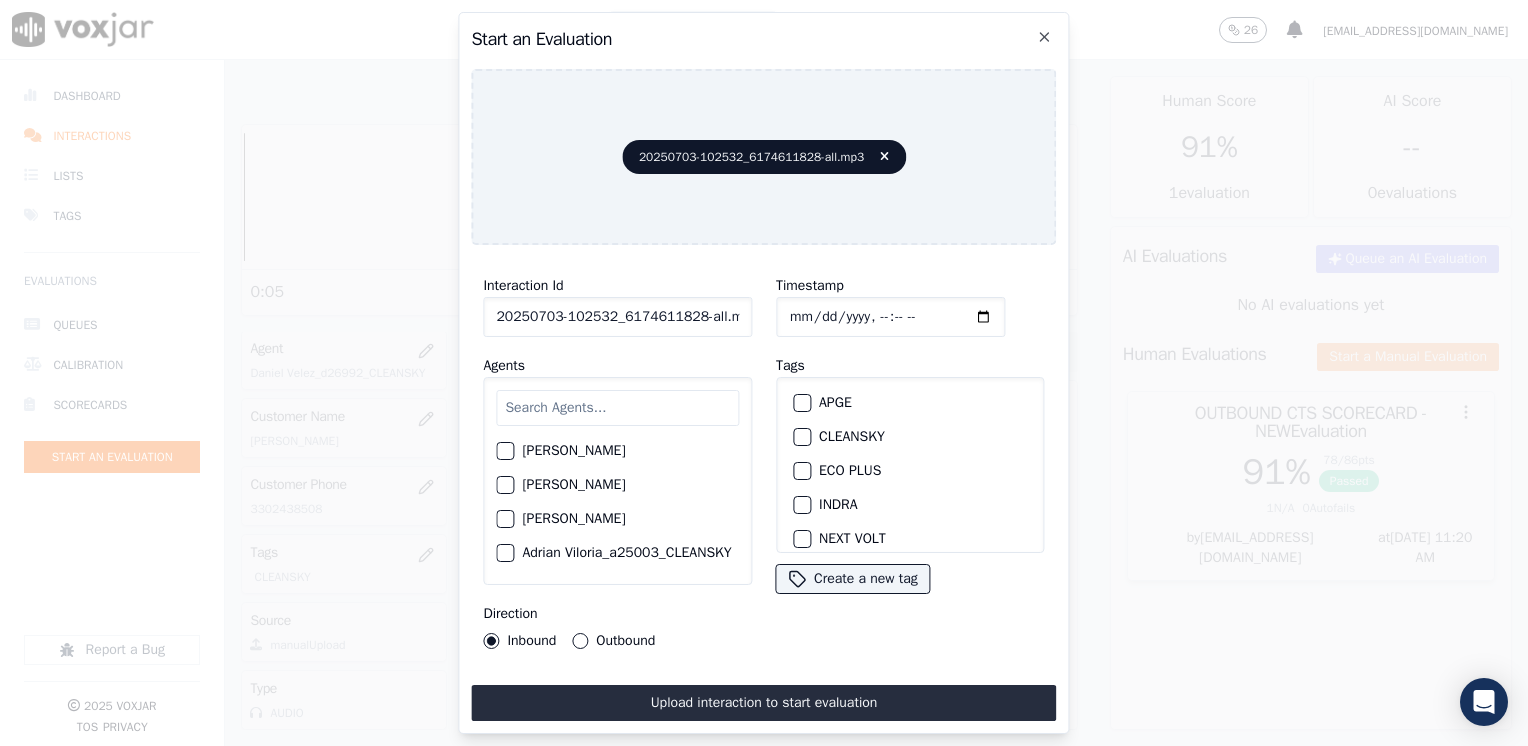 click at bounding box center (617, 408) 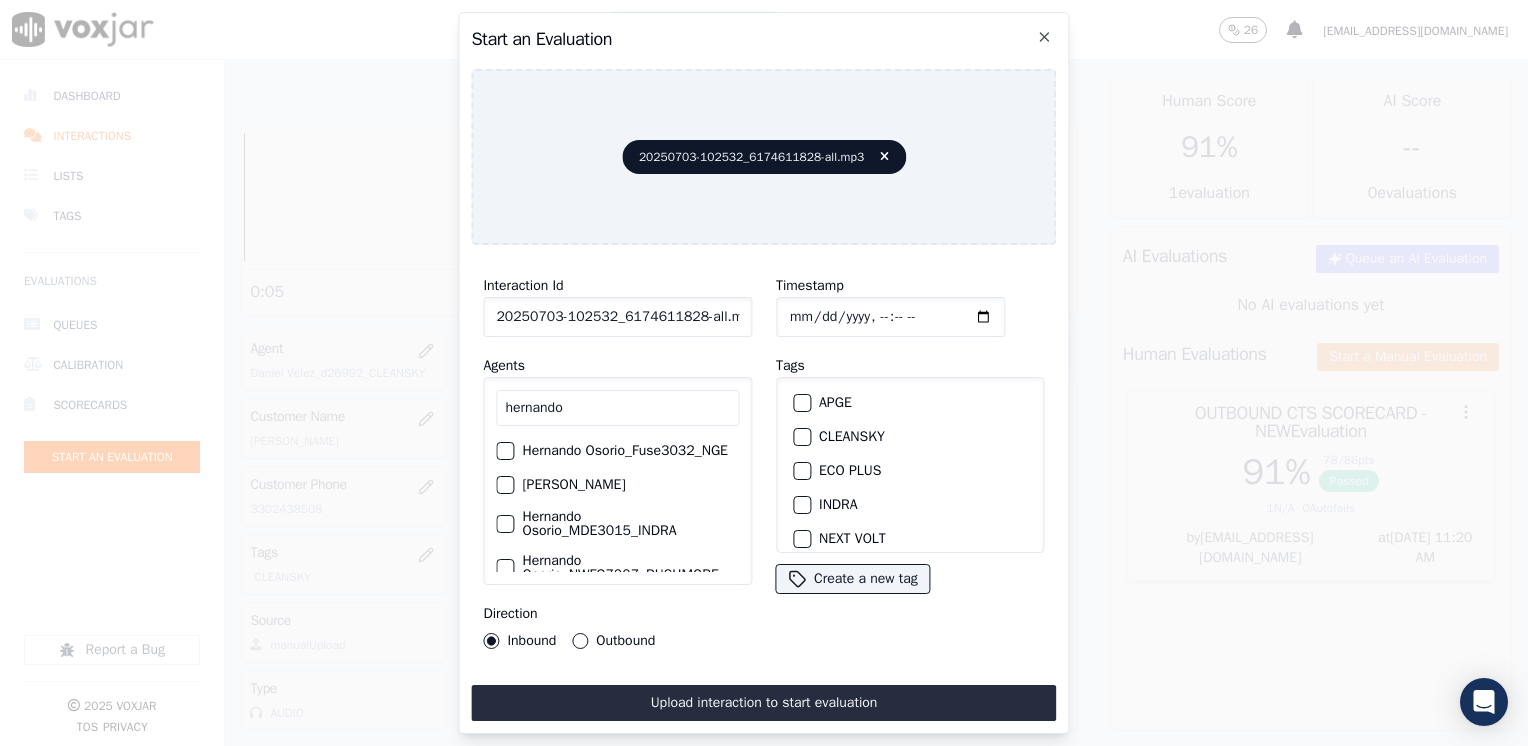 scroll, scrollTop: 96, scrollLeft: 0, axis: vertical 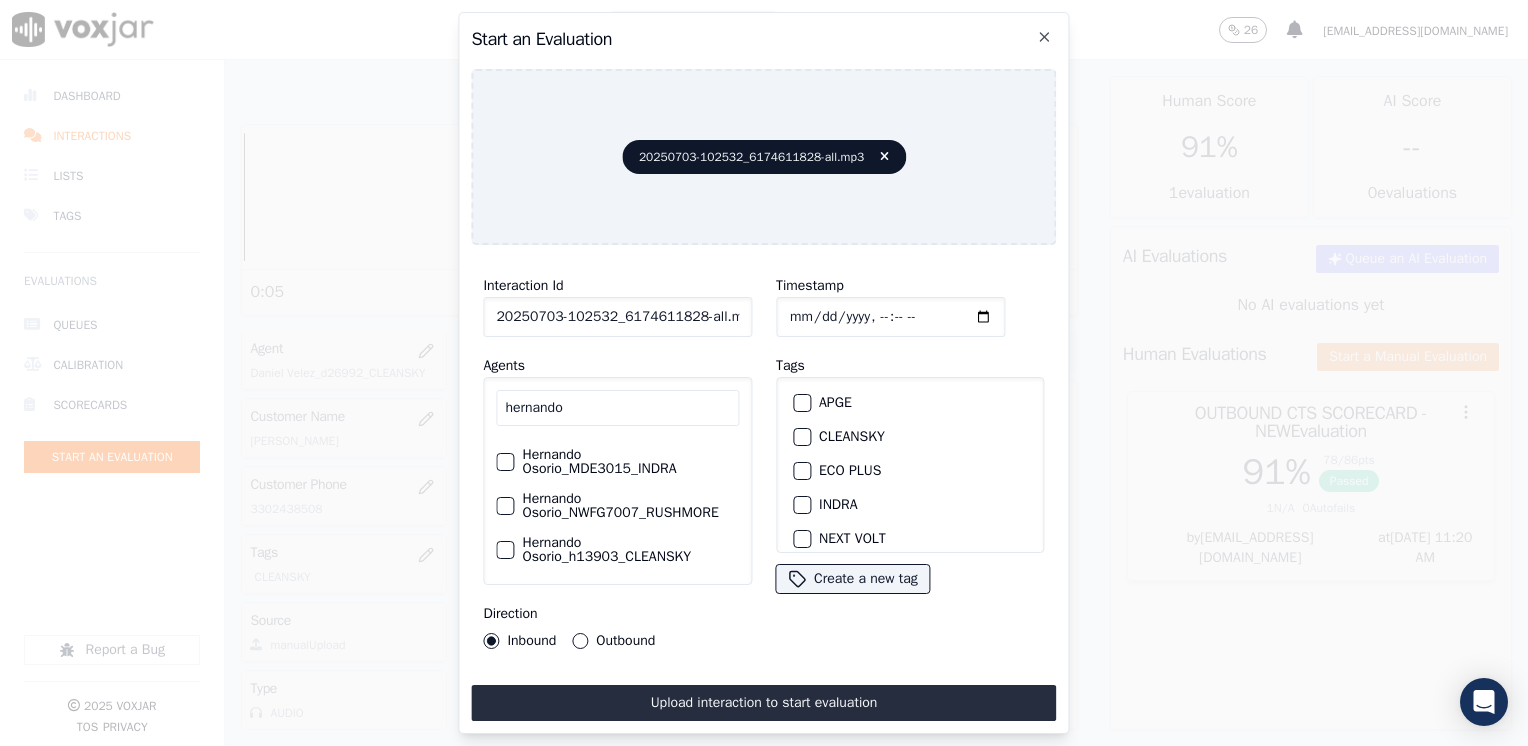 type on "hernando" 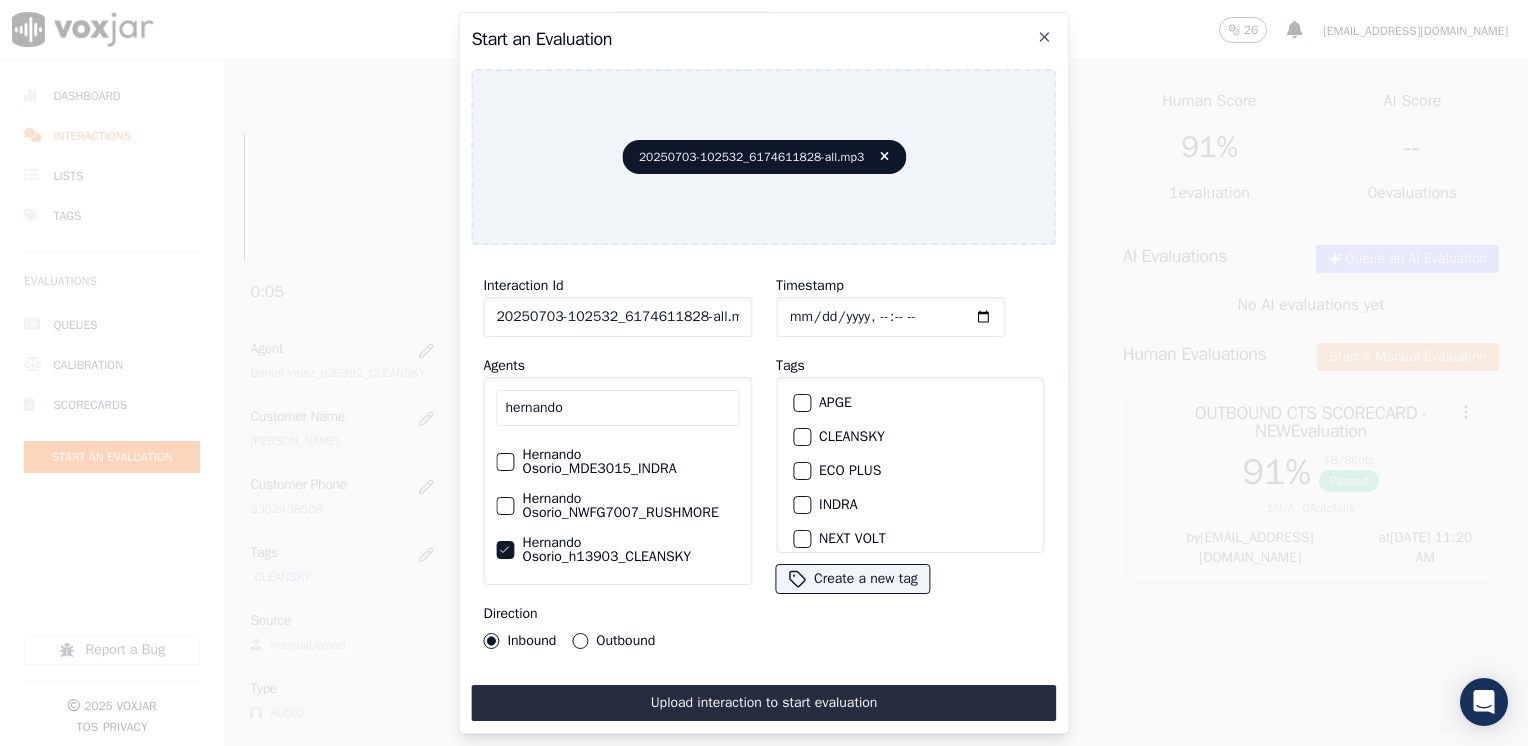 click at bounding box center (801, 437) 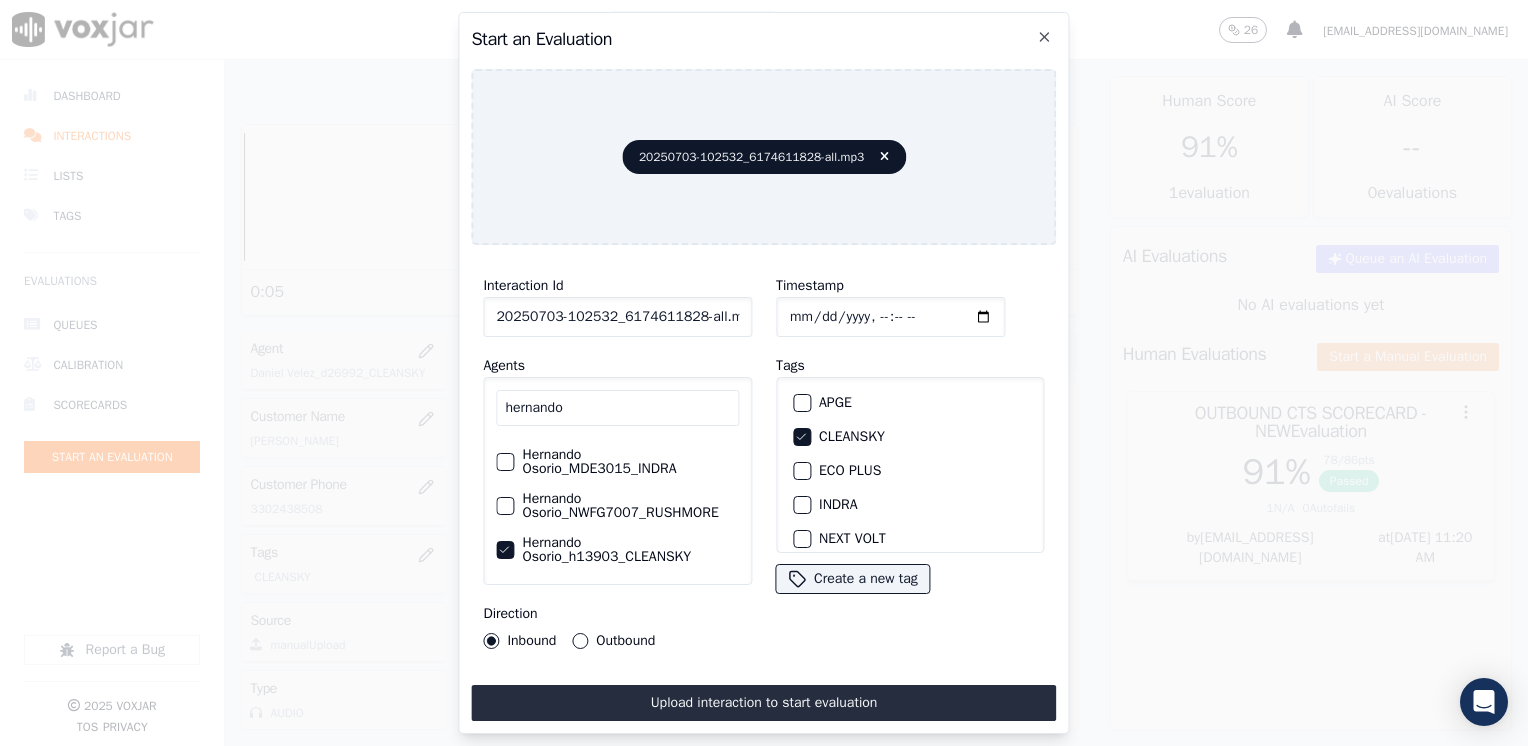 click on "Outbound" at bounding box center (580, 641) 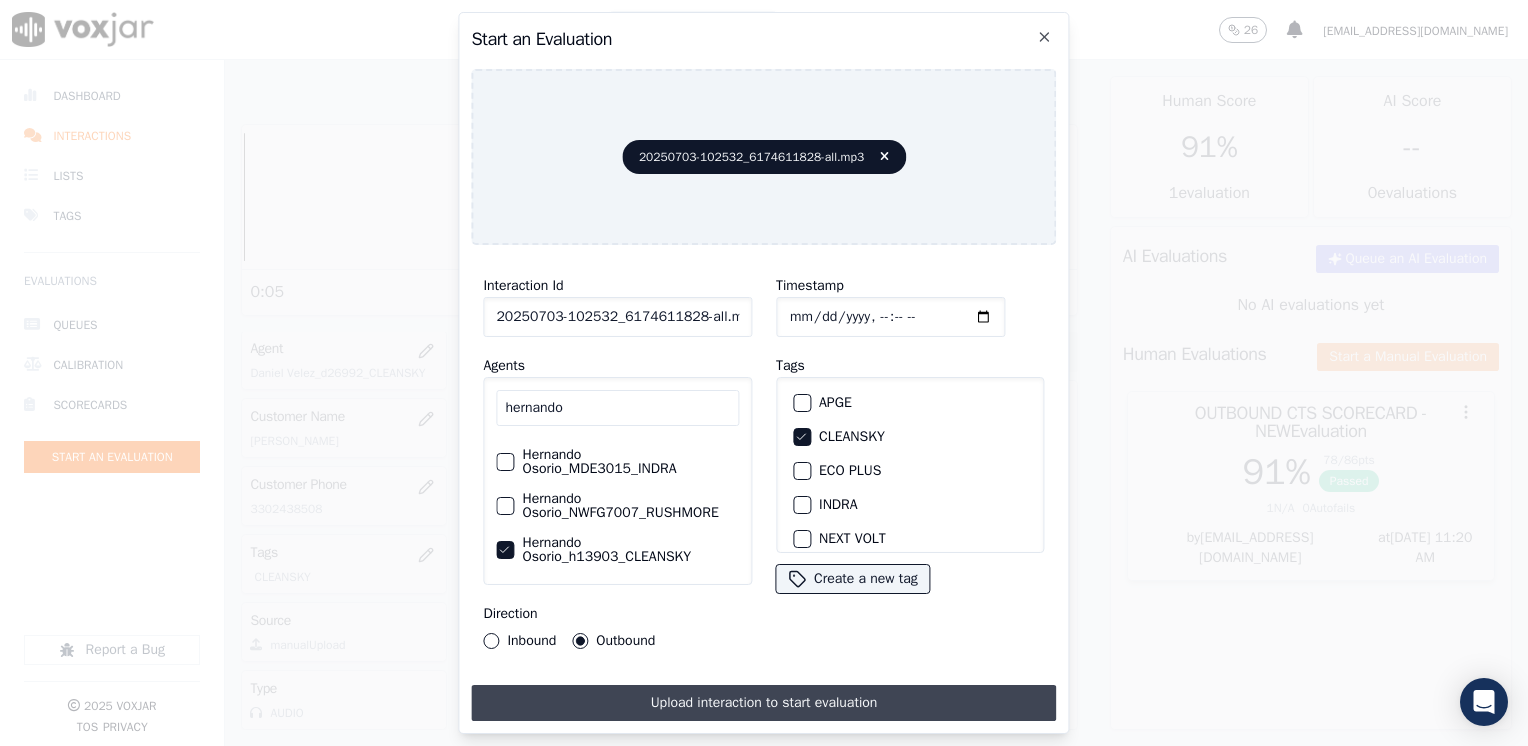 click on "Upload interaction to start evaluation" at bounding box center (763, 703) 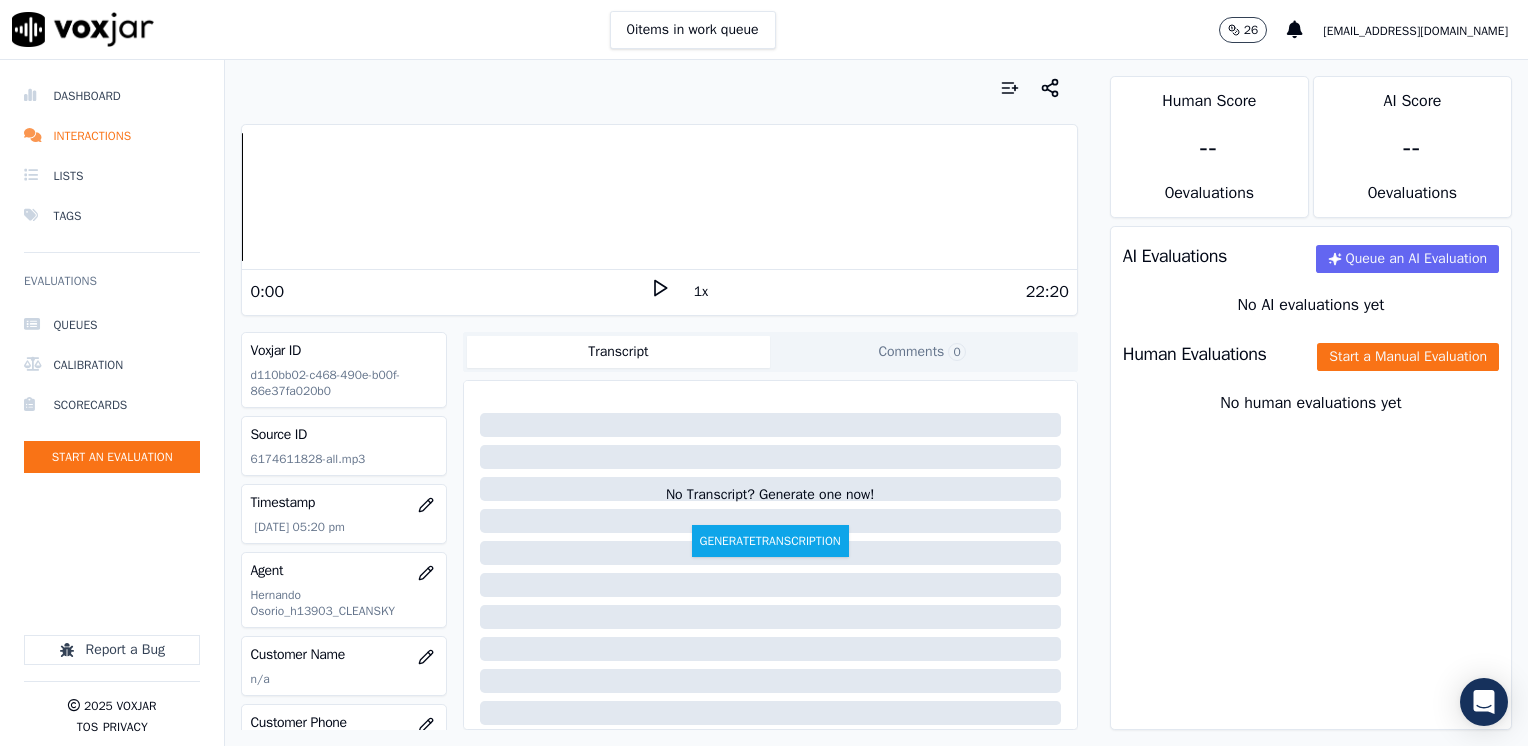 click 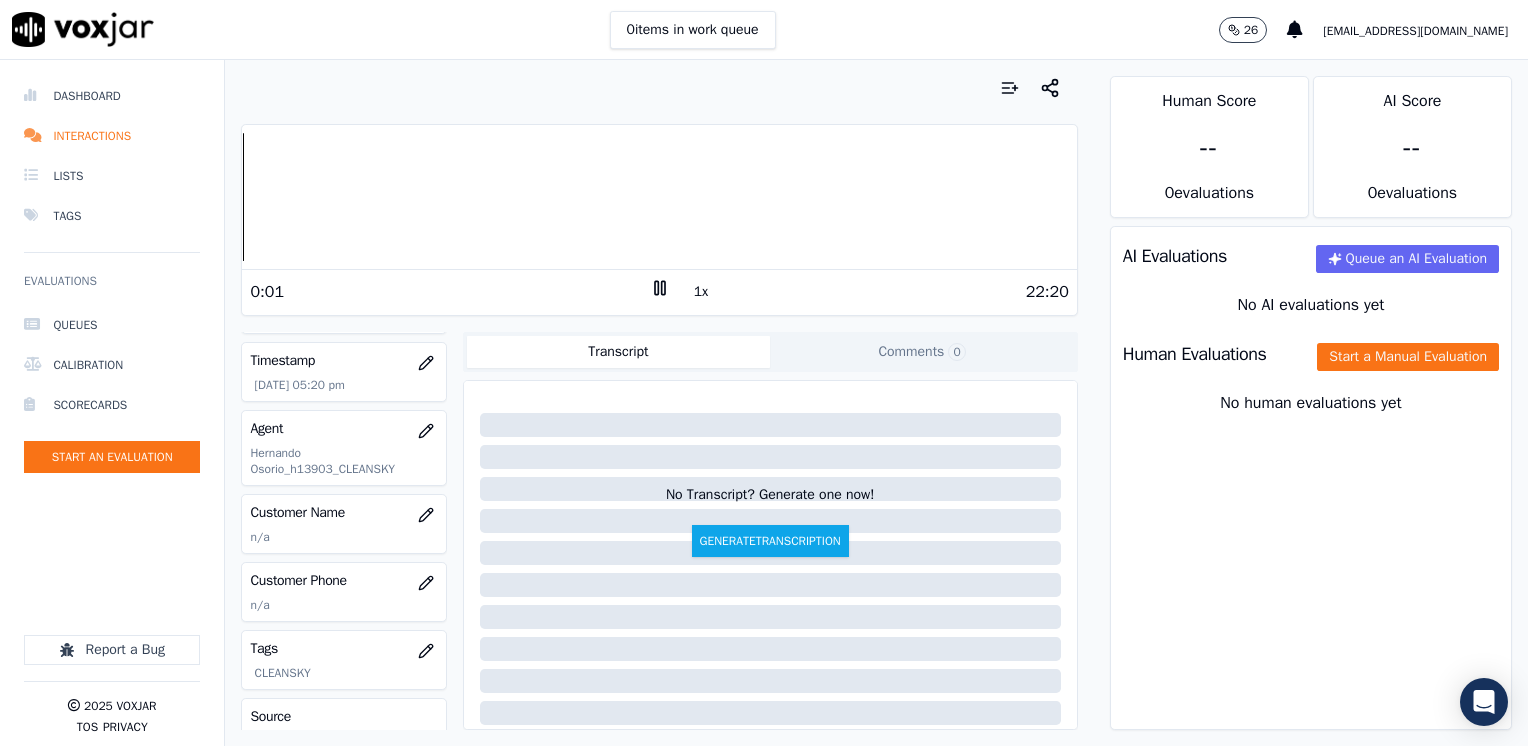 scroll, scrollTop: 200, scrollLeft: 0, axis: vertical 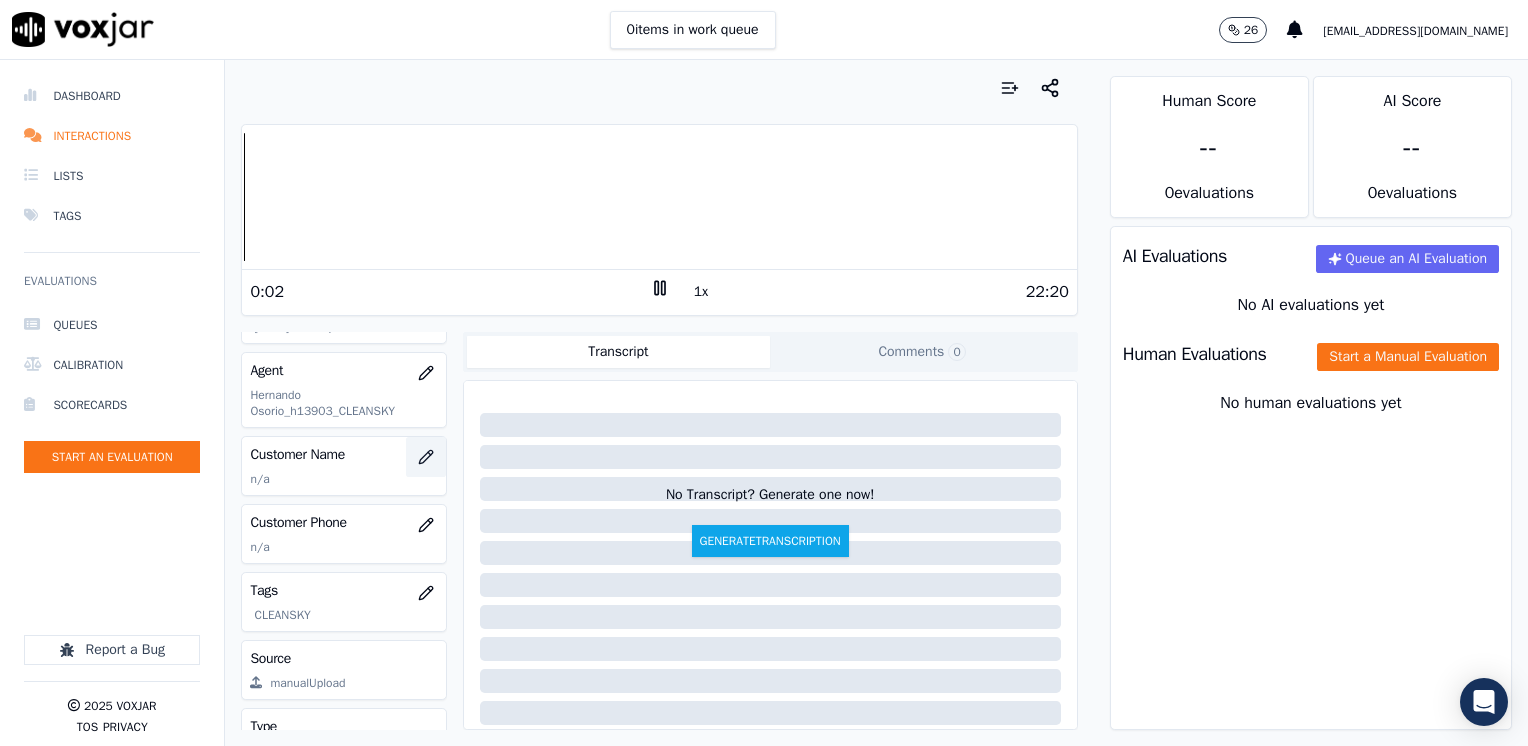 click 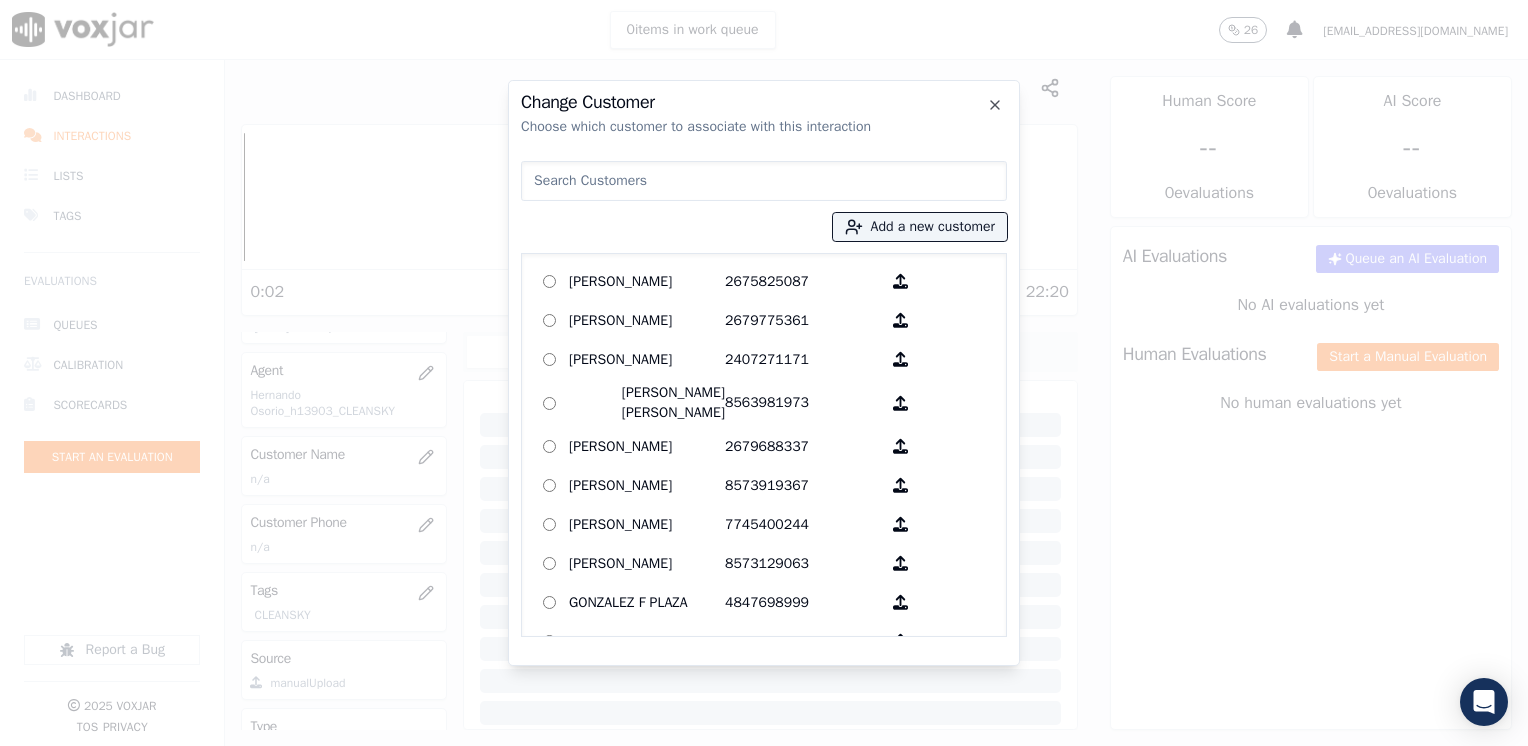 click at bounding box center (764, 181) 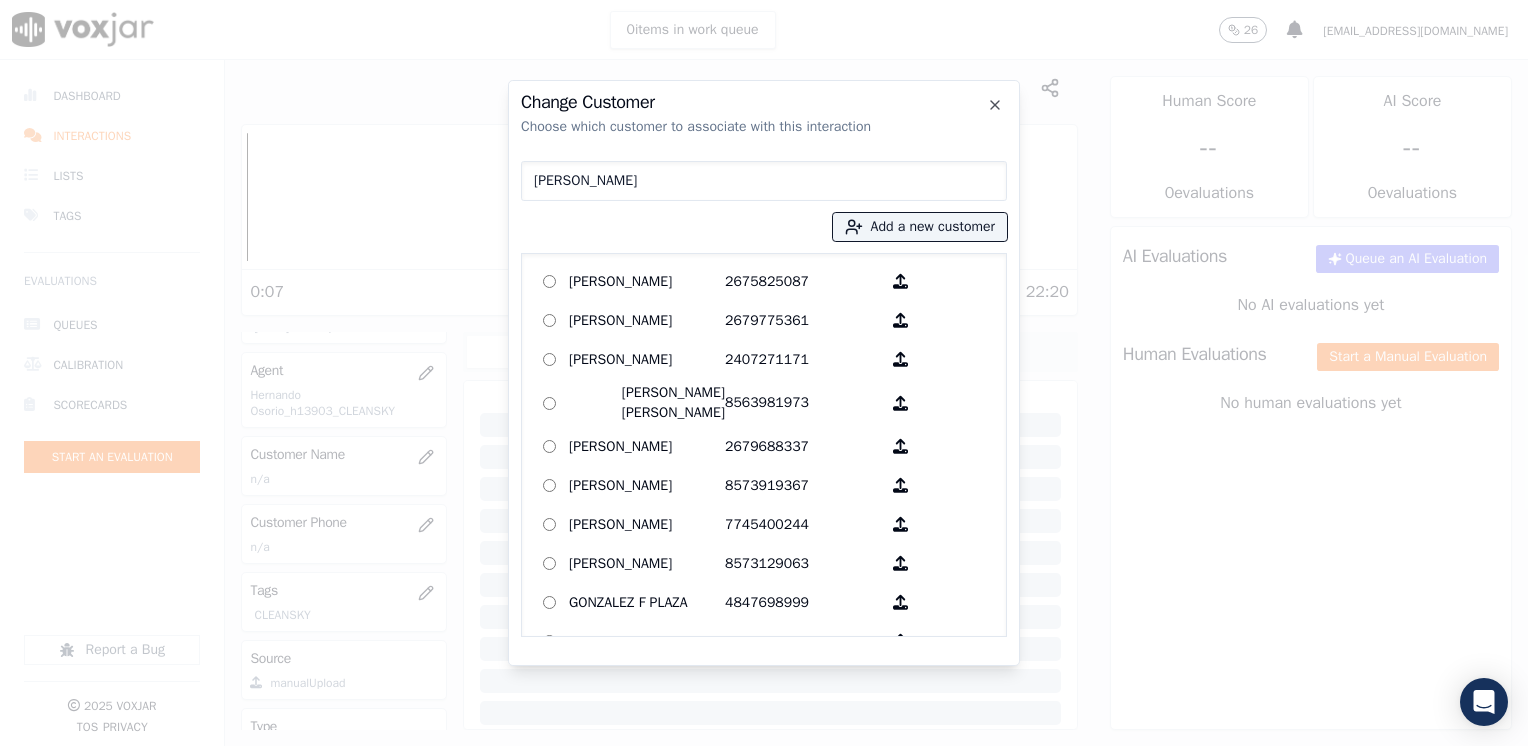 type on "Jesus Garmendia" 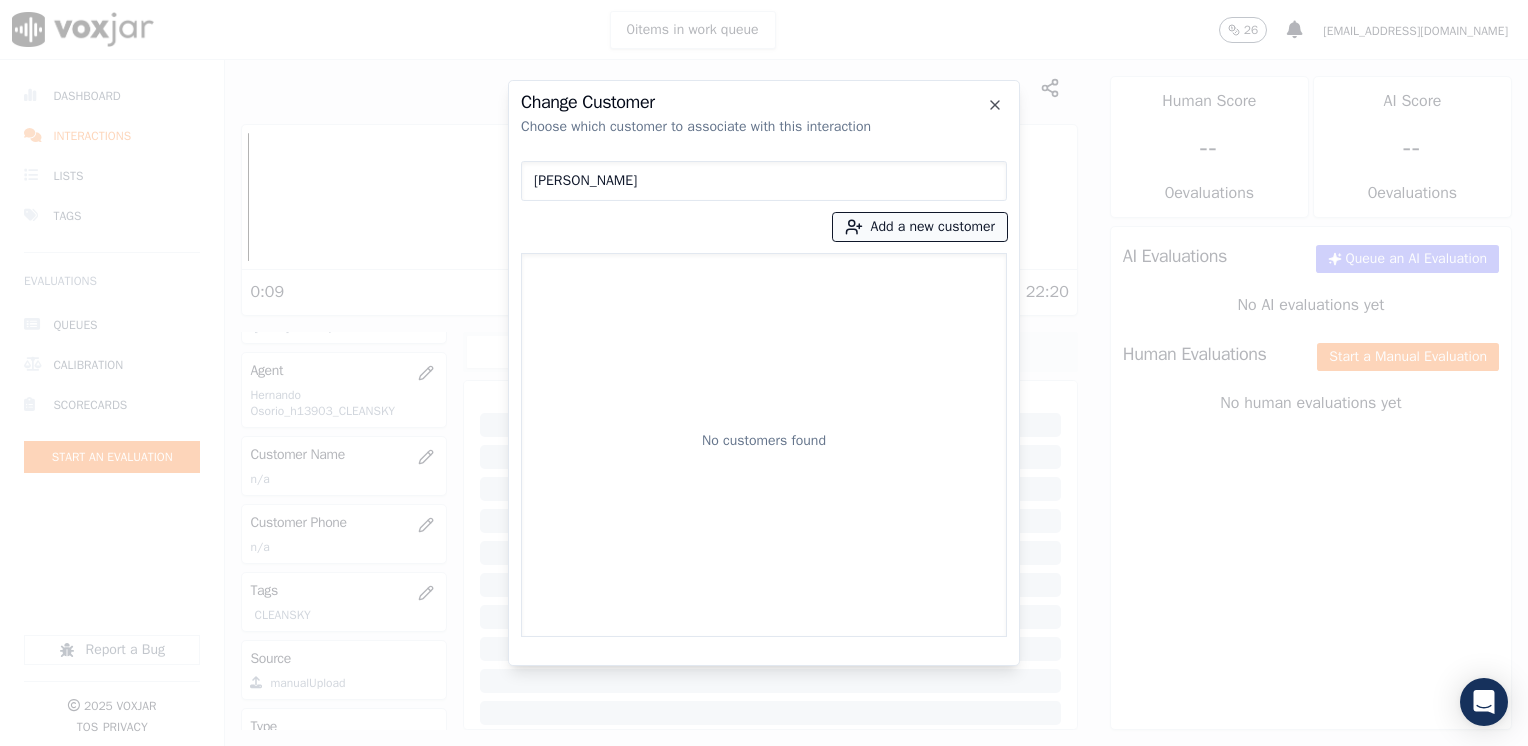 click on "Add a new customer" at bounding box center [920, 227] 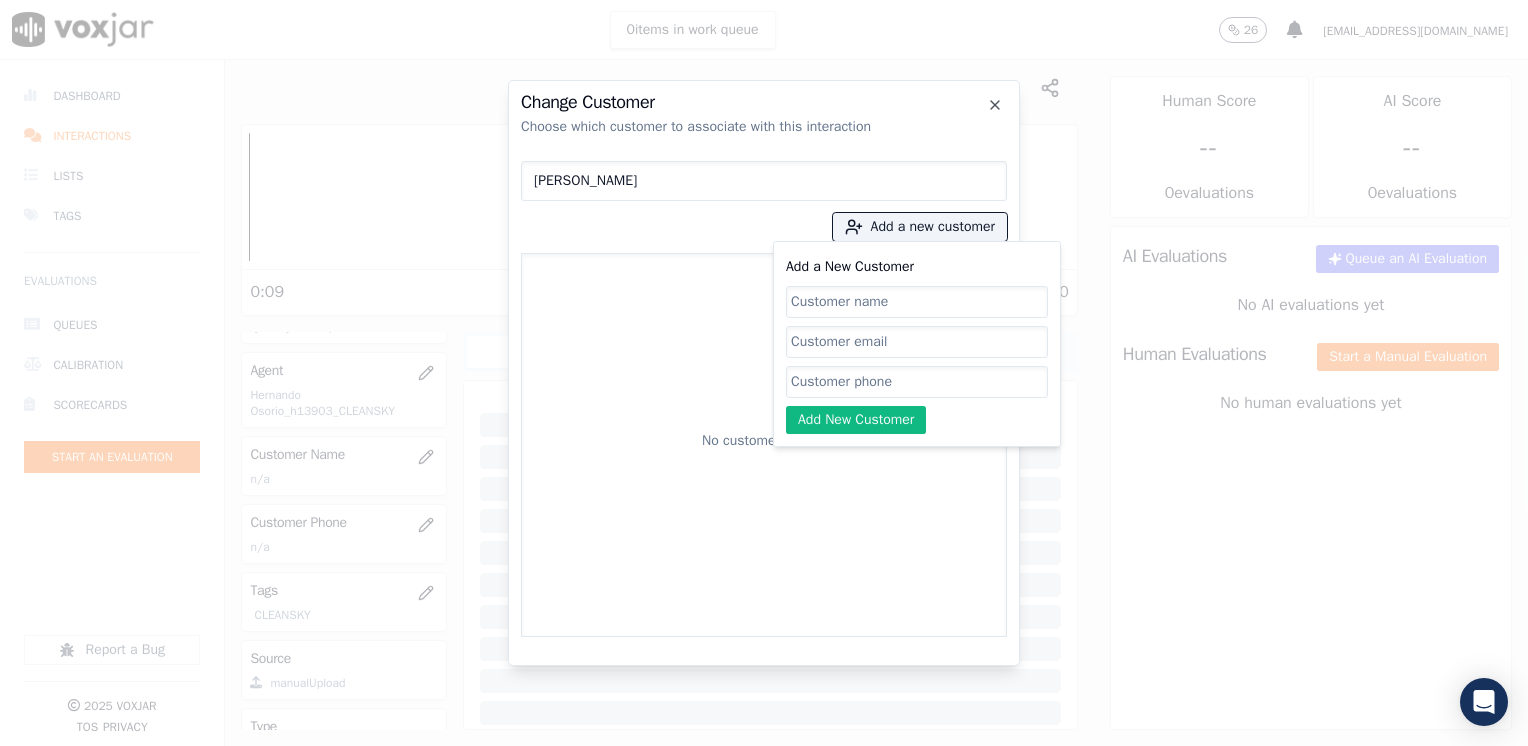 click on "Add a New Customer" 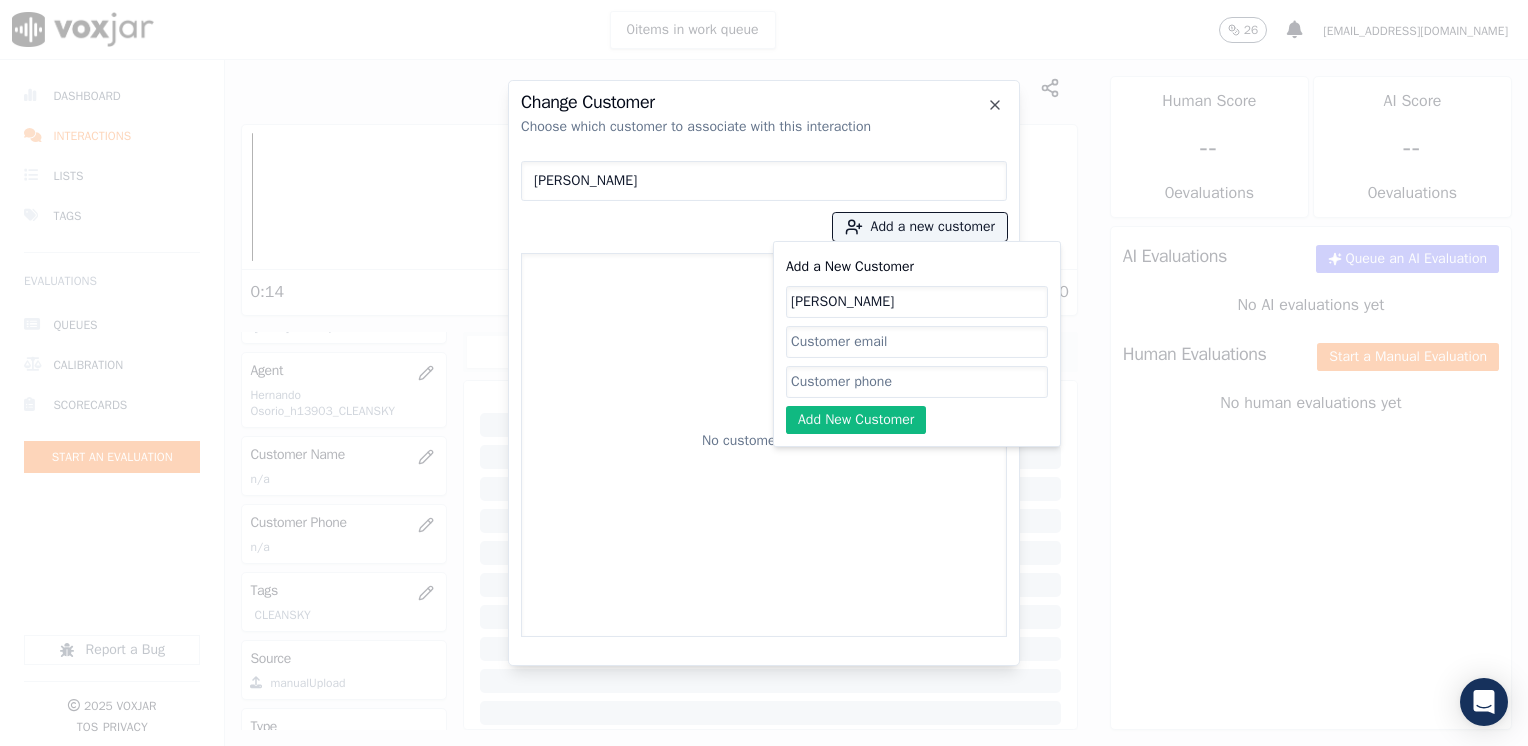 type on "Jesus Garmendia" 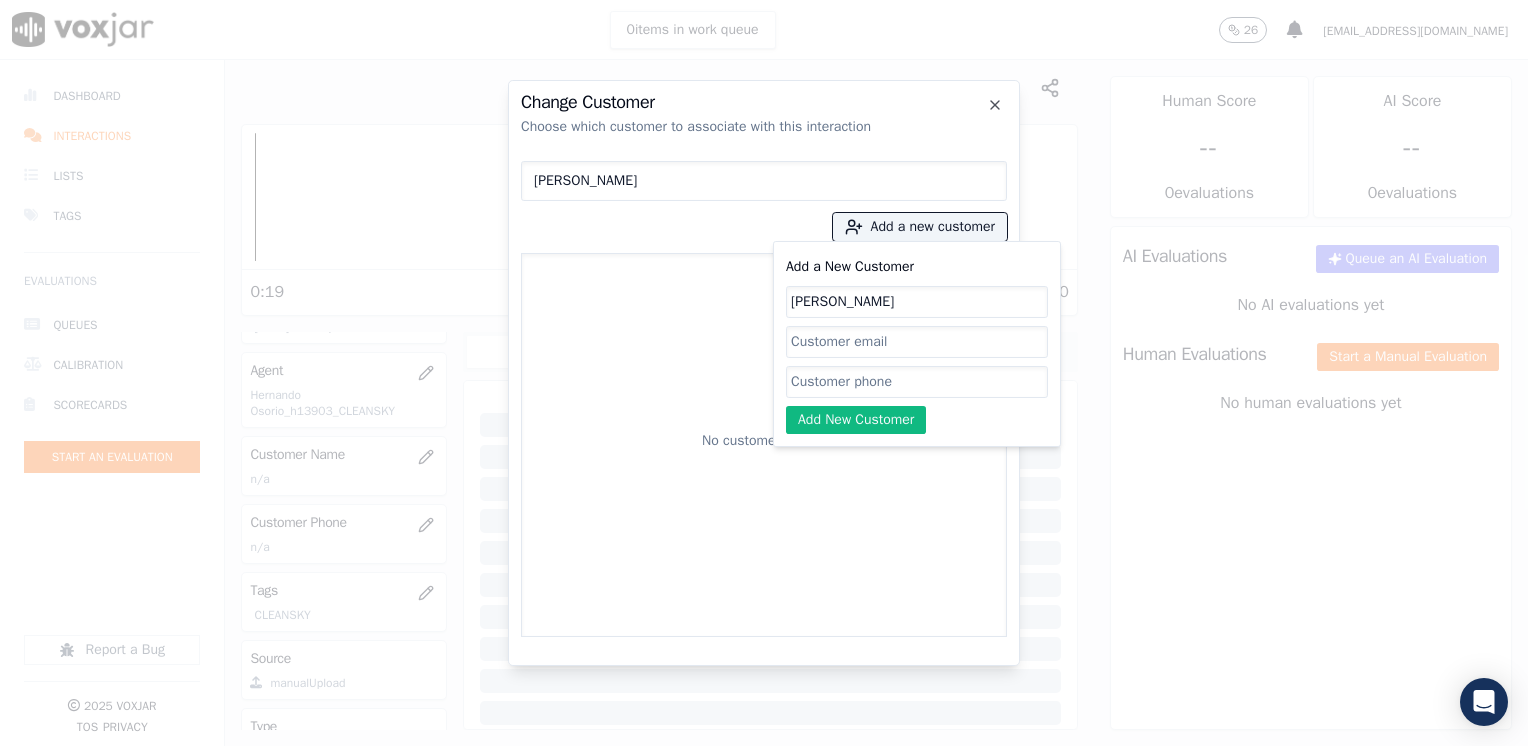 click on "Add a New Customer" 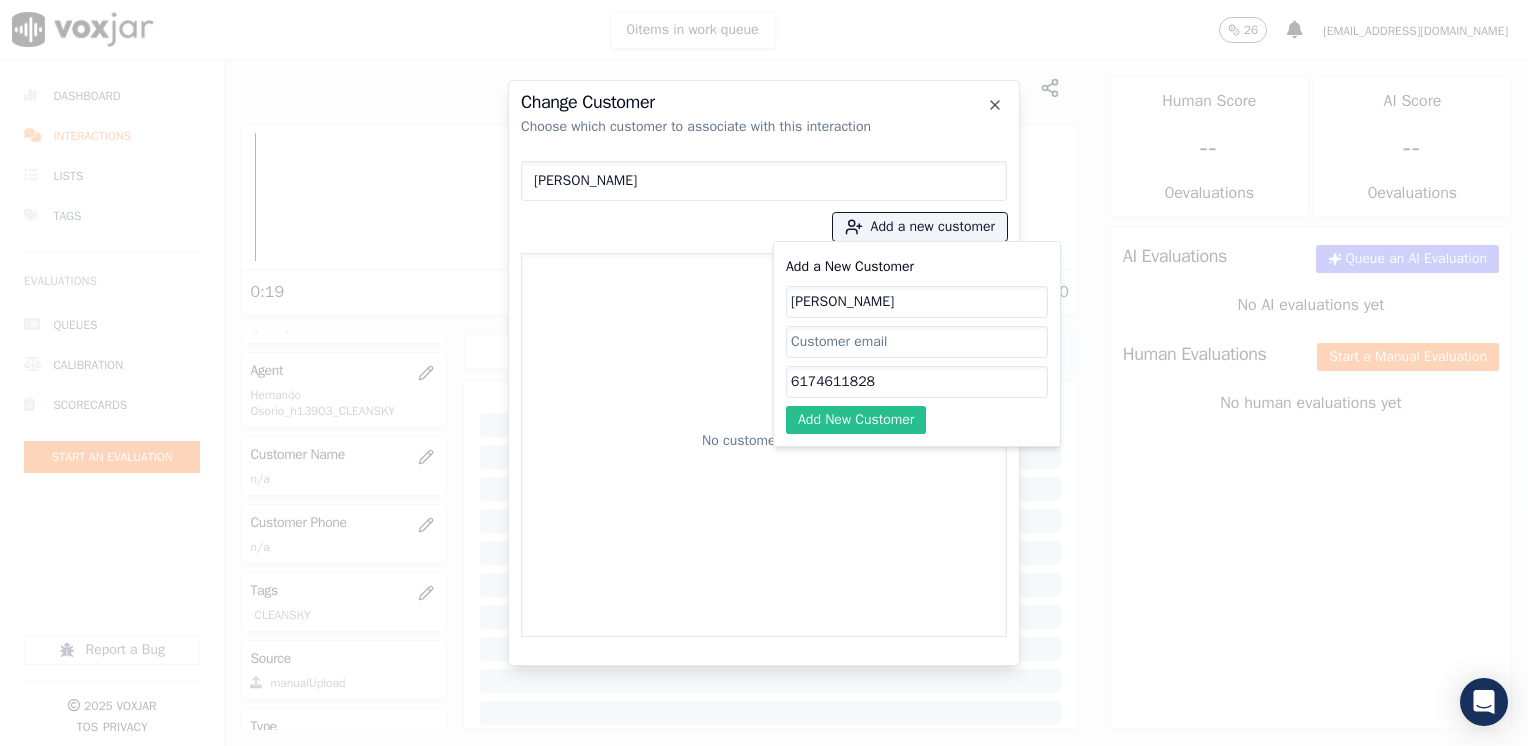 type on "6174611828" 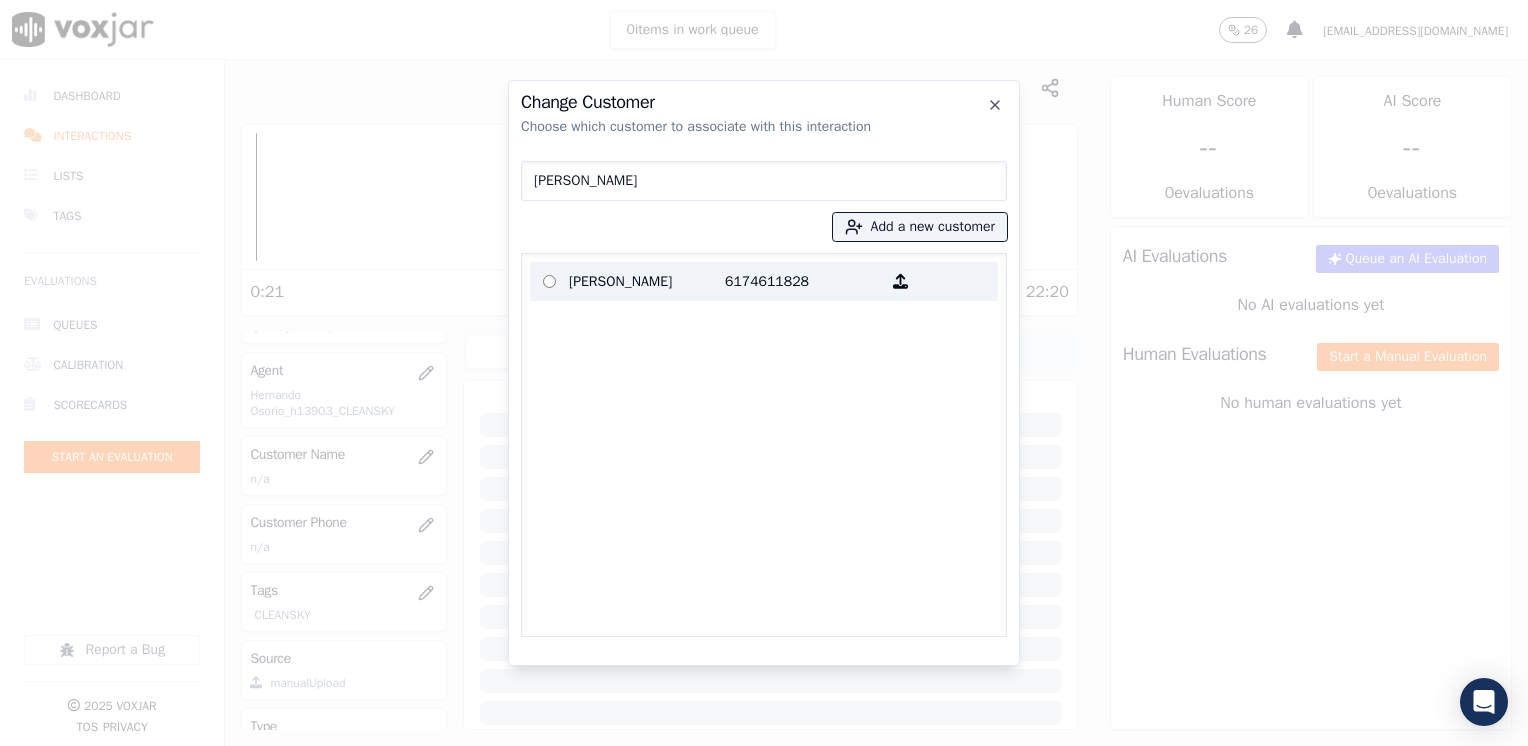 click on "Jesus Garmendia" at bounding box center [647, 281] 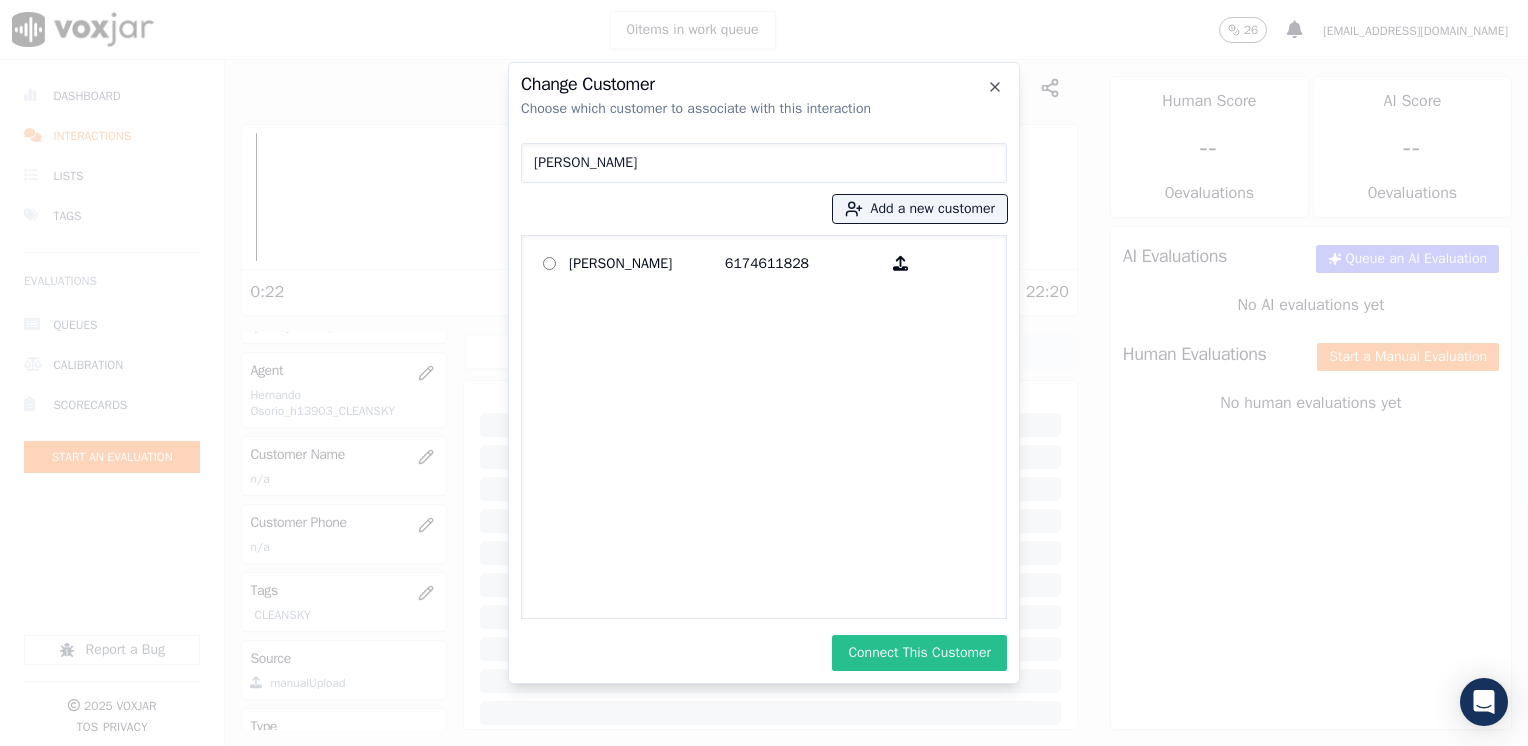 click on "Connect This Customer" at bounding box center [919, 653] 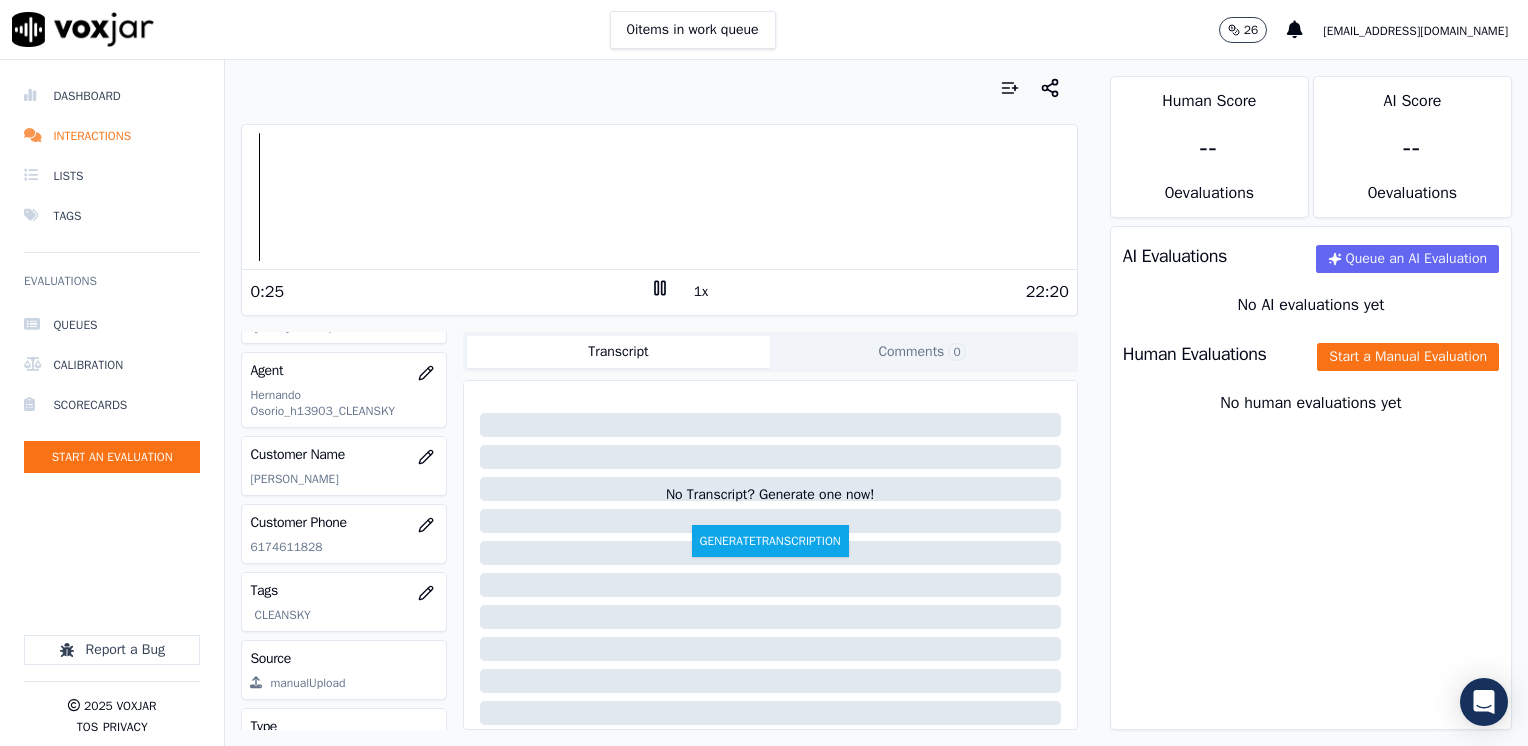click on "0:25" at bounding box center (449, 292) 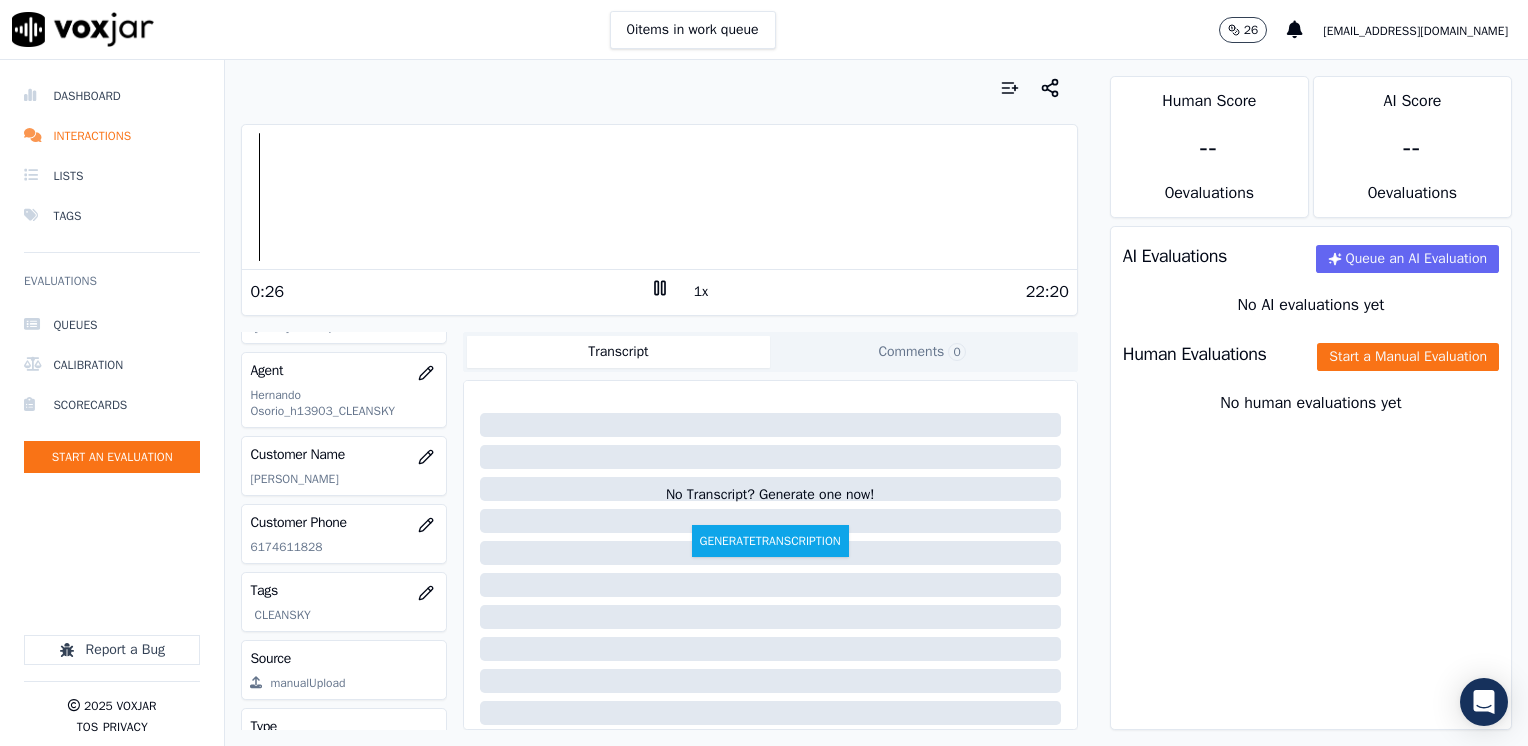 click 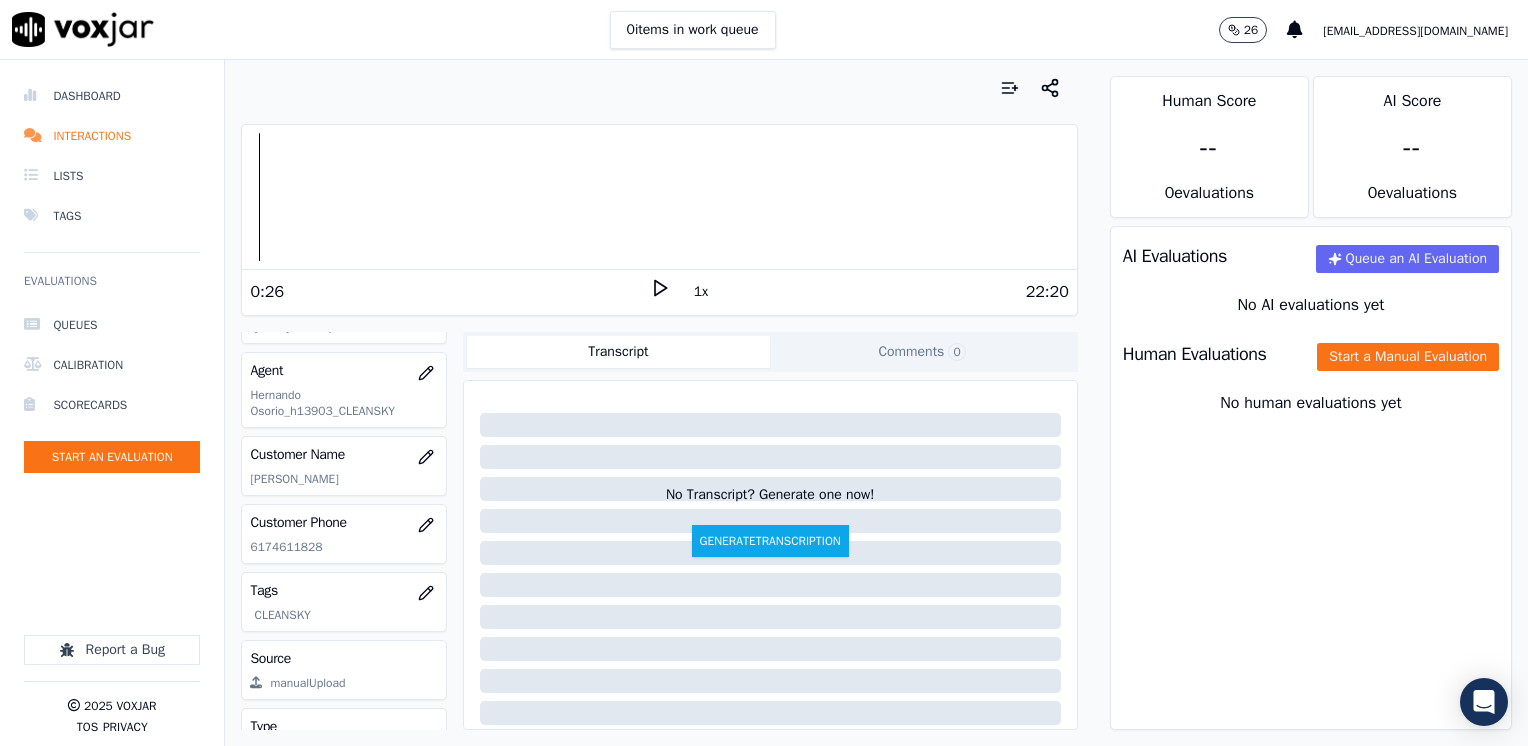 drag, startPoint x: 1212, startPoint y: 570, endPoint x: 1288, endPoint y: 410, distance: 177.13272 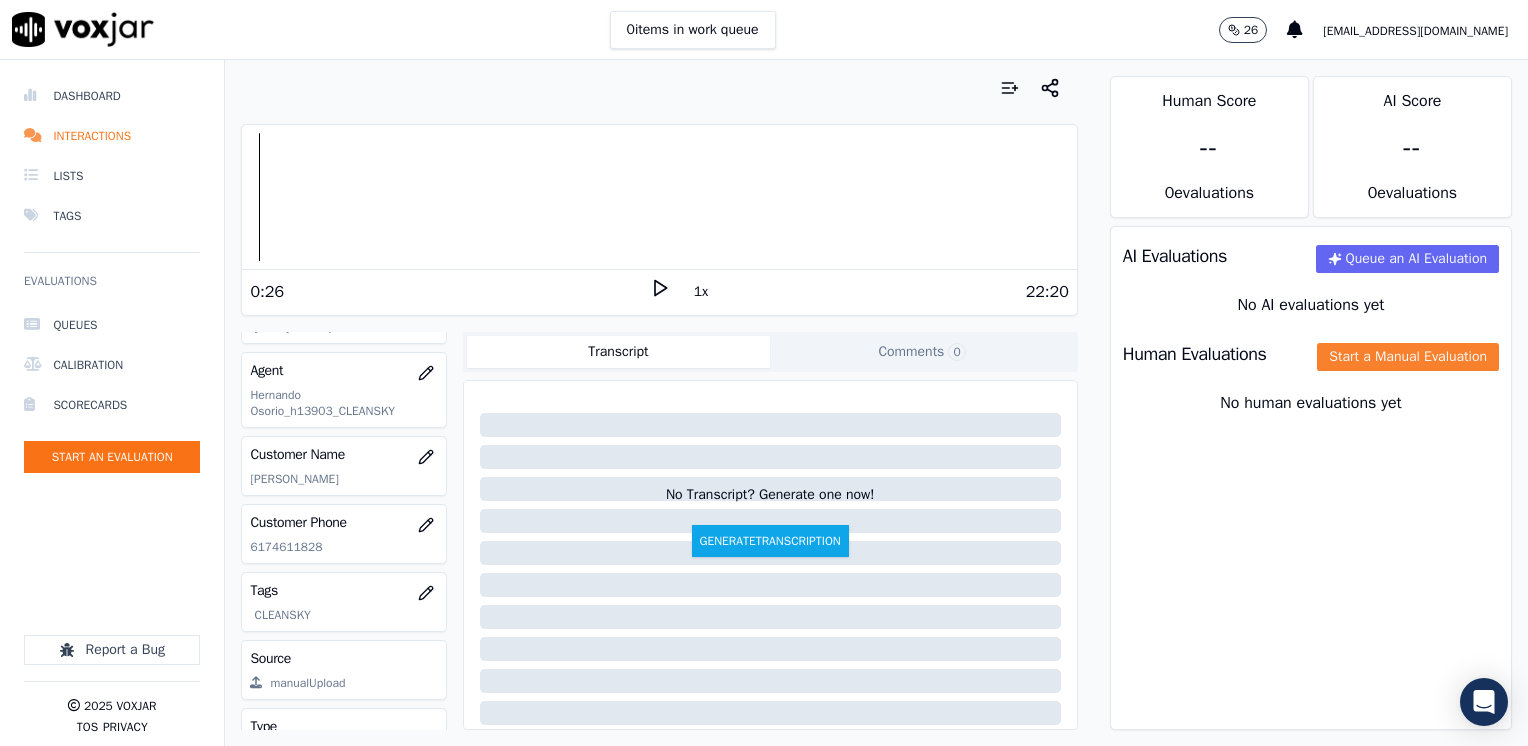 click on "Start a Manual Evaluation" 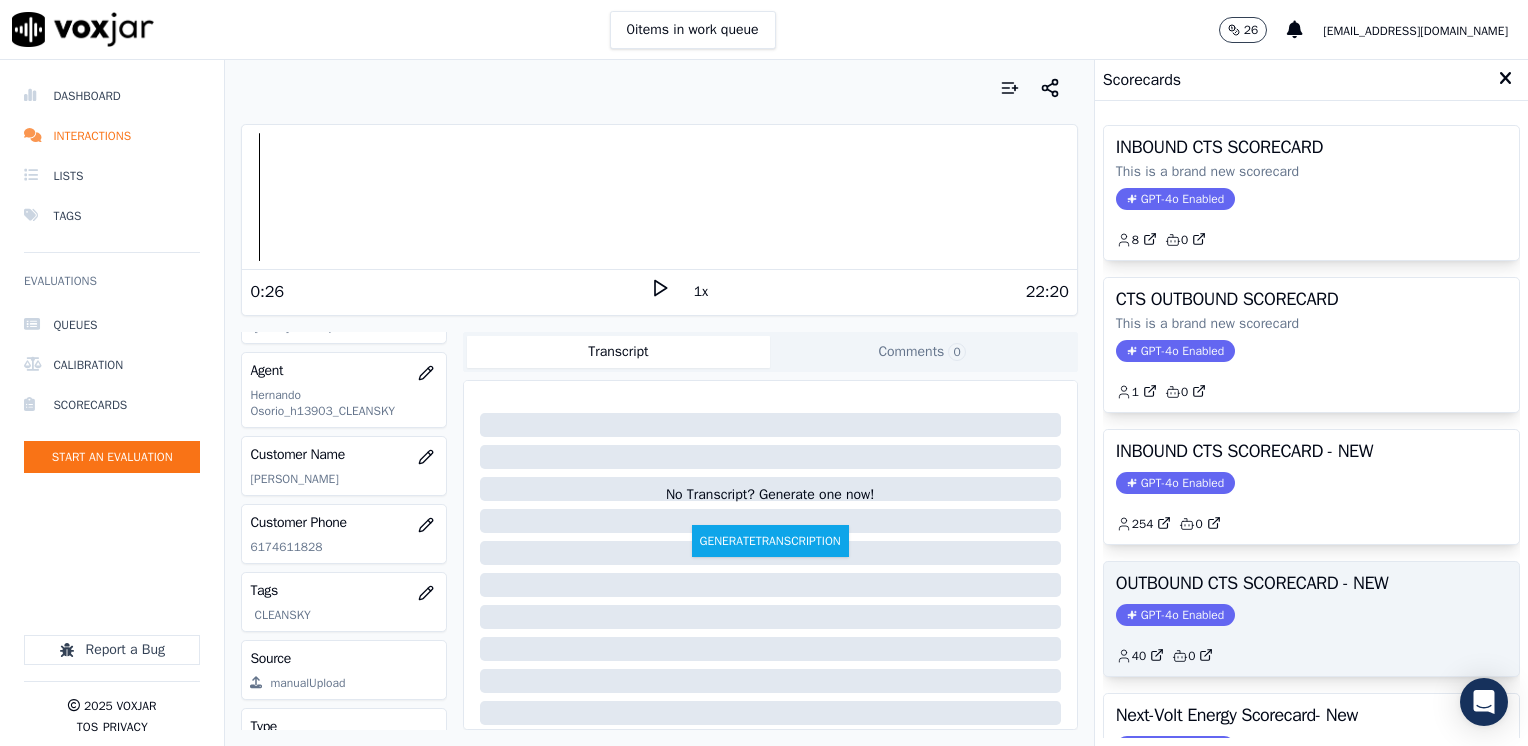scroll, scrollTop: 100, scrollLeft: 0, axis: vertical 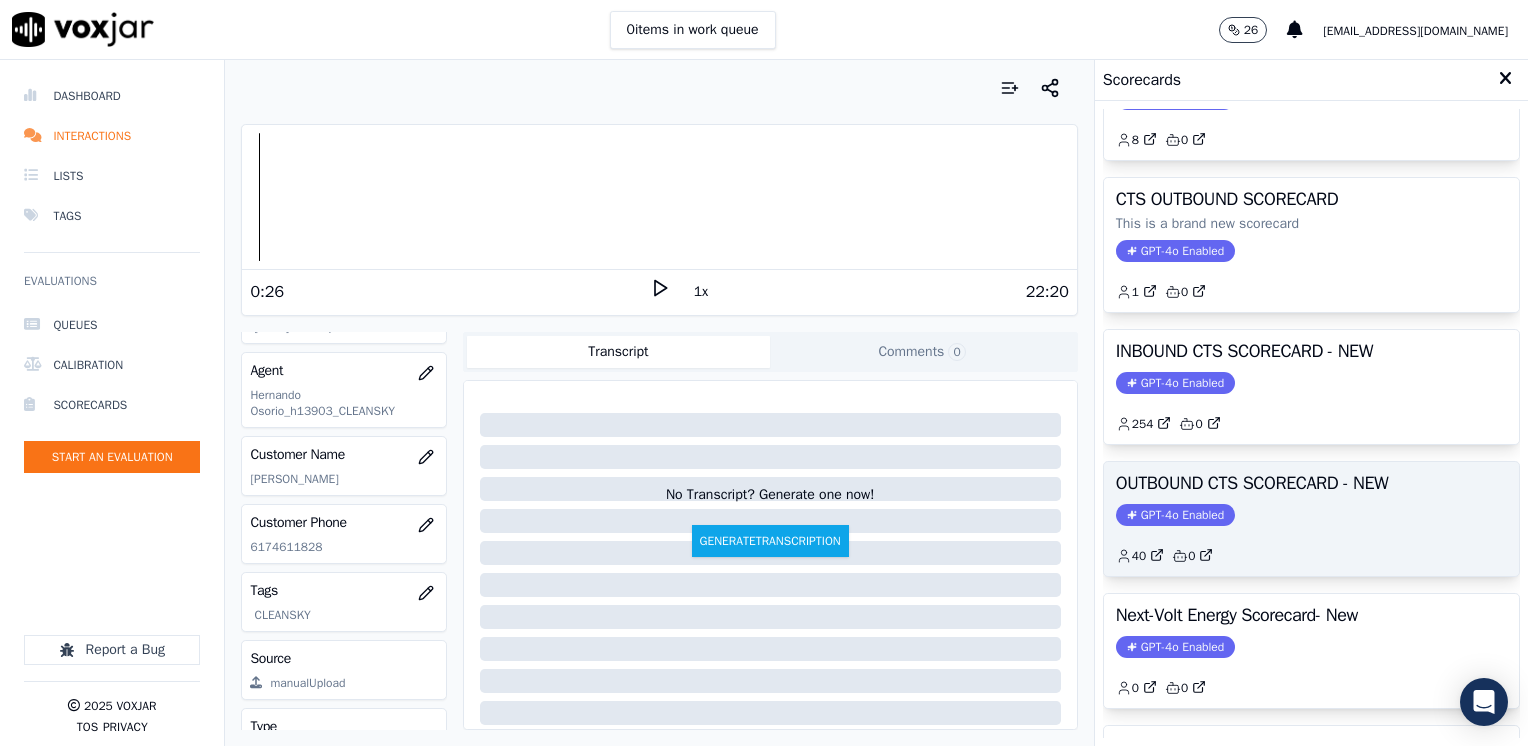 click on "GPT-4o Enabled" at bounding box center (1175, 515) 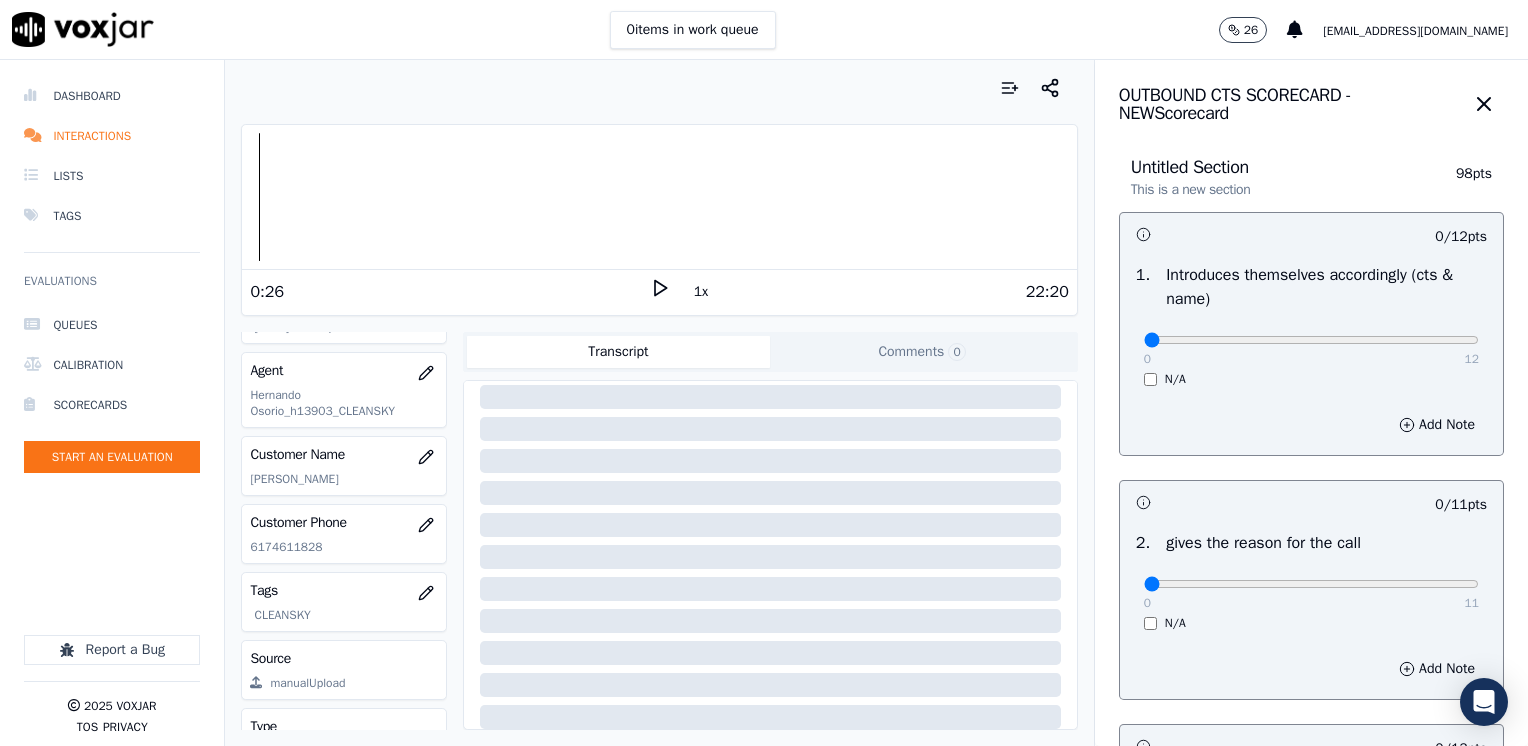 scroll, scrollTop: 0, scrollLeft: 0, axis: both 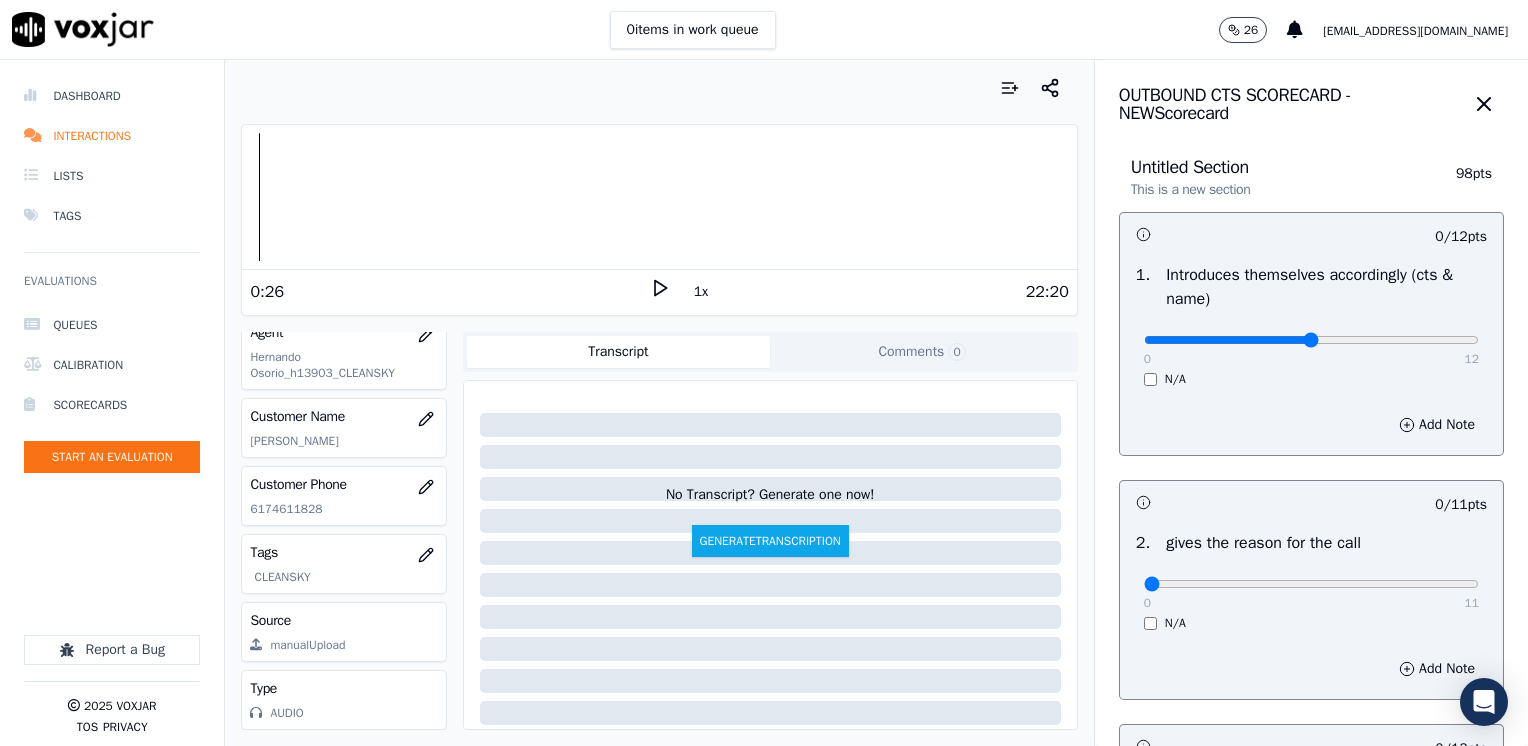drag, startPoint x: 1131, startPoint y: 342, endPoint x: 1287, endPoint y: 341, distance: 156.0032 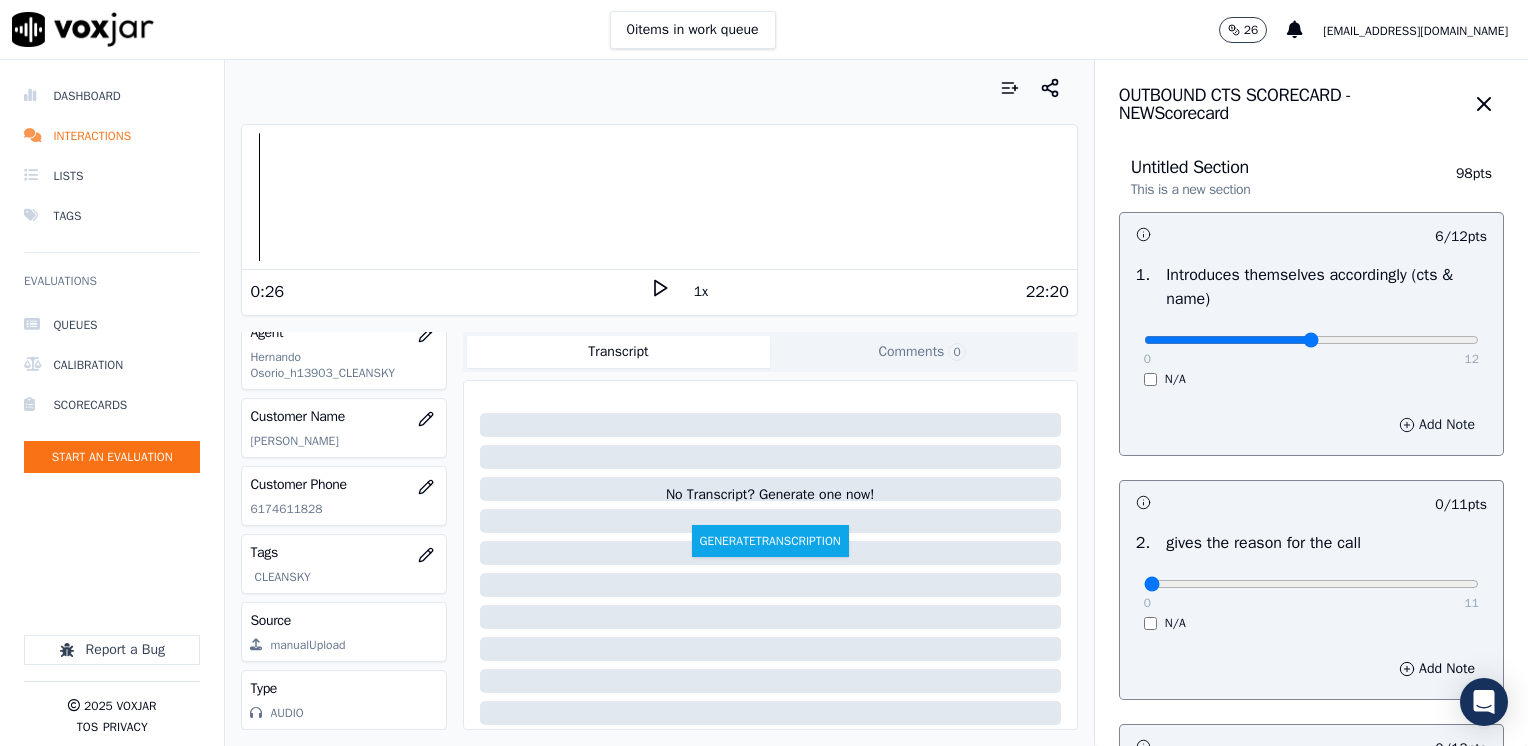 click on "Add Note" at bounding box center (1437, 425) 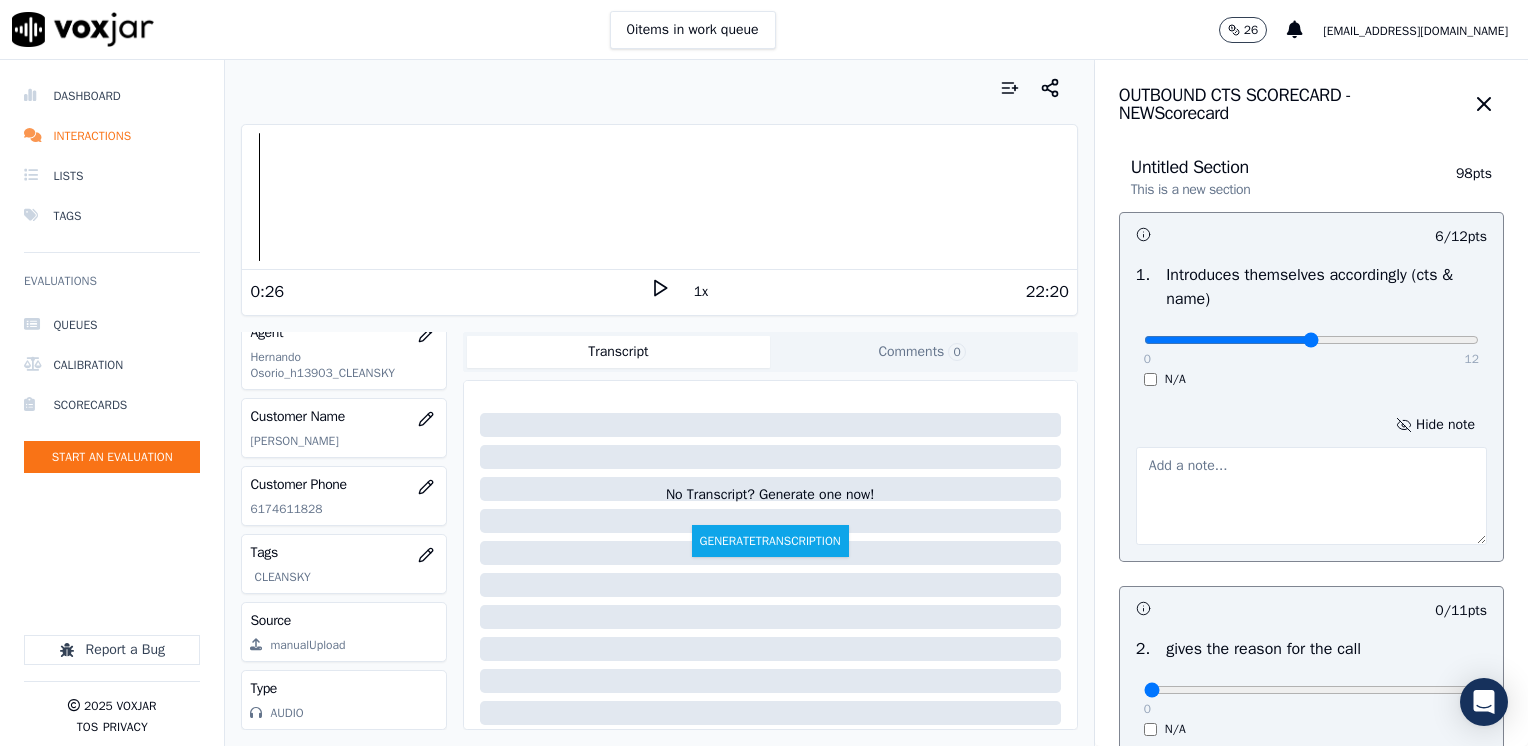 click at bounding box center [1311, 496] 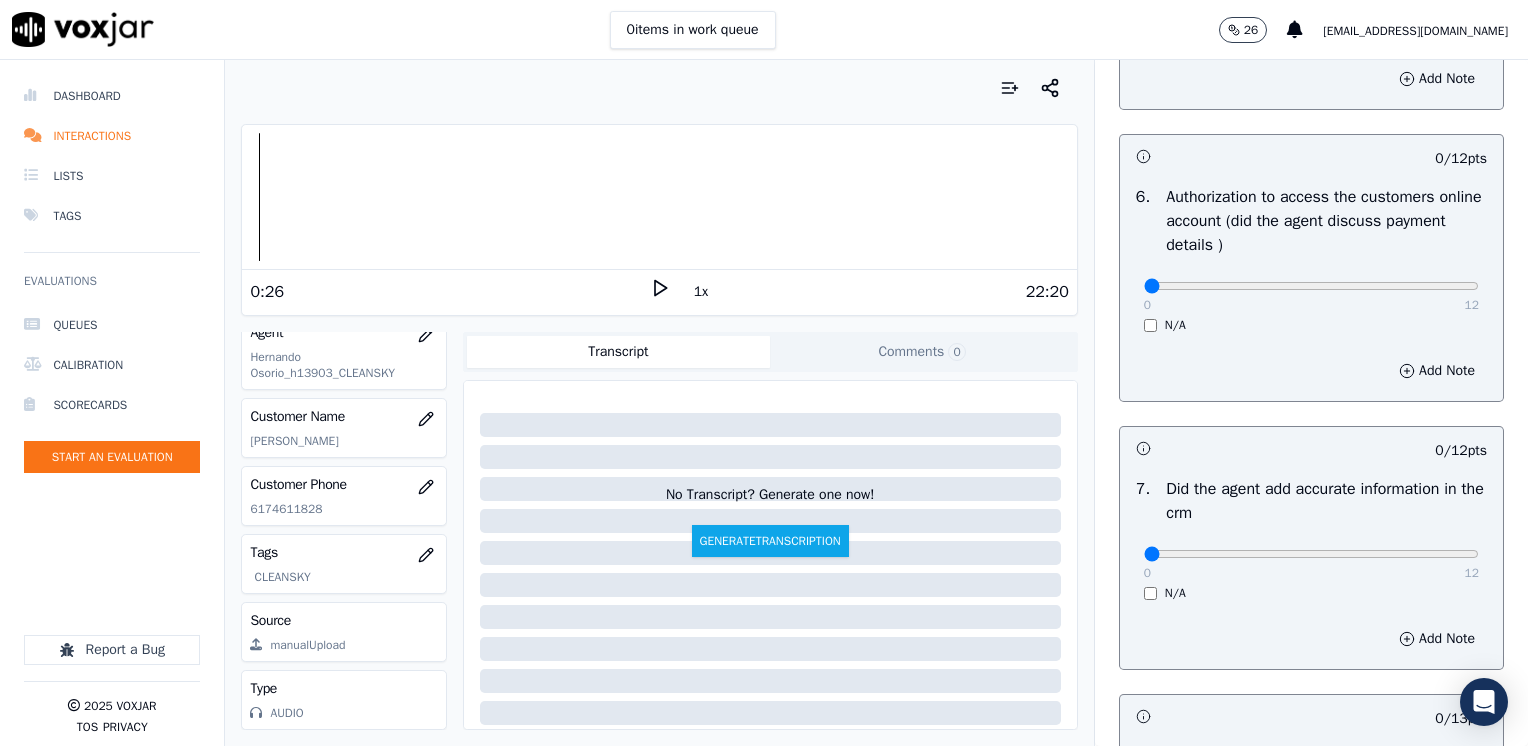 scroll, scrollTop: 1853, scrollLeft: 0, axis: vertical 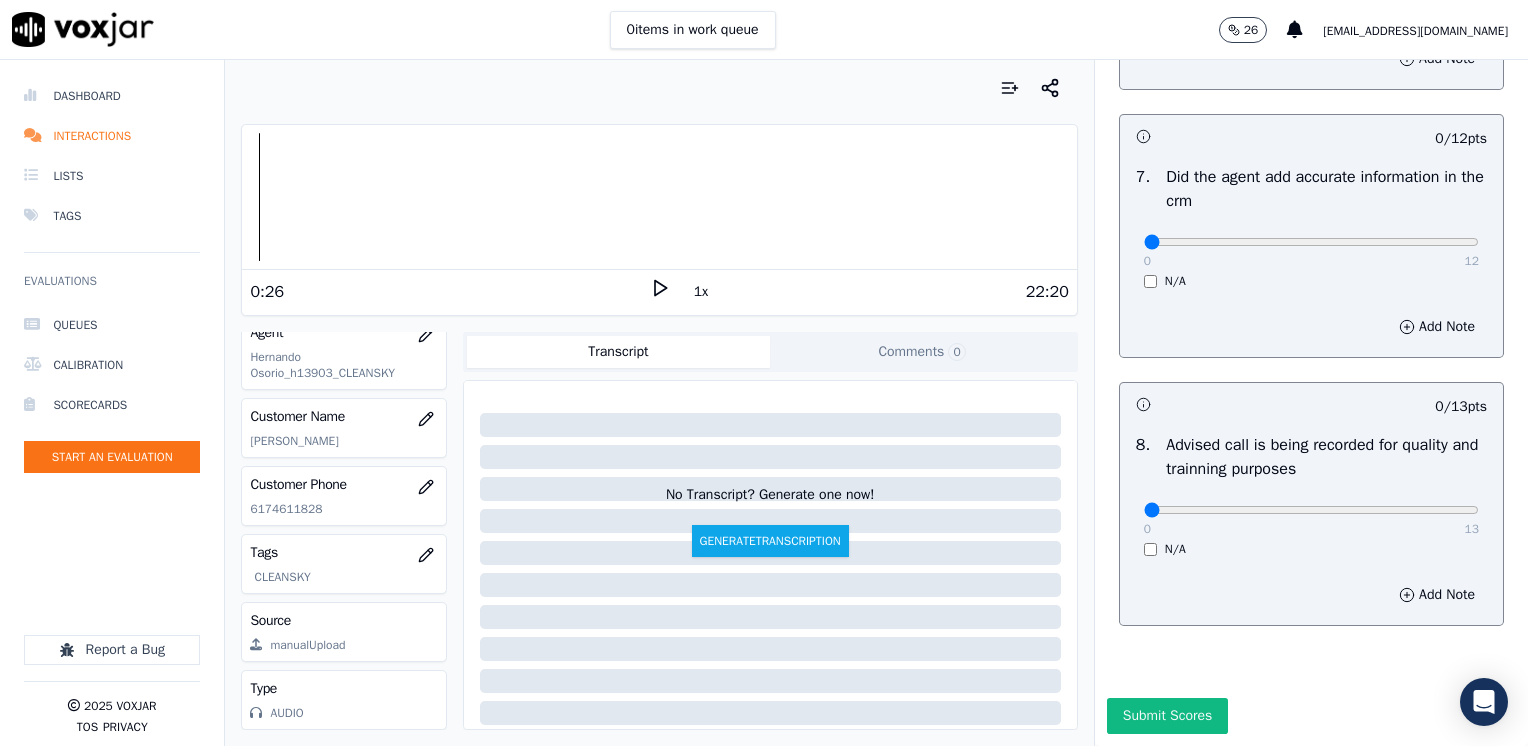 type on "Does not state he calls on behalf of CTS" 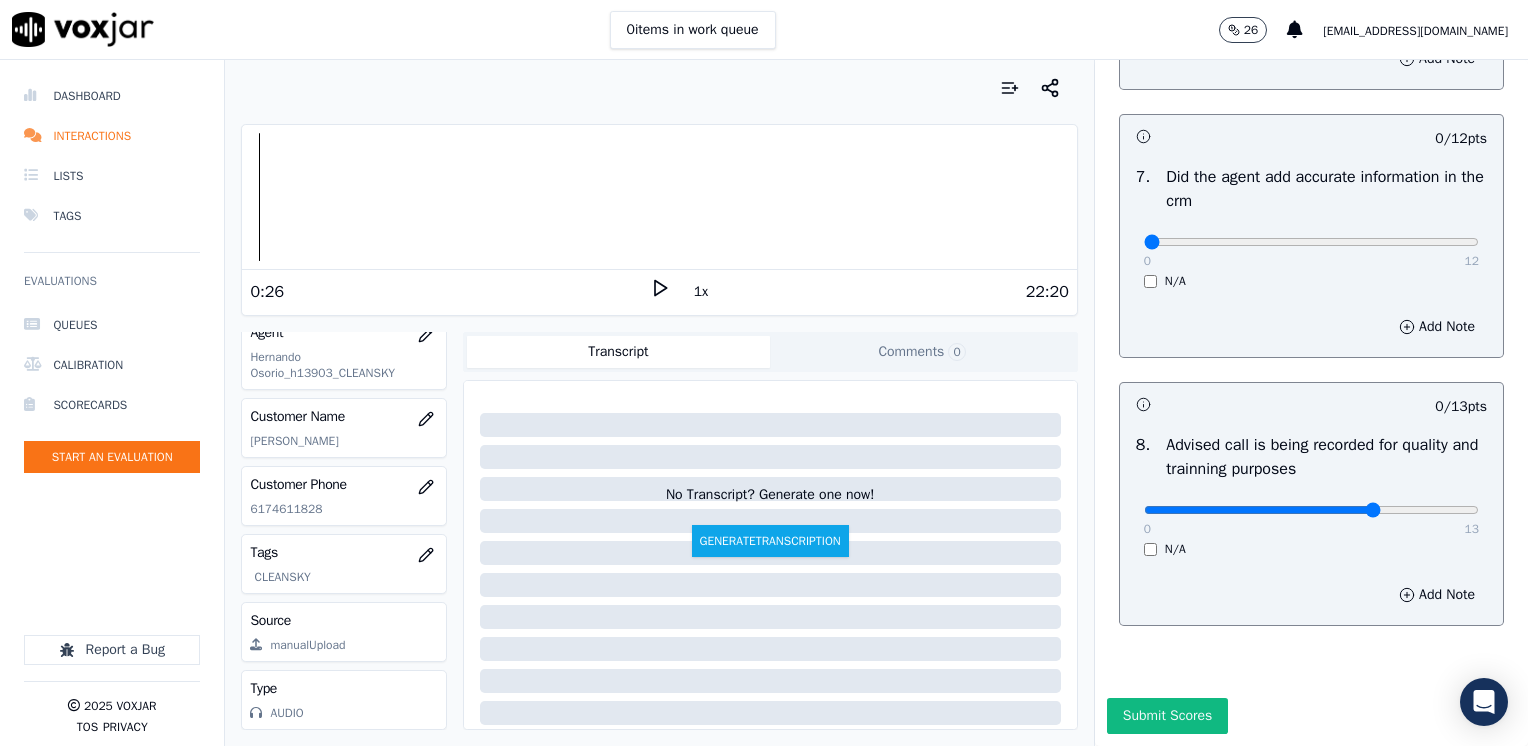 click at bounding box center (1311, -1472) 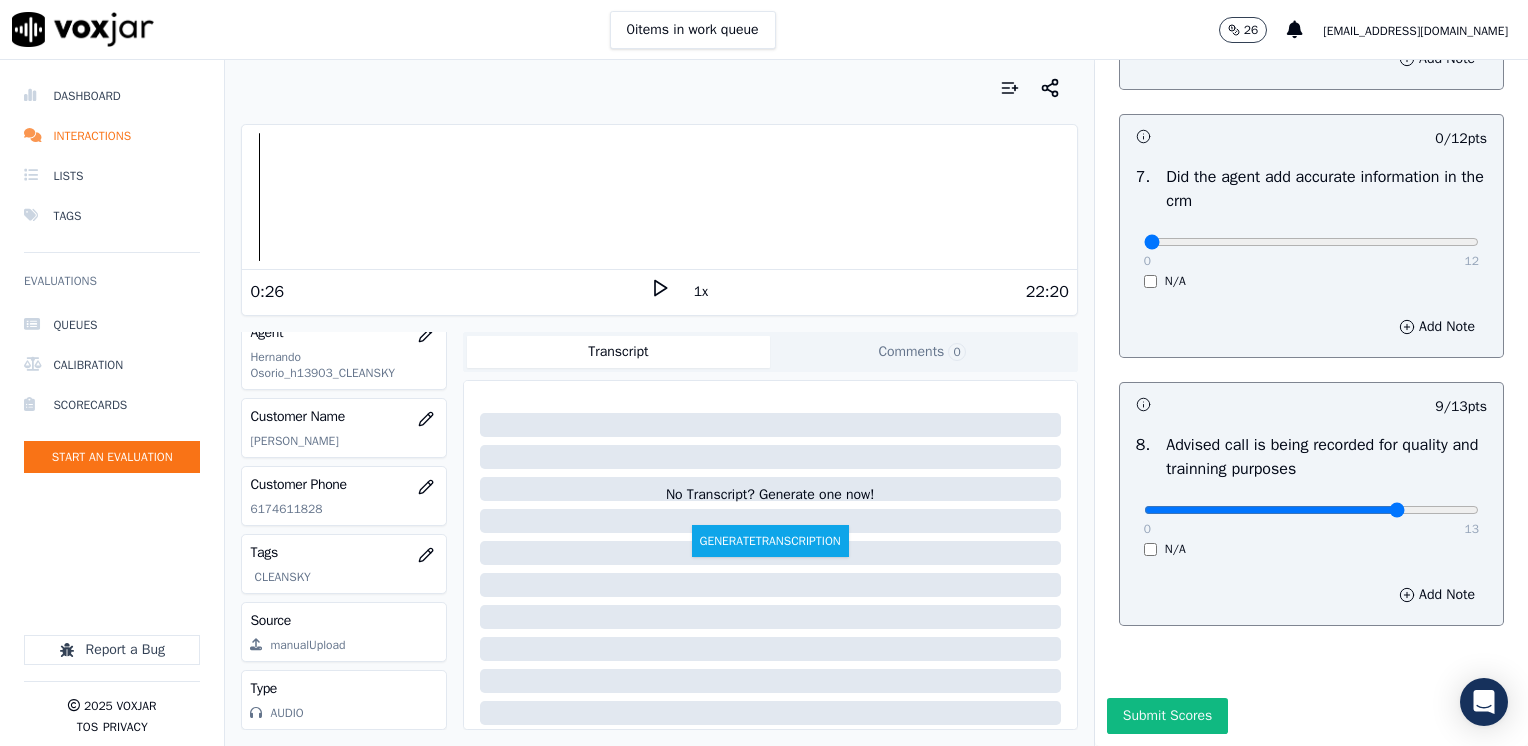 type on "10" 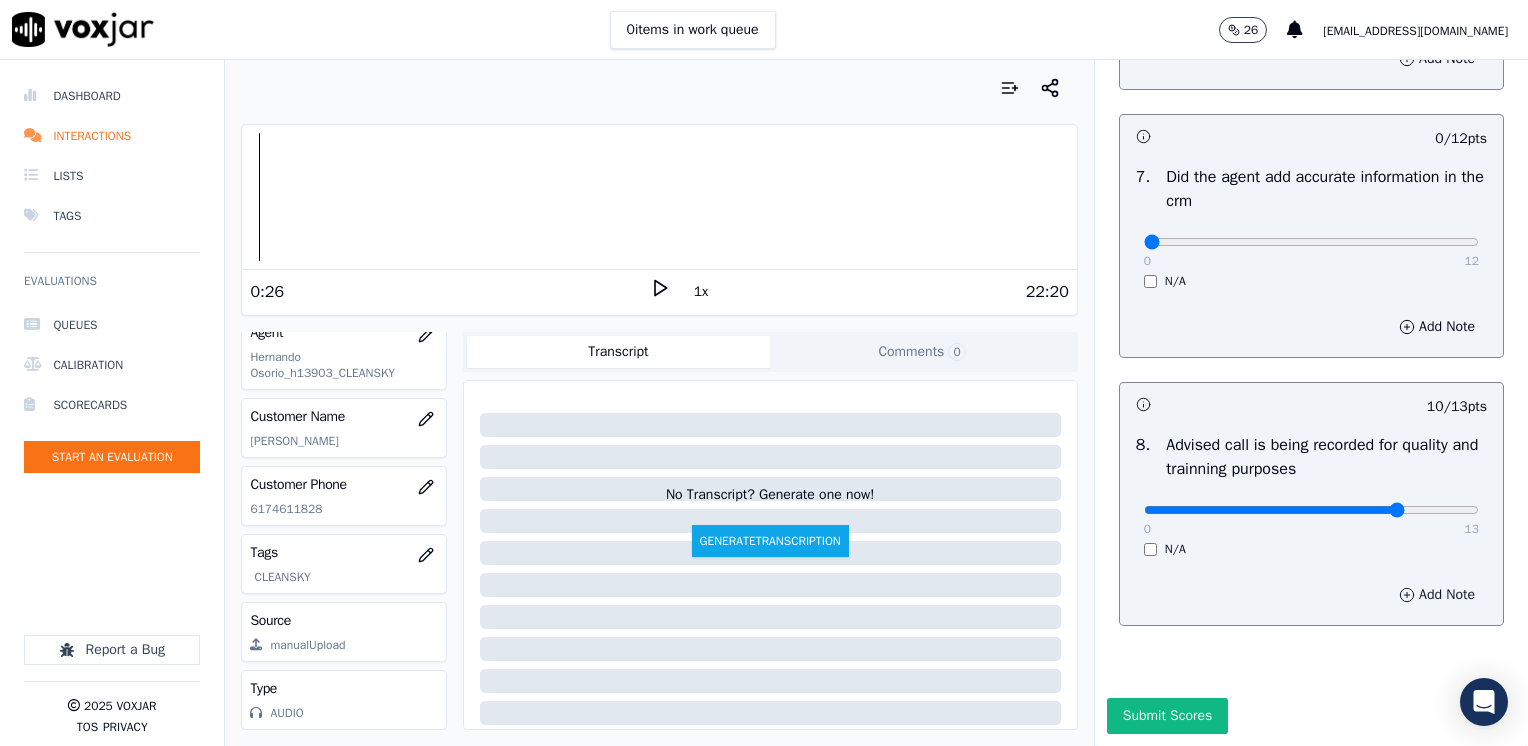 click on "Add Note" at bounding box center [1437, 595] 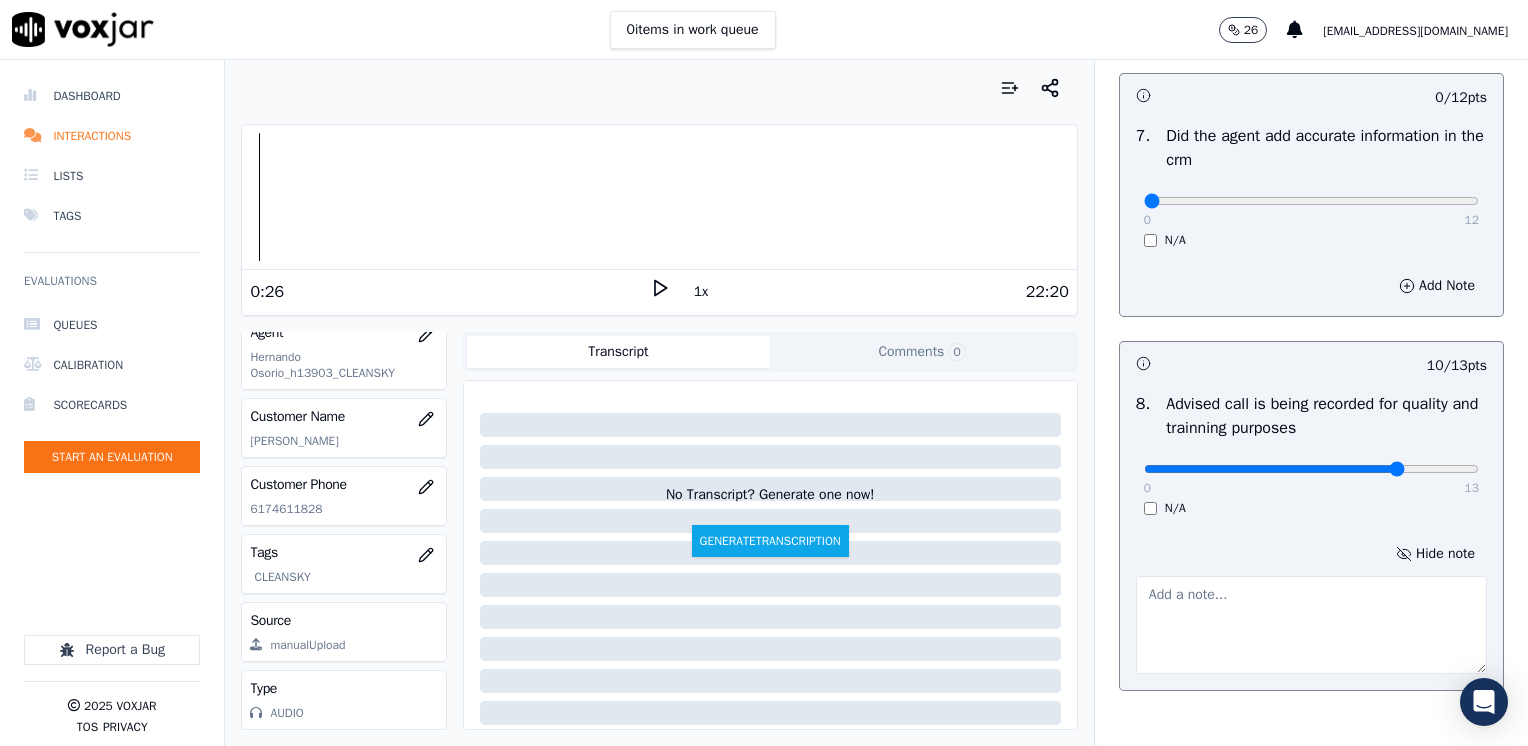 click at bounding box center [1311, 625] 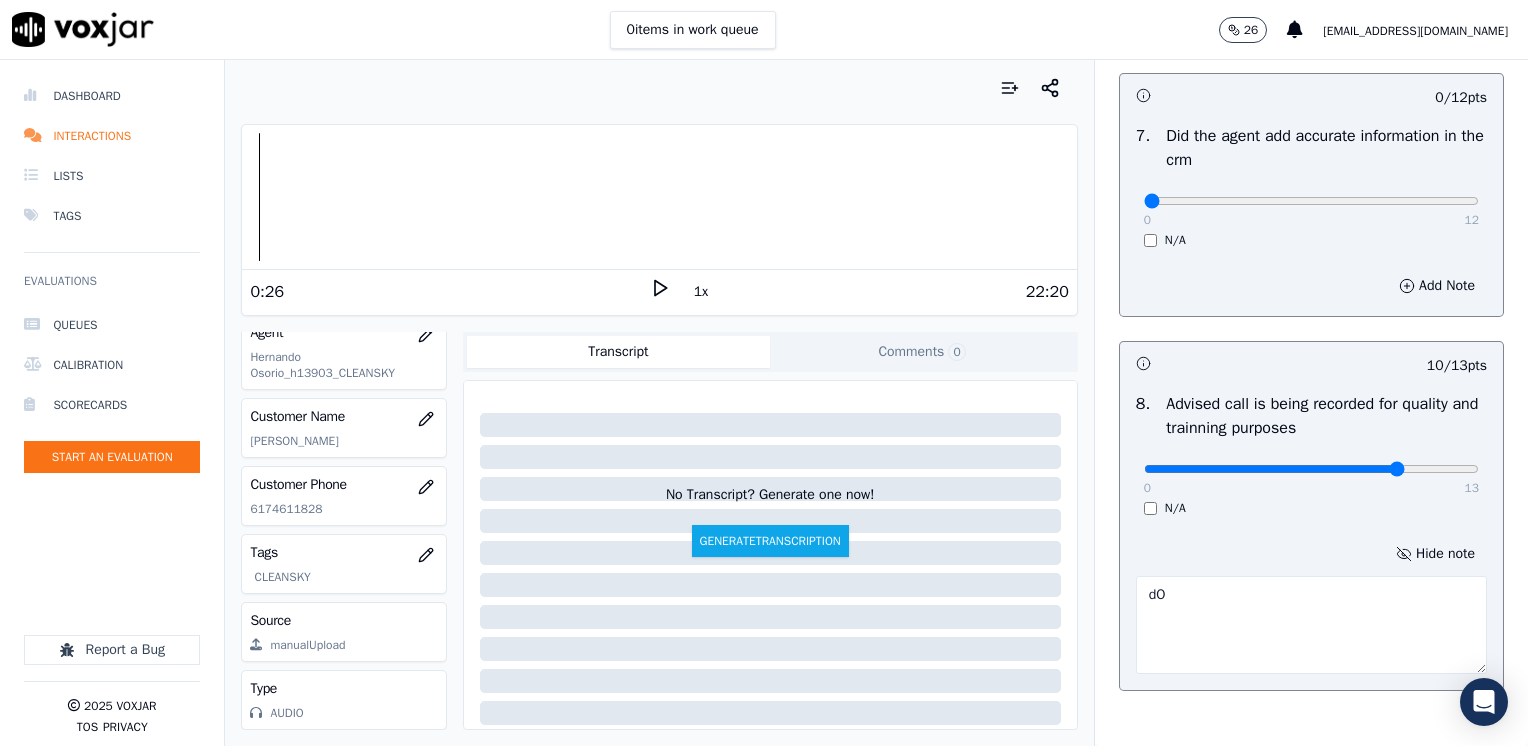 type on "d" 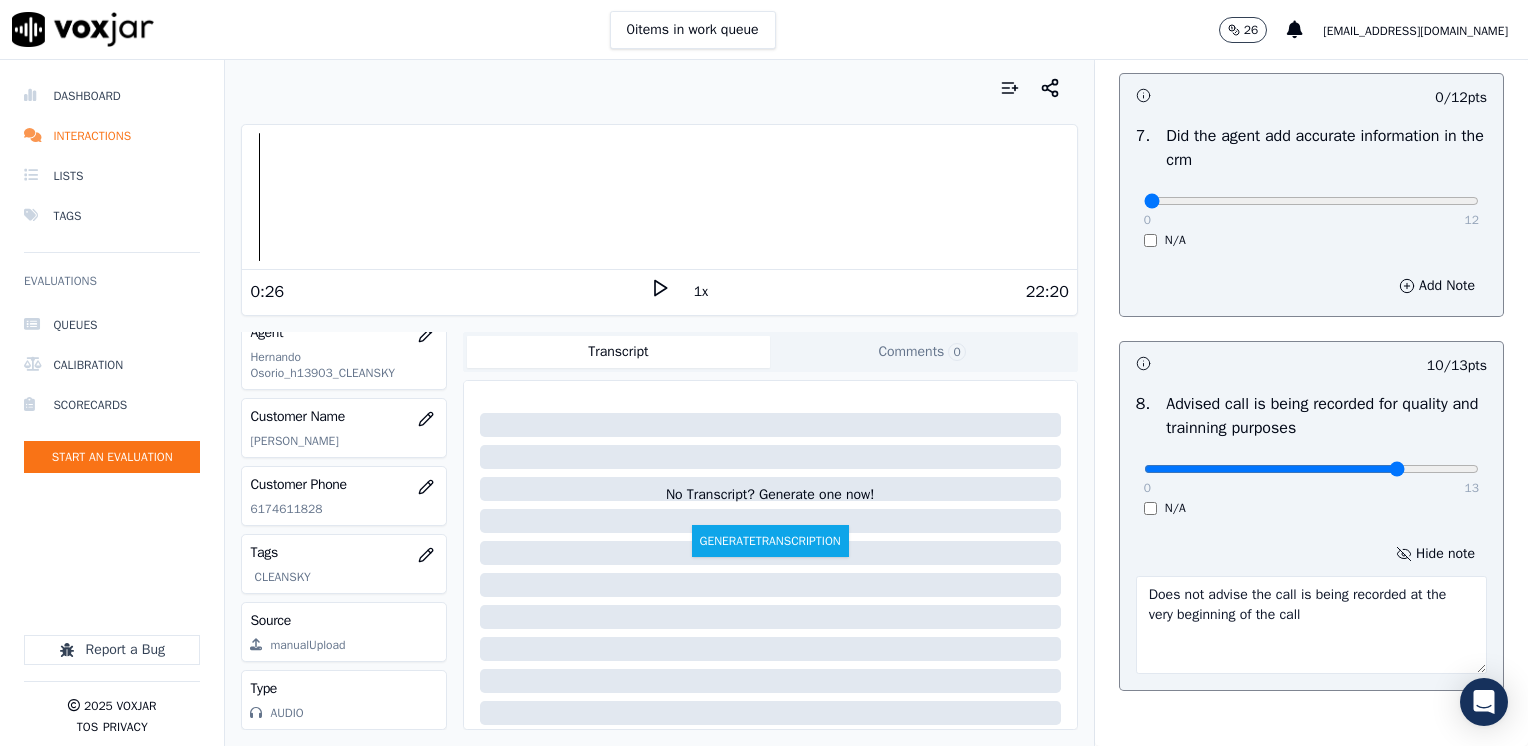 type on "Does not advise the call is being recorded at the very beginning of the call" 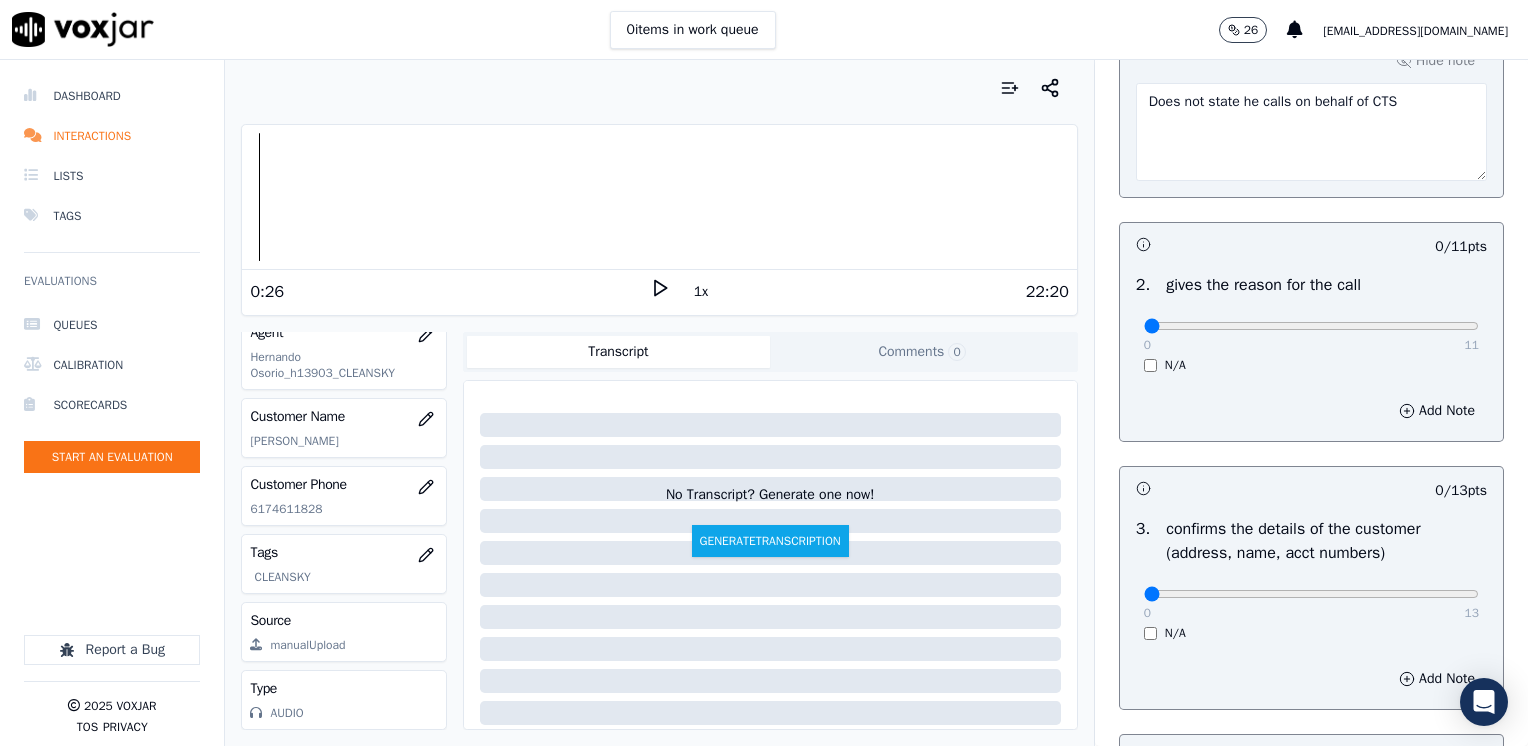 scroll, scrollTop: 400, scrollLeft: 0, axis: vertical 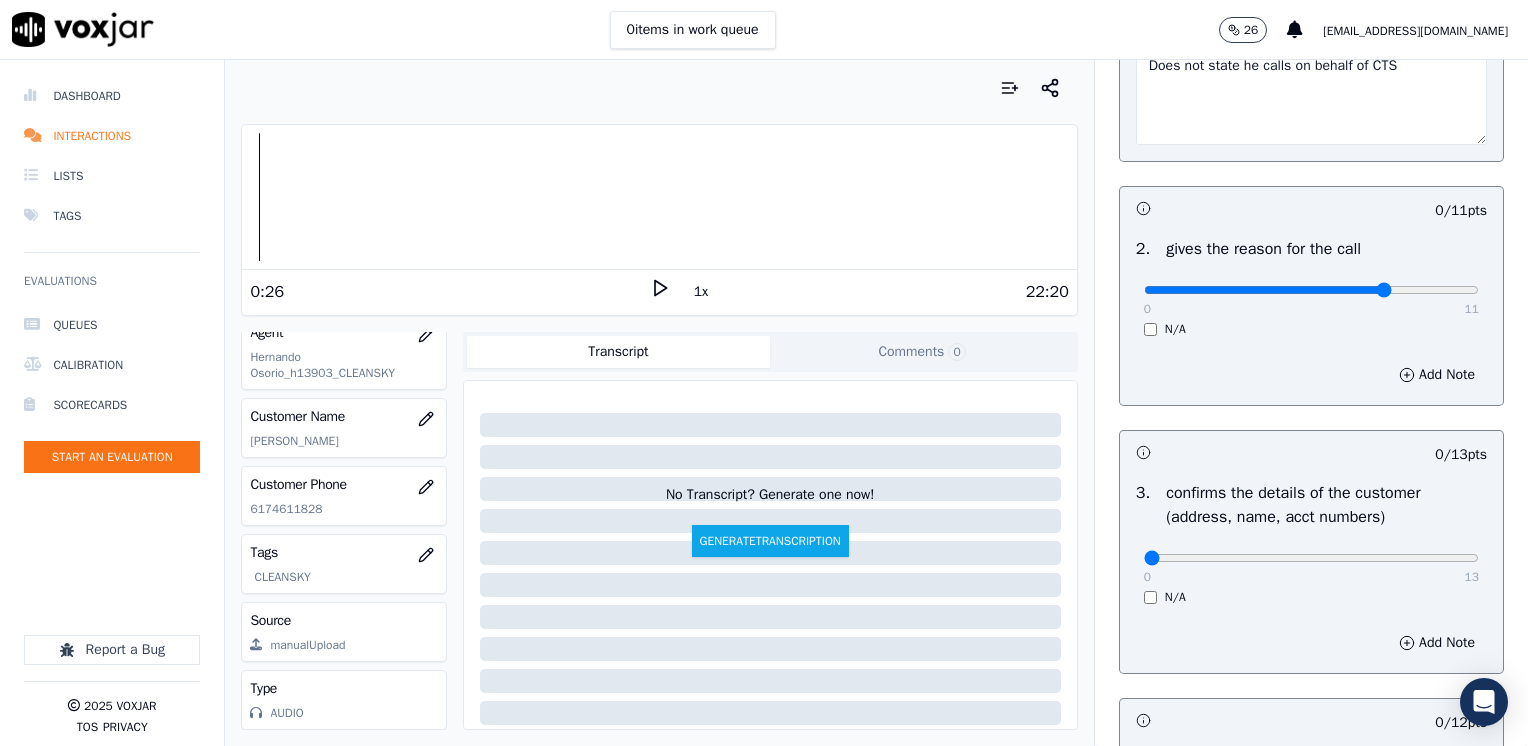type on "8" 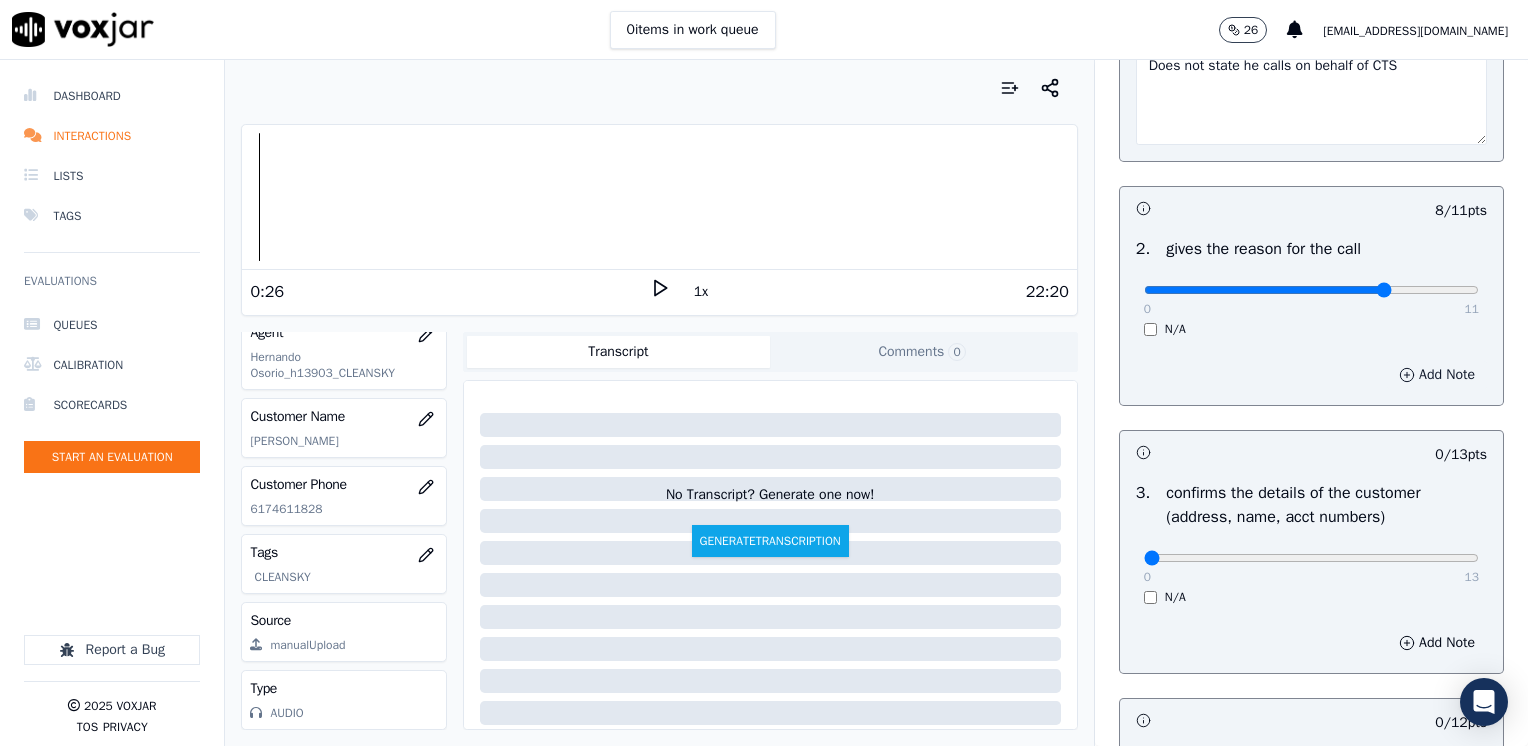 click on "Add Note" at bounding box center [1437, 375] 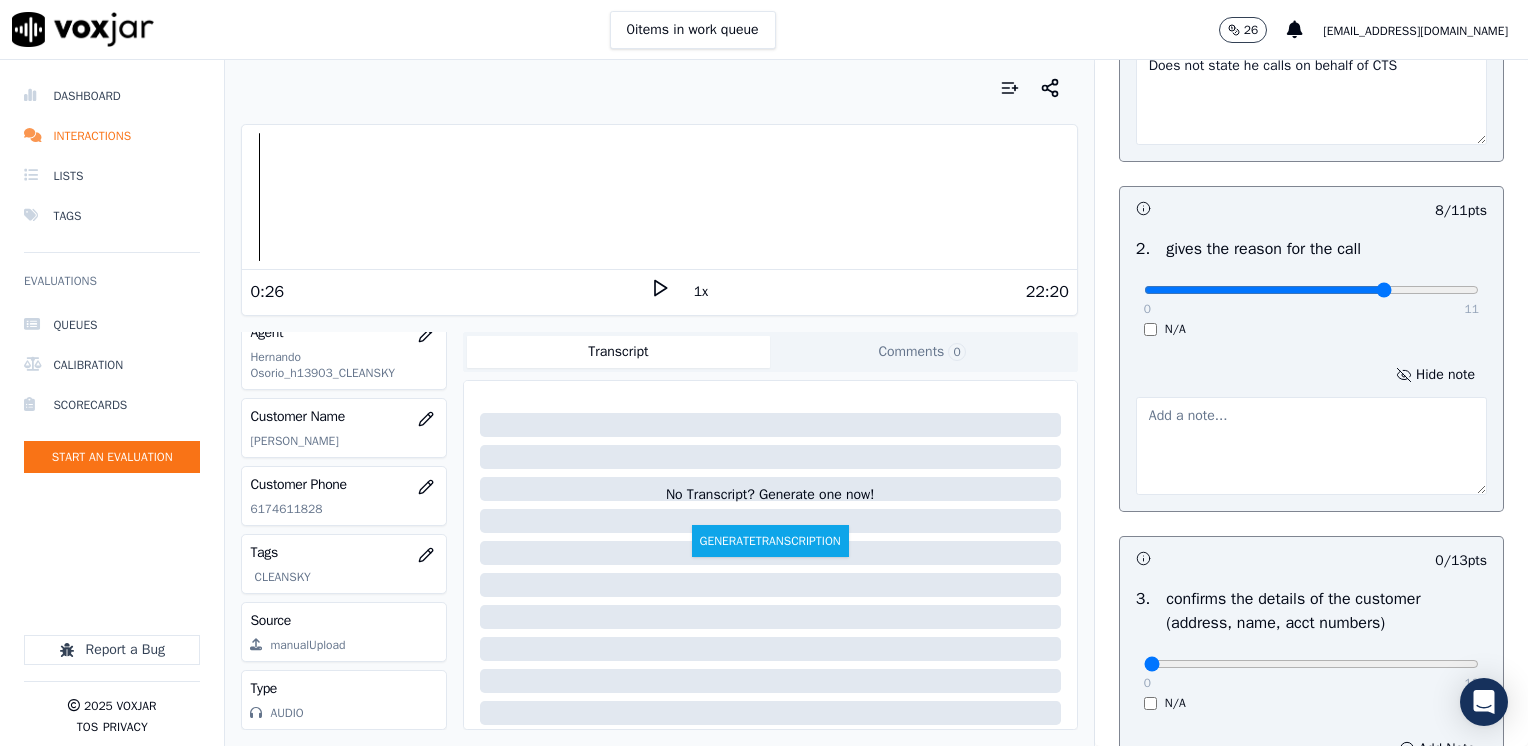click at bounding box center (1311, 446) 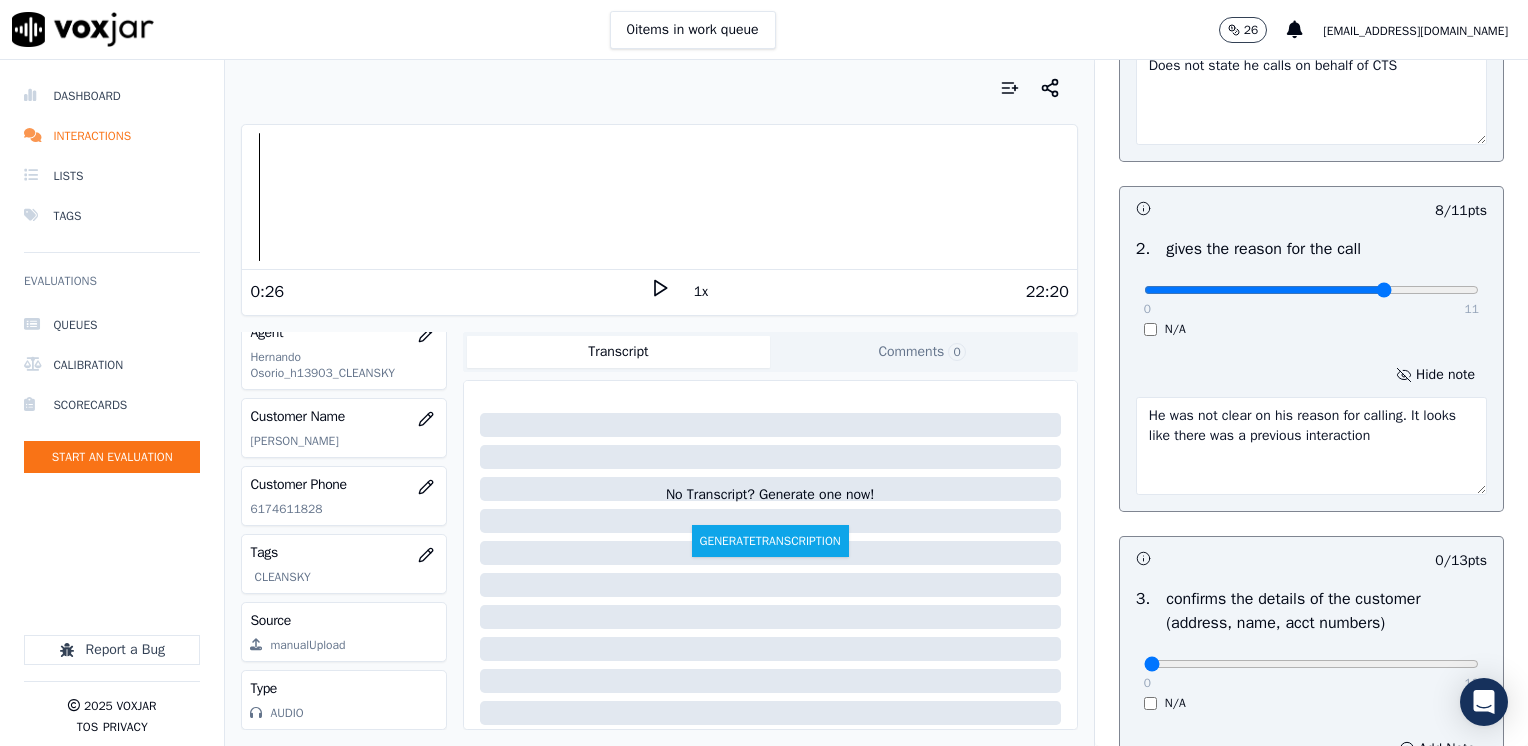 type on "He was not clear on his reason for calling. It looks like there was a previous interaction" 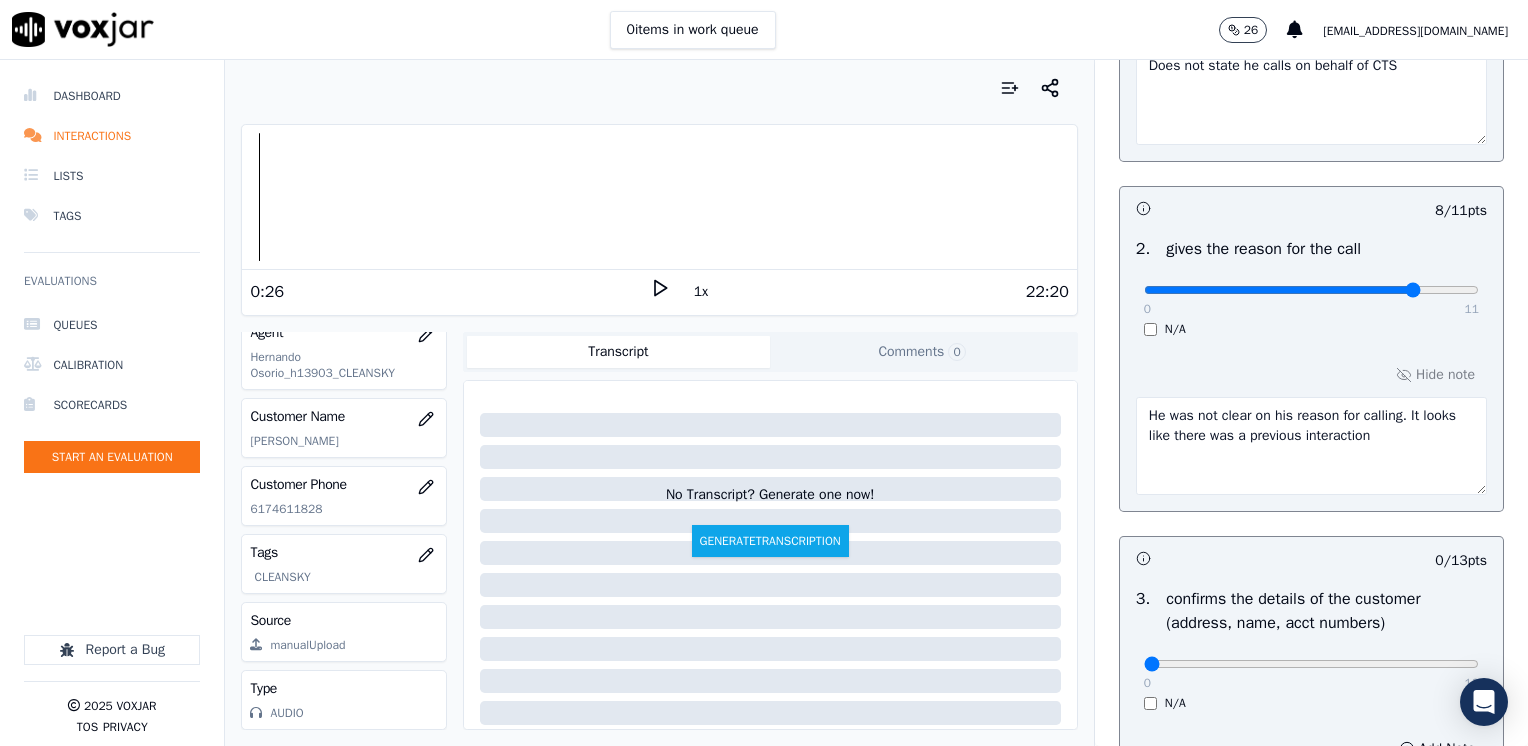 type on "9" 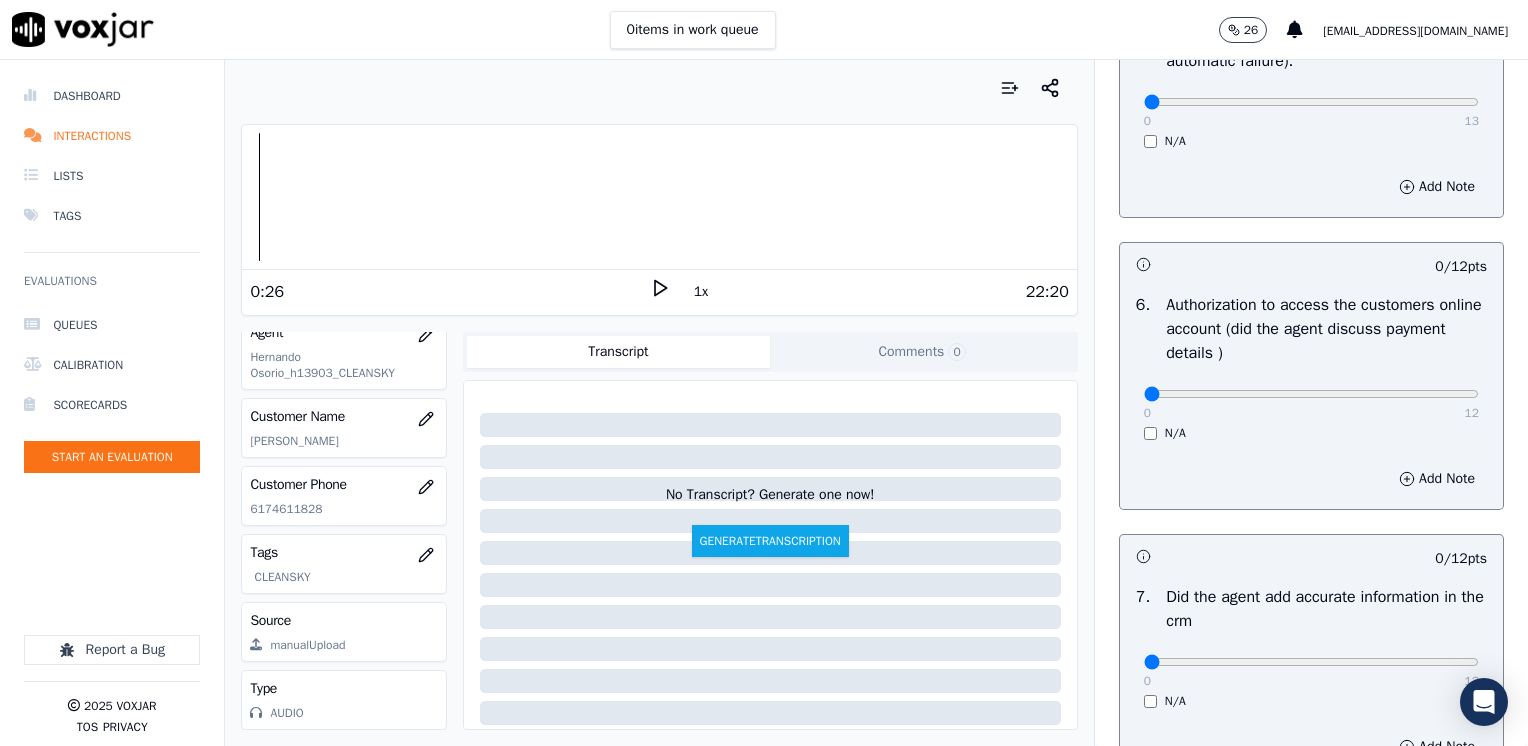 scroll, scrollTop: 1500, scrollLeft: 0, axis: vertical 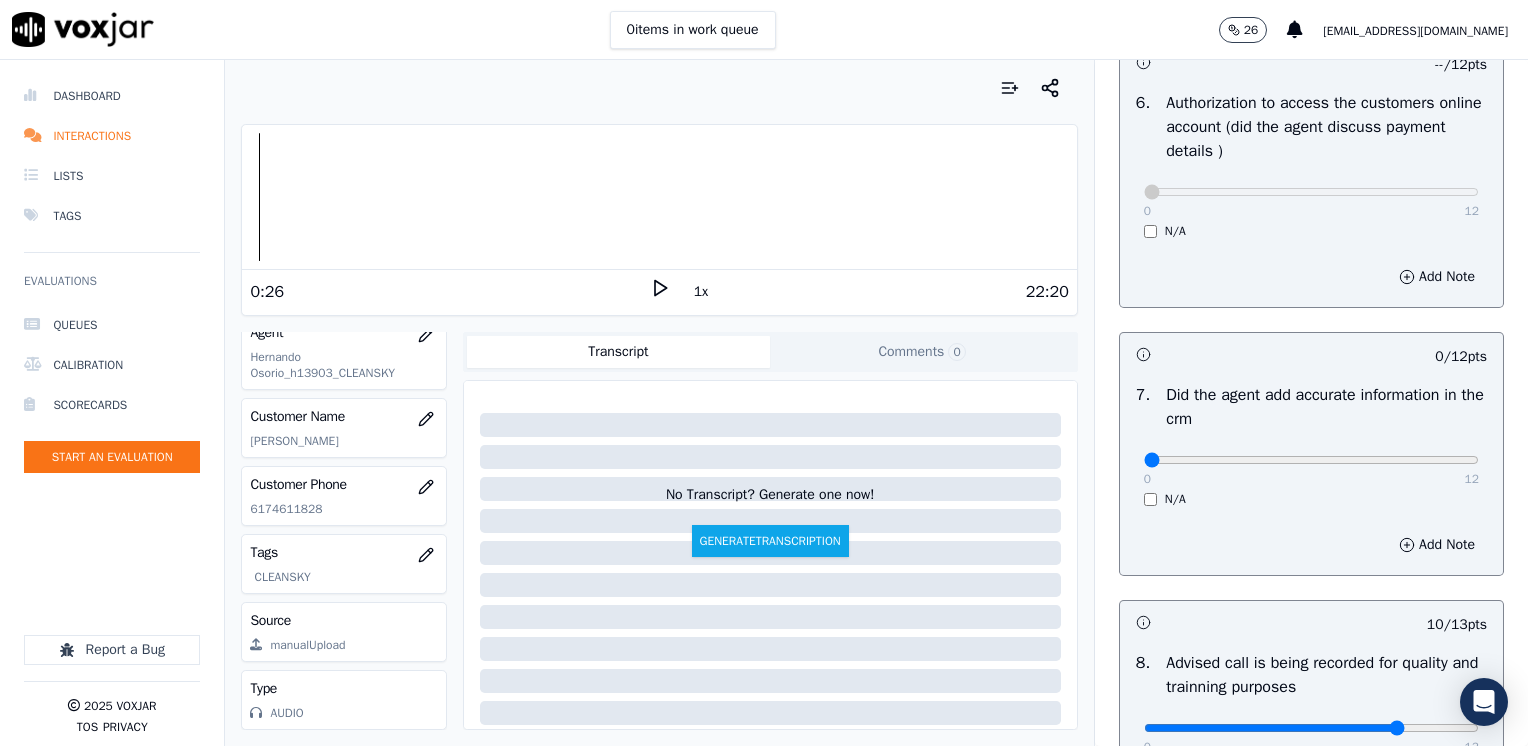 click on "0" at bounding box center (1147, 479) 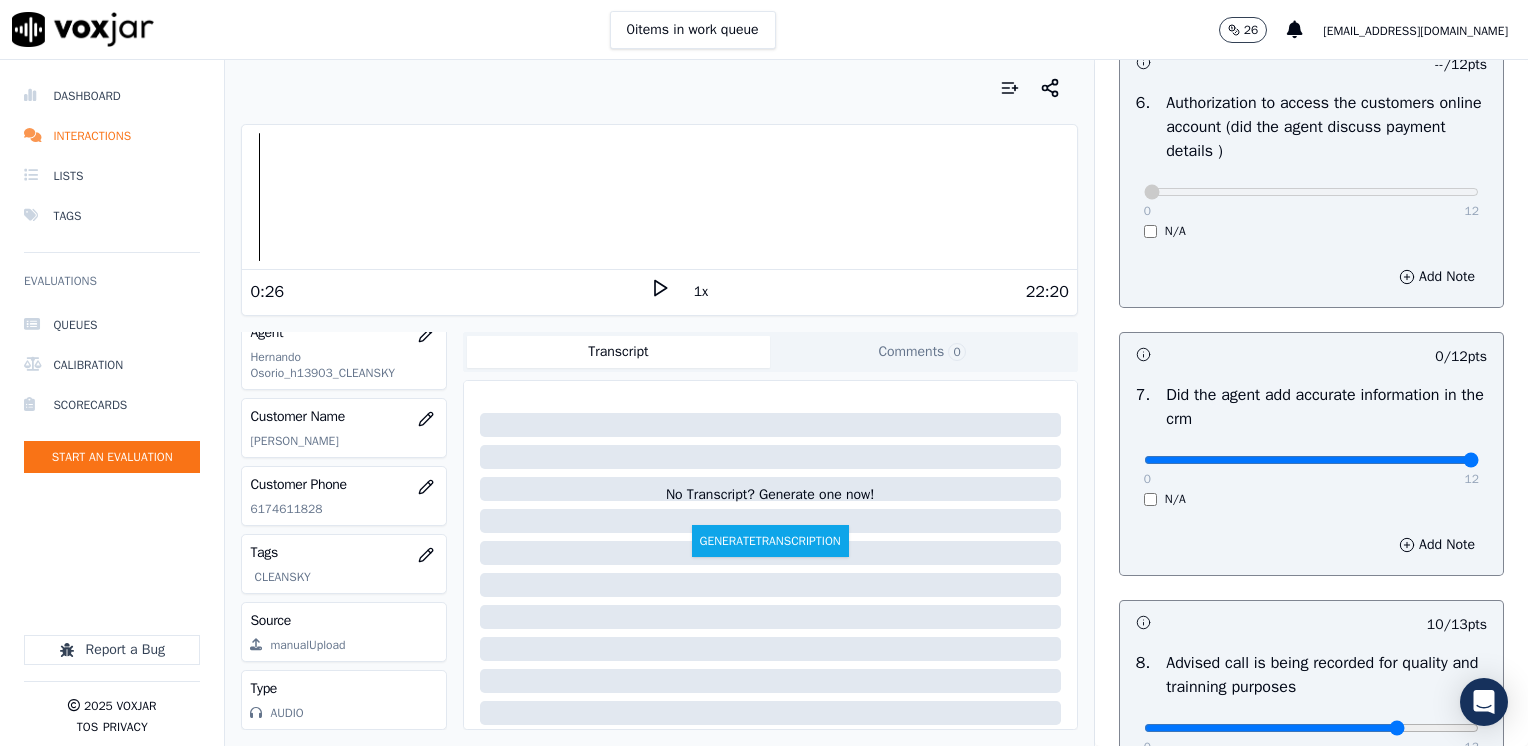 drag, startPoint x: 1128, startPoint y: 456, endPoint x: 1531, endPoint y: 456, distance: 403 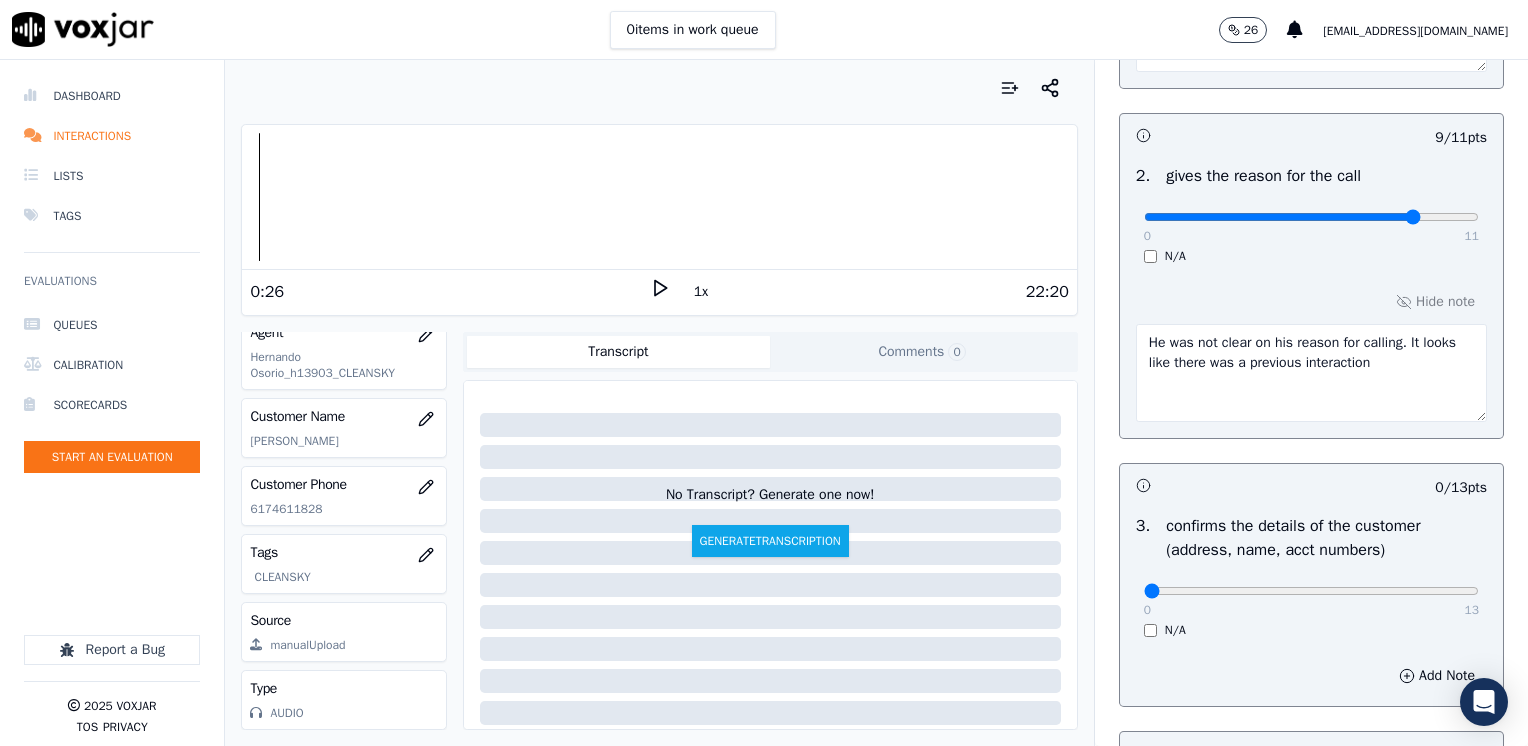 scroll, scrollTop: 464, scrollLeft: 0, axis: vertical 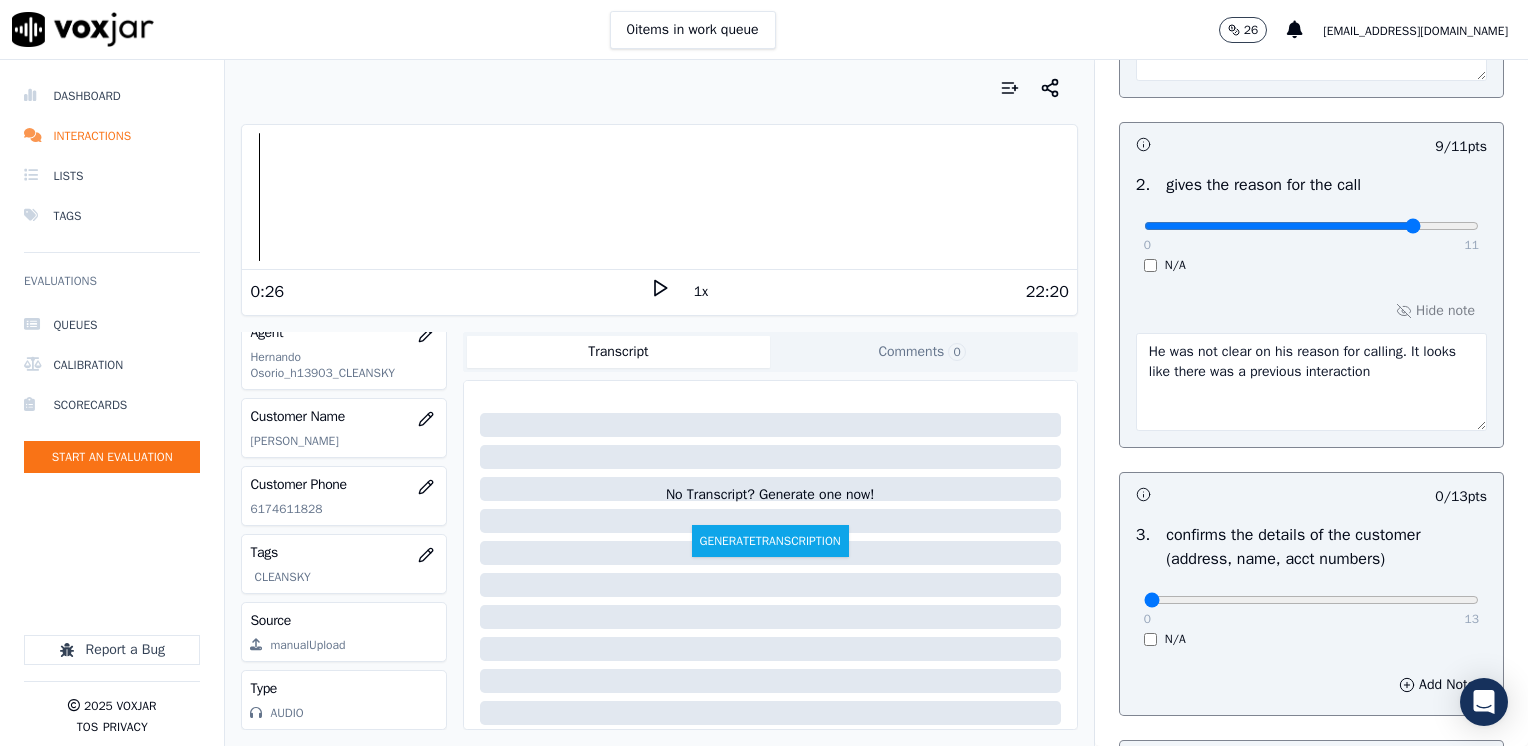 drag, startPoint x: 1394, startPoint y: 363, endPoint x: 1386, endPoint y: 344, distance: 20.615528 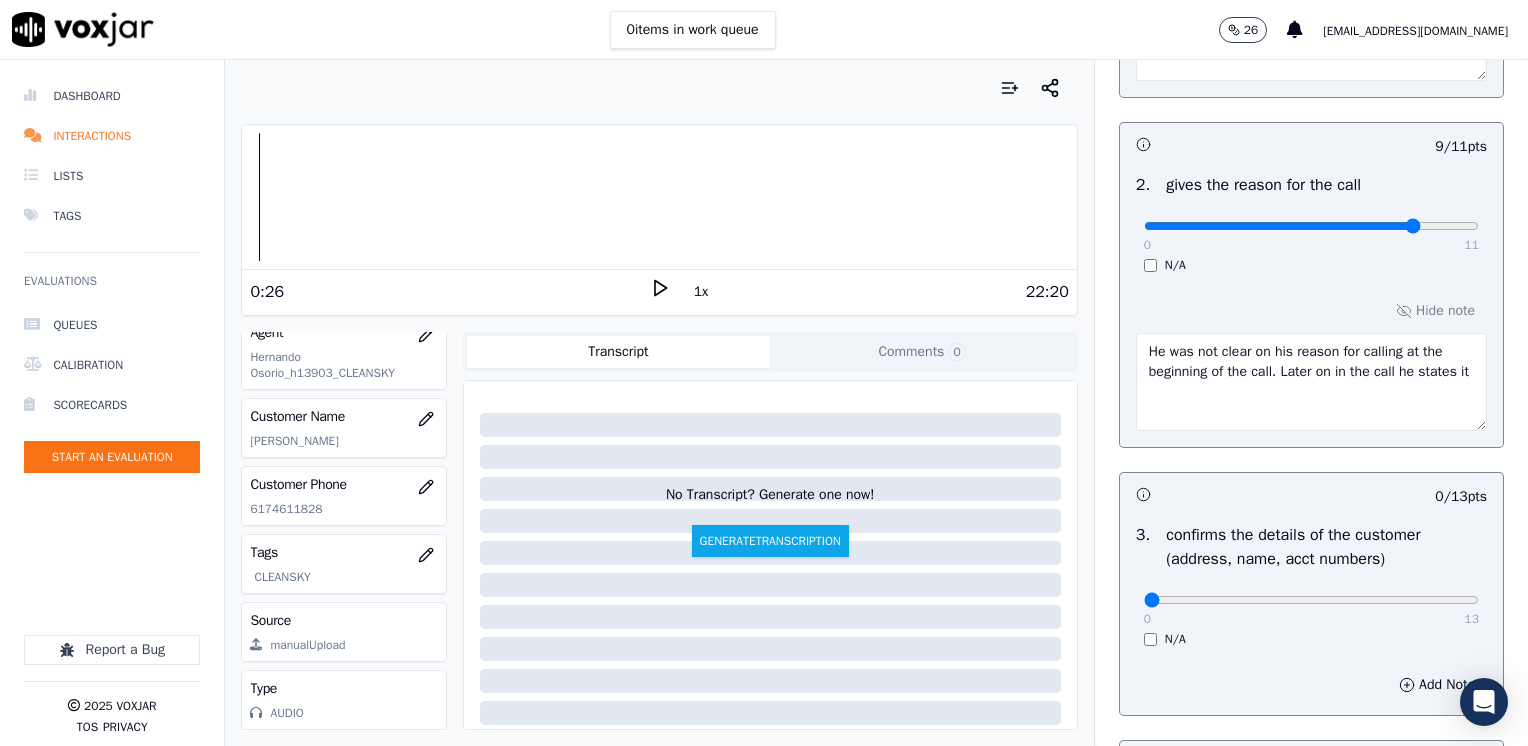 type on "He was not clear on his reason for calling at the beginning of the call. Later on in the call he states it" 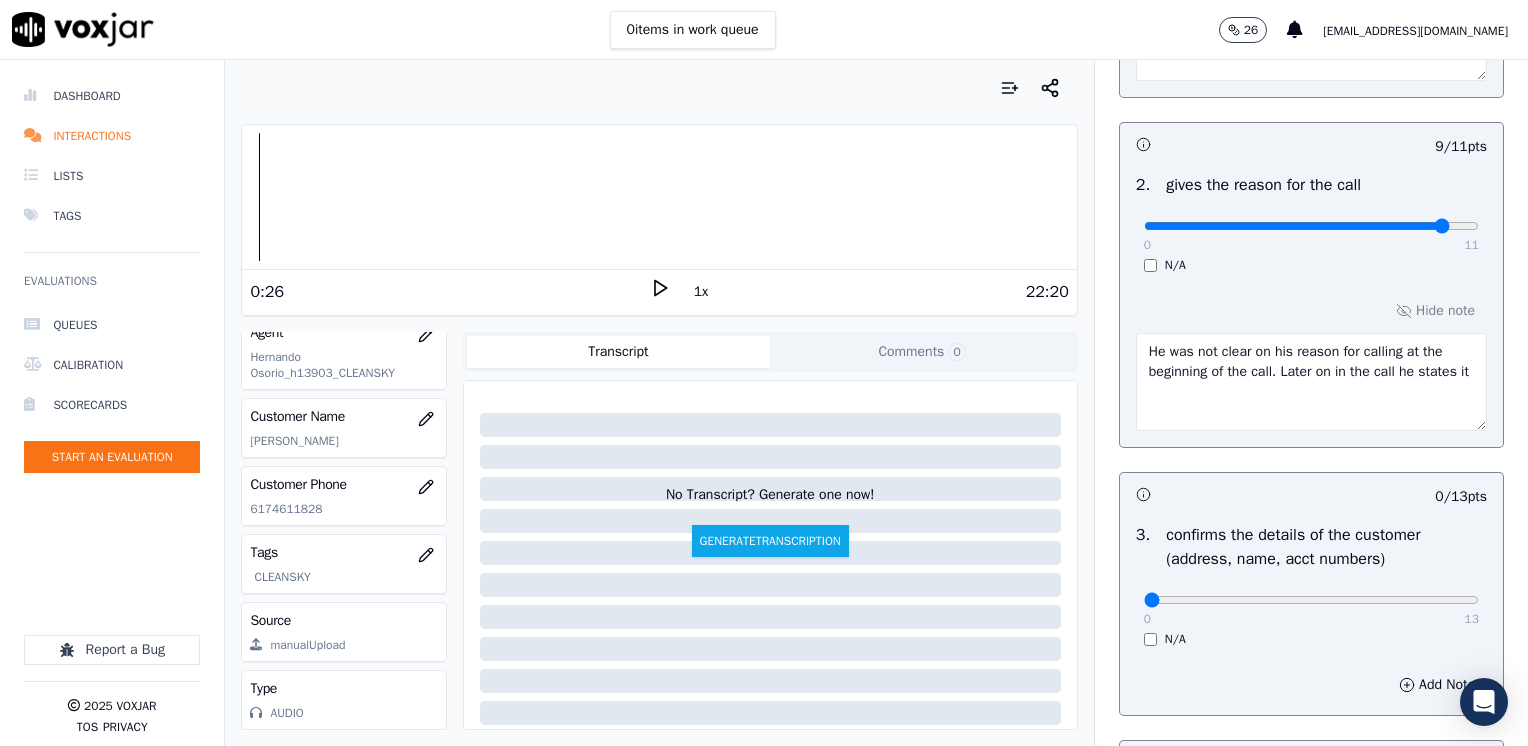 type on "10" 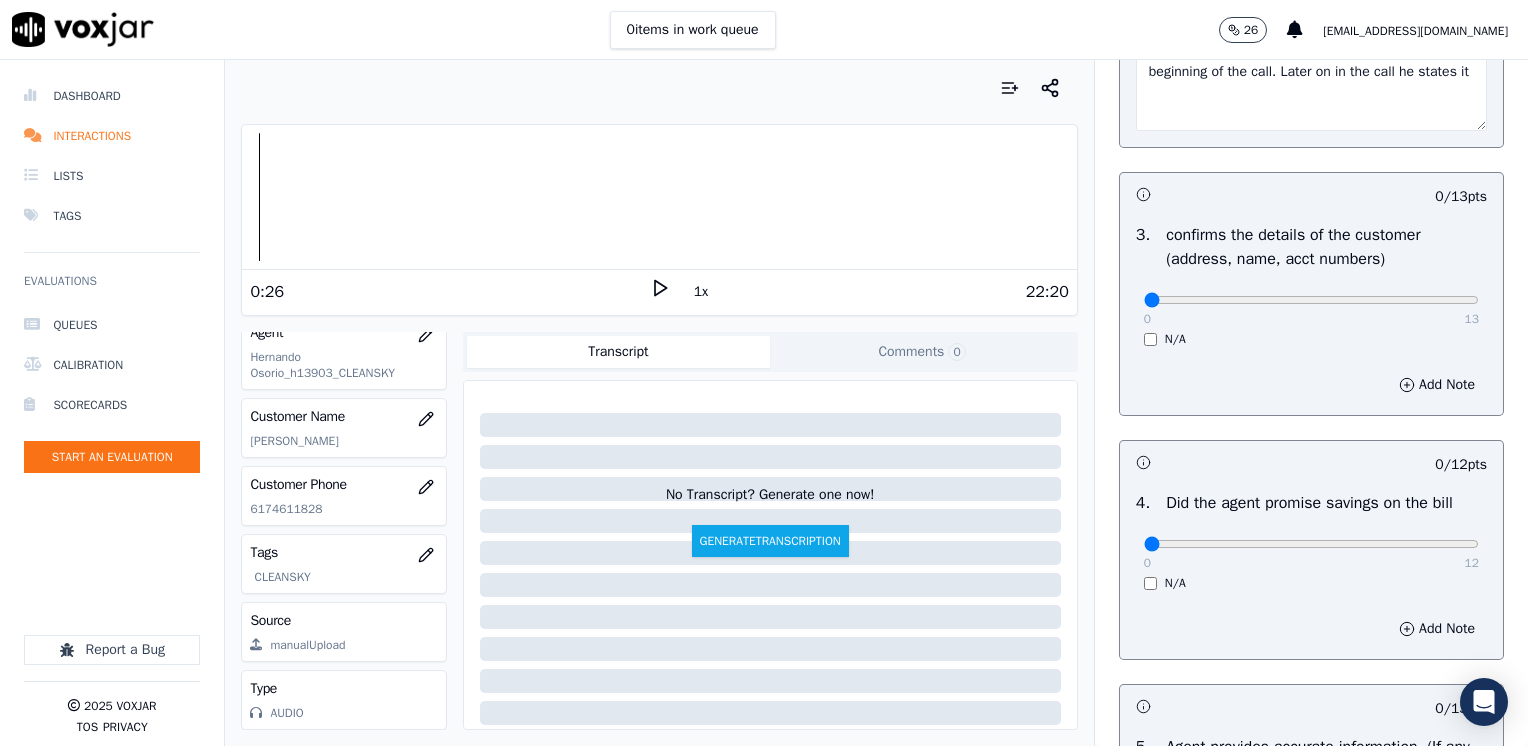 scroll, scrollTop: 964, scrollLeft: 0, axis: vertical 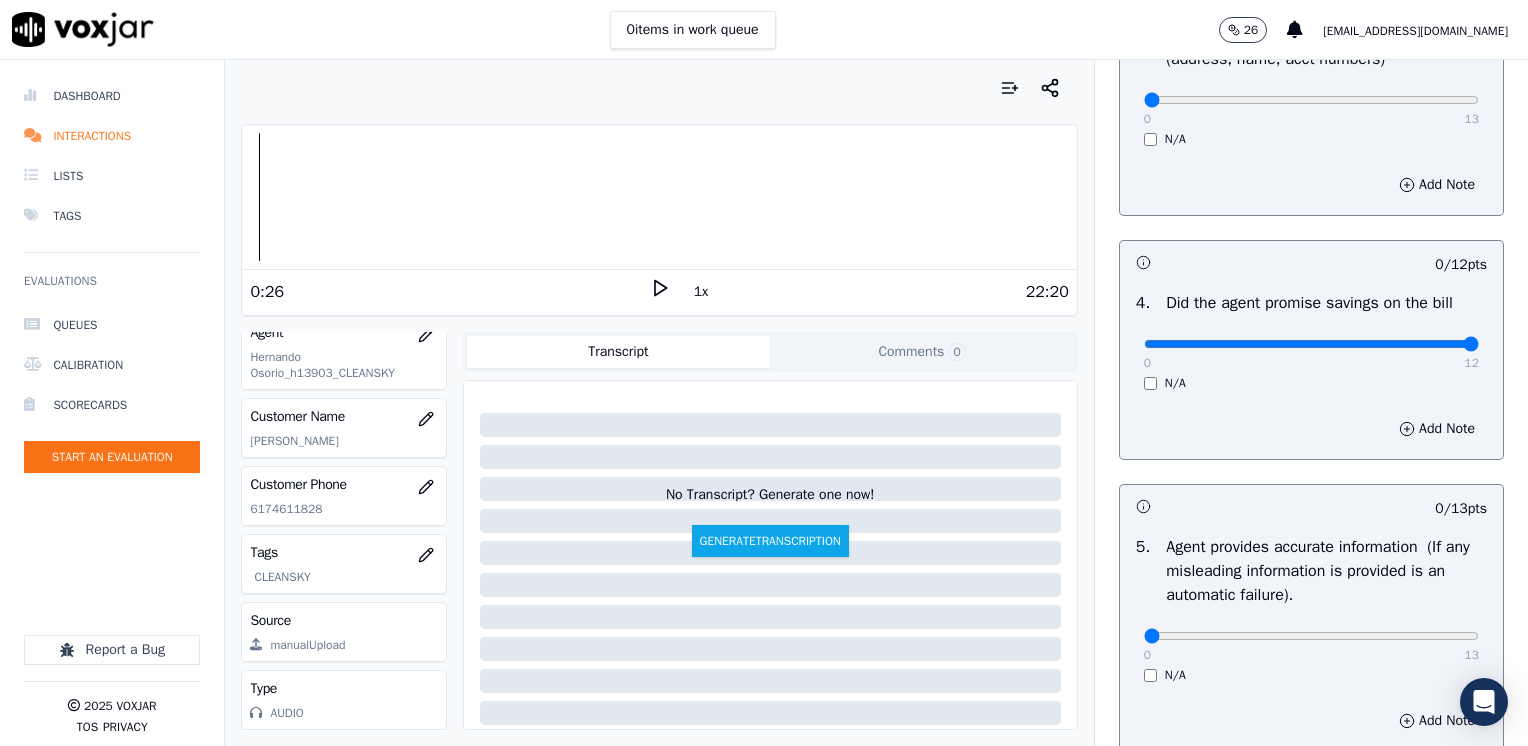 drag, startPoint x: 1137, startPoint y: 340, endPoint x: 1507, endPoint y: 338, distance: 370.0054 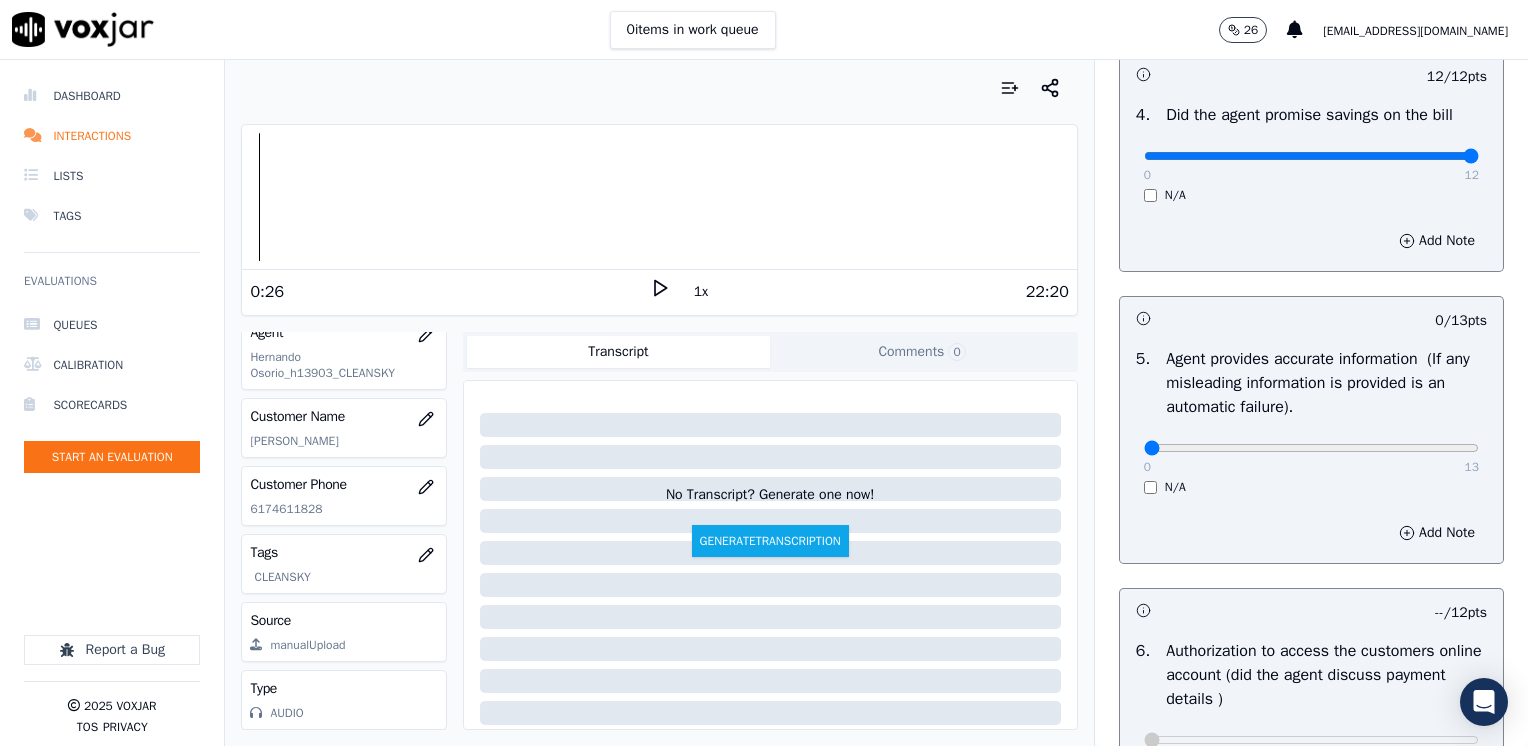 scroll, scrollTop: 1264, scrollLeft: 0, axis: vertical 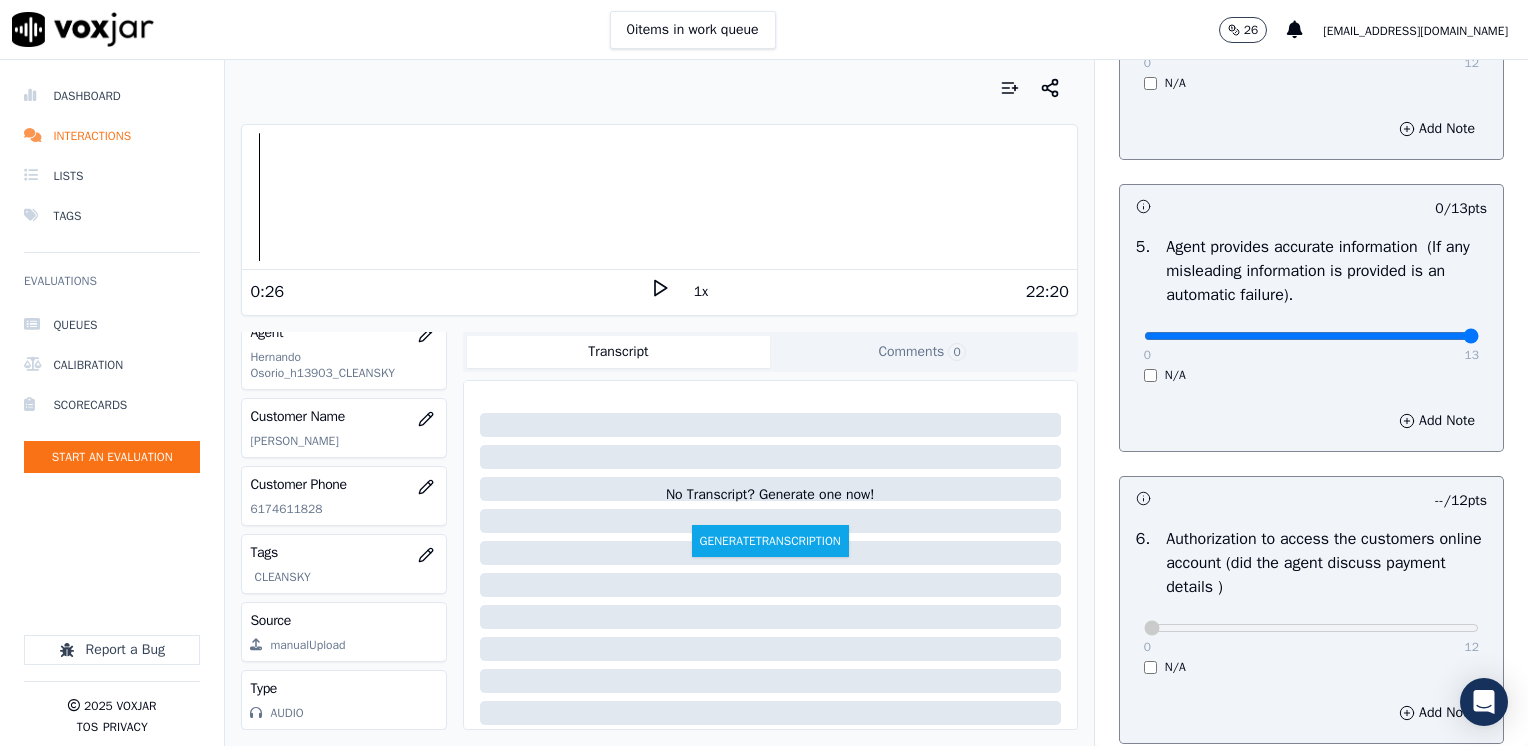drag, startPoint x: 1137, startPoint y: 330, endPoint x: 1471, endPoint y: 358, distance: 335.1716 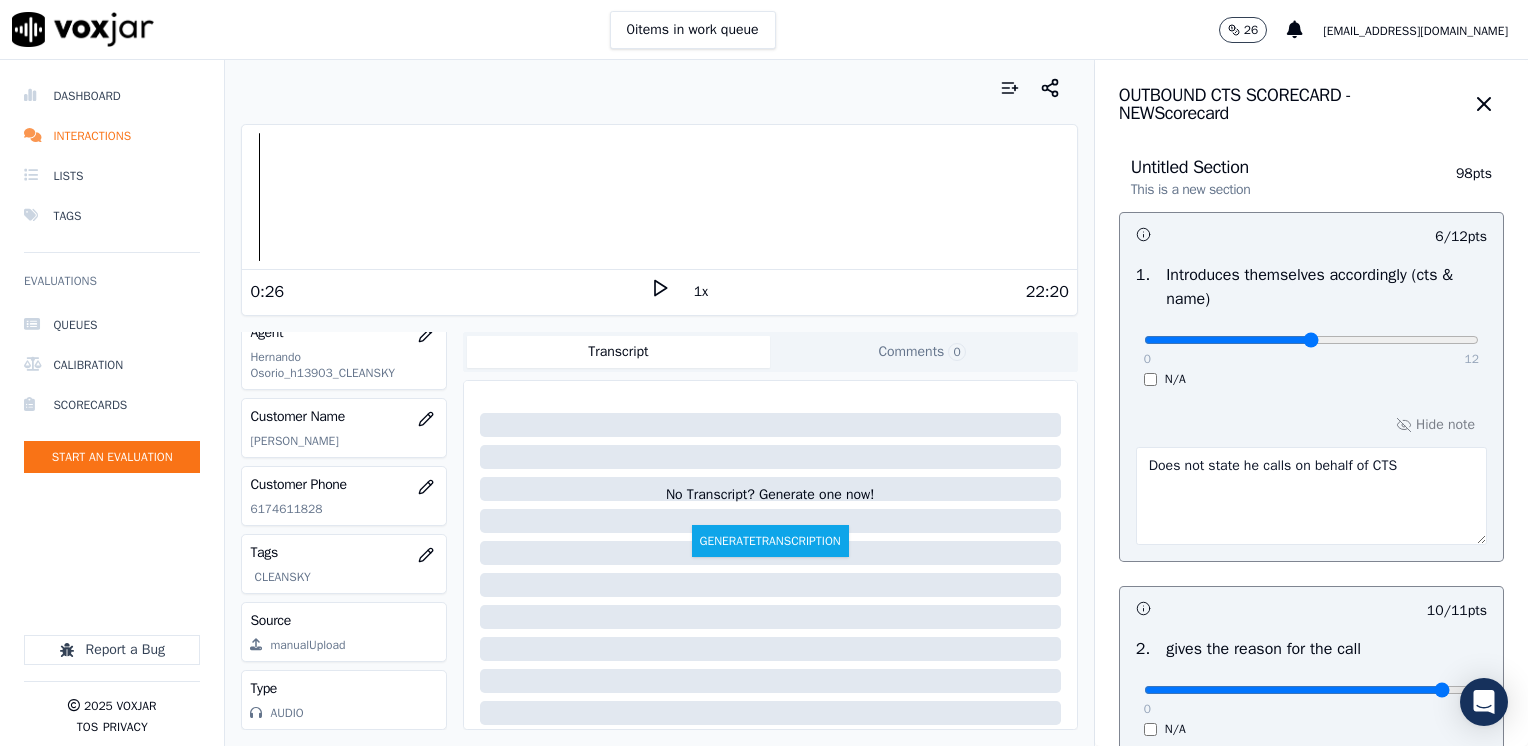 scroll, scrollTop: 600, scrollLeft: 0, axis: vertical 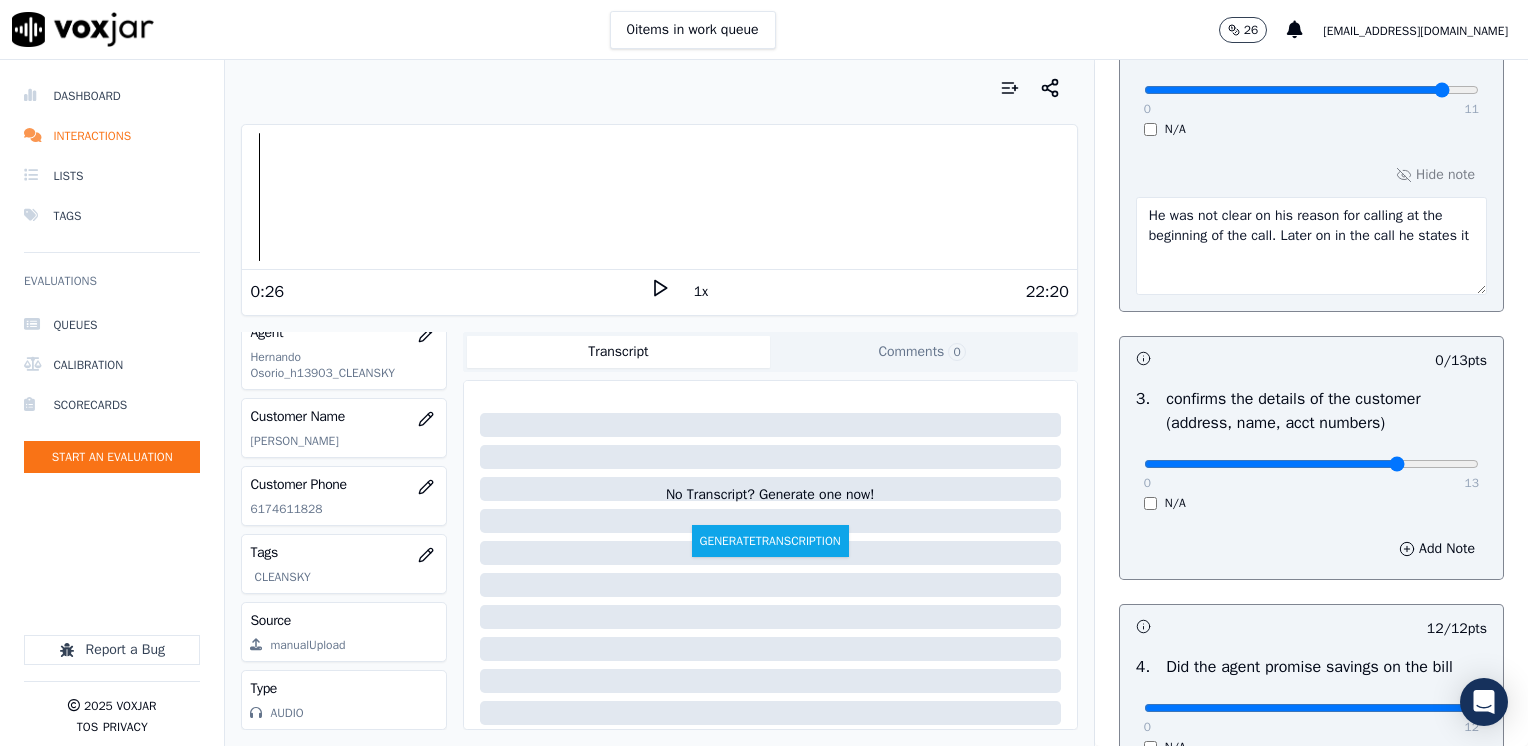 click at bounding box center (1311, -260) 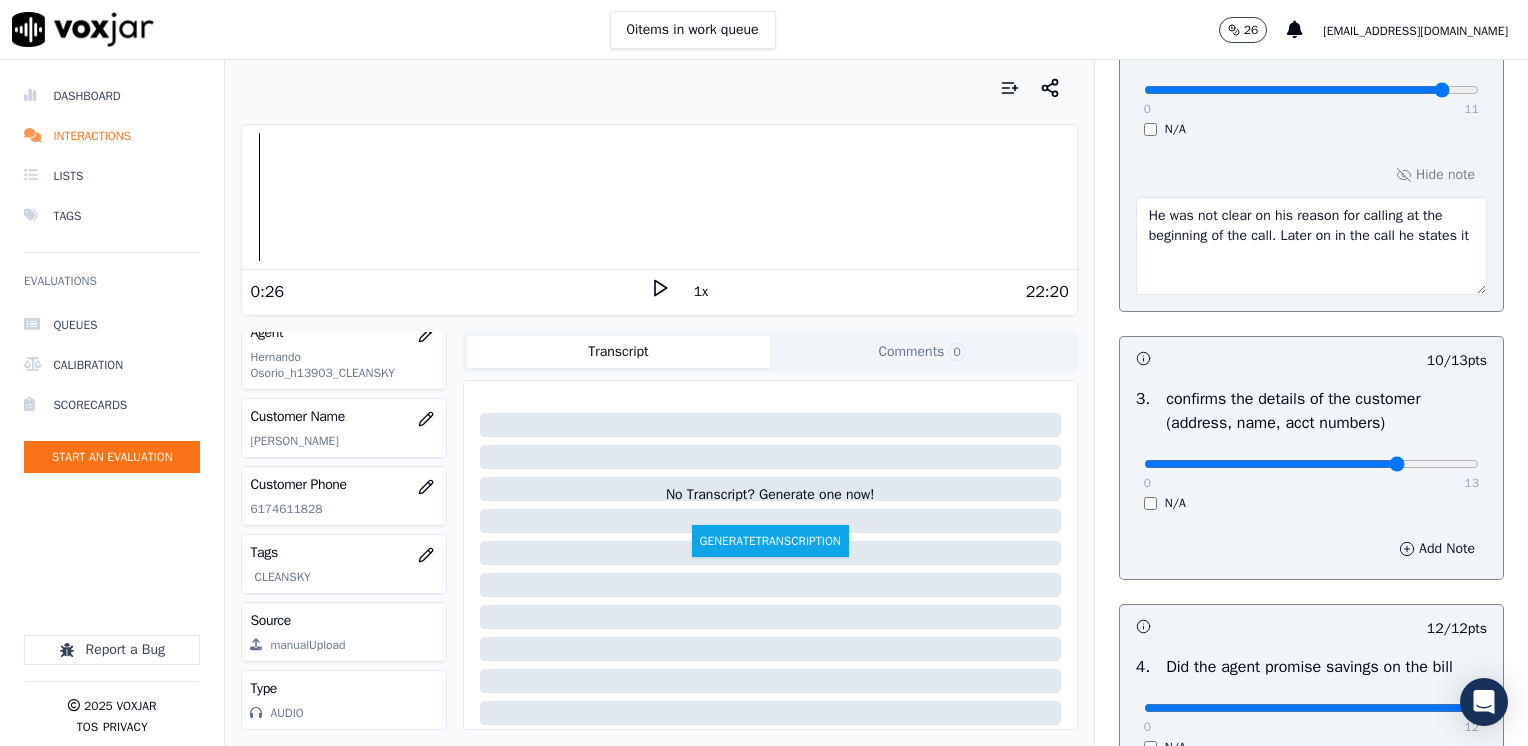 click on "Add Note" at bounding box center [1437, 549] 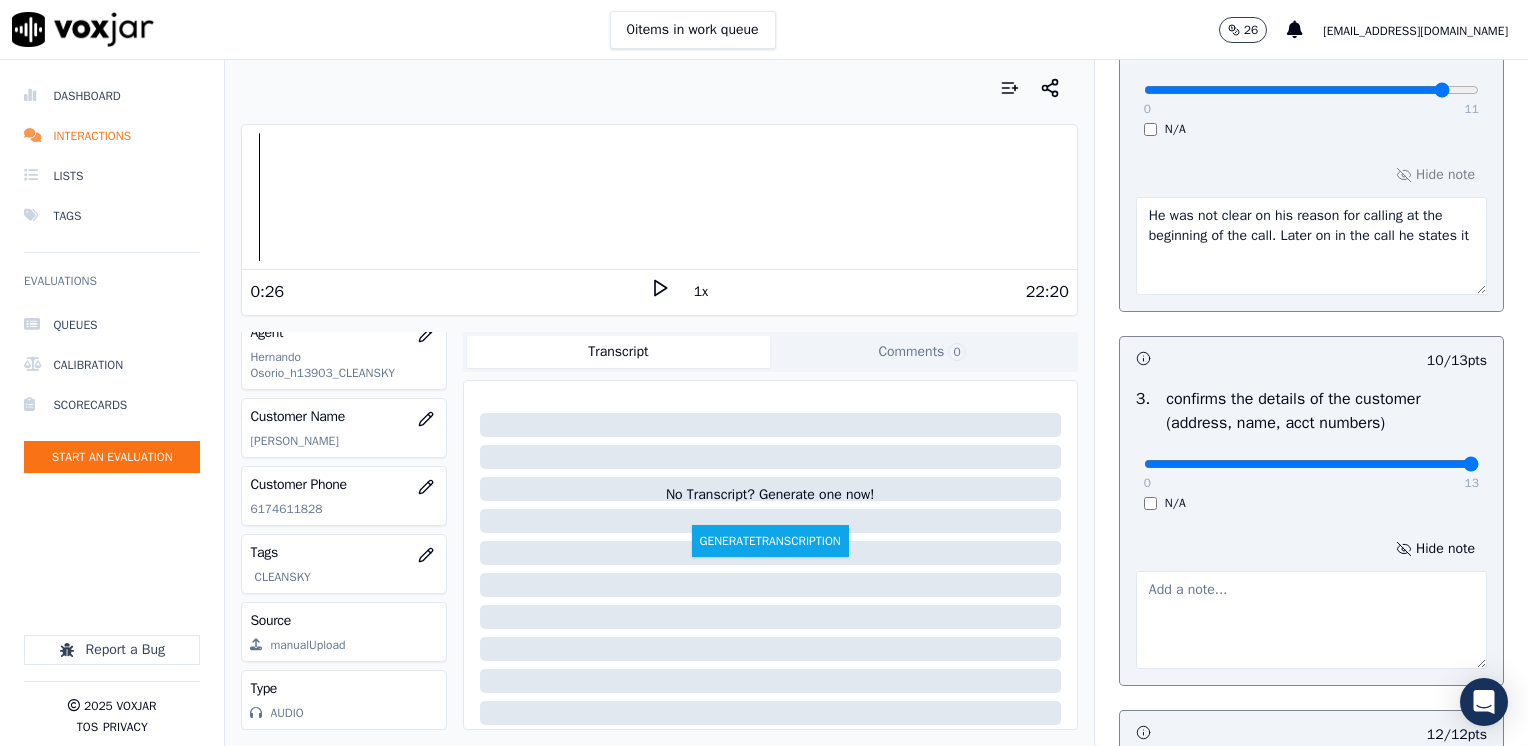drag, startPoint x: 1357, startPoint y: 462, endPoint x: 1498, endPoint y: 450, distance: 141.50972 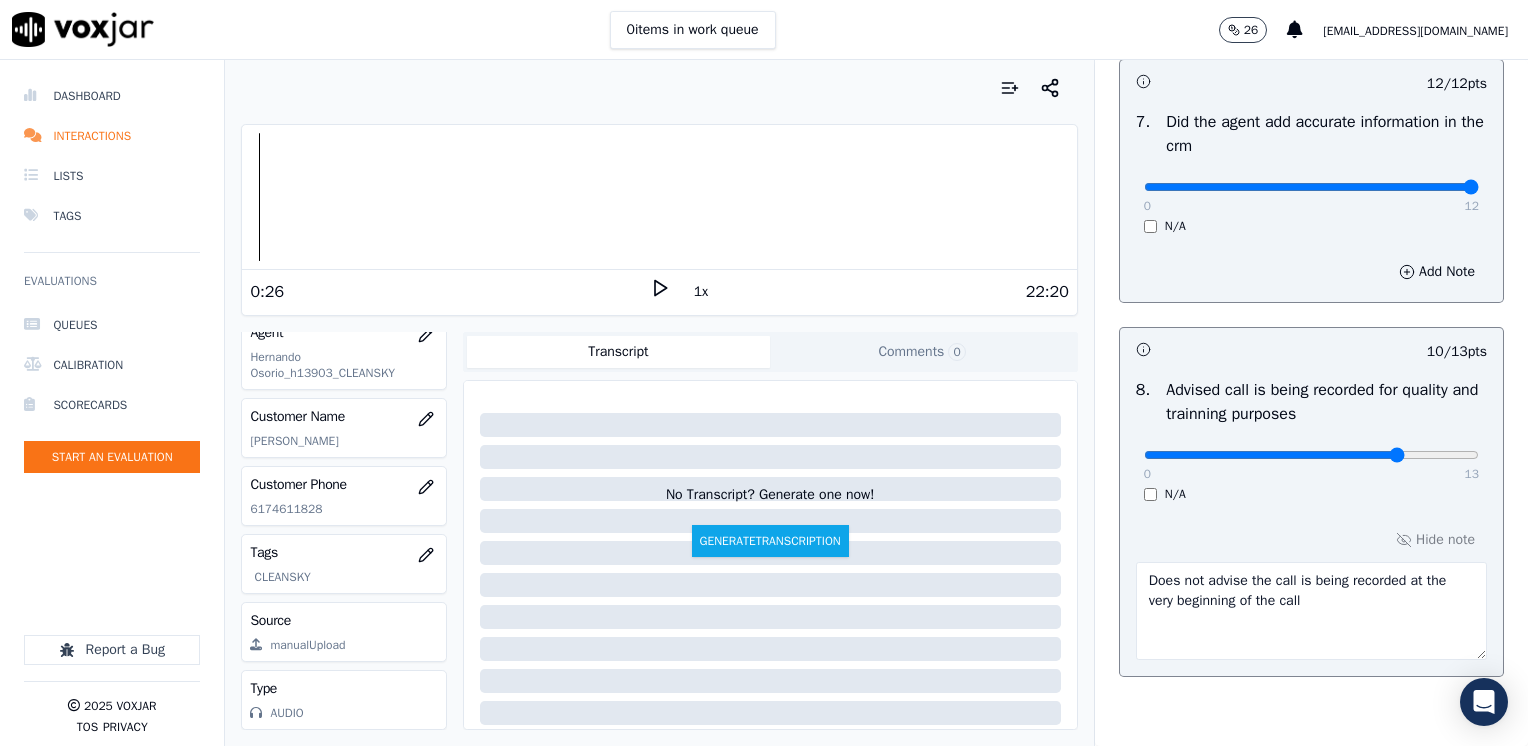 scroll, scrollTop: 2170, scrollLeft: 0, axis: vertical 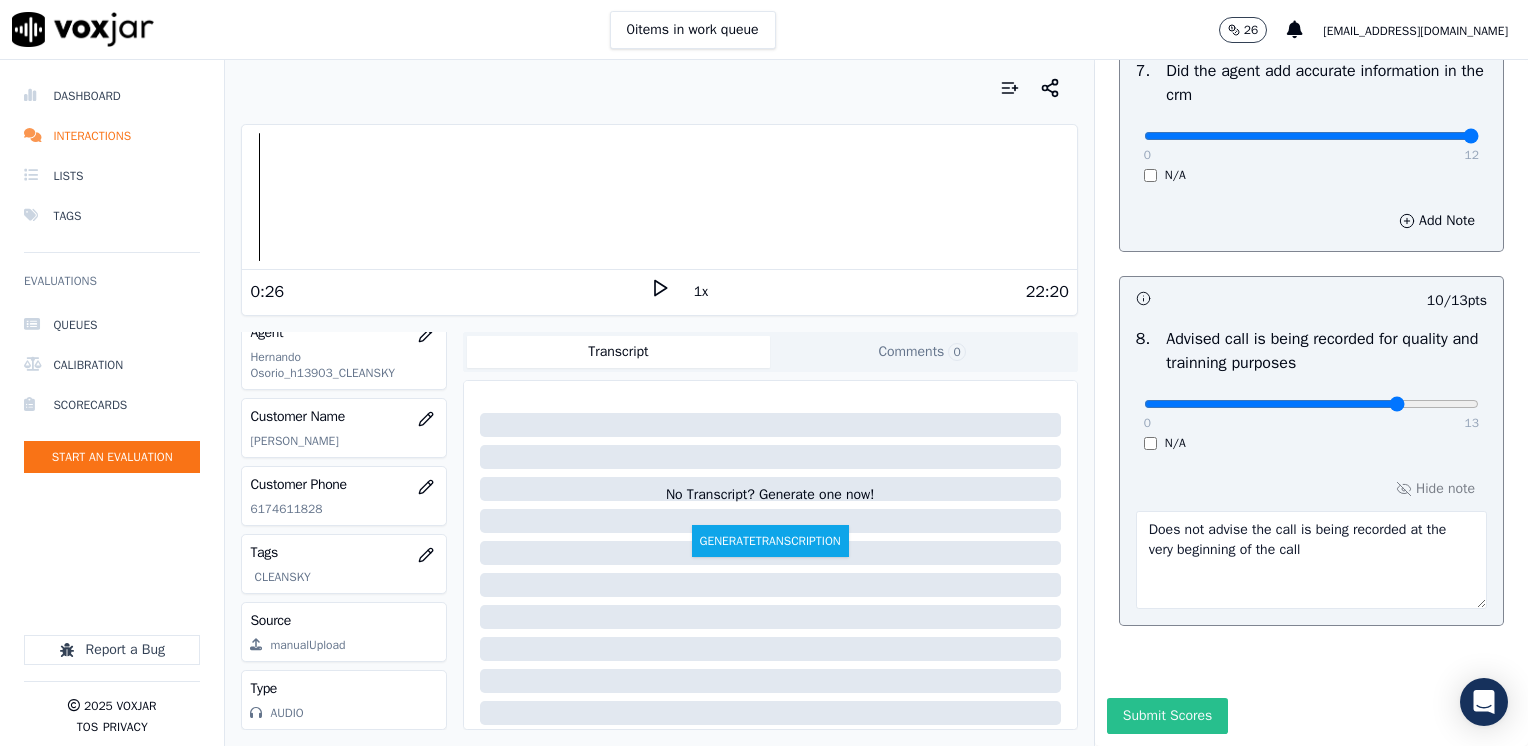 click on "Submit Scores" at bounding box center (1167, 716) 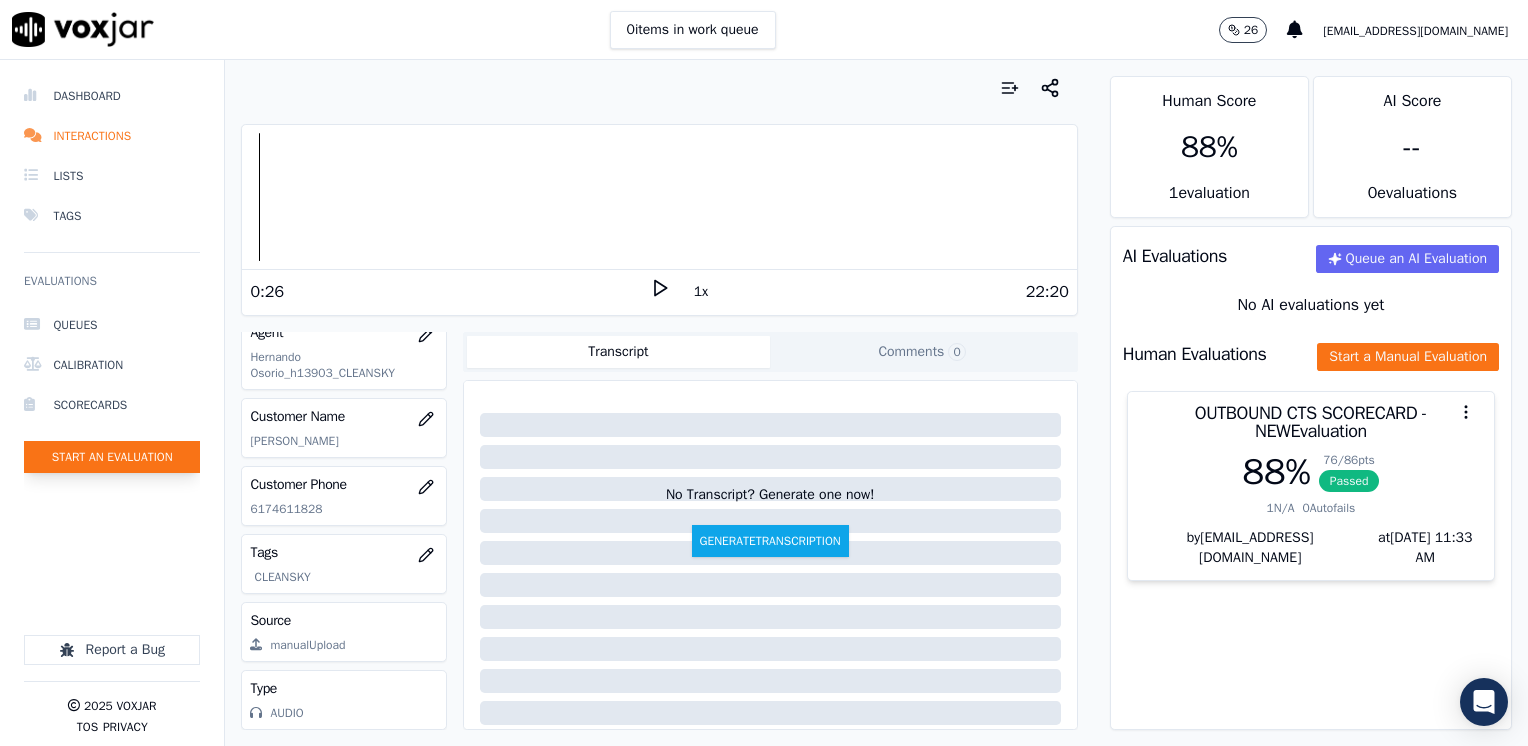 click on "Start an Evaluation" 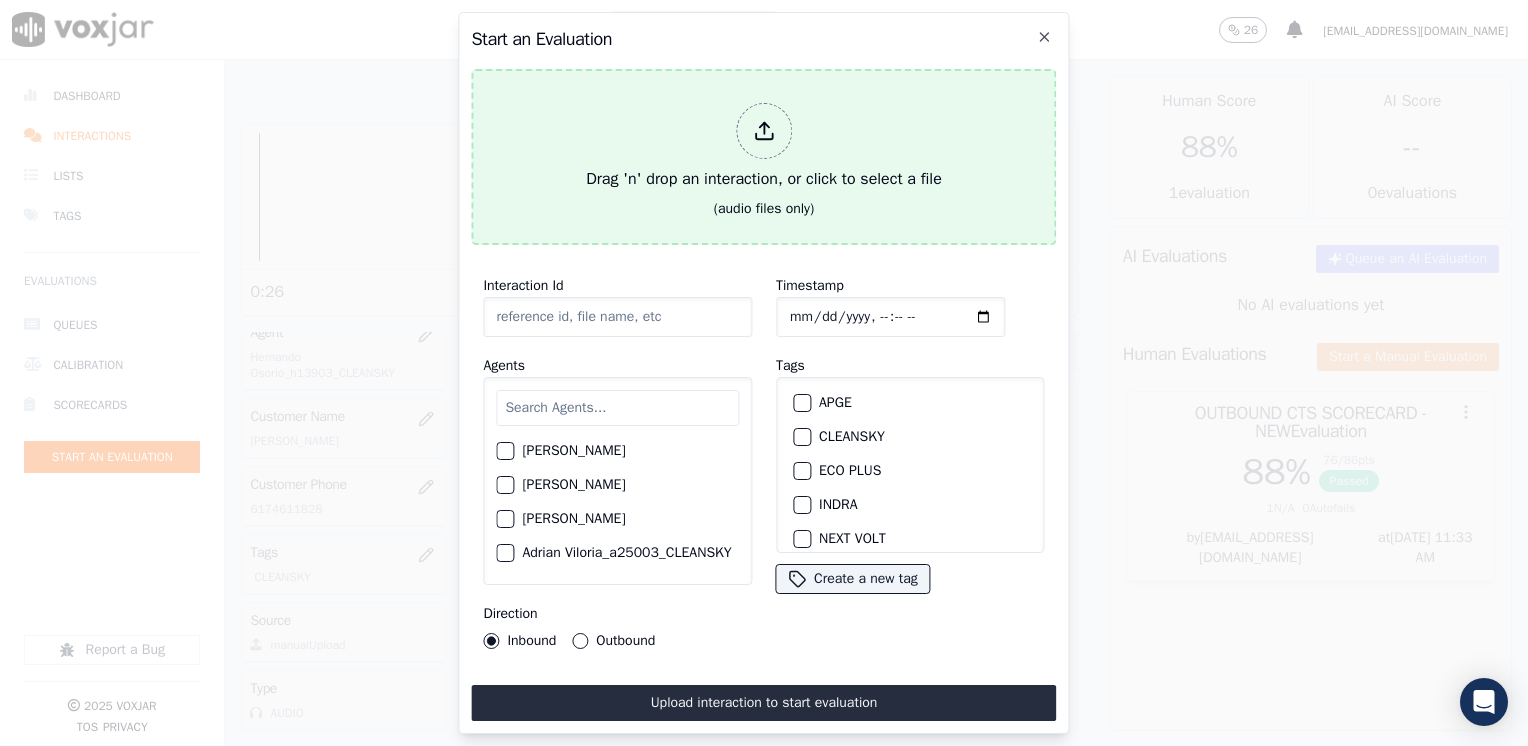click 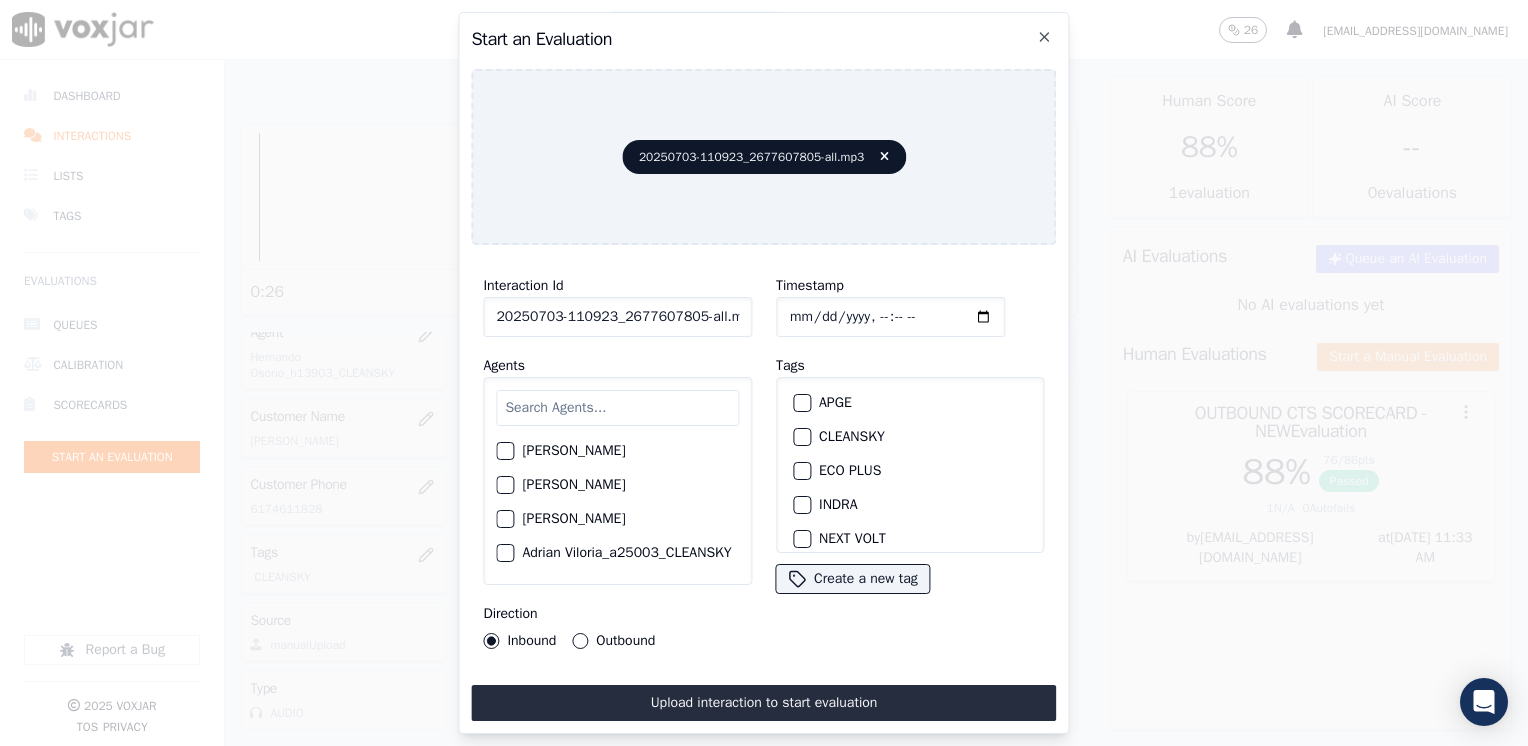 click at bounding box center [617, 408] 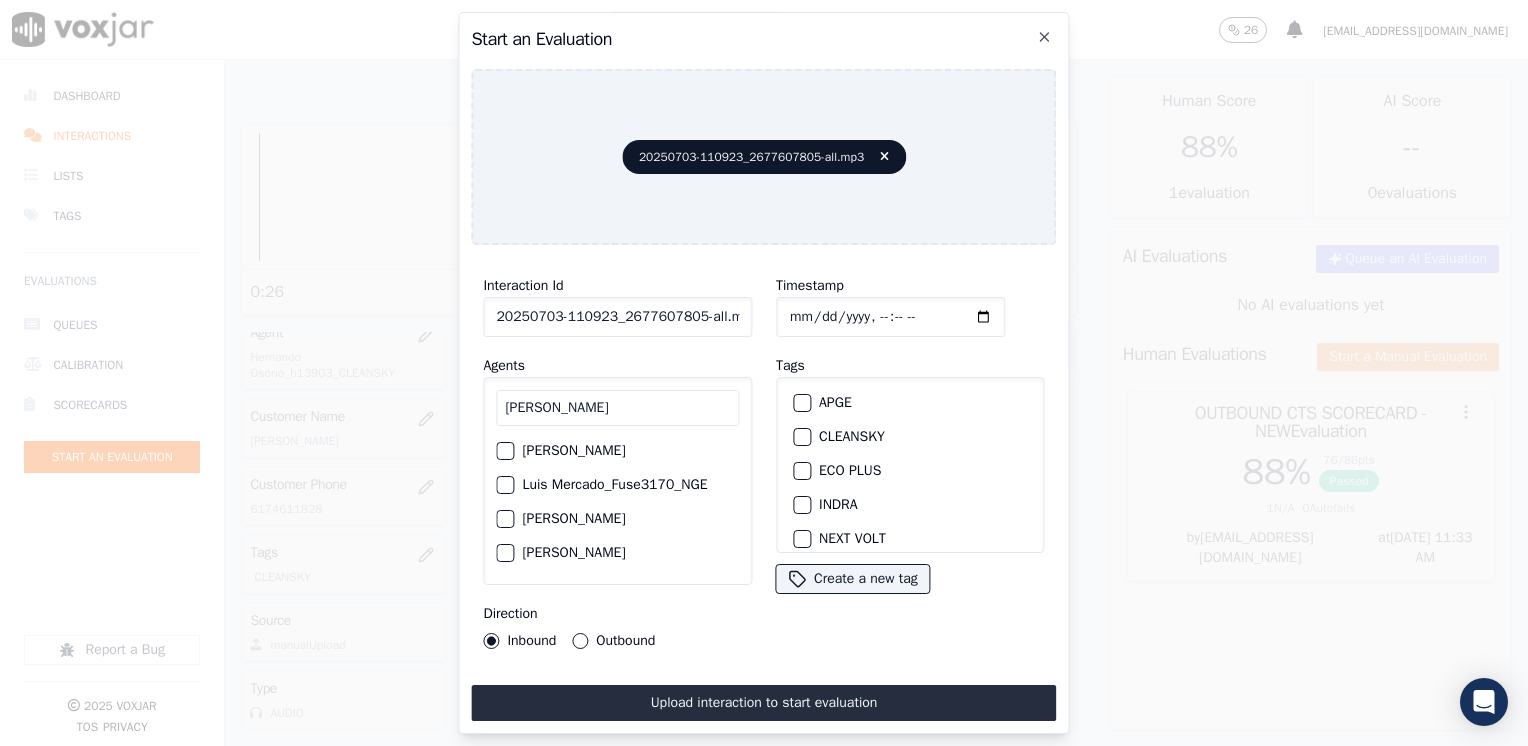 scroll, scrollTop: 99, scrollLeft: 0, axis: vertical 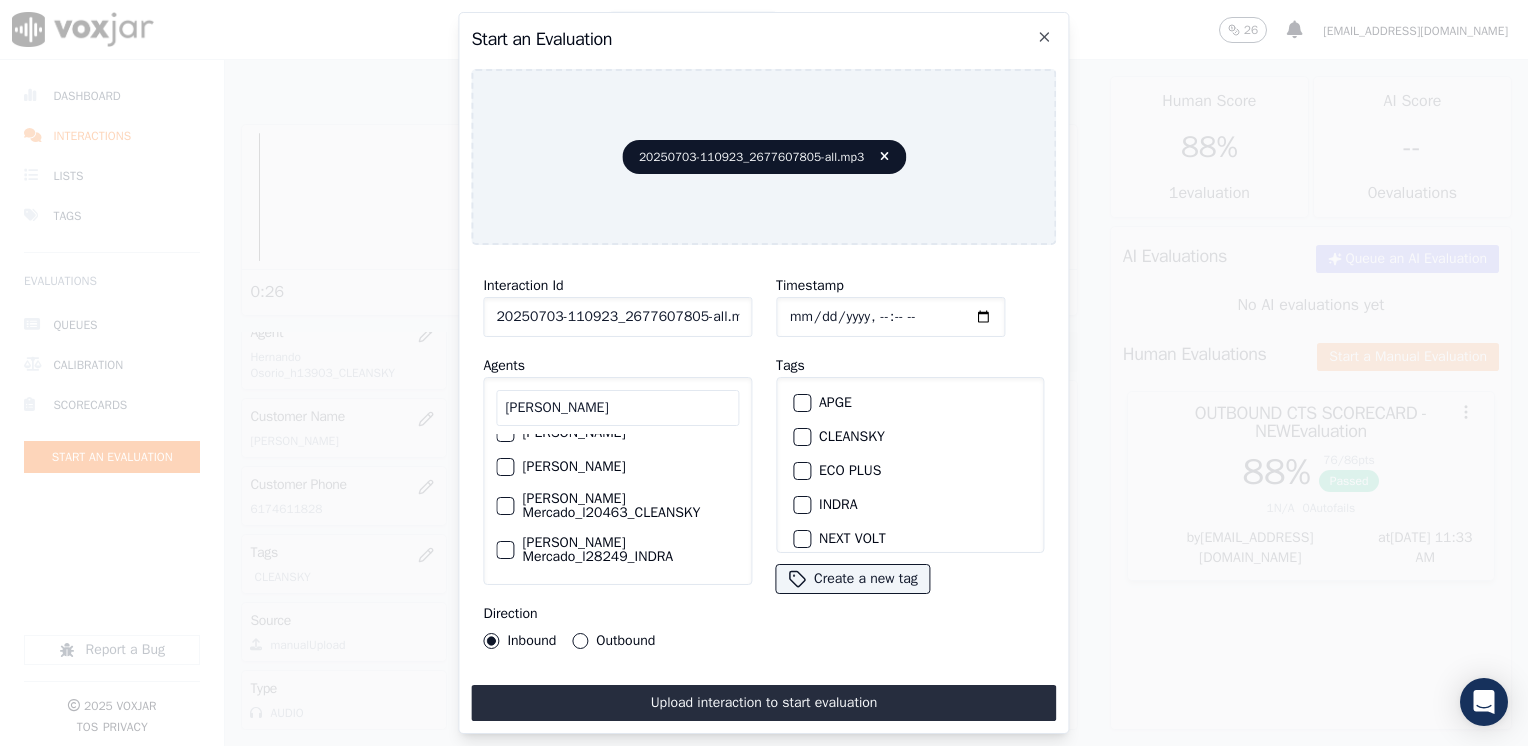 type on "luis mer" 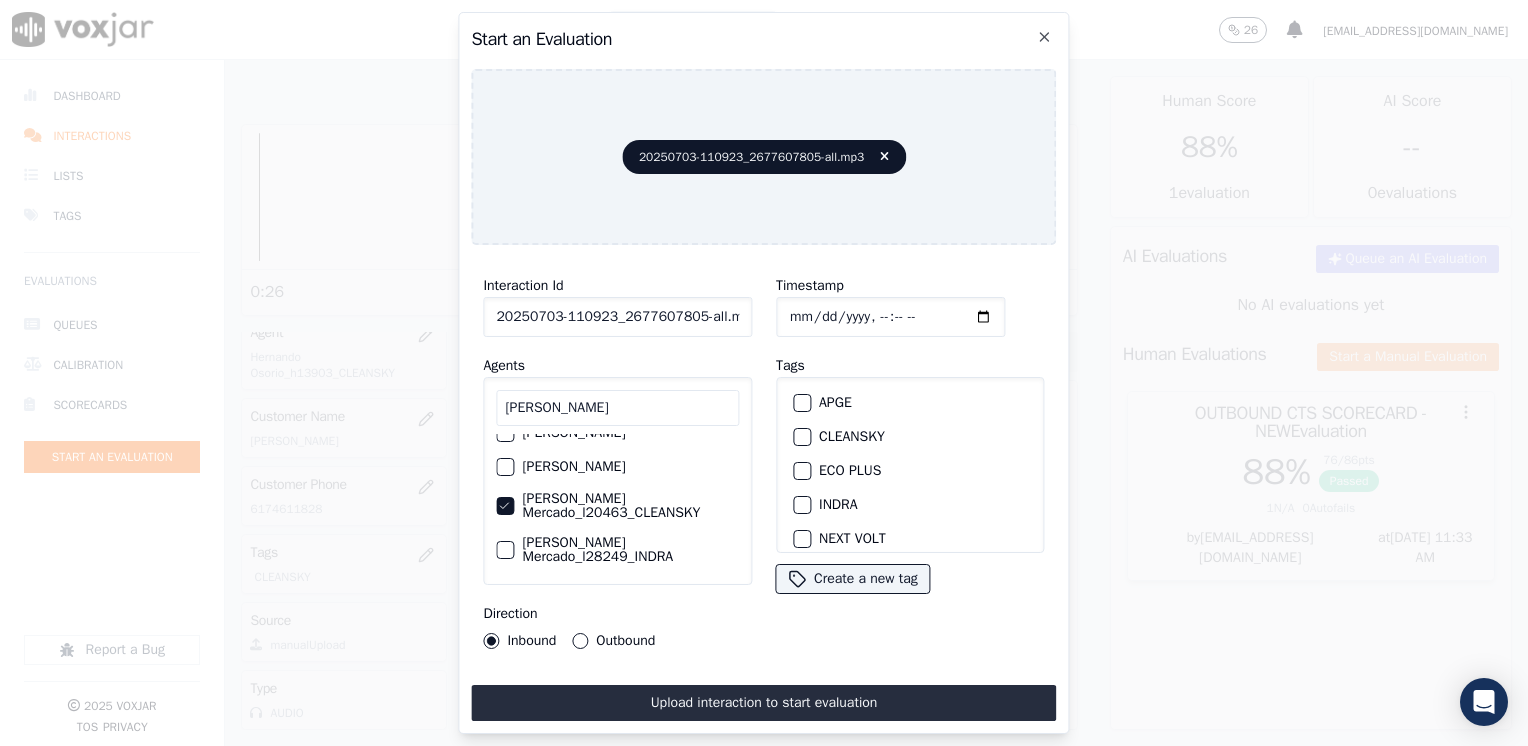 click on "CLEANSKY" at bounding box center (910, 437) 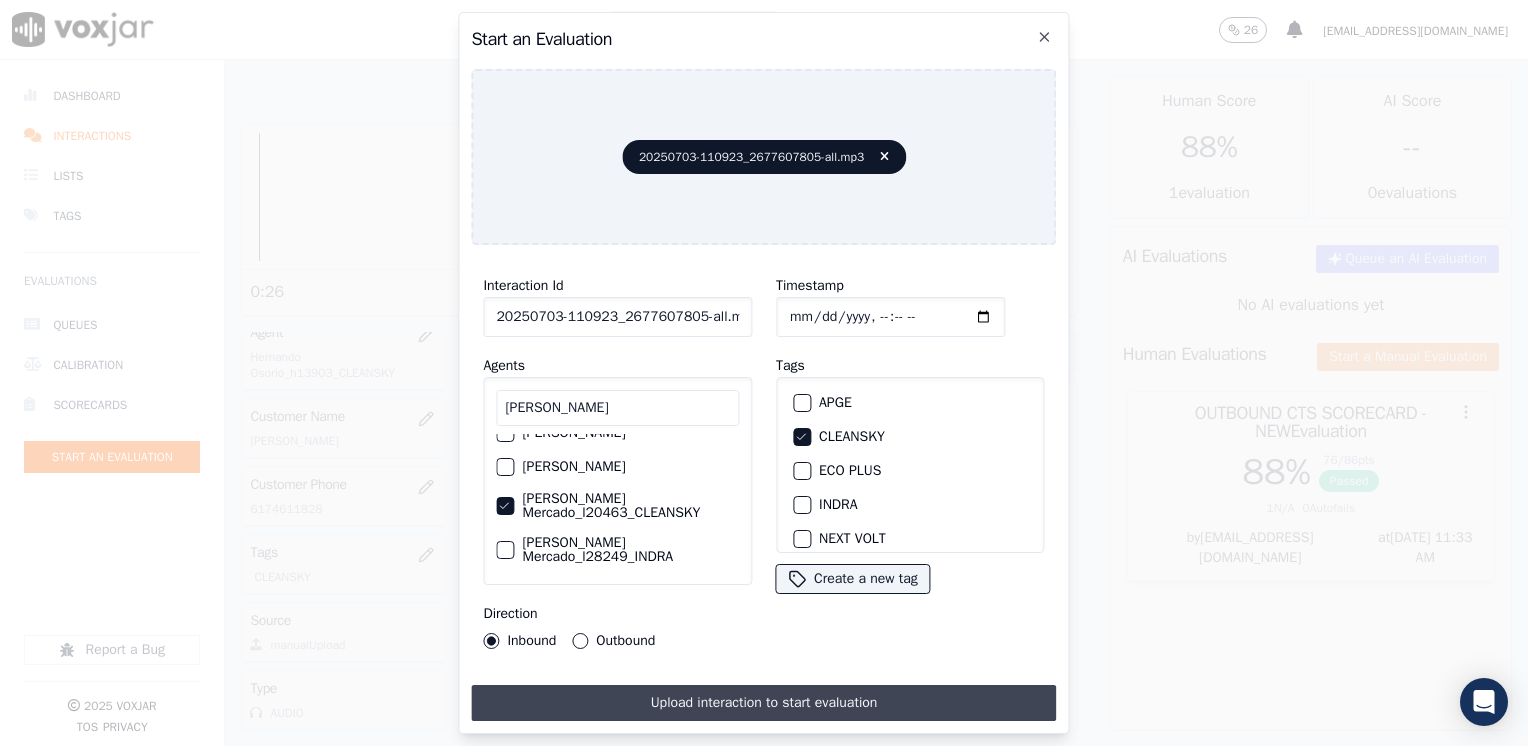 click on "Upload interaction to start evaluation" at bounding box center [763, 703] 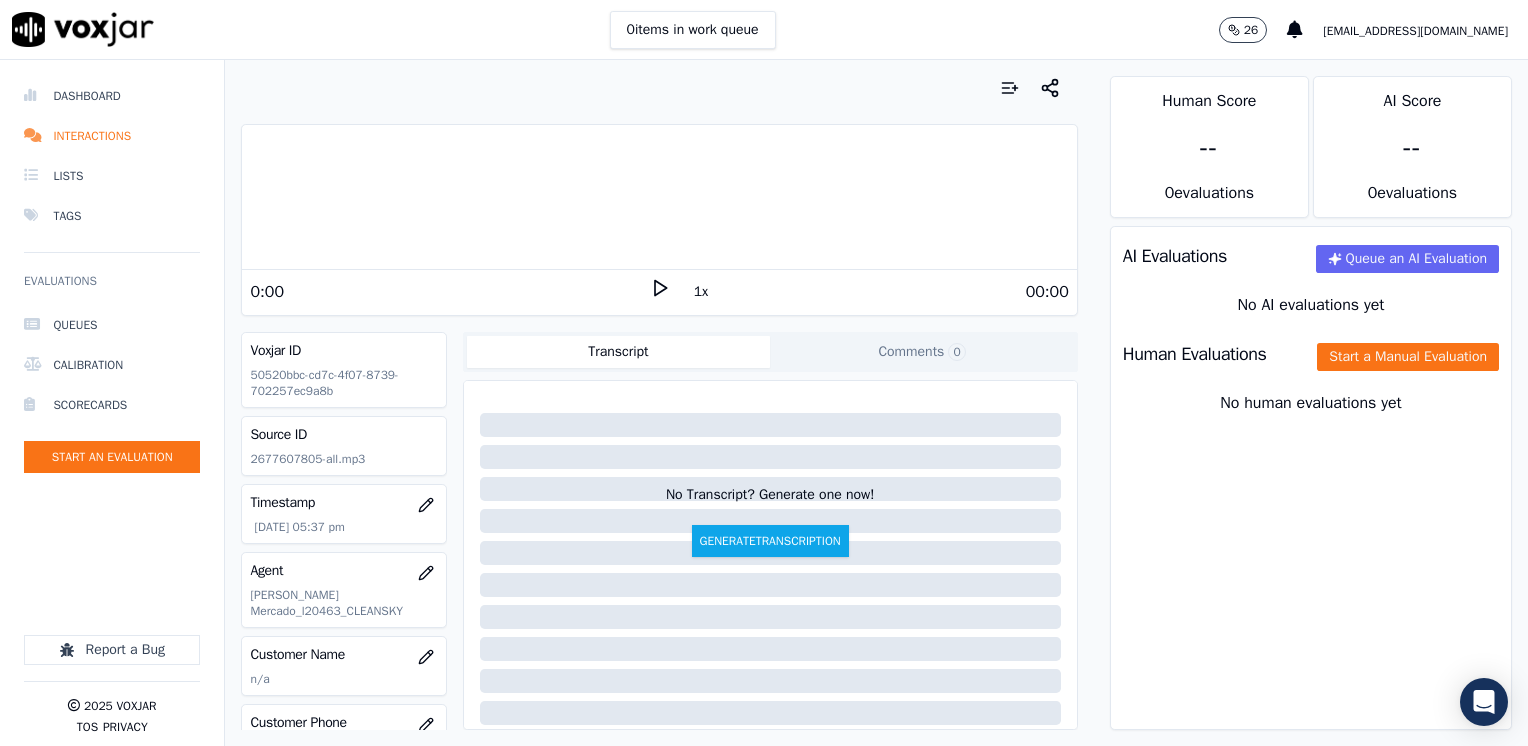 scroll, scrollTop: 200, scrollLeft: 0, axis: vertical 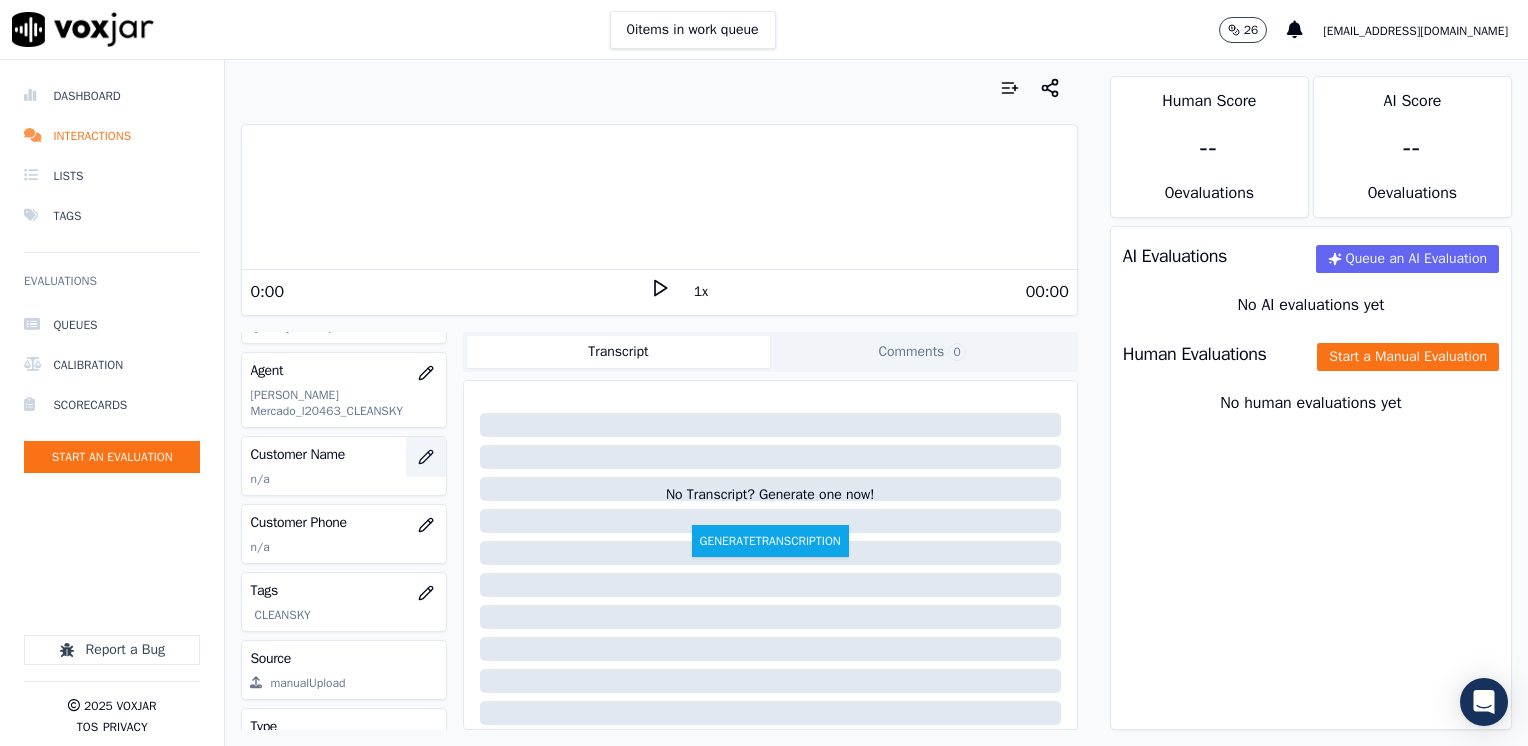 click 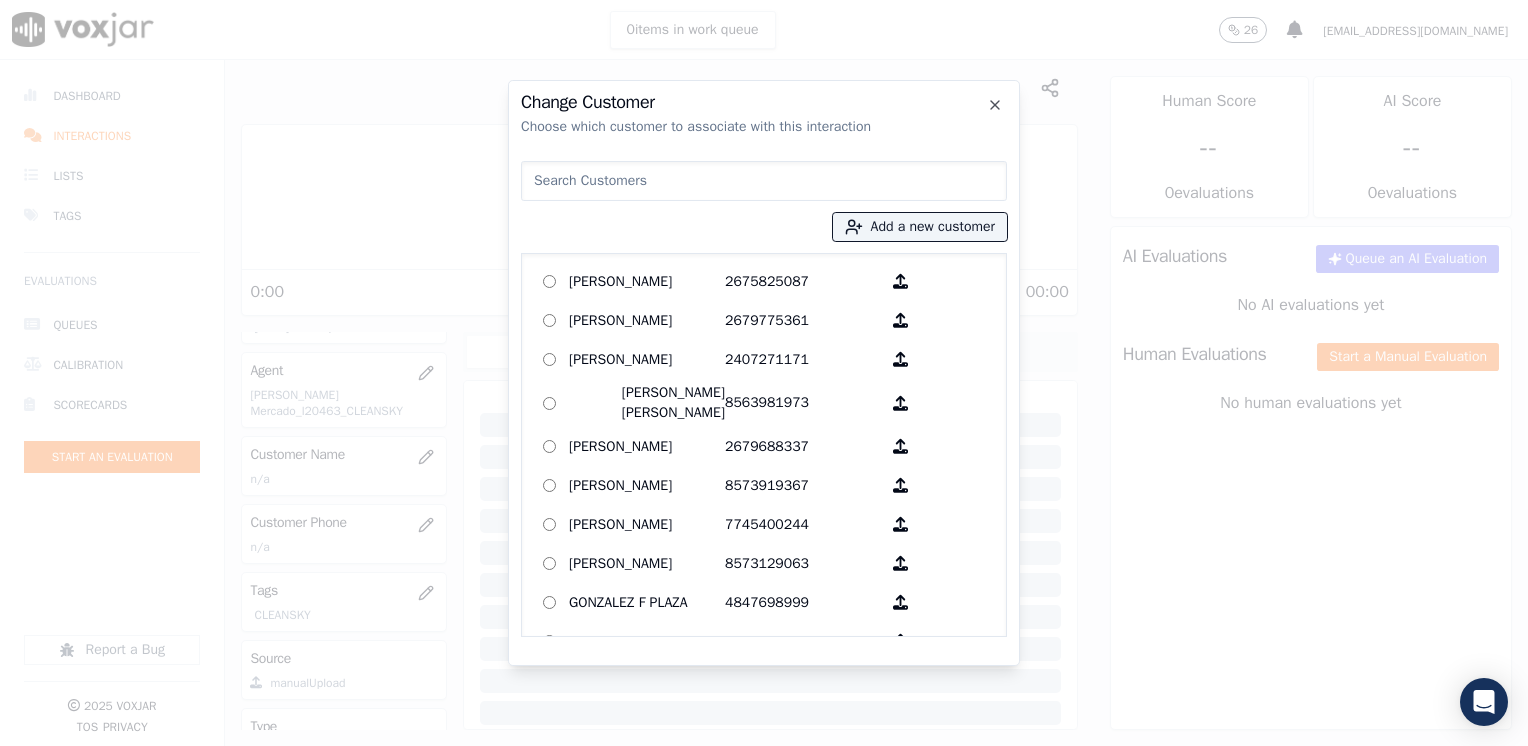 click at bounding box center [764, 181] 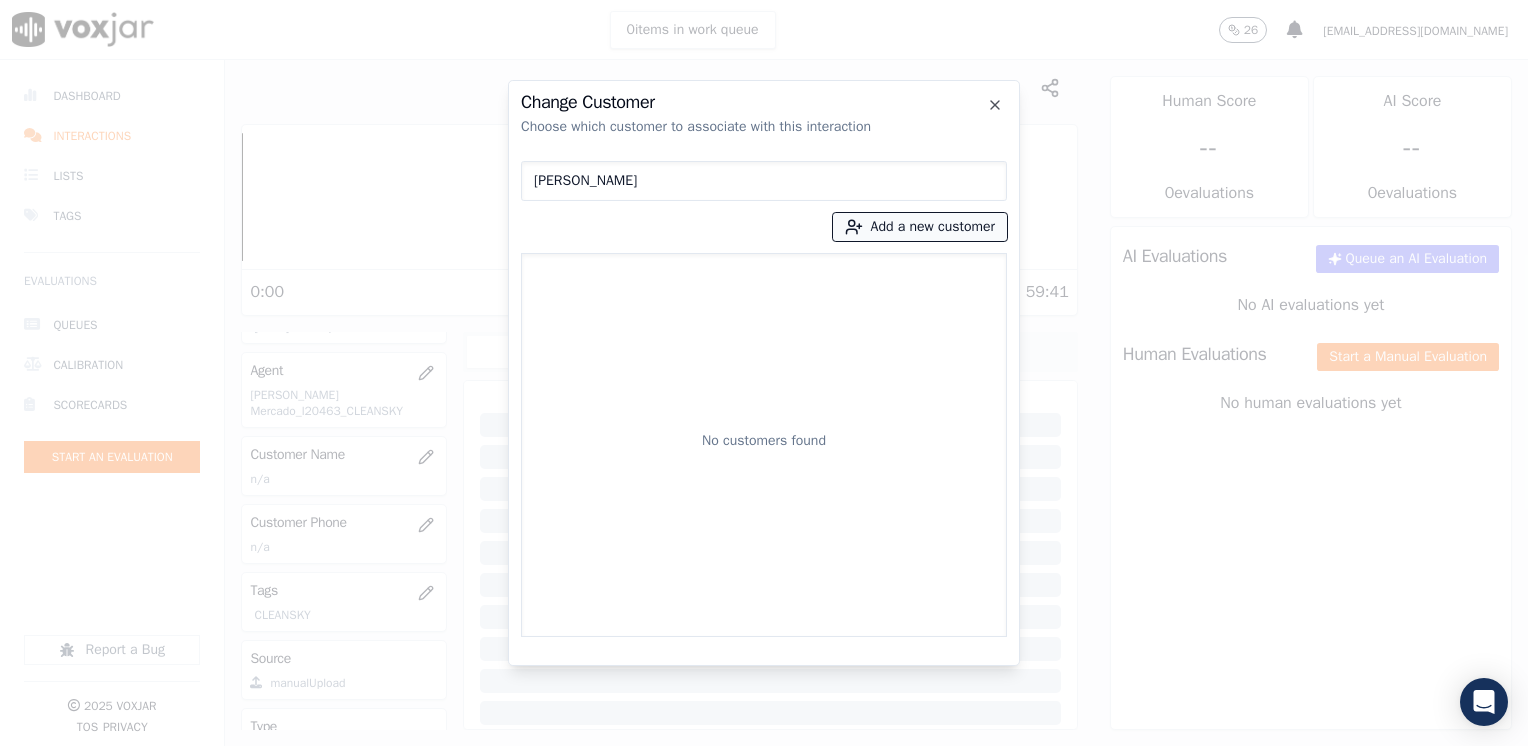type on "Mayra Hernandez" 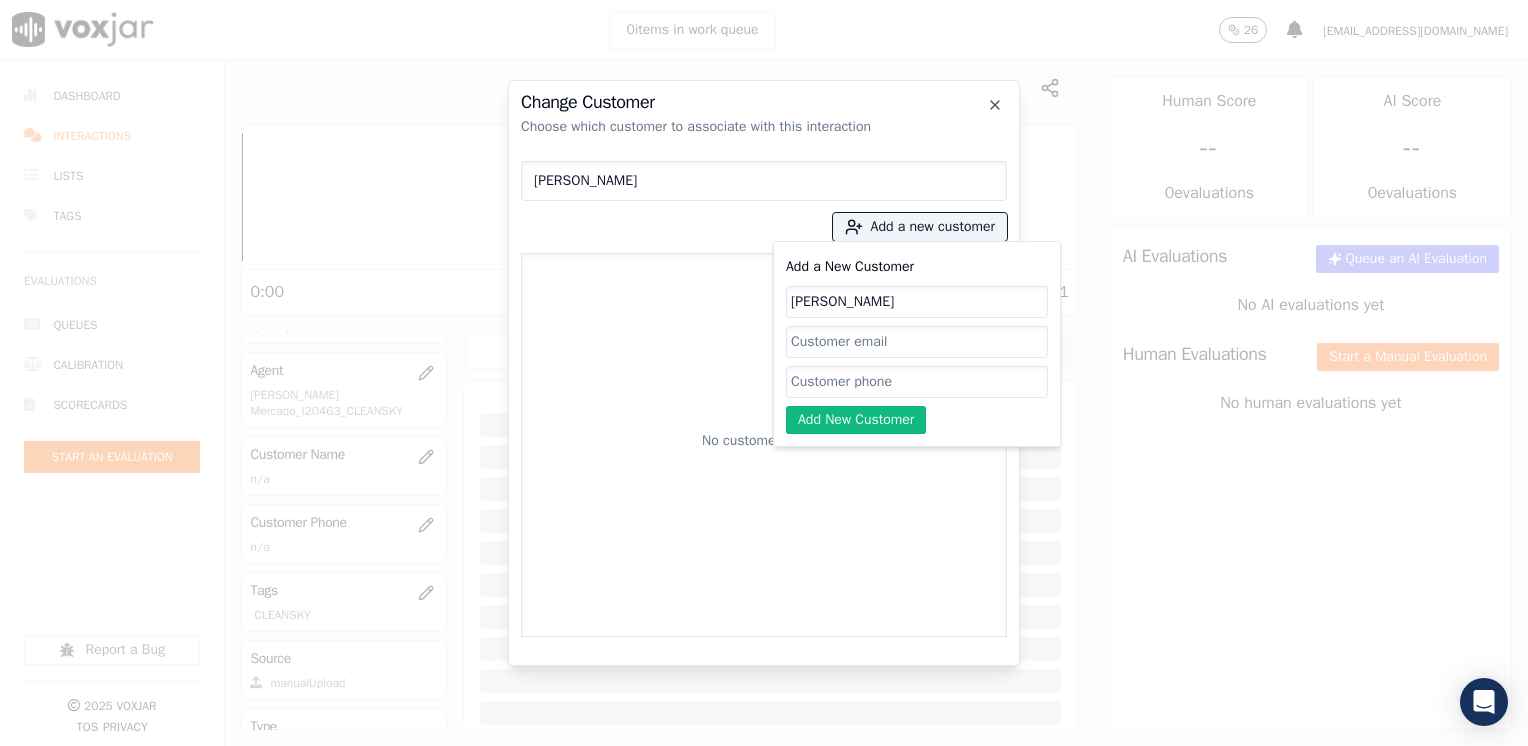 type on "Mayra Hernandez" 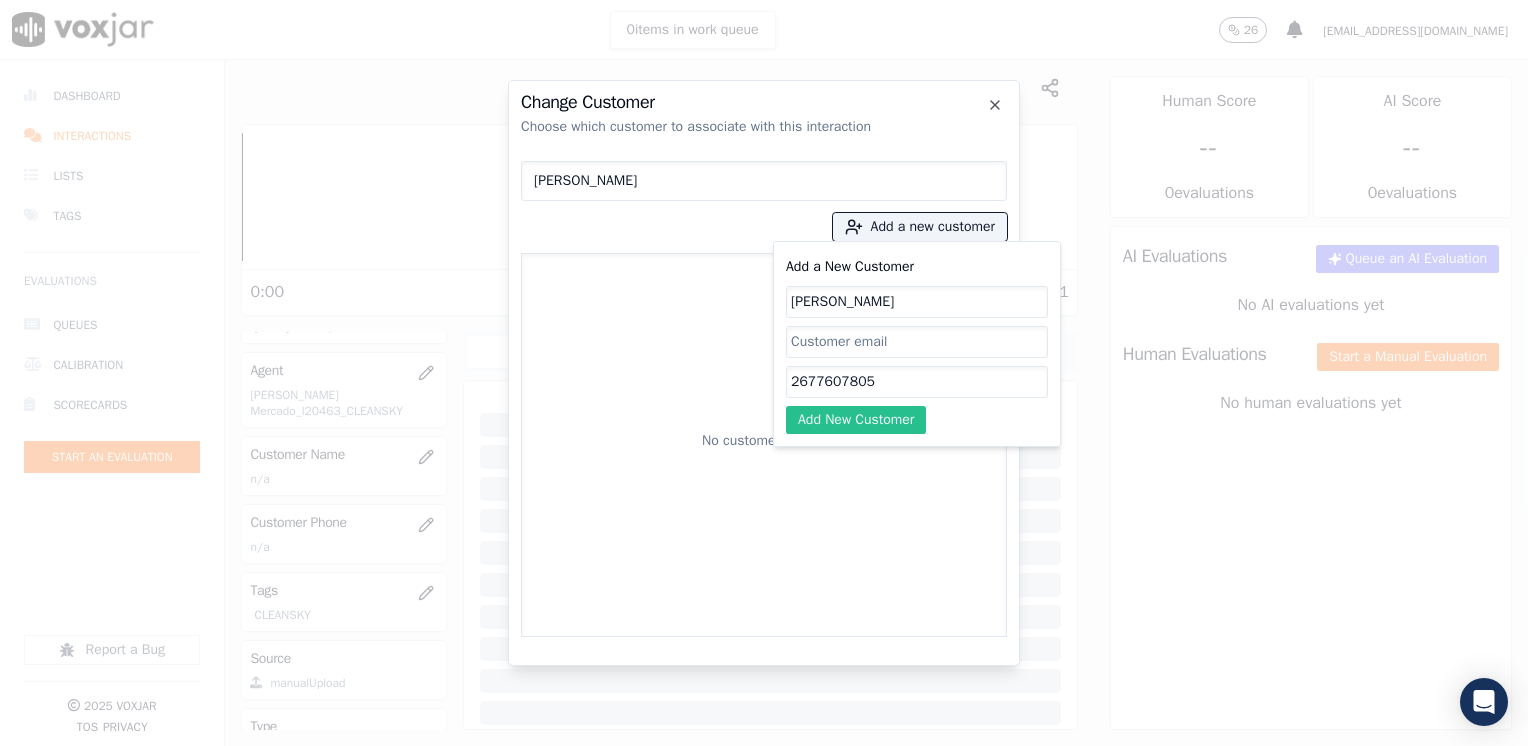 type on "2677607805" 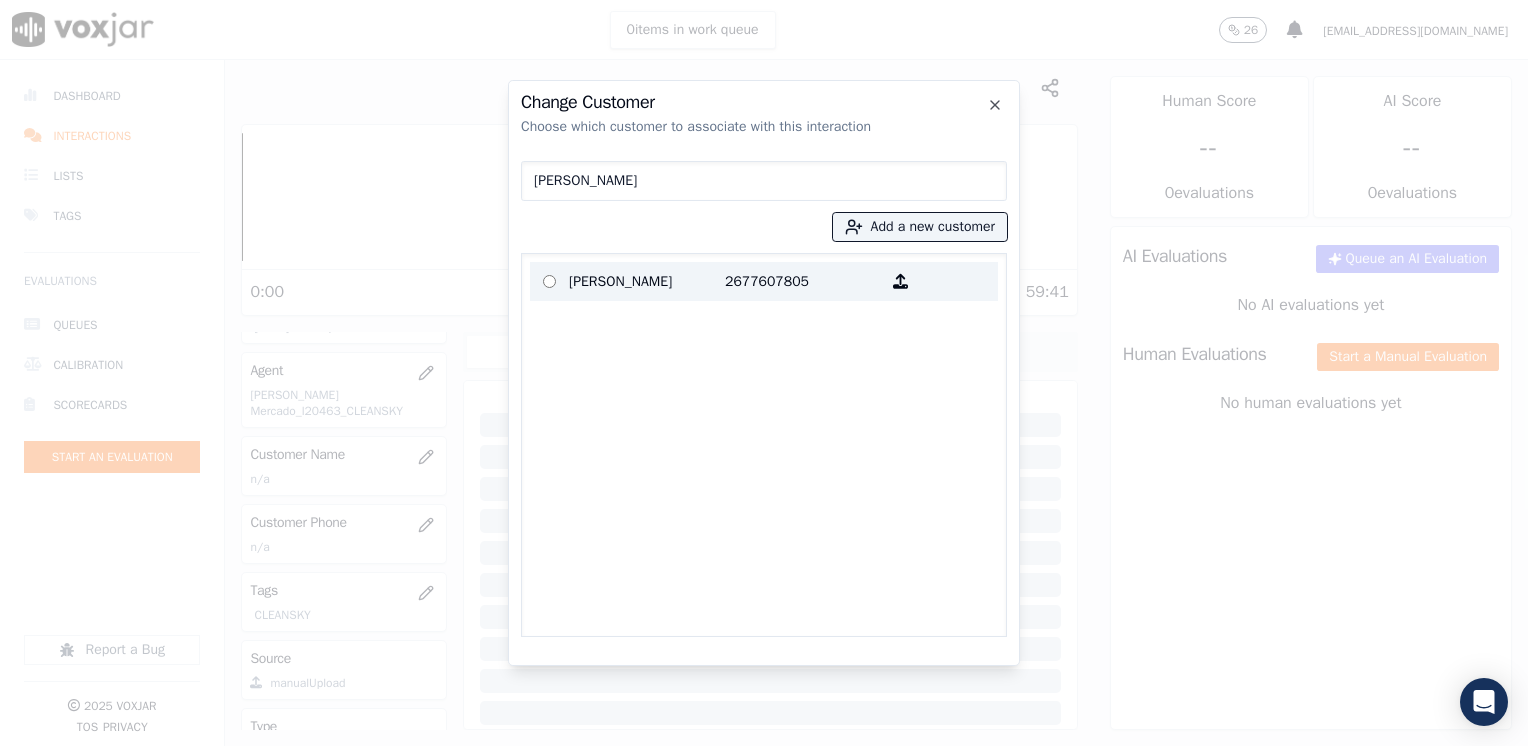 click on "2677607805" at bounding box center (803, 281) 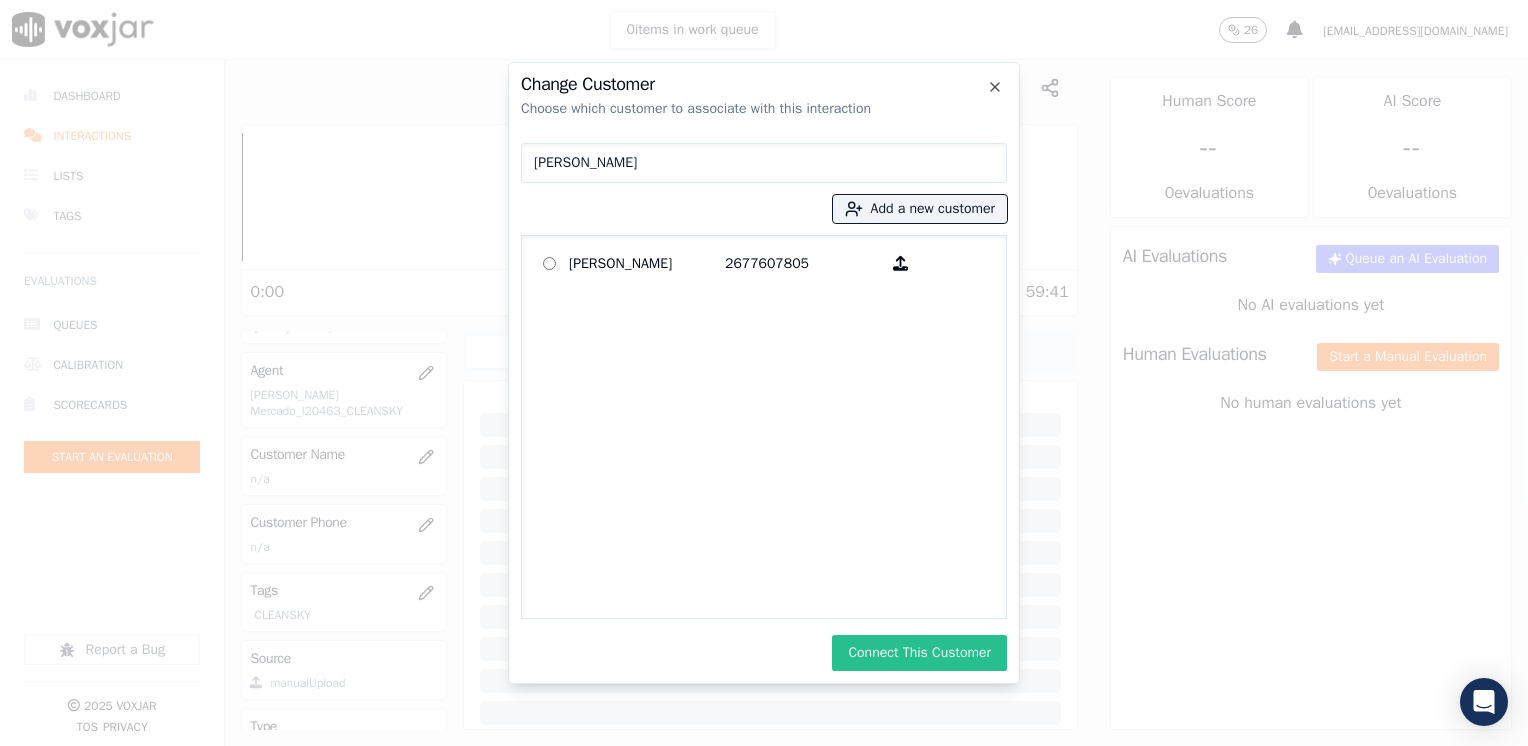 click on "Connect This Customer" at bounding box center (919, 653) 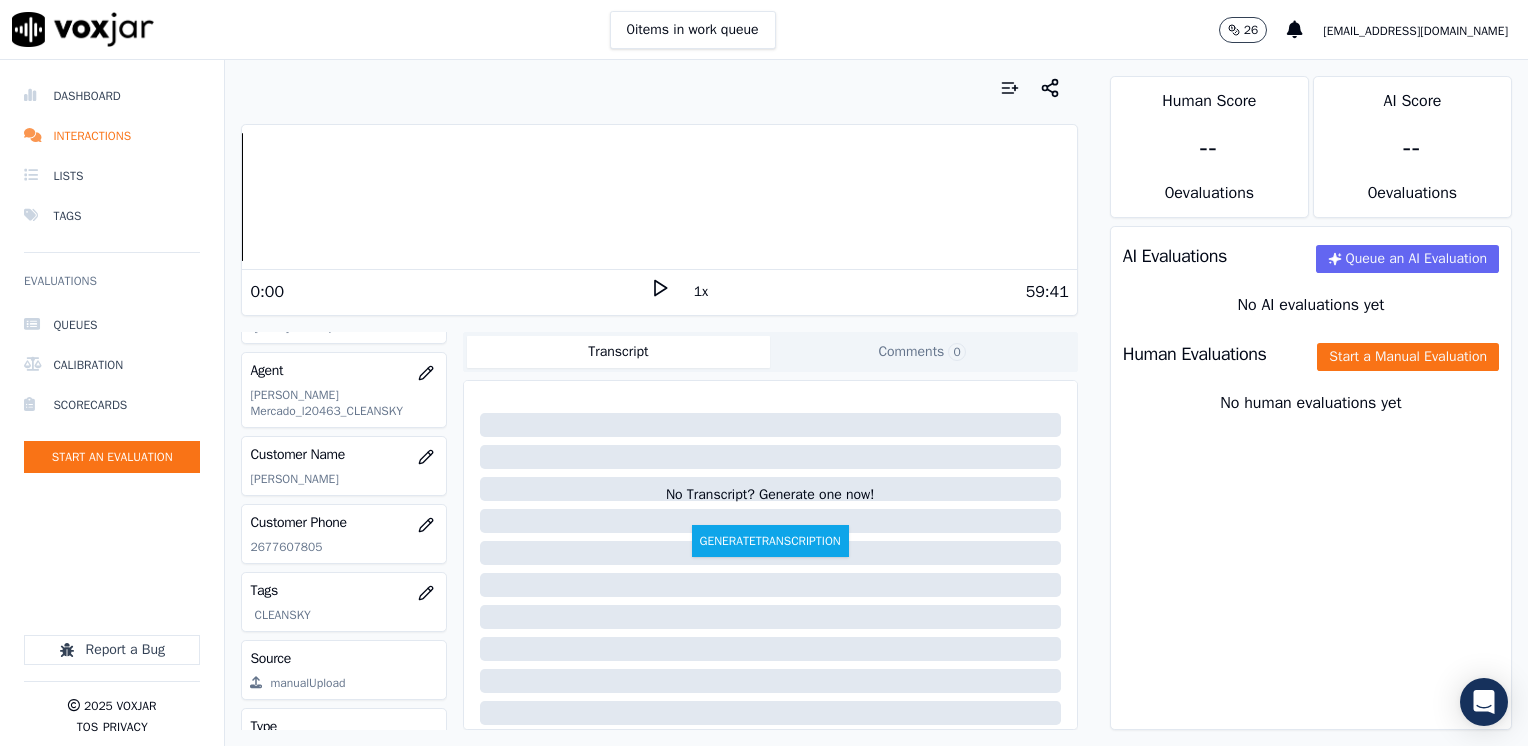 click 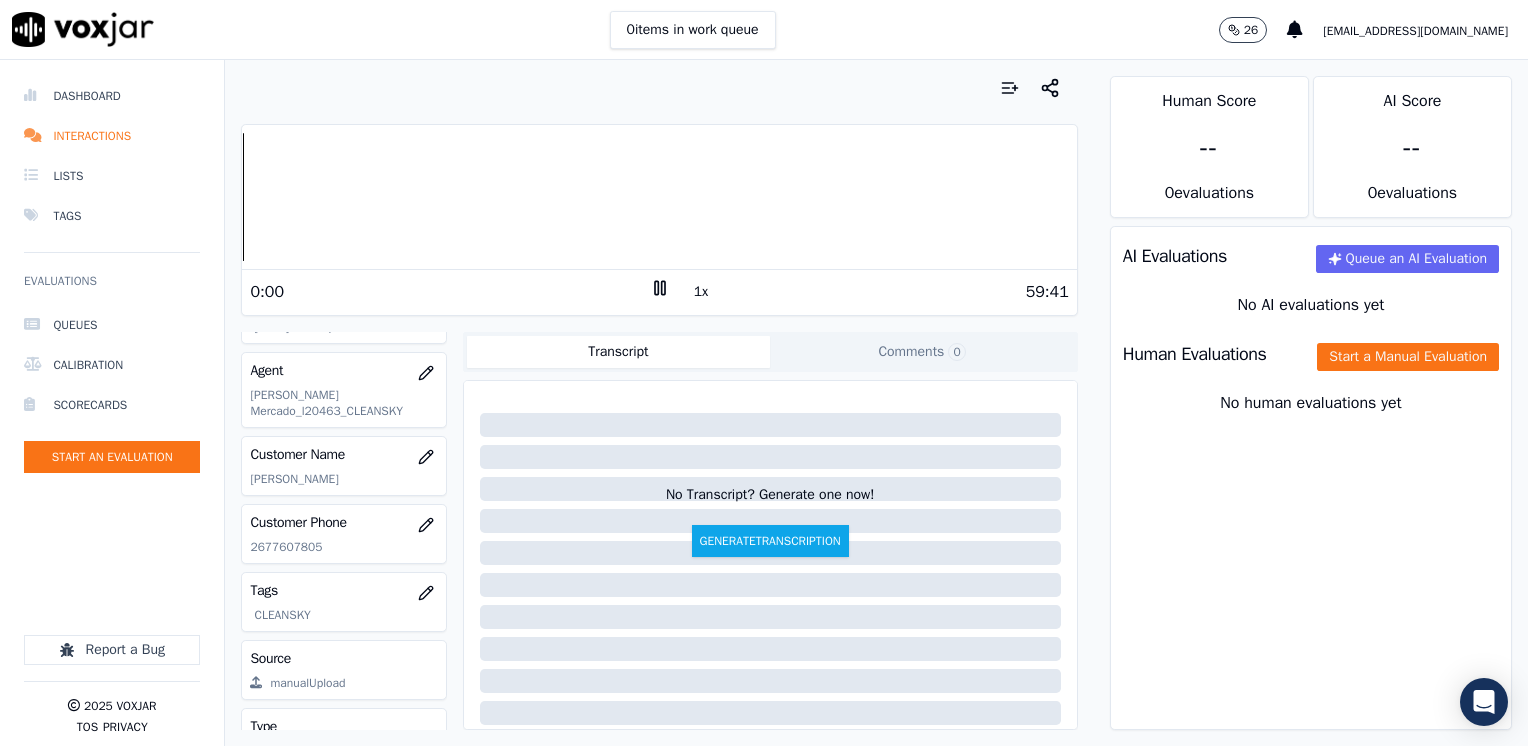 click 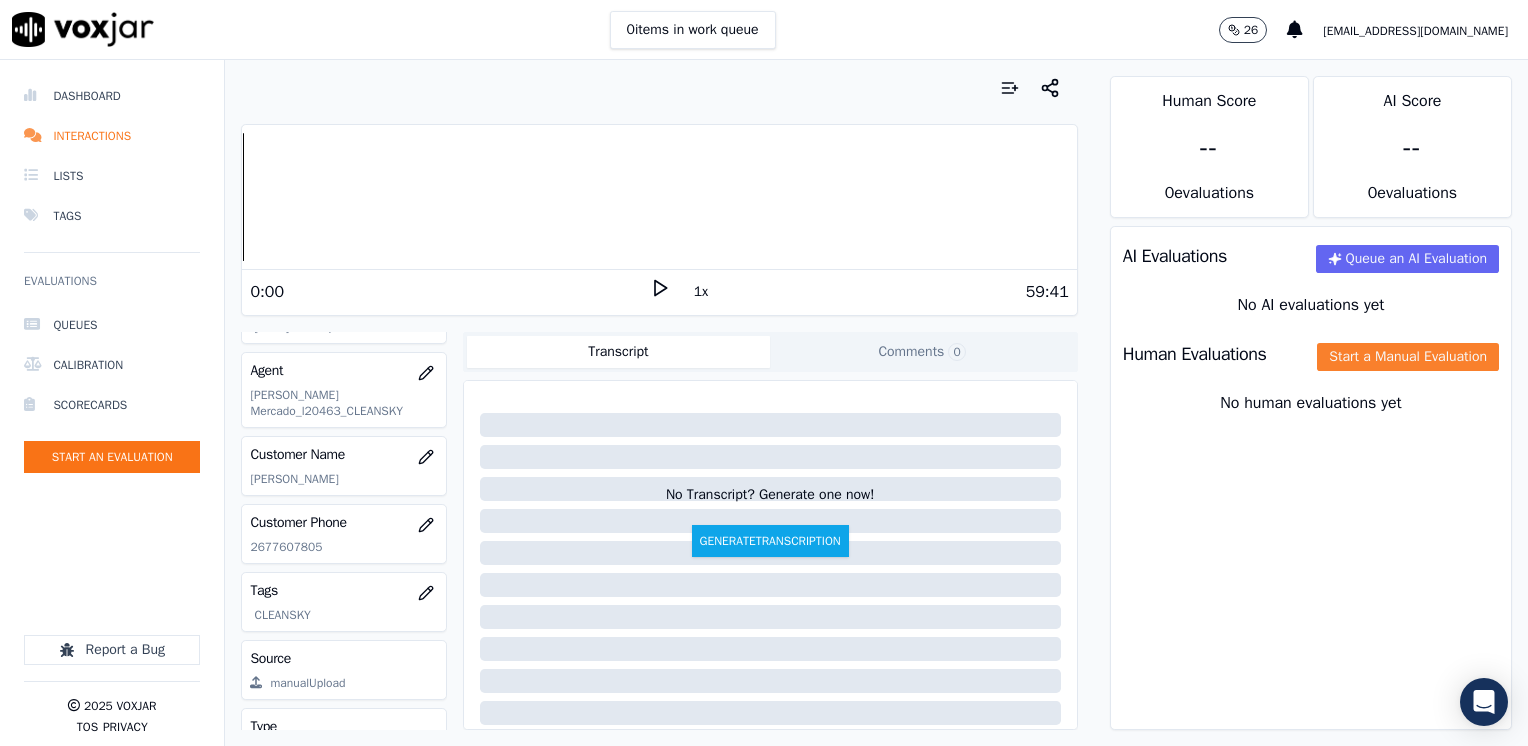 click on "Start a Manual Evaluation" 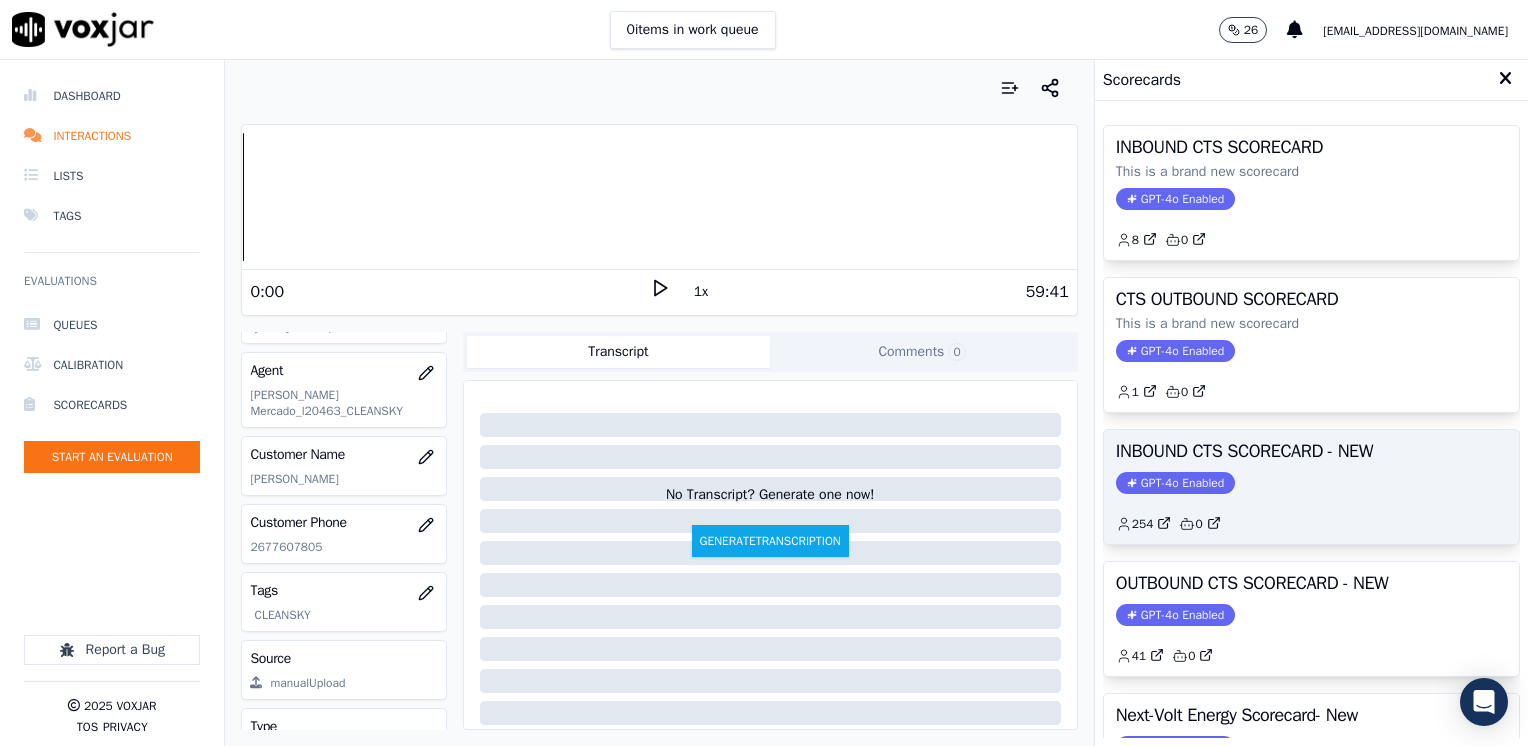 click on "GPT-4o Enabled" at bounding box center (1175, 483) 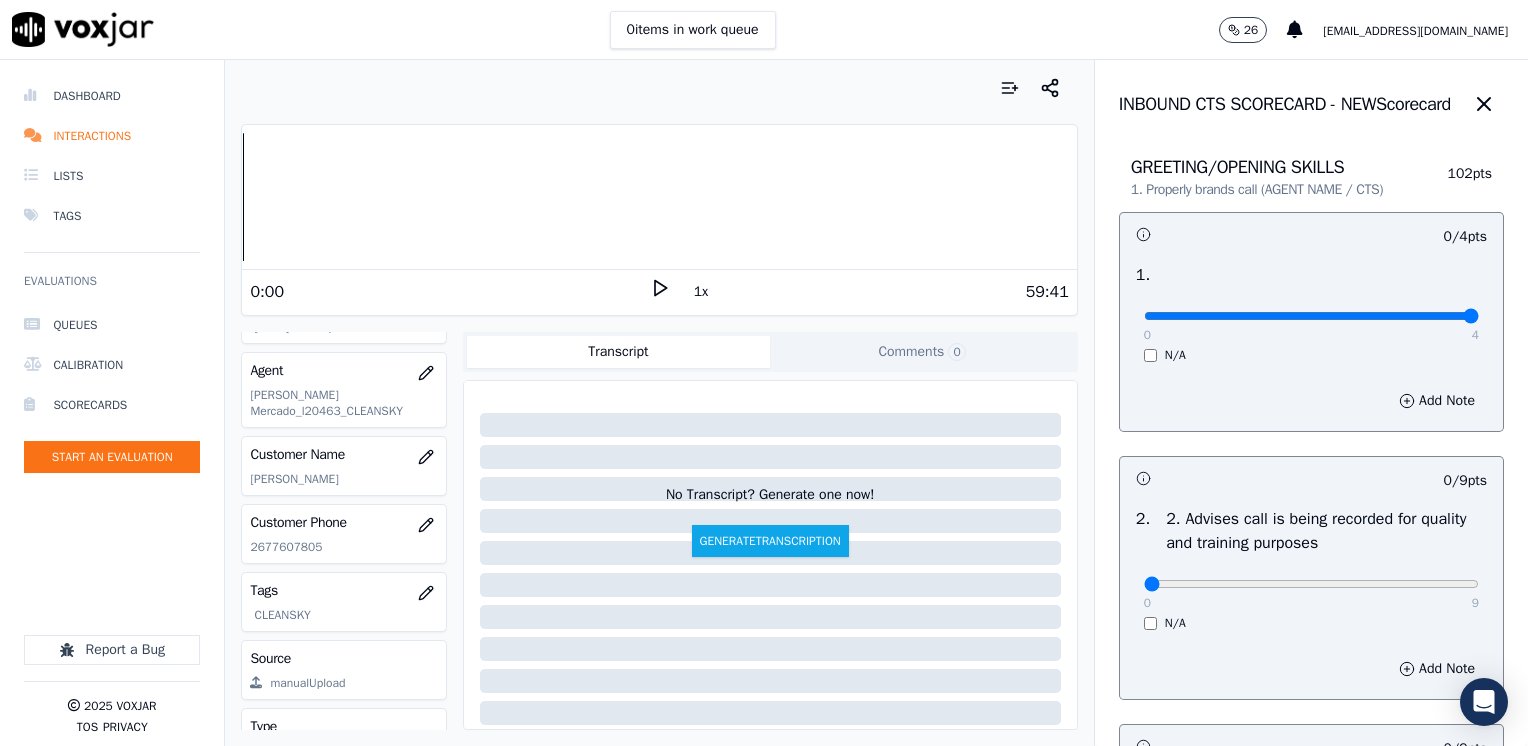 drag, startPoint x: 1132, startPoint y: 317, endPoint x: 1520, endPoint y: 324, distance: 388.06314 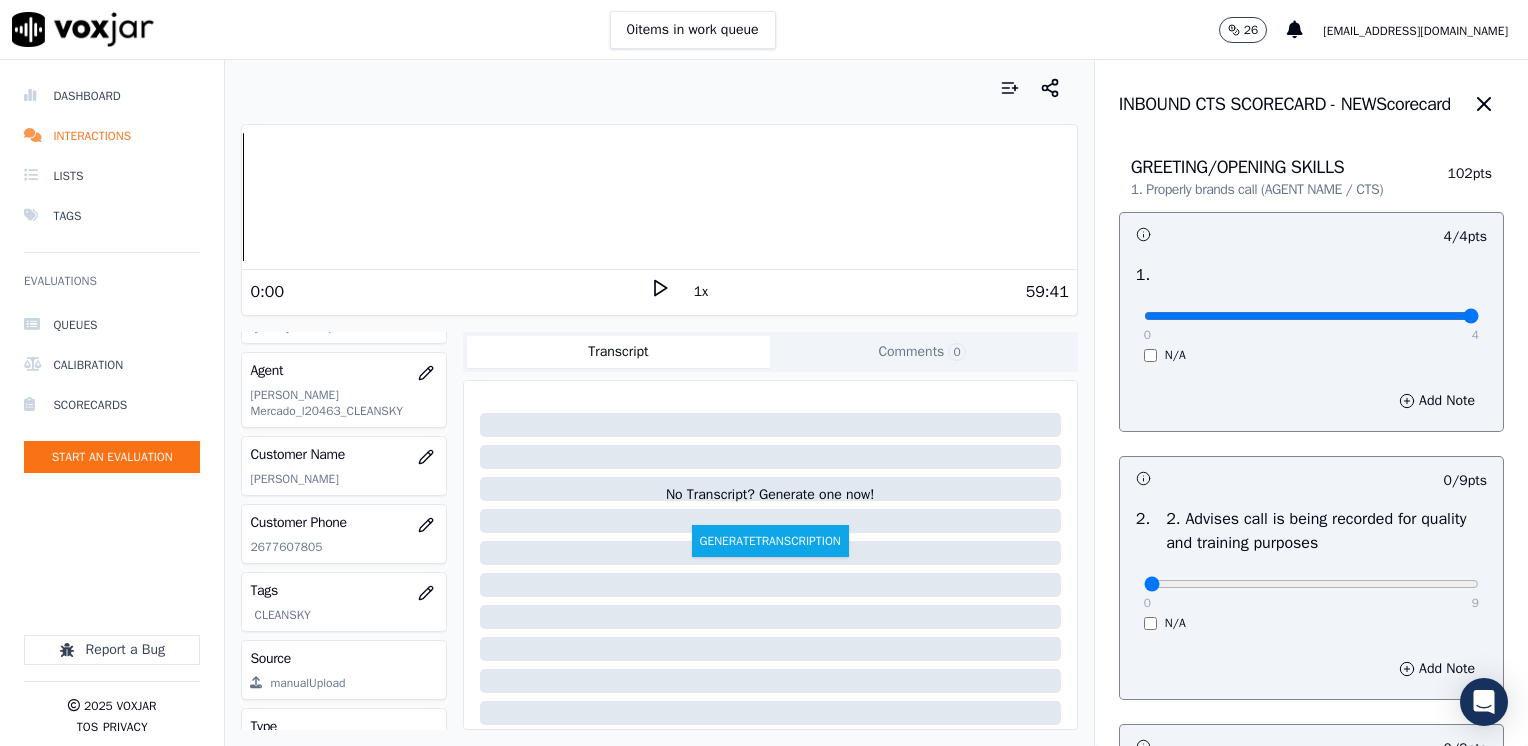 scroll, scrollTop: 100, scrollLeft: 0, axis: vertical 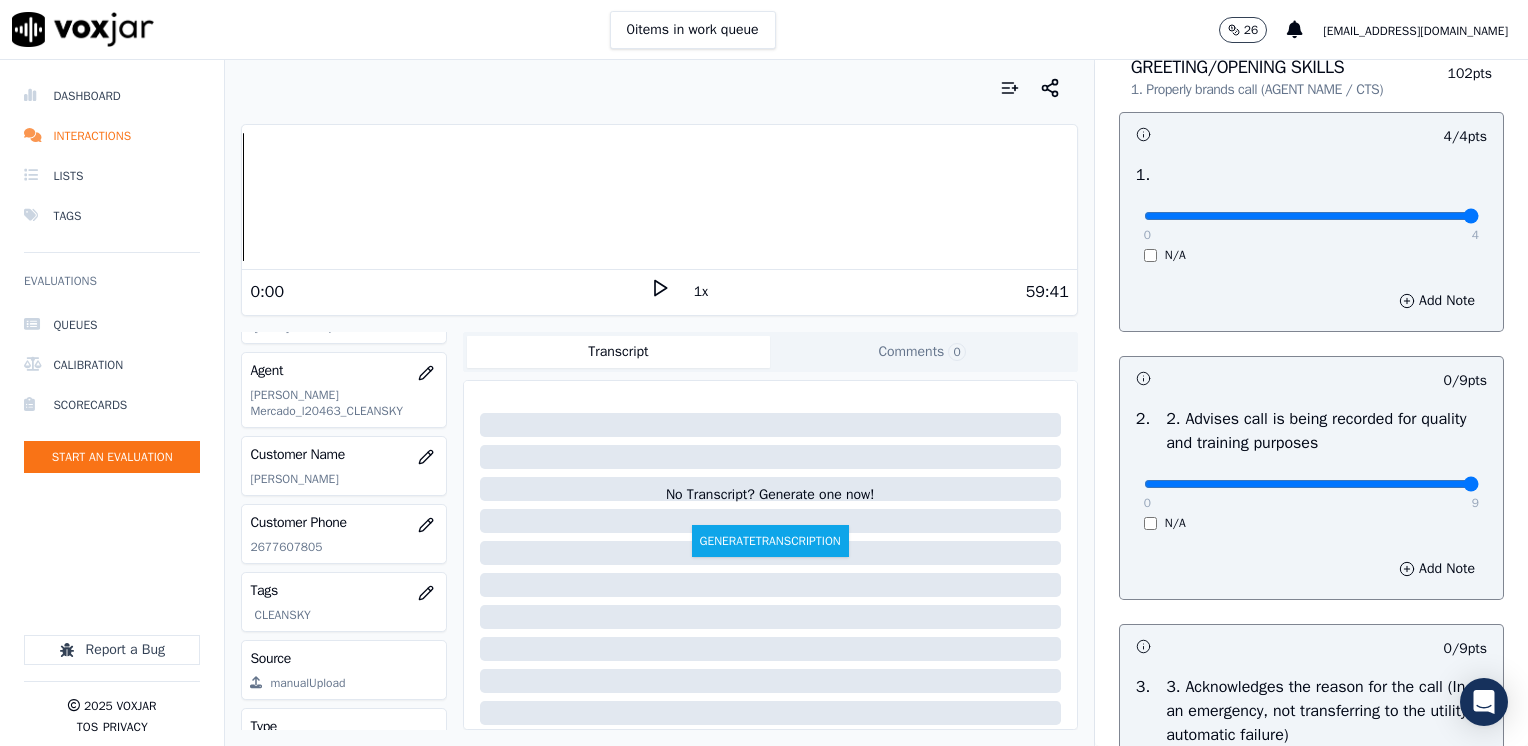drag, startPoint x: 1132, startPoint y: 487, endPoint x: 1531, endPoint y: 487, distance: 399 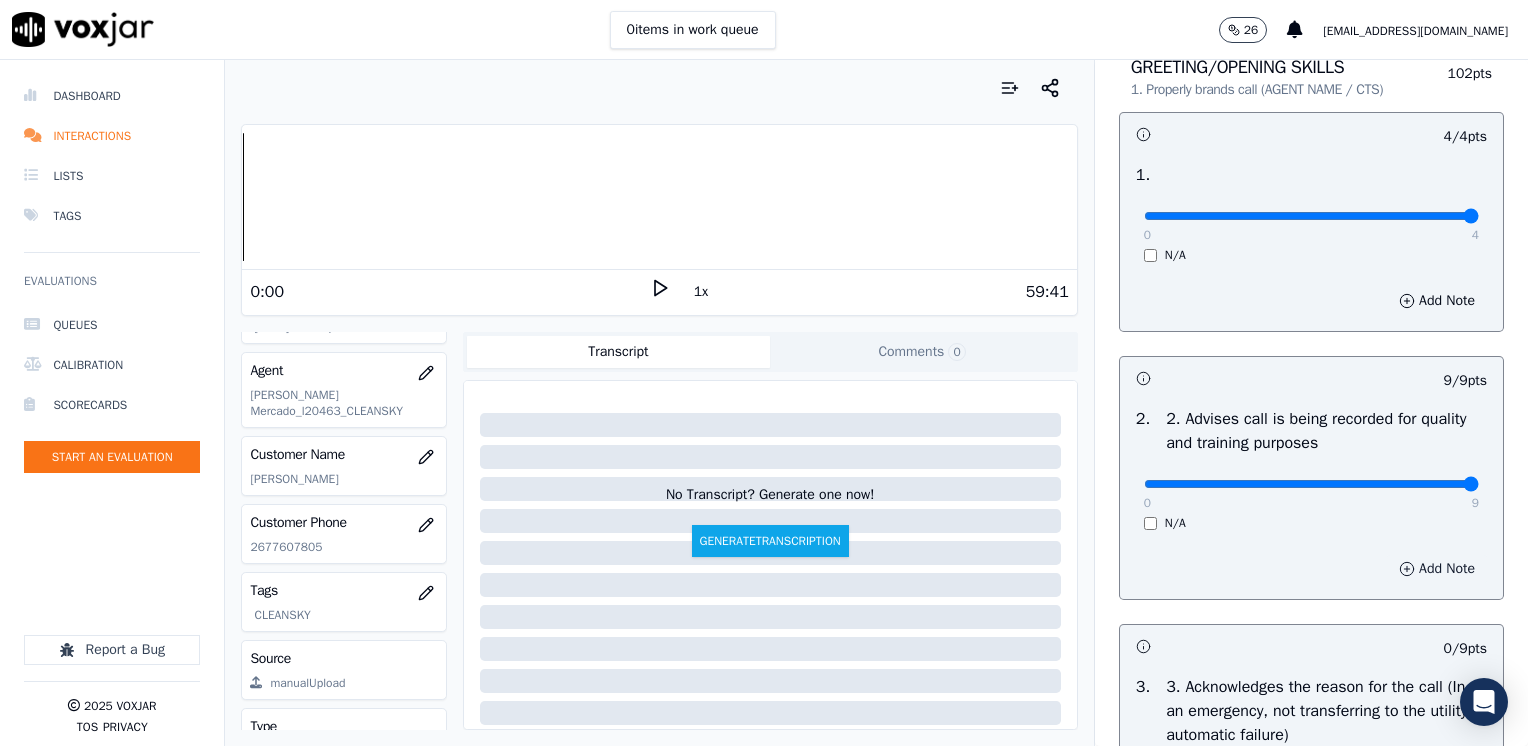 click on "Add Note" at bounding box center (1437, 569) 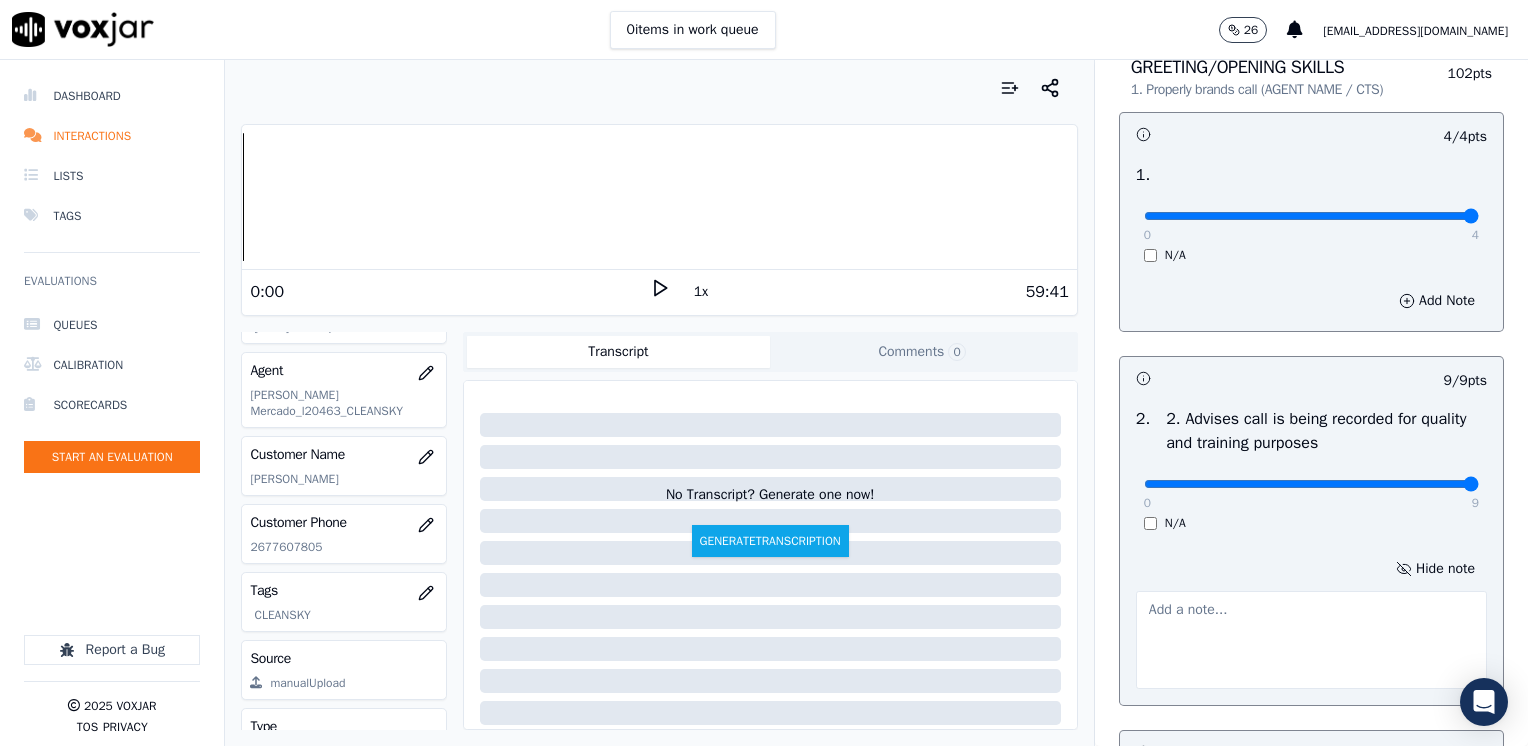 click at bounding box center (1311, 640) 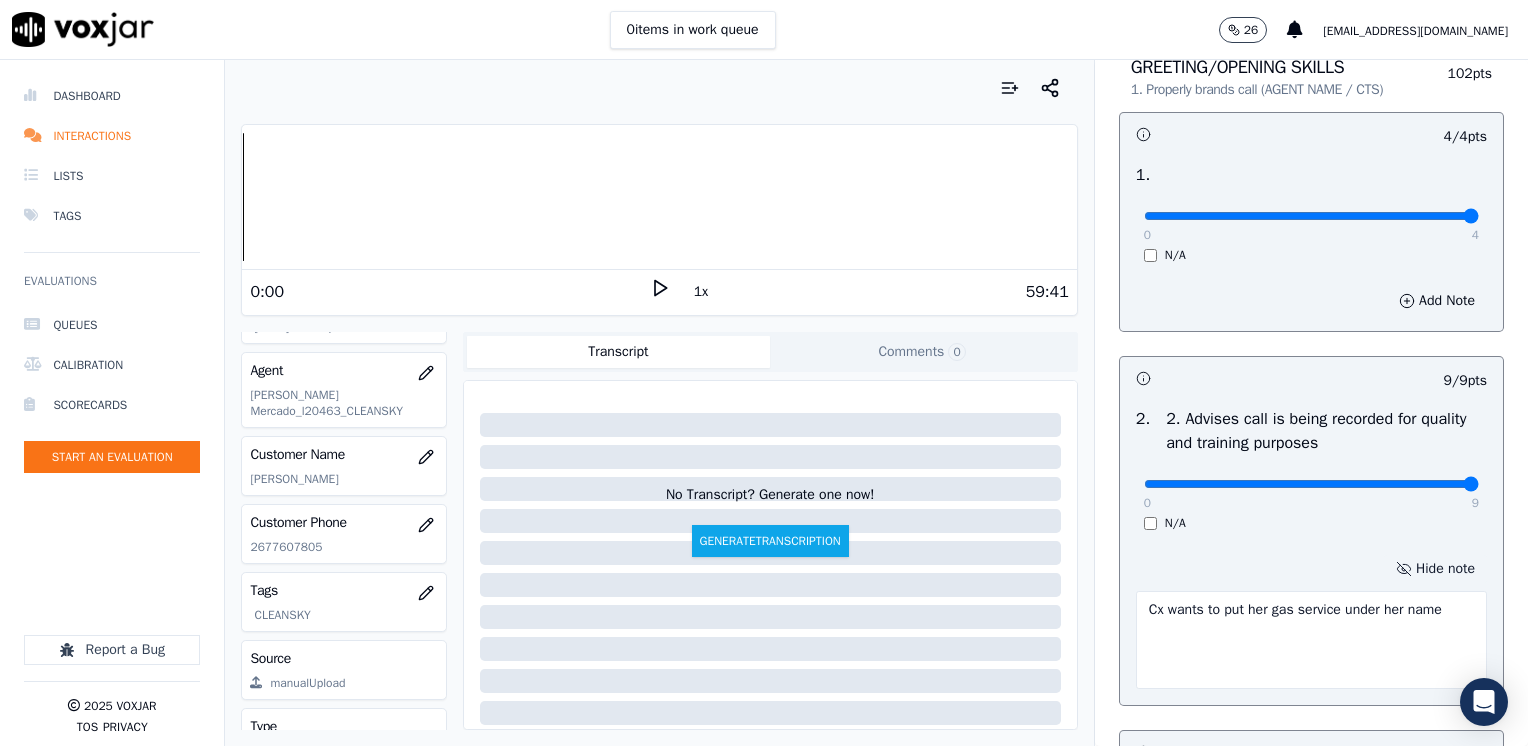 type on "Cx wants to put her gas service under her name" 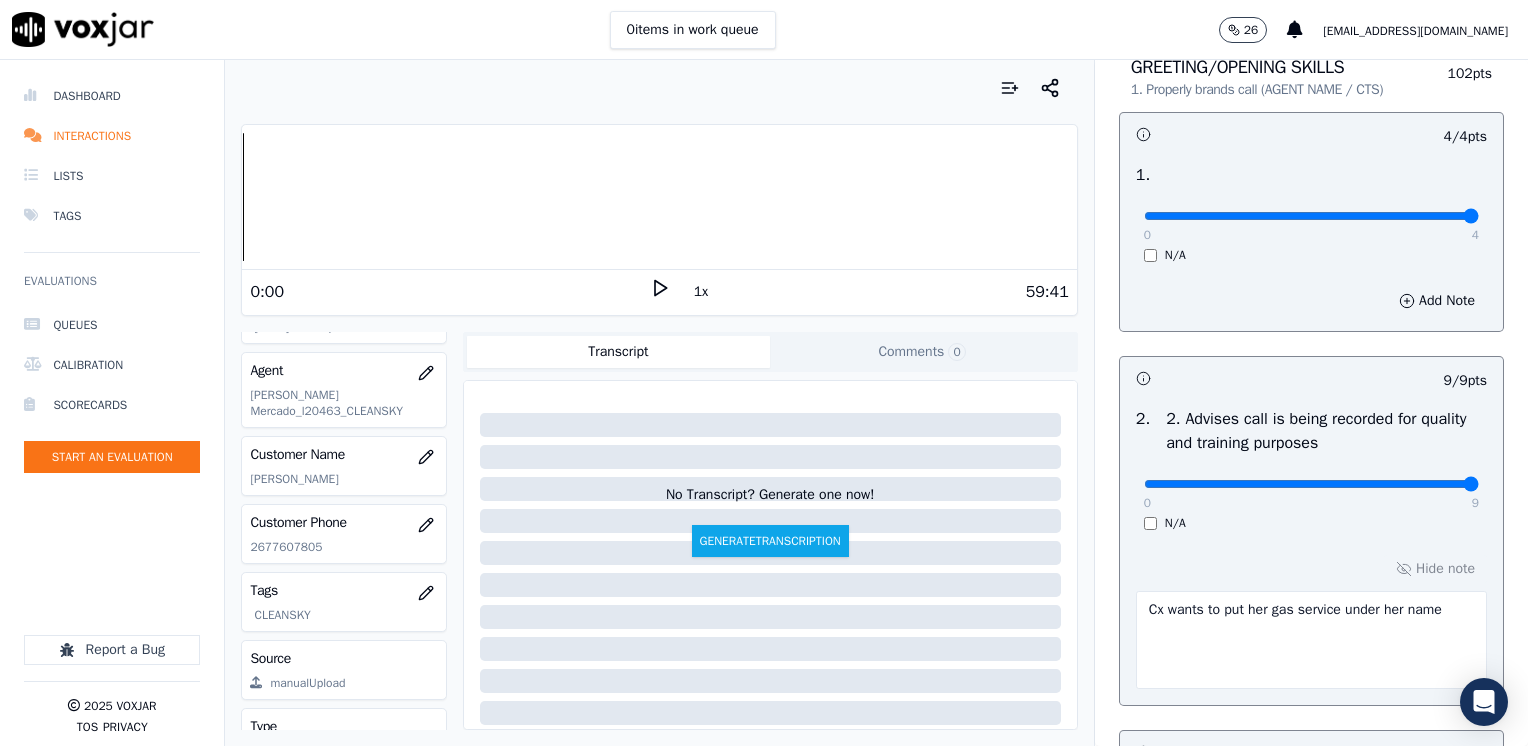 click on "Hide note   Cx wants to put her gas service under her name" at bounding box center (1311, 622) 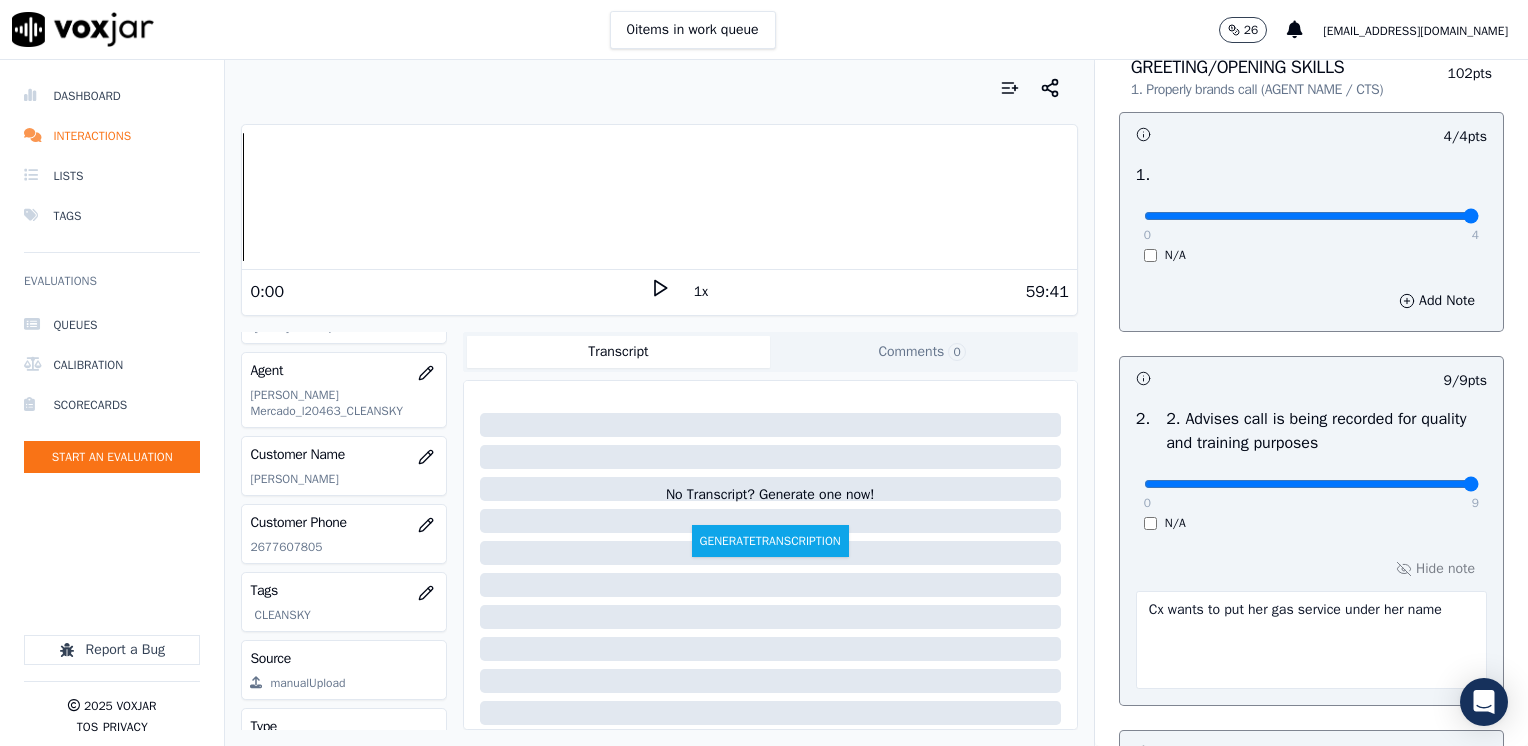 click on "Hide note   Cx wants to put her gas service under her name" at bounding box center [1311, 622] 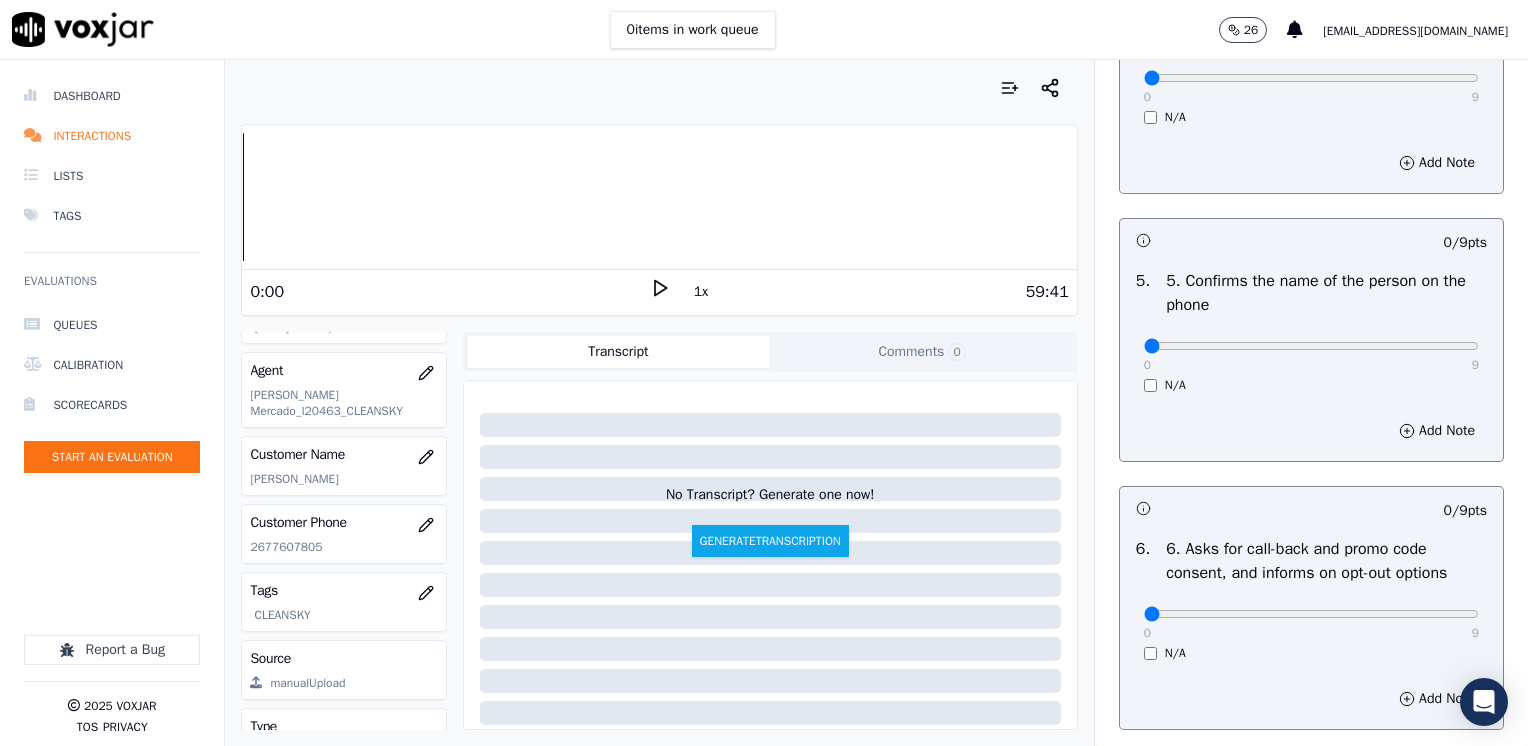 scroll, scrollTop: 1200, scrollLeft: 0, axis: vertical 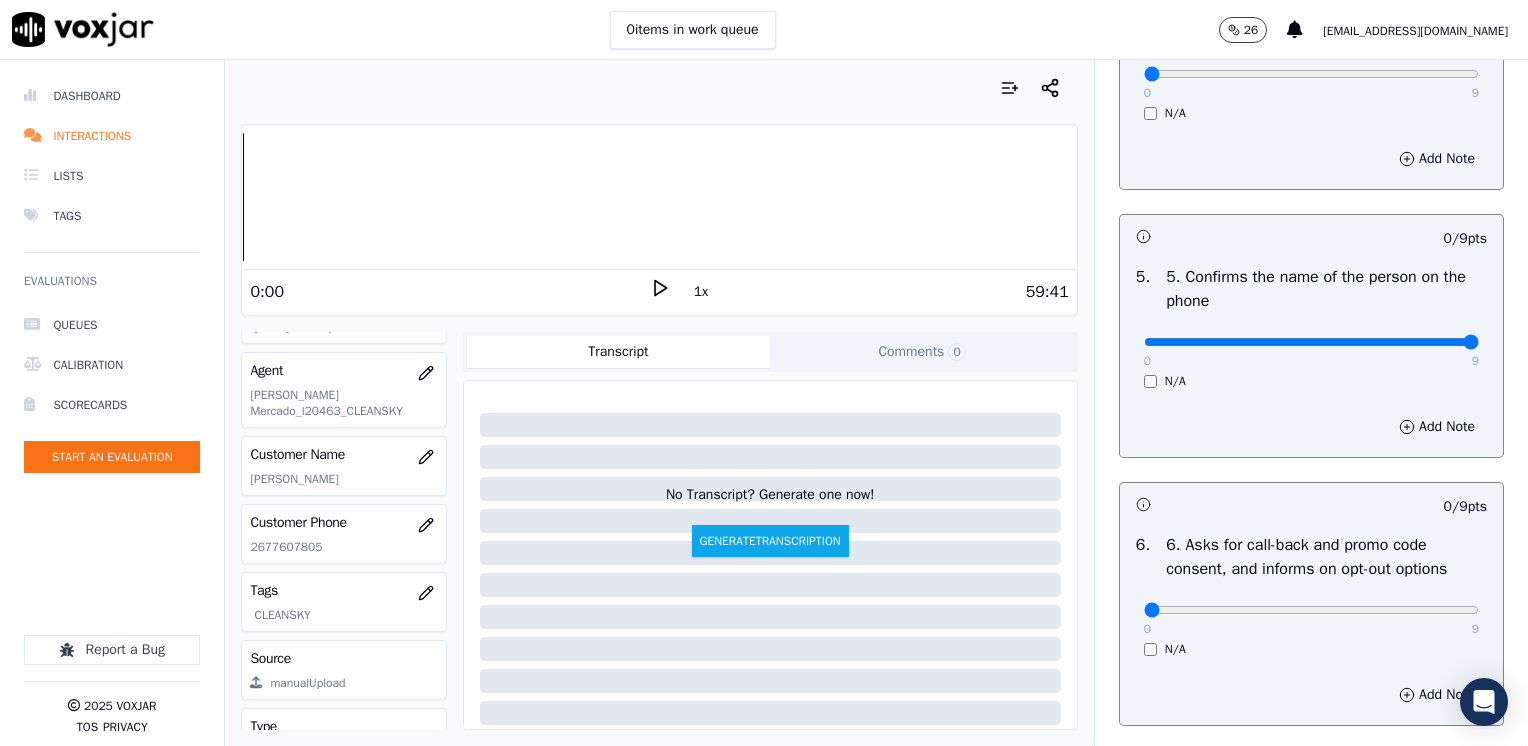 drag, startPoint x: 1128, startPoint y: 345, endPoint x: 1531, endPoint y: 366, distance: 403.54678 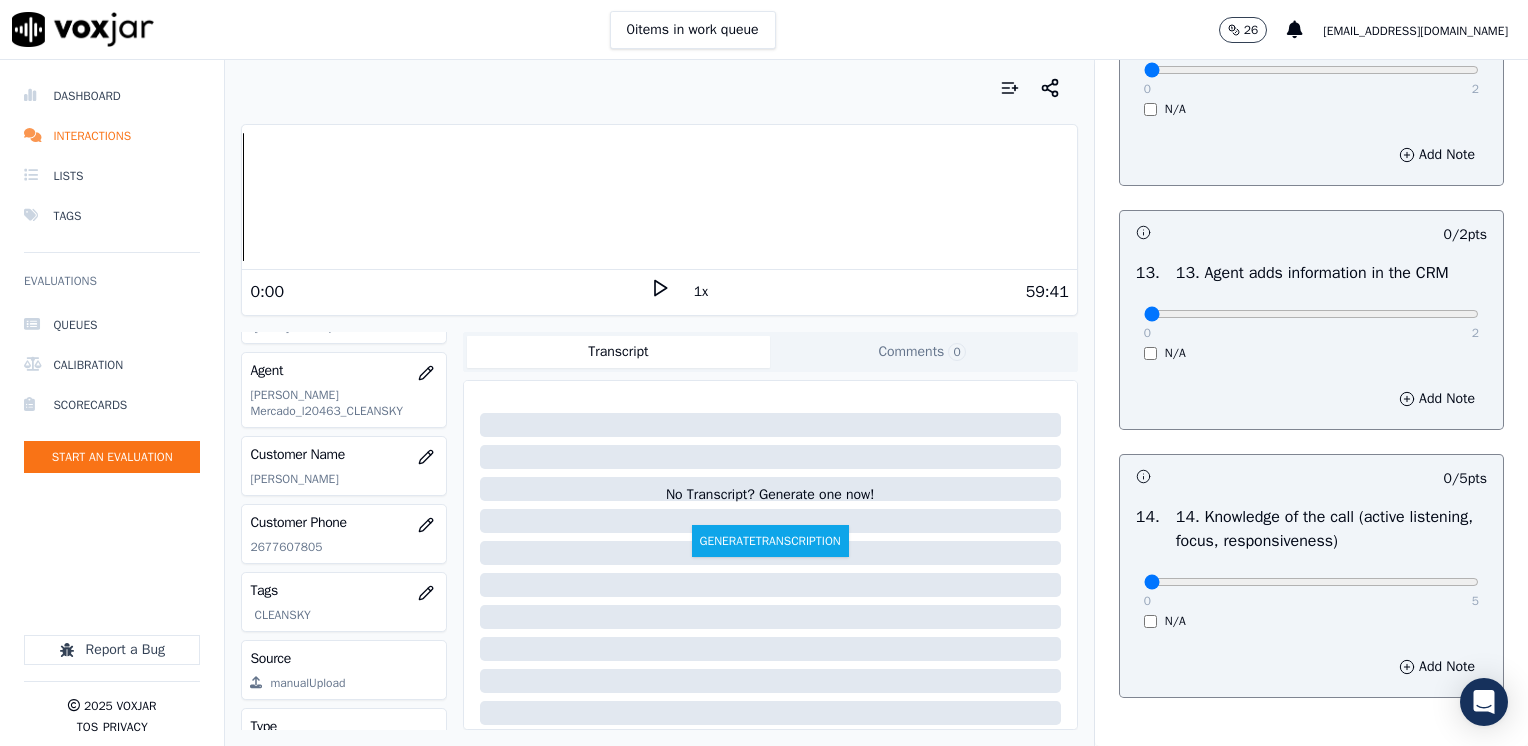 scroll, scrollTop: 3459, scrollLeft: 0, axis: vertical 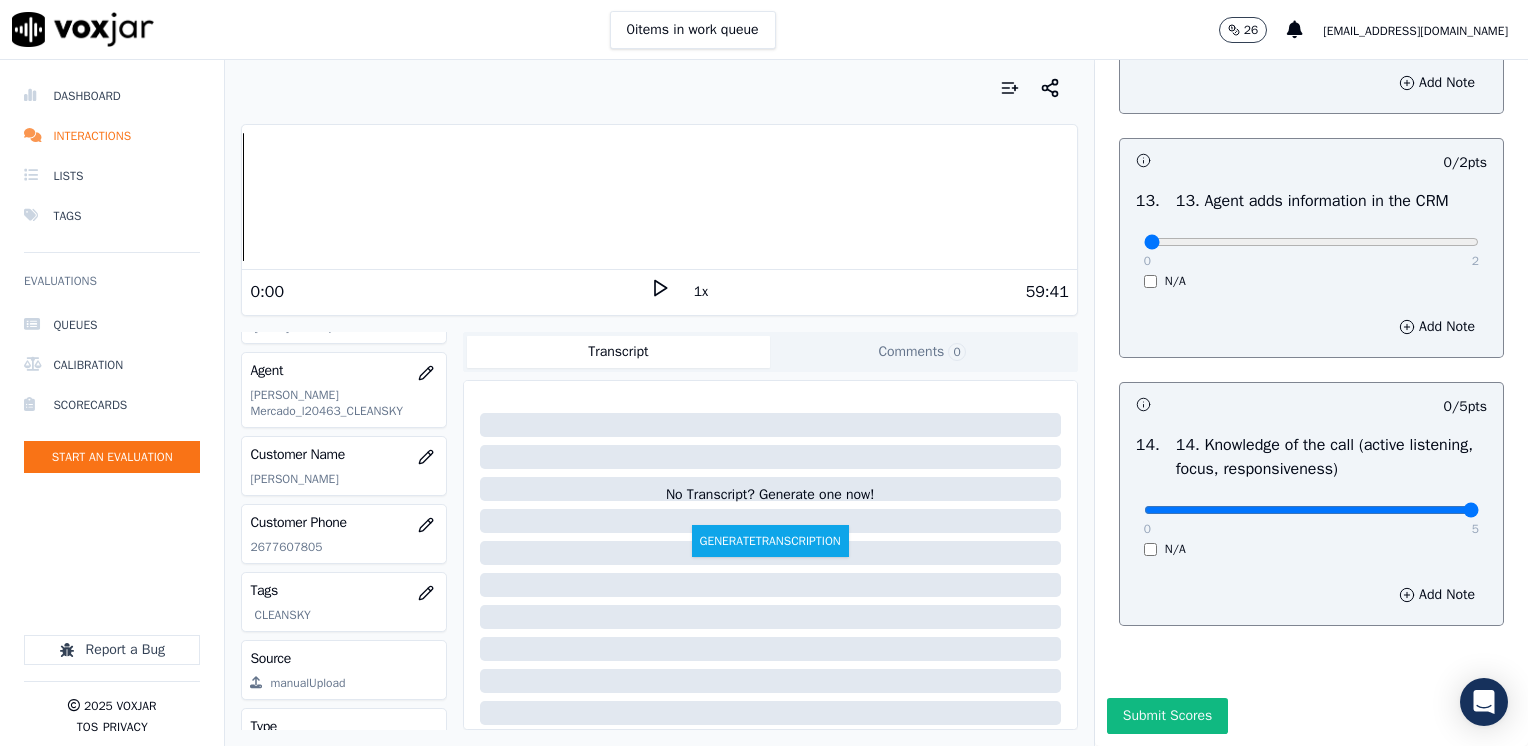 drag, startPoint x: 1128, startPoint y: 470, endPoint x: 1524, endPoint y: 494, distance: 396.7266 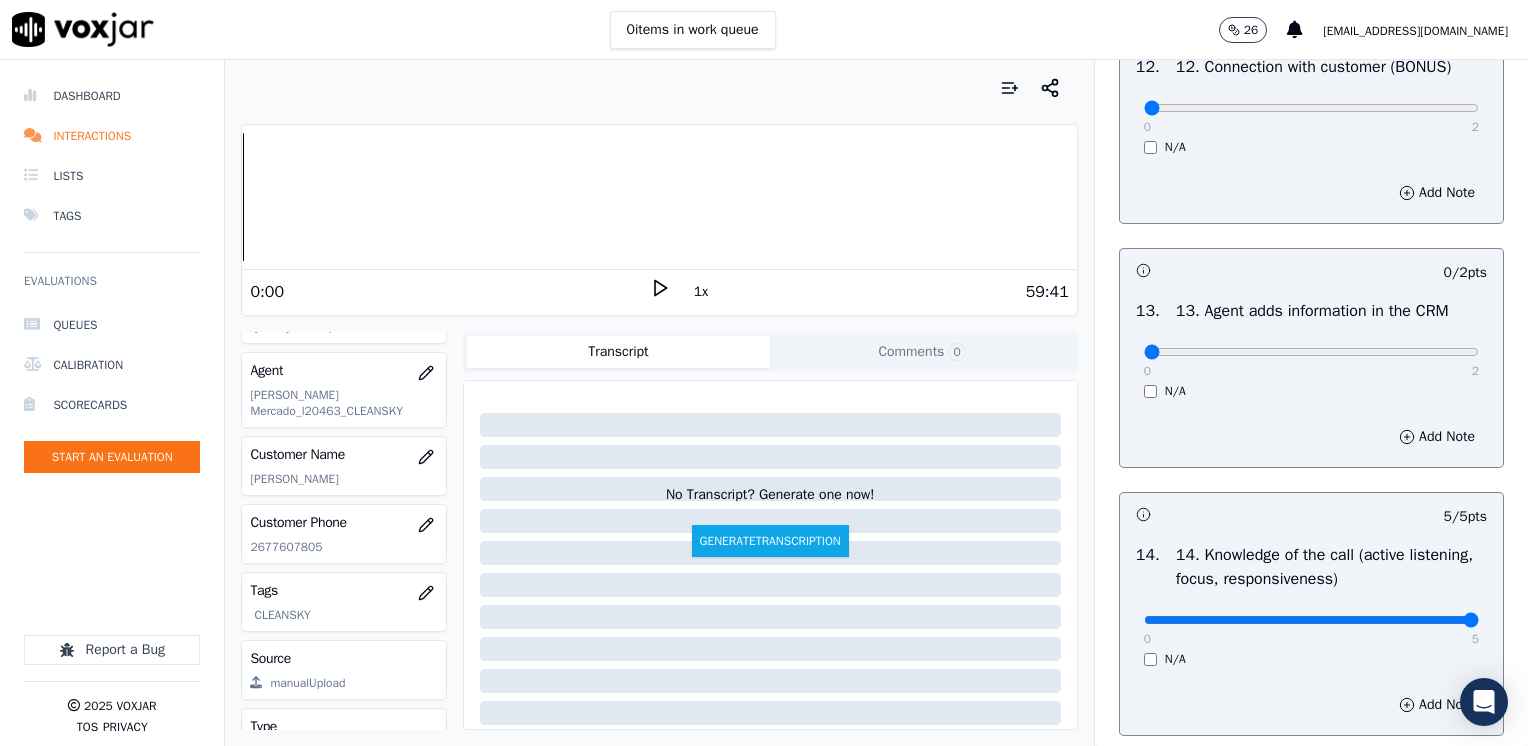 scroll, scrollTop: 3259, scrollLeft: 0, axis: vertical 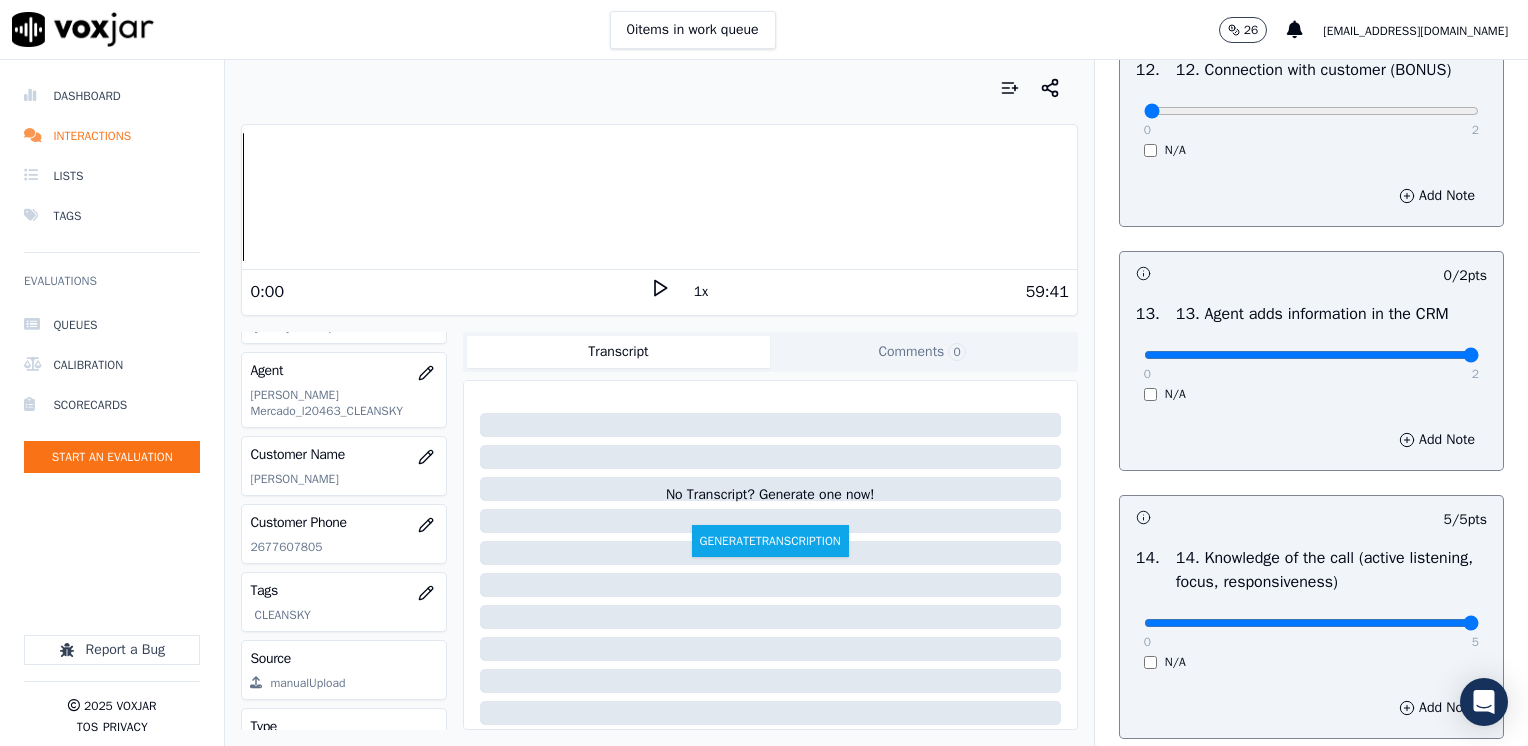 drag, startPoint x: 1299, startPoint y: 385, endPoint x: 1531, endPoint y: 384, distance: 232.00215 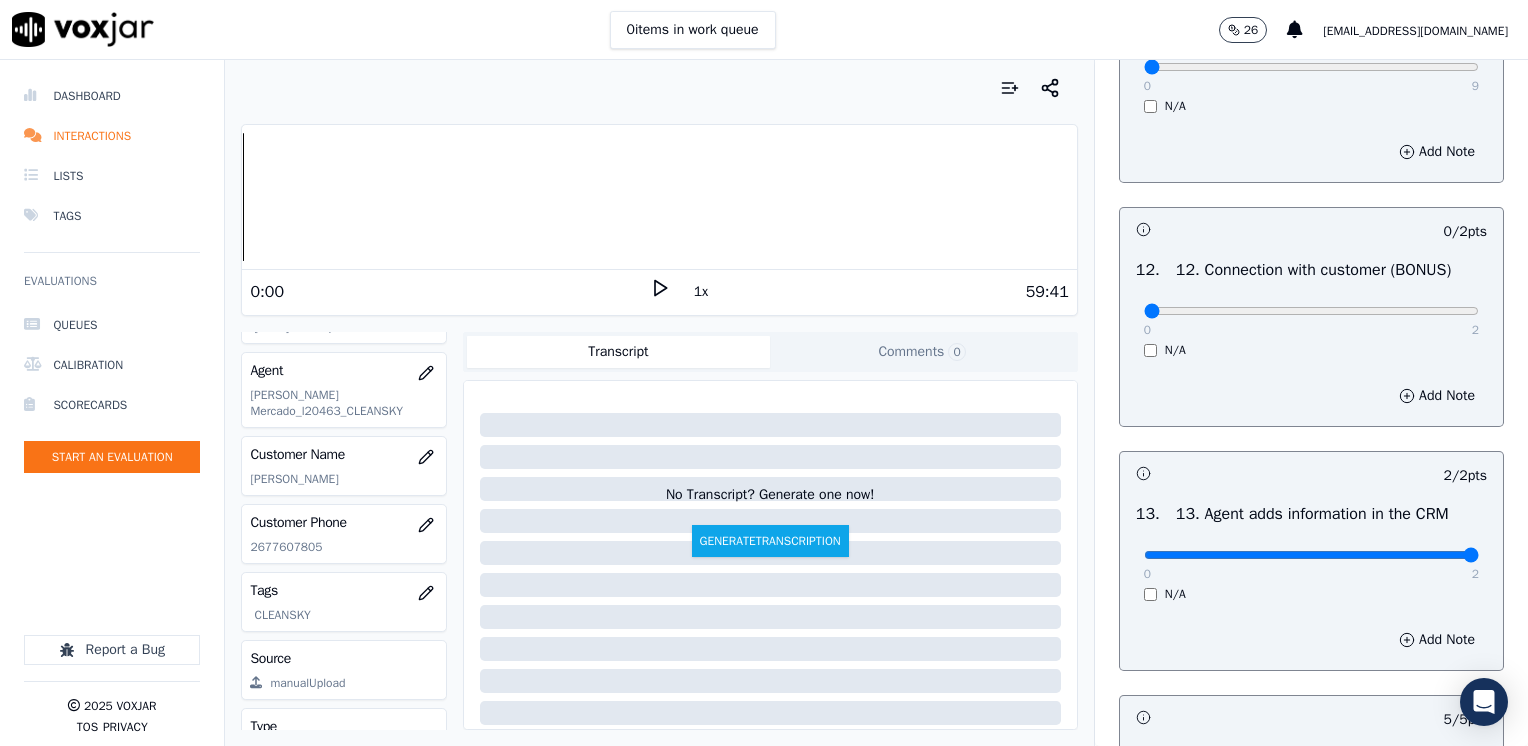 scroll, scrollTop: 3159, scrollLeft: 0, axis: vertical 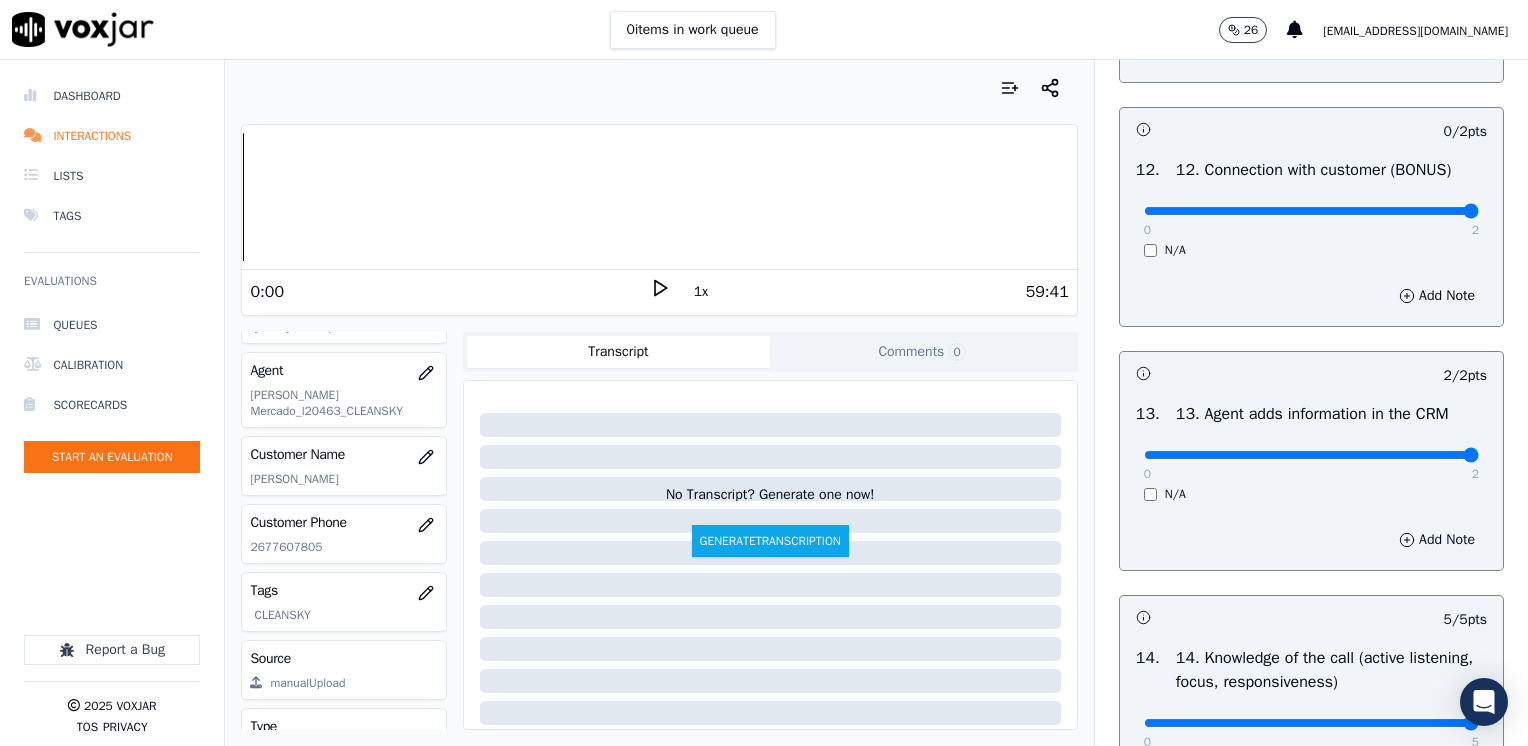drag, startPoint x: 1131, startPoint y: 256, endPoint x: 1460, endPoint y: 247, distance: 329.12308 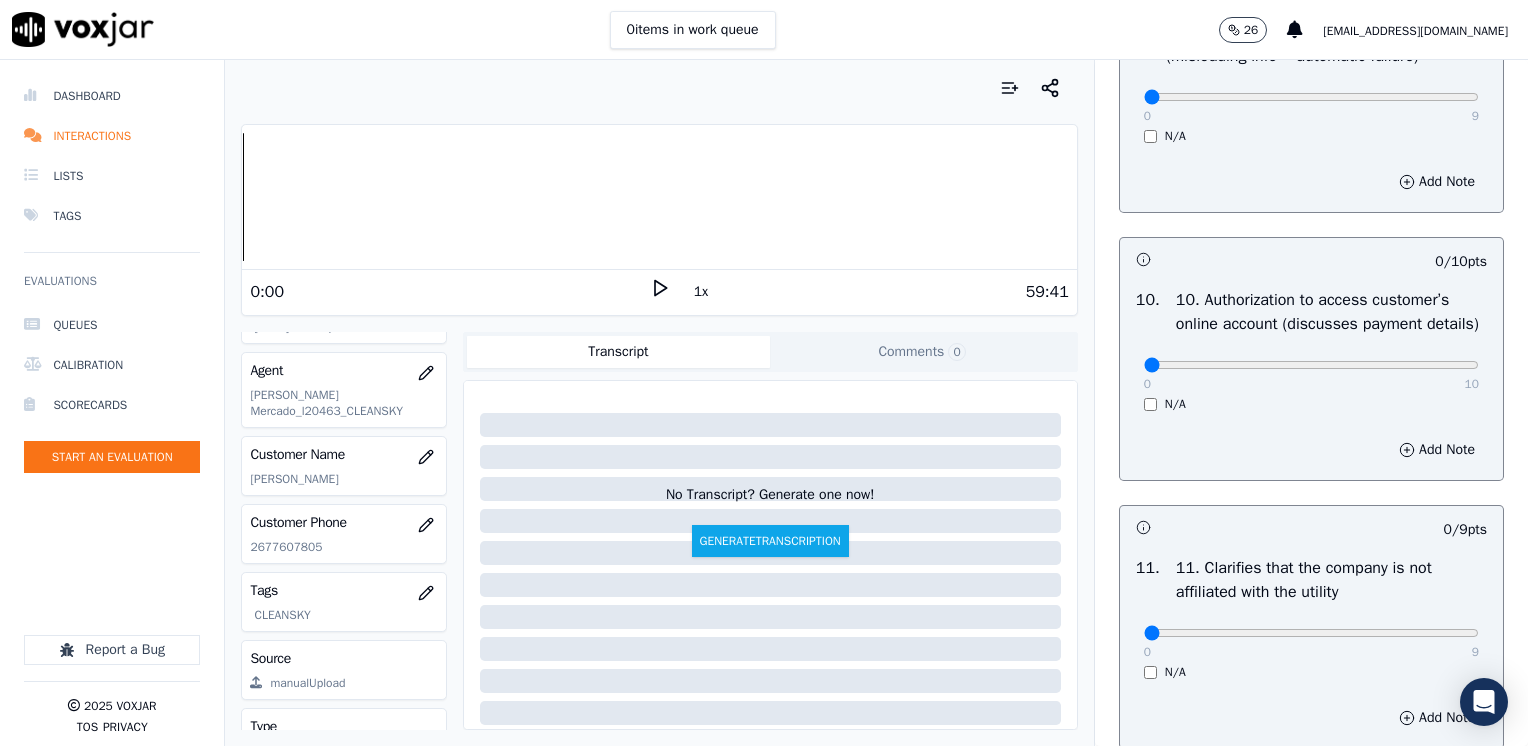 scroll, scrollTop: 2459, scrollLeft: 0, axis: vertical 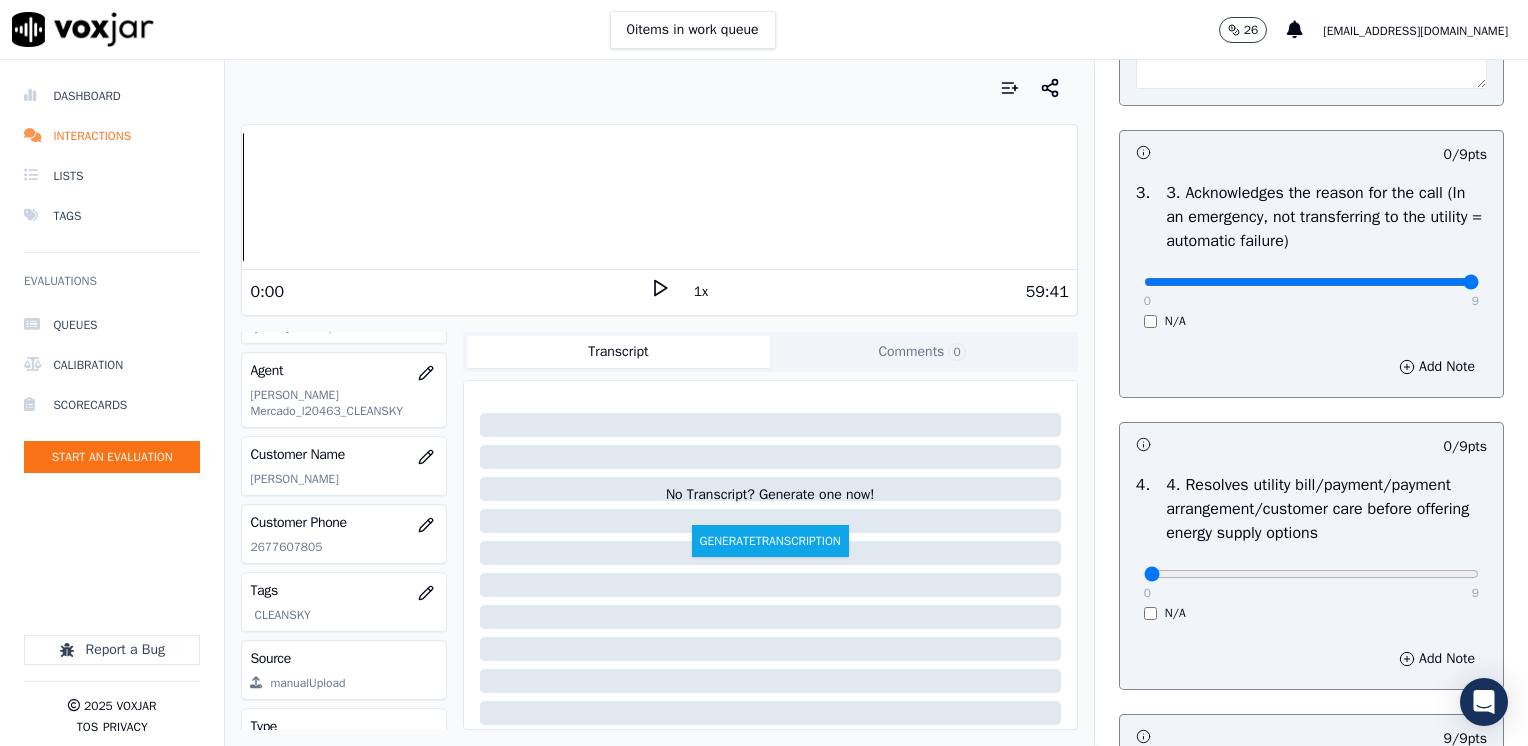 drag, startPoint x: 1134, startPoint y: 286, endPoint x: 1531, endPoint y: 335, distance: 400.0125 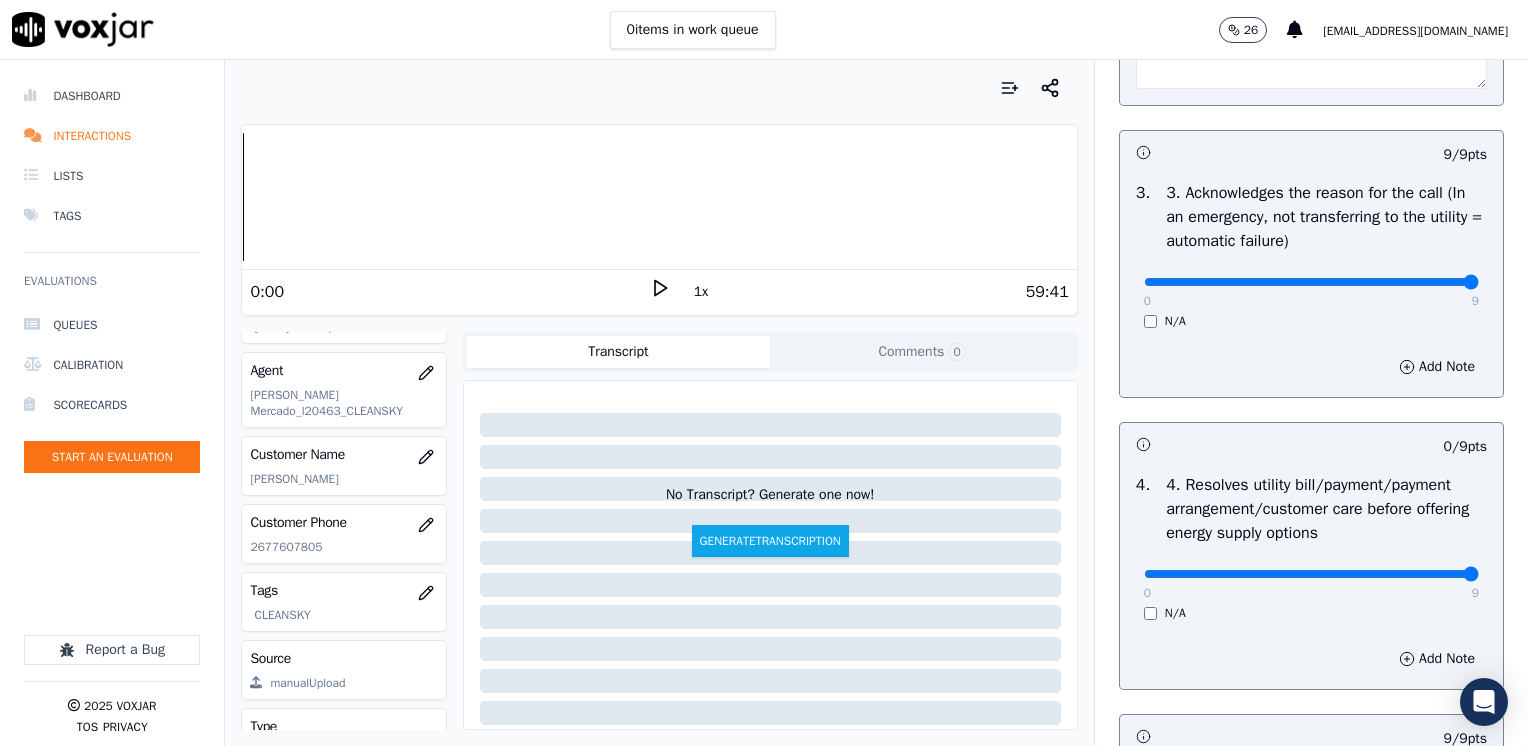 drag, startPoint x: 1133, startPoint y: 573, endPoint x: 1497, endPoint y: 567, distance: 364.04944 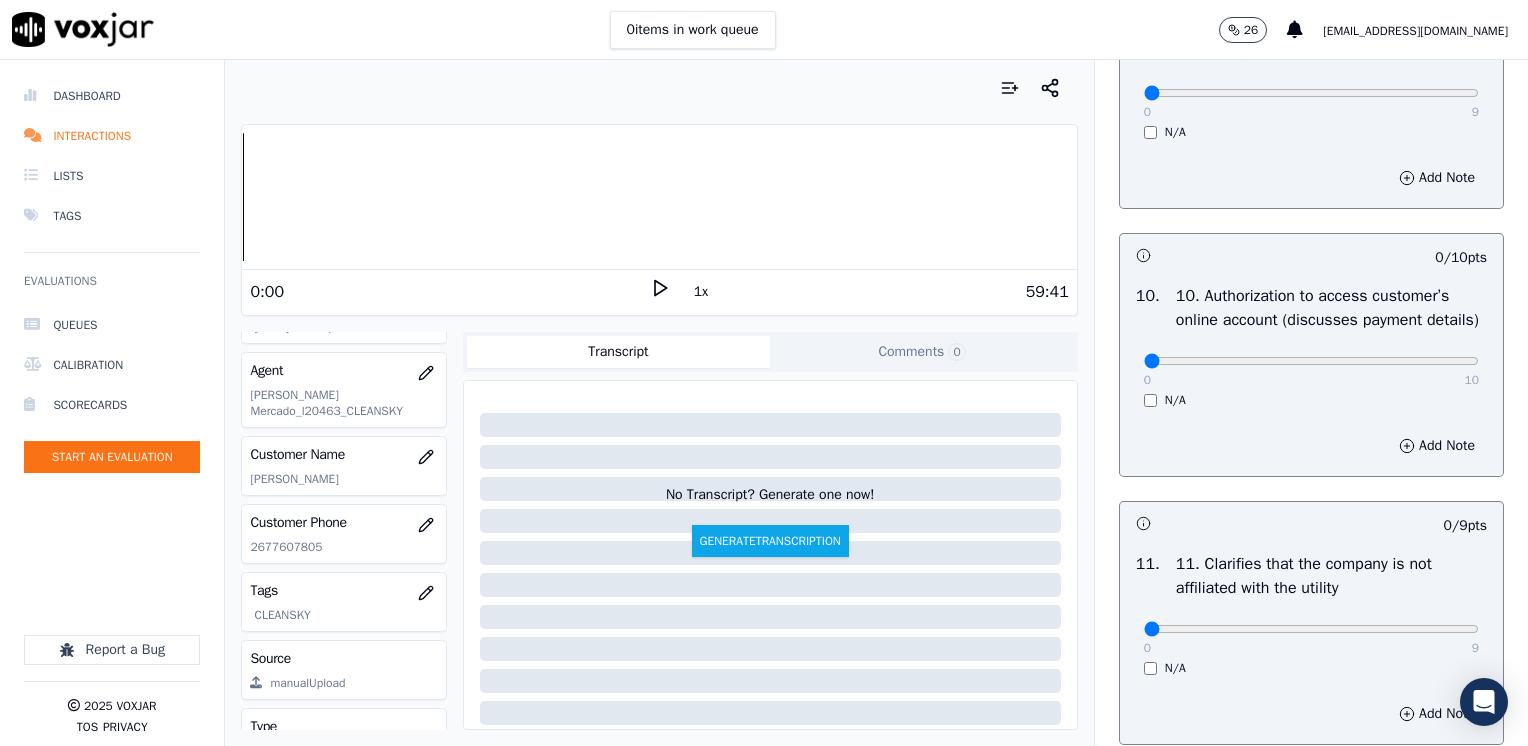 scroll, scrollTop: 2600, scrollLeft: 0, axis: vertical 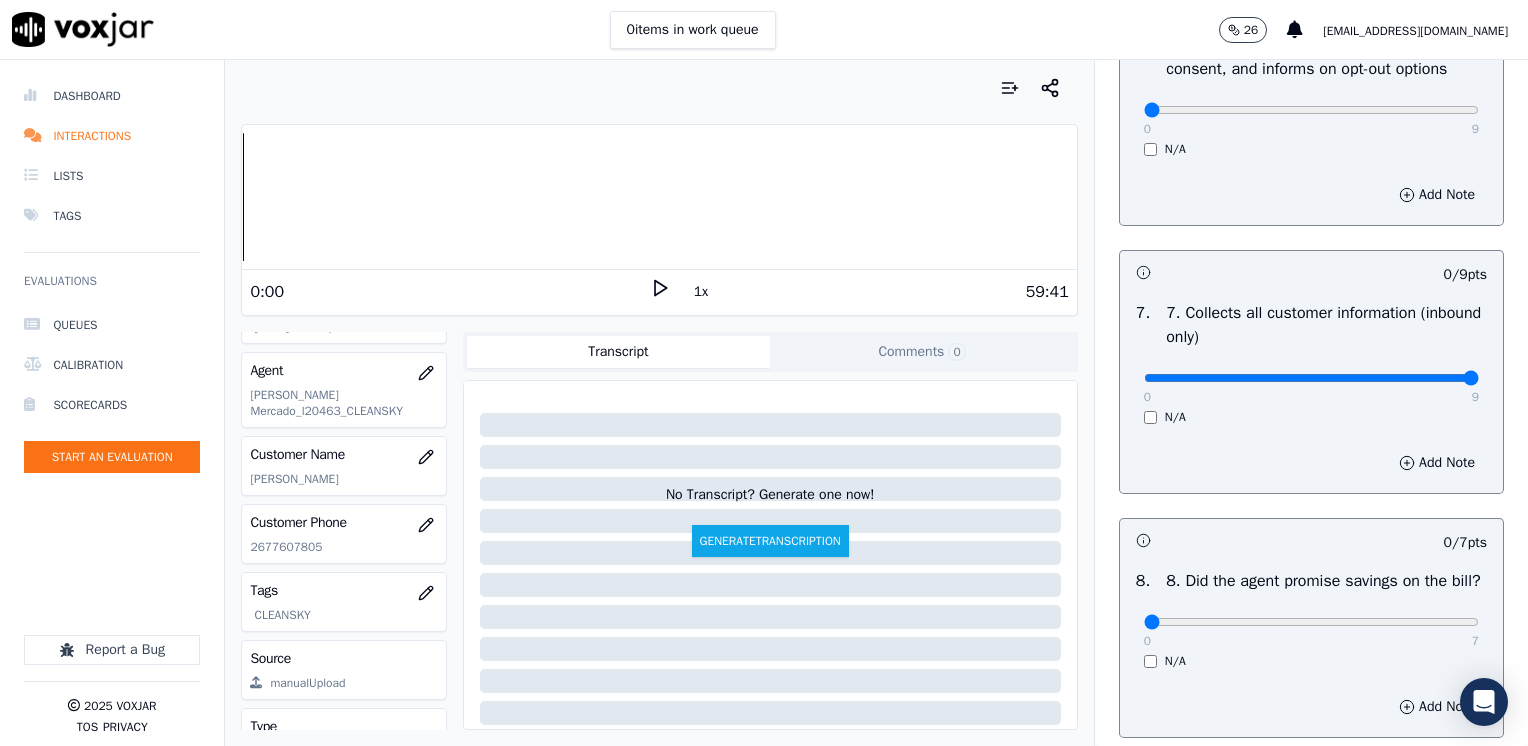 drag, startPoint x: 1131, startPoint y: 382, endPoint x: 1531, endPoint y: 370, distance: 400.17996 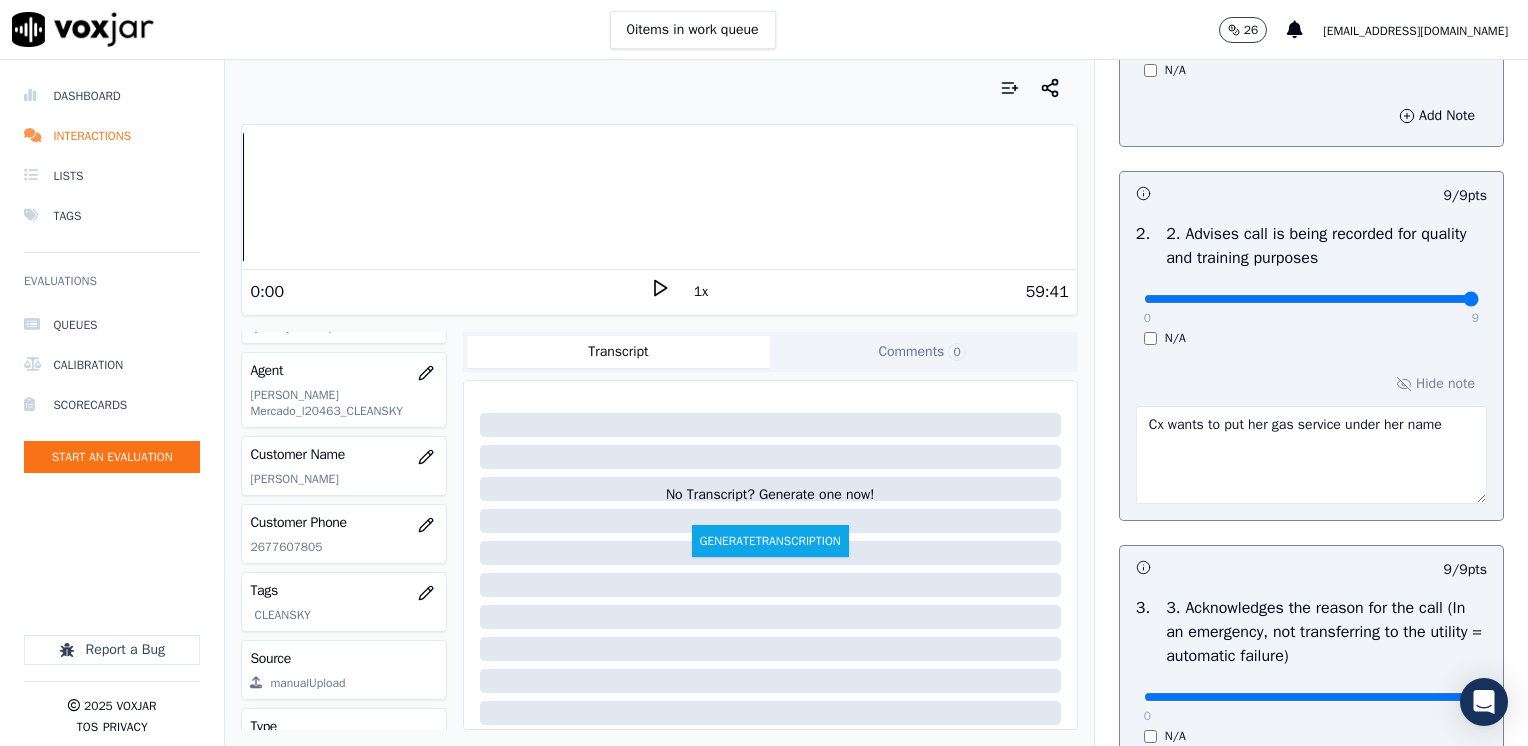 scroll, scrollTop: 500, scrollLeft: 0, axis: vertical 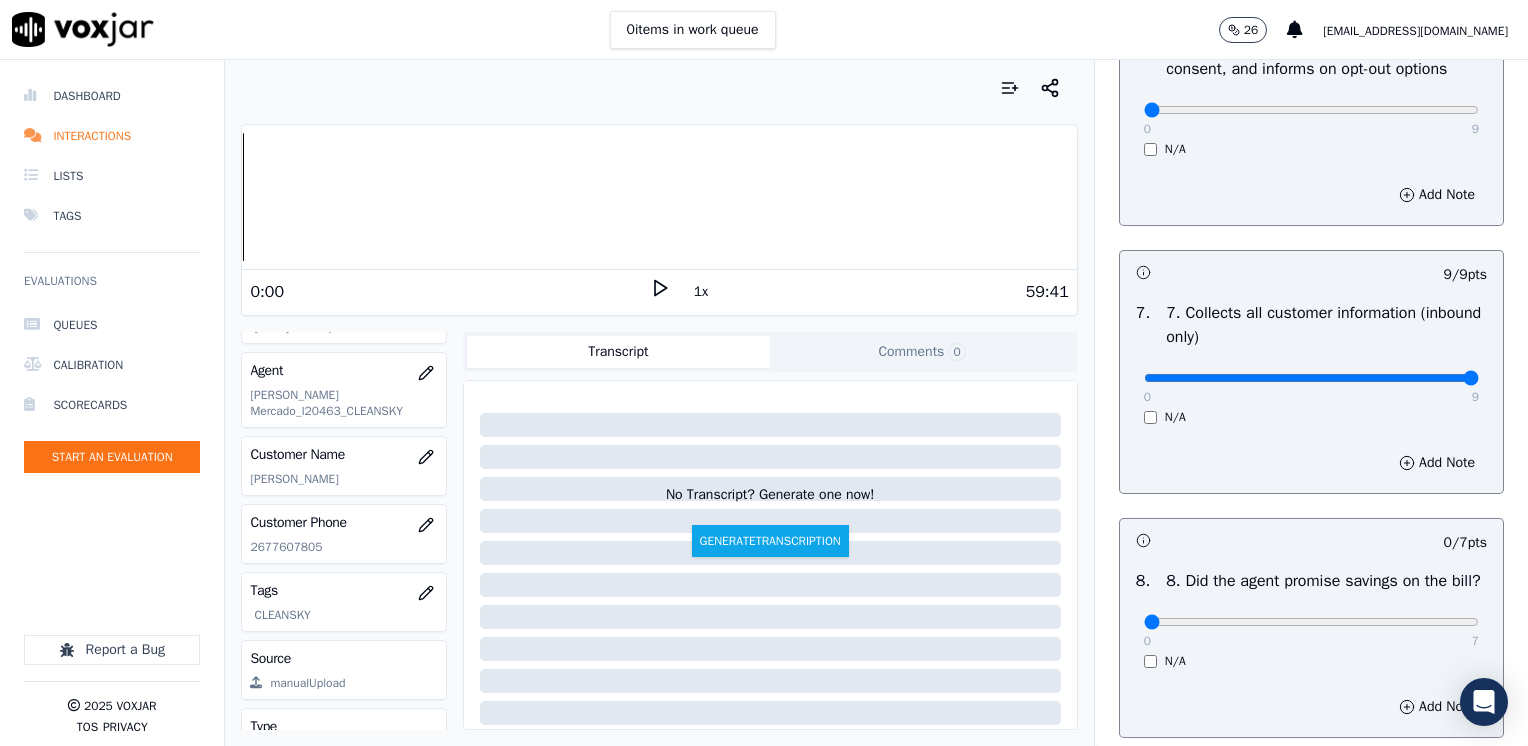 click on "N/A" at bounding box center [1311, 417] 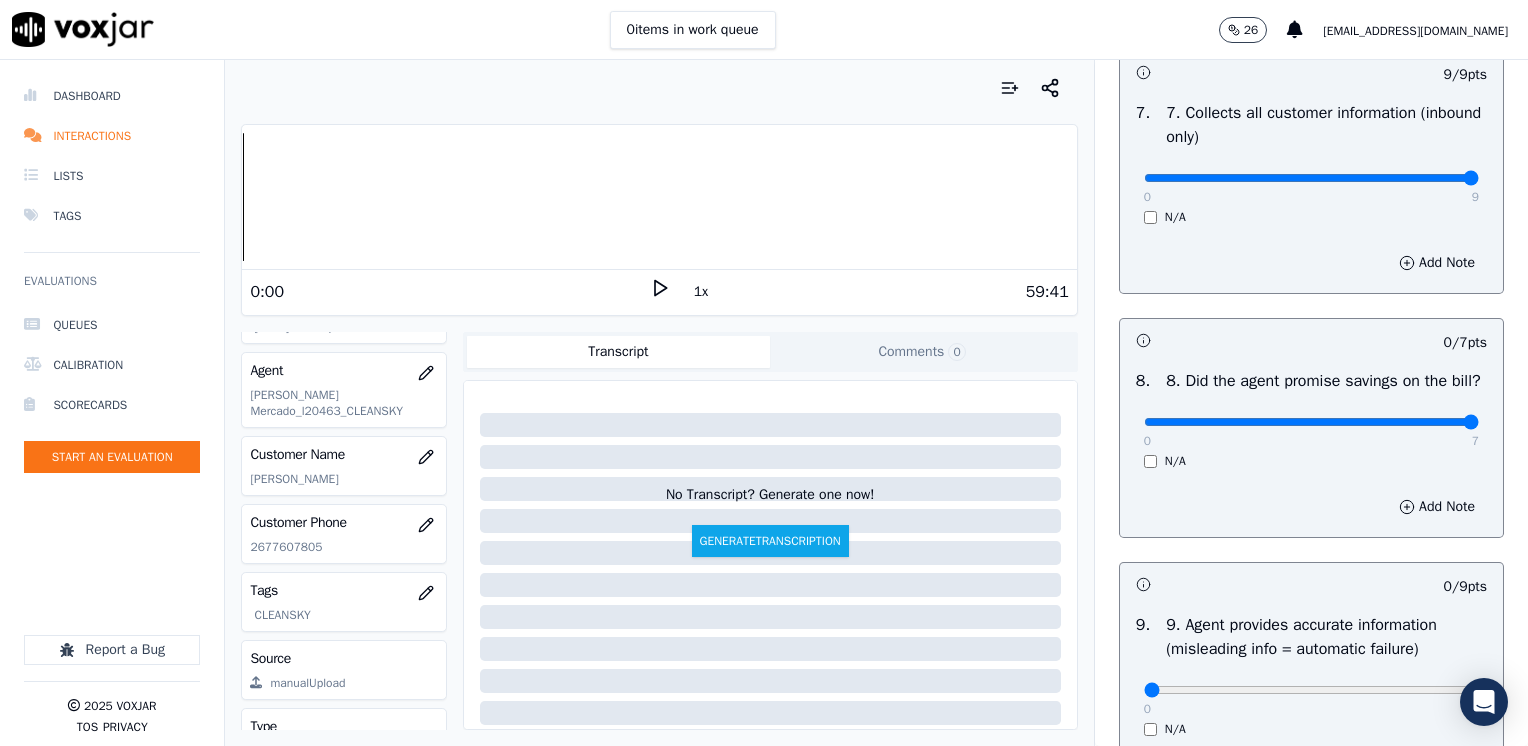 drag, startPoint x: 1130, startPoint y: 438, endPoint x: 1531, endPoint y: 450, distance: 401.1795 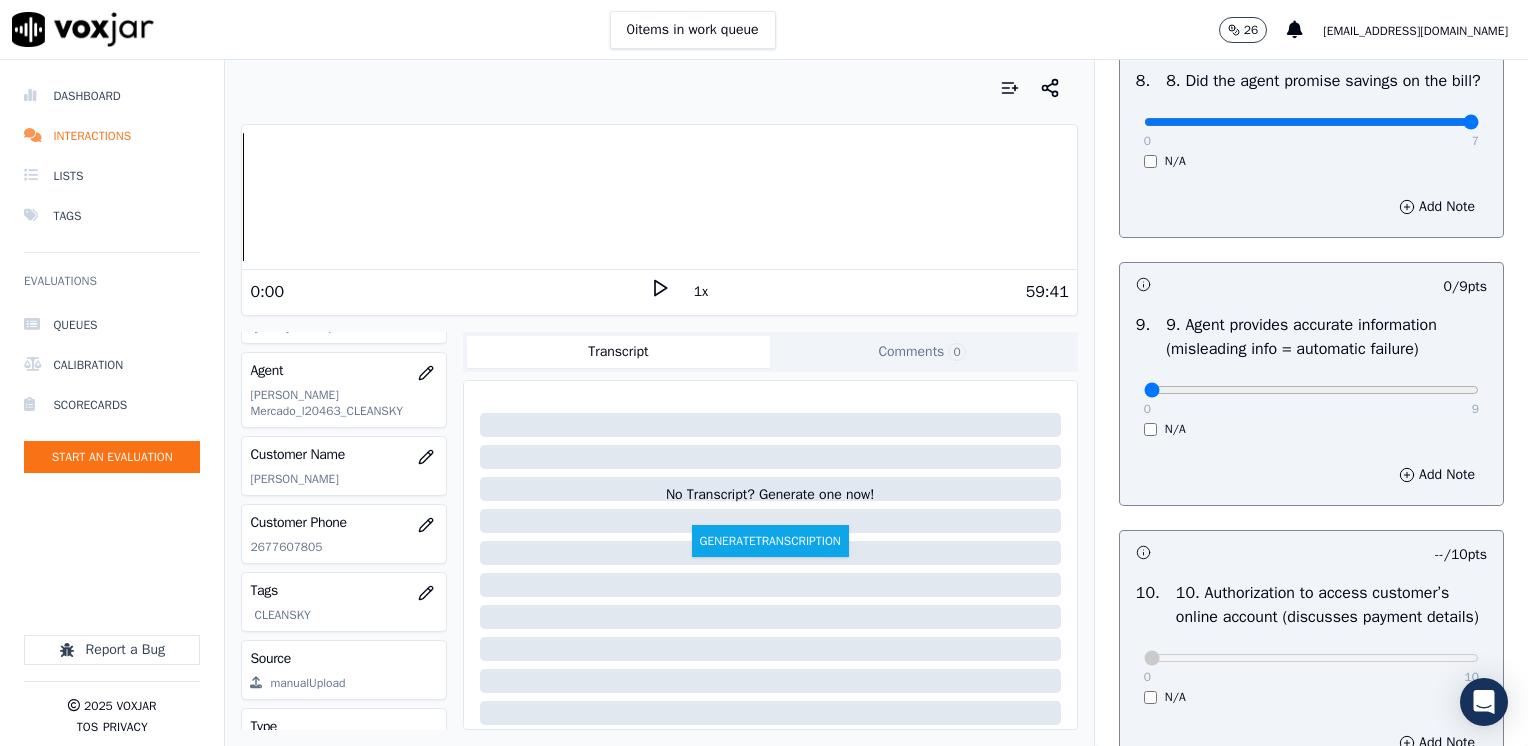 scroll, scrollTop: 2400, scrollLeft: 0, axis: vertical 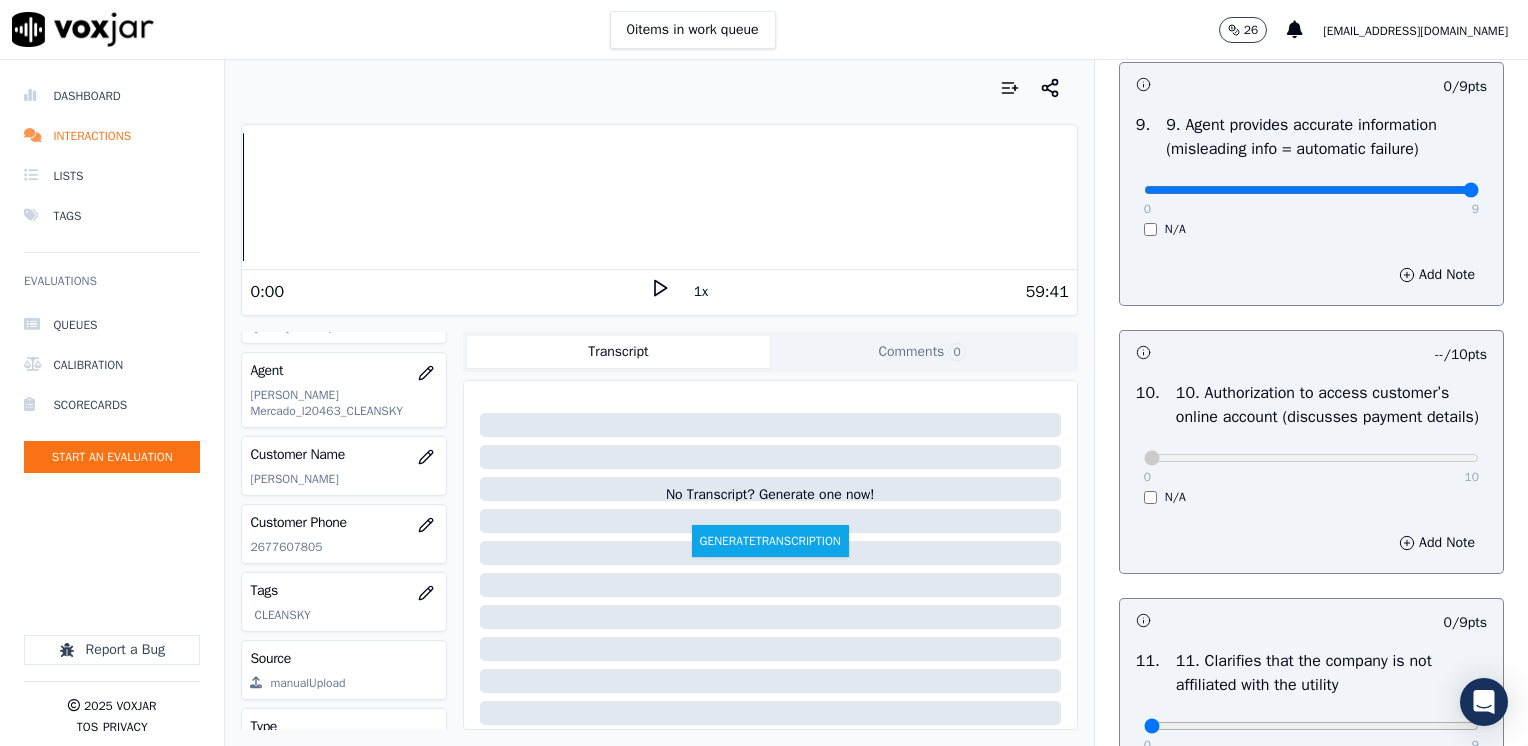drag, startPoint x: 1128, startPoint y: 209, endPoint x: 1531, endPoint y: 216, distance: 403.0608 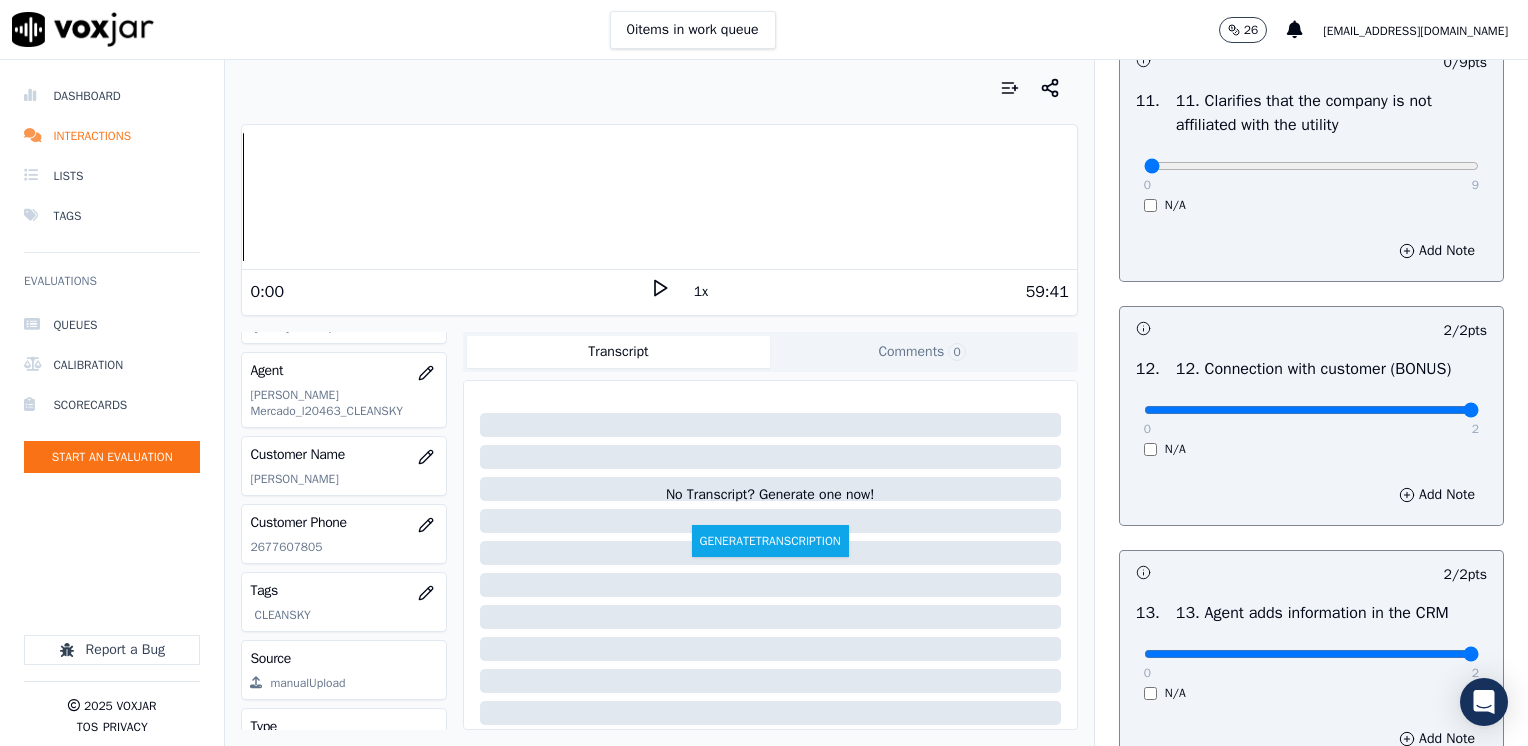 scroll, scrollTop: 2959, scrollLeft: 0, axis: vertical 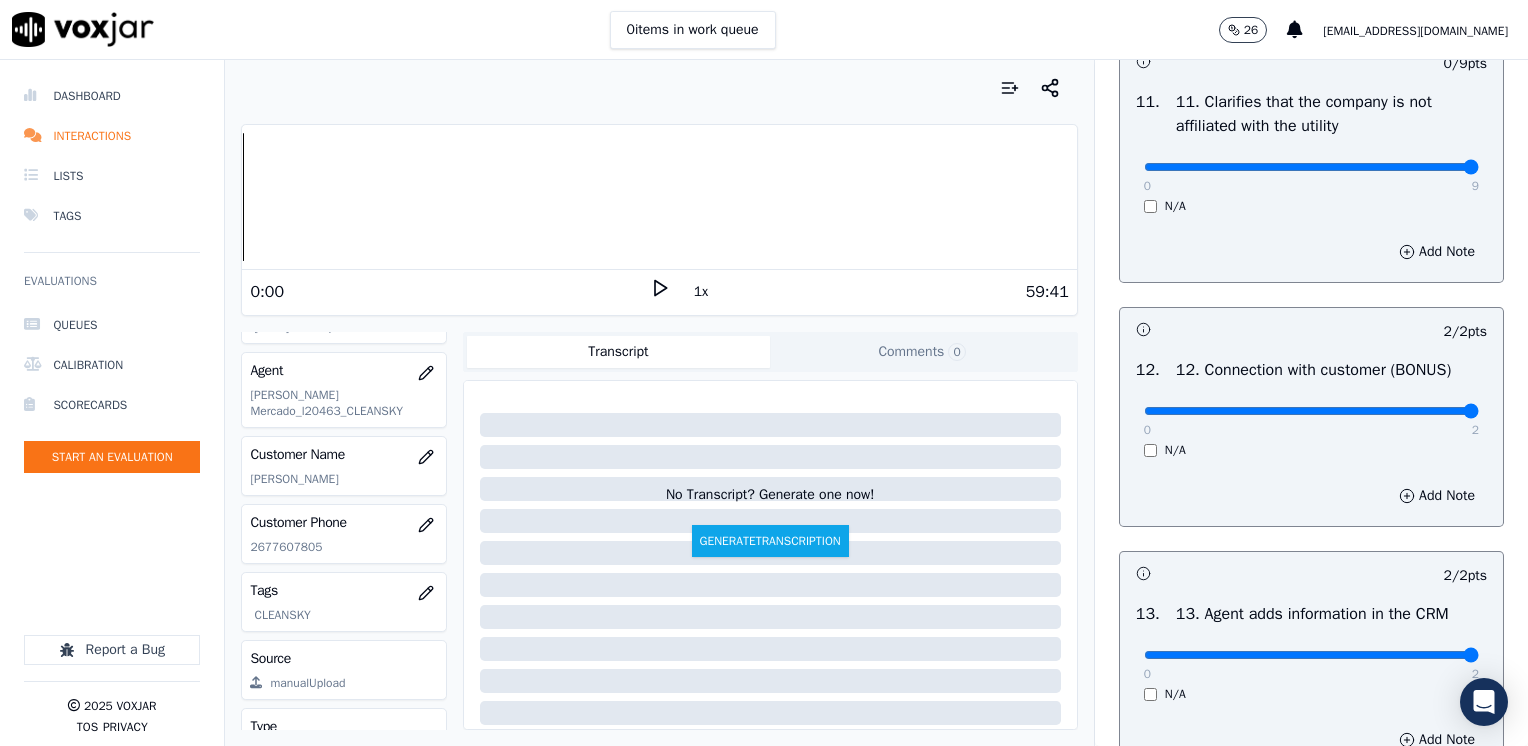 drag, startPoint x: 1128, startPoint y: 212, endPoint x: 1512, endPoint y: 206, distance: 384.04688 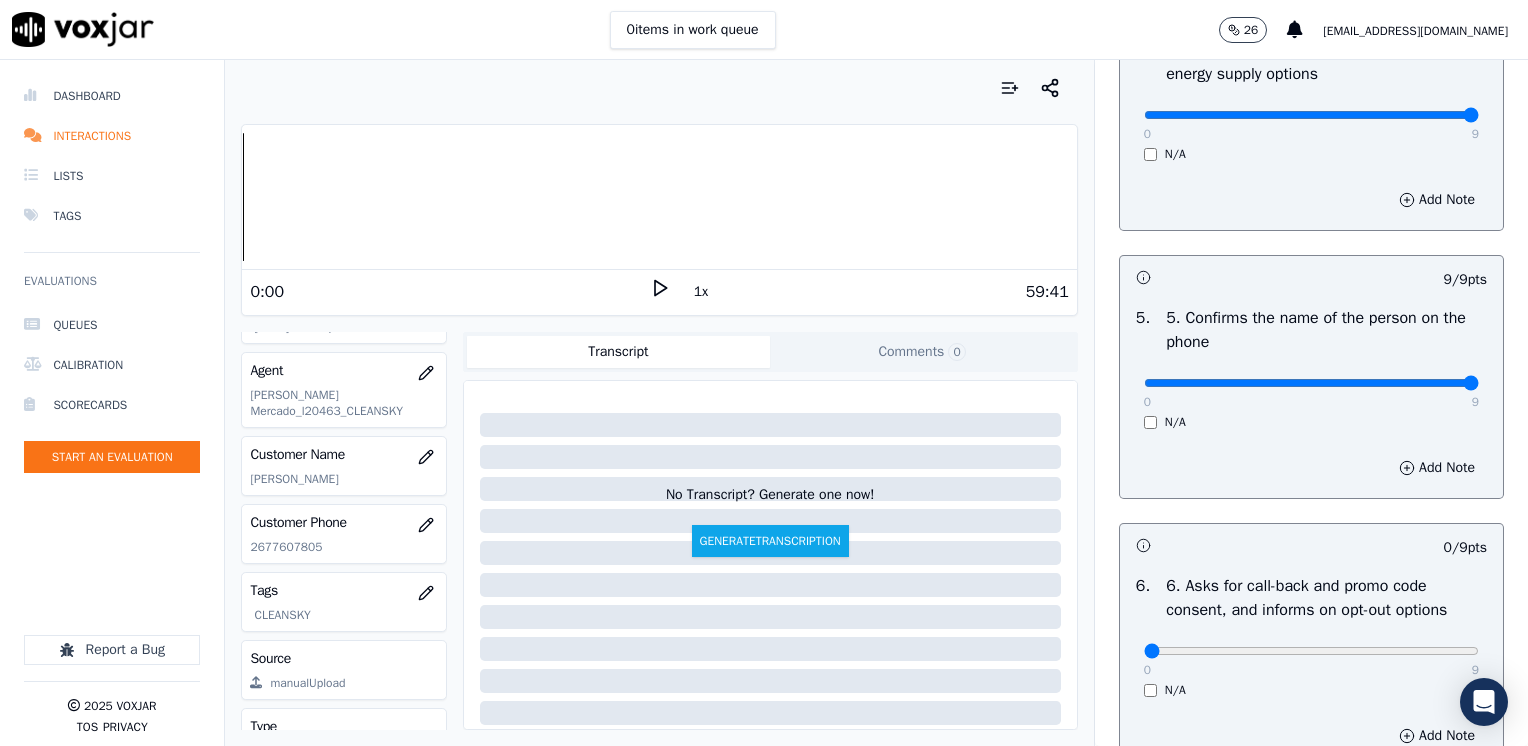 scroll, scrollTop: 1359, scrollLeft: 0, axis: vertical 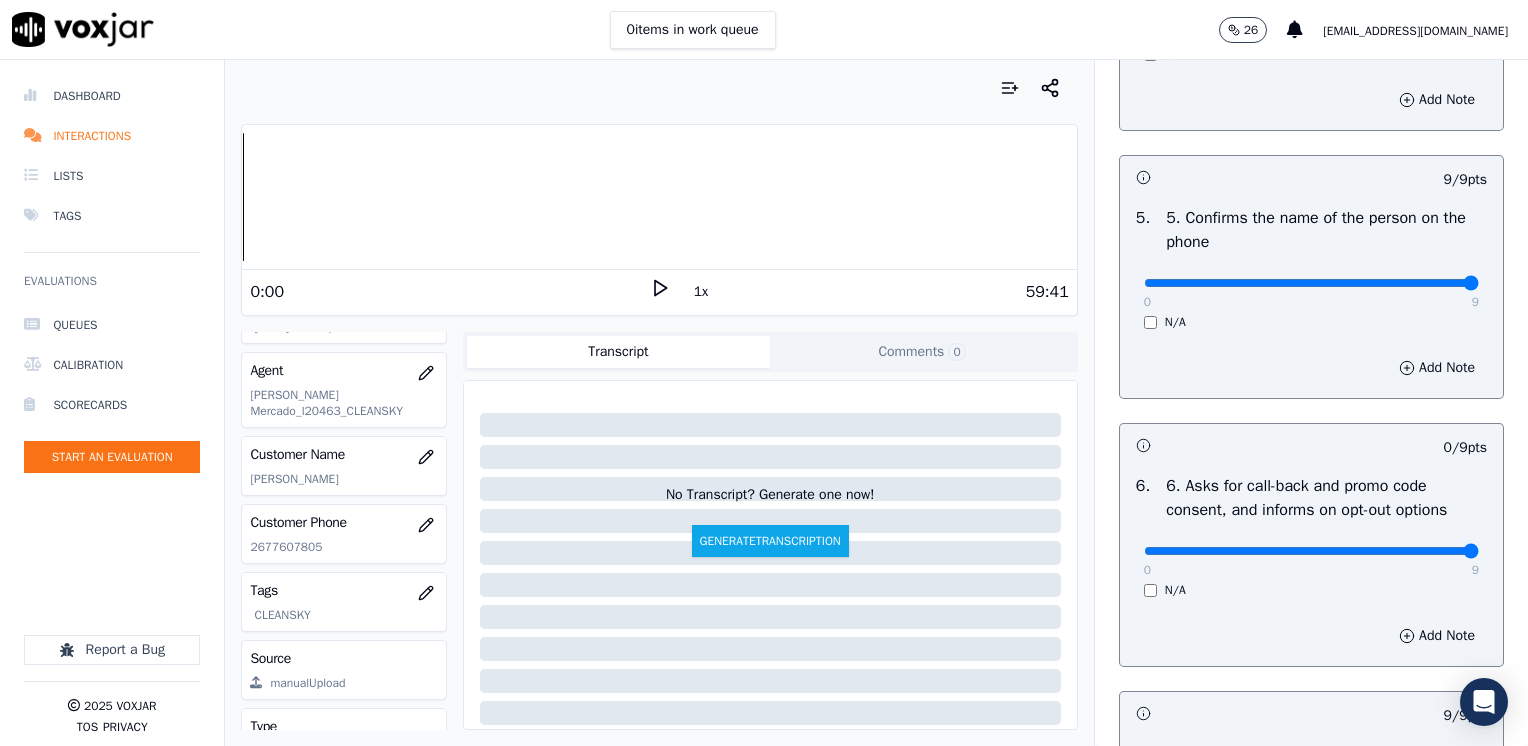 drag, startPoint x: 1134, startPoint y: 545, endPoint x: 1531, endPoint y: 544, distance: 397.00125 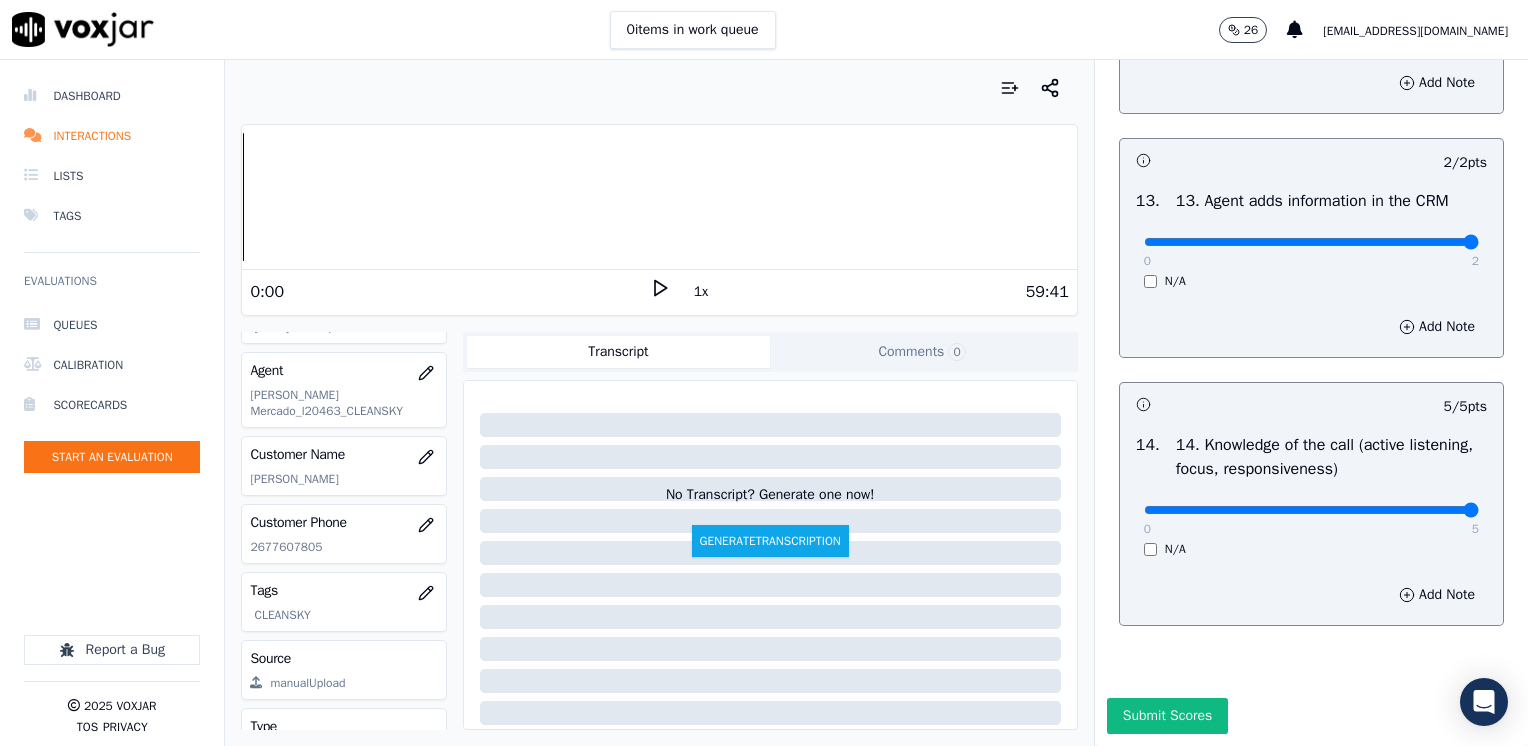 scroll, scrollTop: 3459, scrollLeft: 0, axis: vertical 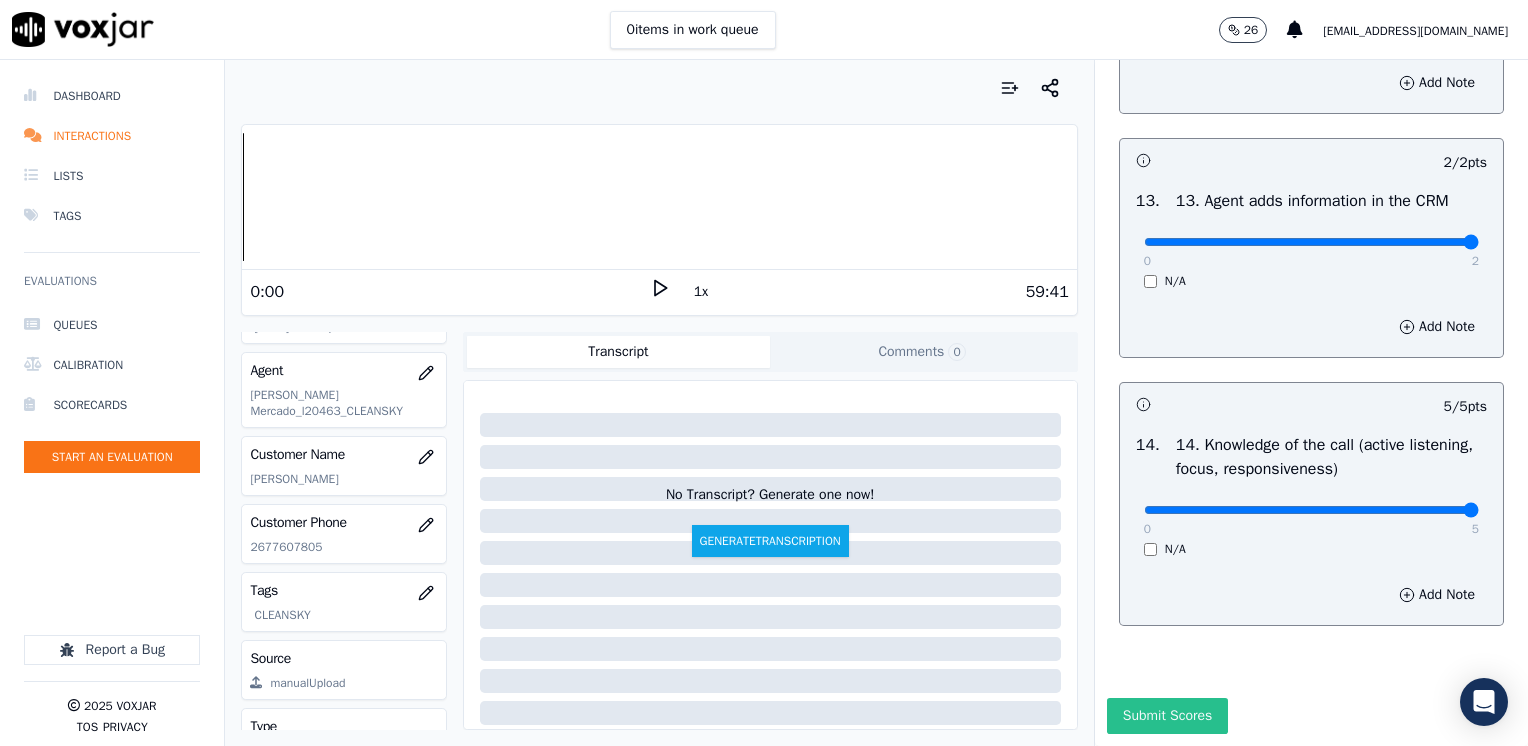click on "Submit Scores" at bounding box center (1167, 716) 